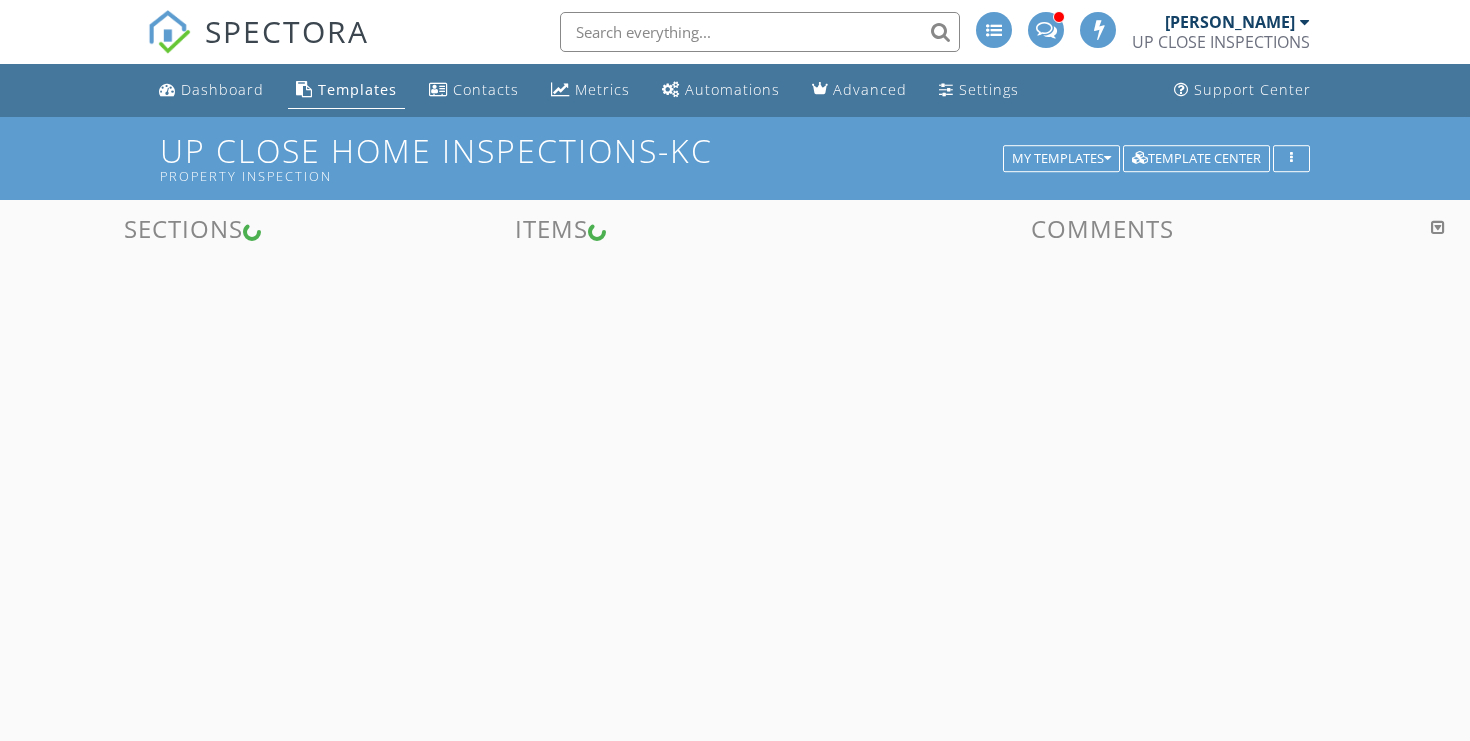 scroll, scrollTop: 0, scrollLeft: 0, axis: both 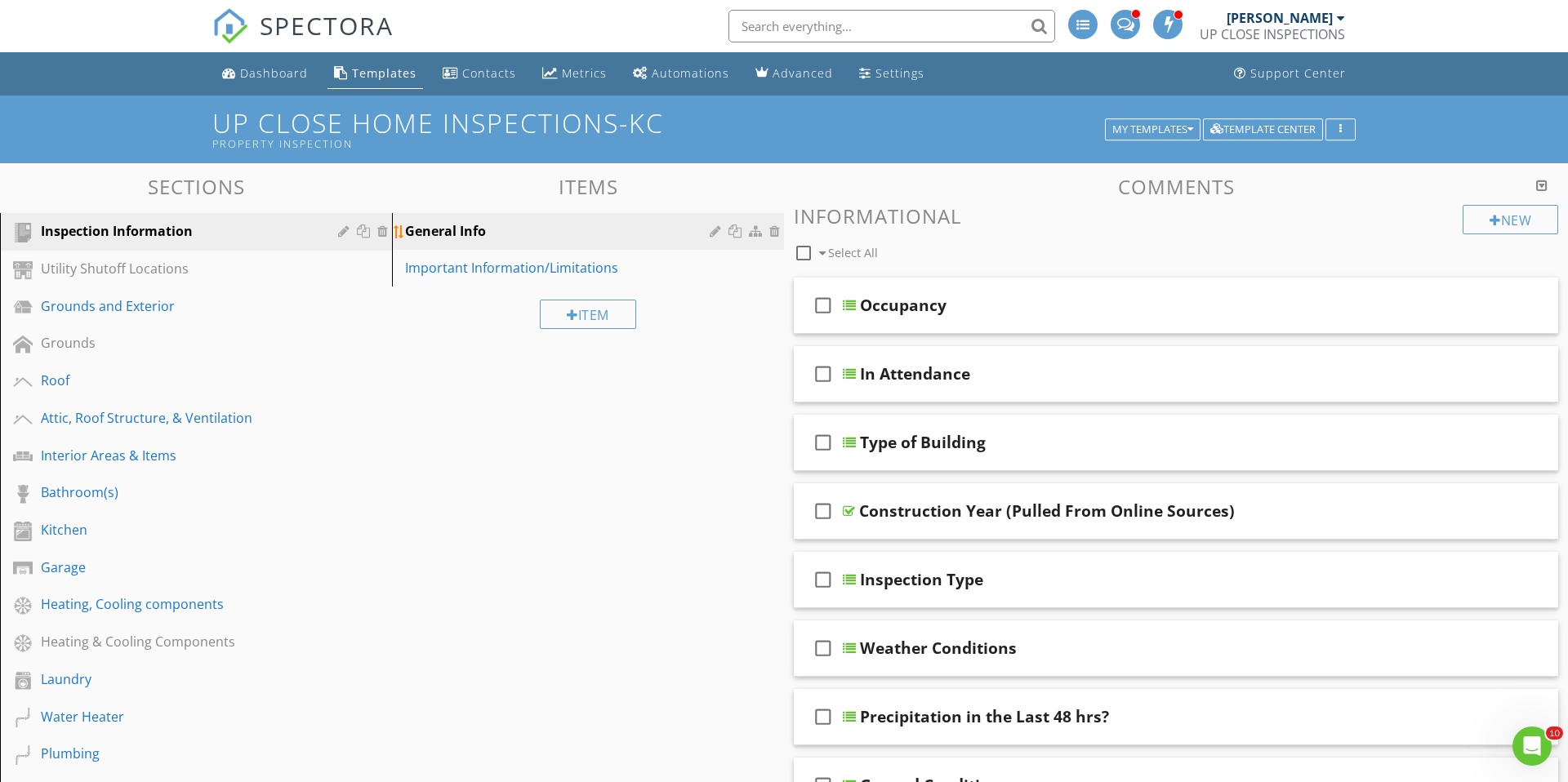 click on "General Info" at bounding box center (559, 231) 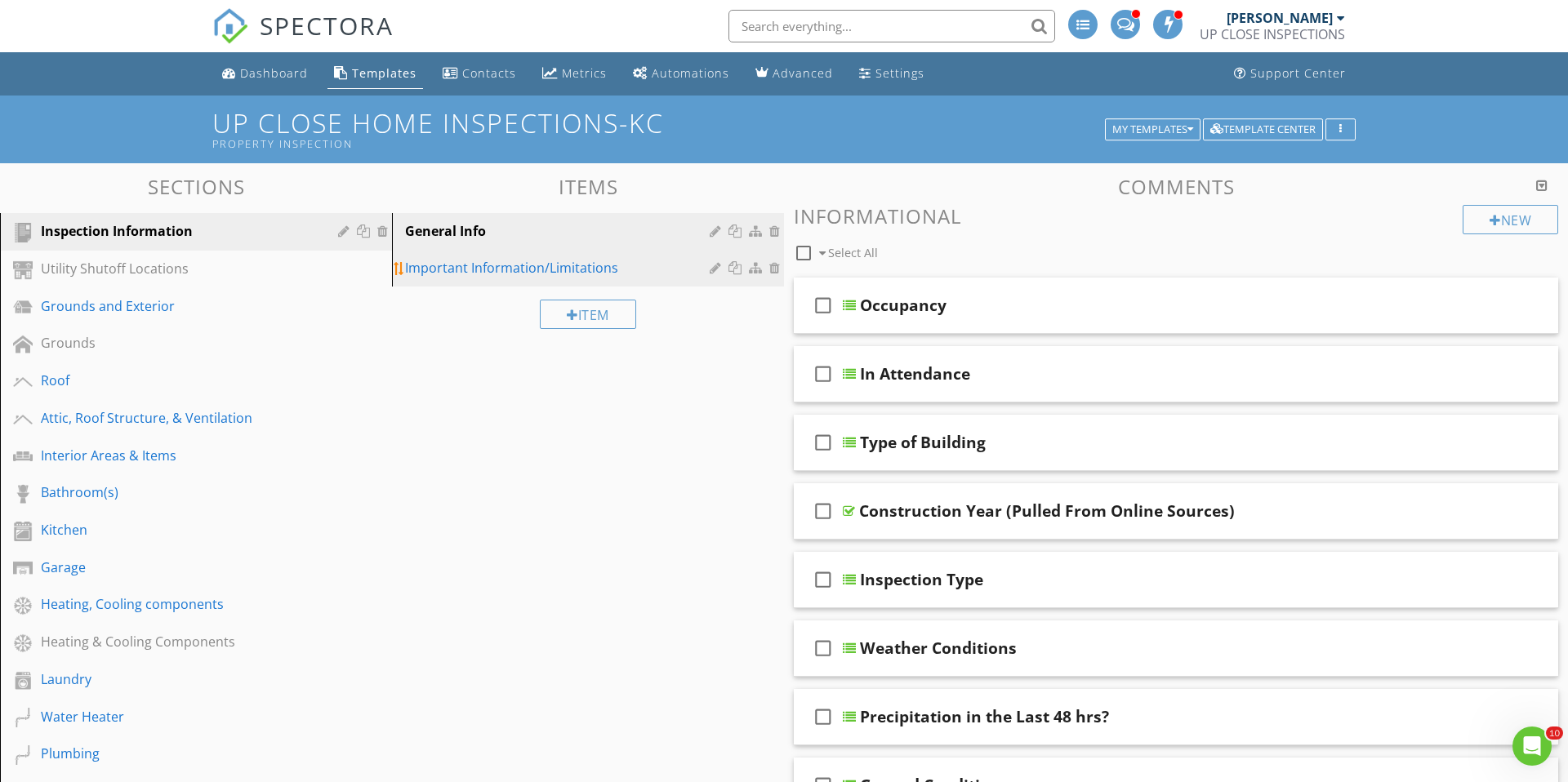 click on "Important Information/Limitations" at bounding box center [559, 268] 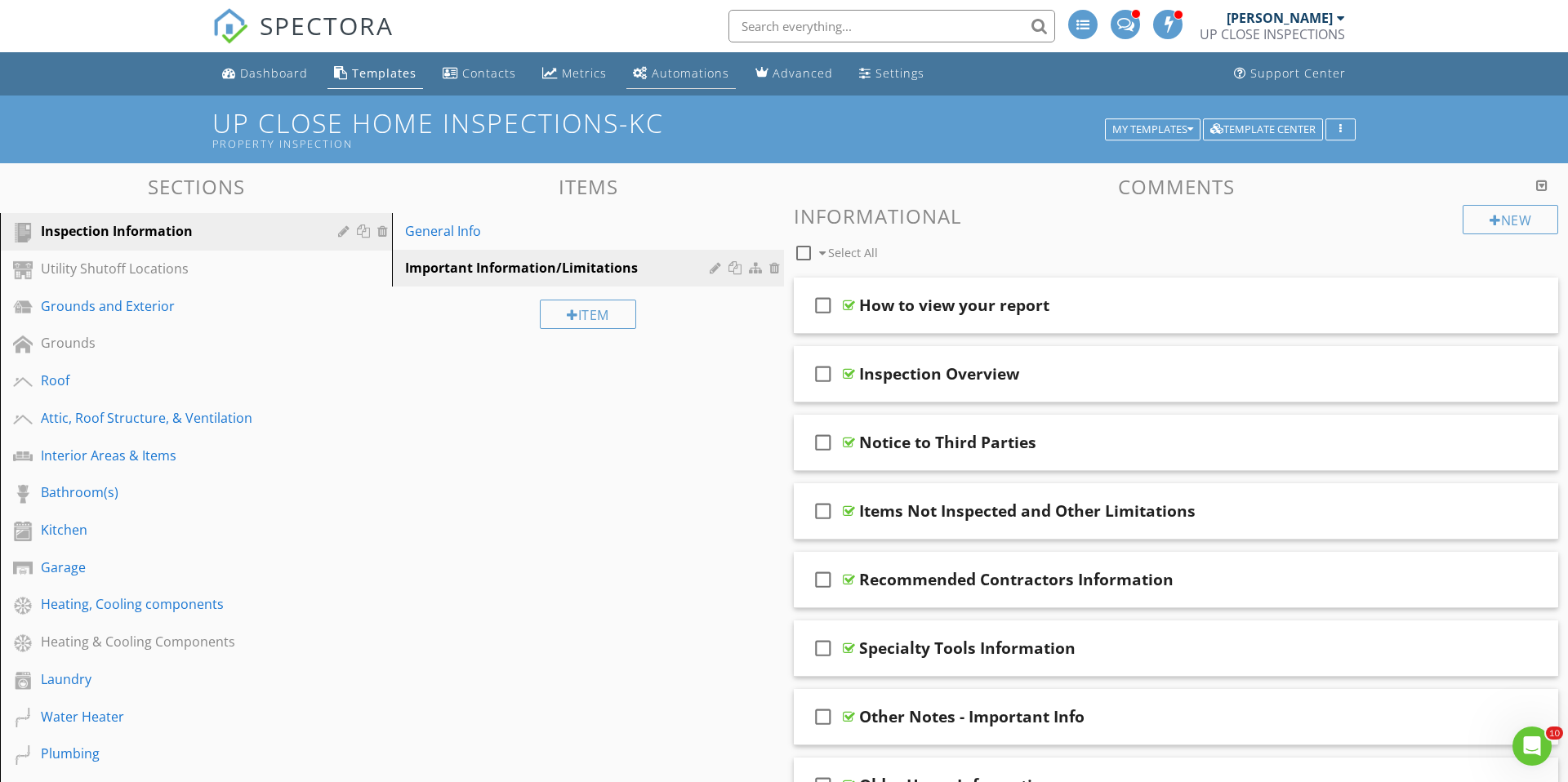 click on "Automations" at bounding box center (690, 73) 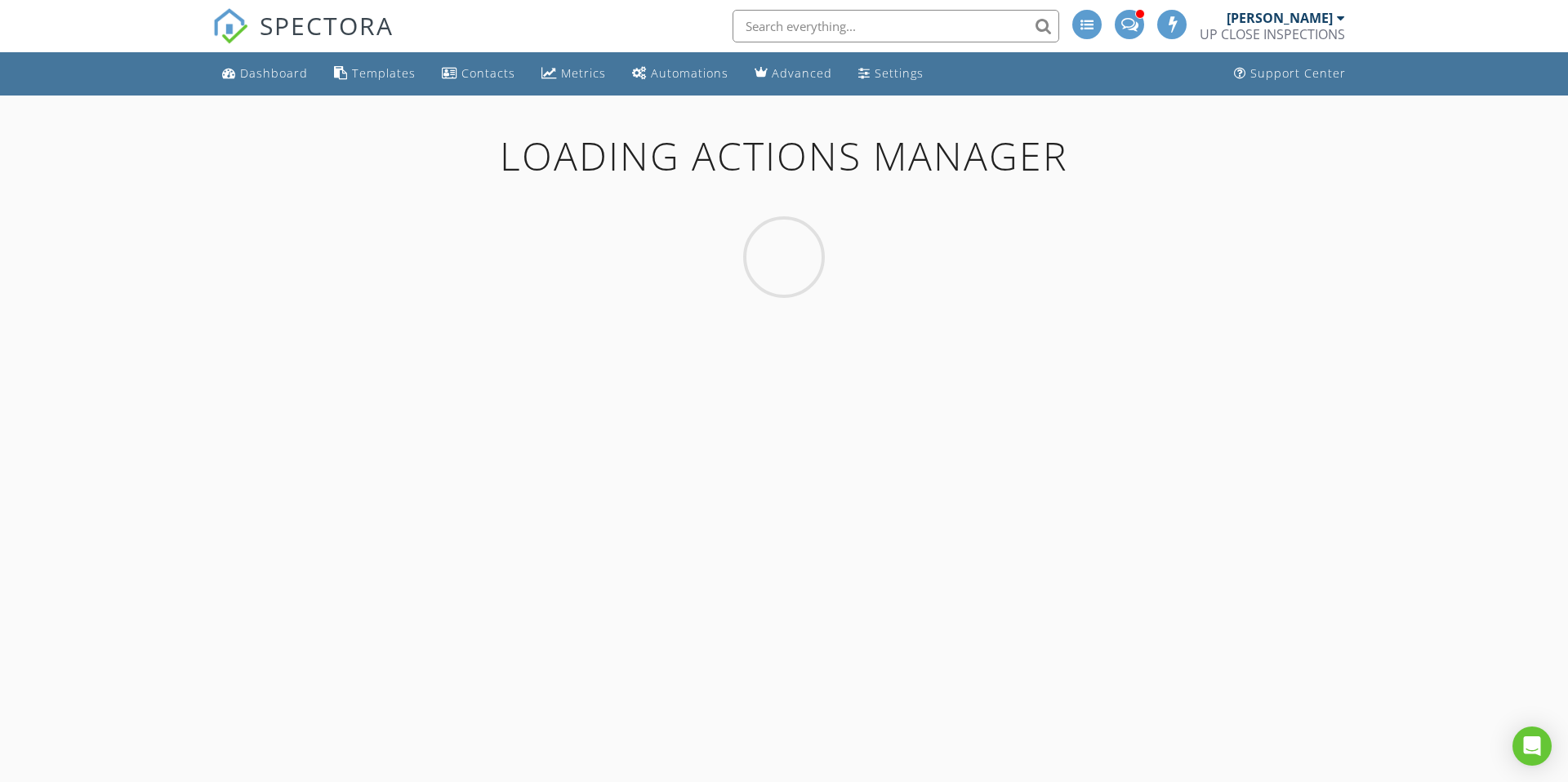 scroll, scrollTop: 0, scrollLeft: 0, axis: both 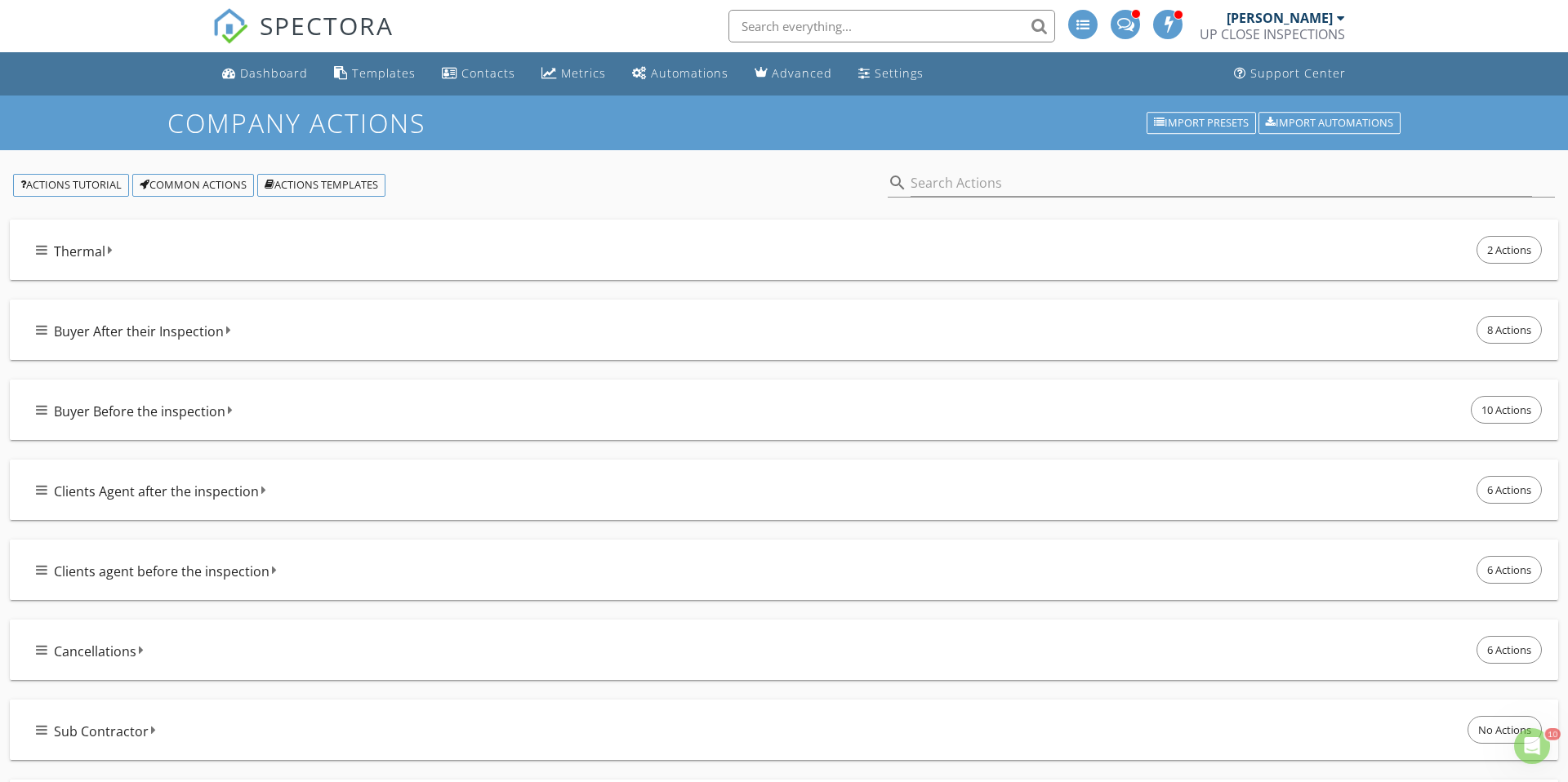 click on "Buyer After their Inspection
8 Actions" at bounding box center (791, 330) 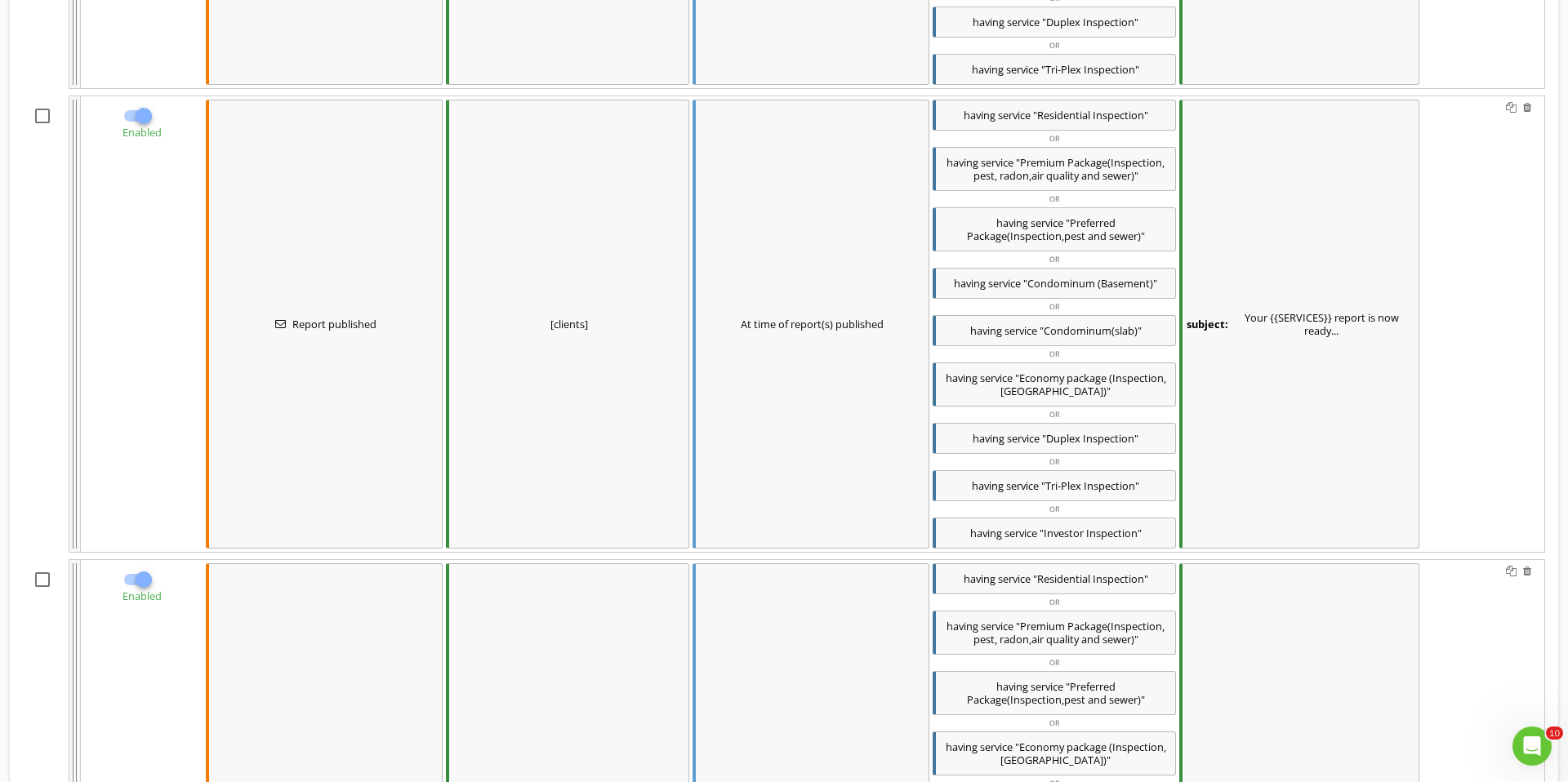 scroll, scrollTop: 546, scrollLeft: 0, axis: vertical 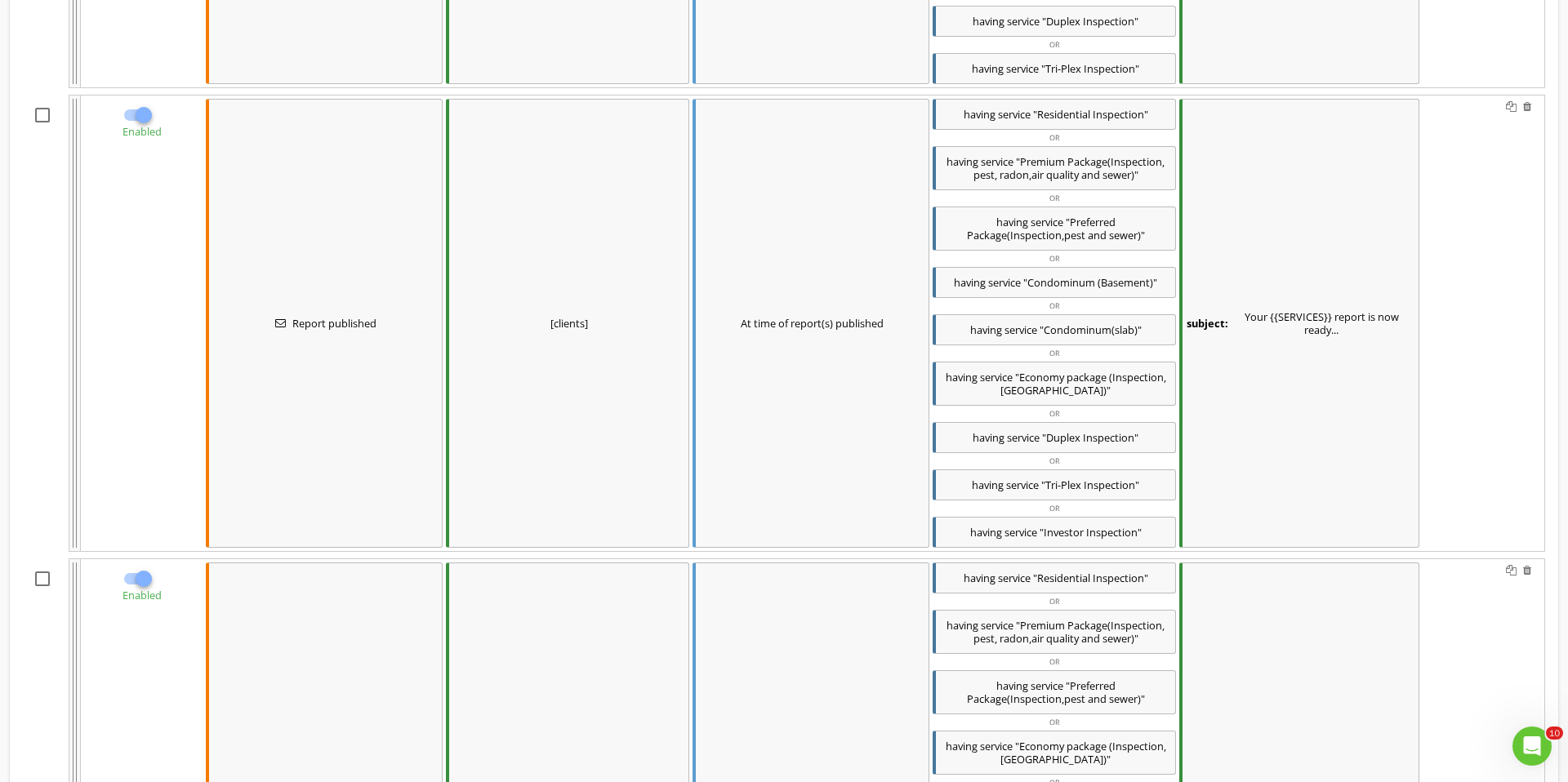 click on "subject:
Your {{SERVICES}} report is now ready..." at bounding box center [1299, 323] 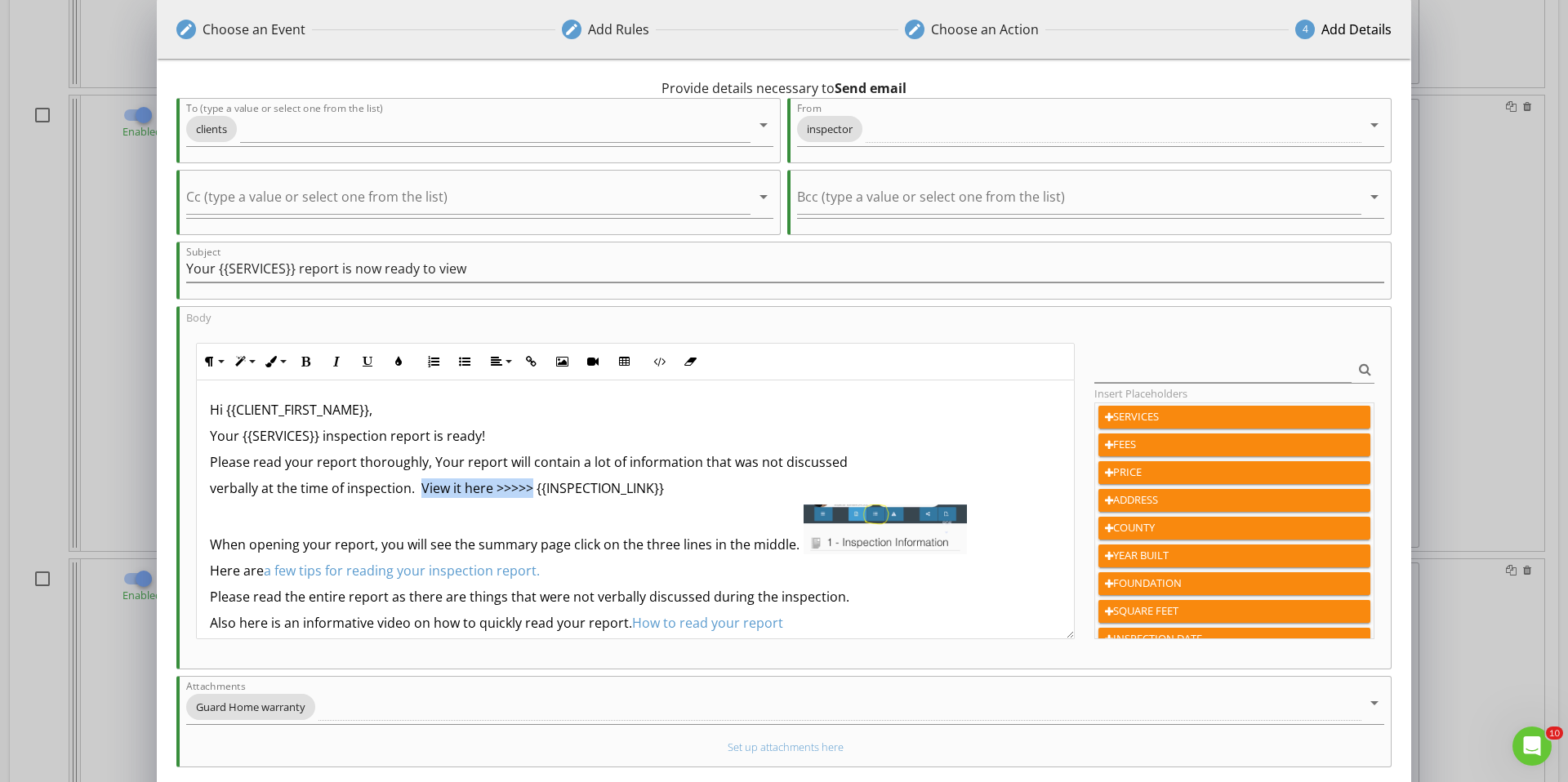 drag, startPoint x: 530, startPoint y: 488, endPoint x: 422, endPoint y: 486, distance: 108.01852 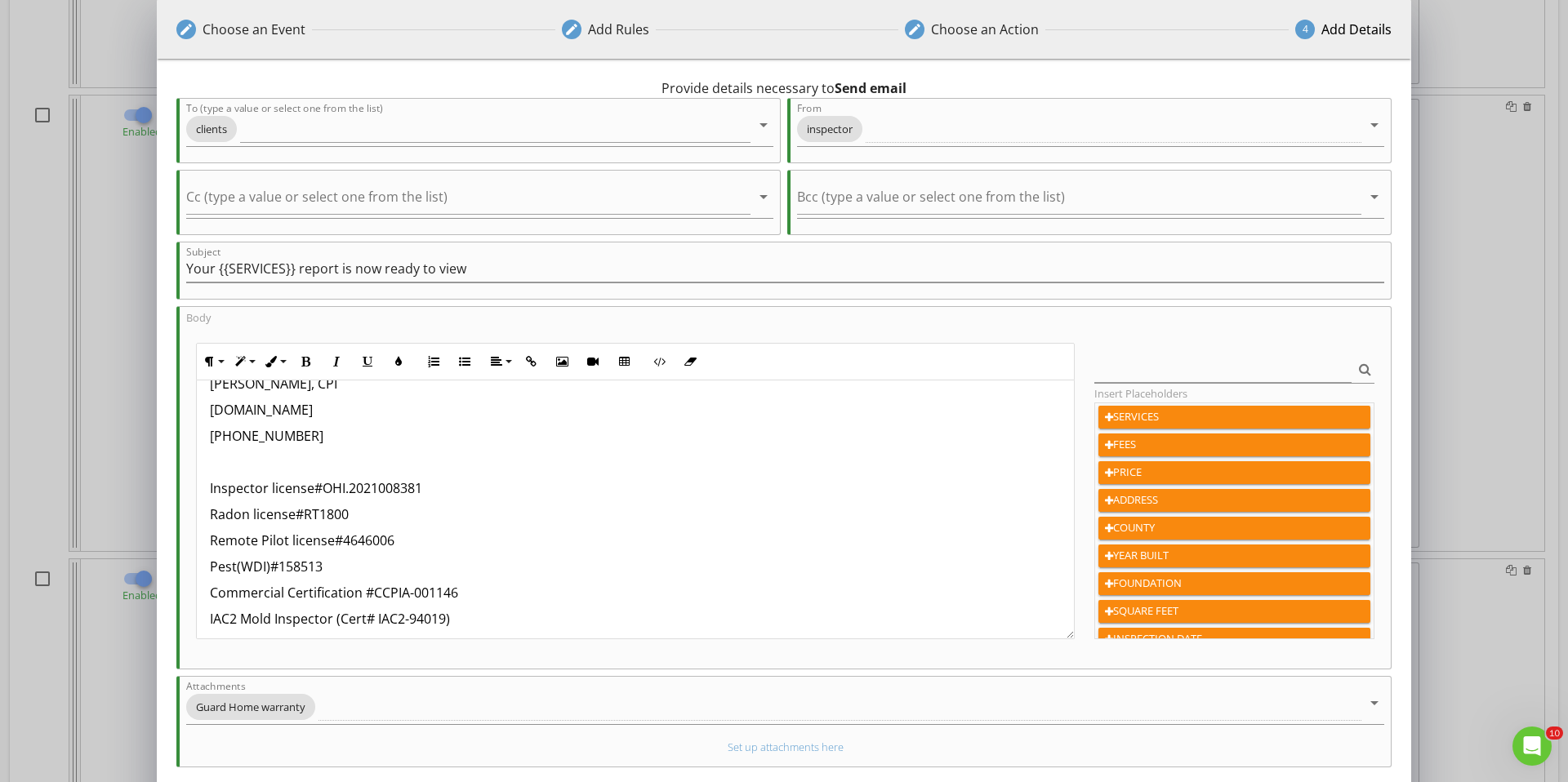 scroll, scrollTop: 722, scrollLeft: 0, axis: vertical 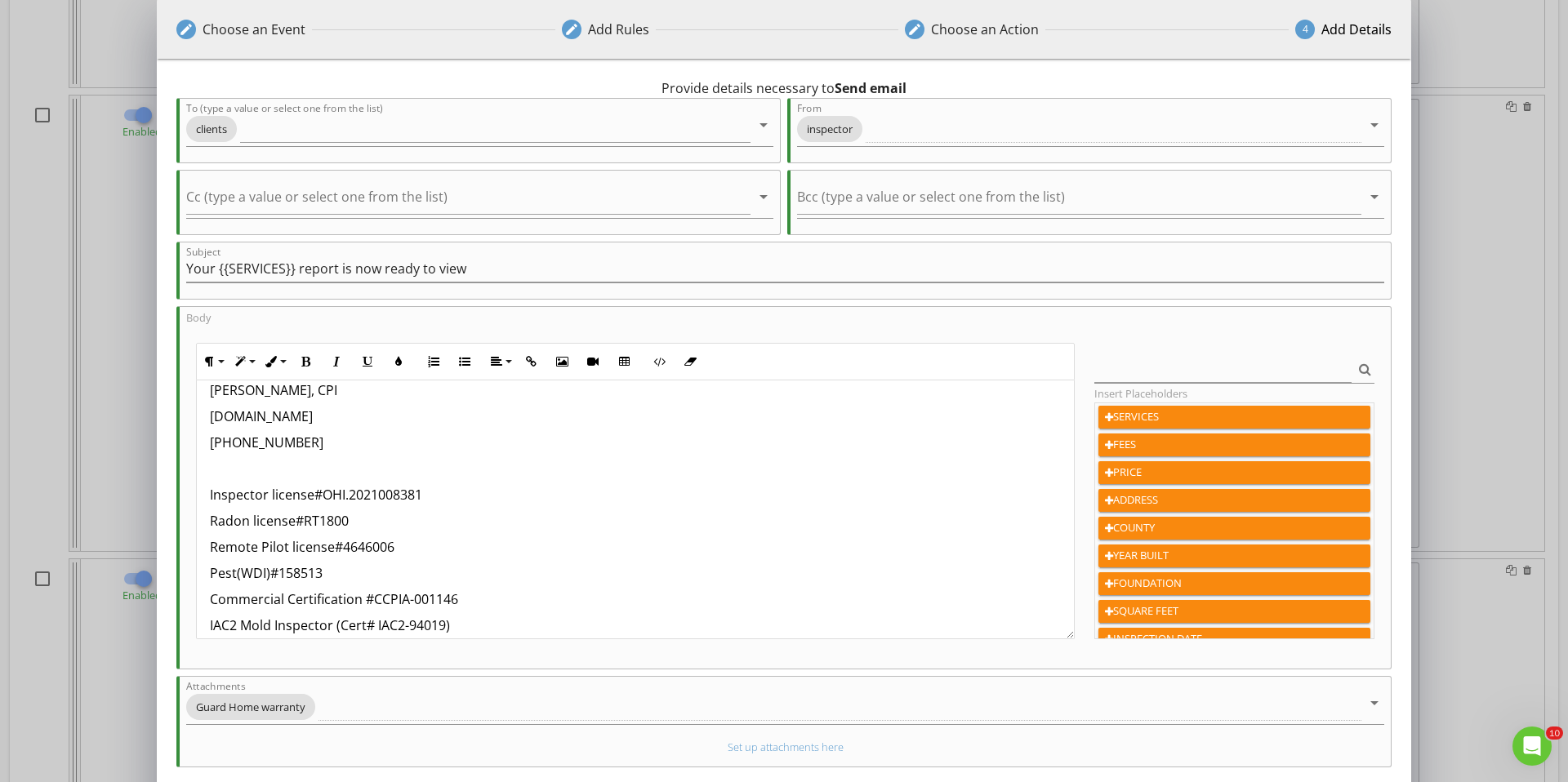 click on "James Crowton, CPI" at bounding box center [635, 390] 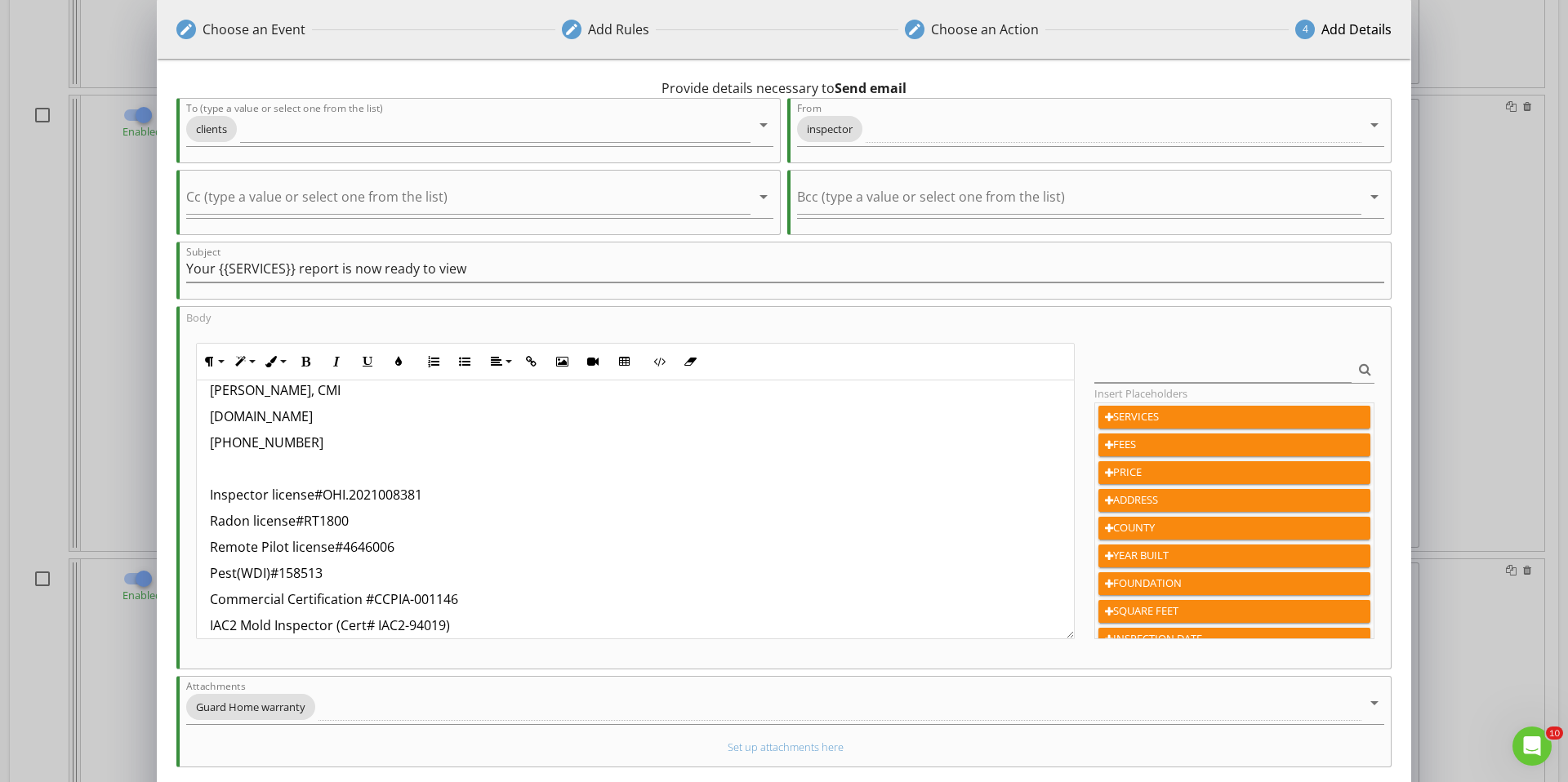 click at bounding box center [635, 469] 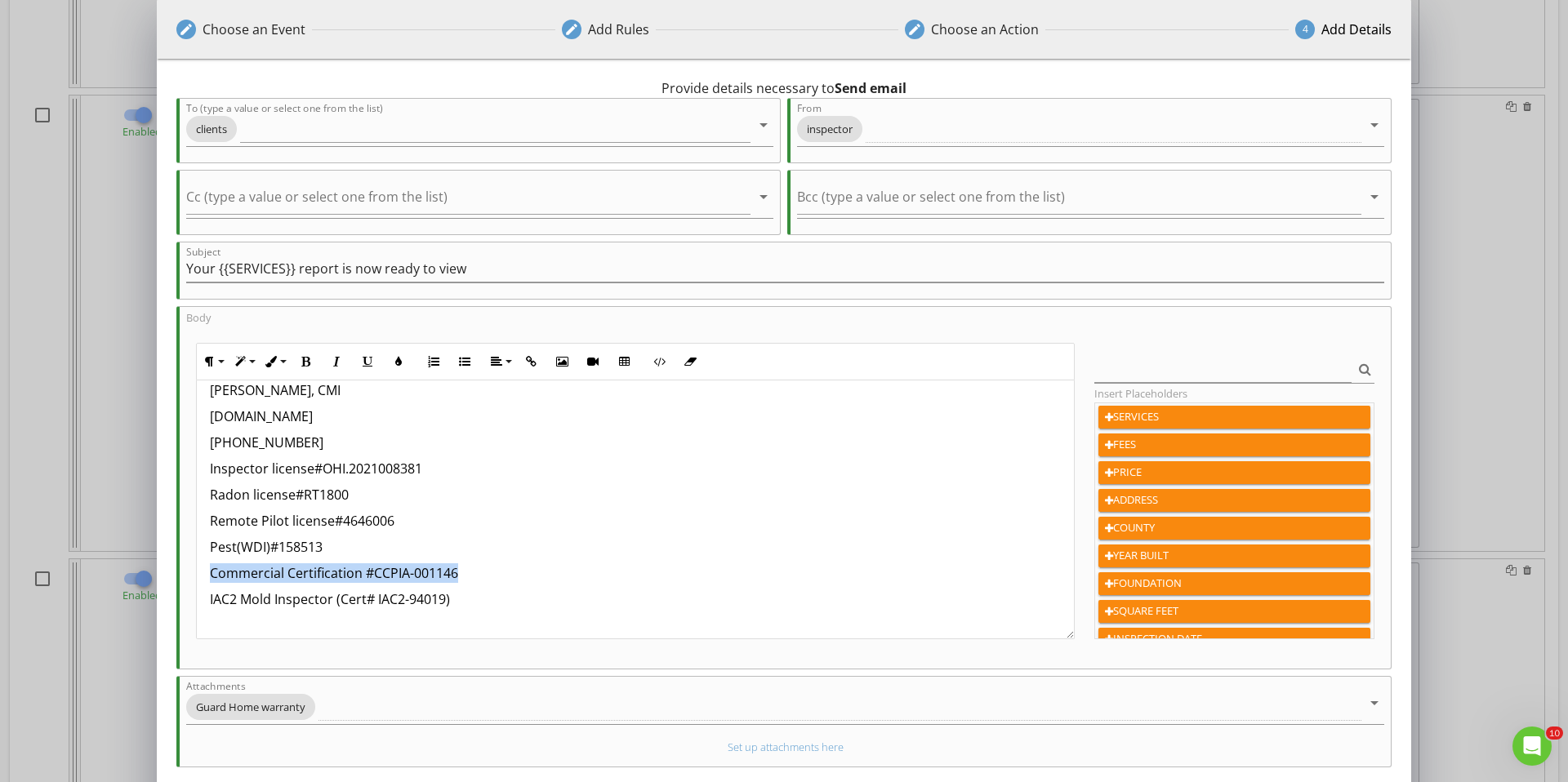 drag, startPoint x: 459, startPoint y: 569, endPoint x: 171, endPoint y: 562, distance: 288.08506 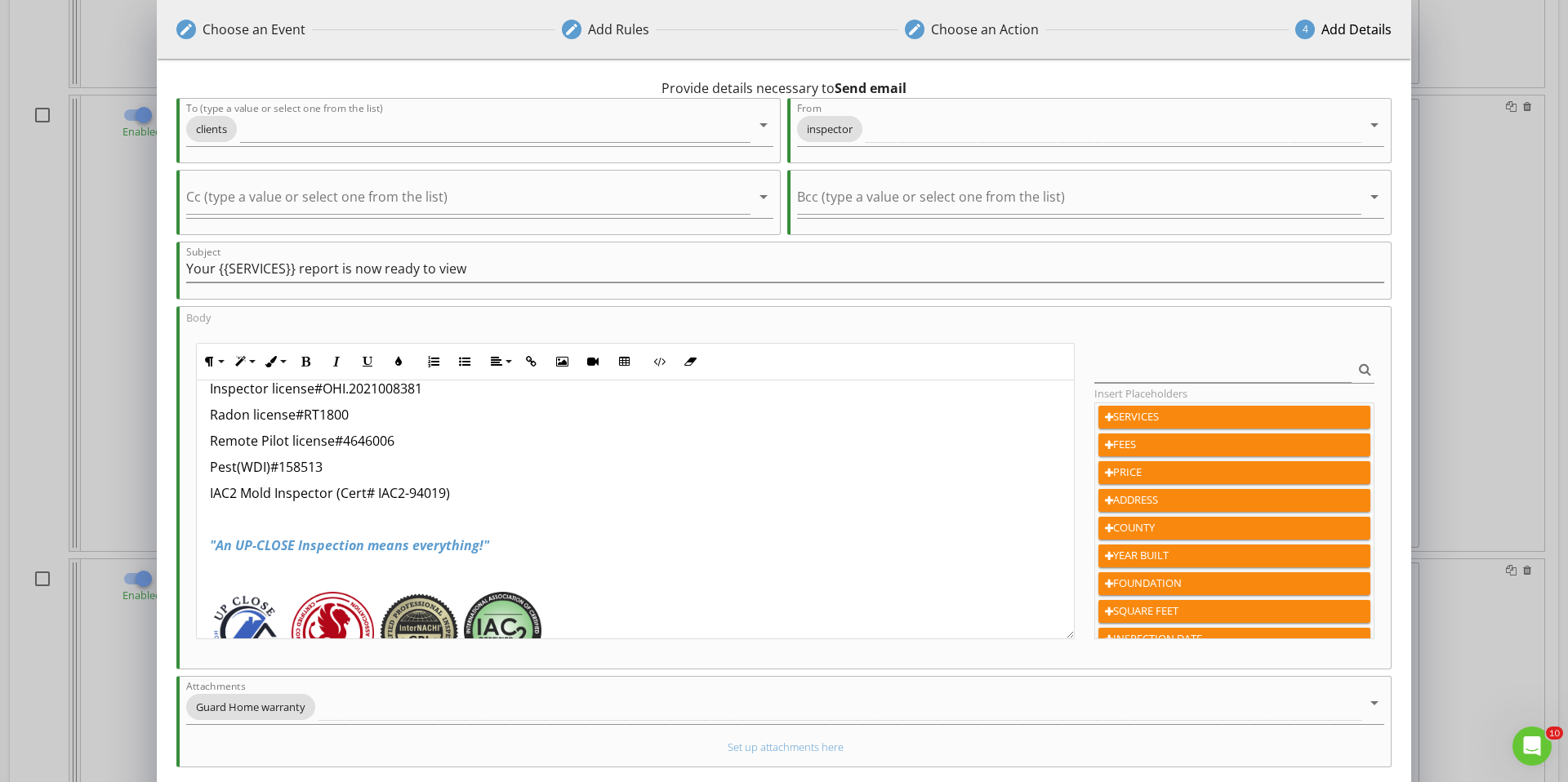 scroll, scrollTop: 855, scrollLeft: 0, axis: vertical 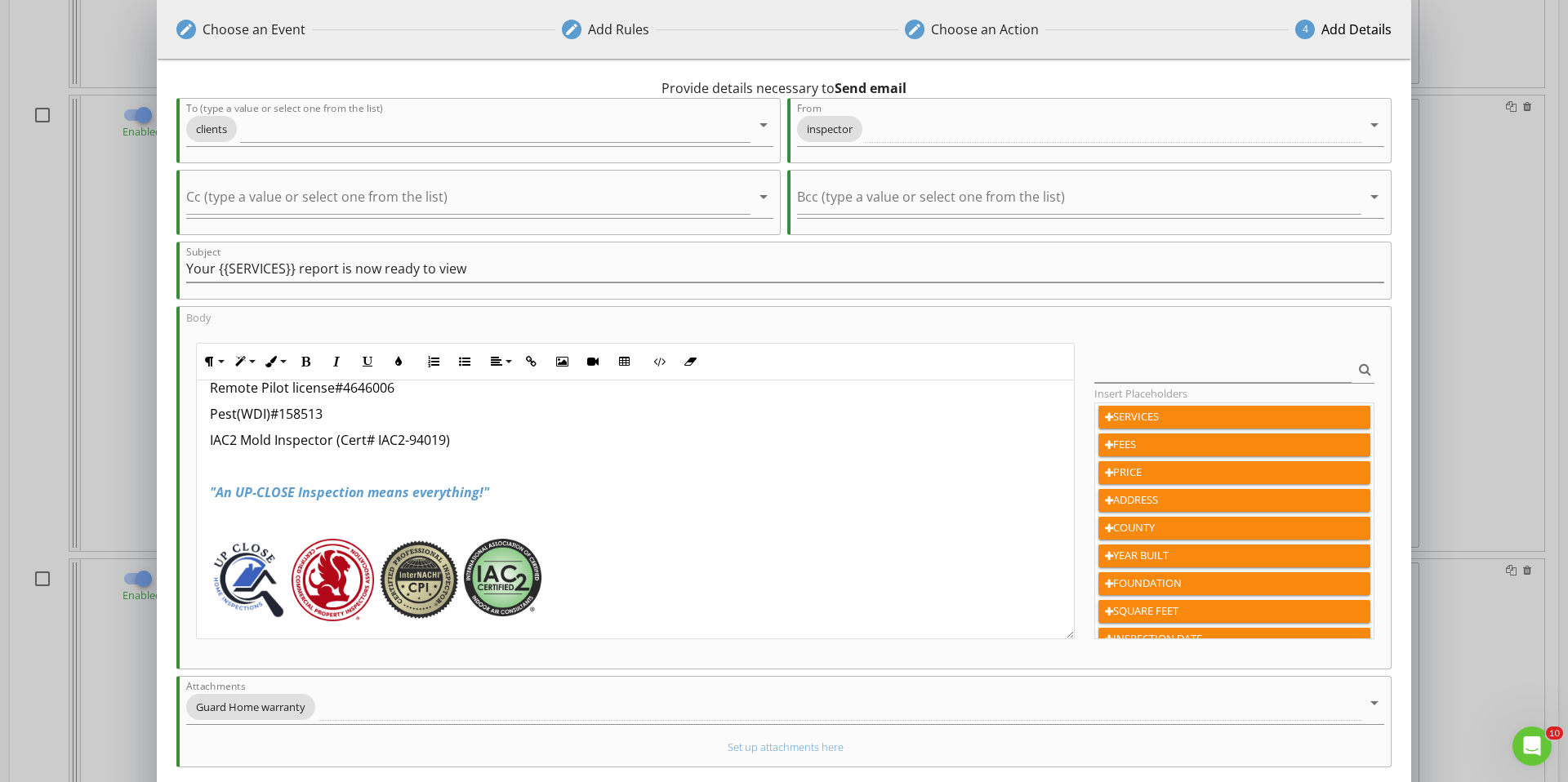 click at bounding box center [248, 580] 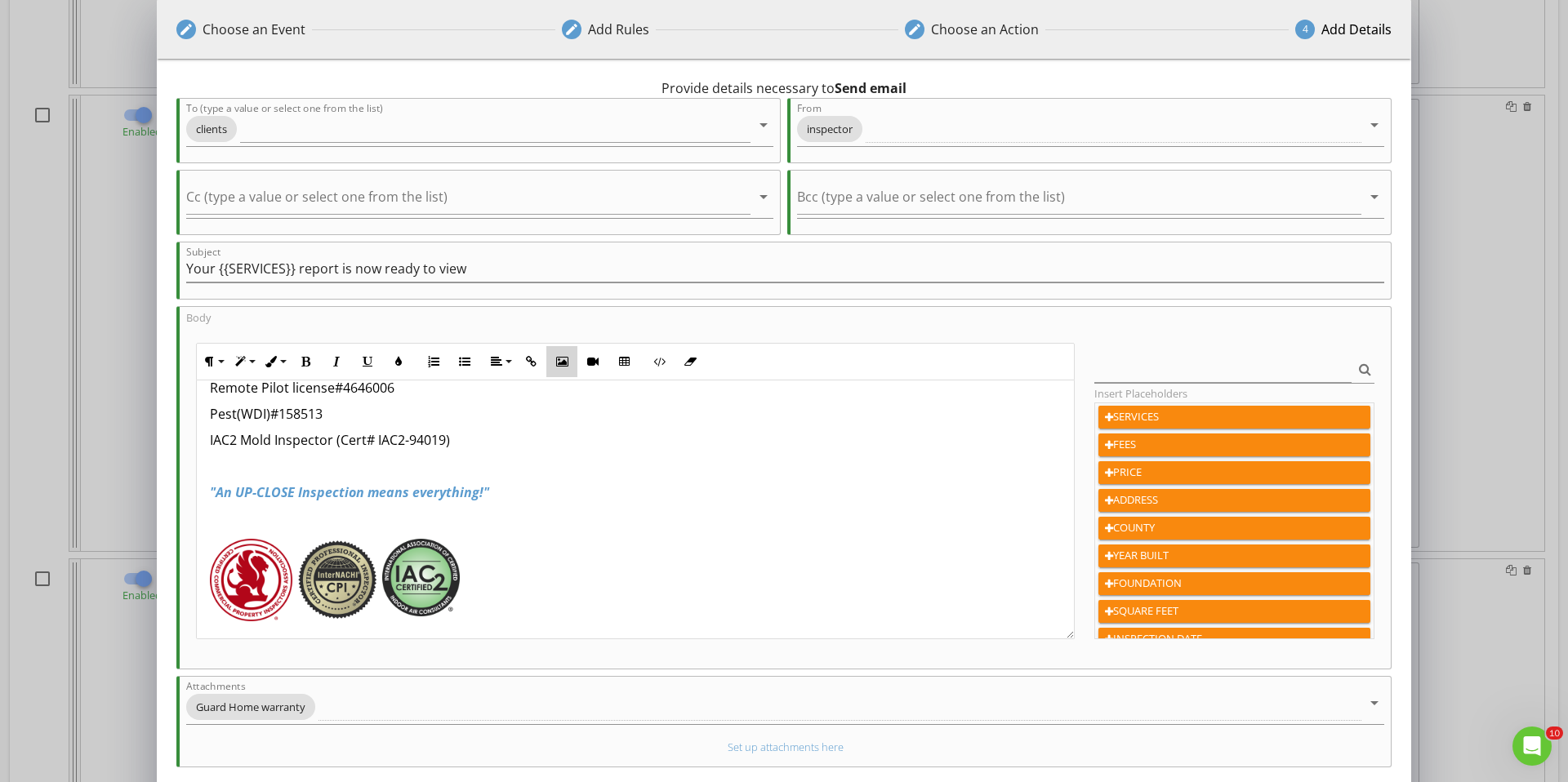 click at bounding box center [562, 362] 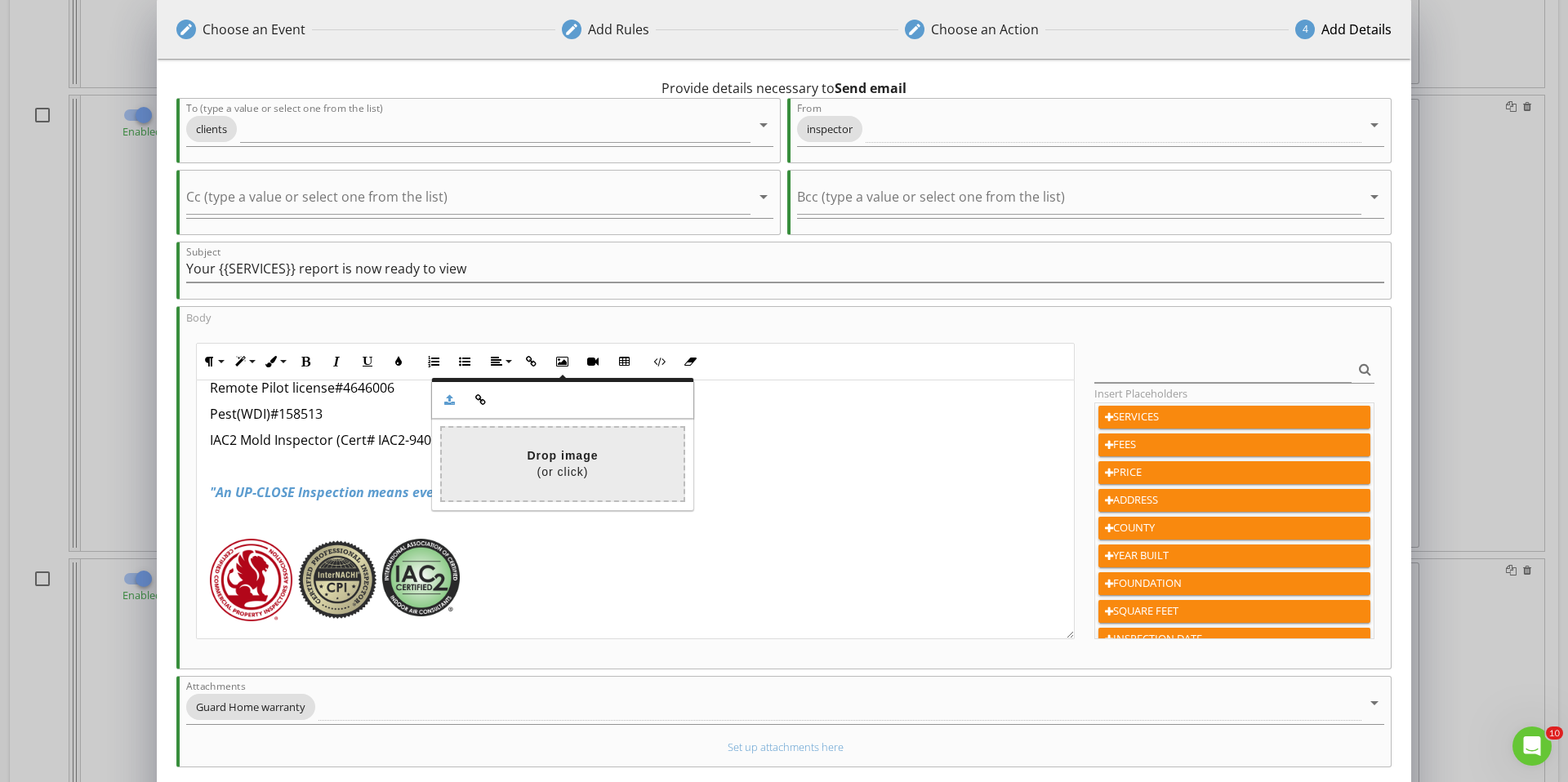 click at bounding box center (79, 464) 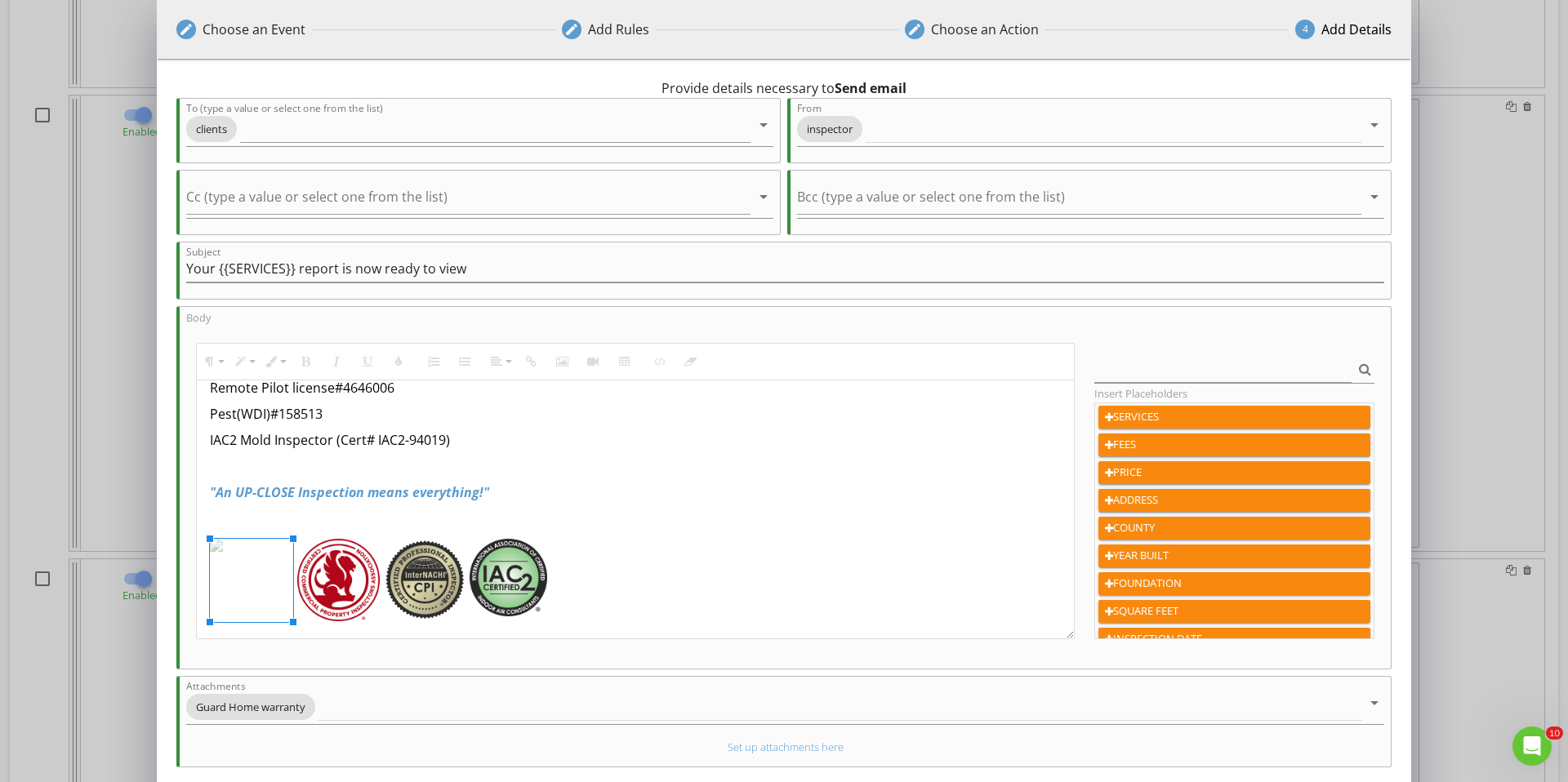 drag, startPoint x: 363, startPoint y: 540, endPoint x: 323, endPoint y: 562, distance: 45.650849 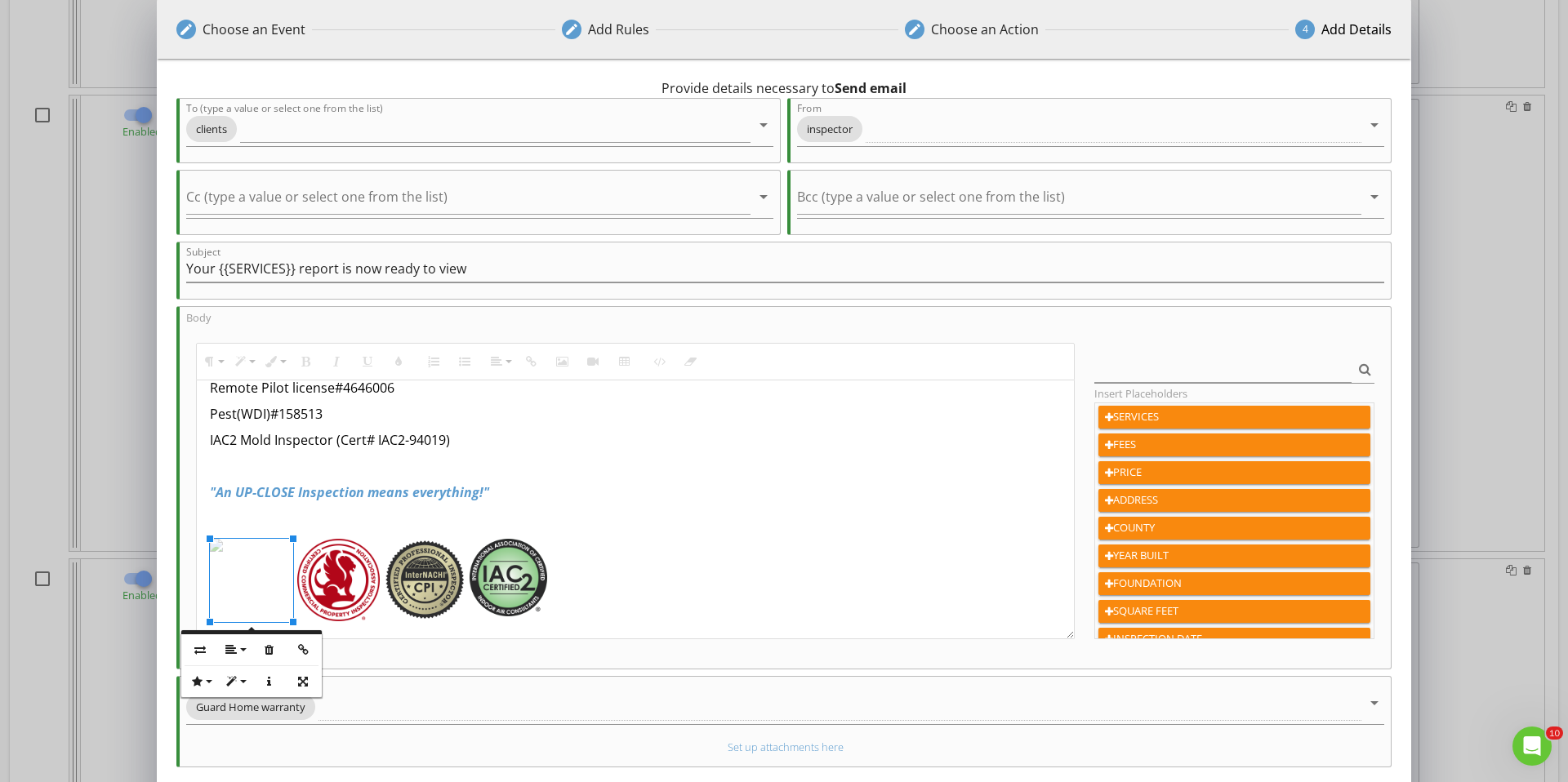 click at bounding box center (338, 580) 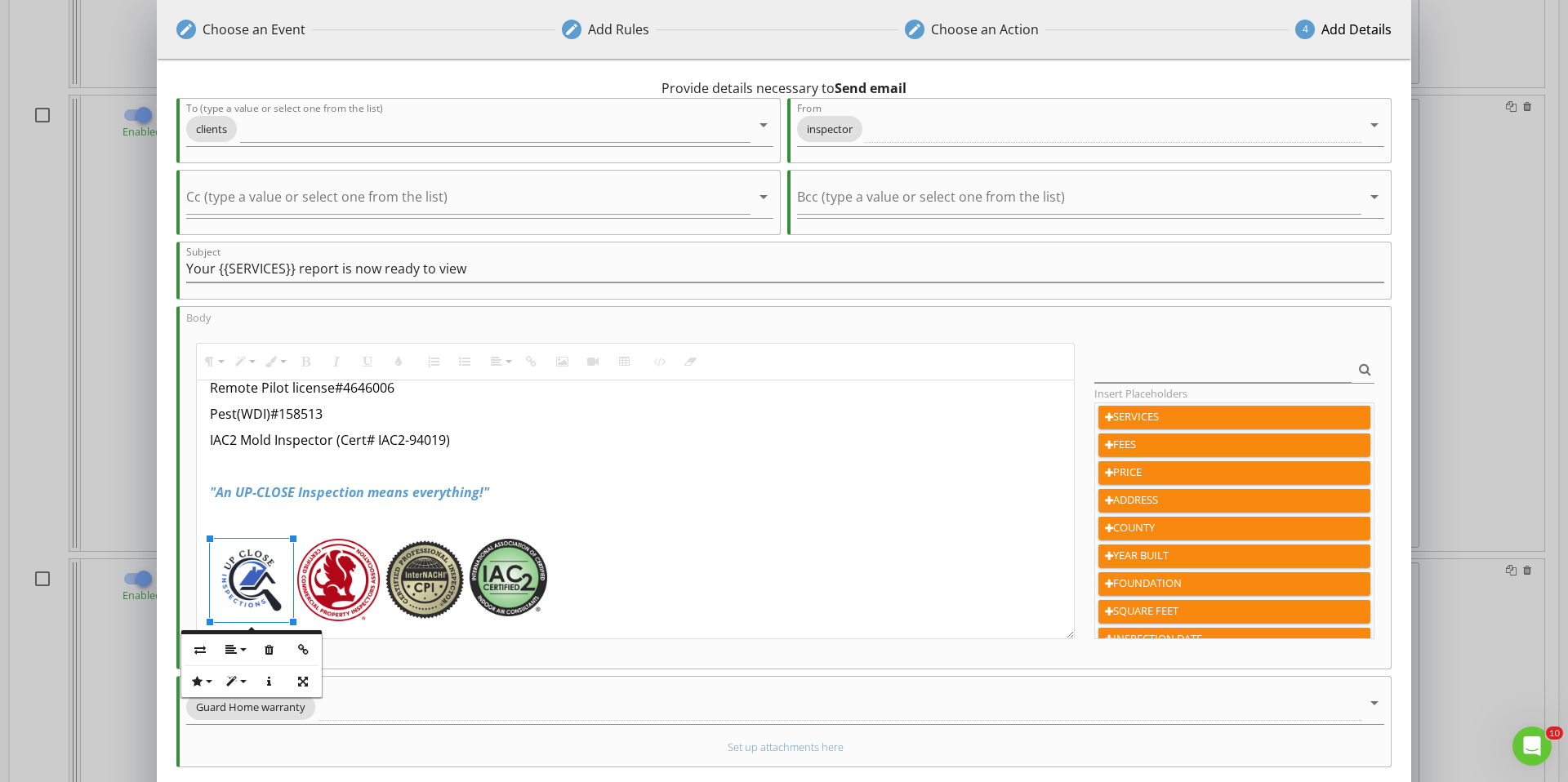 click at bounding box center [338, 580] 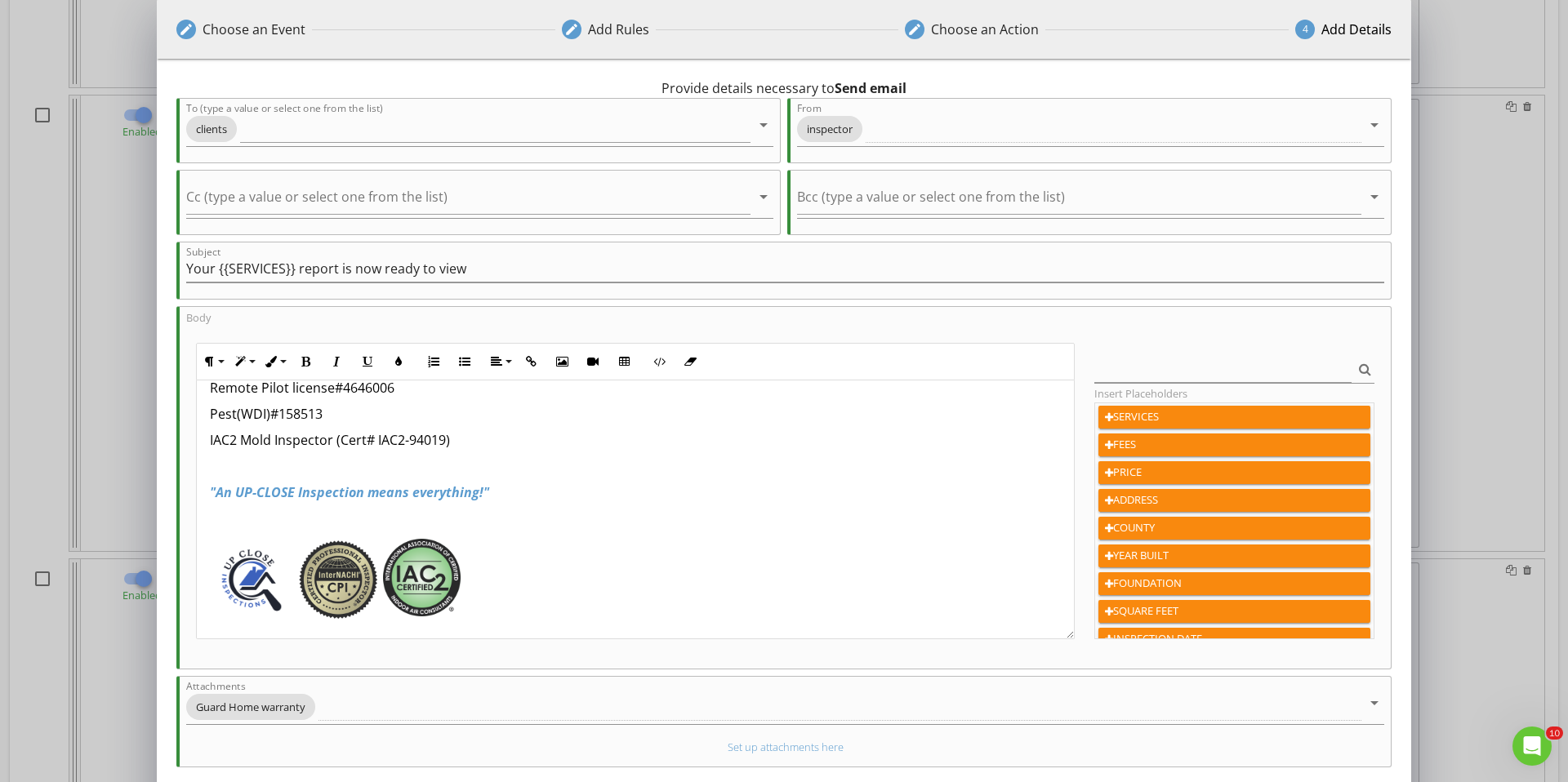 click at bounding box center (338, 580) 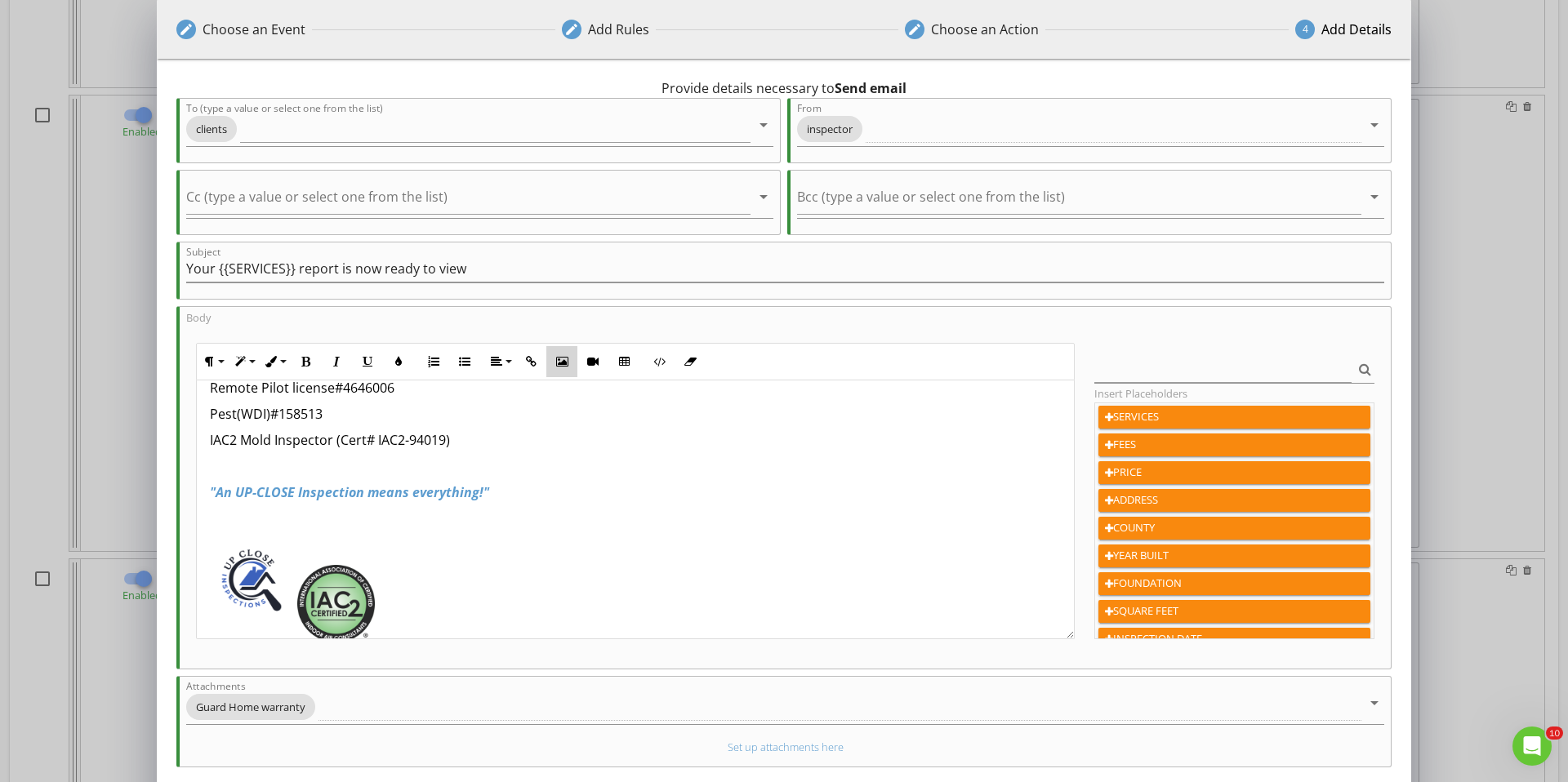 click at bounding box center (562, 362) 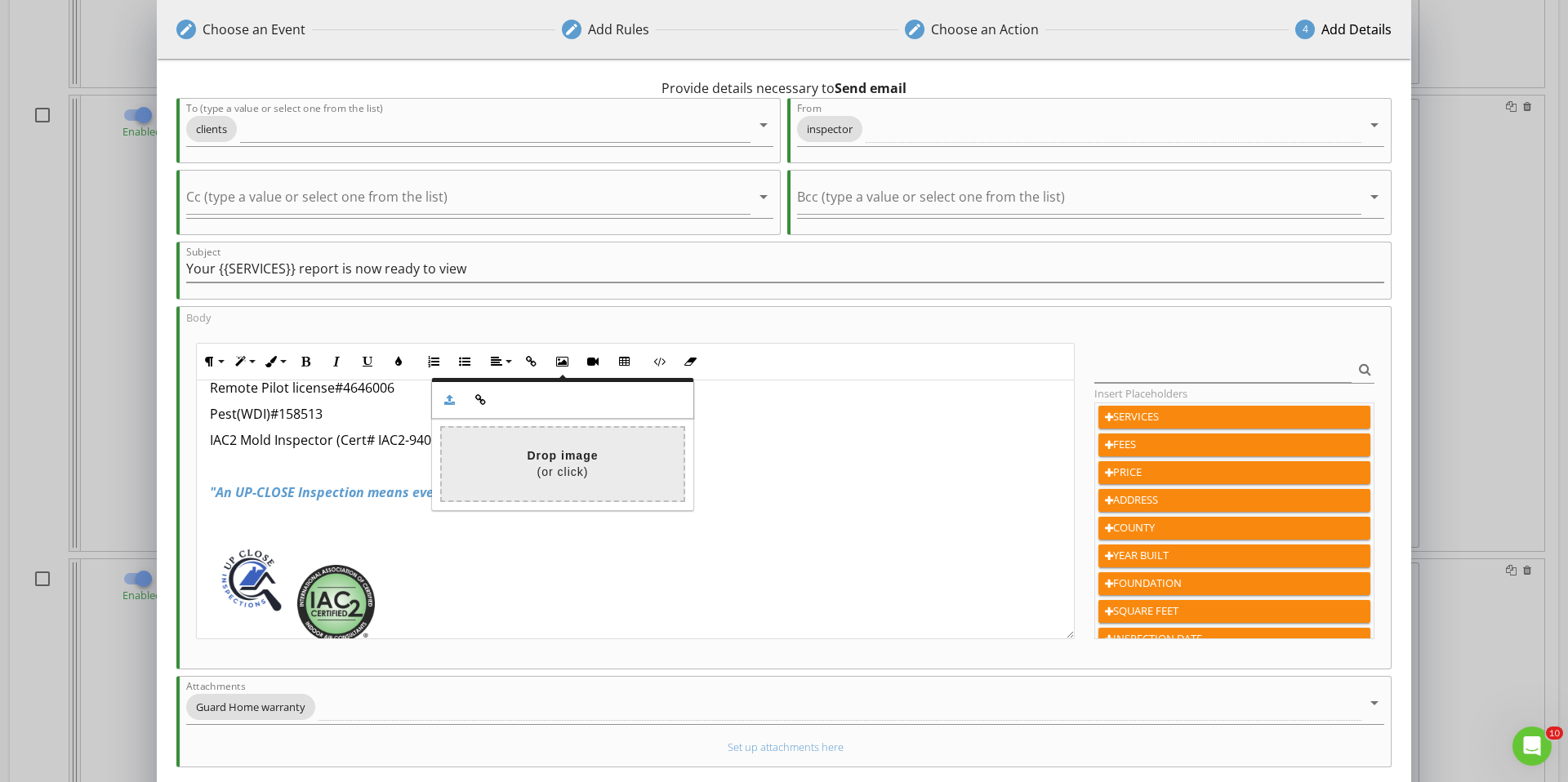 click at bounding box center (79, 464) 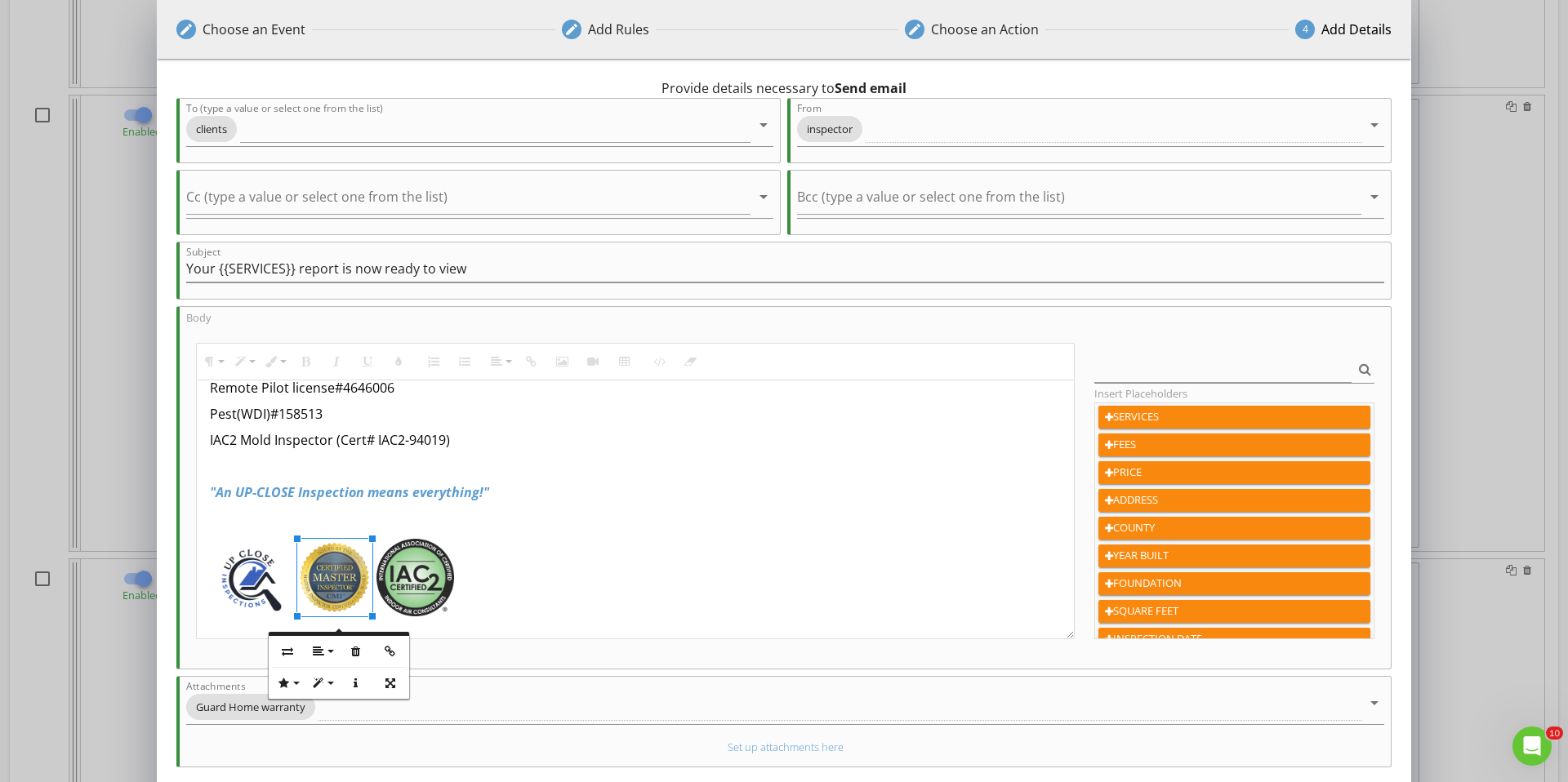drag, startPoint x: 457, startPoint y: 538, endPoint x: 405, endPoint y: 544, distance: 52.34501 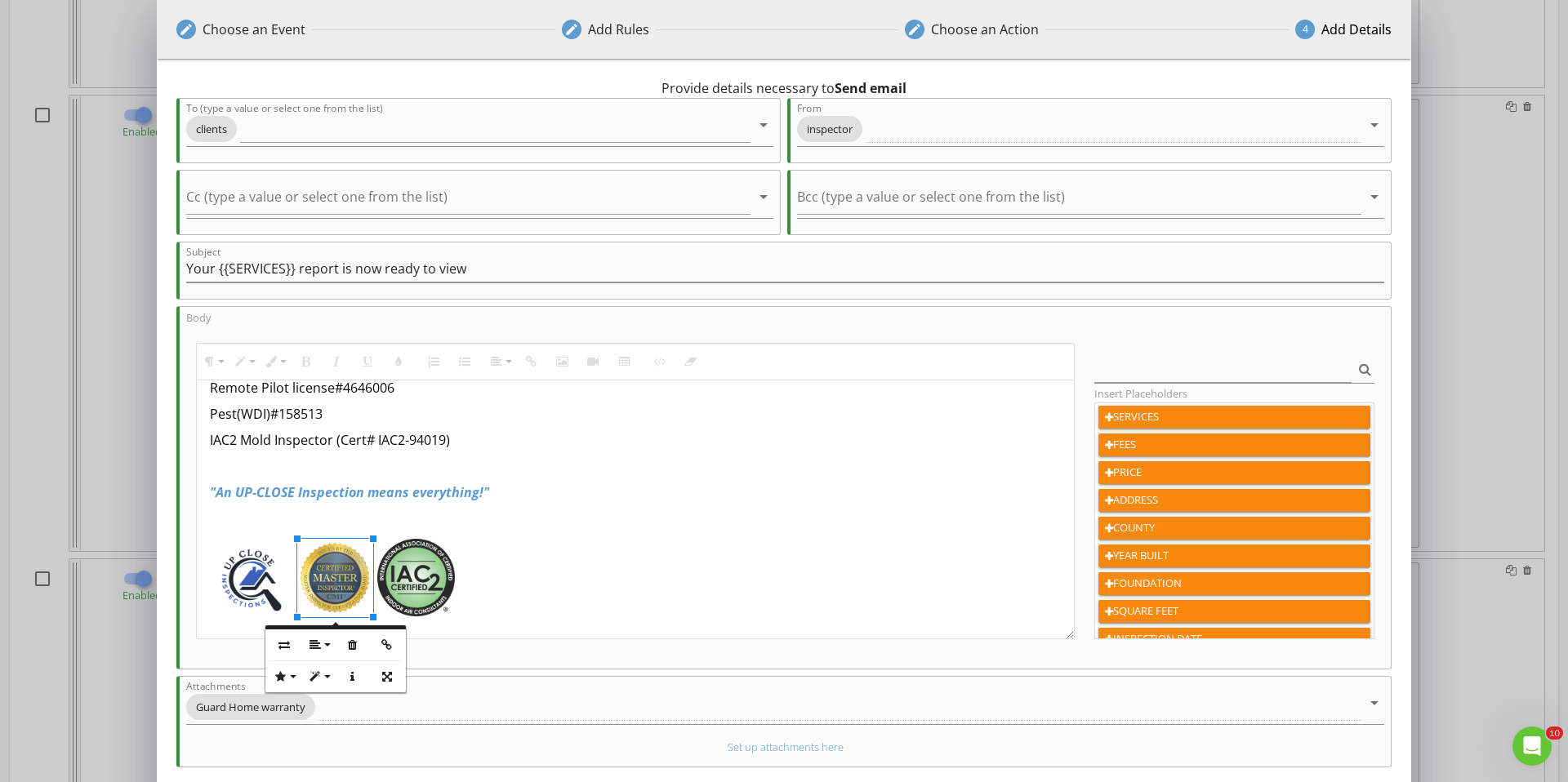 click at bounding box center (635, 518) 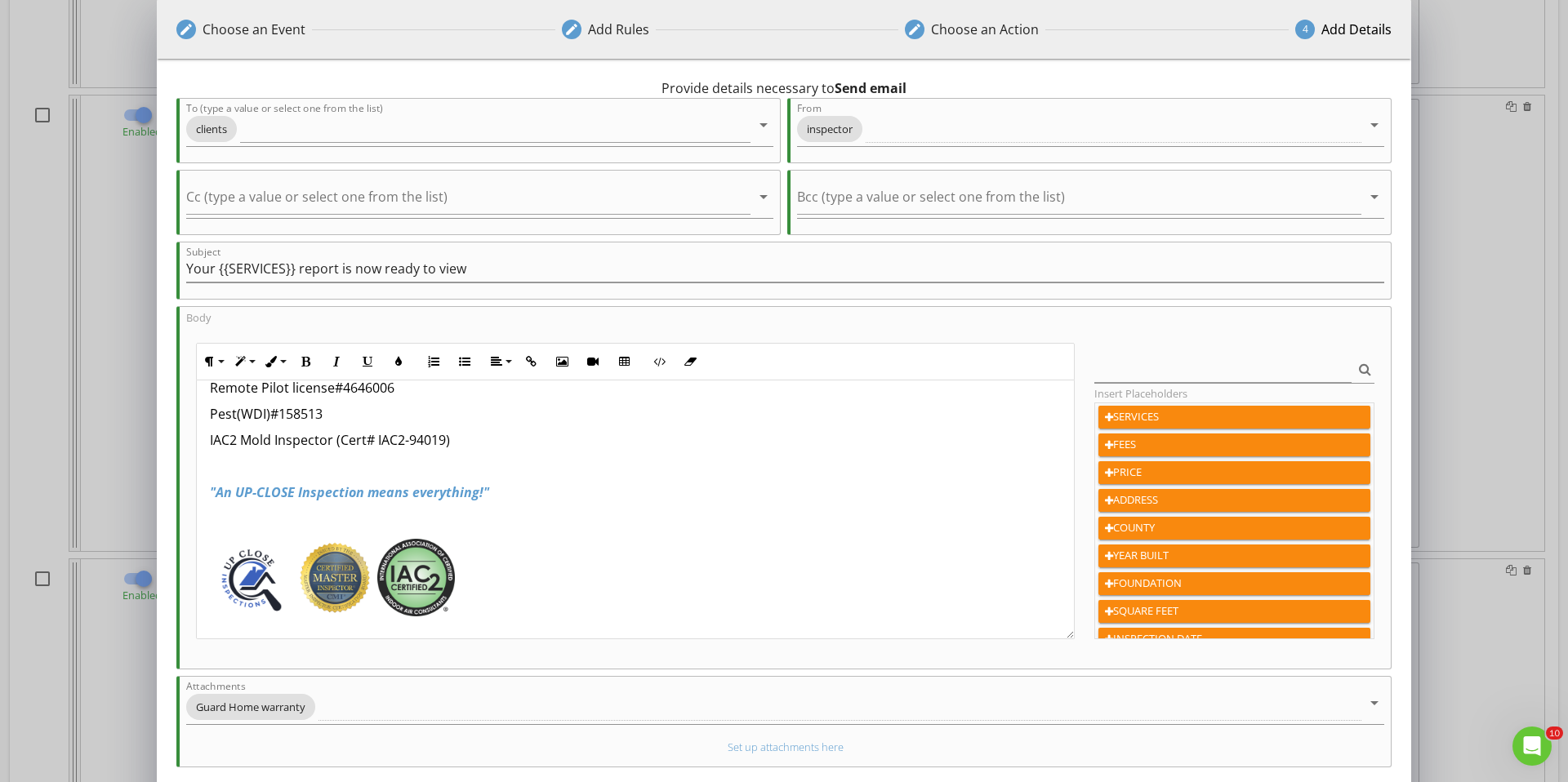 scroll, scrollTop: 856, scrollLeft: 0, axis: vertical 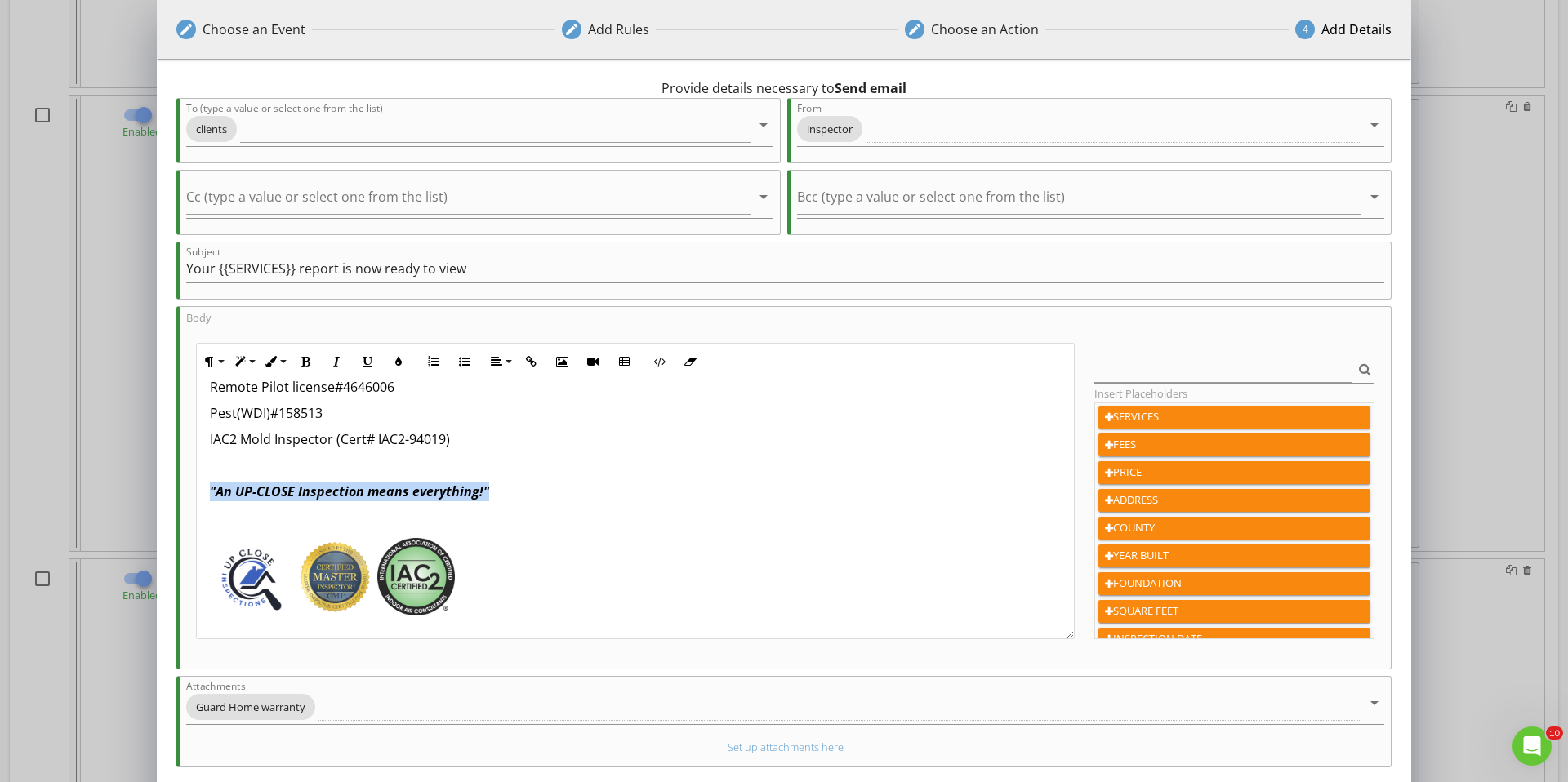 drag, startPoint x: 421, startPoint y: 491, endPoint x: 175, endPoint y: 487, distance: 246.0325 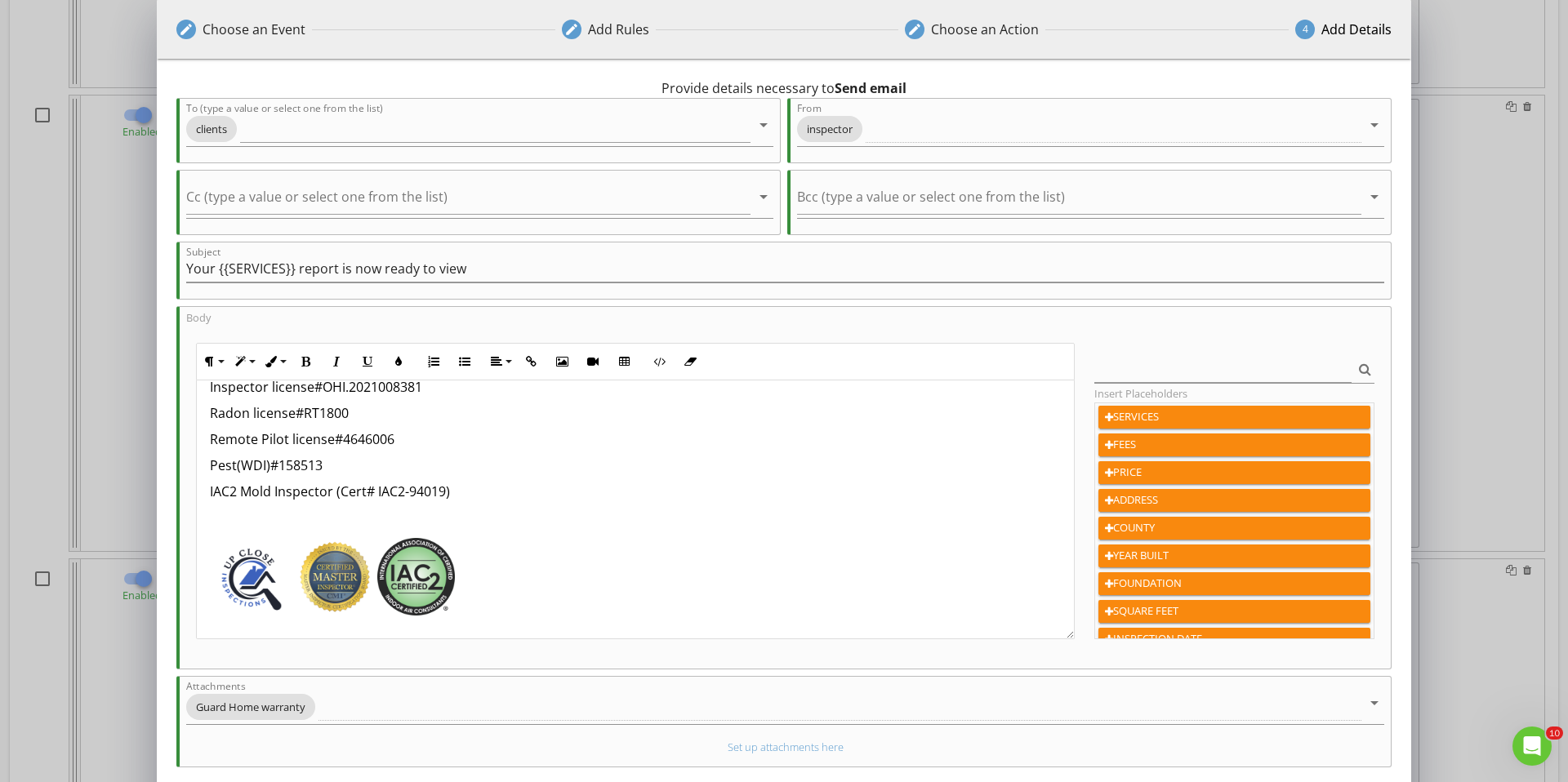 scroll, scrollTop: 804, scrollLeft: 0, axis: vertical 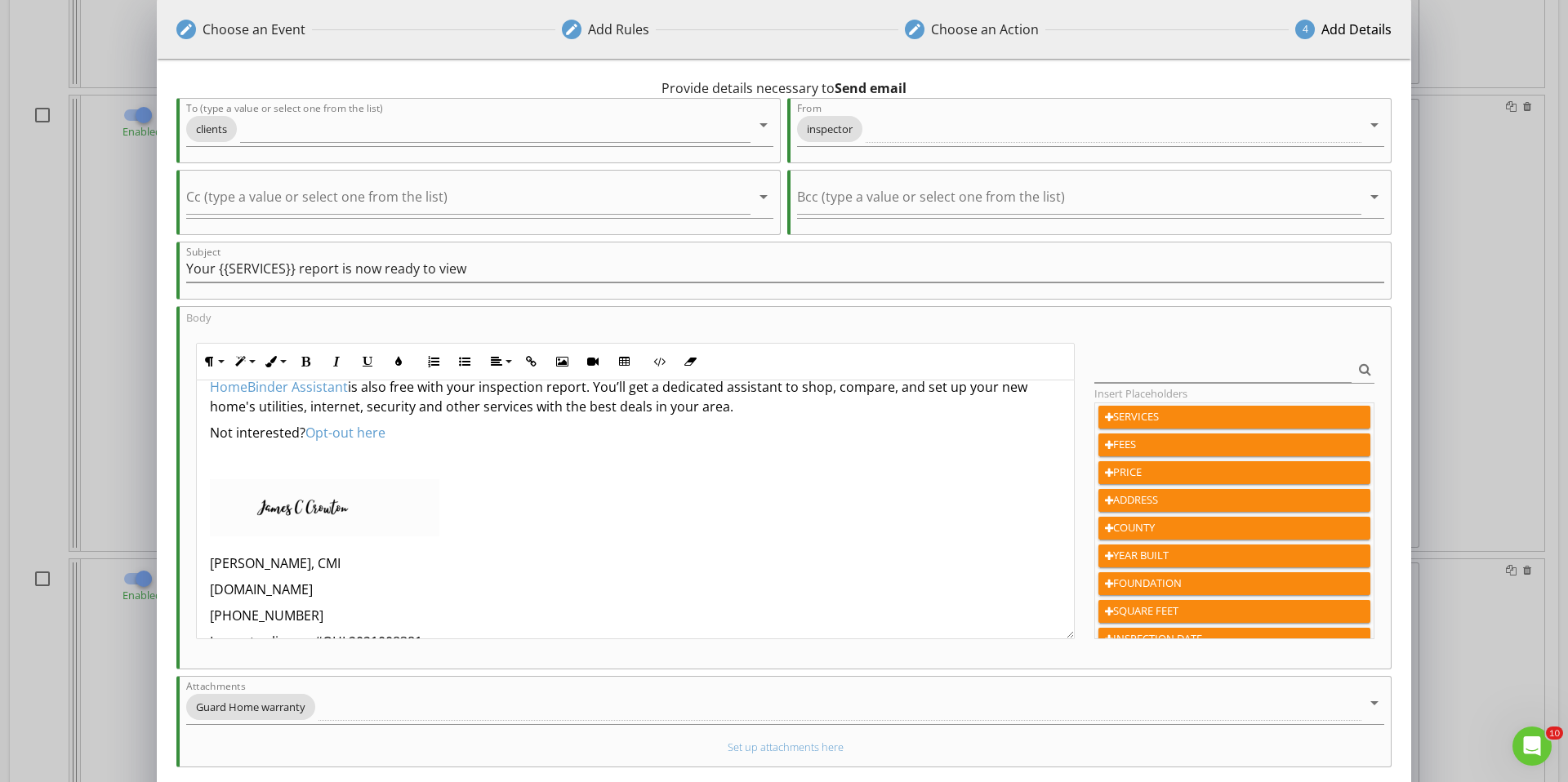 click at bounding box center [635, 459] 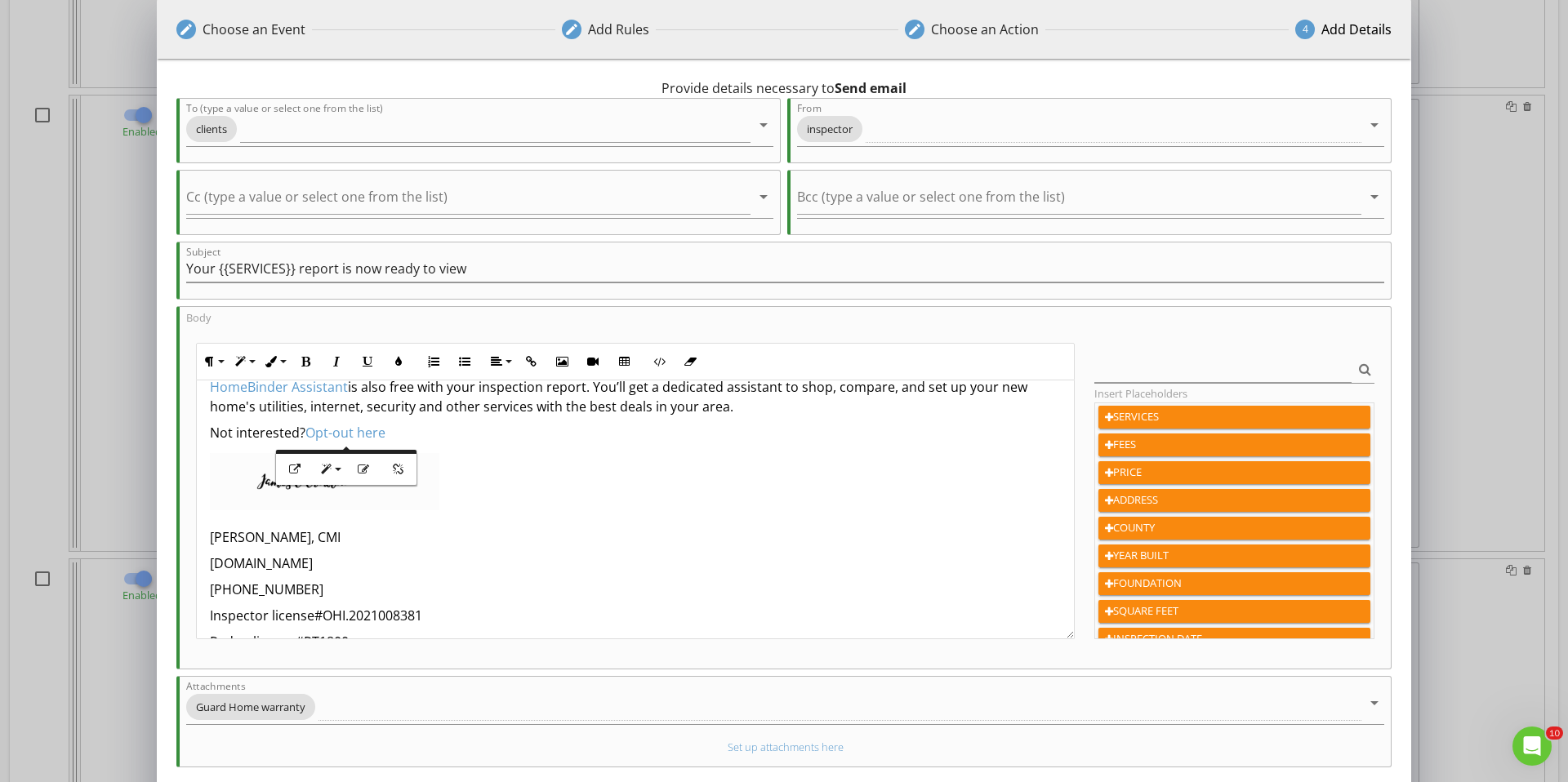 click at bounding box center [635, 459] 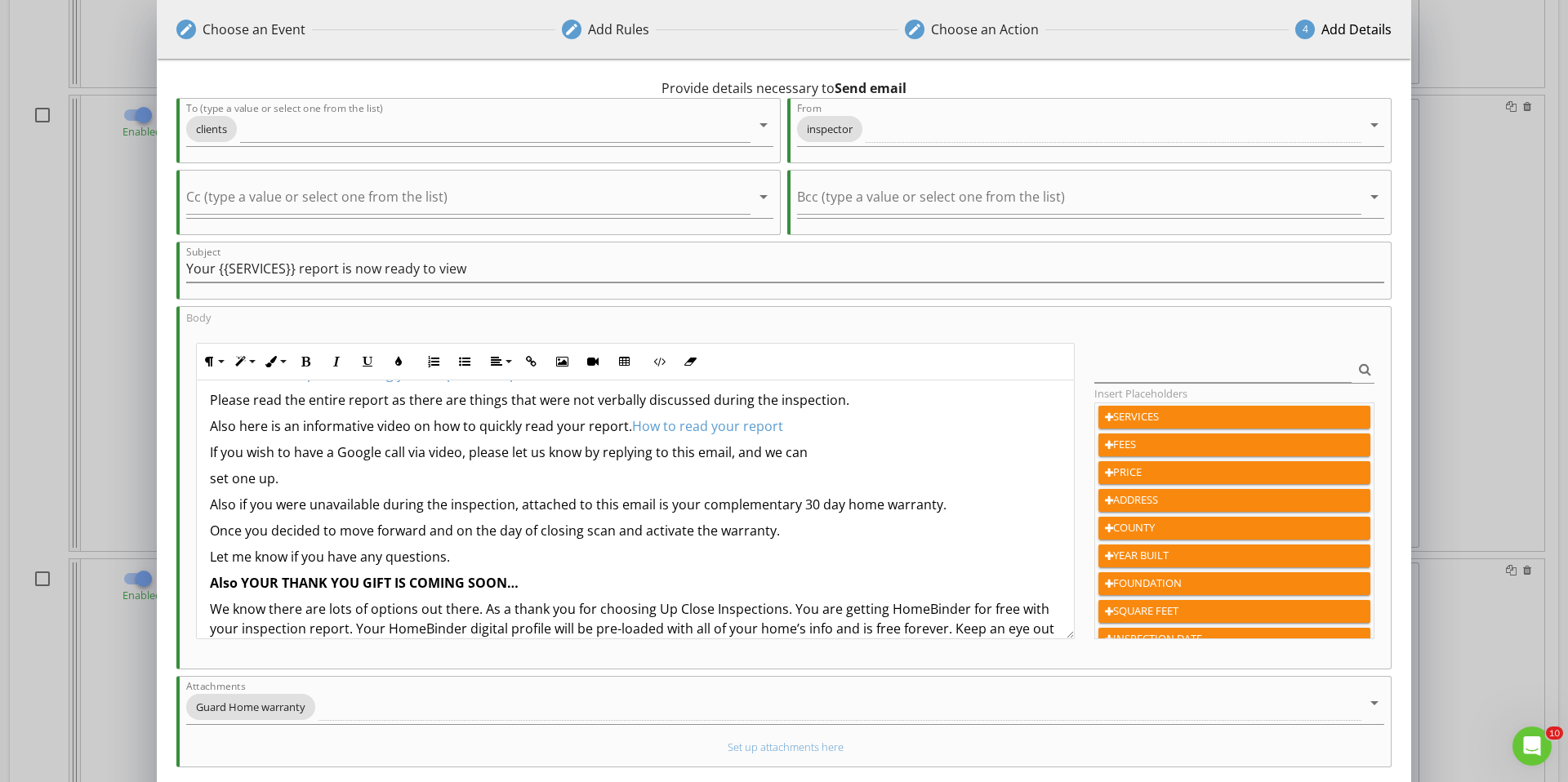 scroll, scrollTop: 438, scrollLeft: 0, axis: vertical 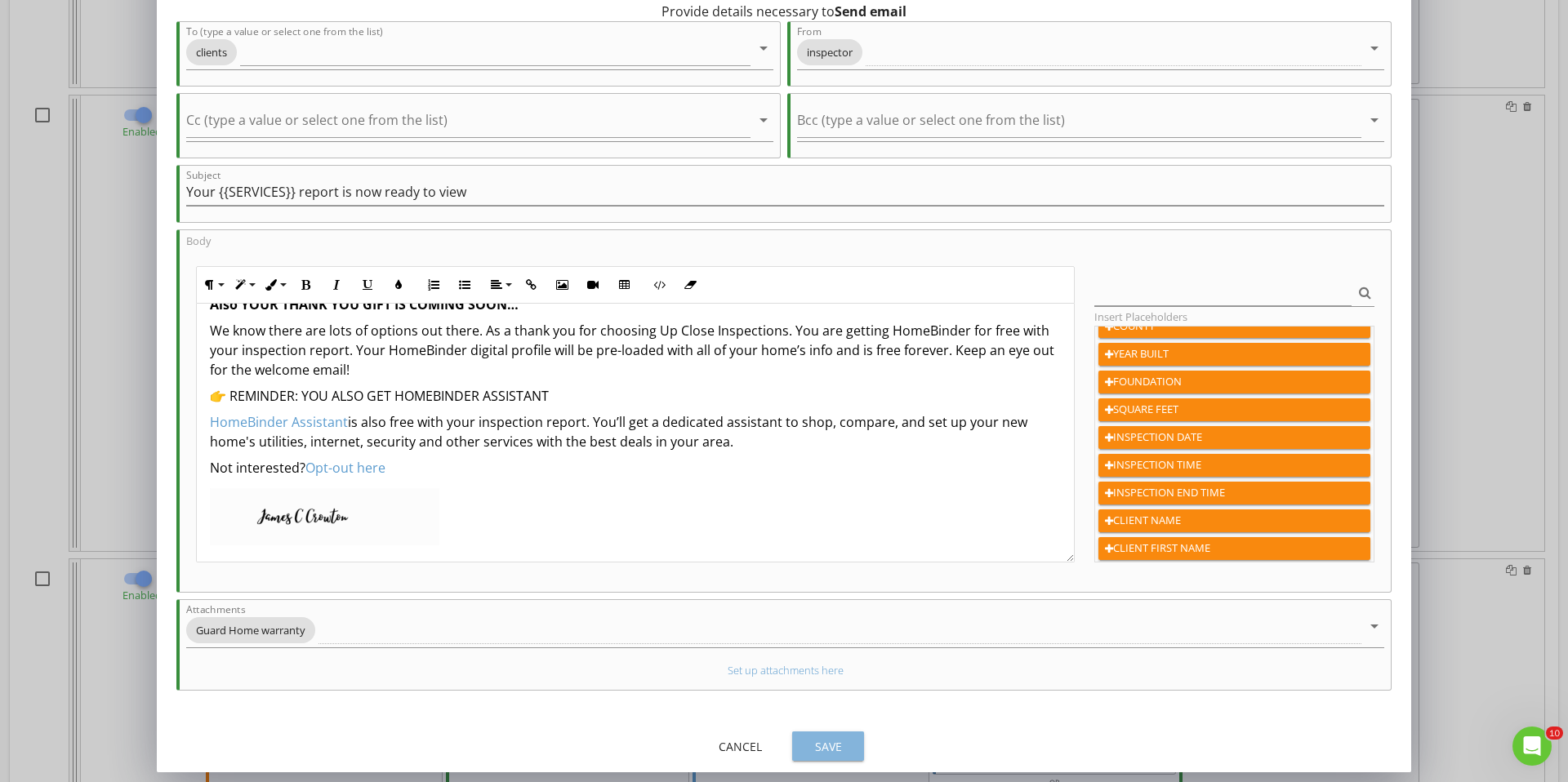 click on "Save" at bounding box center (828, 746) 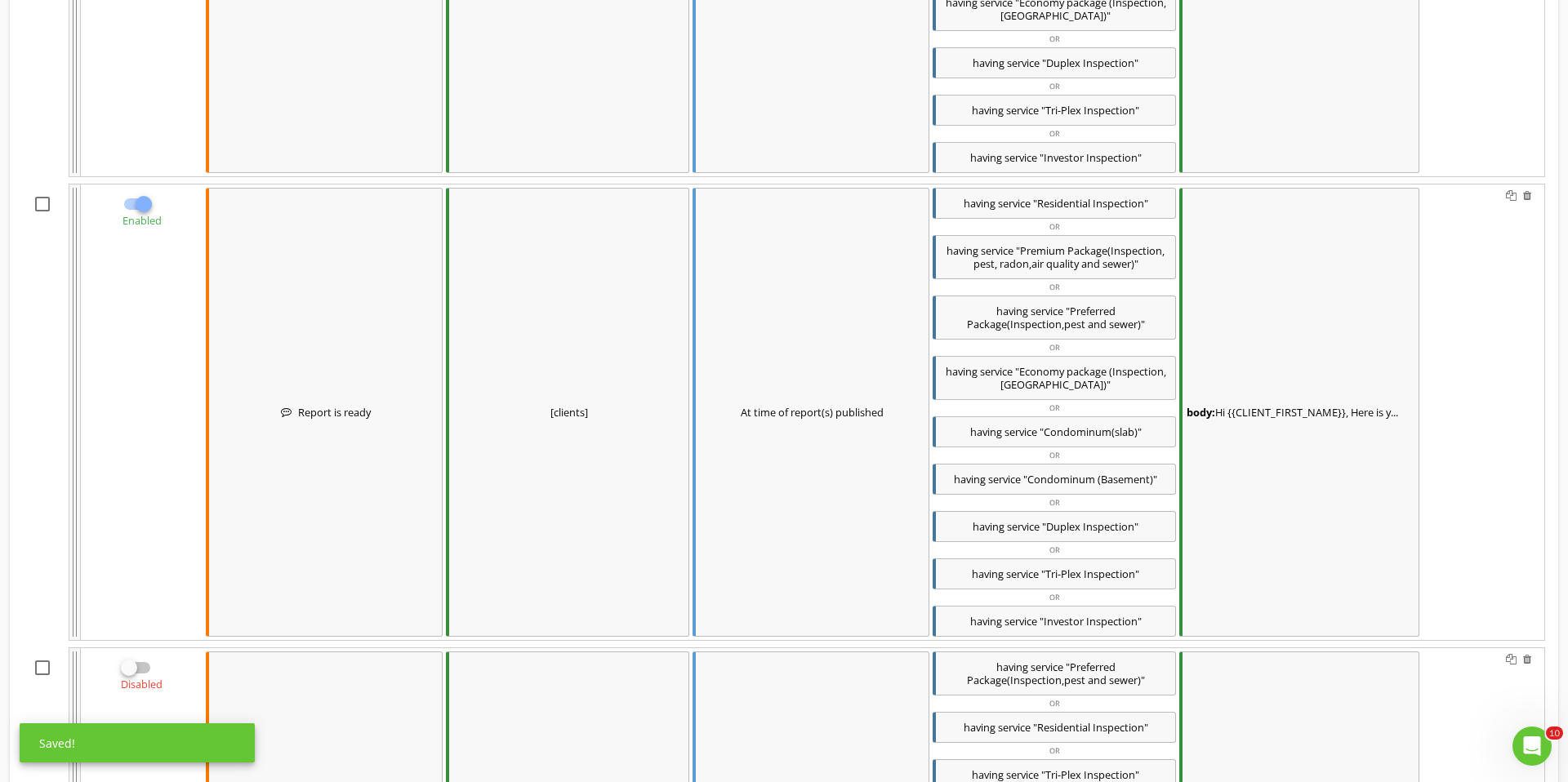 scroll, scrollTop: 922, scrollLeft: 0, axis: vertical 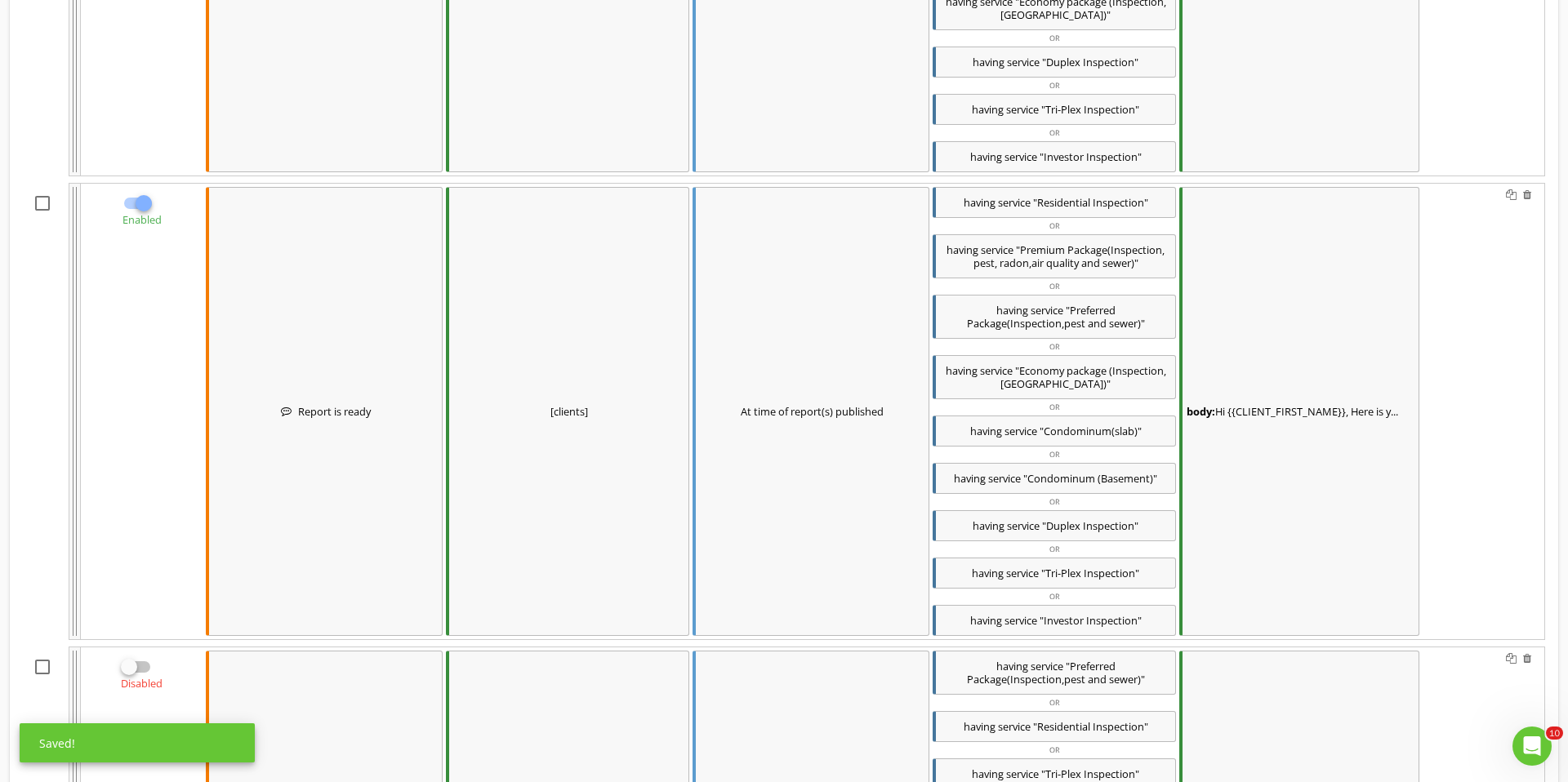 click on "body:
Hi {{CLIENT_FIRST_NAME}},
Here is y..." at bounding box center (1299, 411) 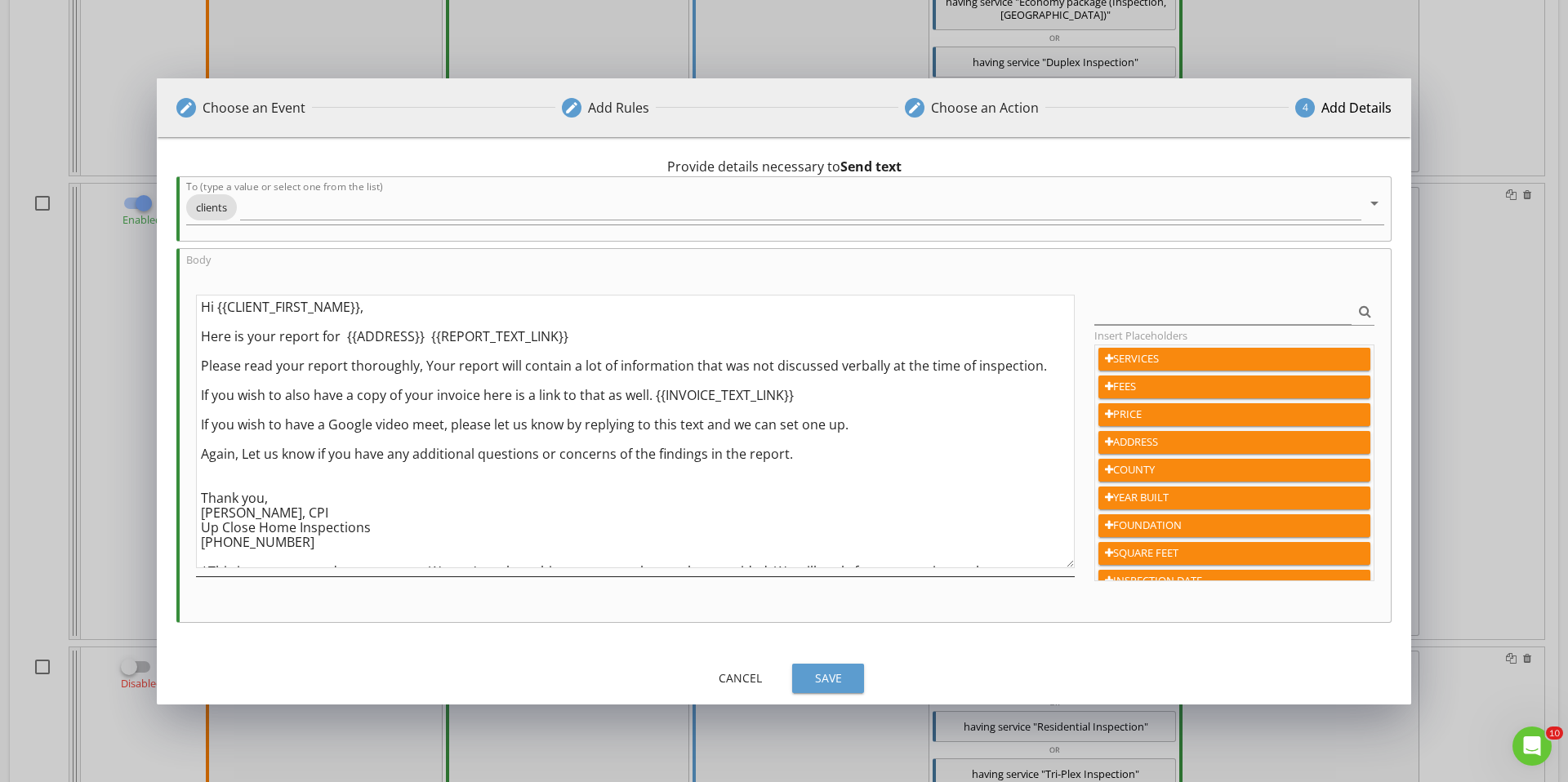click on "Hi {{CLIENT_FIRST_NAME}},
Here is your report for  {{ADDRESS}}  {{REPORT_TEXT_LINK}}
Please read your report thoroughly, Your report will contain a lot of information that was not discussed verbally at the time of inspection.
If you wish to also have a copy of your invoice here is a link to that as well. {{INVOICE_TEXT_LINK}}
If you wish to have a Google video meet, please let us know by replying to this text and we can set one up.
Again, Let us know if you have any additional questions or concerns of the findings in the report.
Thank you,
James Crowton, CPI
Up Close Home Inspections
440-865-0763
*This is an automated text message. We can't reply to this message at the number provided. We will reply from our main number - 440-865-0763*" at bounding box center [635, 431] 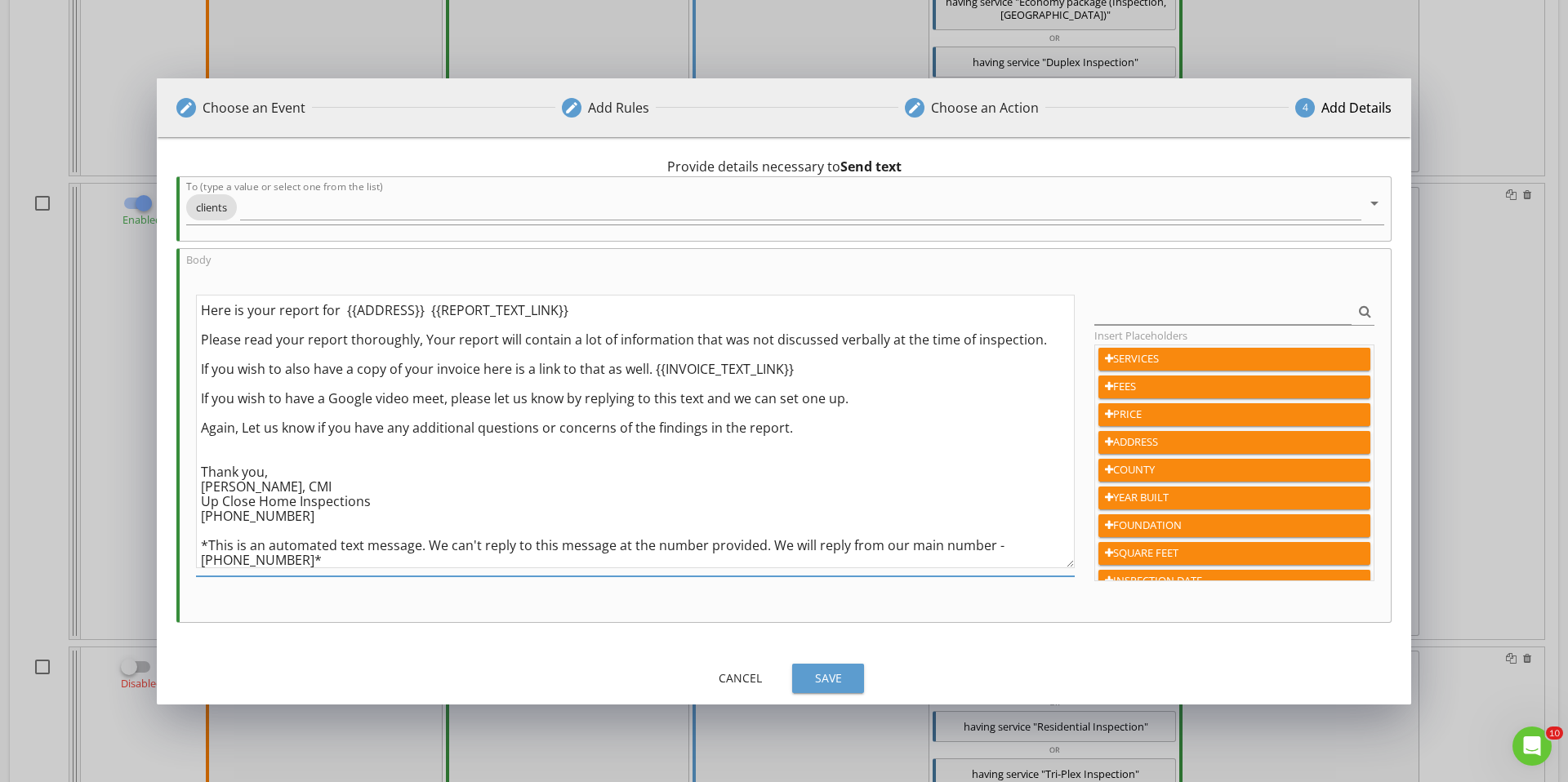 scroll, scrollTop: 45, scrollLeft: 0, axis: vertical 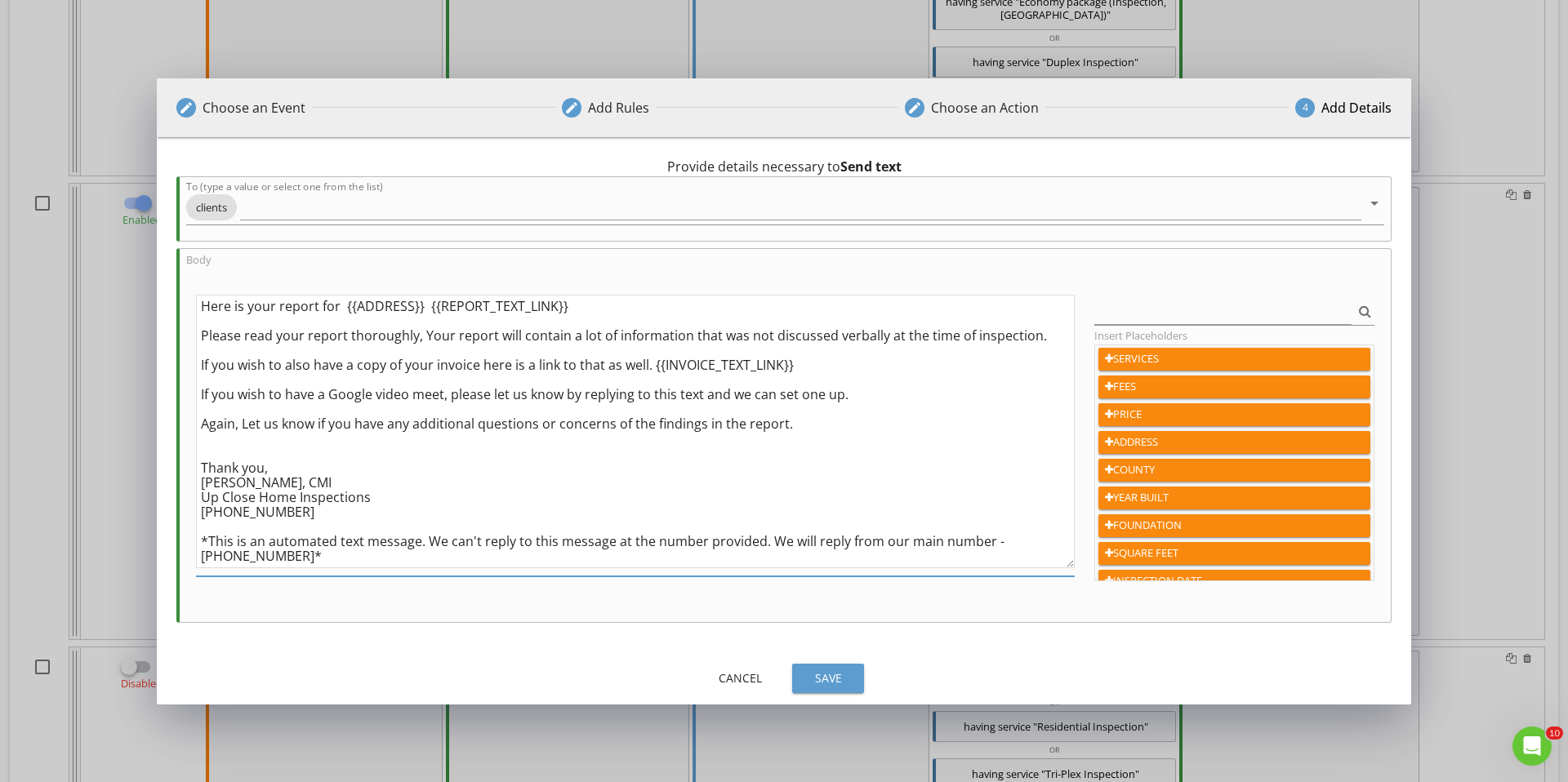 click on "Hi {{CLIENT_FIRST_NAME}},
Here is your report for  {{ADDRESS}}  {{REPORT_TEXT_LINK}}
Please read your report thoroughly, Your report will contain a lot of information that was not discussed verbally at the time of inspection.
If you wish to also have a copy of your invoice here is a link to that as well. {{INVOICE_TEXT_LINK}}
If you wish to have a Google video meet, please let us know by replying to this text and we can set one up.
Again, Let us know if you have any additional questions or concerns of the findings in the report.
Thank you,
James Crowton, CMI
Up Close Home Inspections
440-865-0763
*This is an automated text message. We can't reply to this message at the number provided. We will reply from our main number - 440-865-0763*" at bounding box center [635, 431] 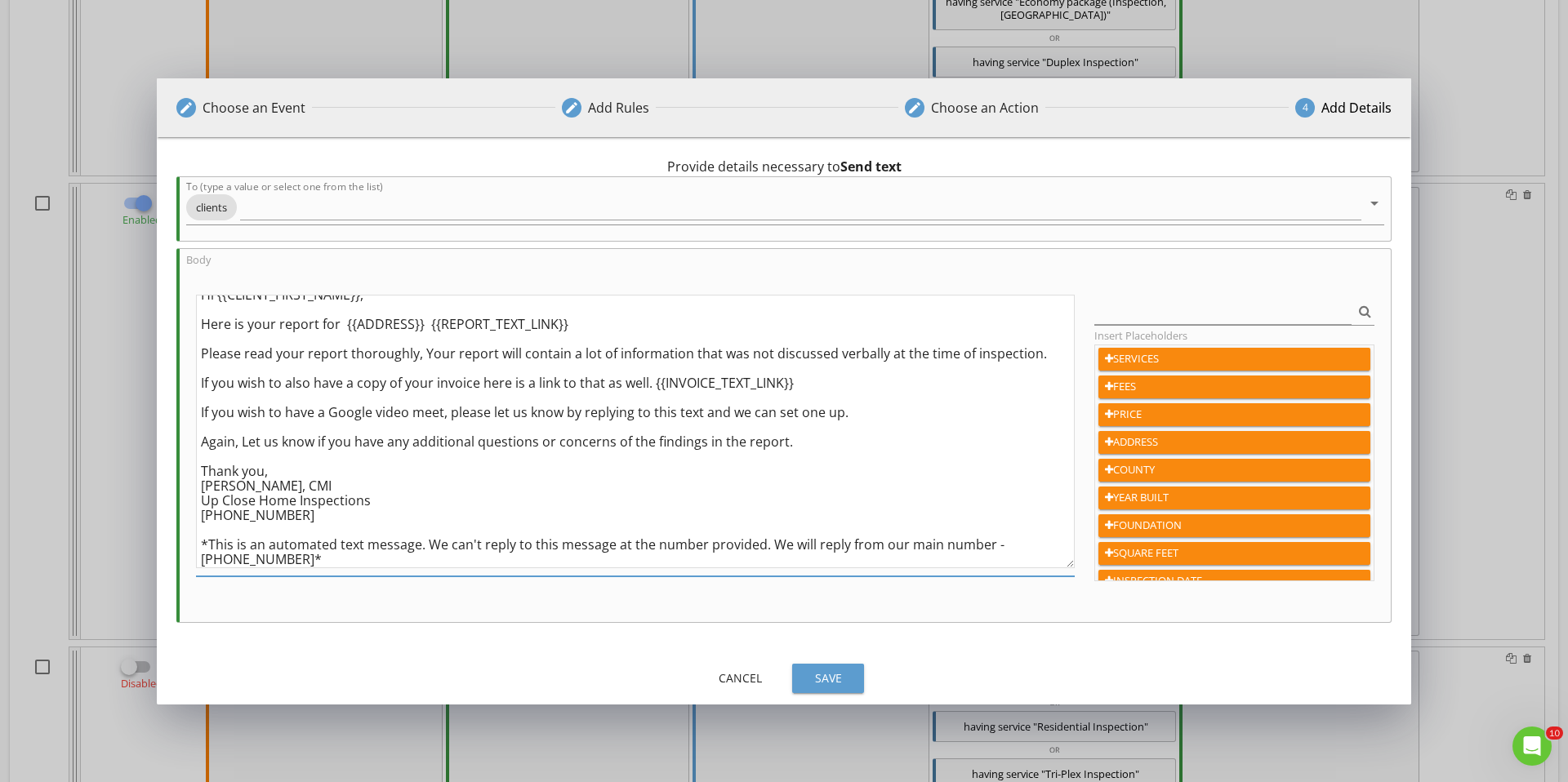 scroll, scrollTop: 30, scrollLeft: 0, axis: vertical 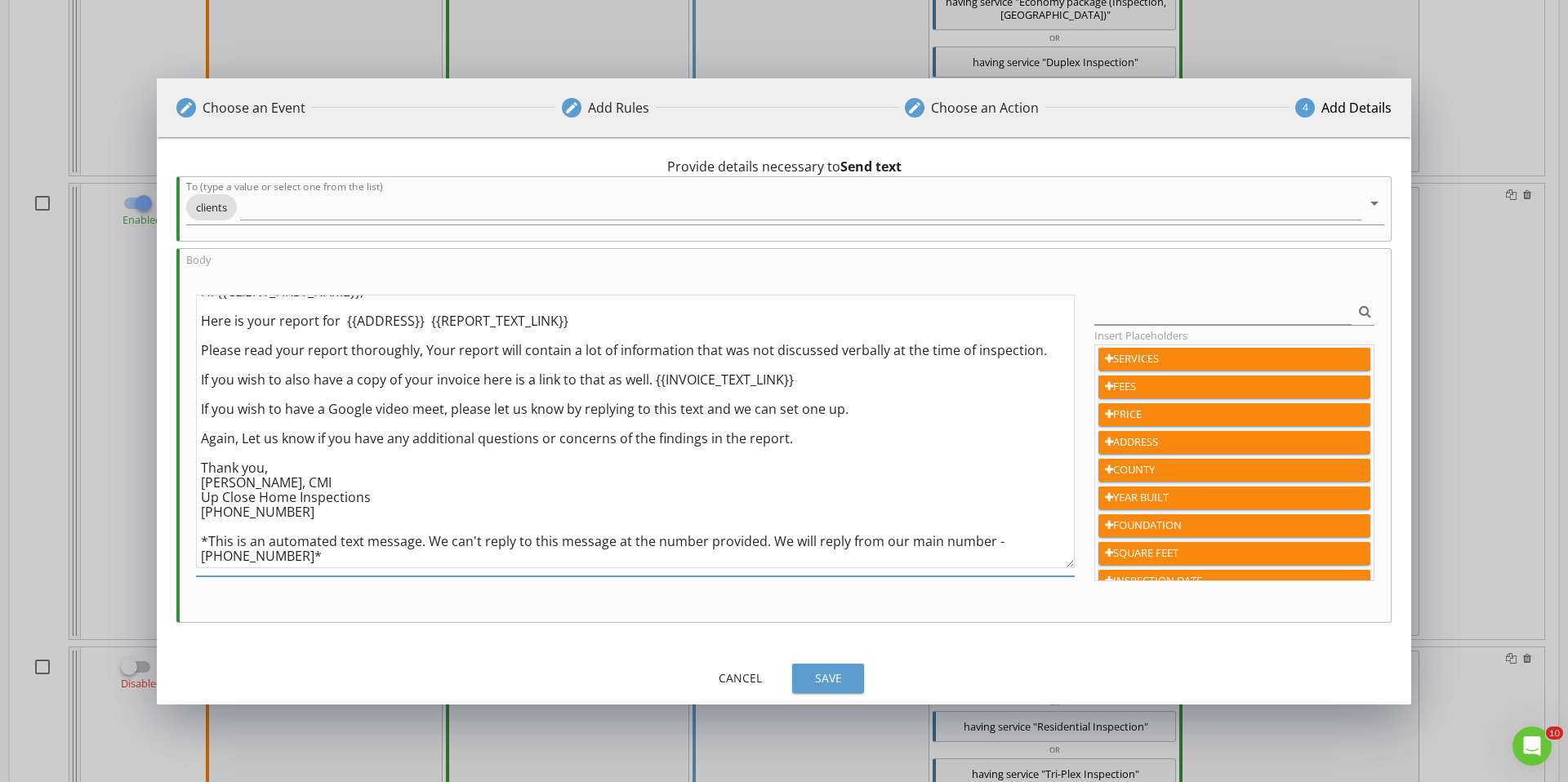 type on "Hi {{CLIENT_FIRST_NAME}},
Here is your report for  {{ADDRESS}}  {{REPORT_TEXT_LINK}}
Please read your report thoroughly, Your report will contain a lot of information that was not discussed verbally at the time of inspection.
If you wish to also have a copy of your invoice here is a link to that as well. {{INVOICE_TEXT_LINK}}
If you wish to have a Google video meet, please let us know by replying to this text and we can set one up.
Again, Let us know if you have any additional questions or concerns of the findings in the report.
Thank you,
James Crowton, CMI
Up Close Home Inspections
440-865-0763
*This is an automated text message. We can't reply to this message at the number provided. We will reply from our main number - 440-865-0763*" 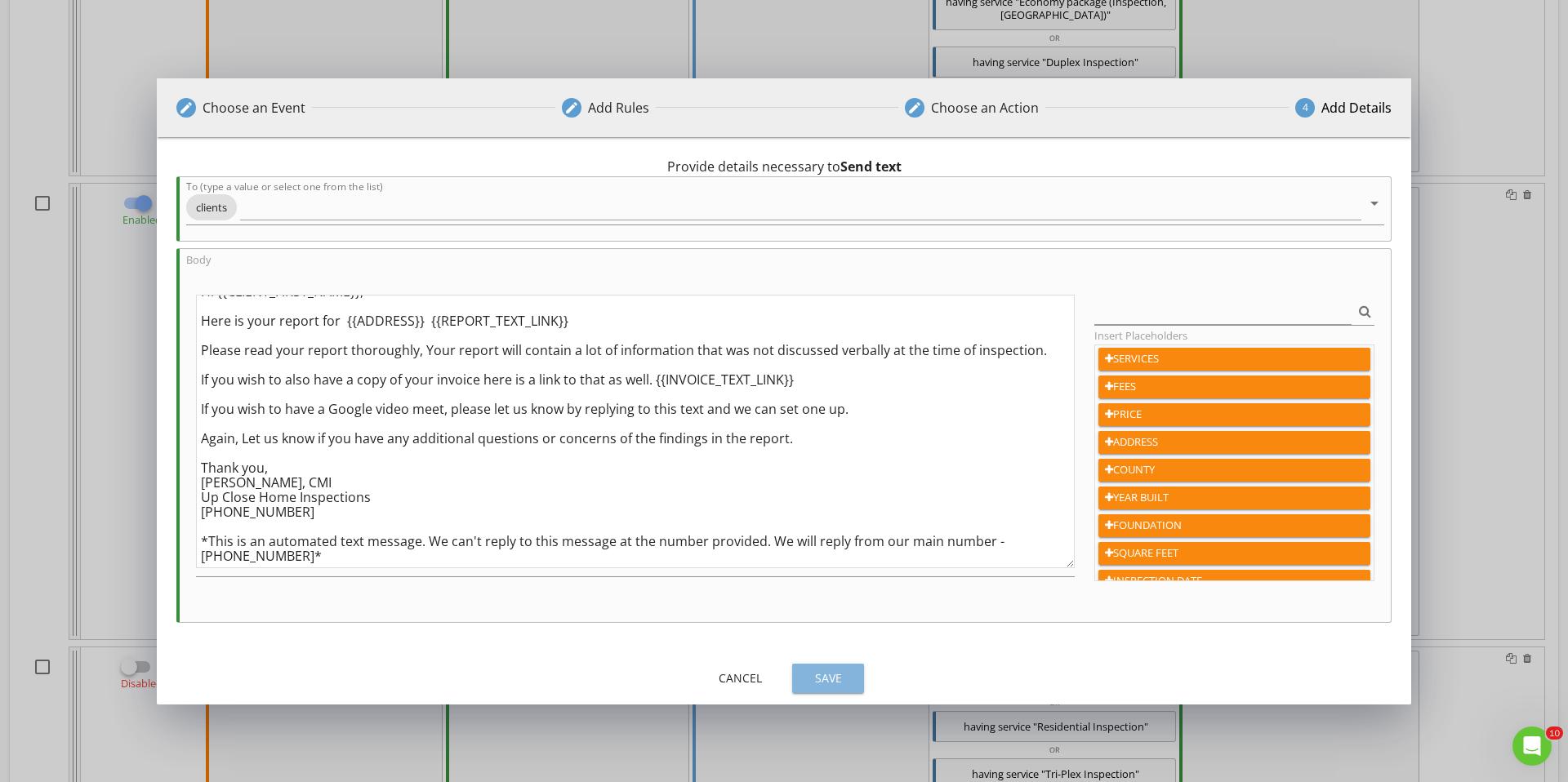 drag, startPoint x: 831, startPoint y: 670, endPoint x: 824, endPoint y: 664, distance: 9.2195445 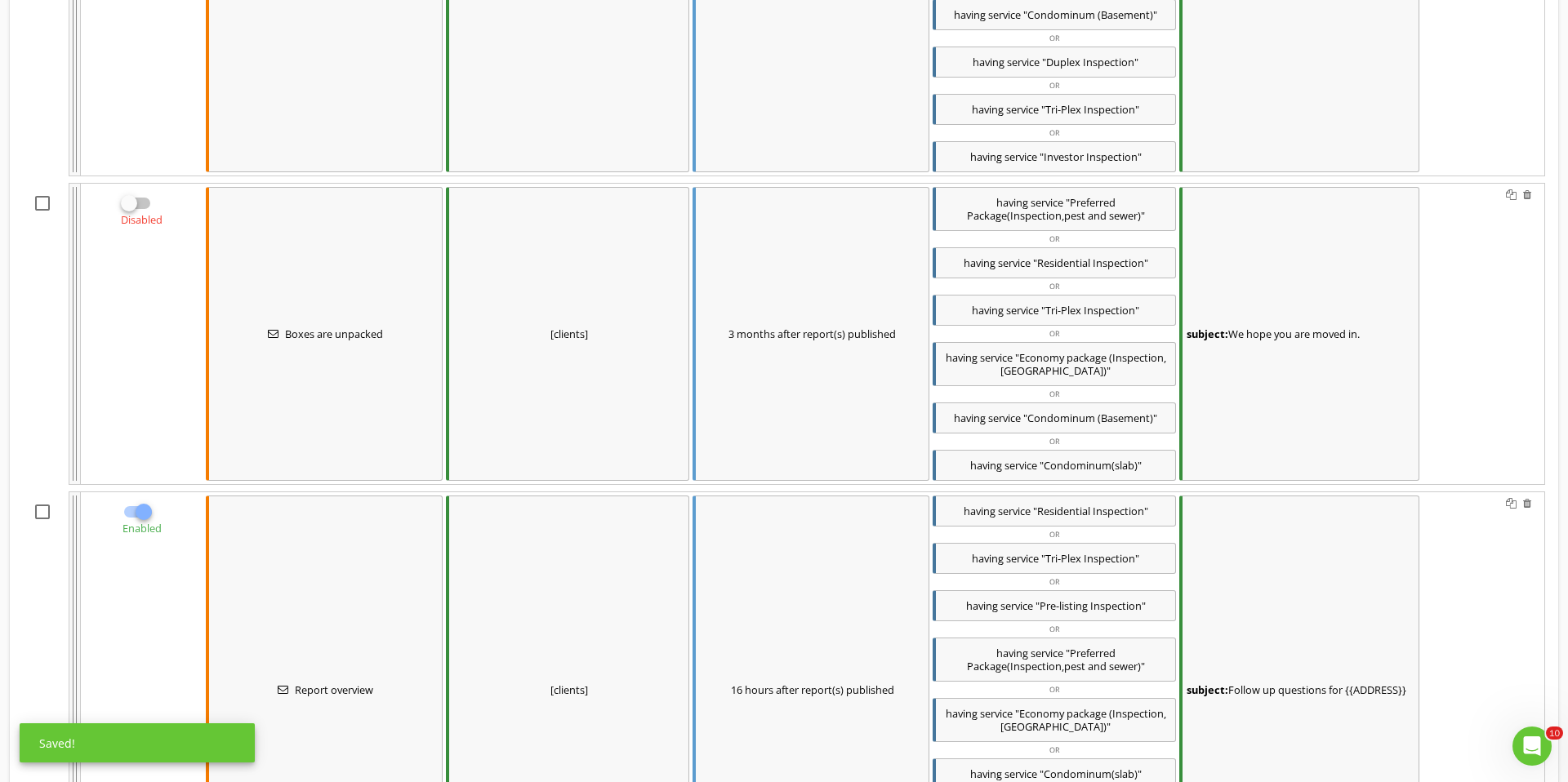 scroll, scrollTop: 1386, scrollLeft: 0, axis: vertical 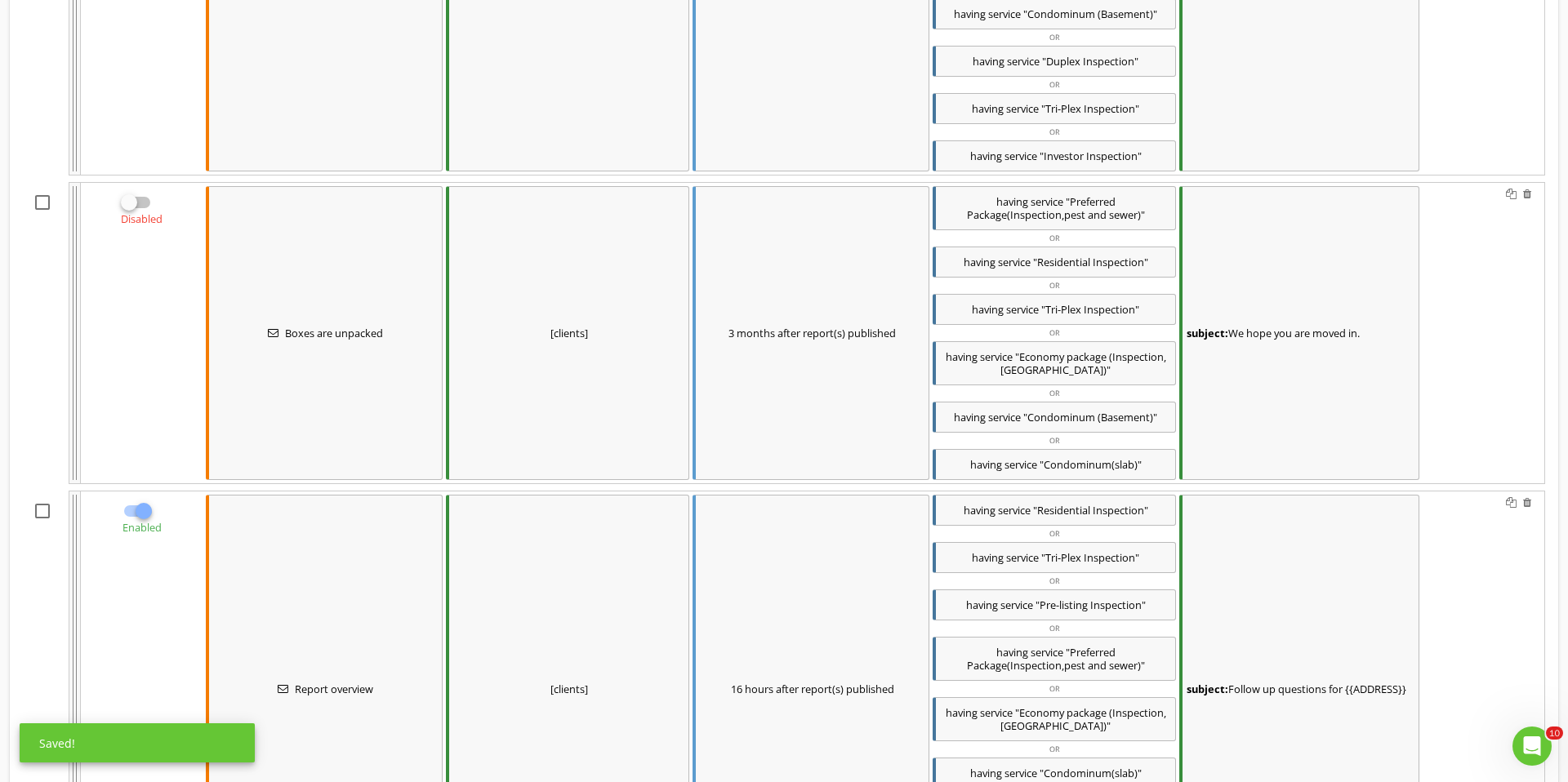 click on "subject:
We hope you are moved in." at bounding box center [1299, 333] 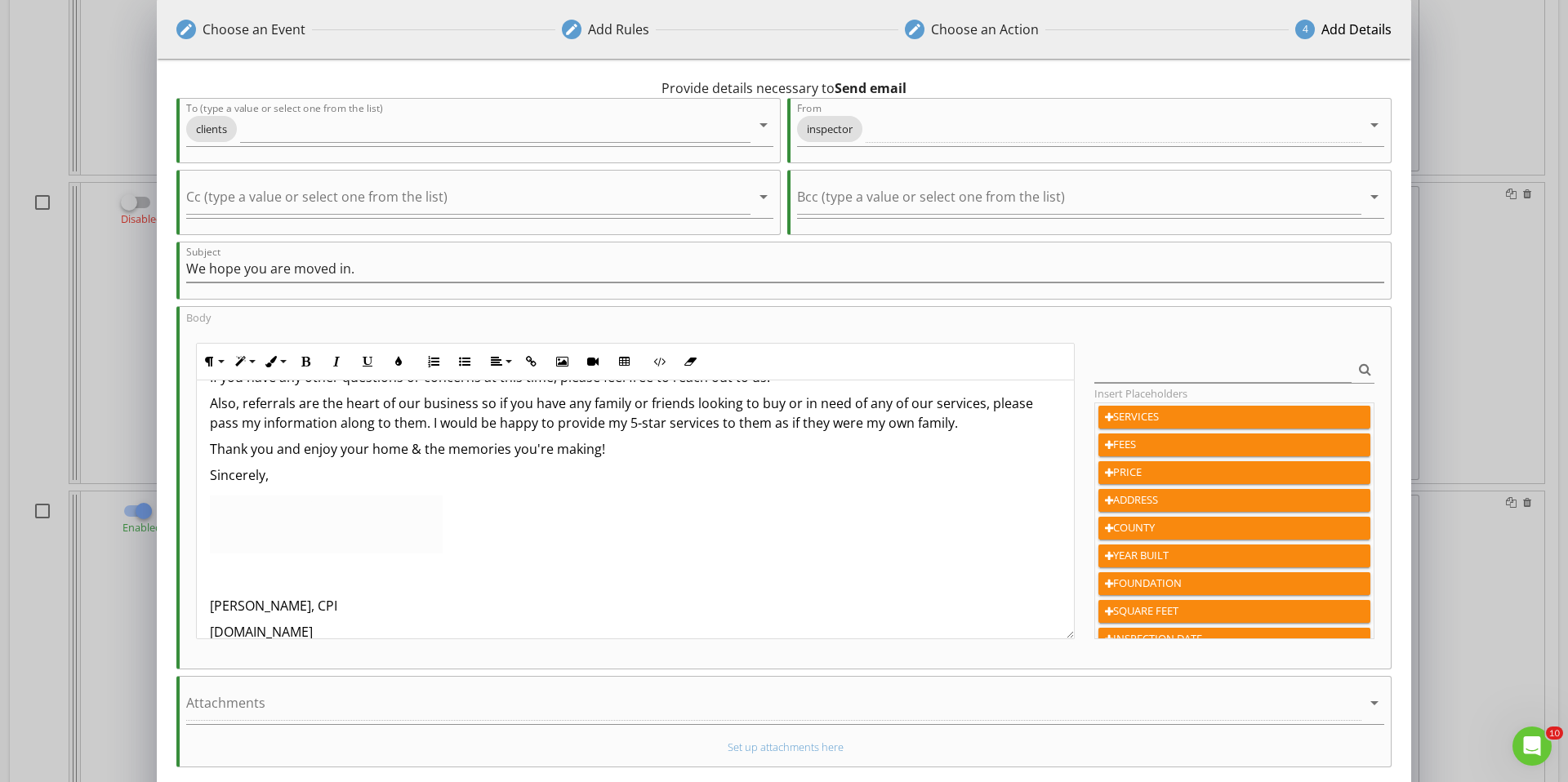 scroll, scrollTop: 212, scrollLeft: 0, axis: vertical 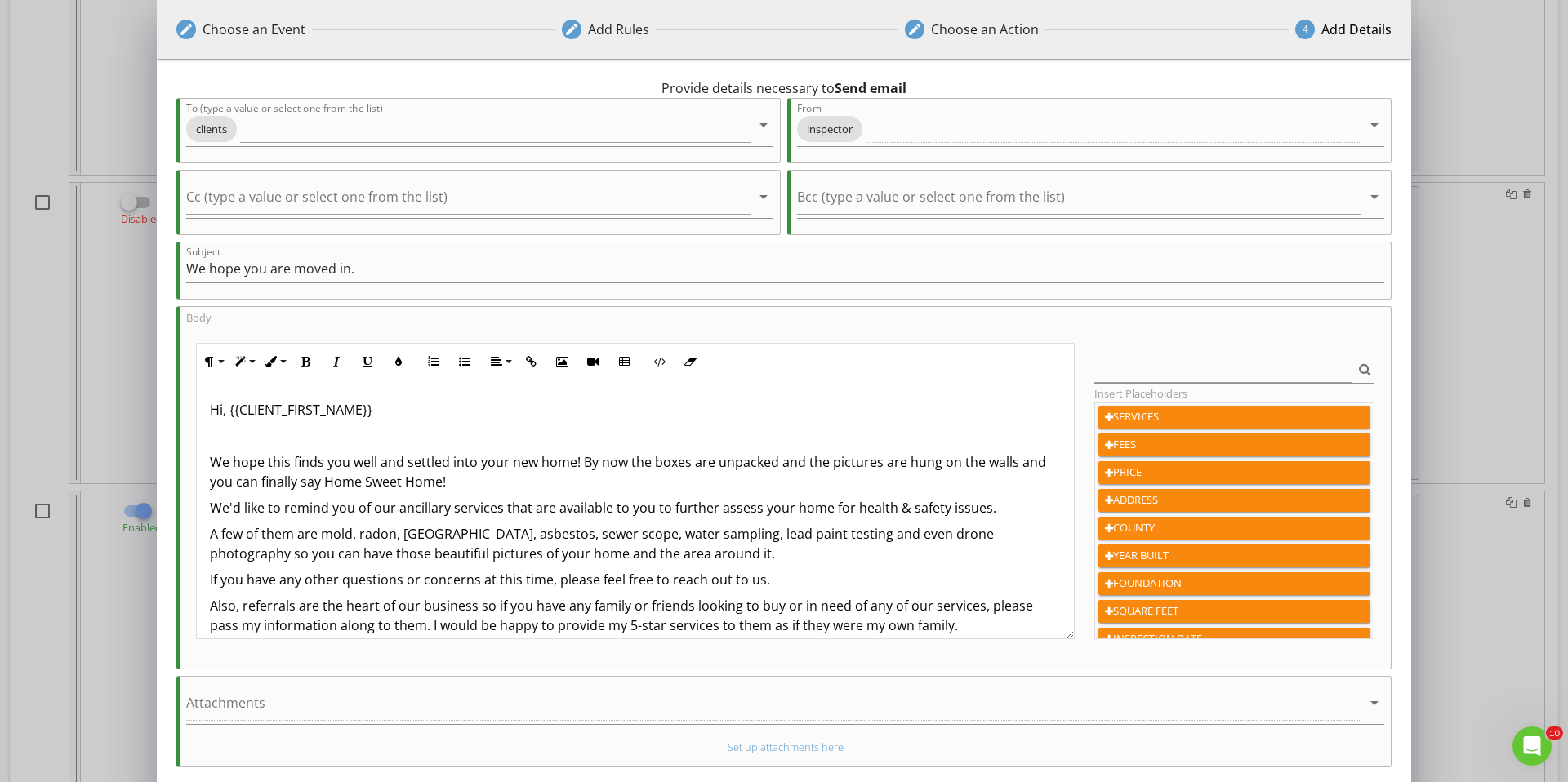 drag, startPoint x: 459, startPoint y: 460, endPoint x: 207, endPoint y: 461, distance: 252.00198 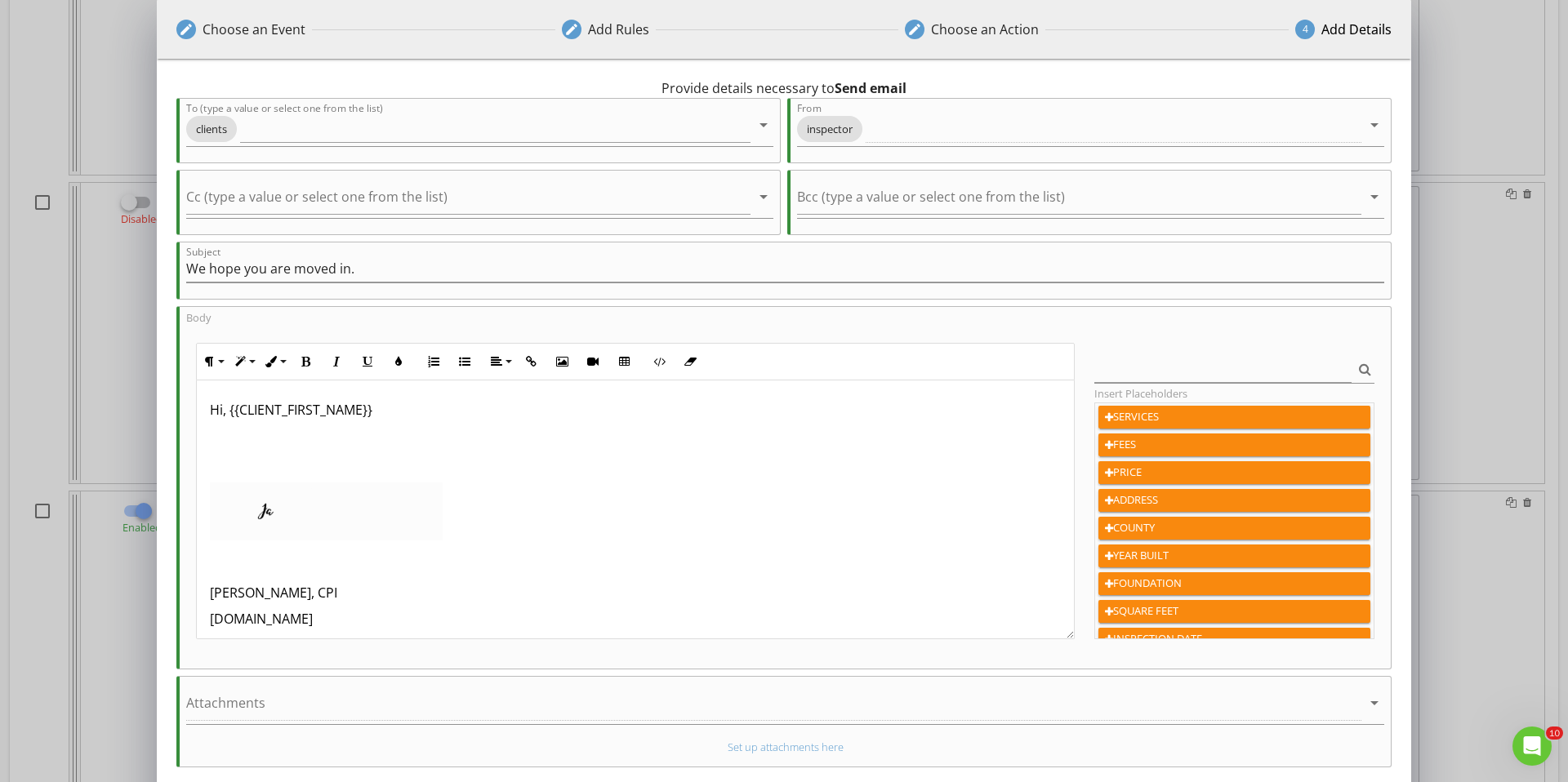 click at bounding box center [635, 436] 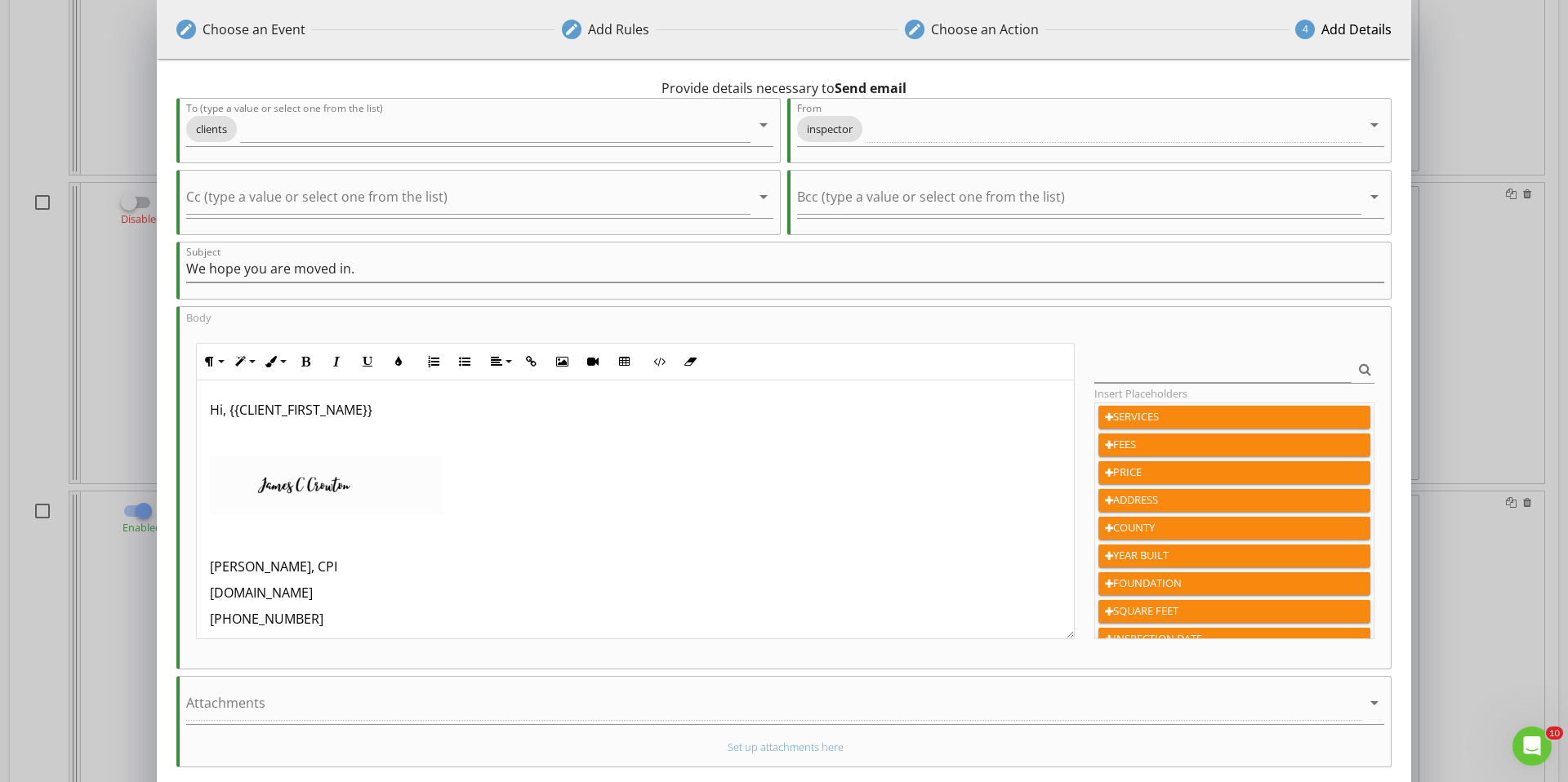 click on "[PERSON_NAME], CPI" at bounding box center [635, 567] 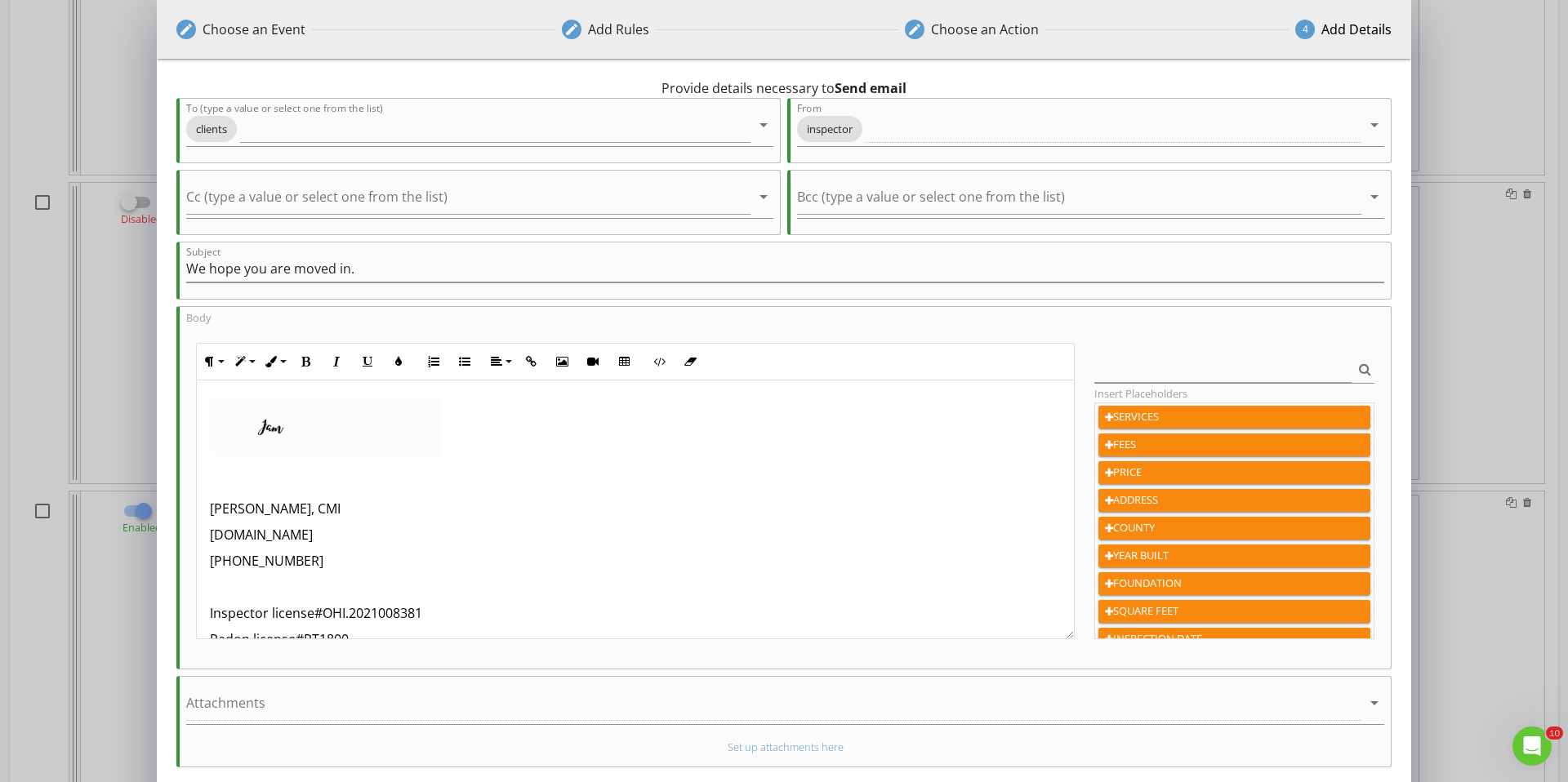 scroll, scrollTop: 70, scrollLeft: 0, axis: vertical 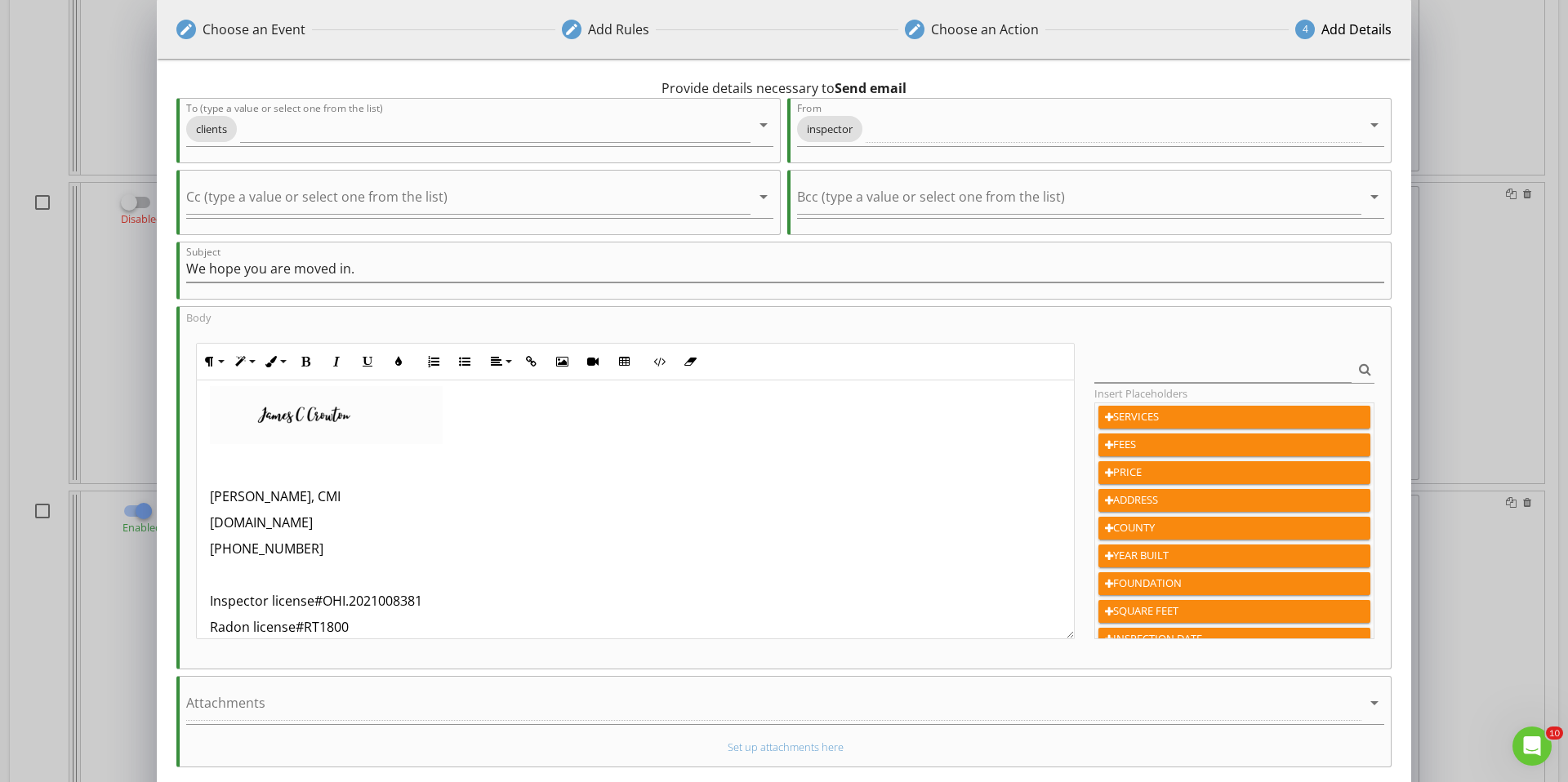 click on "UpCloseHomeInspections.net" at bounding box center [635, 522] 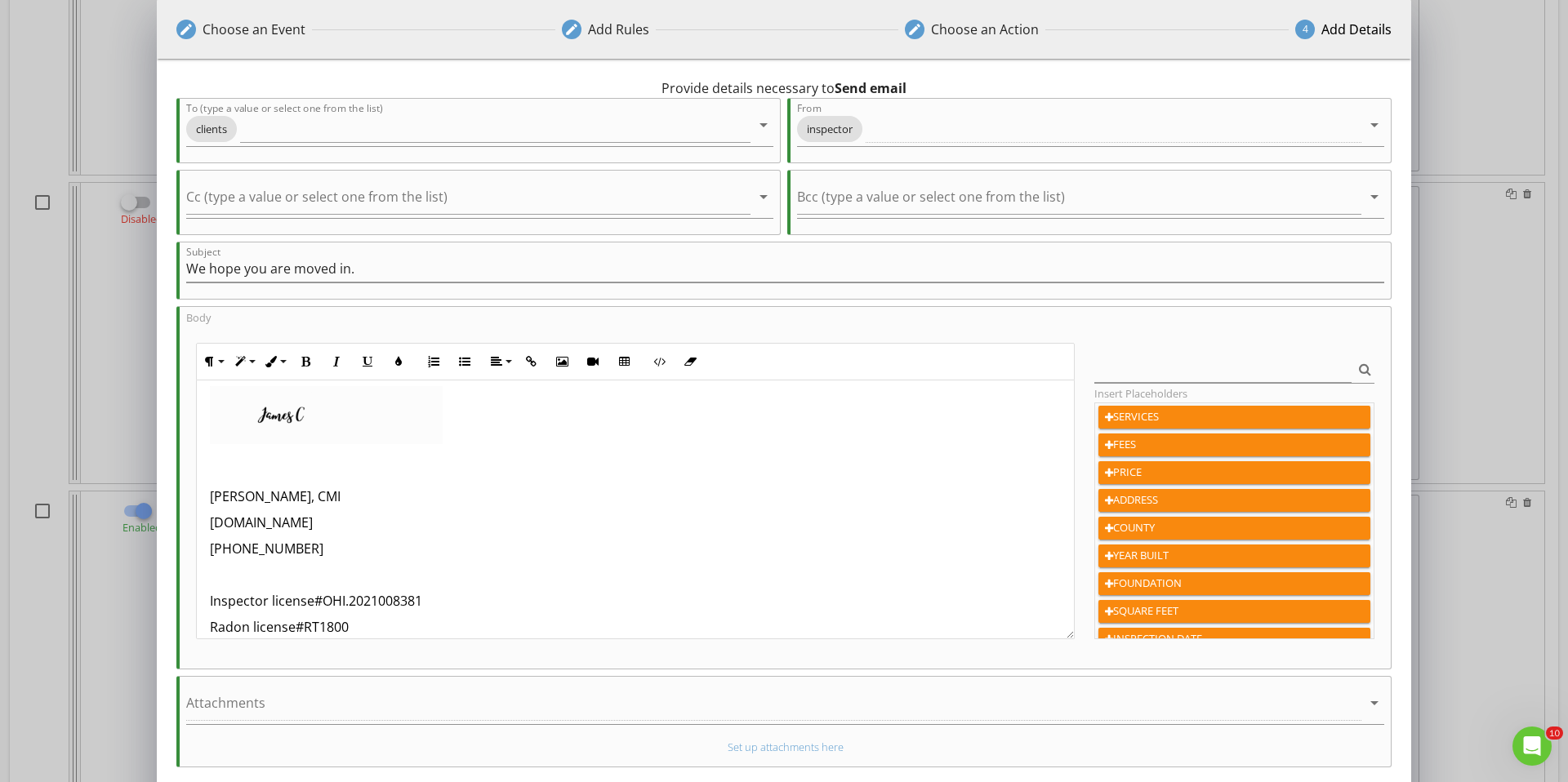 click on "[PHONE_NUMBER]" at bounding box center [635, 549] 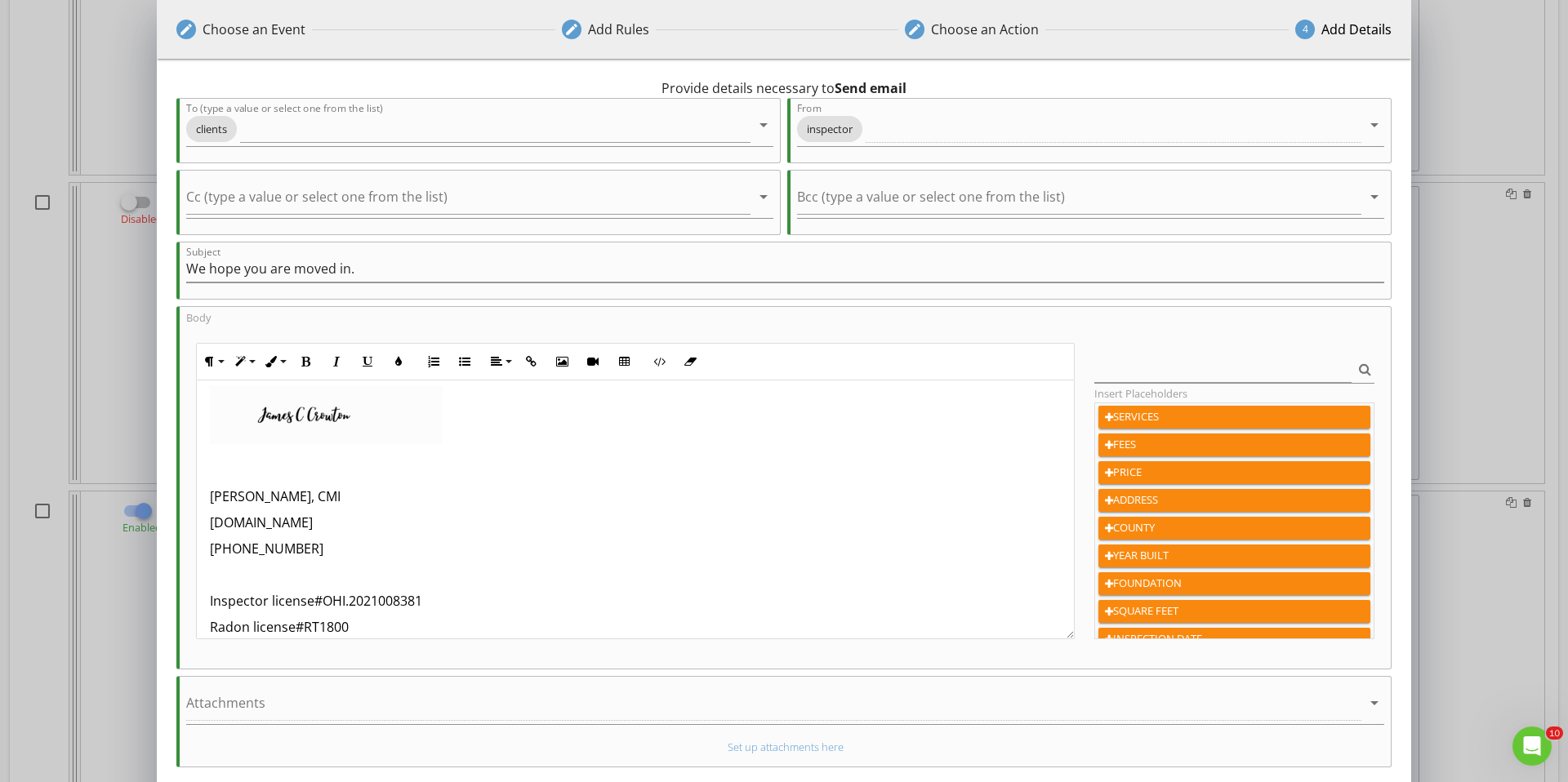 click on "UpCloseHomInspections.net" at bounding box center (635, 522) 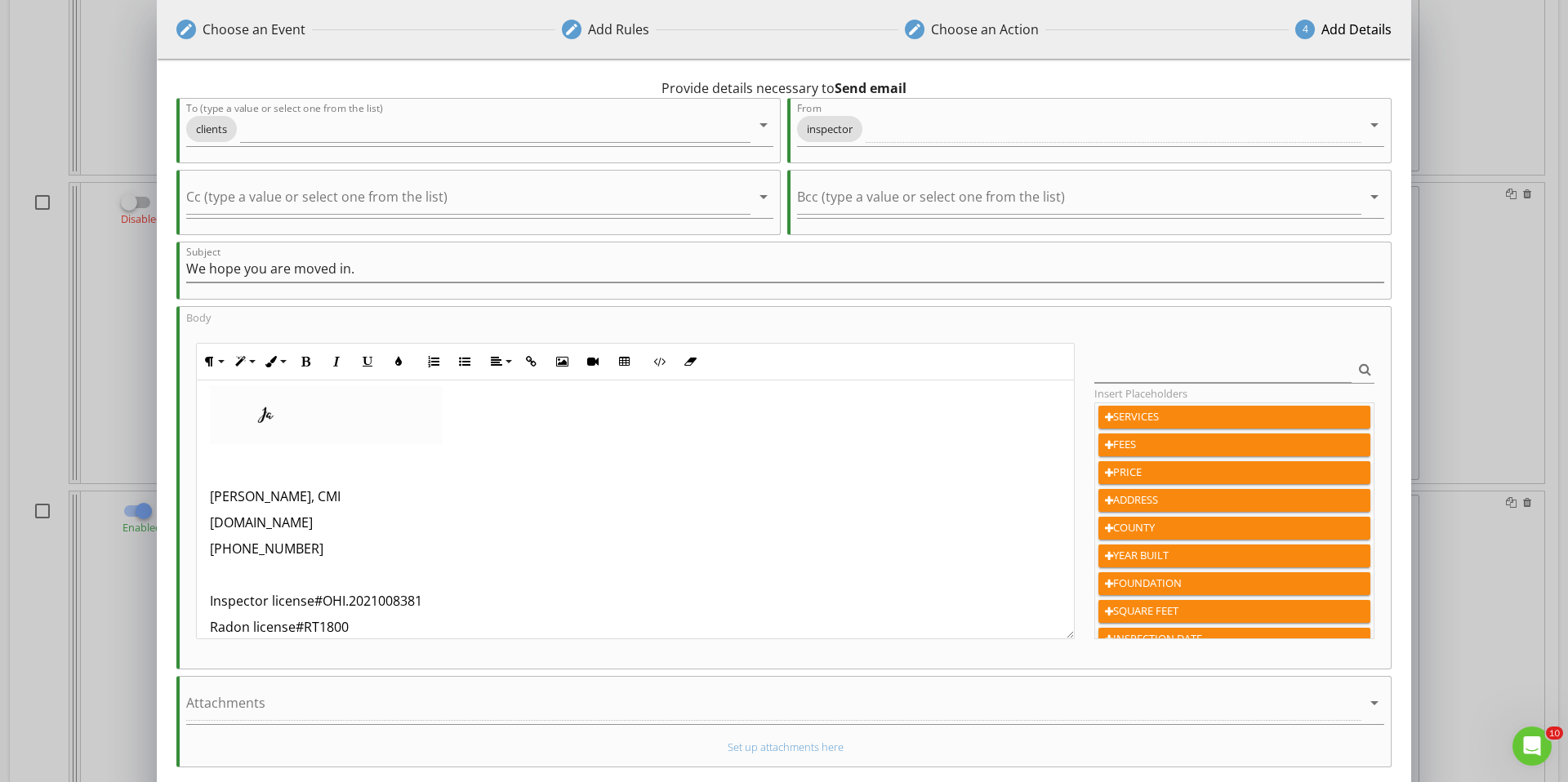 click at bounding box center [635, 575] 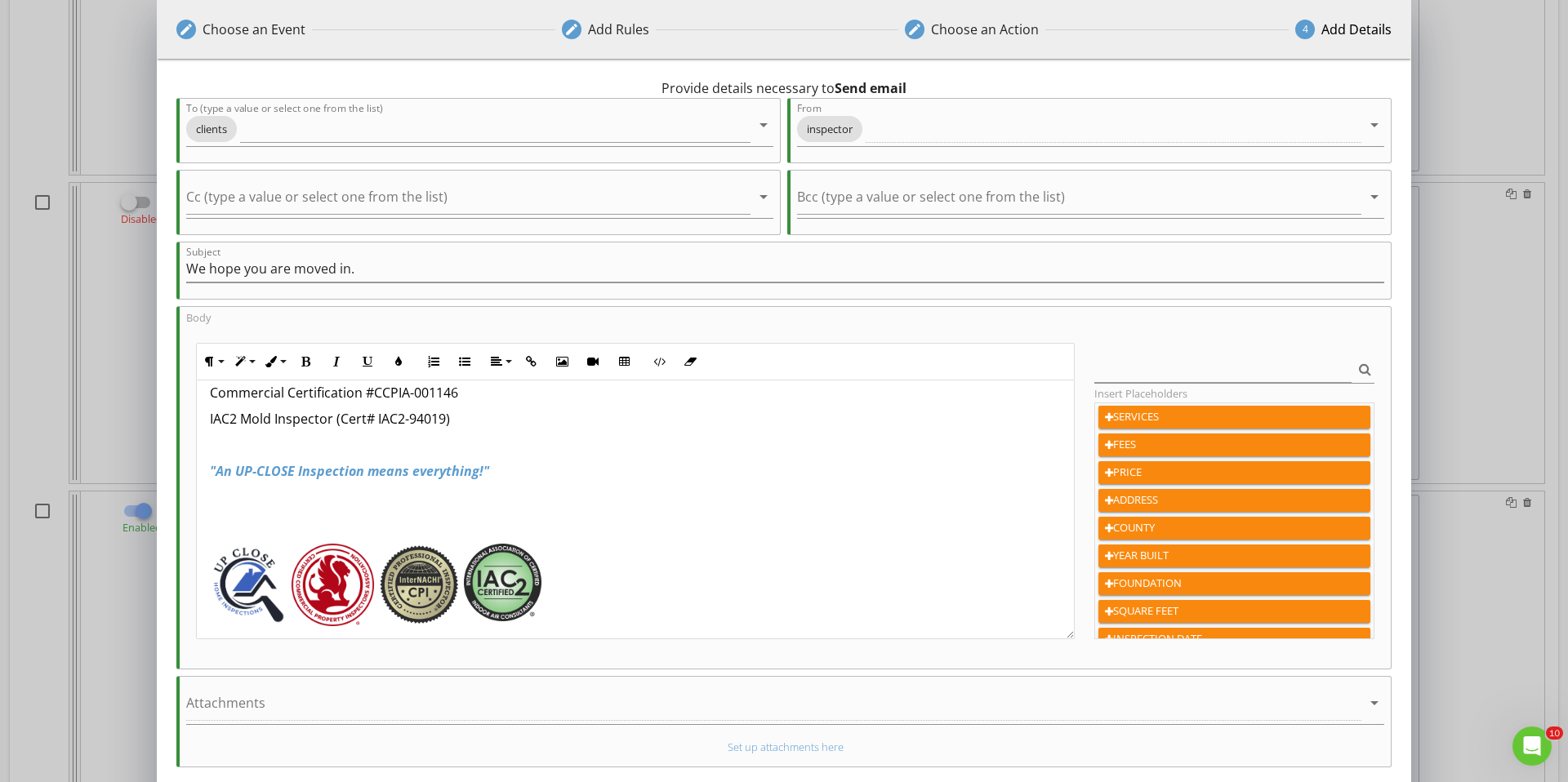 scroll, scrollTop: 356, scrollLeft: 0, axis: vertical 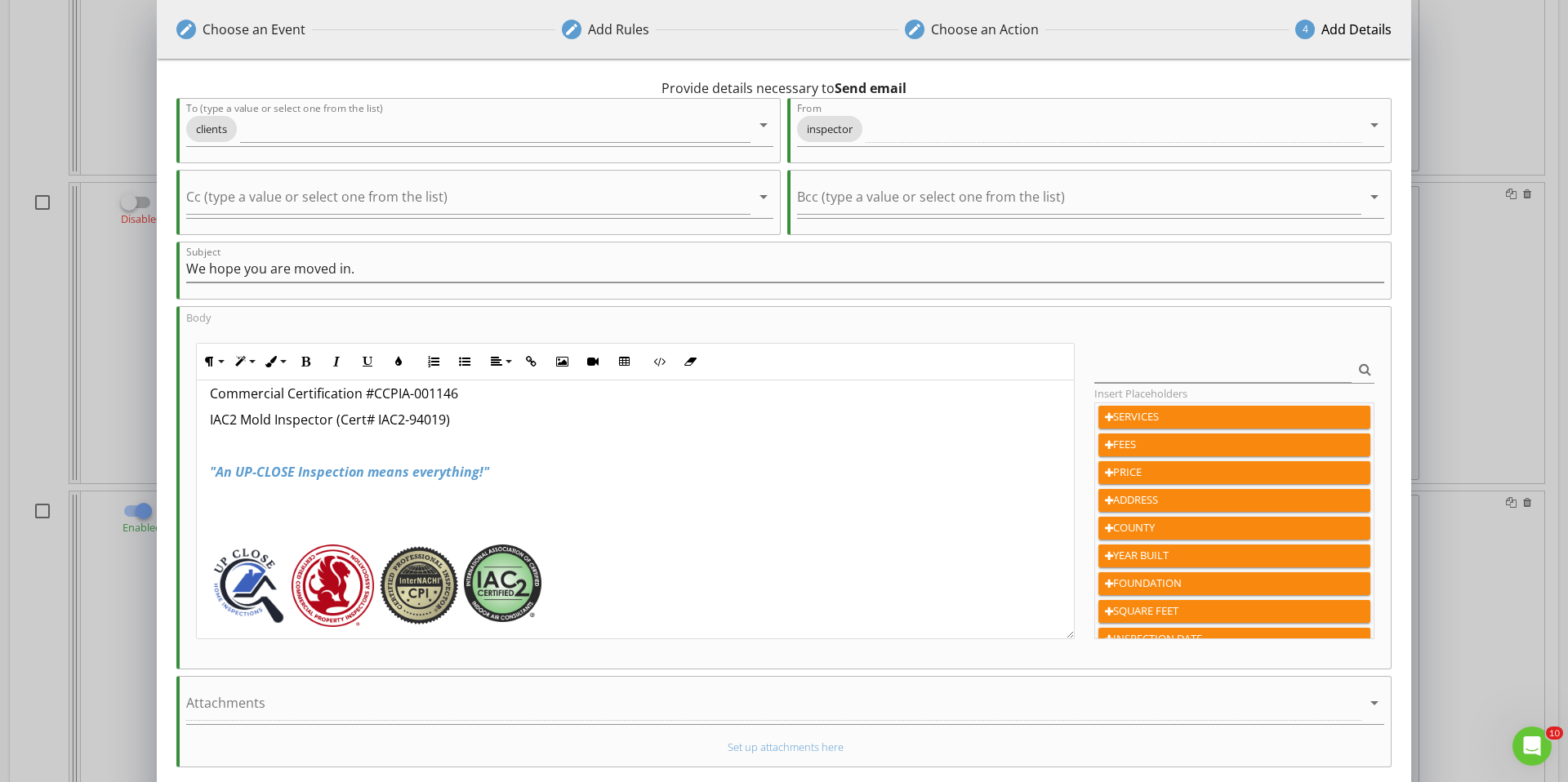 click at bounding box center [419, 585] 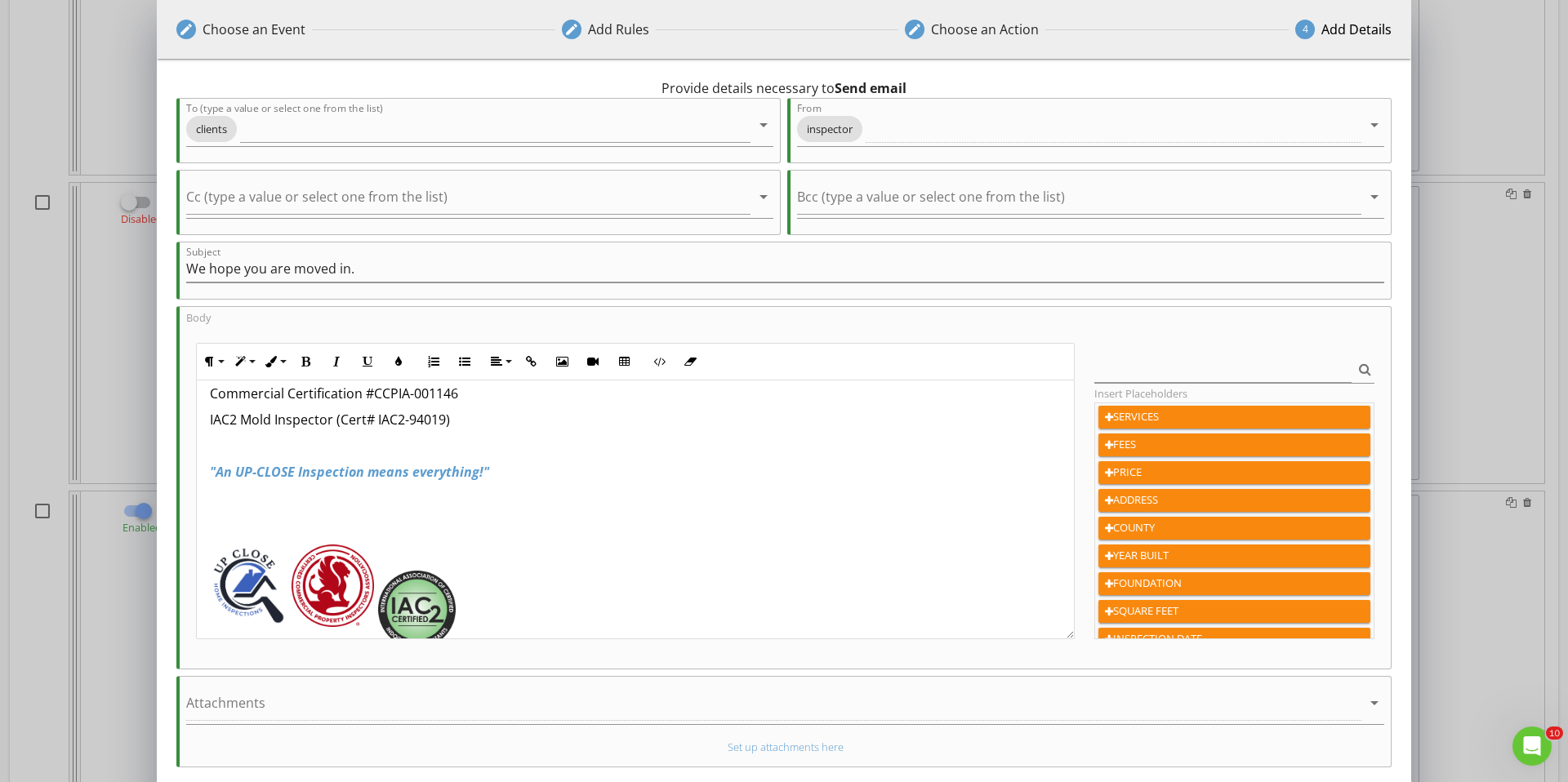 click at bounding box center (248, 585) 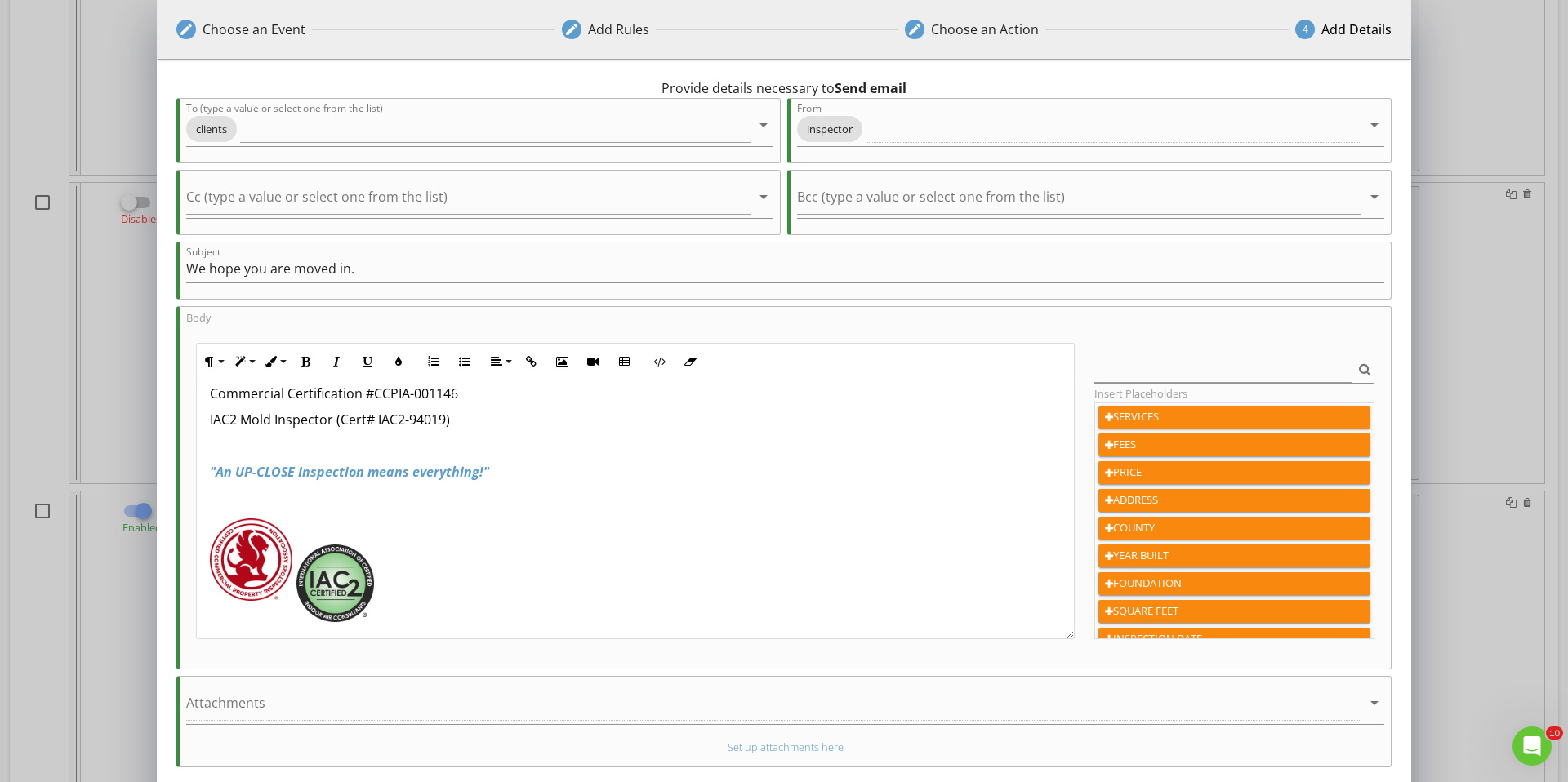 click at bounding box center [251, 559] 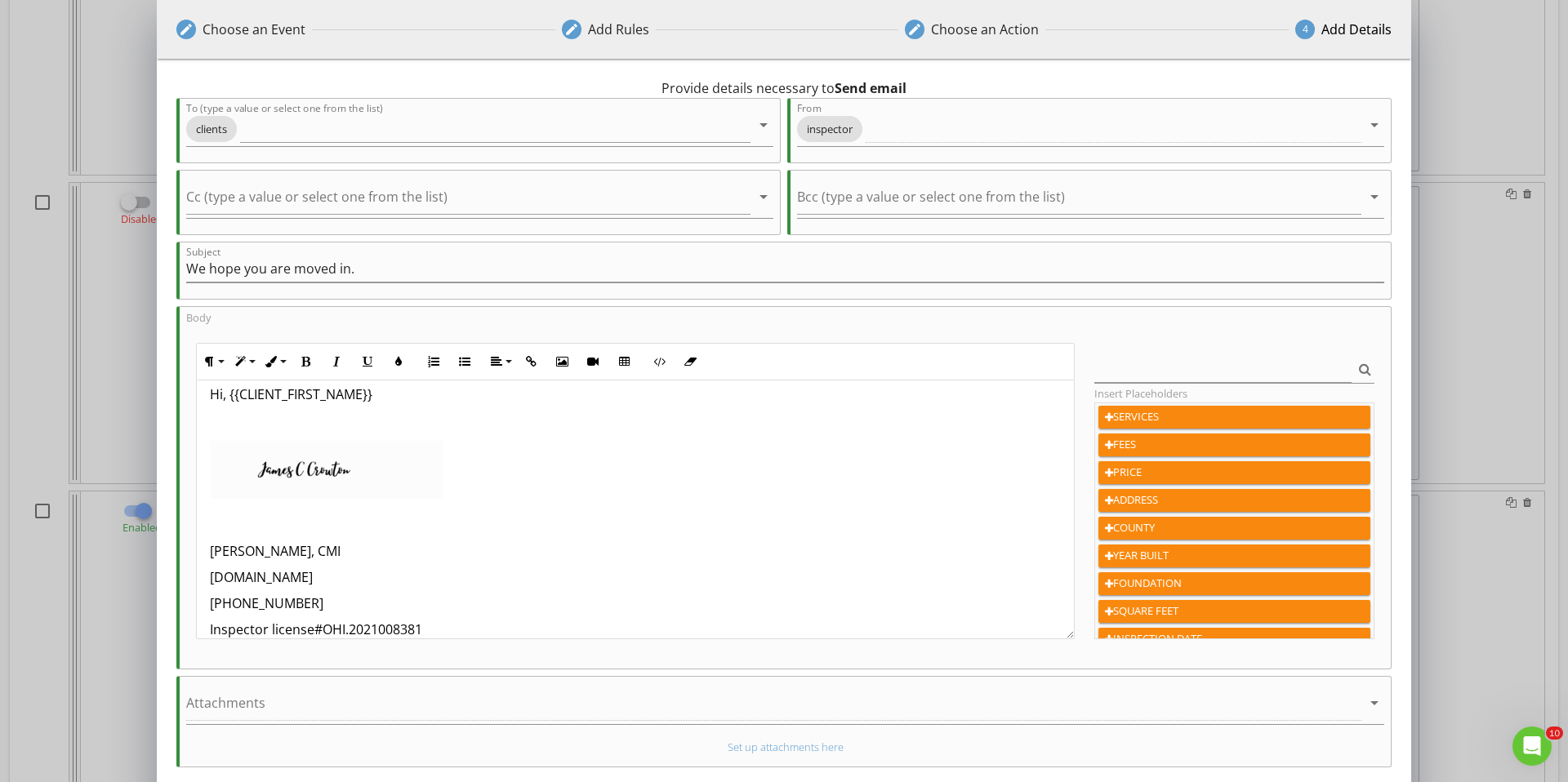 scroll, scrollTop: 0, scrollLeft: 0, axis: both 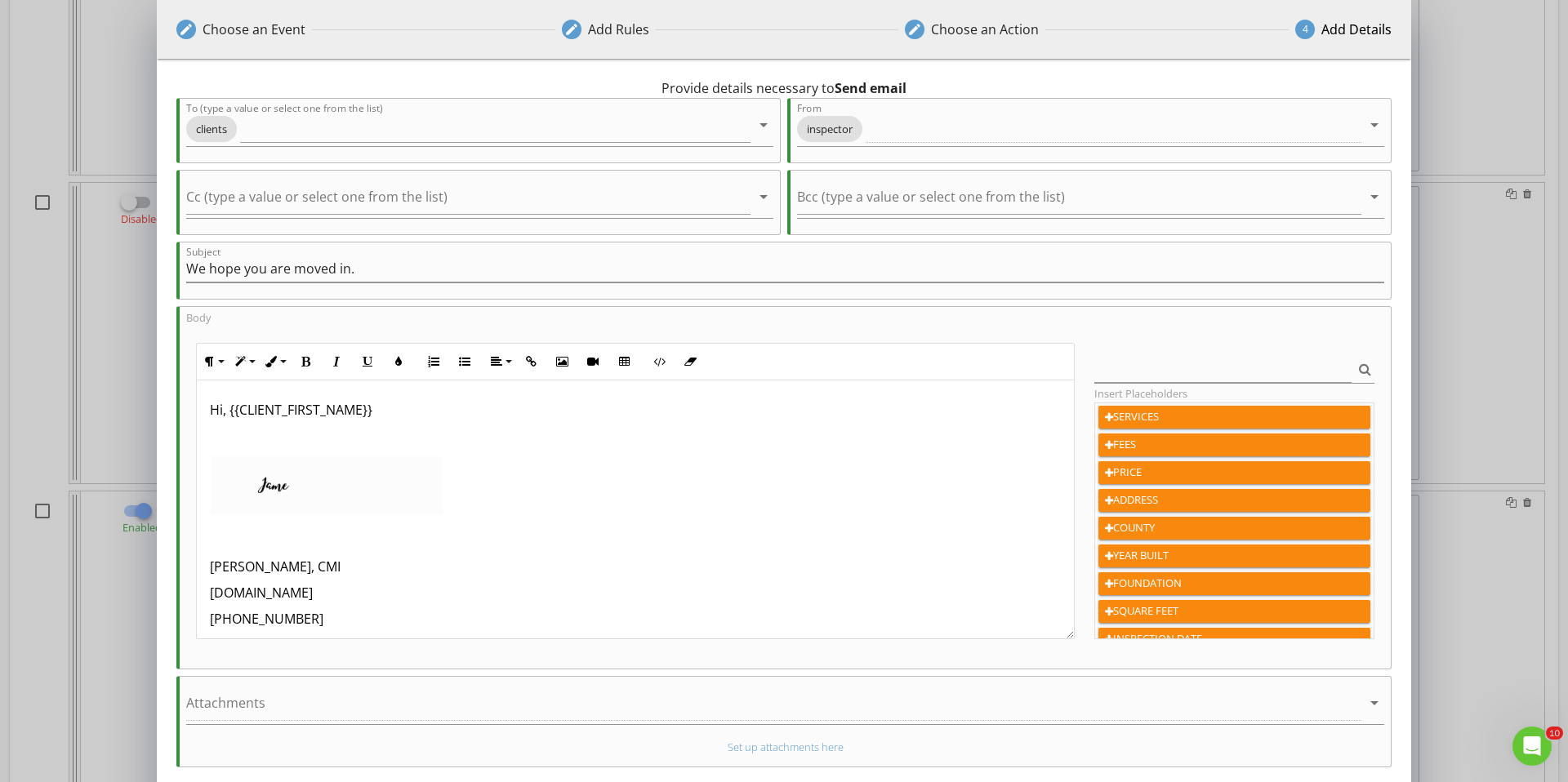 click on "Hi, {{CLIENT_FIRST_NAME}} James Crowton, CMI UpCloseInspections.net 440-865-0763 Inspector license#OHI.2021008381 Radon license#RT1800 Remote Pilot license#4646006 Pest(WDI)#158513 Commercial Certification #CCPIA-001146  IAC2 Mold Inspector (Cert# IAC2-94019) "An UP-CLOSE Inspection means everything!"" at bounding box center [635, 700] 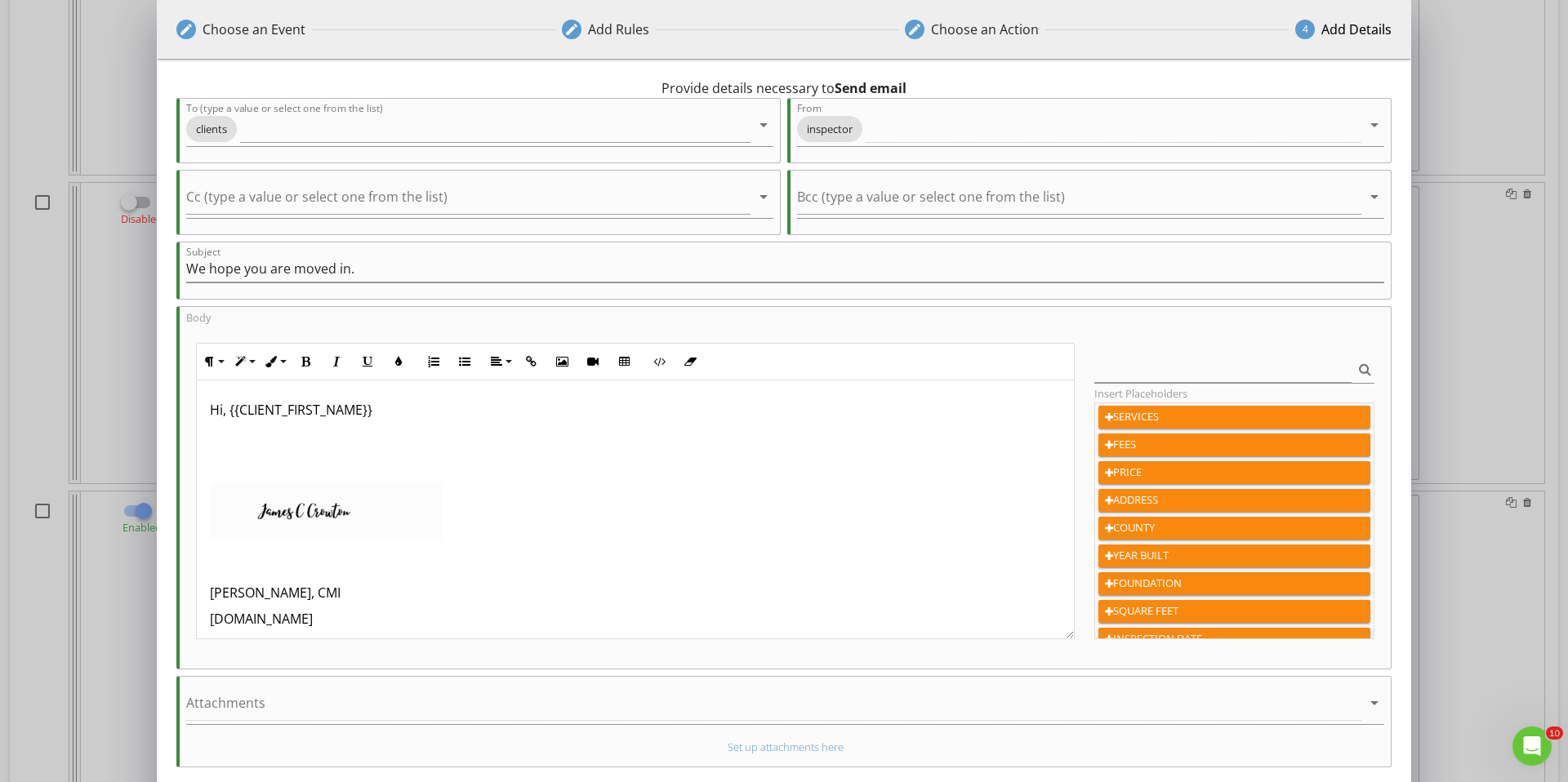 click at bounding box center [635, 436] 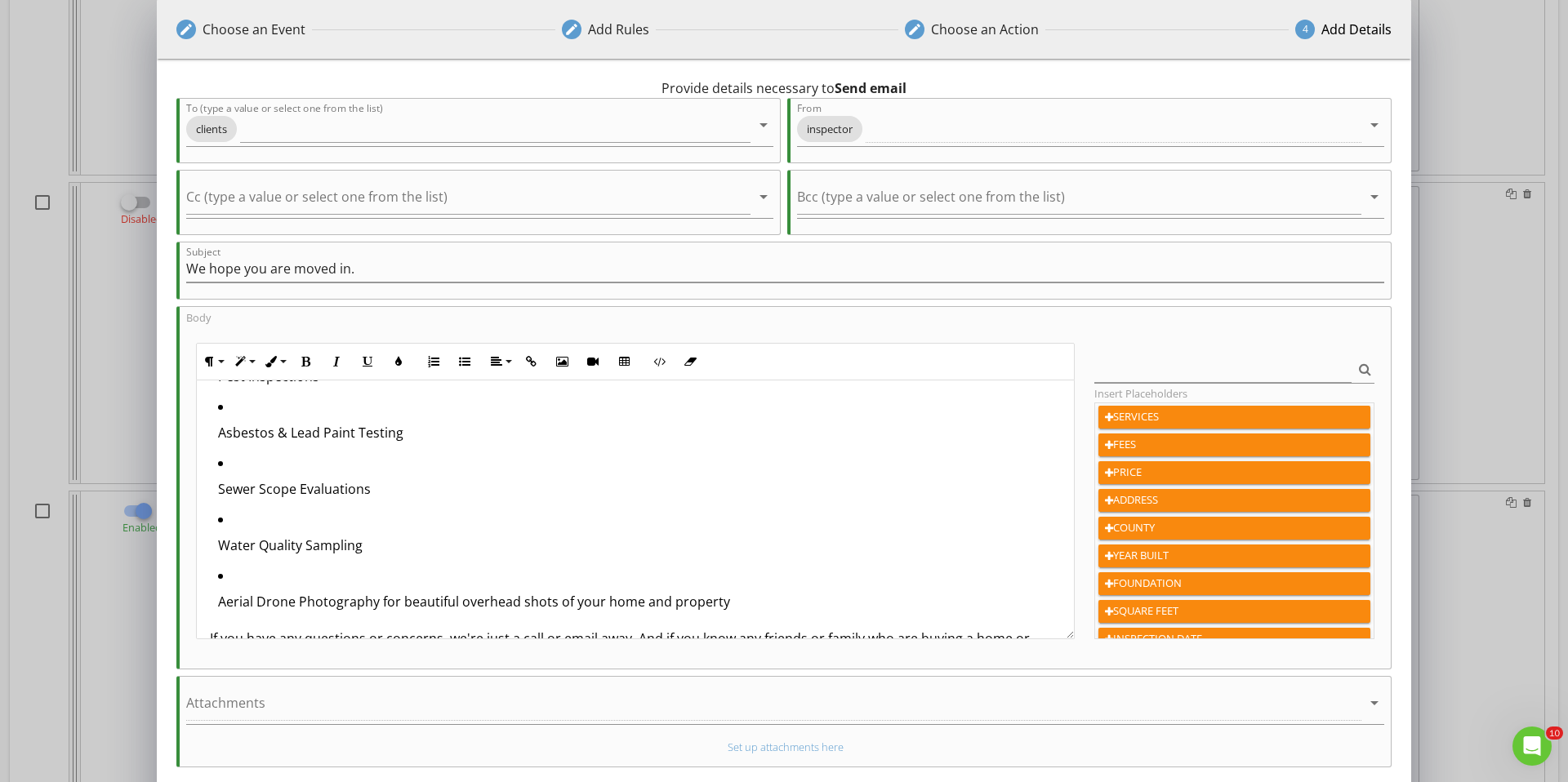 scroll, scrollTop: 314, scrollLeft: 0, axis: vertical 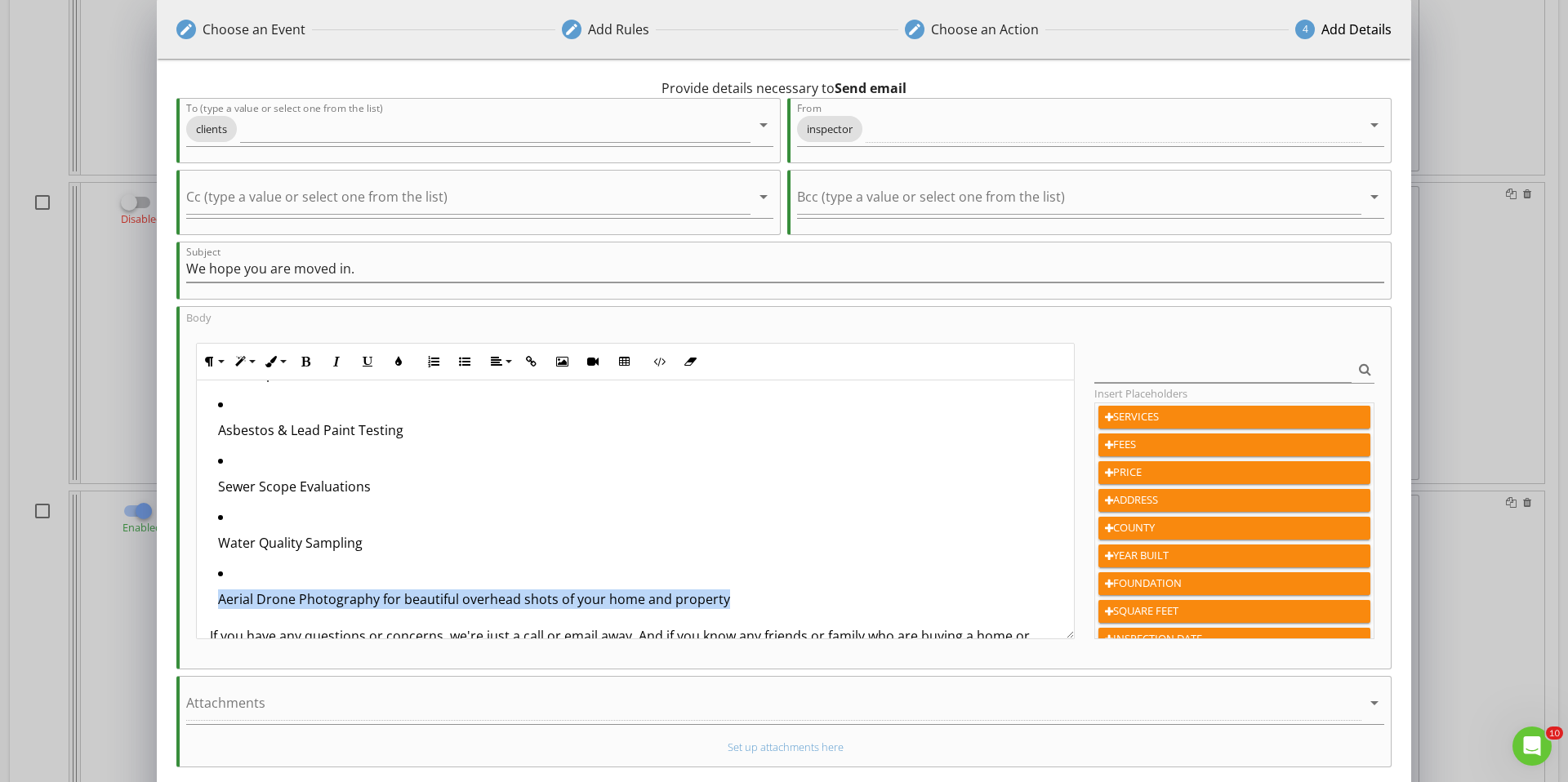 drag, startPoint x: 538, startPoint y: 601, endPoint x: 208, endPoint y: 570, distance: 331.4529 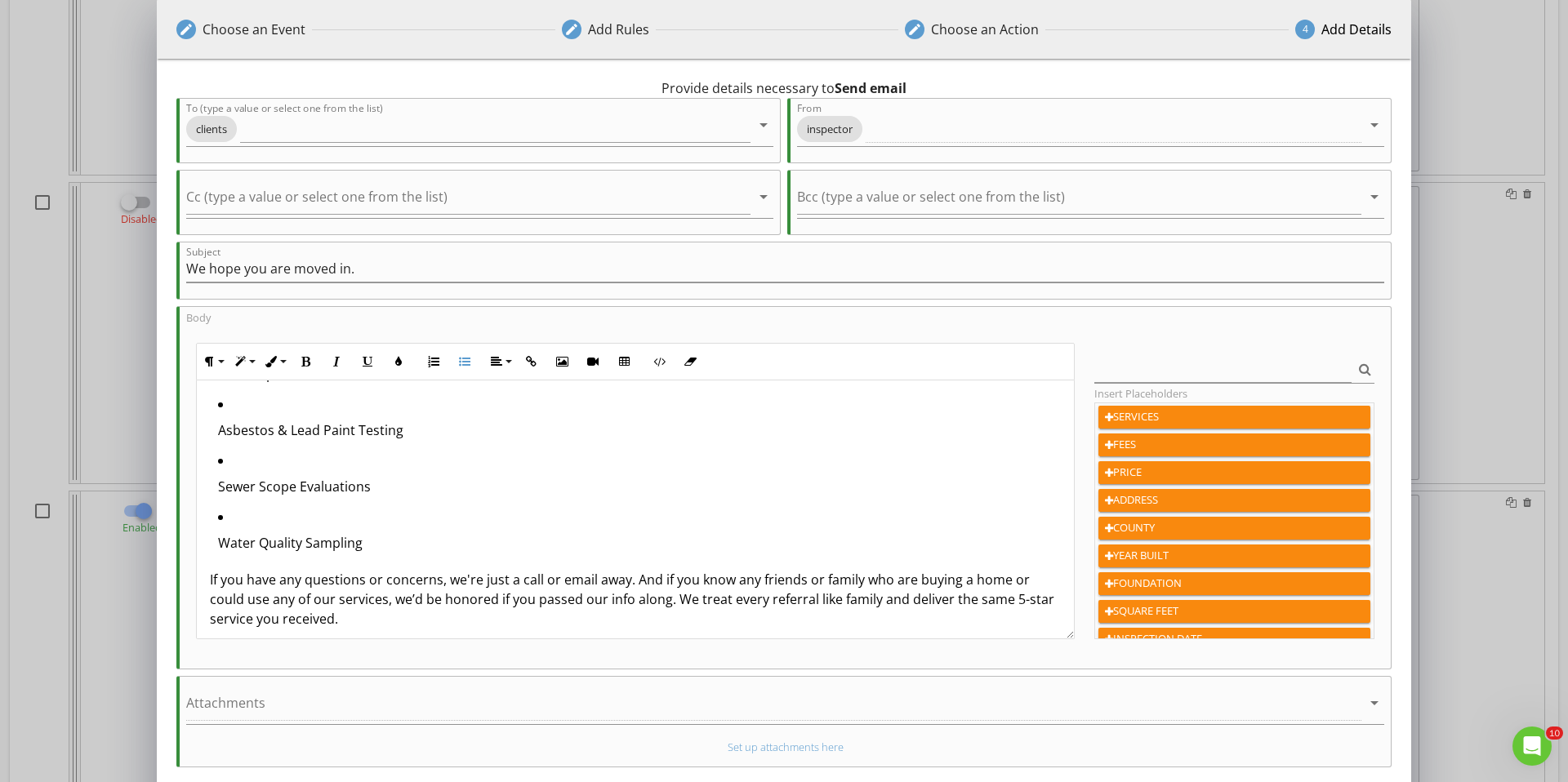 click on "Water Quality Sampling" at bounding box center [639, 543] 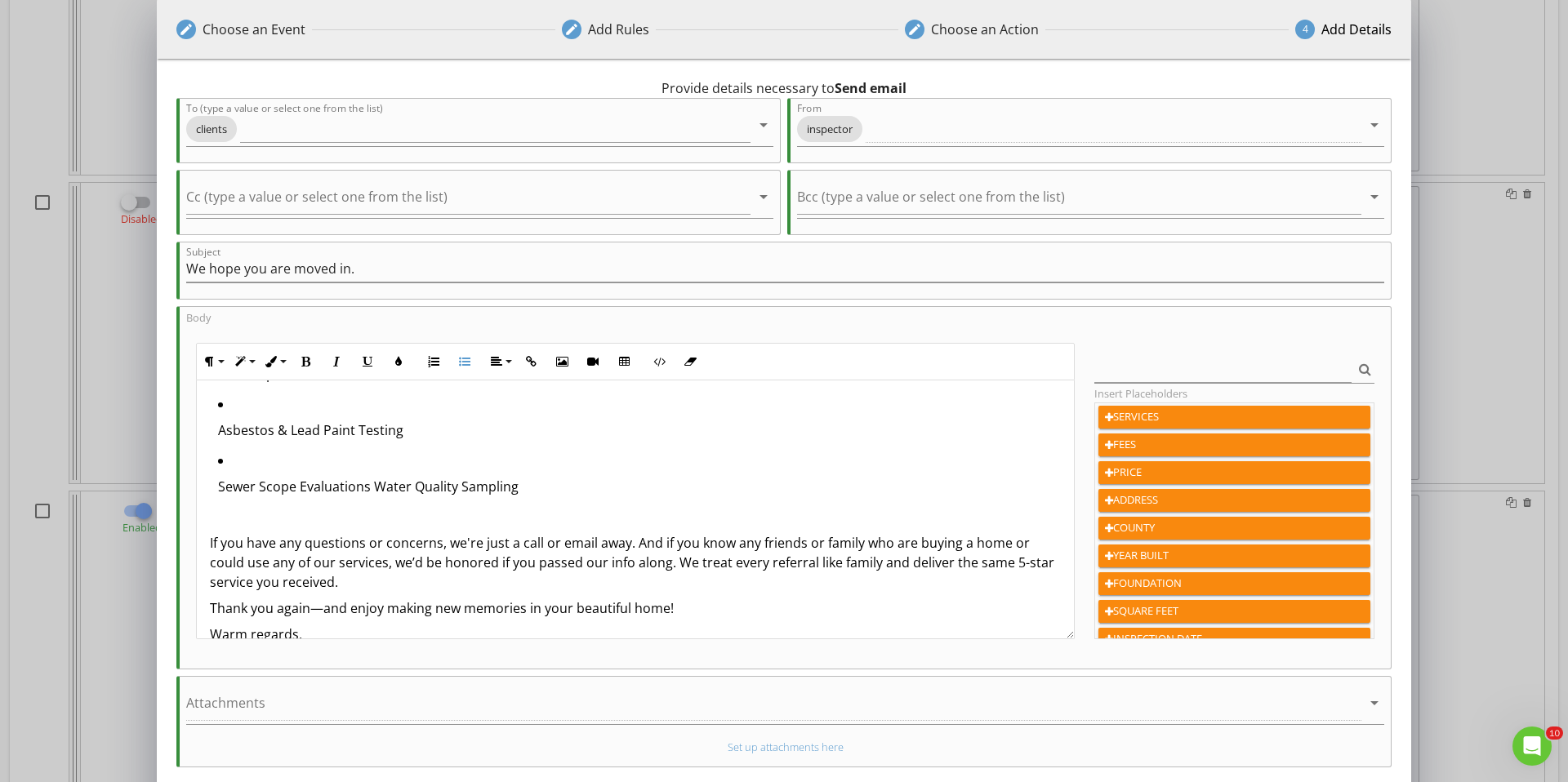 drag, startPoint x: 216, startPoint y: 482, endPoint x: 226, endPoint y: 486, distance: 10.77033 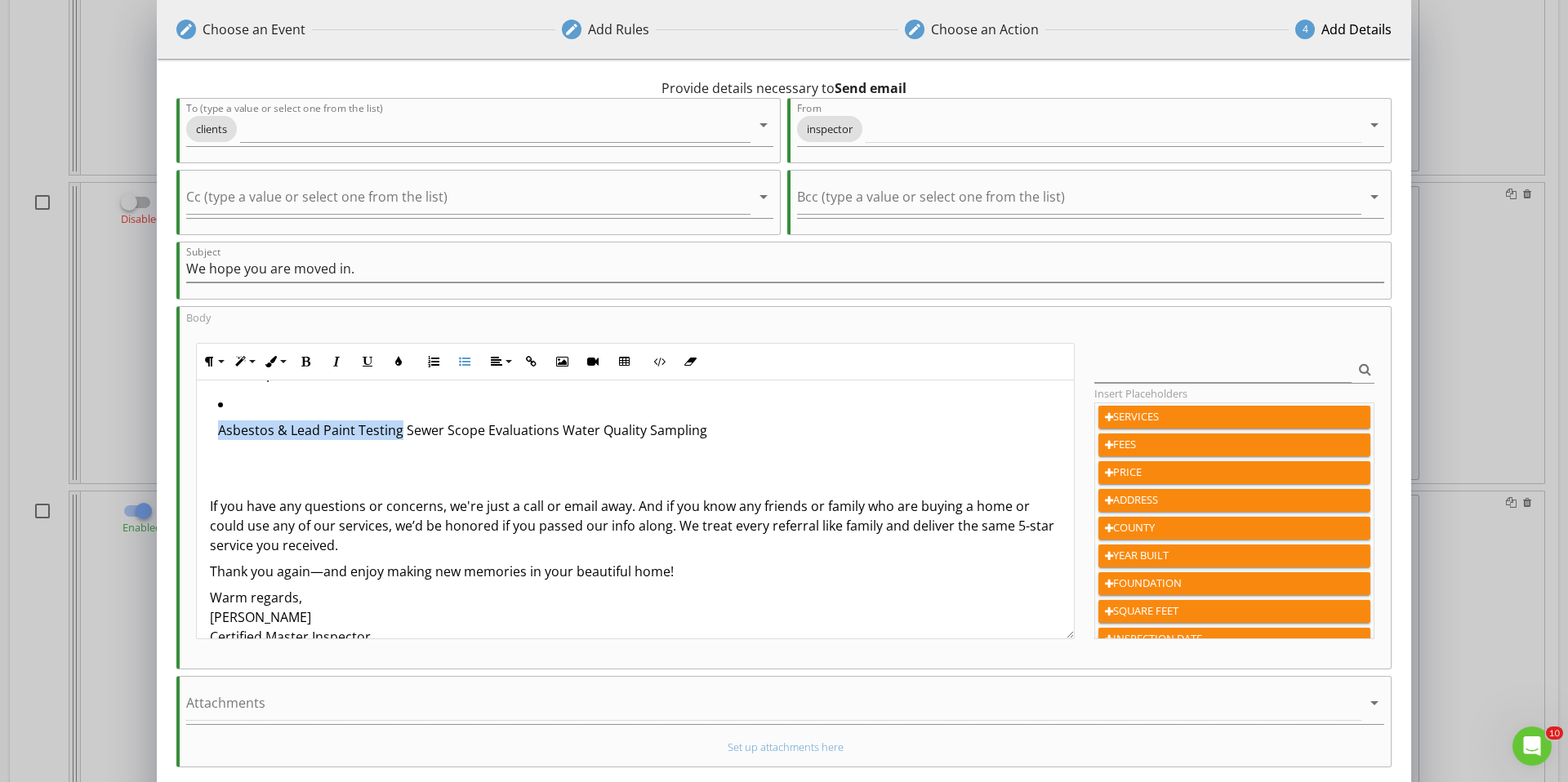 drag, startPoint x: 330, startPoint y: 425, endPoint x: 220, endPoint y: 427, distance: 110.01818 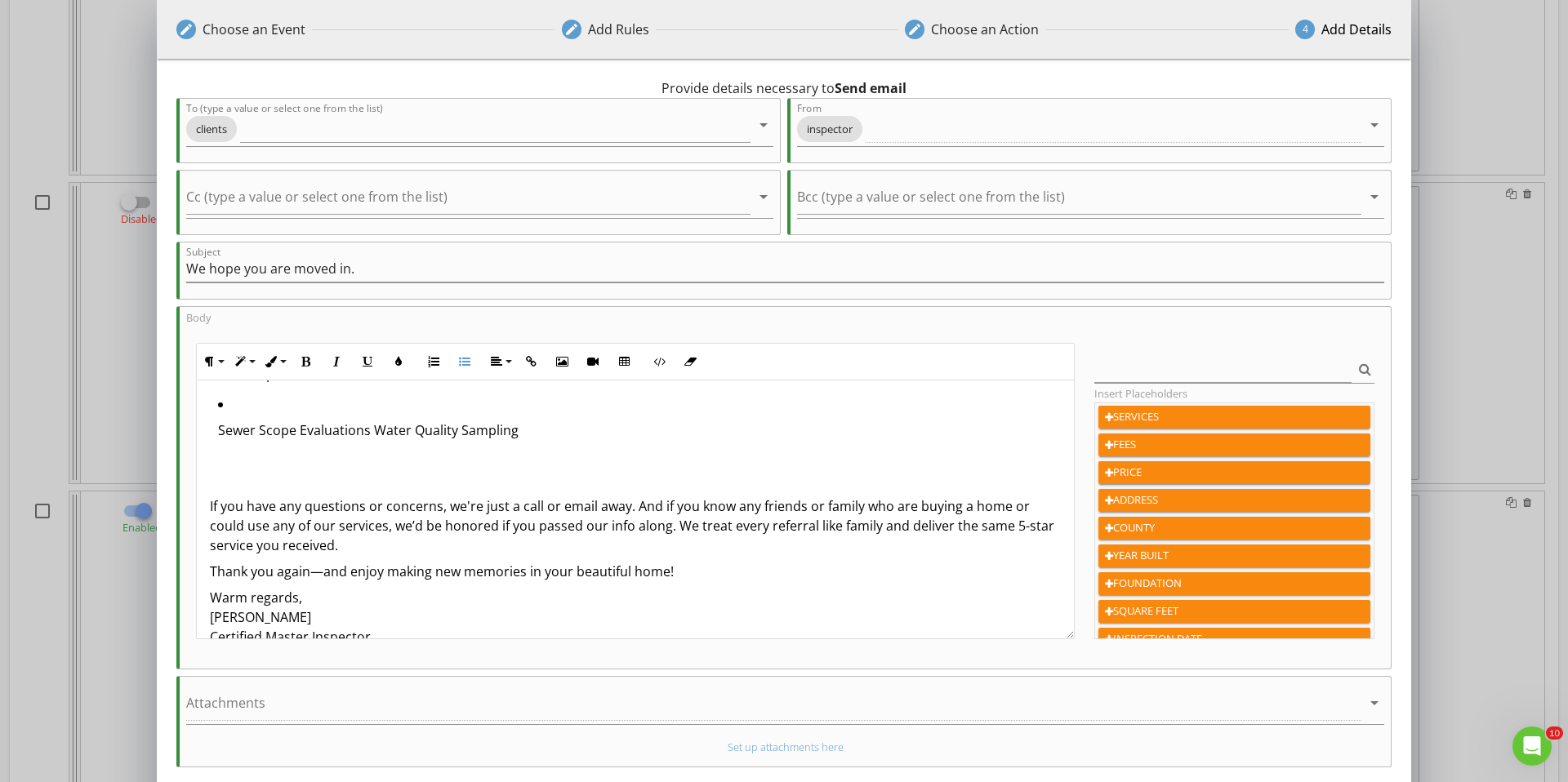 click on "Sewer Scope Evaluations Water Quality Sampling" at bounding box center (639, 450) 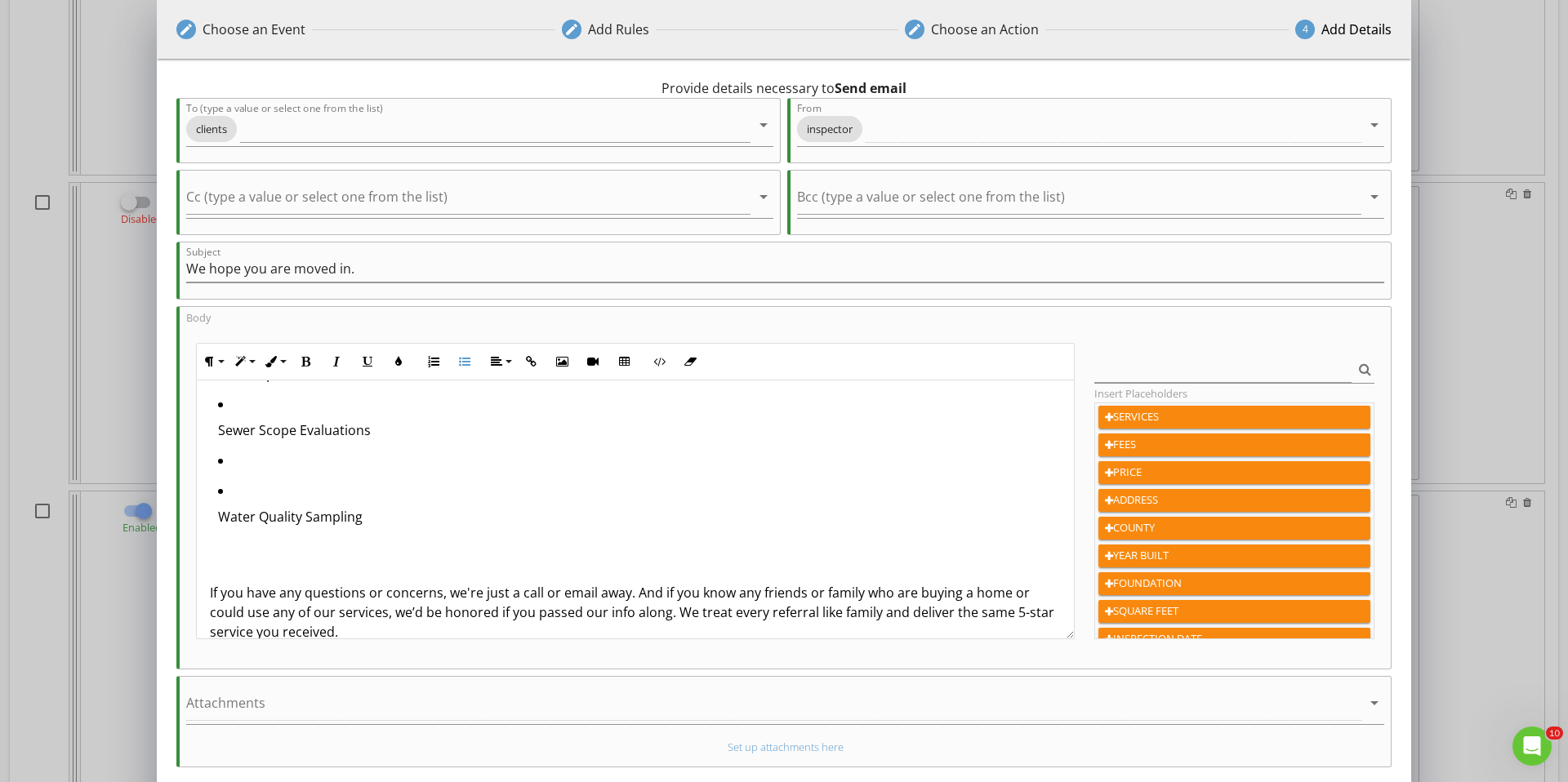 click on "Water Quality Sampling" at bounding box center [639, 528] 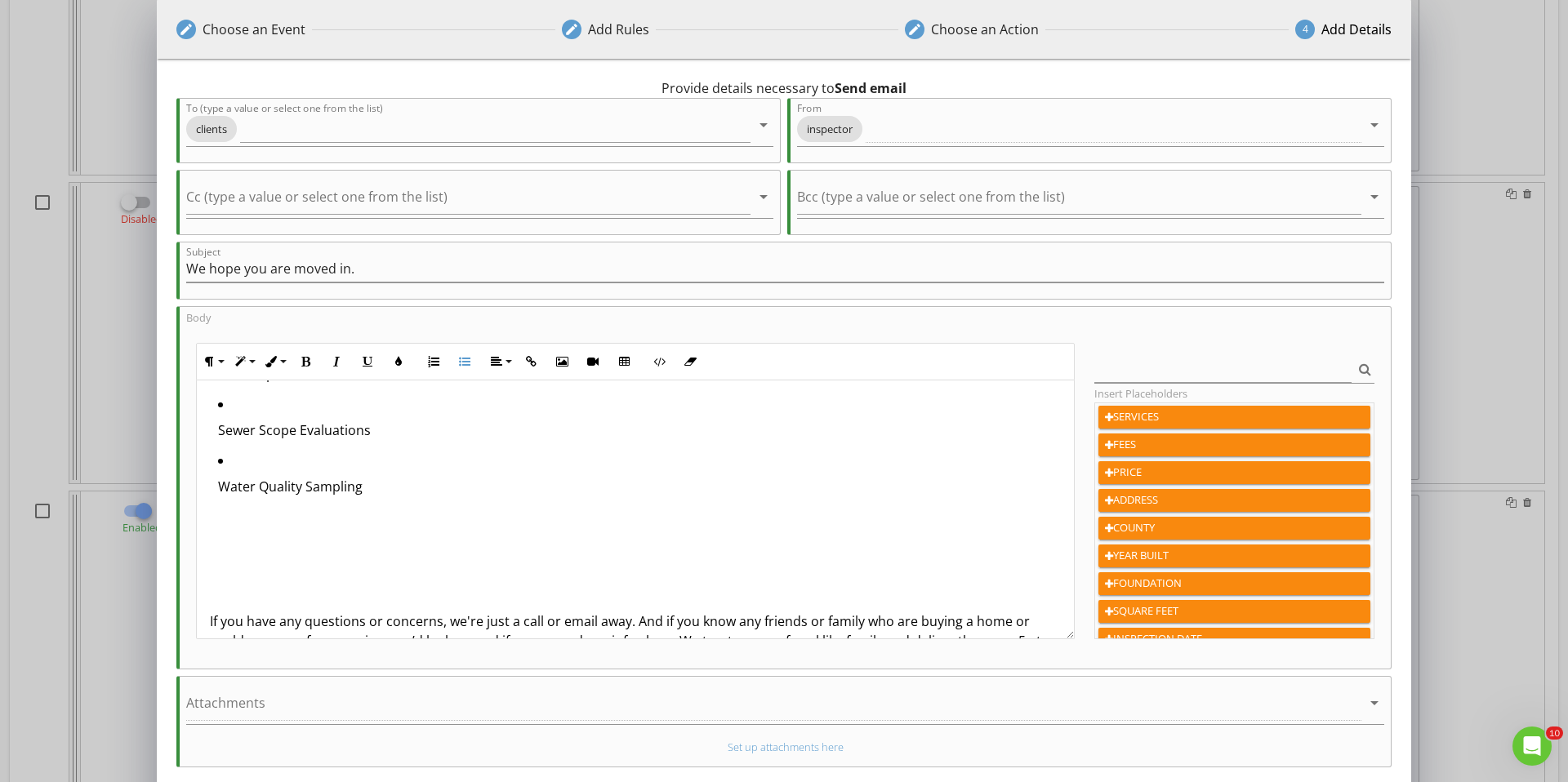 click on "Water Quality Sampling" at bounding box center (639, 527) 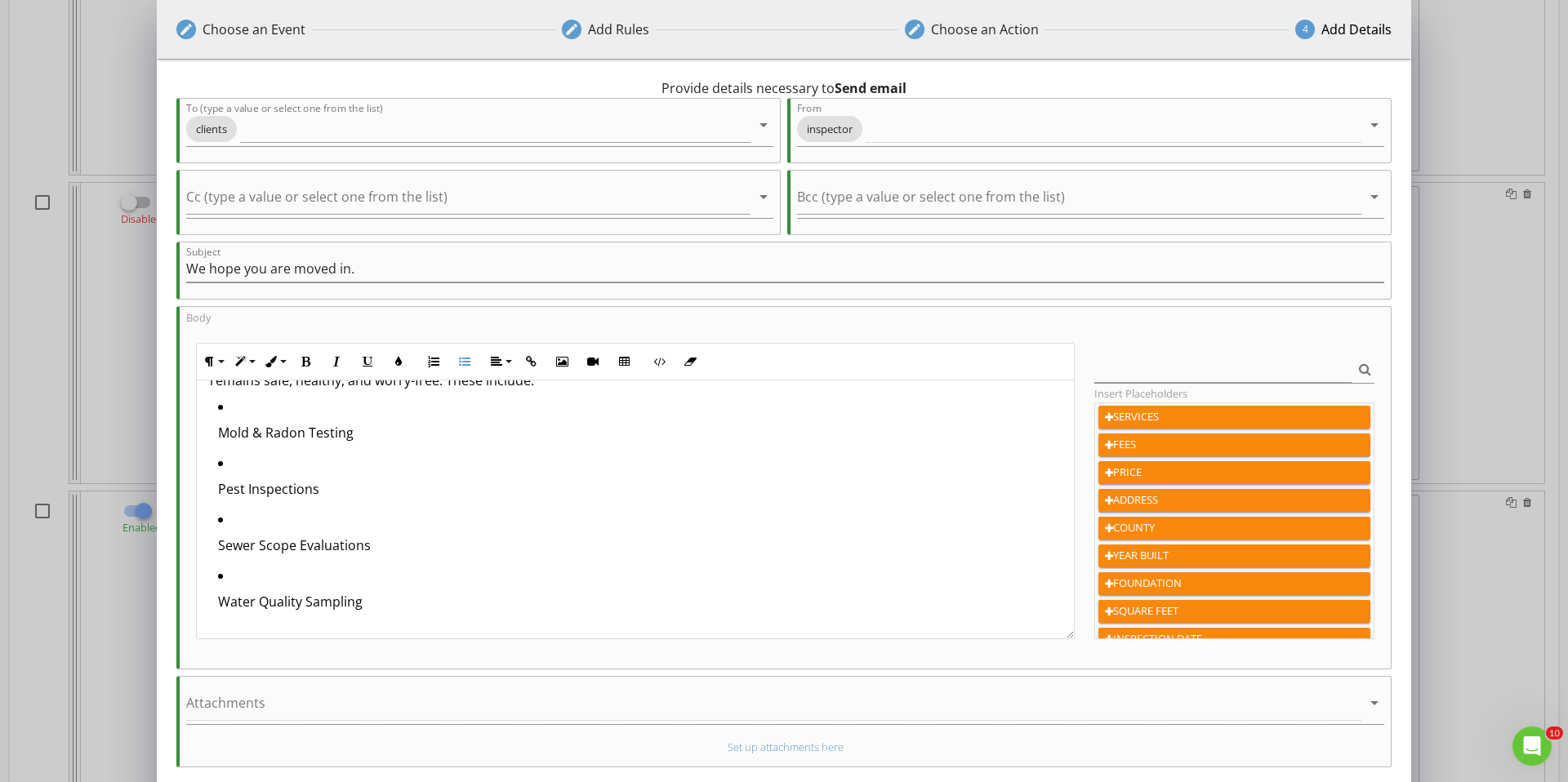click on "Mold & Radon Testing" at bounding box center [639, 424] 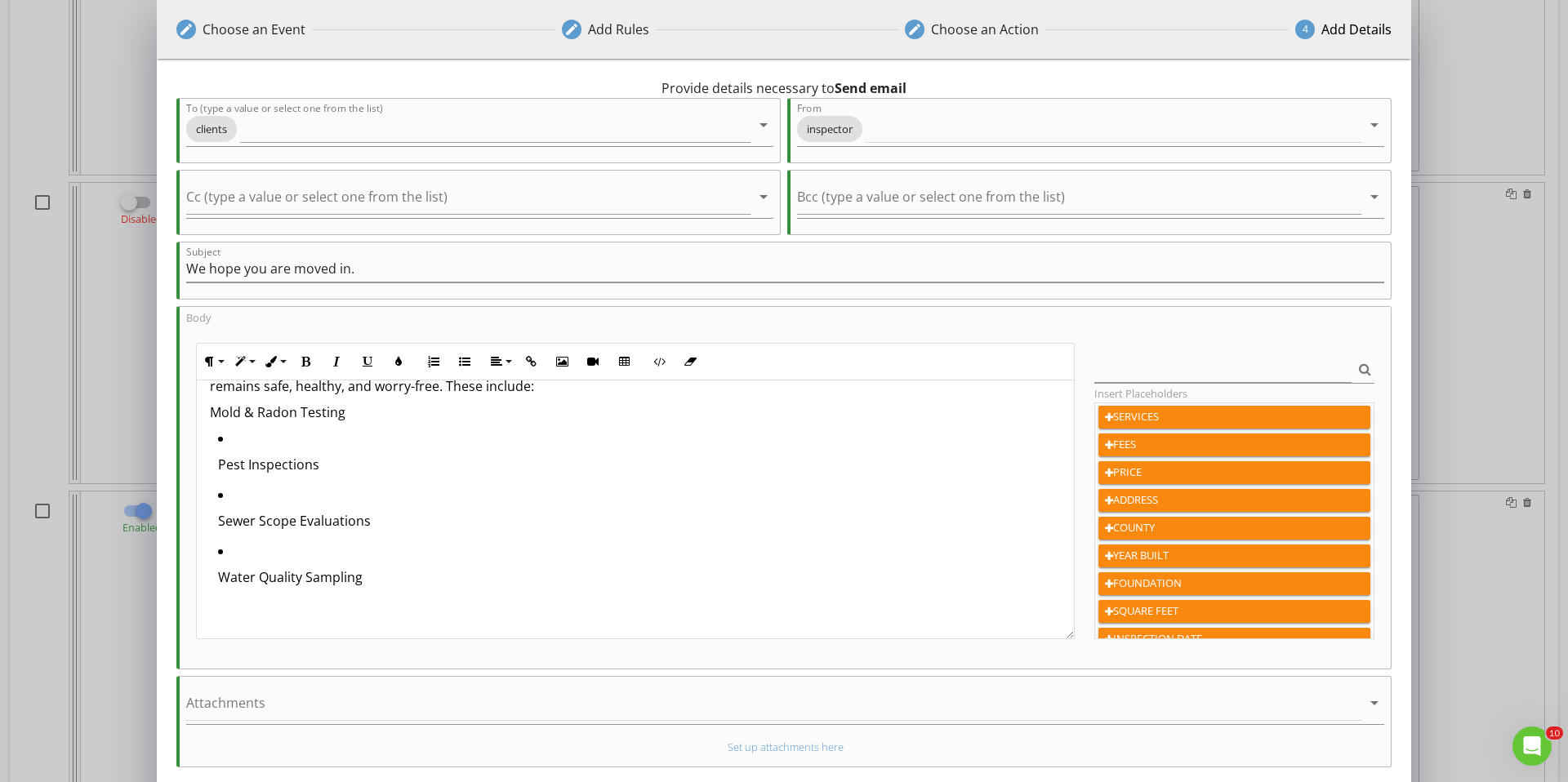 scroll, scrollTop: 189, scrollLeft: 0, axis: vertical 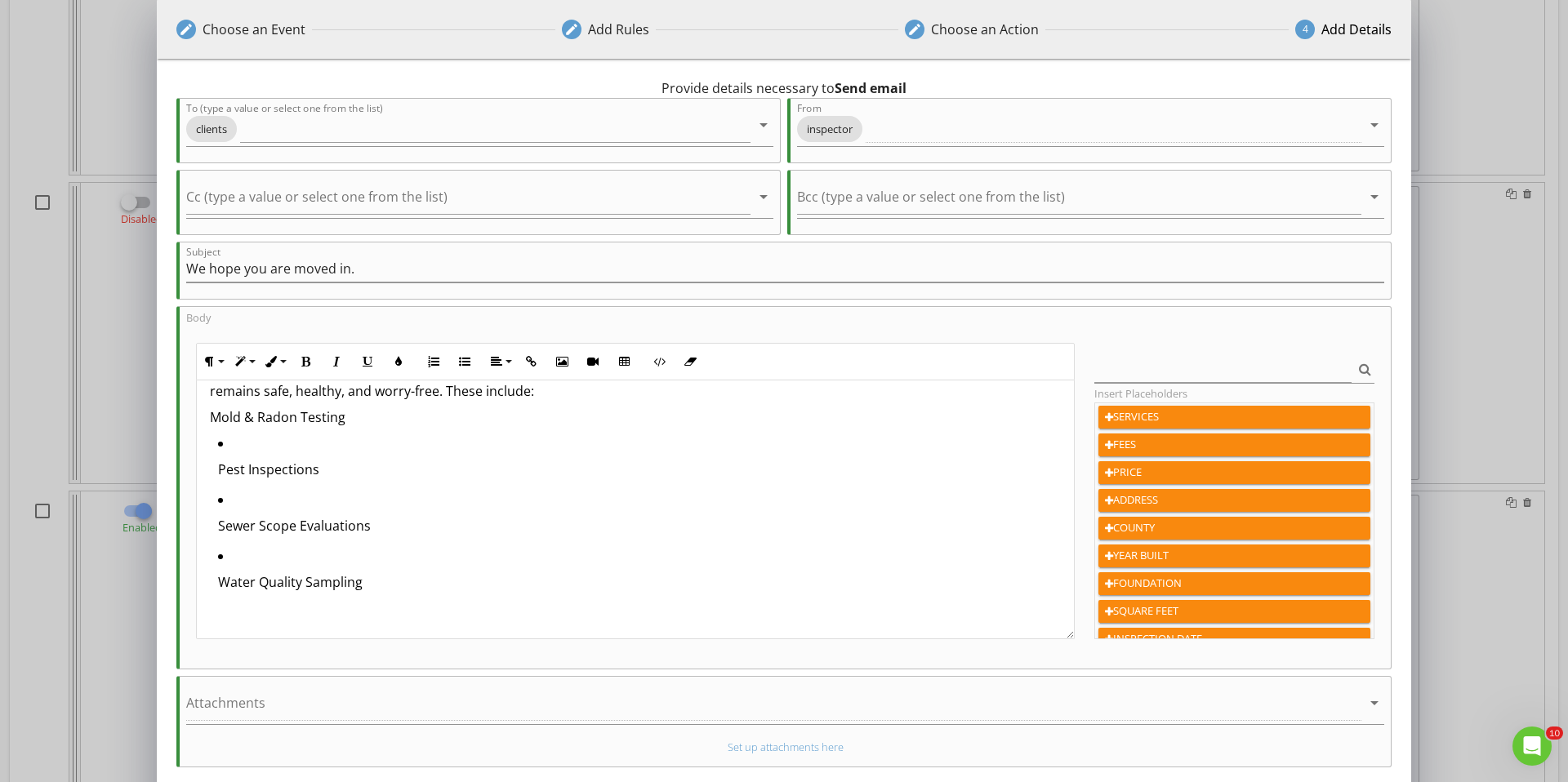 click on "Pest Inspections" at bounding box center [639, 461] 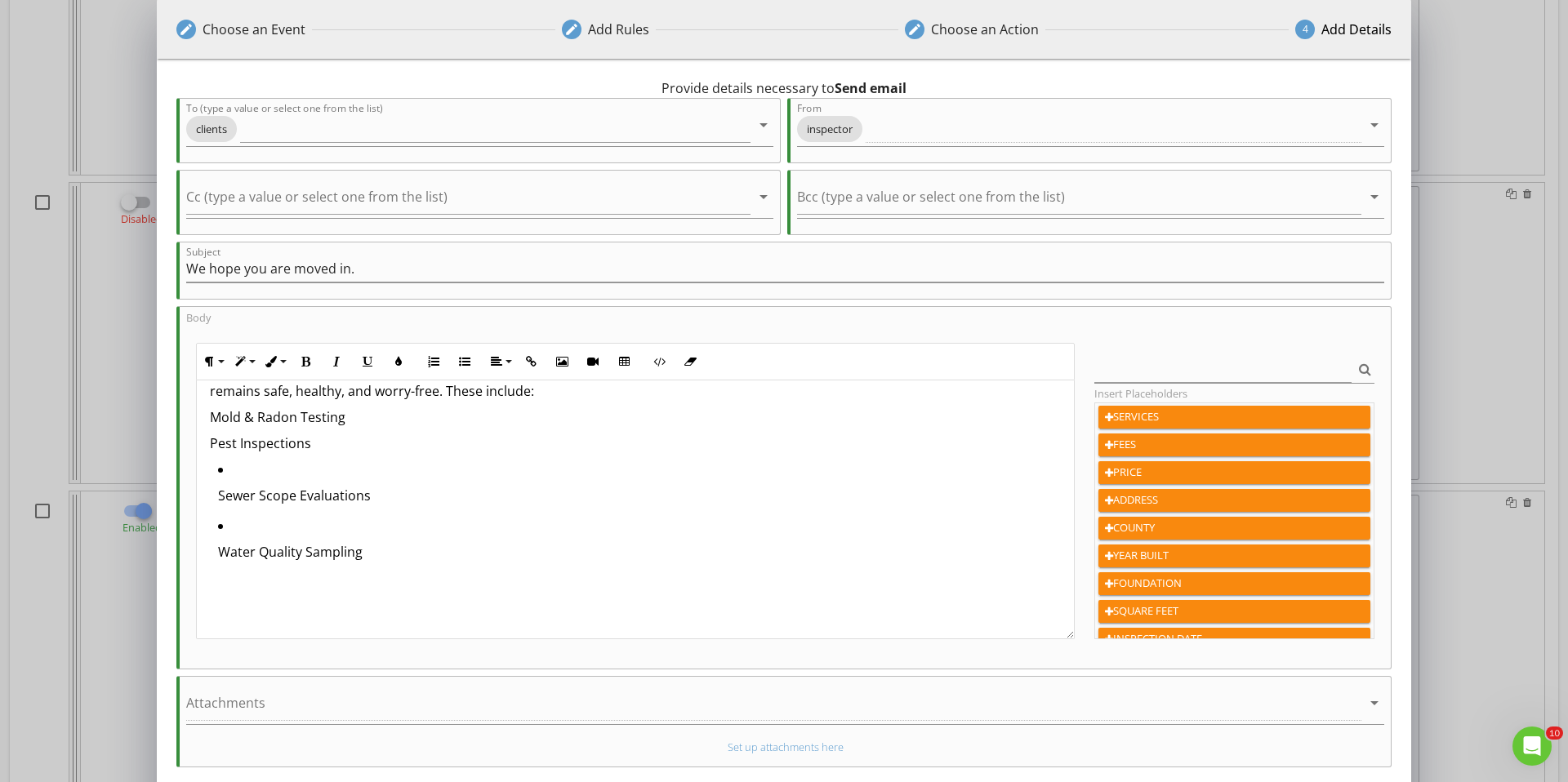 click on "Sewer Scope Evaluations" at bounding box center [639, 495] 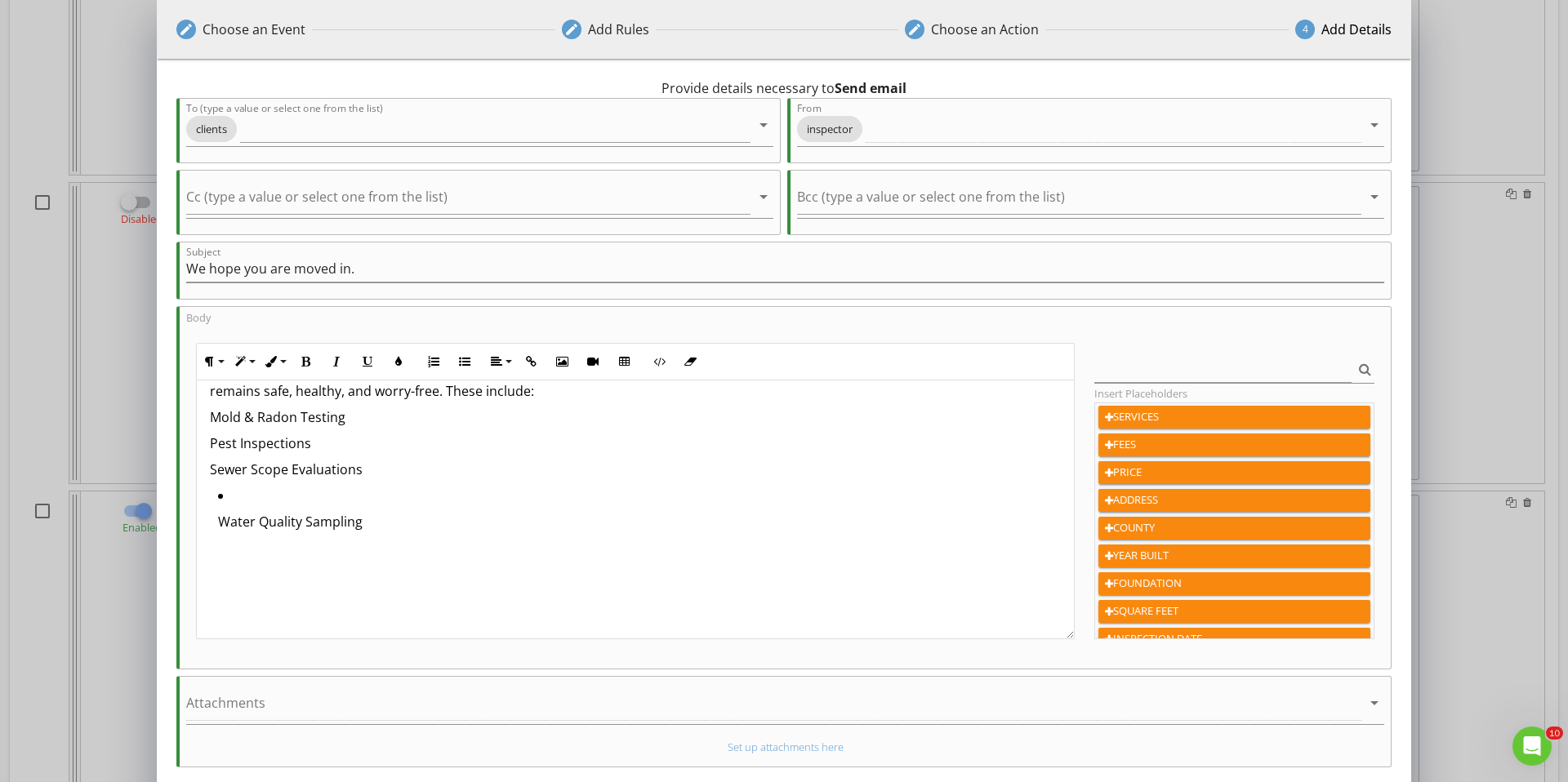 click on "Water Quality Sampling" at bounding box center [639, 571] 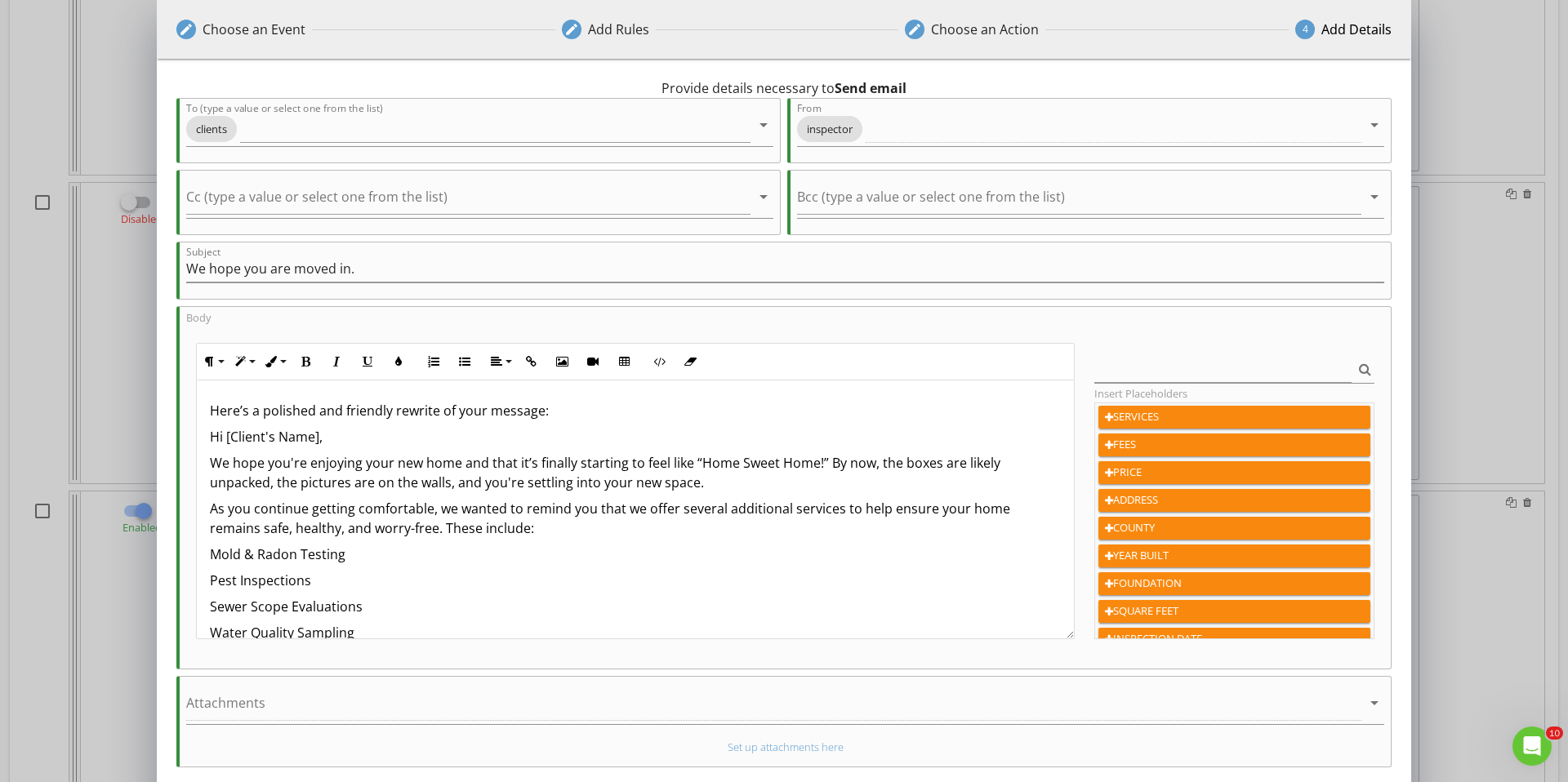 scroll, scrollTop: 40, scrollLeft: 0, axis: vertical 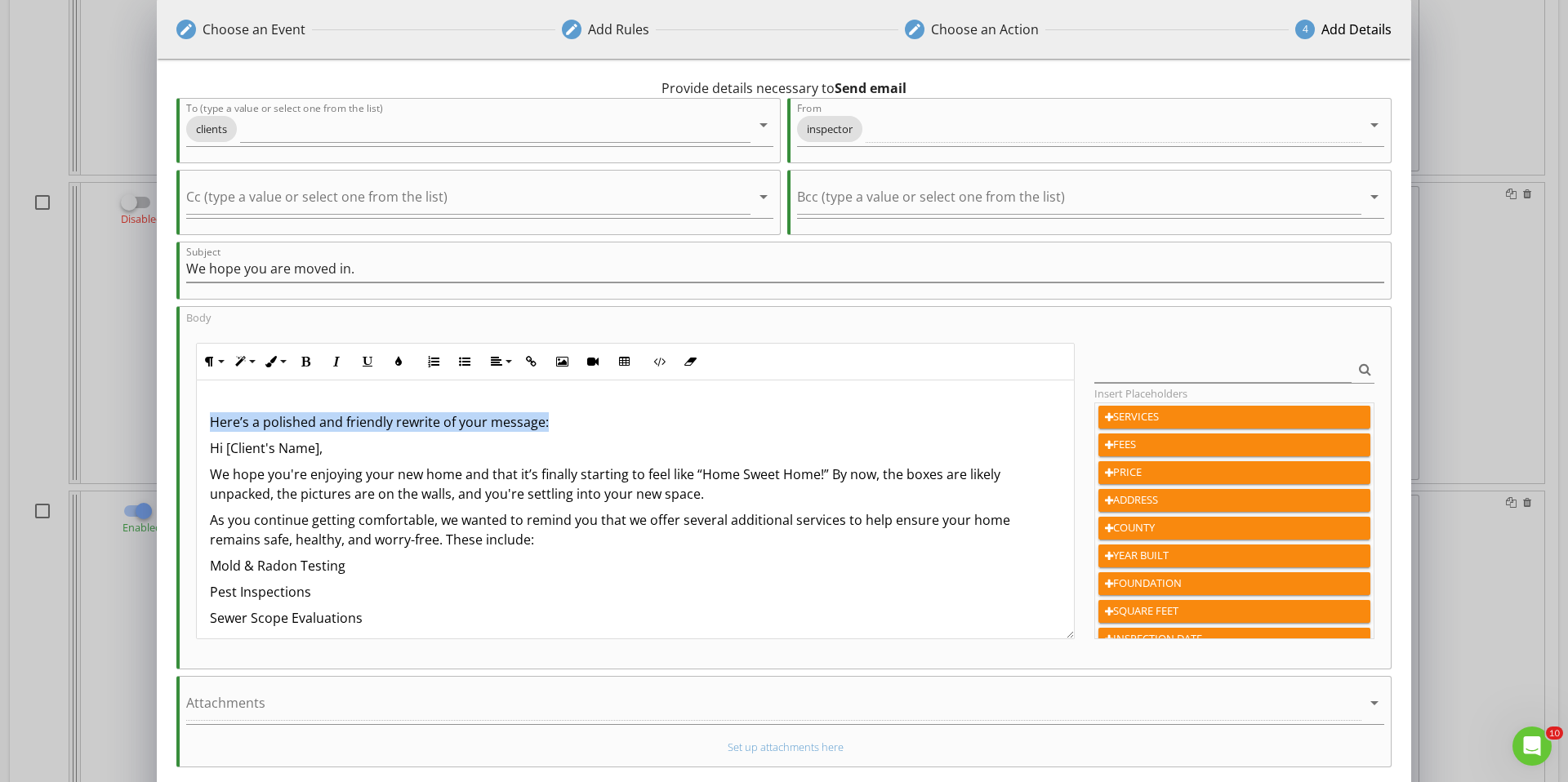 drag, startPoint x: 448, startPoint y: 424, endPoint x: 64, endPoint y: 418, distance: 384.04687 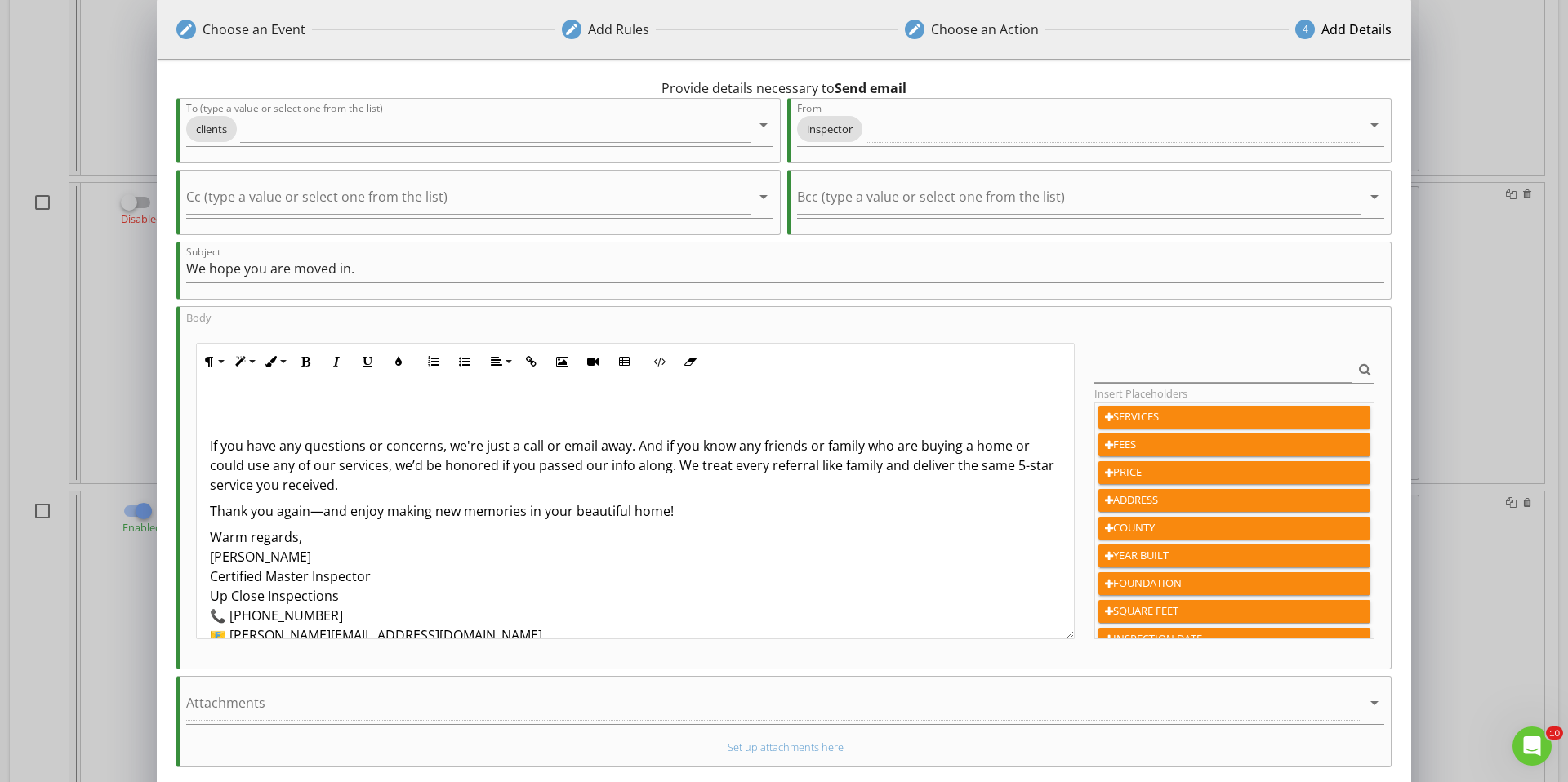 click on "Water Quality Sampling" at bounding box center (635, 371) 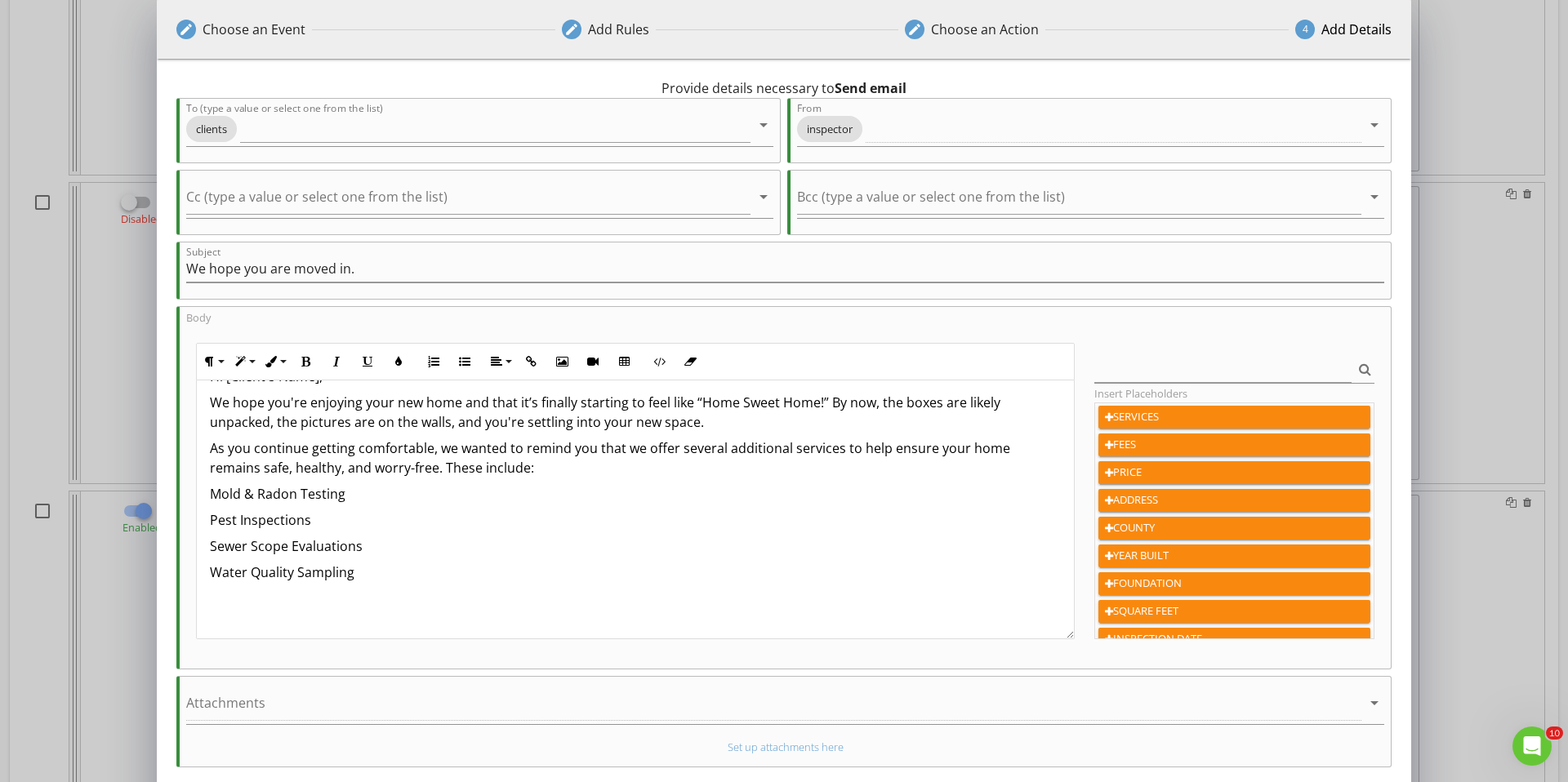 scroll, scrollTop: 85, scrollLeft: 0, axis: vertical 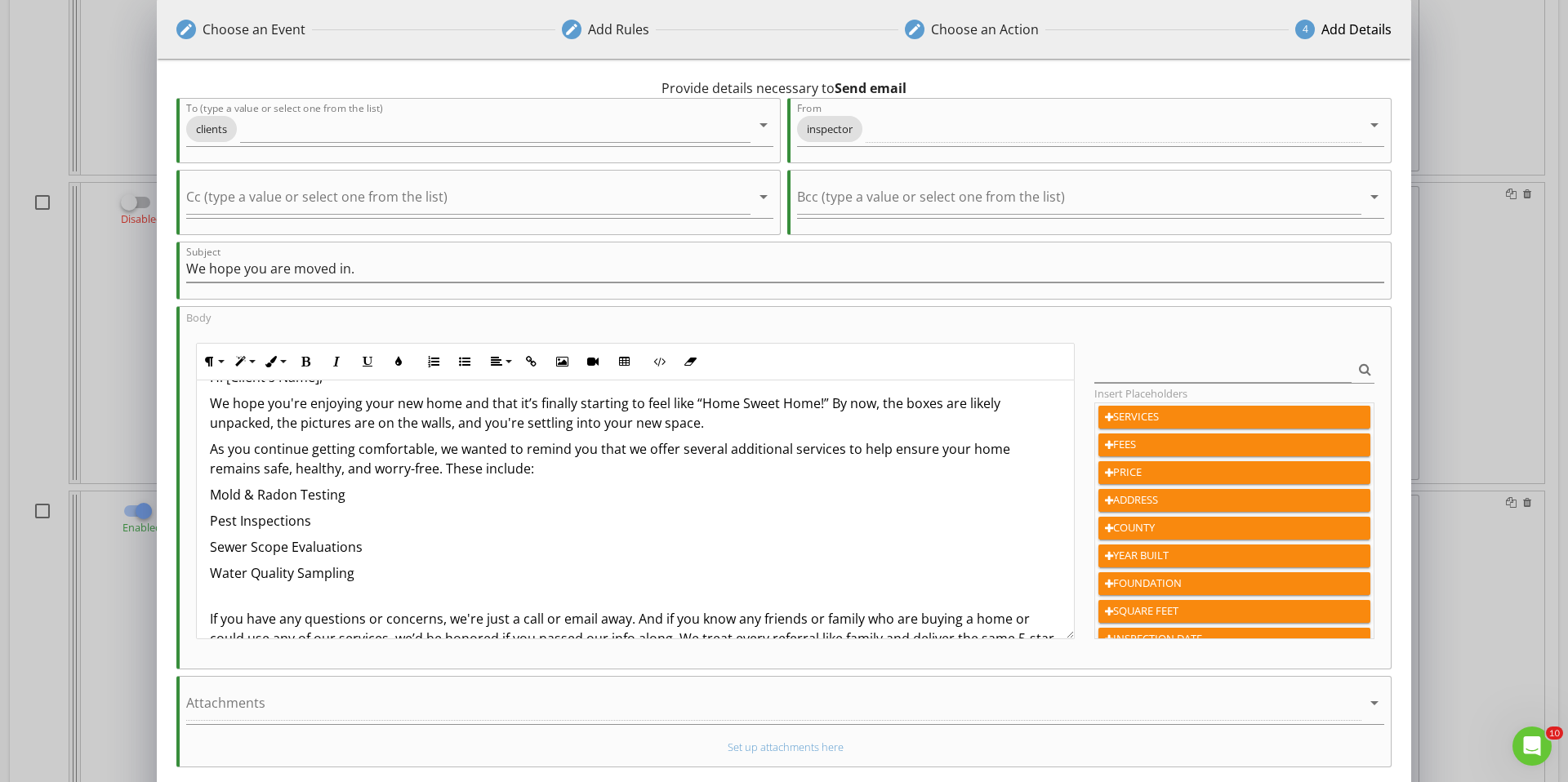 click on "Hi, {{CLIENT_FIRST_NAME}} Hi [Client's Name], We hope you're enjoying your new home and that it’s finally starting to feel like “Home Sweet Home!” By now, the boxes are likely unpacked, the pictures are on the walls, and you're settling into your new space. As you continue getting comfortable, we wanted to remind you that we offer several additional services to help ensure your home remains safe, healthy, and worry-free. These include: Mold & Radon Testing Pest Inspections Sewer Scope Evaluations Water Quality Sampling If you have any questions or concerns, we're just a call or email away. And if you know any friends or family who are buying a home or could use any of our services, we’d be honored if you passed our info along. We treat every referral like family and deliver the same 5-star service you received. Thank you again—and enjoy making new memories in your beautiful home! Warm regards, James Crowton Certified Master Inspector Up Close Inspections 📞 440-865-0763 James Crowton, CMI" at bounding box center (635, 857) 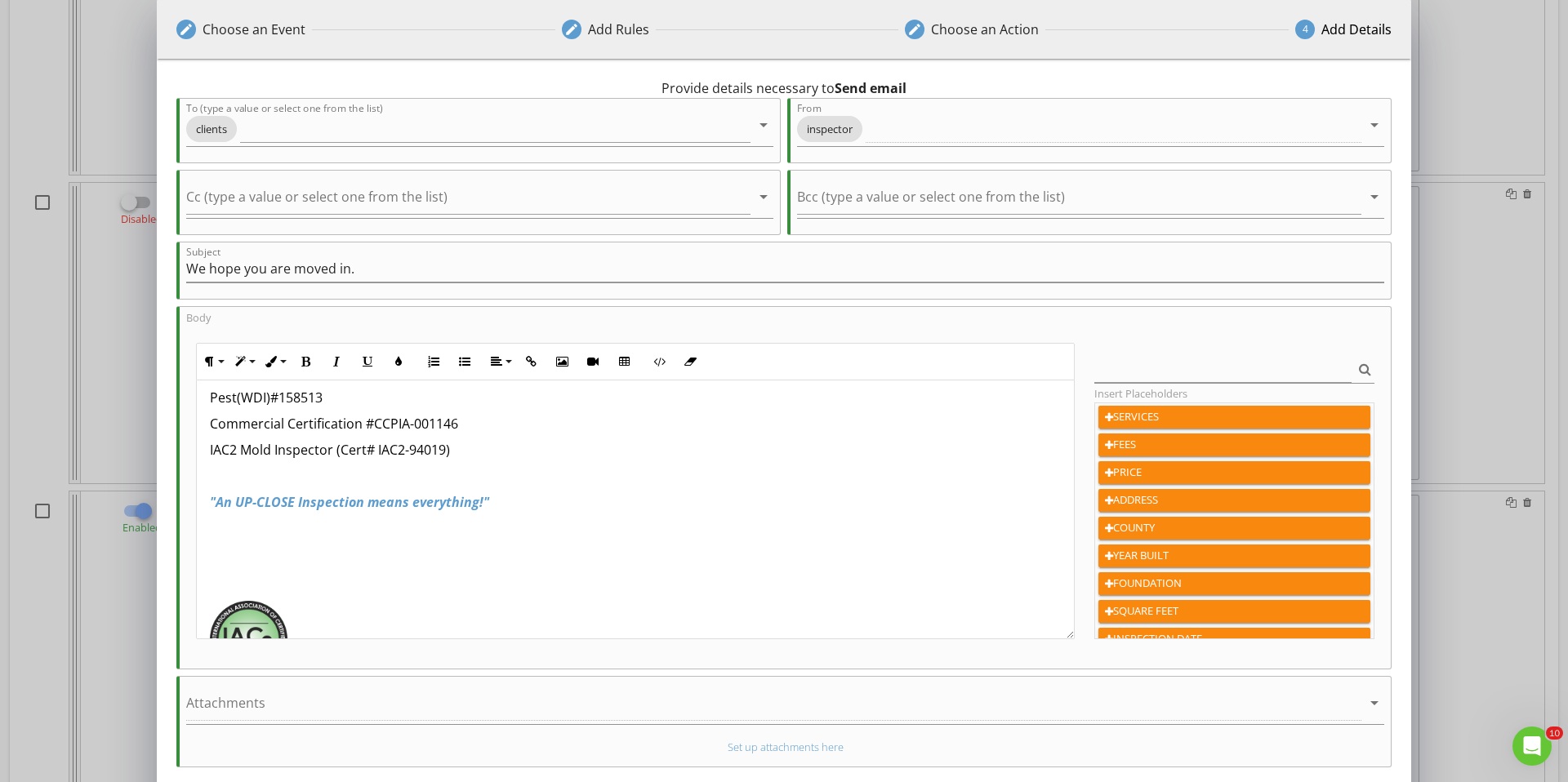 scroll, scrollTop: 812, scrollLeft: 0, axis: vertical 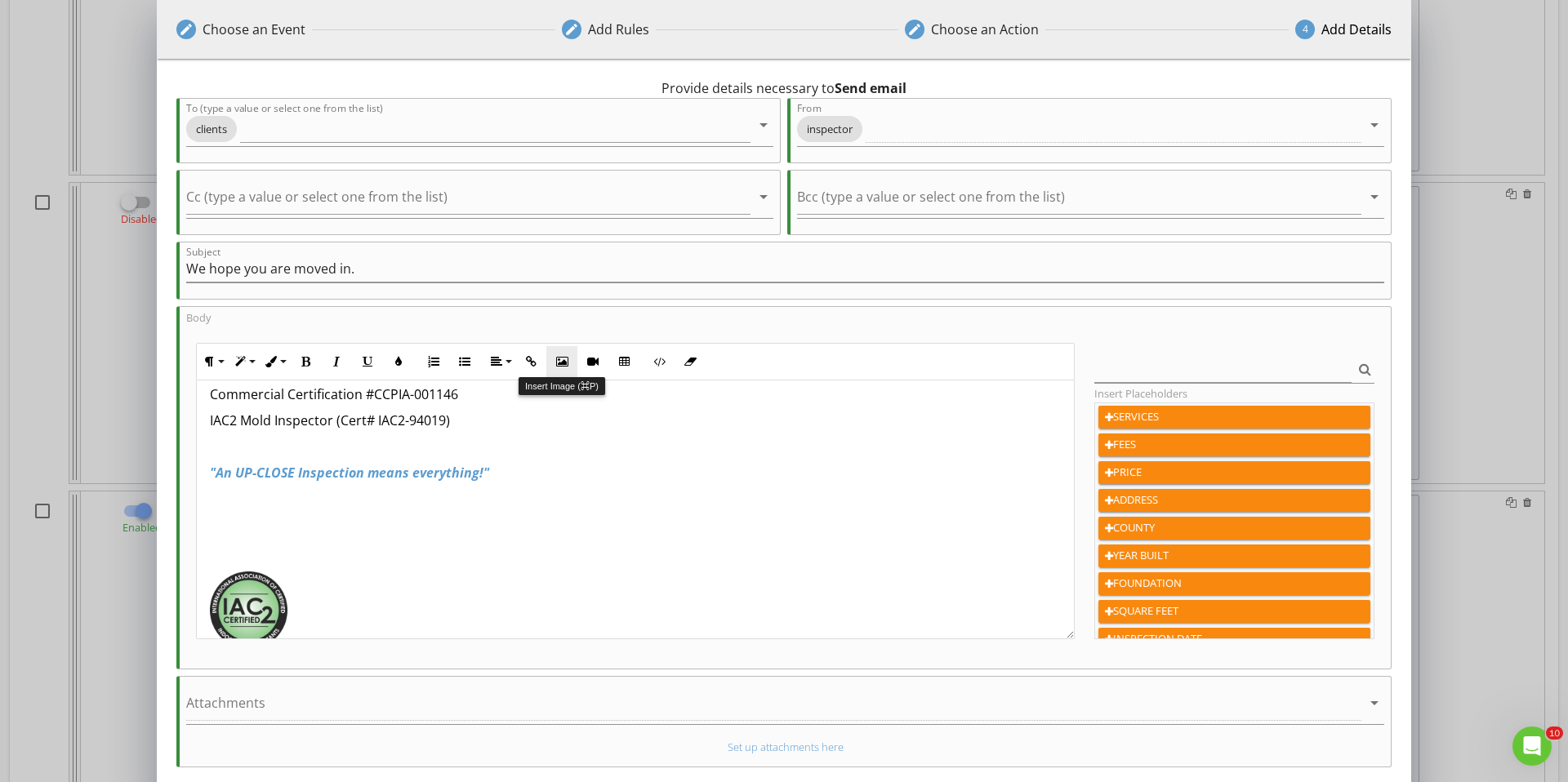 click at bounding box center [562, 362] 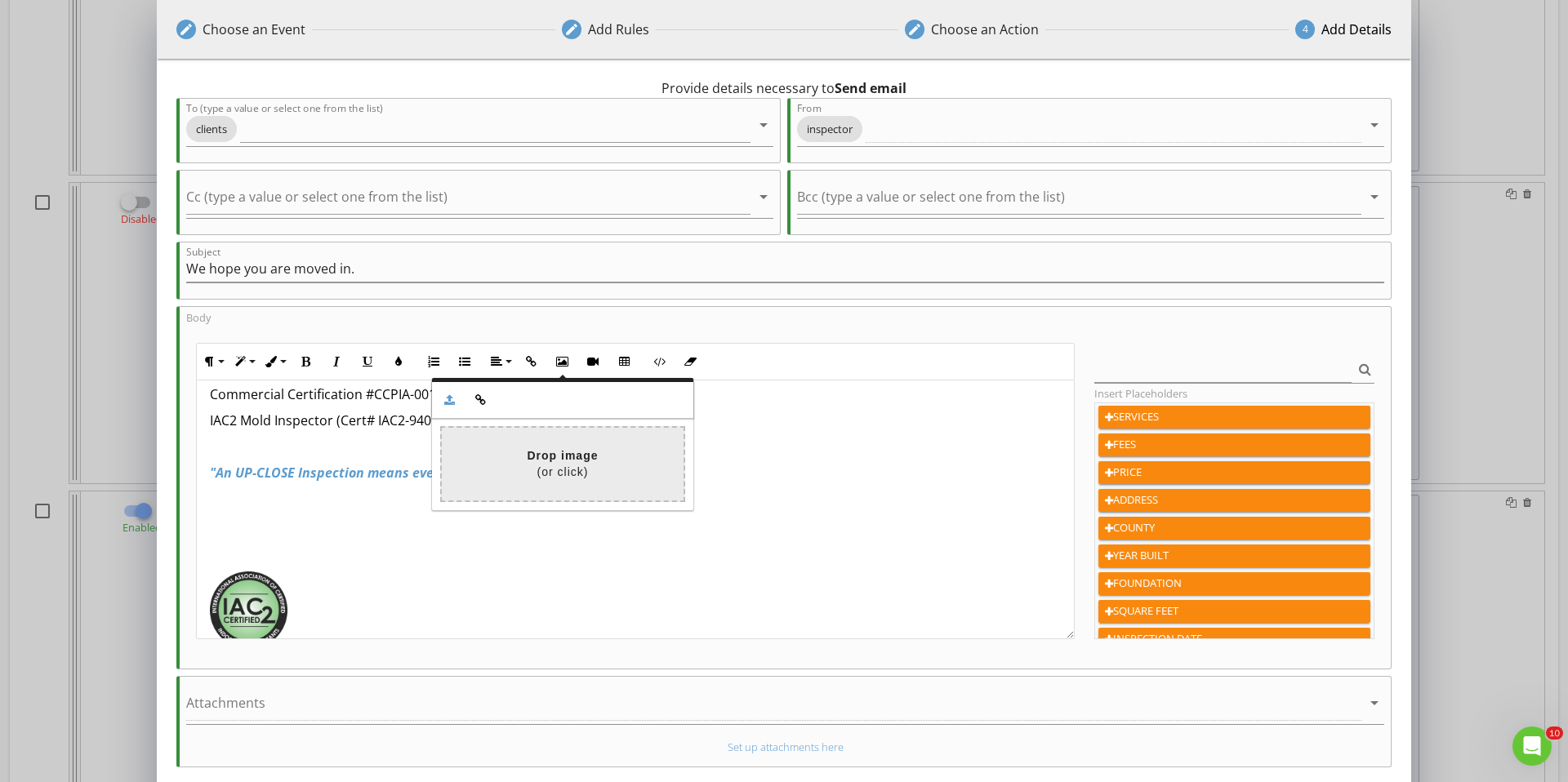 click at bounding box center [79, 464] 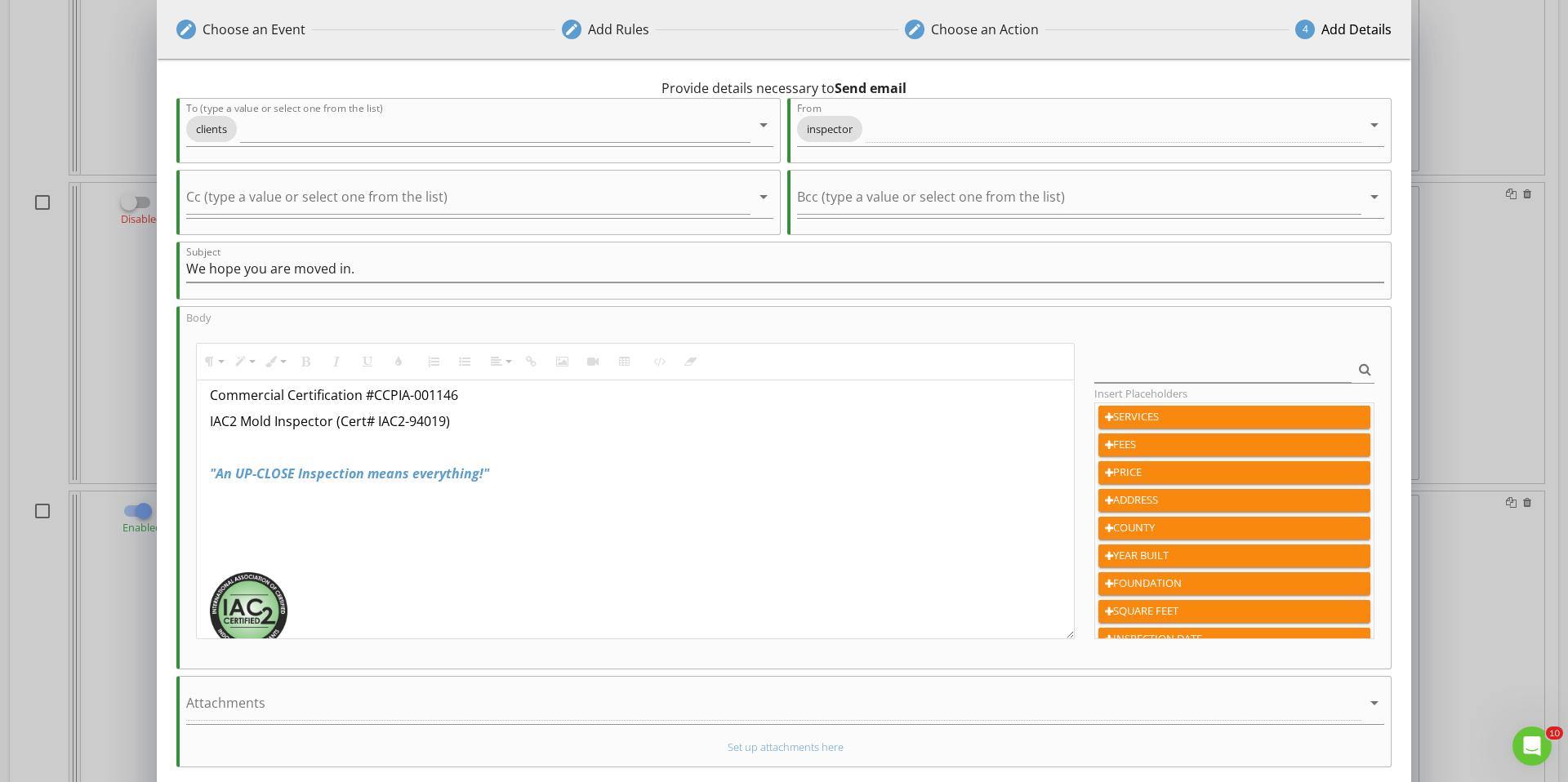 scroll, scrollTop: 840, scrollLeft: 0, axis: vertical 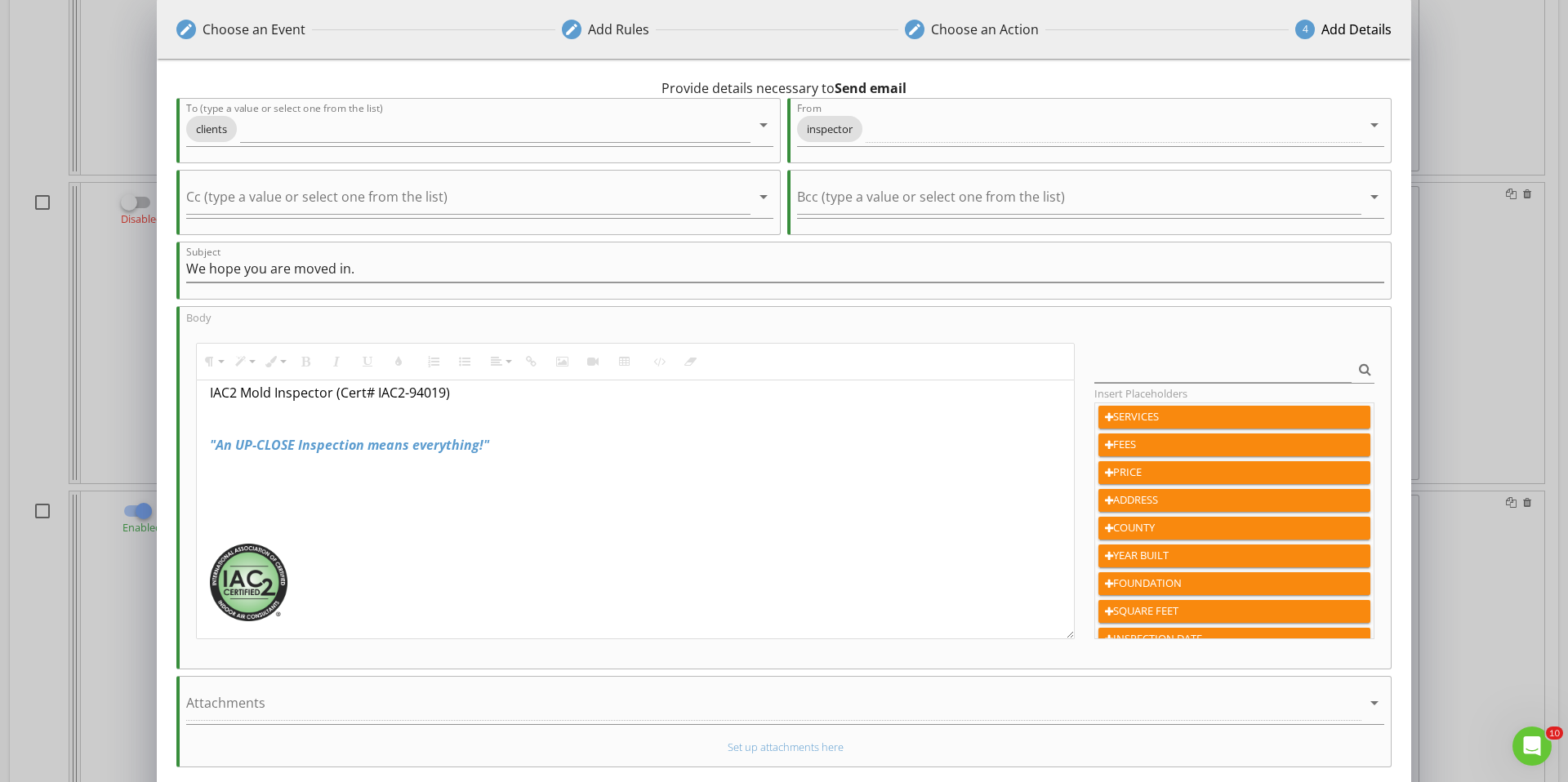 click on "Hi, {{CLIENT_FIRST_NAME}} Hi [Client's Name], We hope you're enjoying your new home and that it’s finally starting to feel like “Home Sweet Home!” By now, the boxes are likely unpacked, the pictures are on the walls, and you're settling into your new space. As you continue getting comfortable, we wanted to remind you that we offer several additional services to help ensure your home remains safe, healthy, and worry-free. These include: Mold & Radon Testing Pest Inspections Sewer Scope Evaluations Water Quality Sampling If you have any questions or concerns, we're just a call or email away. And if you know any friends or family who are buying a home or could use any of our services, we’d be honored if you passed our info along. We treat every referral like family and deliver the same 5-star service you received. Thank you again—and enjoy making new memories in your beautiful home! Warm regards, James Crowton Certified Master Inspector Up Close Inspections 📞 440-865-0763 James Crowton, CMI" at bounding box center [635, 89] 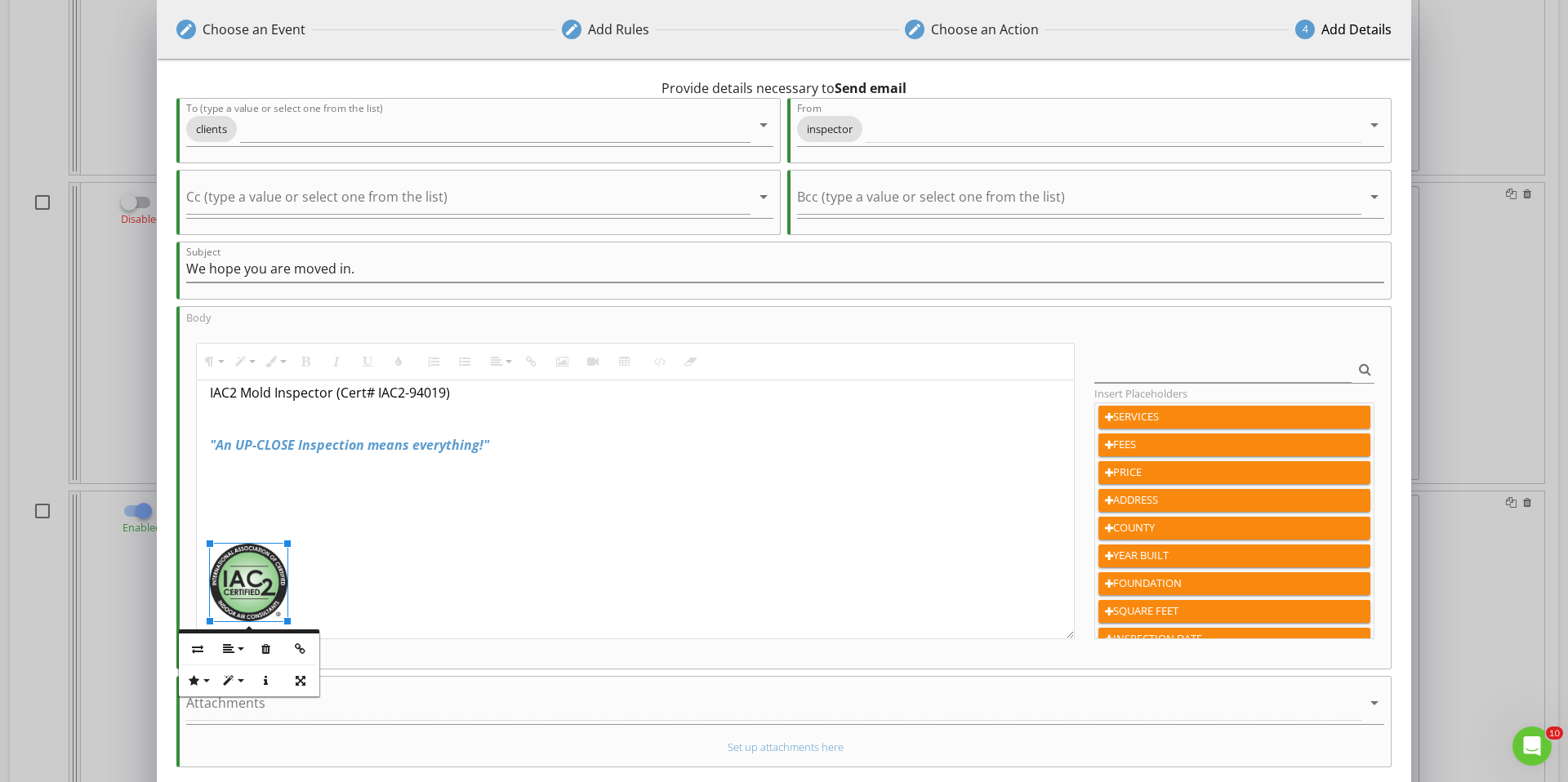 click on "Hi, {{CLIENT_FIRST_NAME}} Hi [Client's Name], We hope you're enjoying your new home and that it’s finally starting to feel like “Home Sweet Home!” By now, the boxes are likely unpacked, the pictures are on the walls, and you're settling into your new space. As you continue getting comfortable, we wanted to remind you that we offer several additional services to help ensure your home remains safe, healthy, and worry-free. These include: Mold & Radon Testing Pest Inspections Sewer Scope Evaluations Water Quality Sampling If you have any questions or concerns, we're just a call or email away. And if you know any friends or family who are buying a home or could use any of our services, we’d be honored if you passed our info along. We treat every referral like family and deliver the same 5-star service you received. Thank you again—and enjoy making new memories in your beautiful home! Warm regards, James Crowton Certified Master Inspector Up Close Inspections 📞 440-865-0763 James Crowton, CMI" at bounding box center [635, 89] 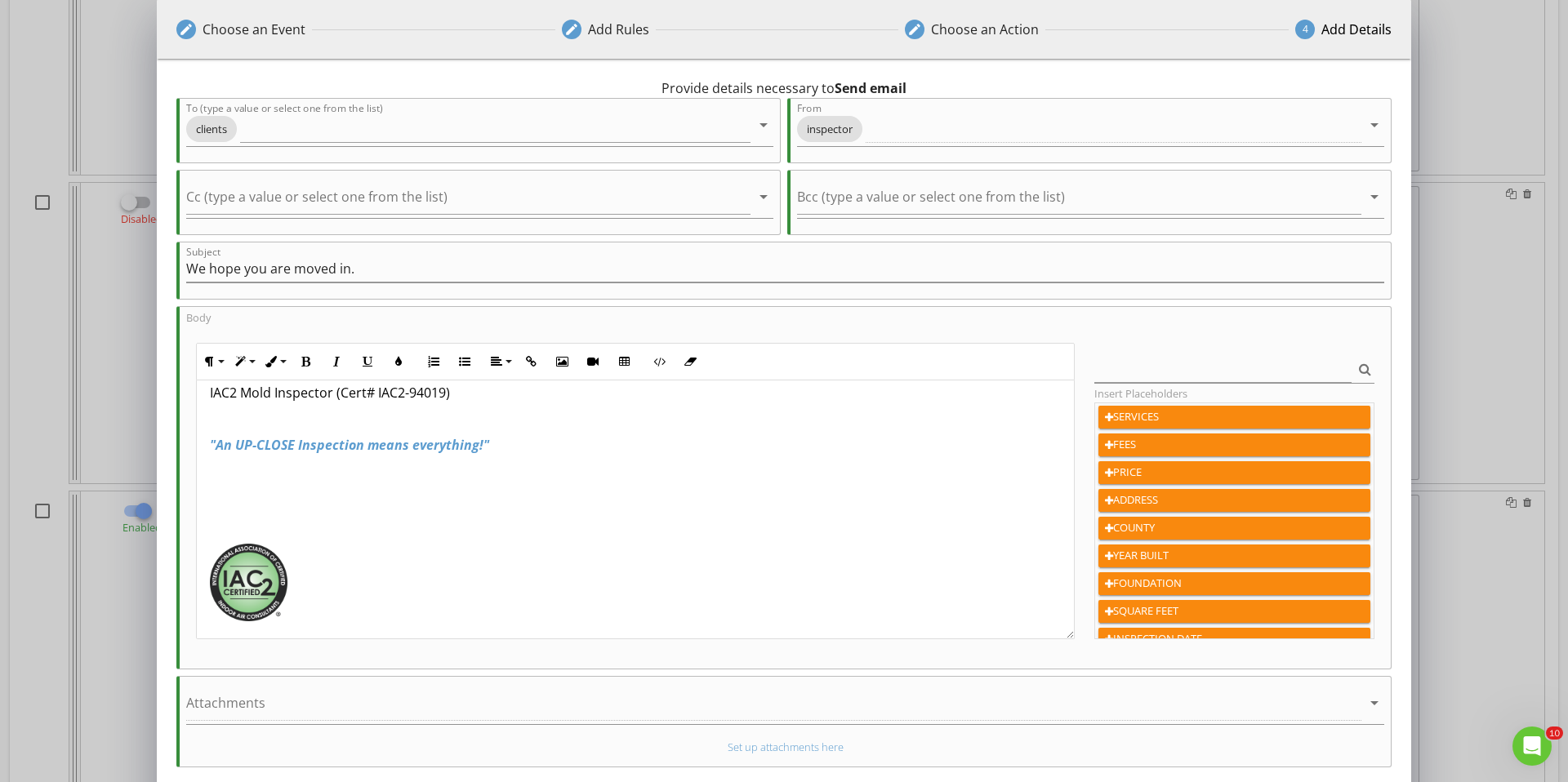 click at bounding box center (248, 582) 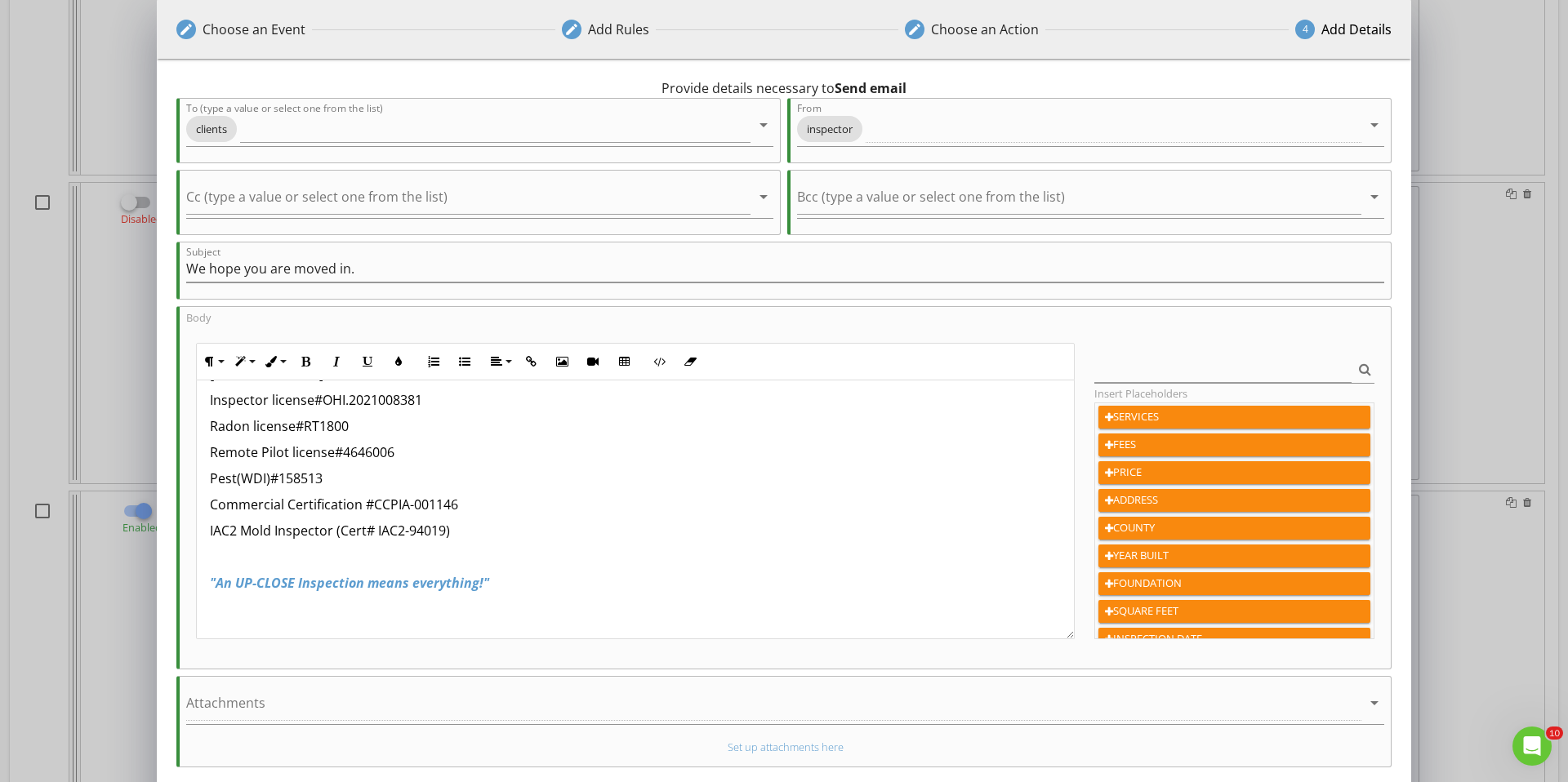 scroll, scrollTop: 676, scrollLeft: 0, axis: vertical 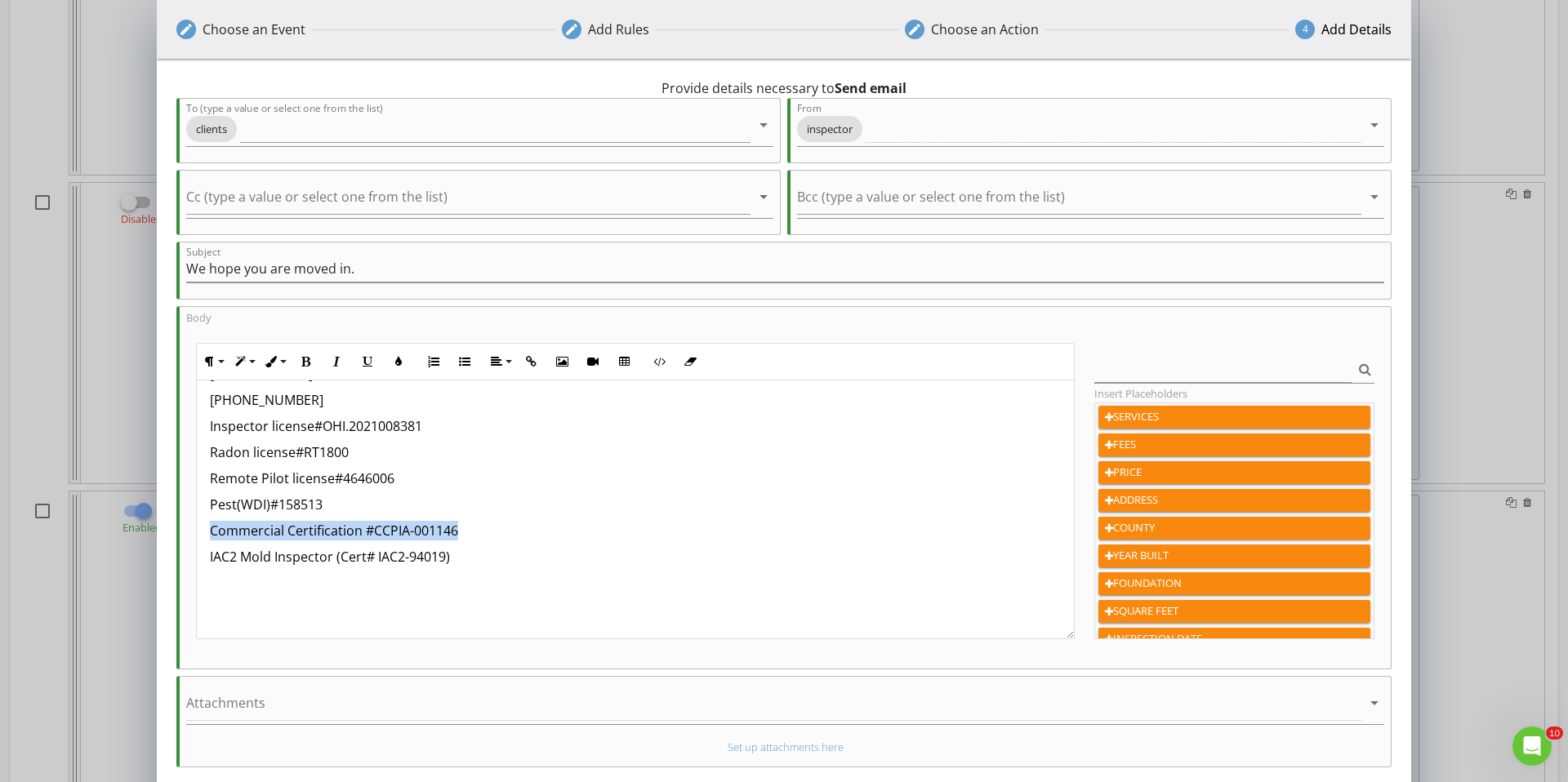 drag, startPoint x: 437, startPoint y: 527, endPoint x: 175, endPoint y: 522, distance: 262.04771 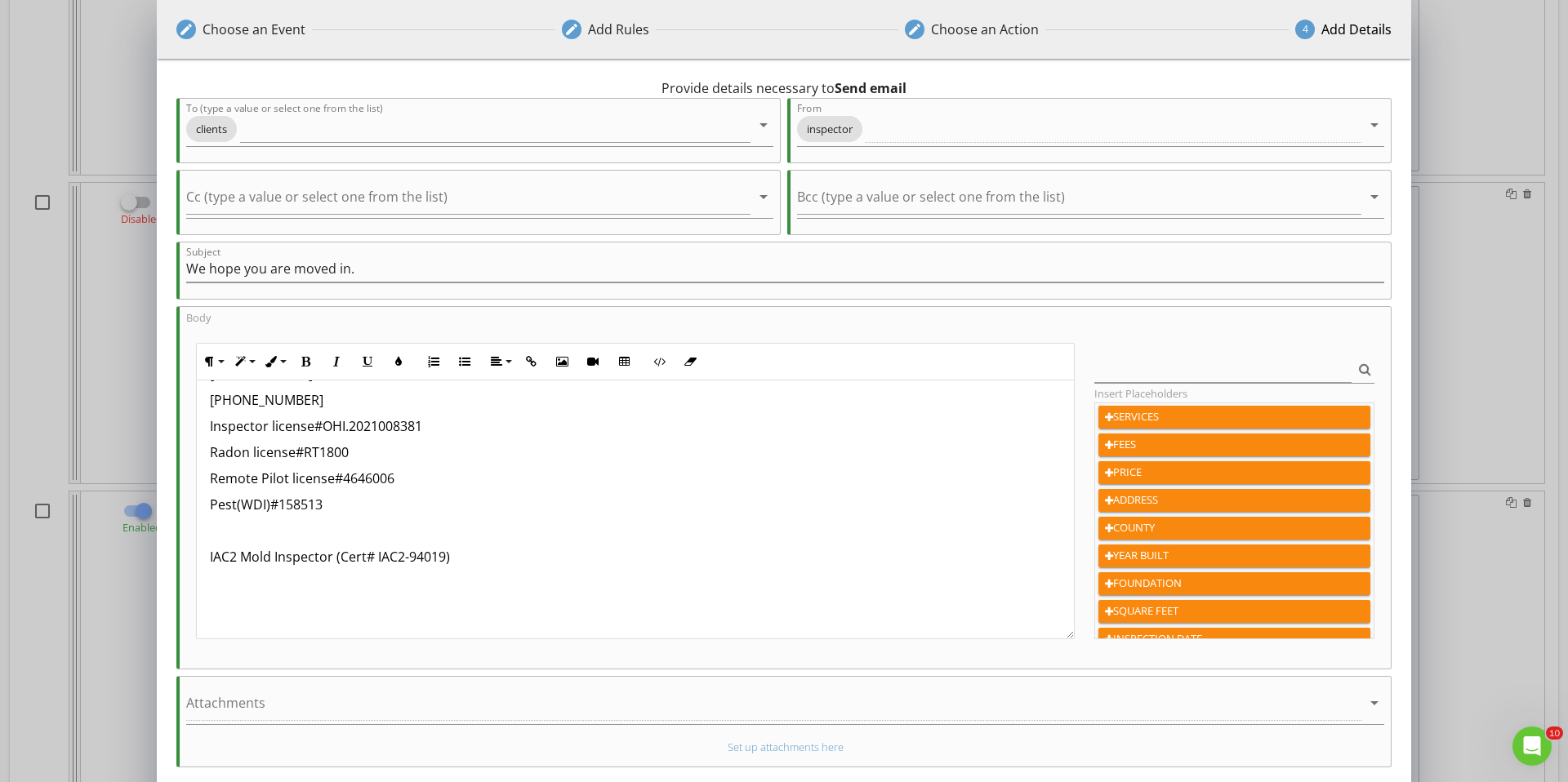 scroll, scrollTop: 650, scrollLeft: 0, axis: vertical 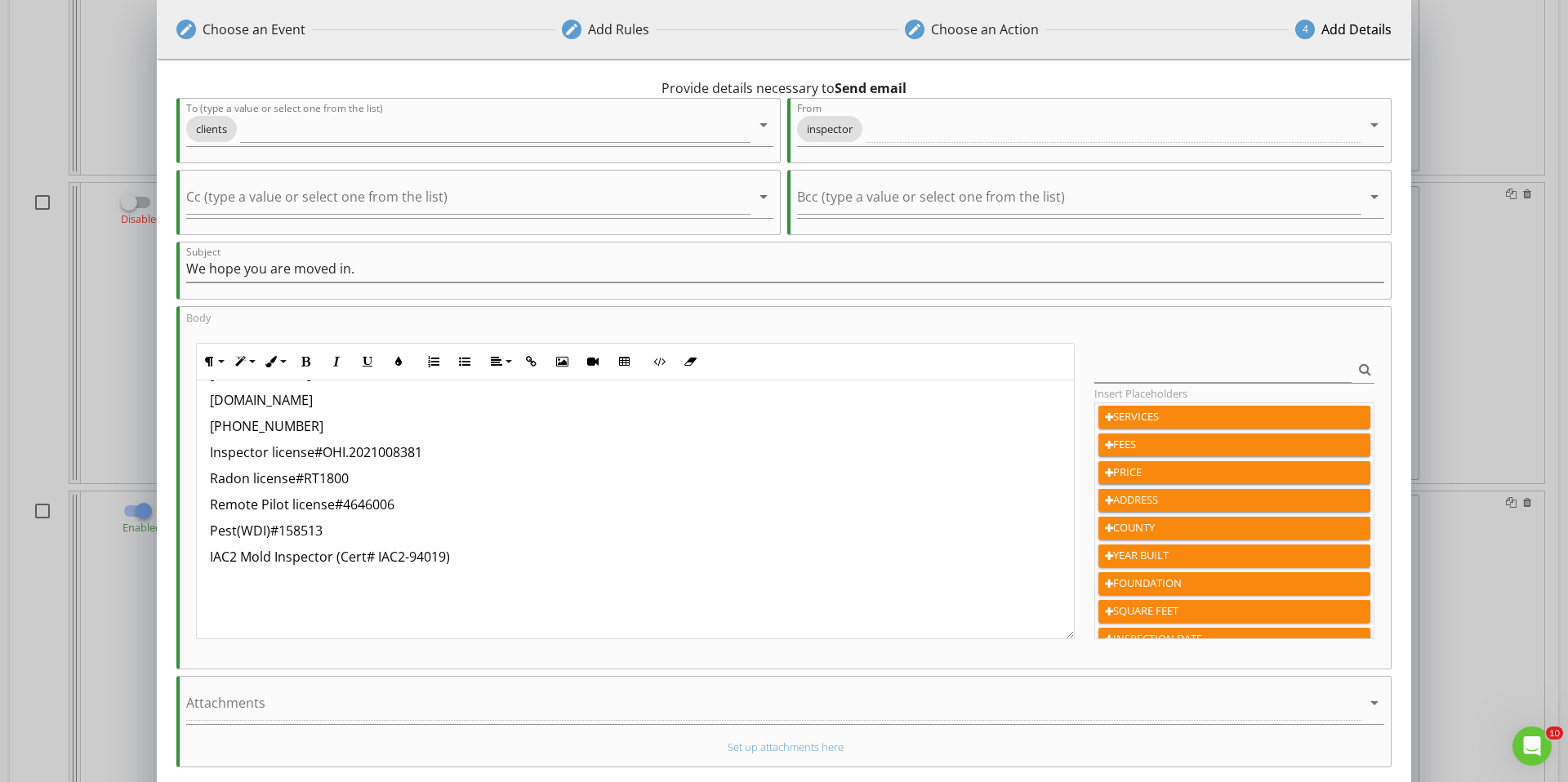 click at bounding box center [635, 583] 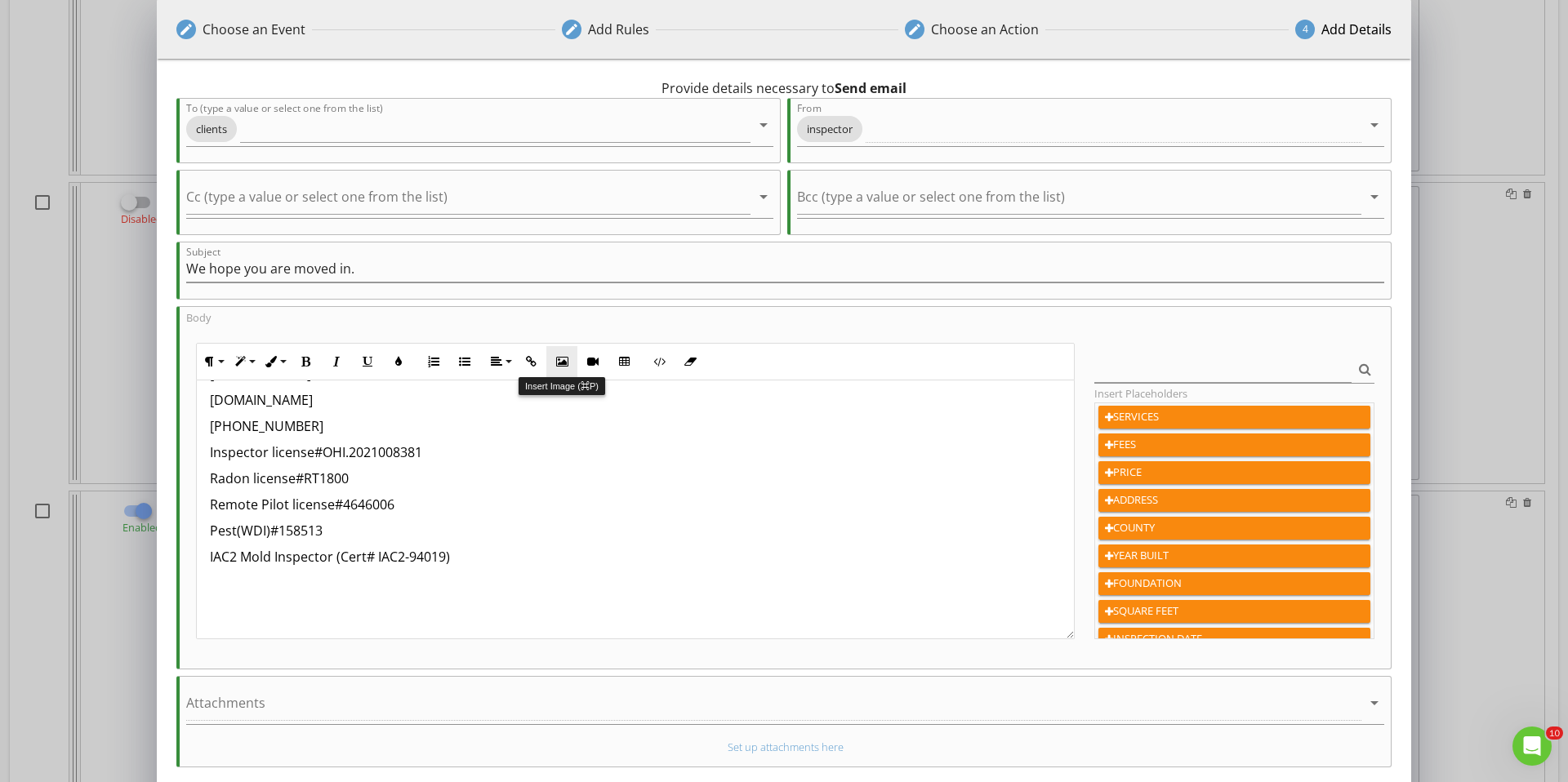 click on "Insert Image" at bounding box center [562, 362] 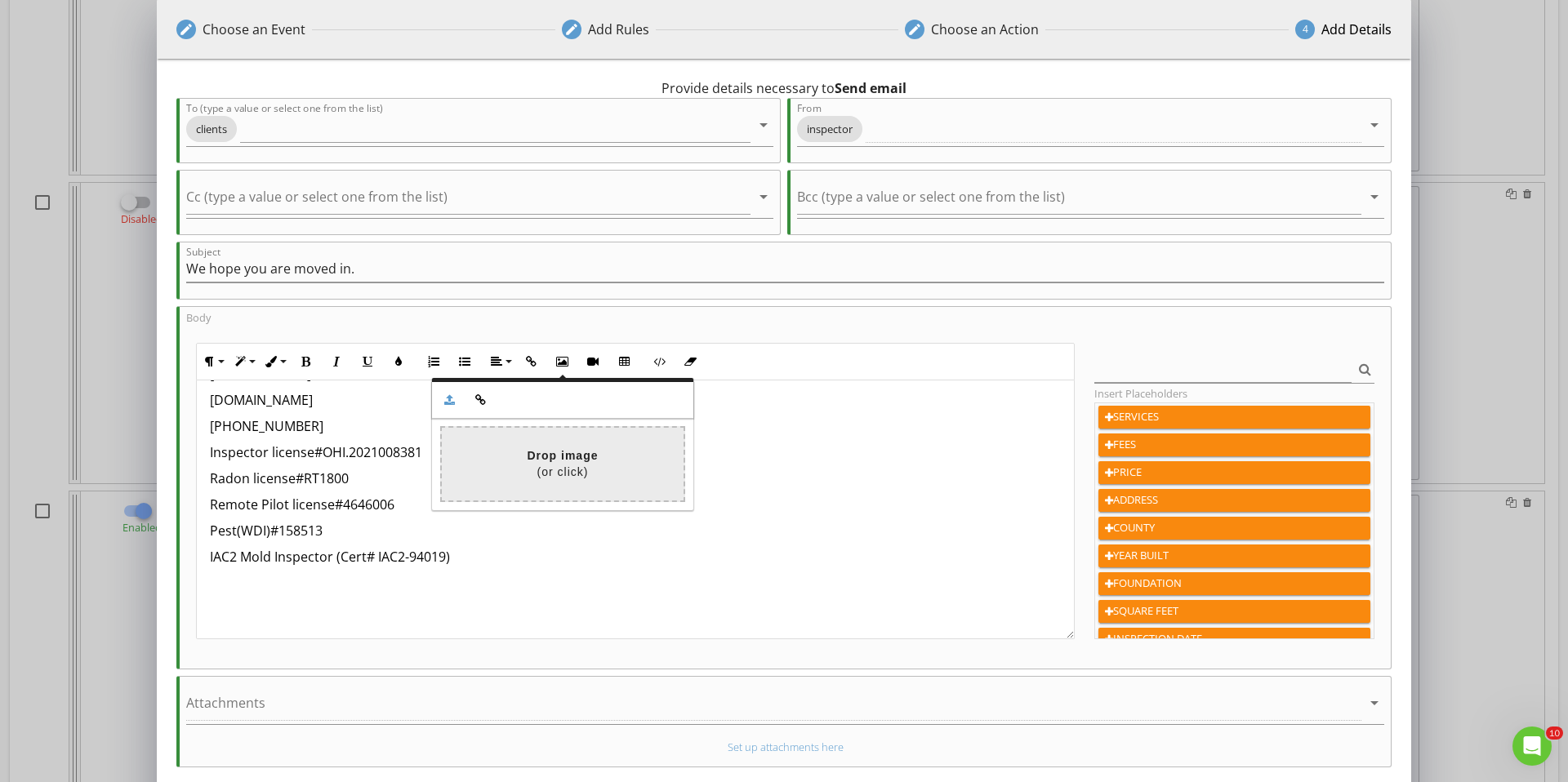 click on "Drop image (or click)" at bounding box center (563, 464) 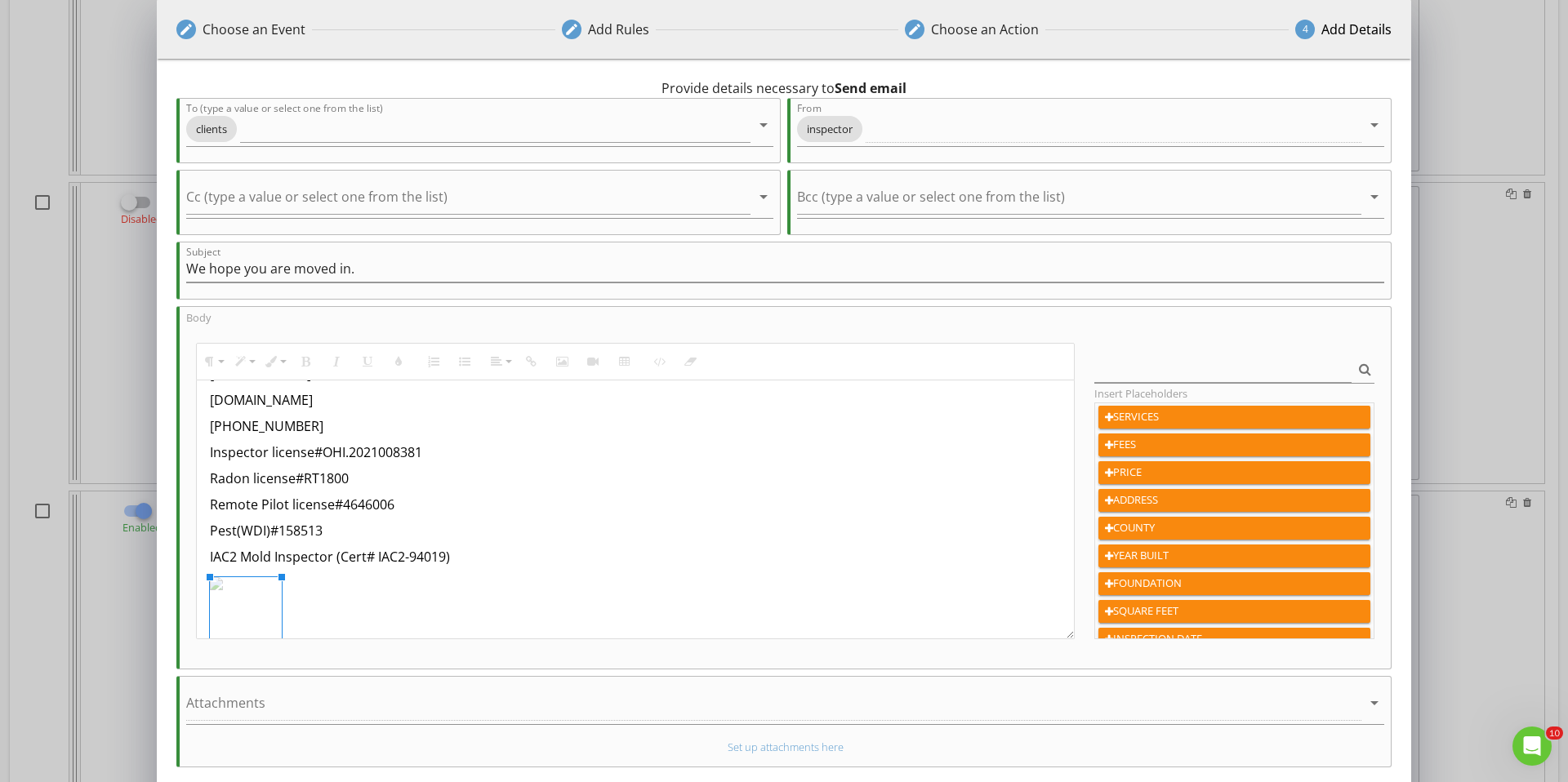 drag, startPoint x: 372, startPoint y: 579, endPoint x: 312, endPoint y: 602, distance: 64.2573 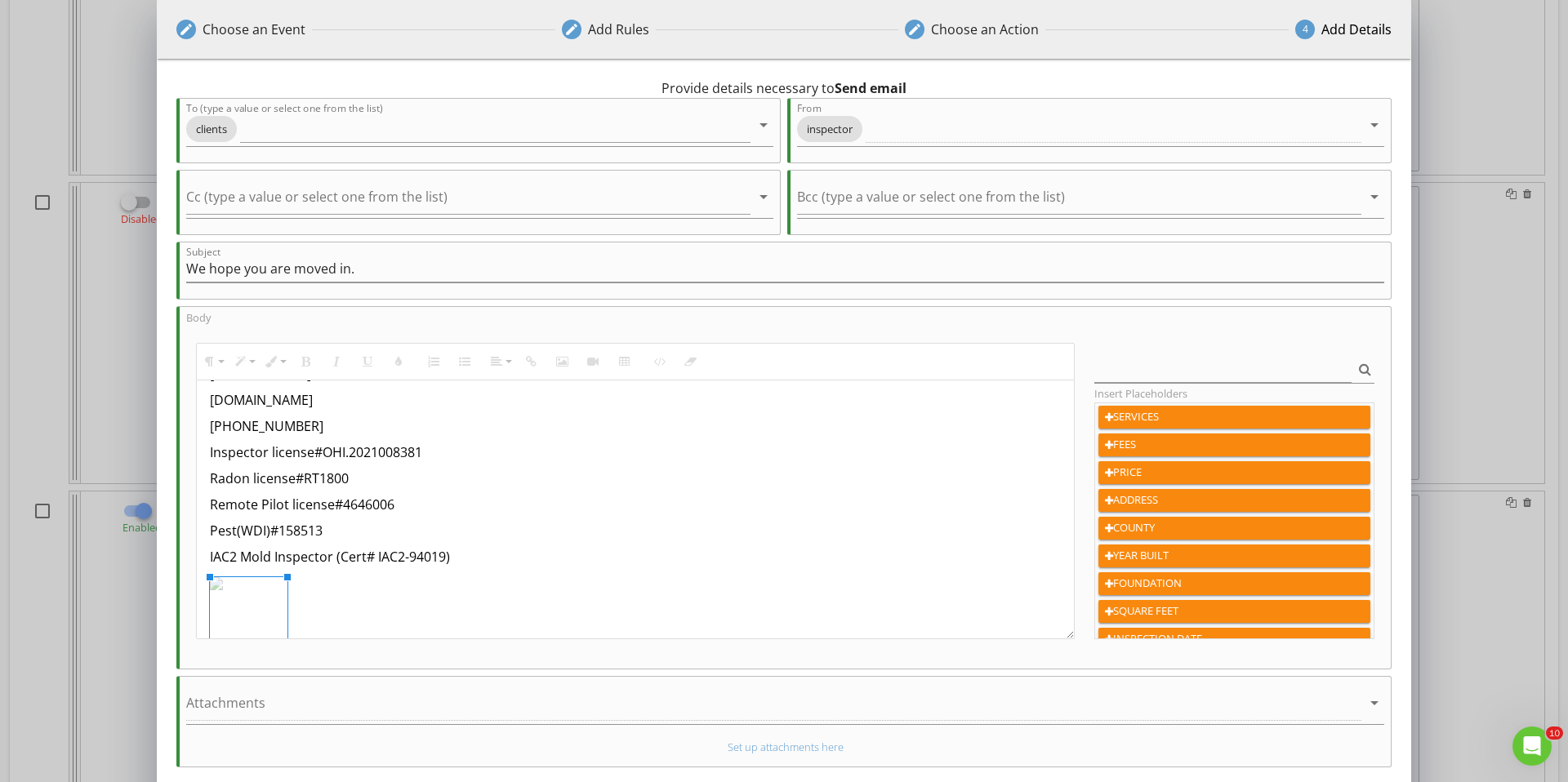 click on "Hi, {{CLIENT_FIRST_NAME}} Hi [Client's Name], We hope you're enjoying your new home and that it’s finally starting to feel like “Home Sweet Home!” By now, the boxes are likely unpacked, the pictures are on the walls, and you're settling into your new space. As you continue getting comfortable, we wanted to remind you that we offer several additional services to help ensure your home remains safe, healthy, and worry-free. These include: Mold & Radon Testing Pest Inspections Sewer Scope Evaluations Water Quality Sampling If you have any questions or concerns, we're just a call or email away. And if you know any friends or family who are buying a home or could use any of our services, we’d be honored if you passed our info along. We treat every referral like family and deliver the same 5-star service you received. Thank you again—and enjoy making new memories in your beautiful home! Warm regards, James Crowton Certified Master Inspector Up Close Inspections 📞 440-865-0763 James Crowton, CMI" at bounding box center (635, 171) 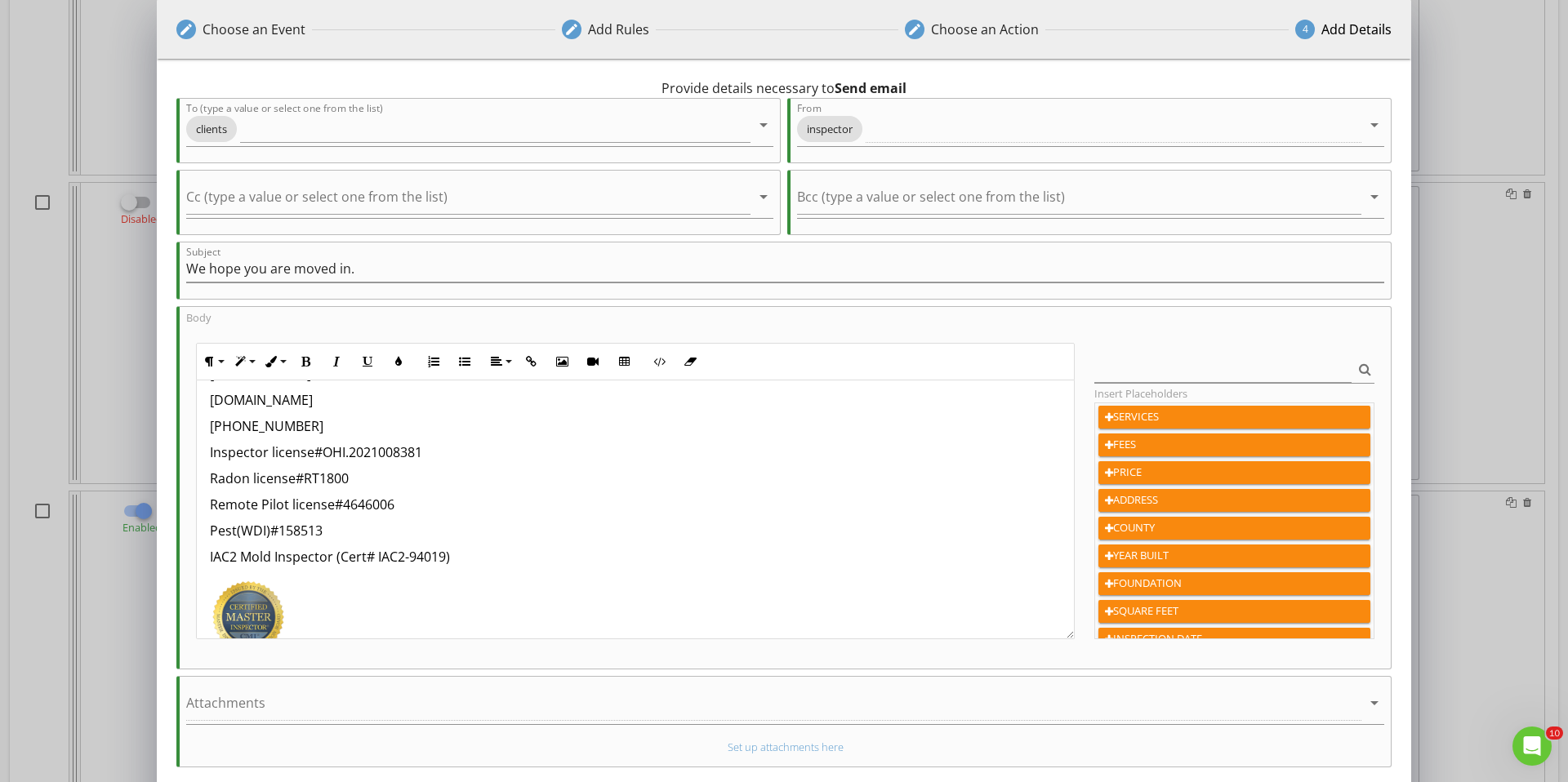 click on "Hi, {{CLIENT_FIRST_NAME}} Hi [Client's Name], We hope you're enjoying your new home and that it’s finally starting to feel like “Home Sweet Home!” By now, the boxes are likely unpacked, the pictures are on the walls, and you're settling into your new space. As you continue getting comfortable, we wanted to remind you that we offer several additional services to help ensure your home remains safe, healthy, and worry-free. These include: Mold & Radon Testing Pest Inspections Sewer Scope Evaluations Water Quality Sampling If you have any questions or concerns, we're just a call or email away. And if you know any friends or family who are buying a home or could use any of our services, we’d be honored if you passed our info along. We treat every referral like family and deliver the same 5-star service you received. Thank you again—and enjoy making new memories in your beautiful home! Warm regards, James Crowton Certified Master Inspector Up Close Inspections 📞 440-865-0763 James Crowton, CMI" at bounding box center [635, 202] 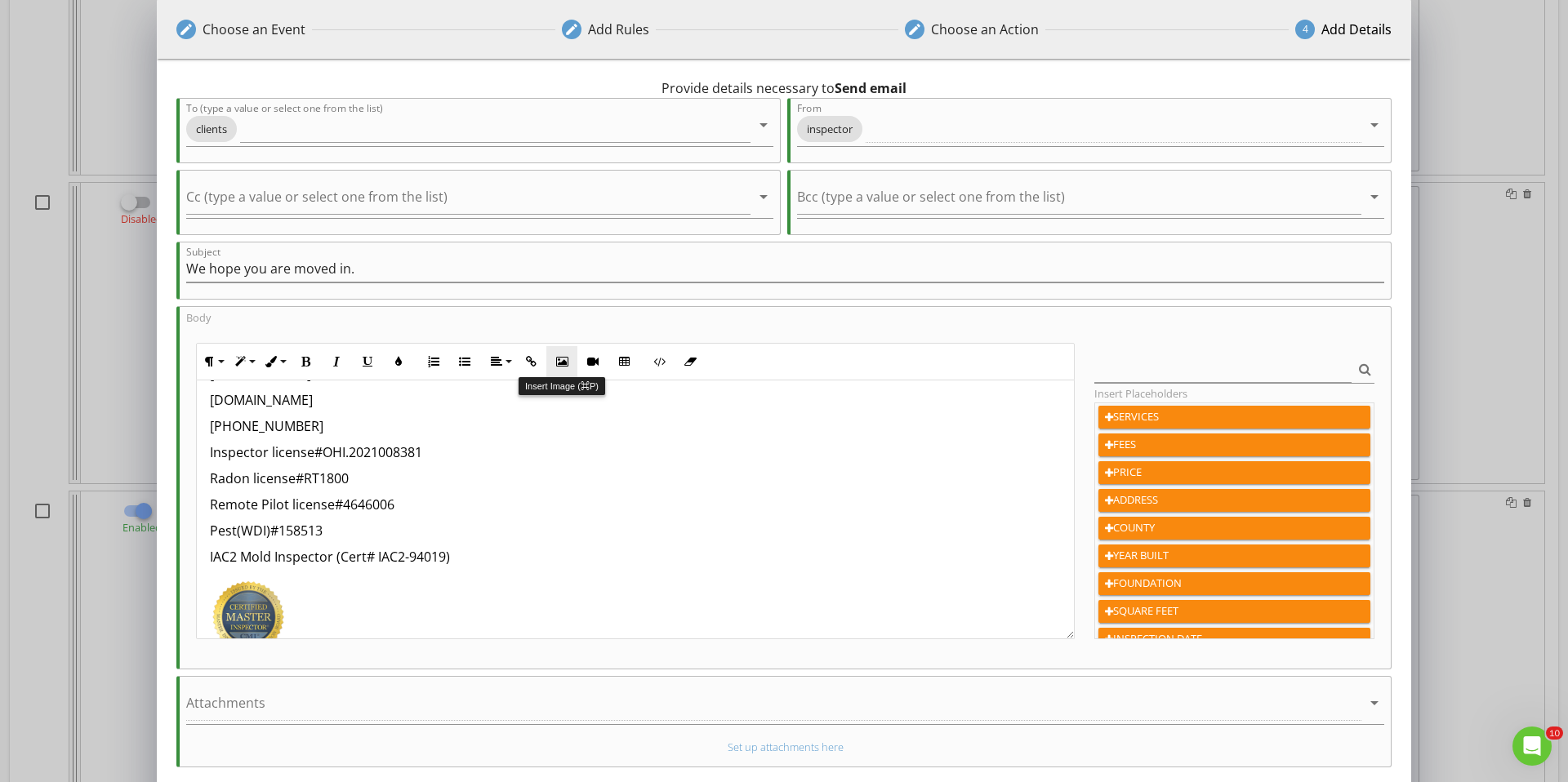 click at bounding box center [562, 362] 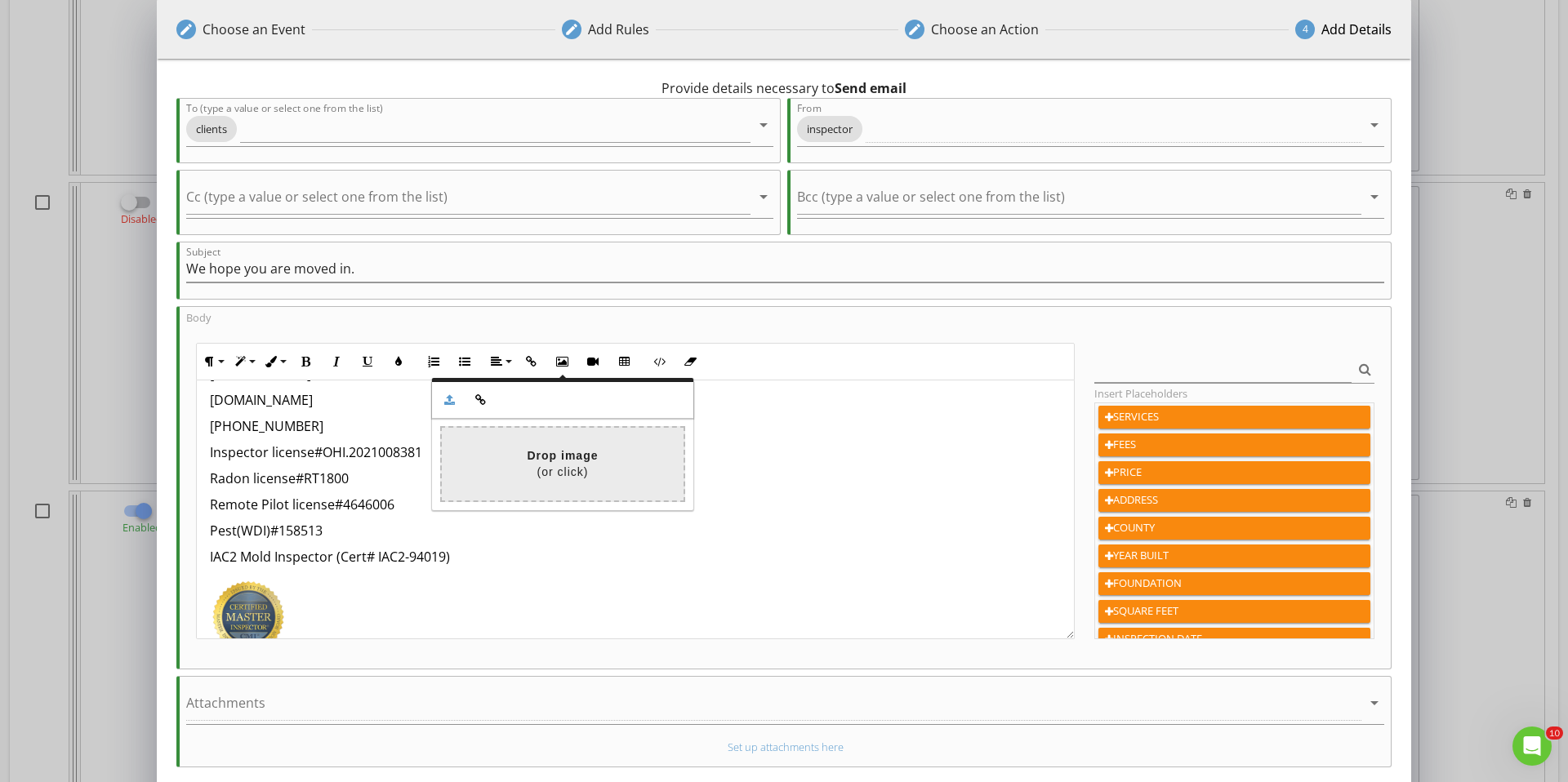 click at bounding box center (79, 464) 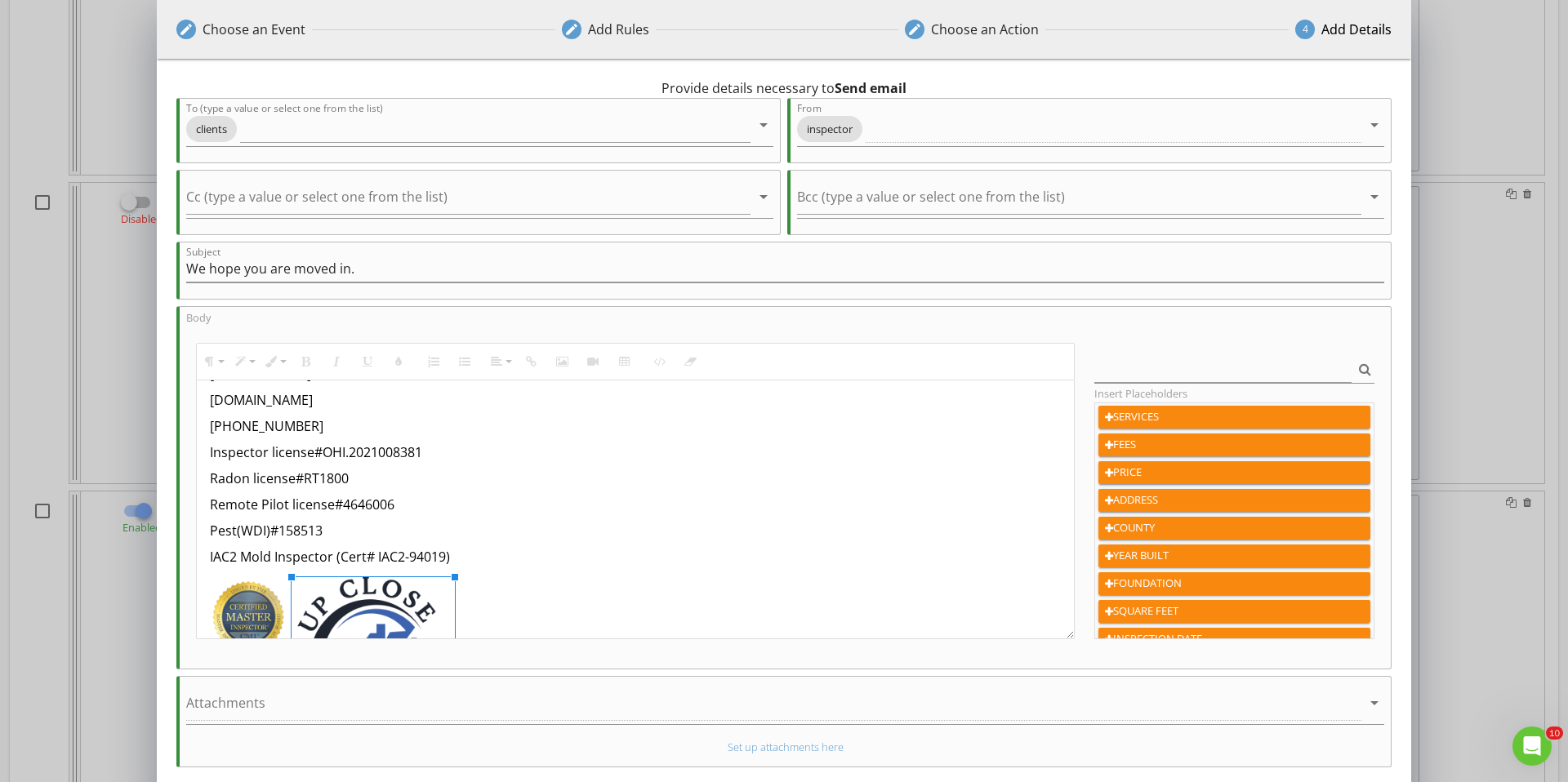 click at bounding box center [373, 660] 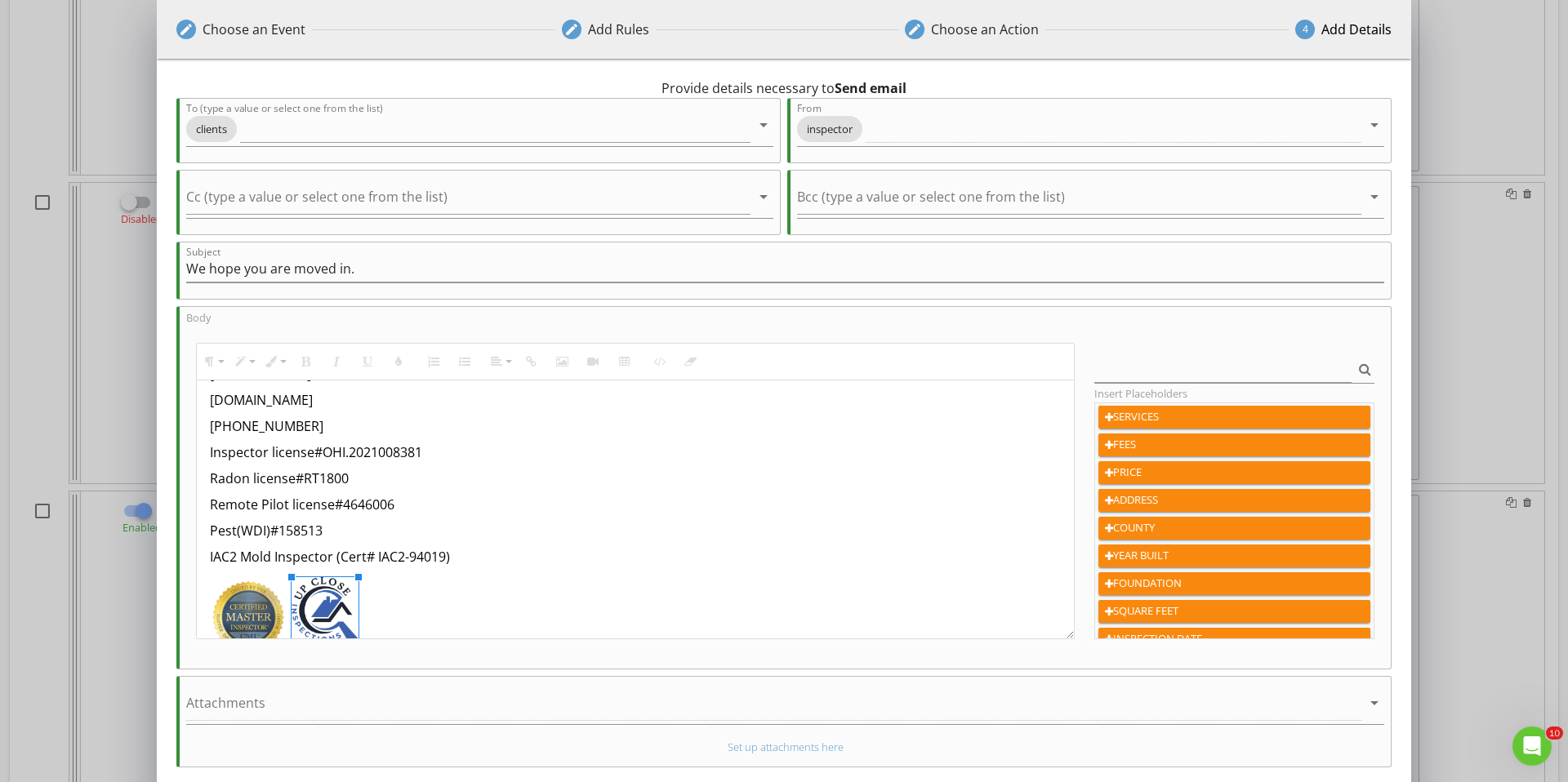 drag, startPoint x: 452, startPoint y: 577, endPoint x: 489, endPoint y: 550, distance: 45.80393 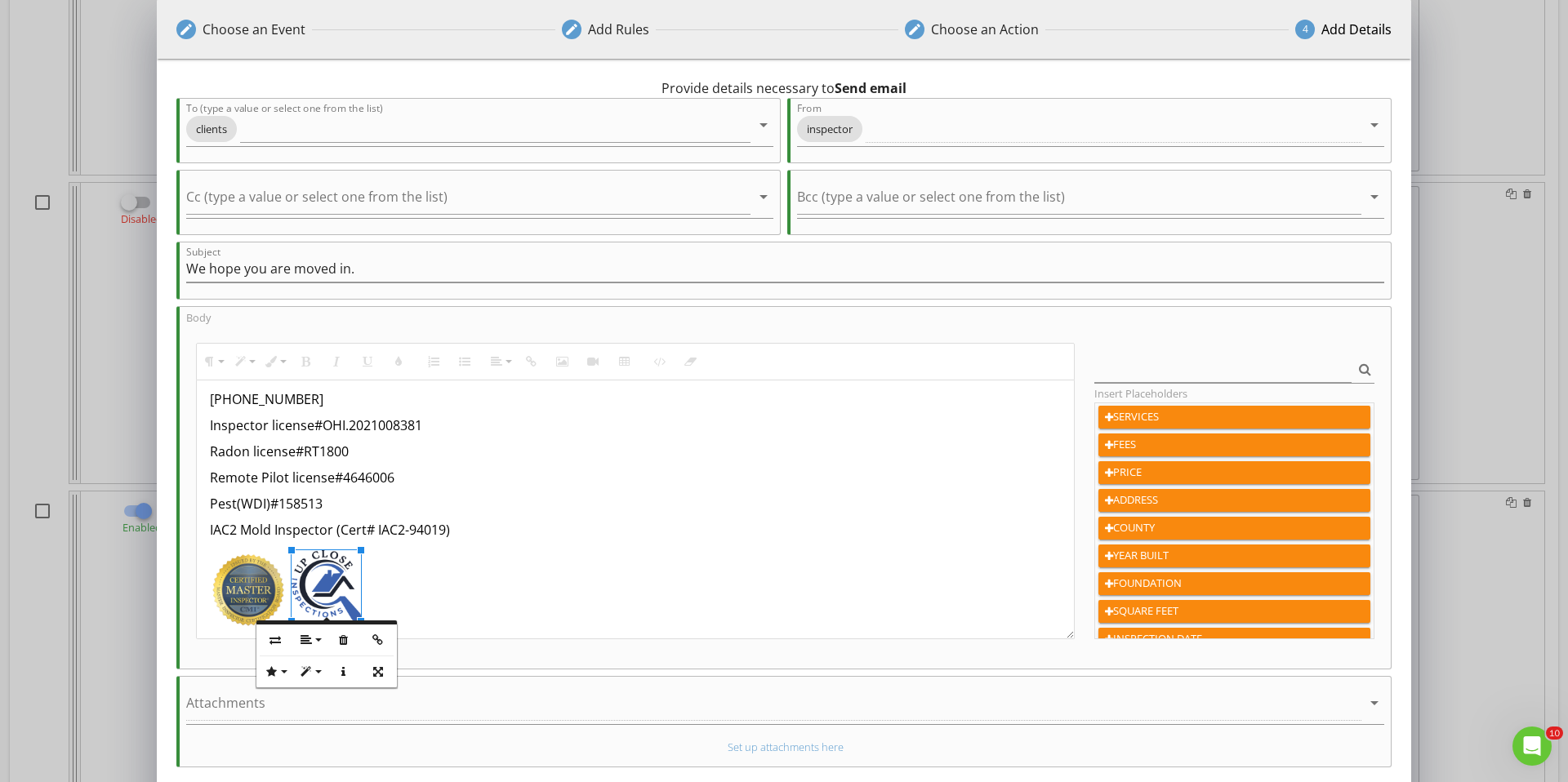 scroll, scrollTop: 686, scrollLeft: 0, axis: vertical 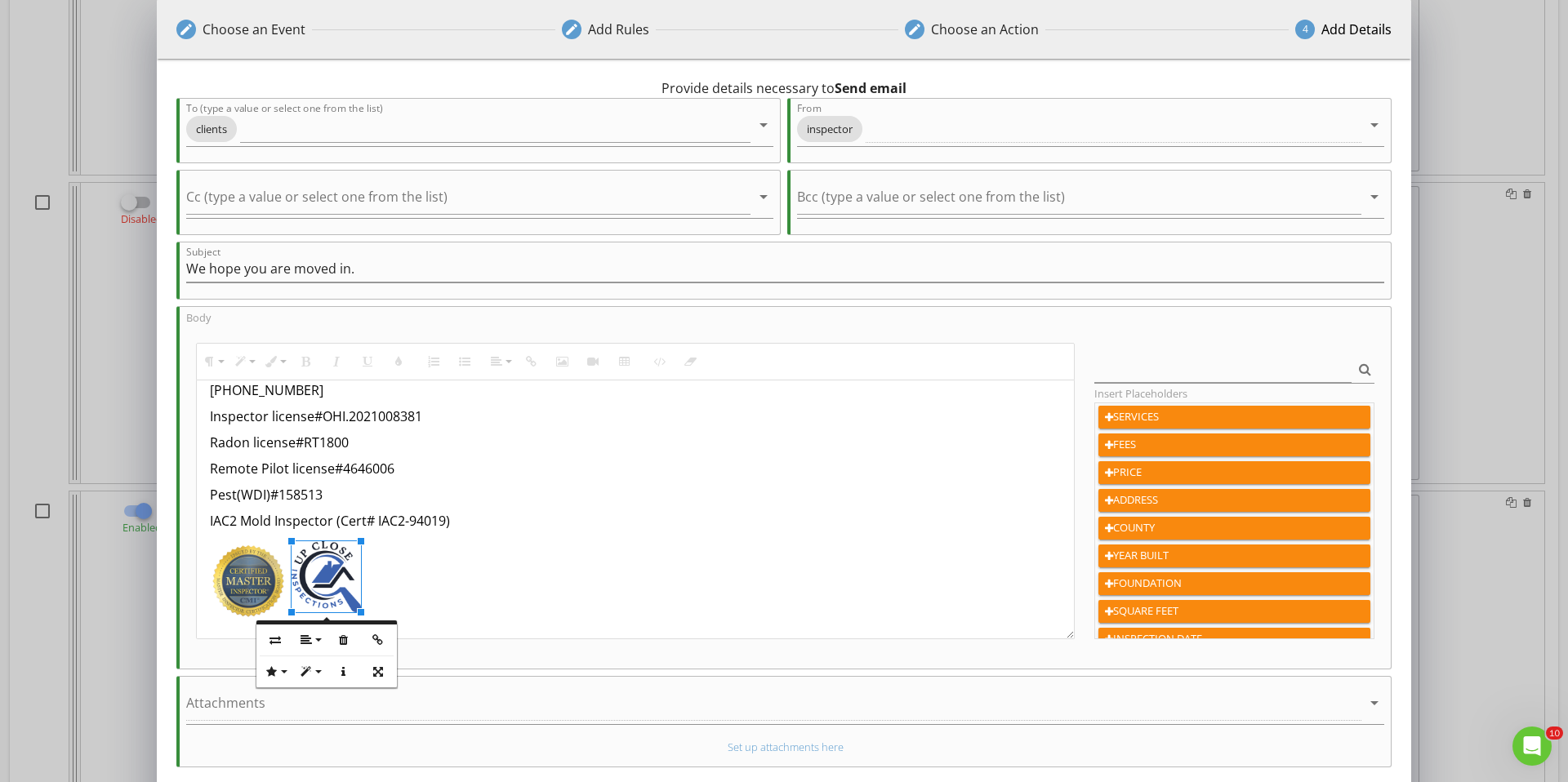 click on "IAC2 Mold Inspector (Cert# IAC2-94019)" at bounding box center [635, 521] 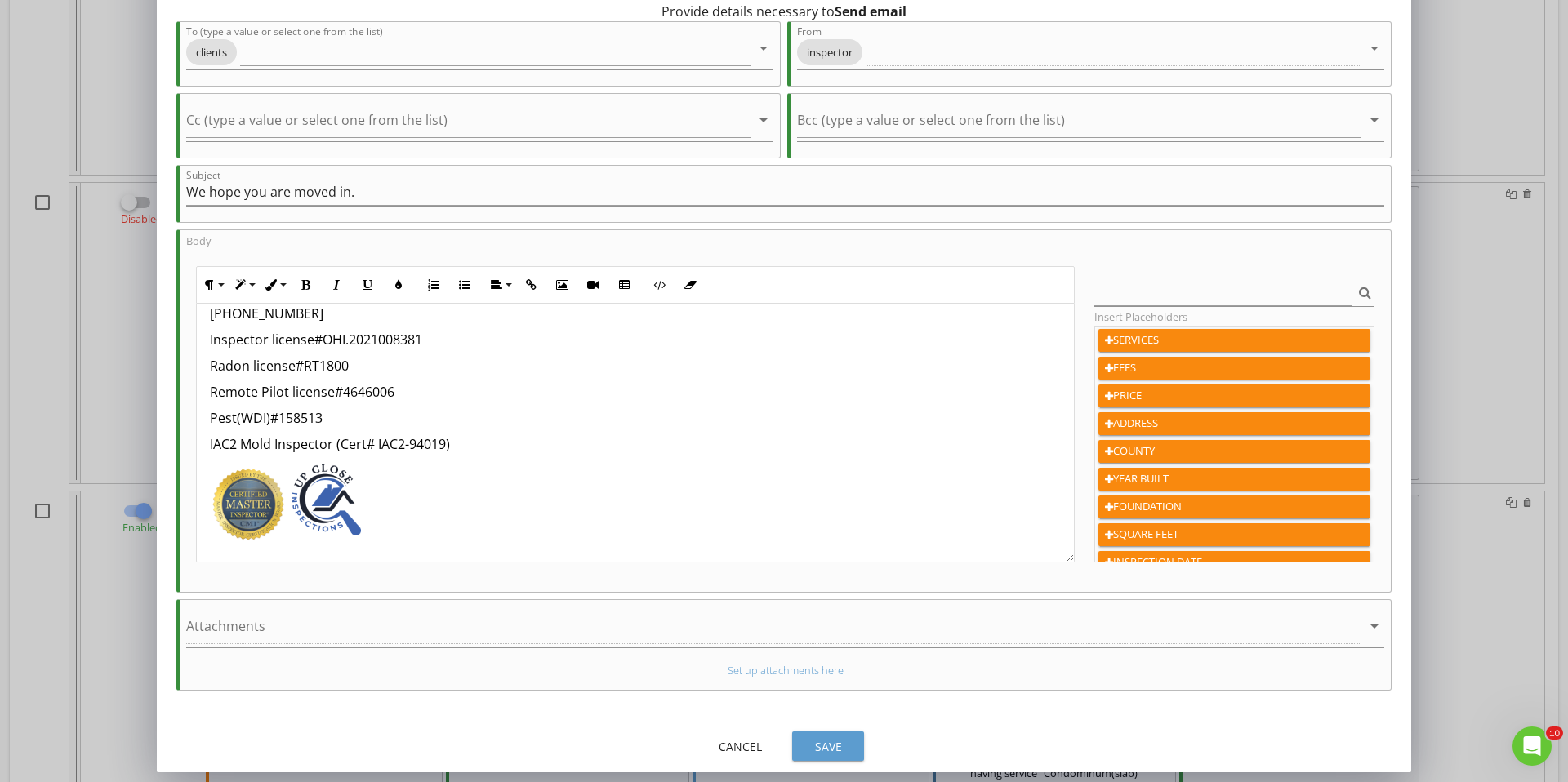 scroll, scrollTop: 76, scrollLeft: 0, axis: vertical 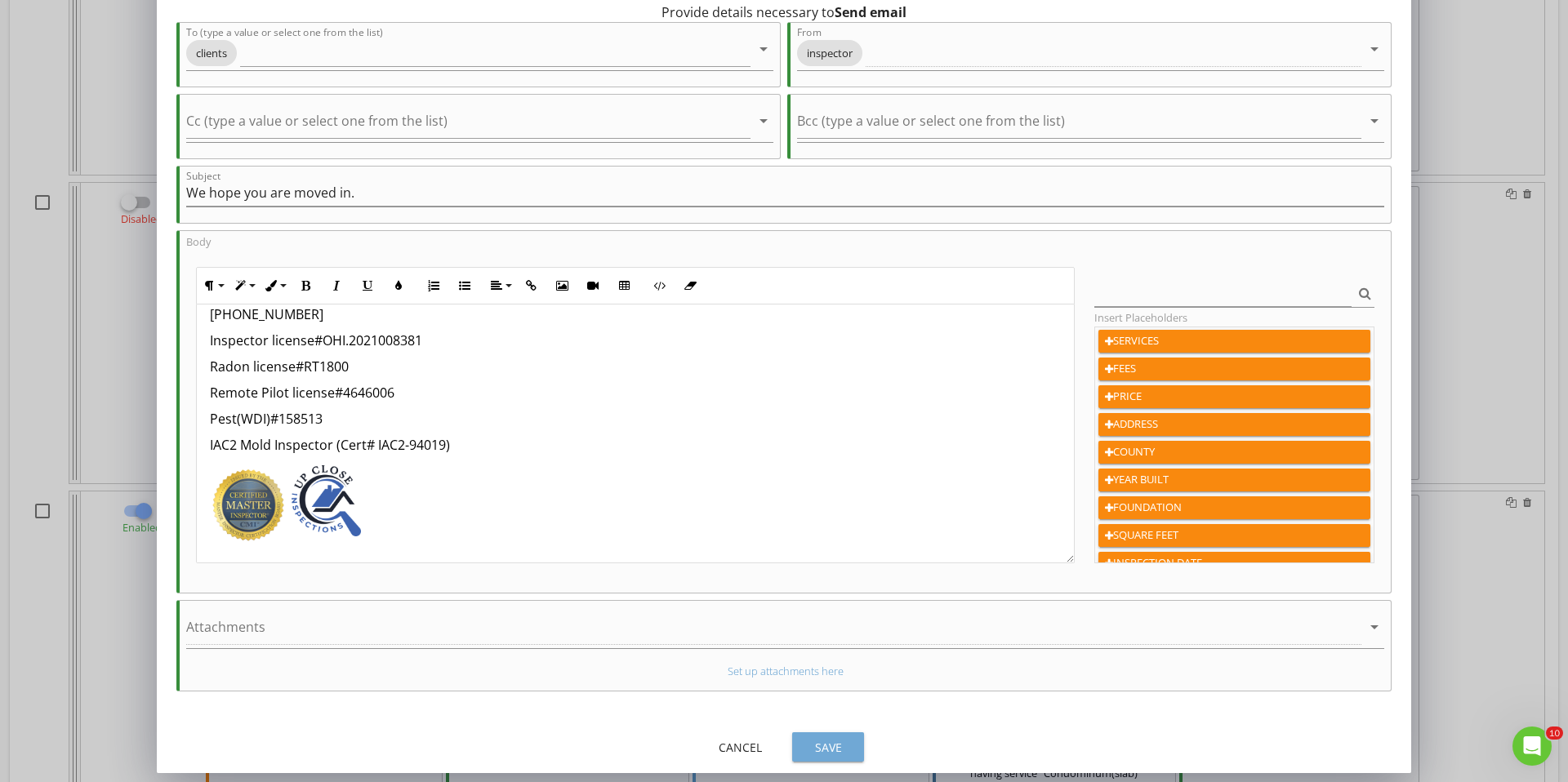 drag, startPoint x: 823, startPoint y: 740, endPoint x: 808, endPoint y: 726, distance: 20.518285 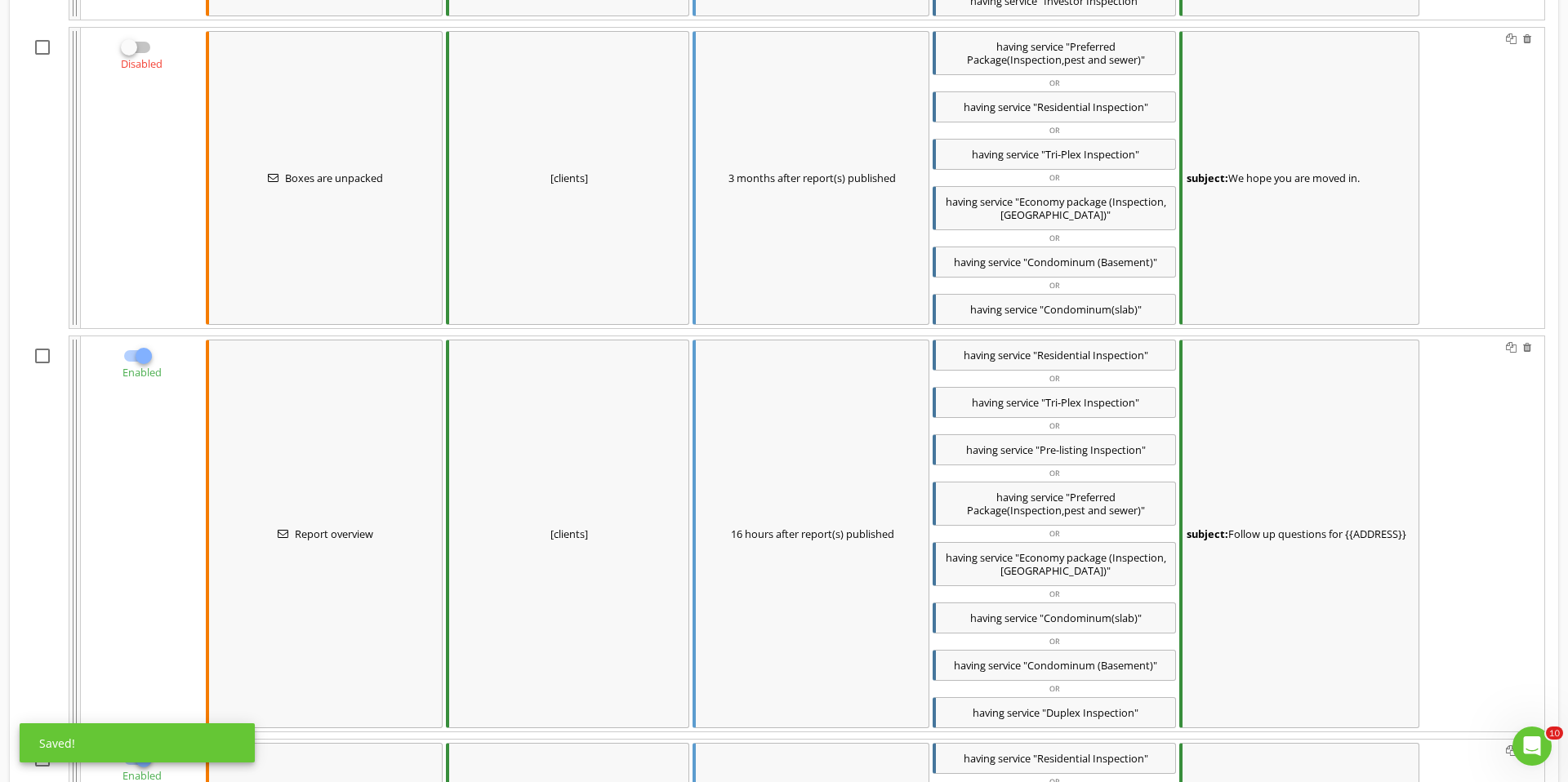 scroll, scrollTop: 1562, scrollLeft: 0, axis: vertical 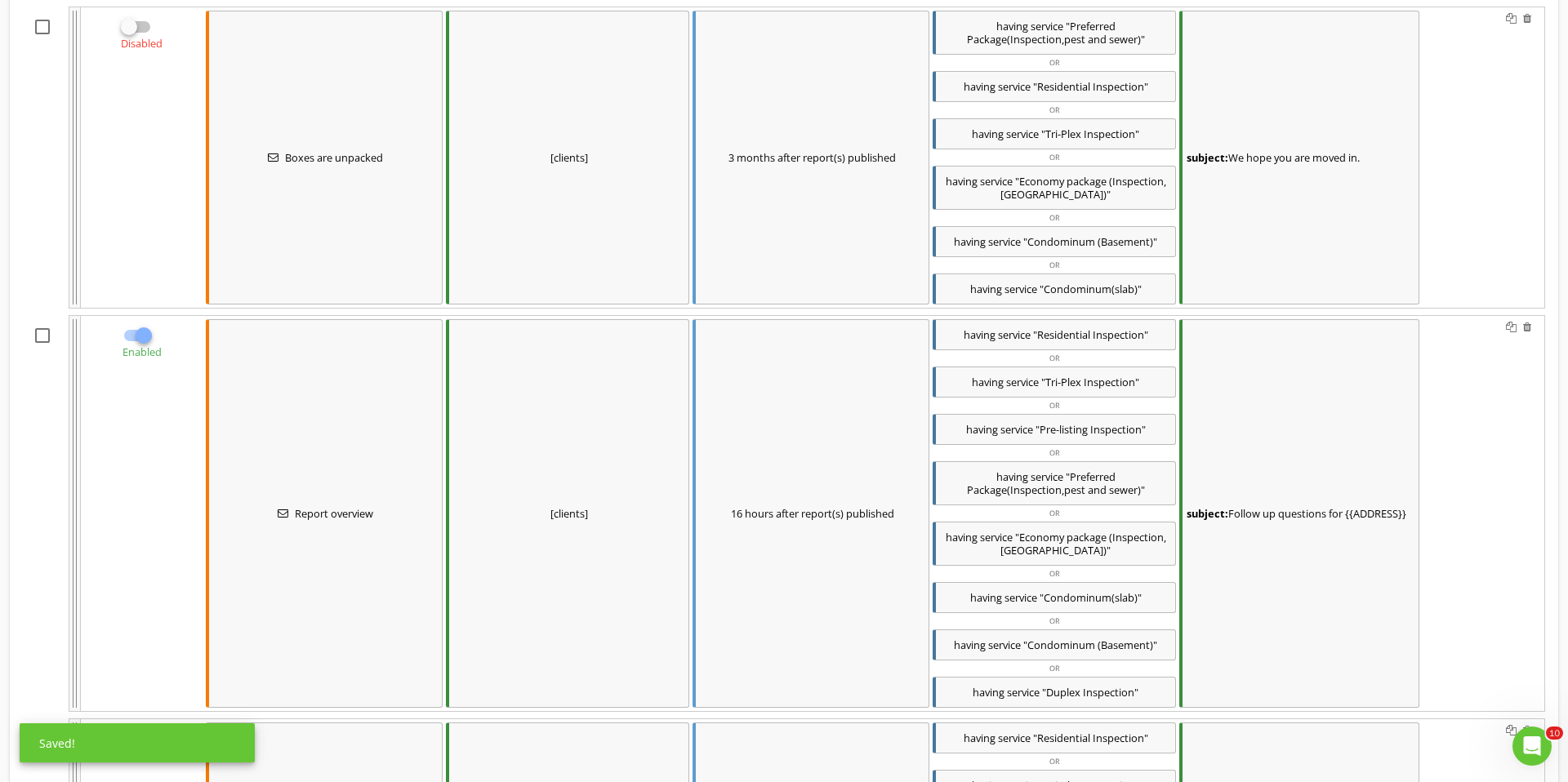 click on "subject:
Follow up questions for {{ADDRESS}}" at bounding box center (1299, 513) 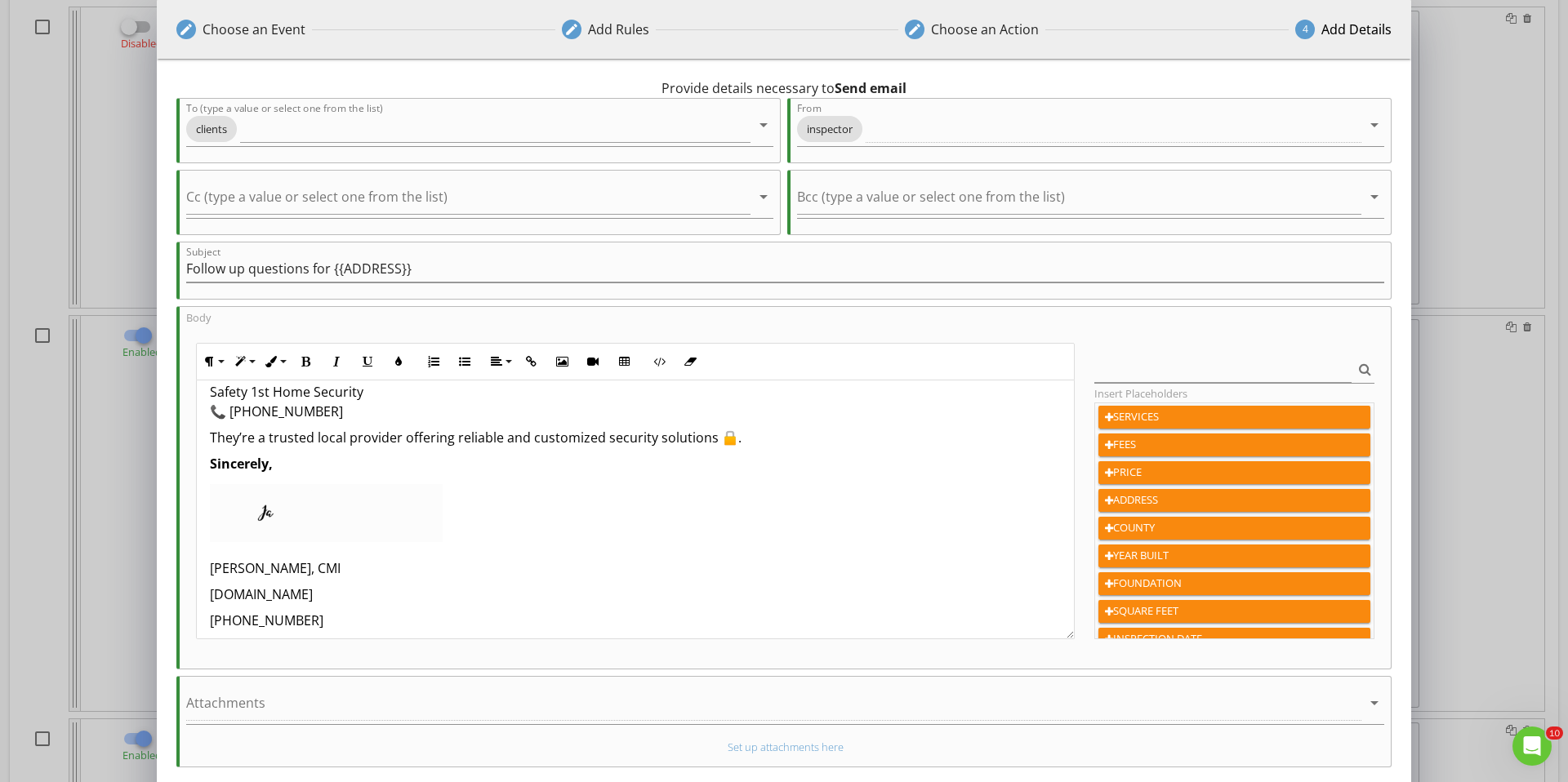 scroll, scrollTop: 281, scrollLeft: 0, axis: vertical 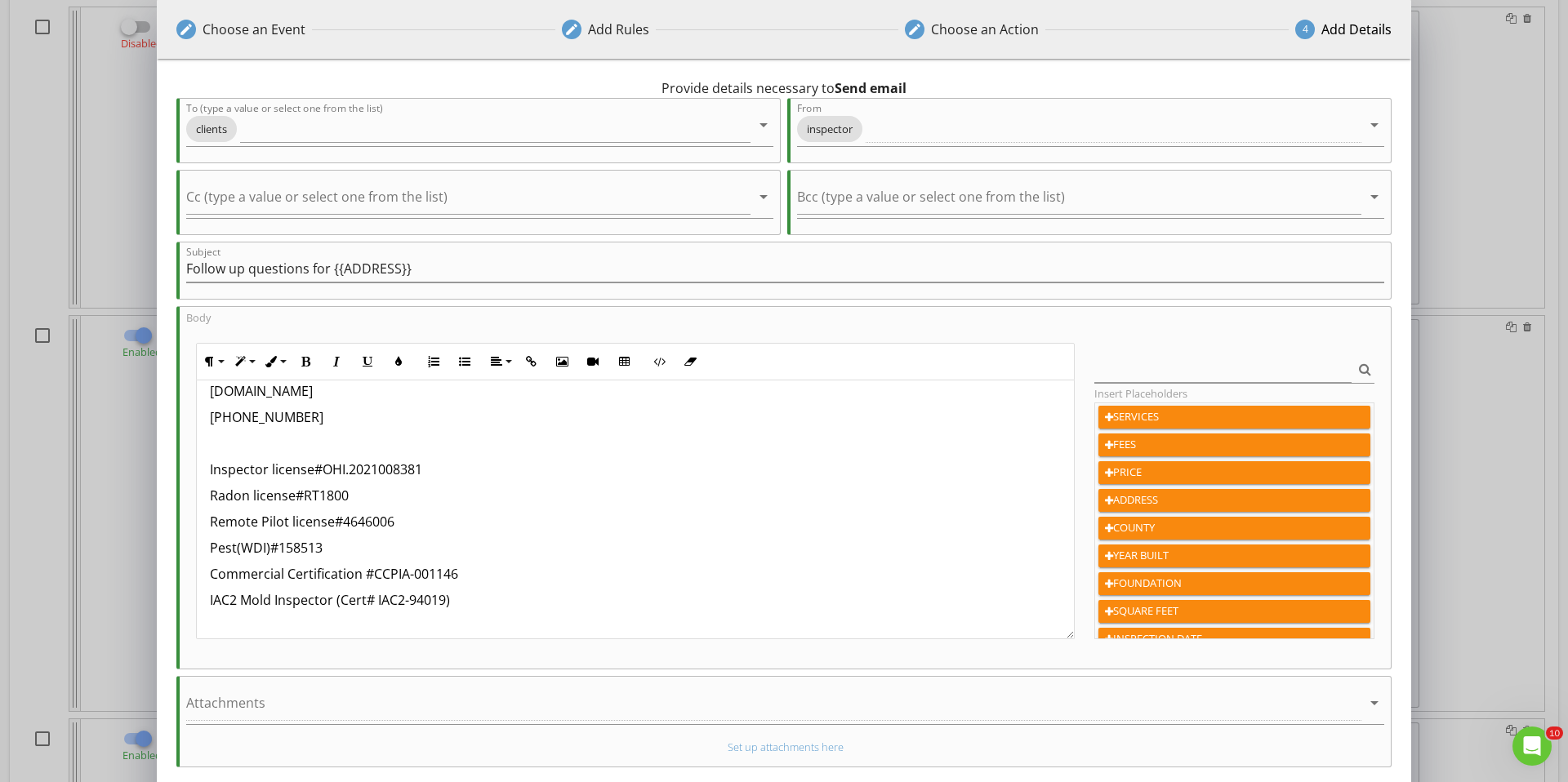 click at bounding box center (635, 443) 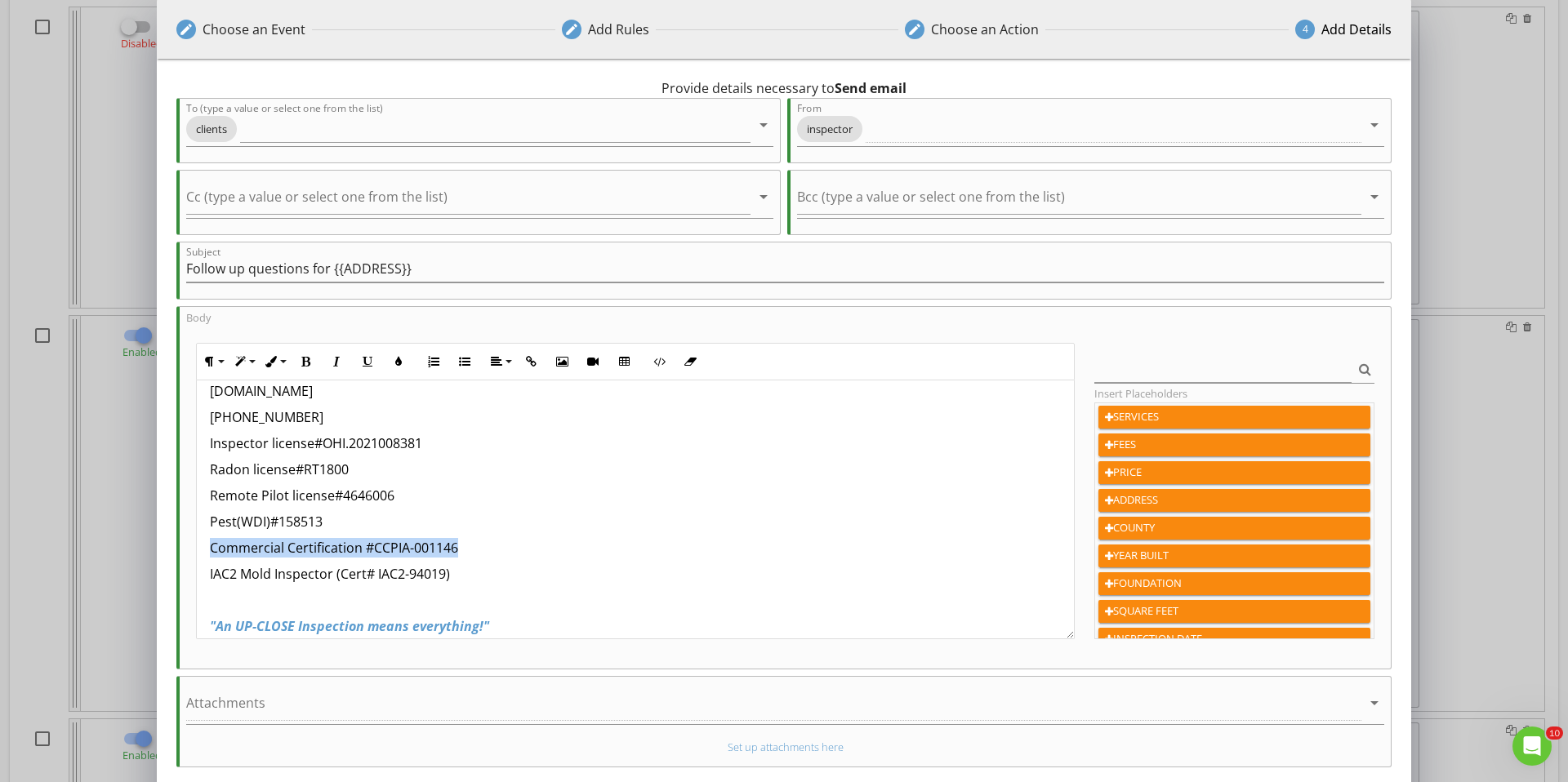 drag, startPoint x: 342, startPoint y: 568, endPoint x: 183, endPoint y: 571, distance: 159.0283 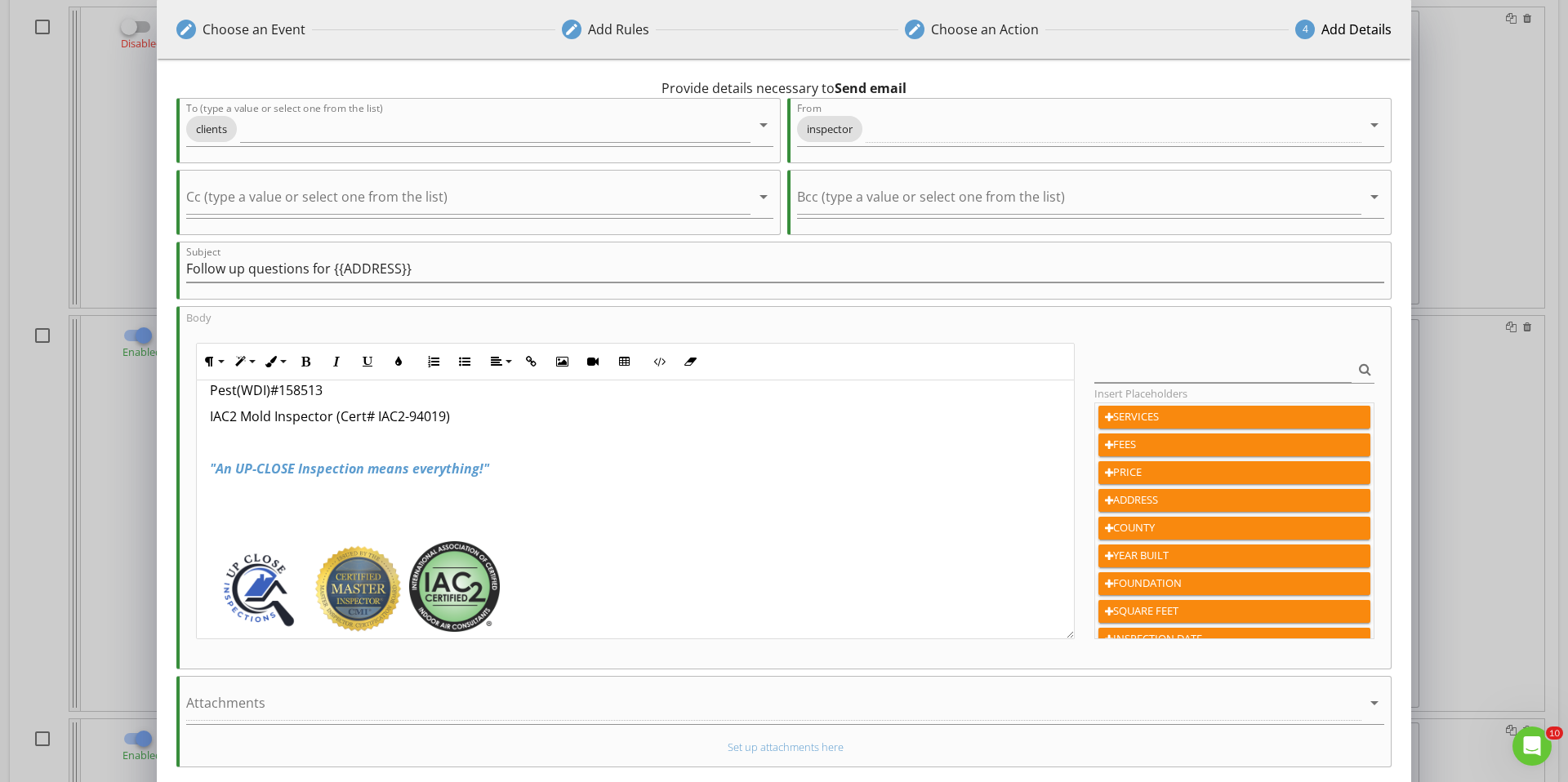 scroll, scrollTop: 651, scrollLeft: 0, axis: vertical 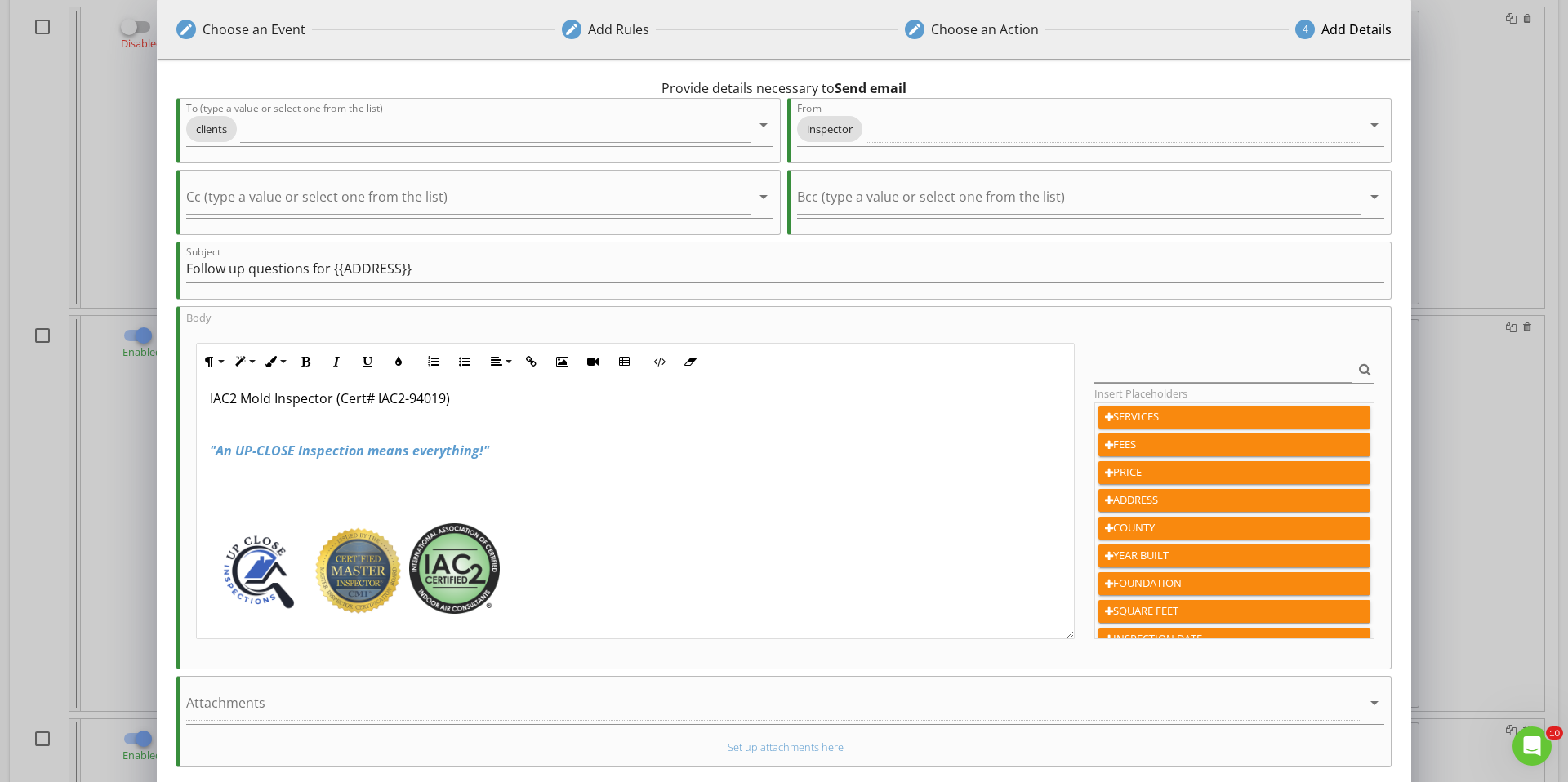 click at bounding box center (259, 572) 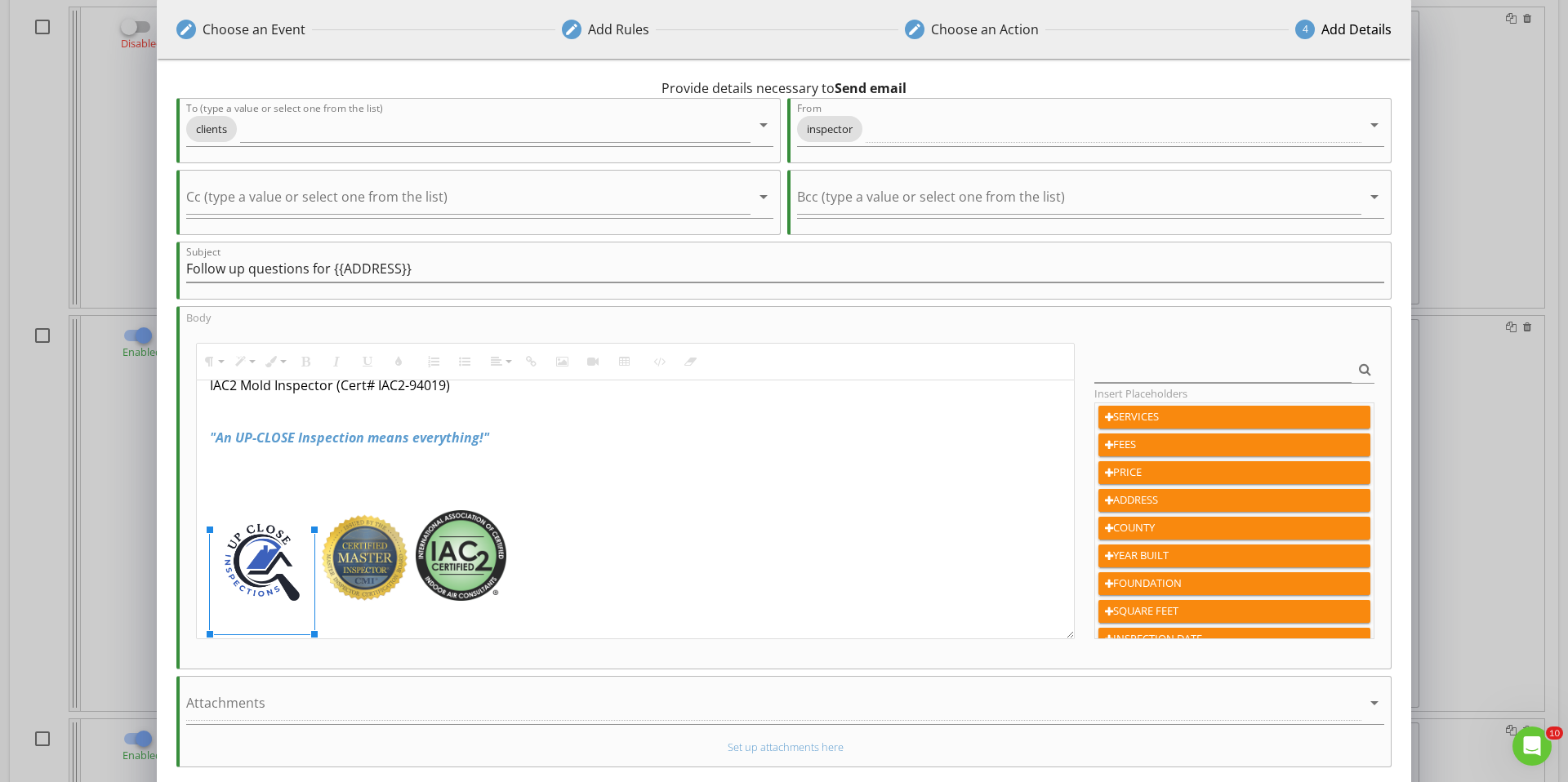 drag, startPoint x: 309, startPoint y: 522, endPoint x: 322, endPoint y: 516, distance: 14.317821 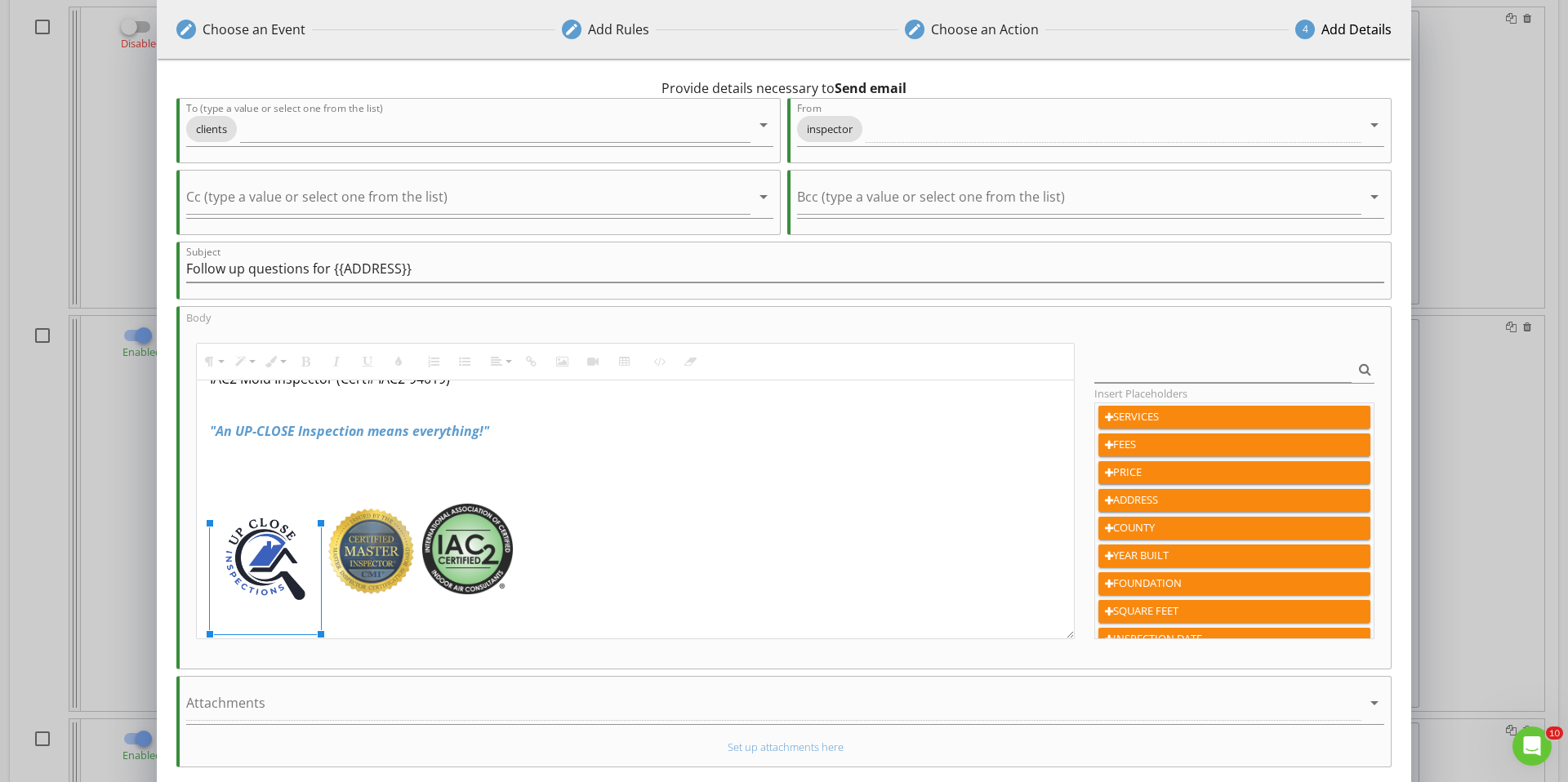 click at bounding box center (635, 483) 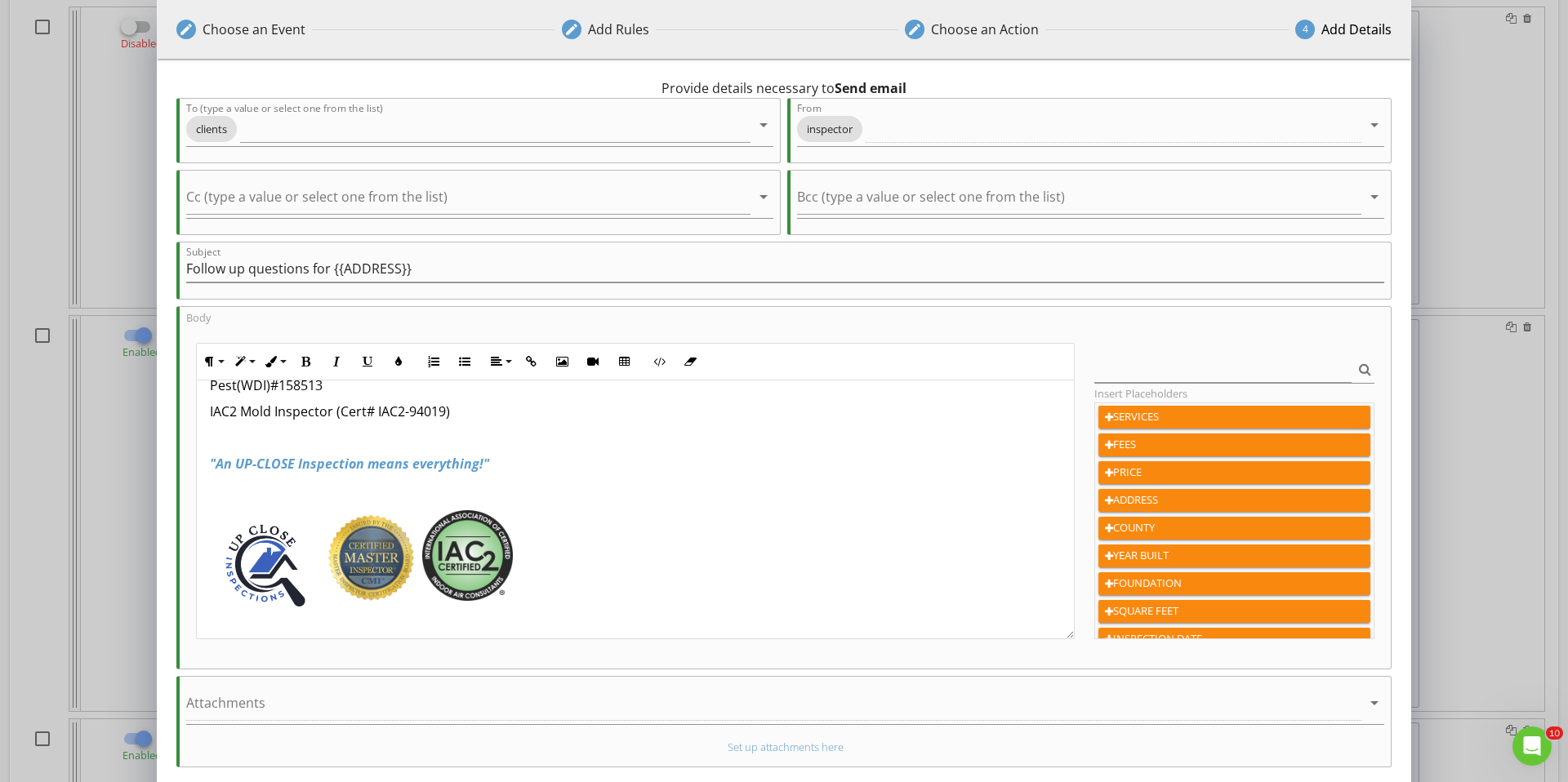 scroll, scrollTop: 612, scrollLeft: 0, axis: vertical 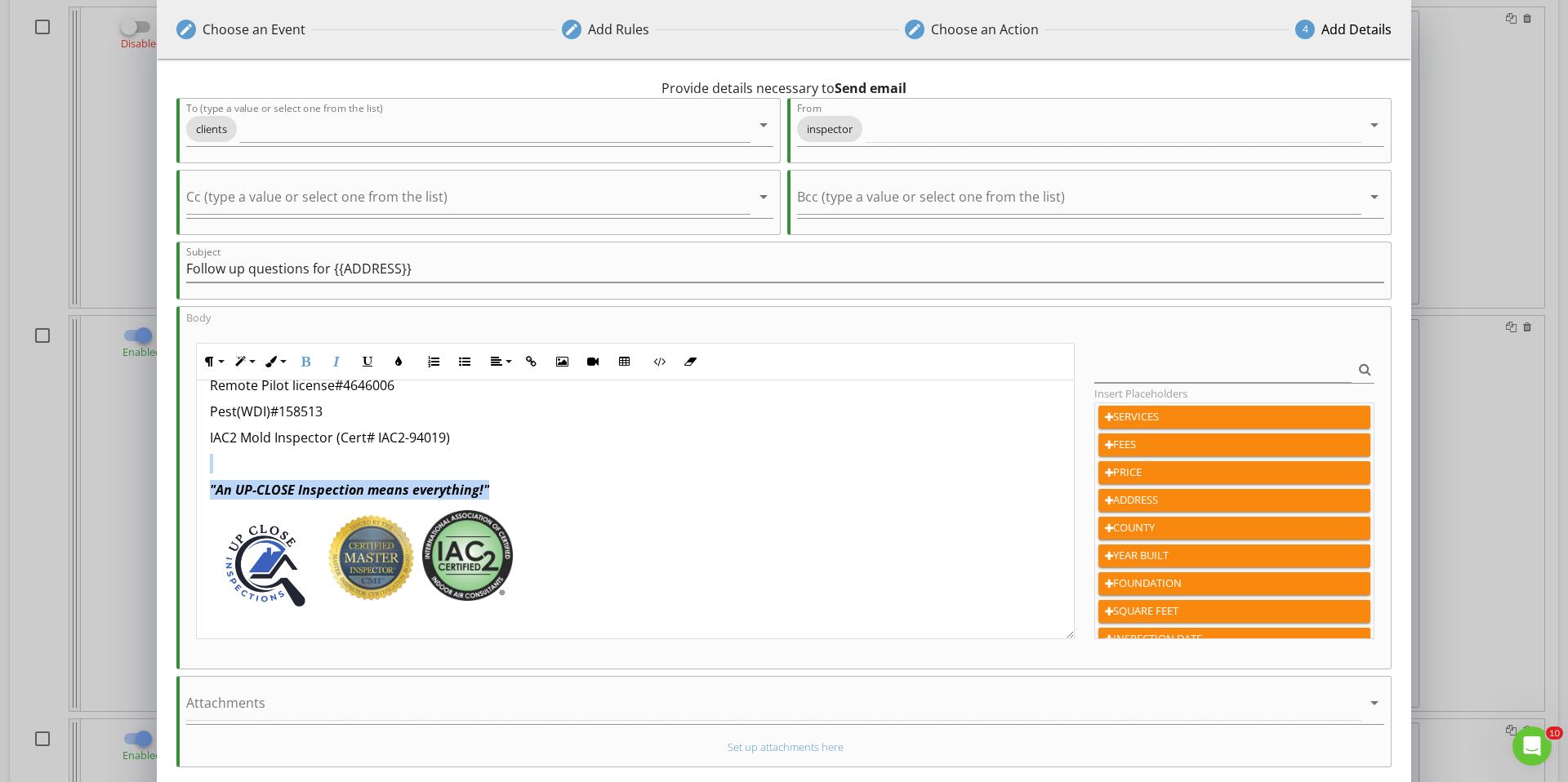 drag, startPoint x: 494, startPoint y: 487, endPoint x: 182, endPoint y: 473, distance: 312.31394 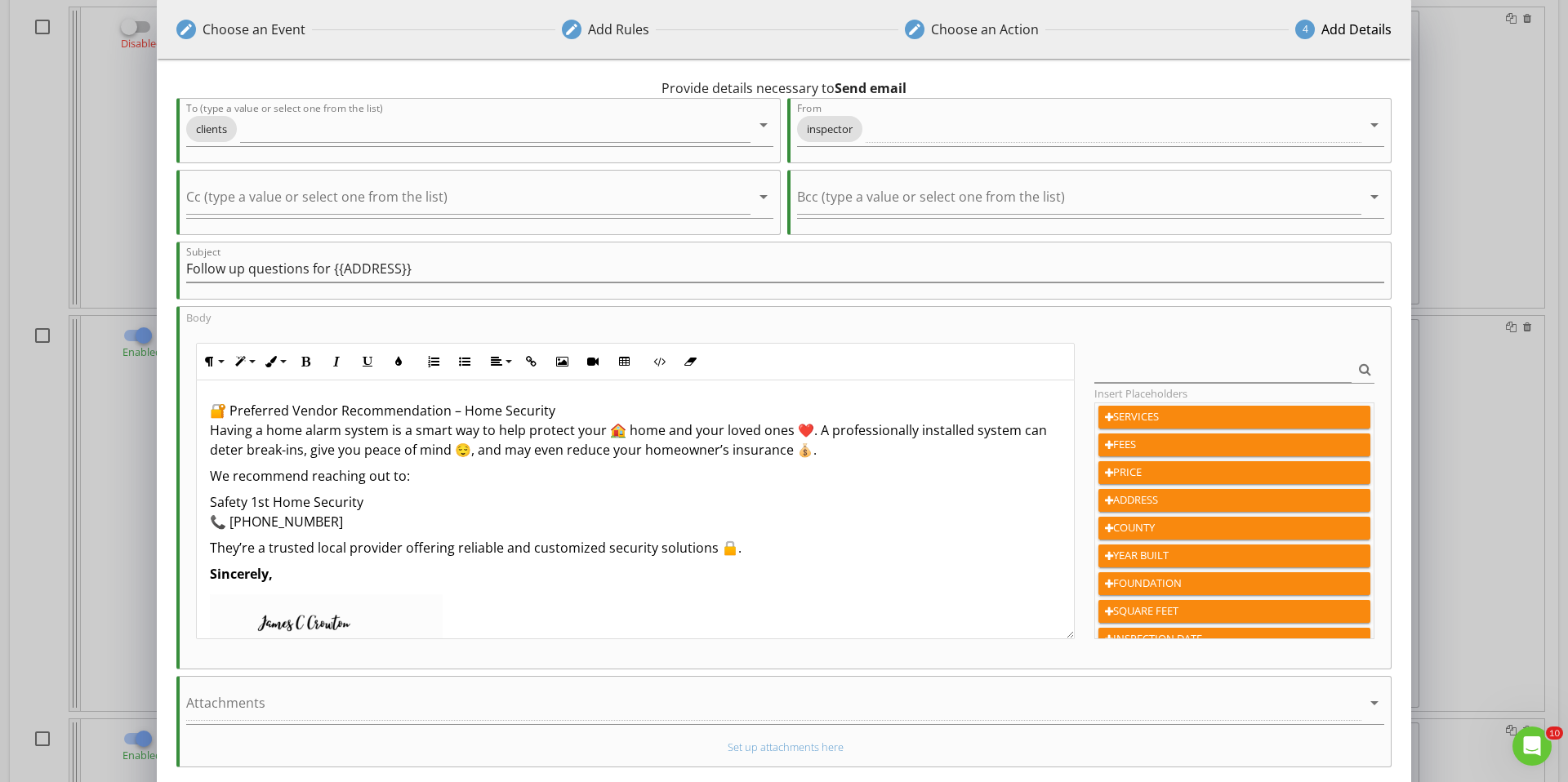 scroll, scrollTop: 170, scrollLeft: 0, axis: vertical 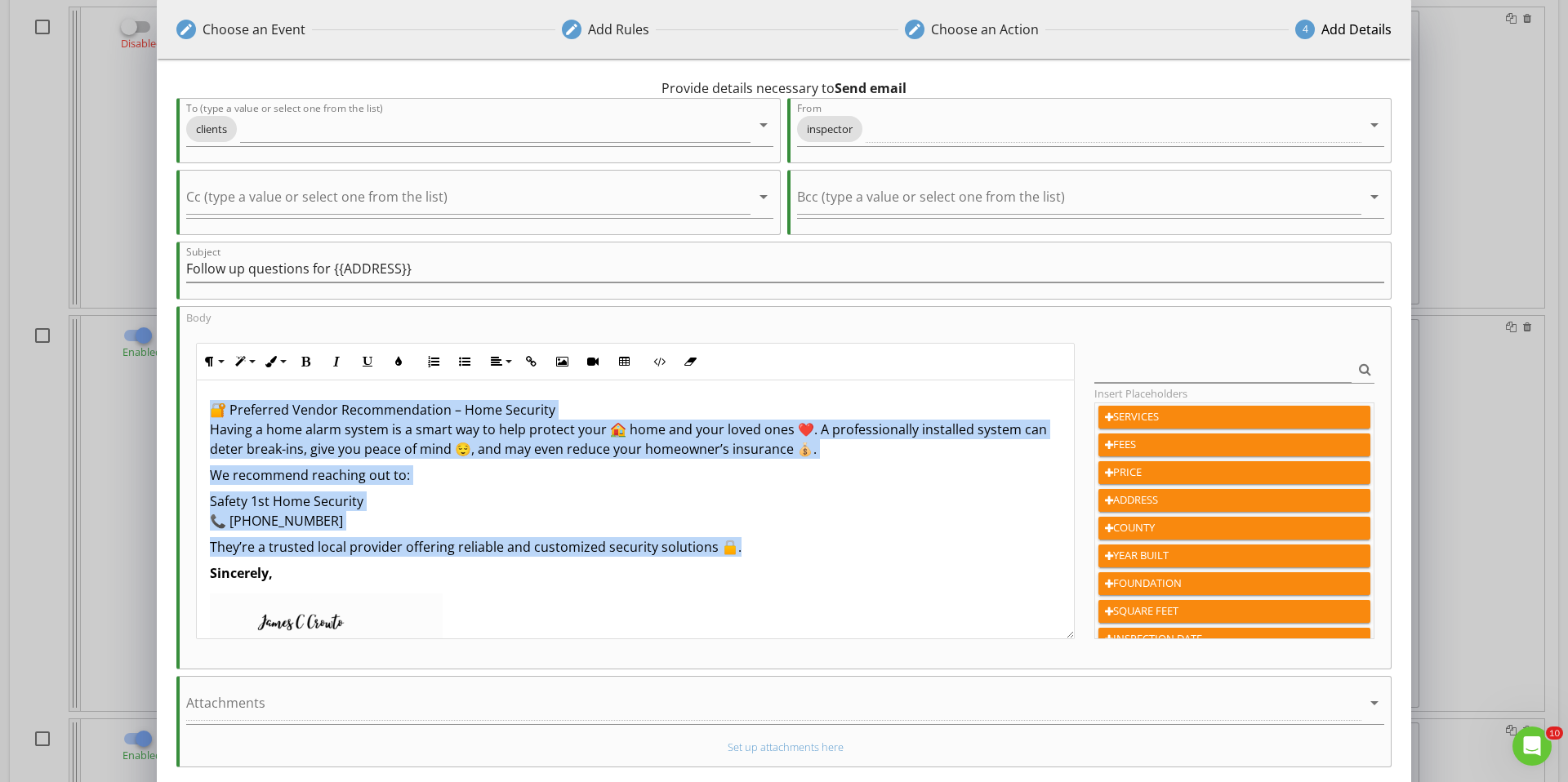 drag, startPoint x: 601, startPoint y: 561, endPoint x: 199, endPoint y: 433, distance: 421.8862 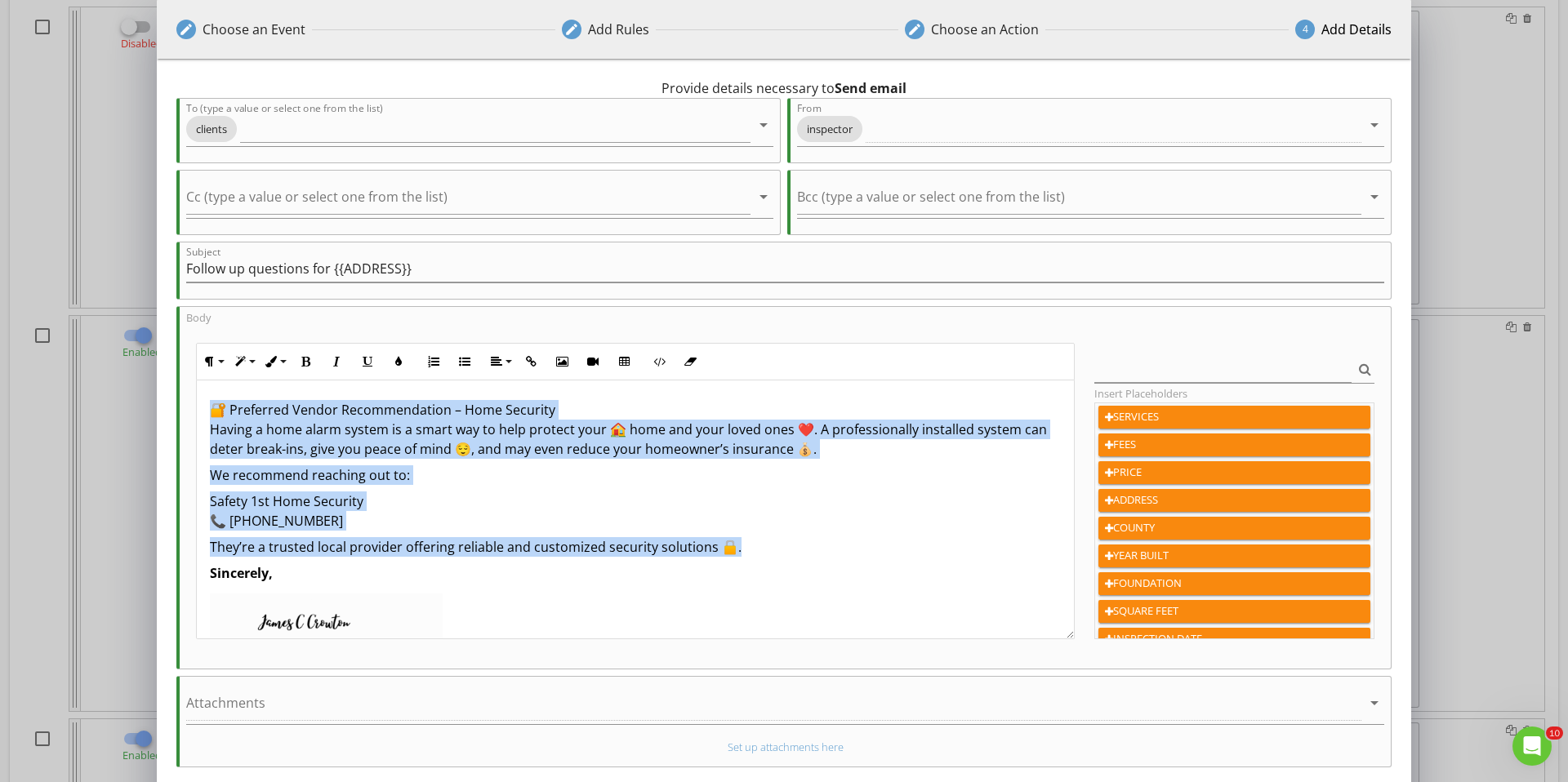 click on "Hi {{CLIENT_FIRST_NAME}} By now you have received your inspection report and looked it over and have some questions on the items we found. If you're out of state or wasn't able to attend yesterday's inspection, we can have a Google meet online to help bring you some peace of mind about our findings.  If you haven't read the report yet here is the link >>>>> {{REPORT_LINK}} Please read the entire report as there are things that were not verbally discussed during the inspection.  Let us know what day and time works for your schedule and we can plan it accordingly. 🔐 Preferred Vendor Recommendation – Home Security Having a home alarm system is a smart way to help protect your 🏠 home and your loved ones ❤️. A professionally installed system can deter break-ins, give you peace of mind 😌, and may even reduce your homeowner’s insurance 💰. We recommend reaching out to: Safety 1st Home Security 📞 (440) 554-9543 Sincerely, James Crowton, CMI UpCloseHomeInspections.net 440-865-0763" at bounding box center [635, 610] 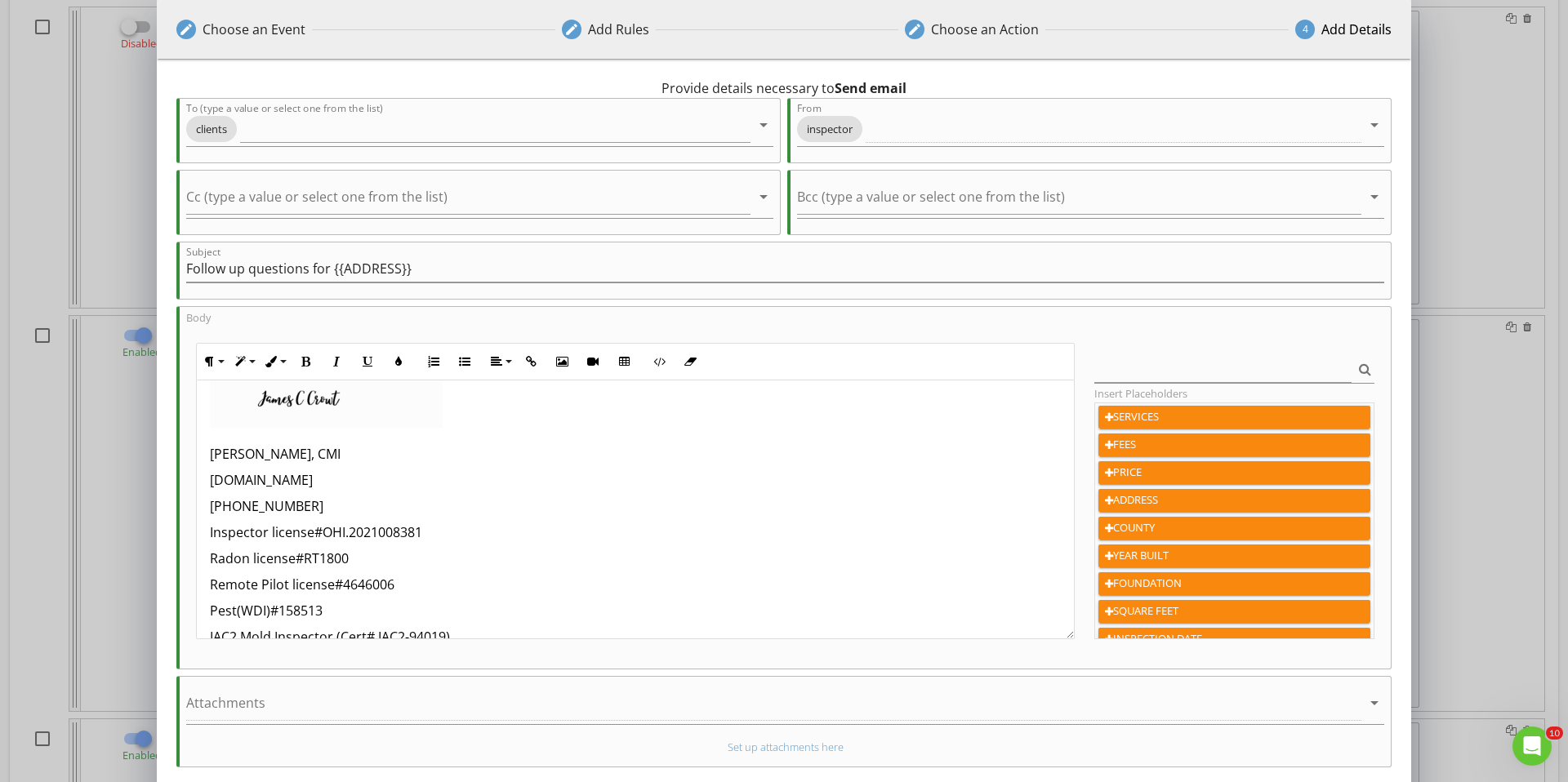 scroll, scrollTop: 263, scrollLeft: 0, axis: vertical 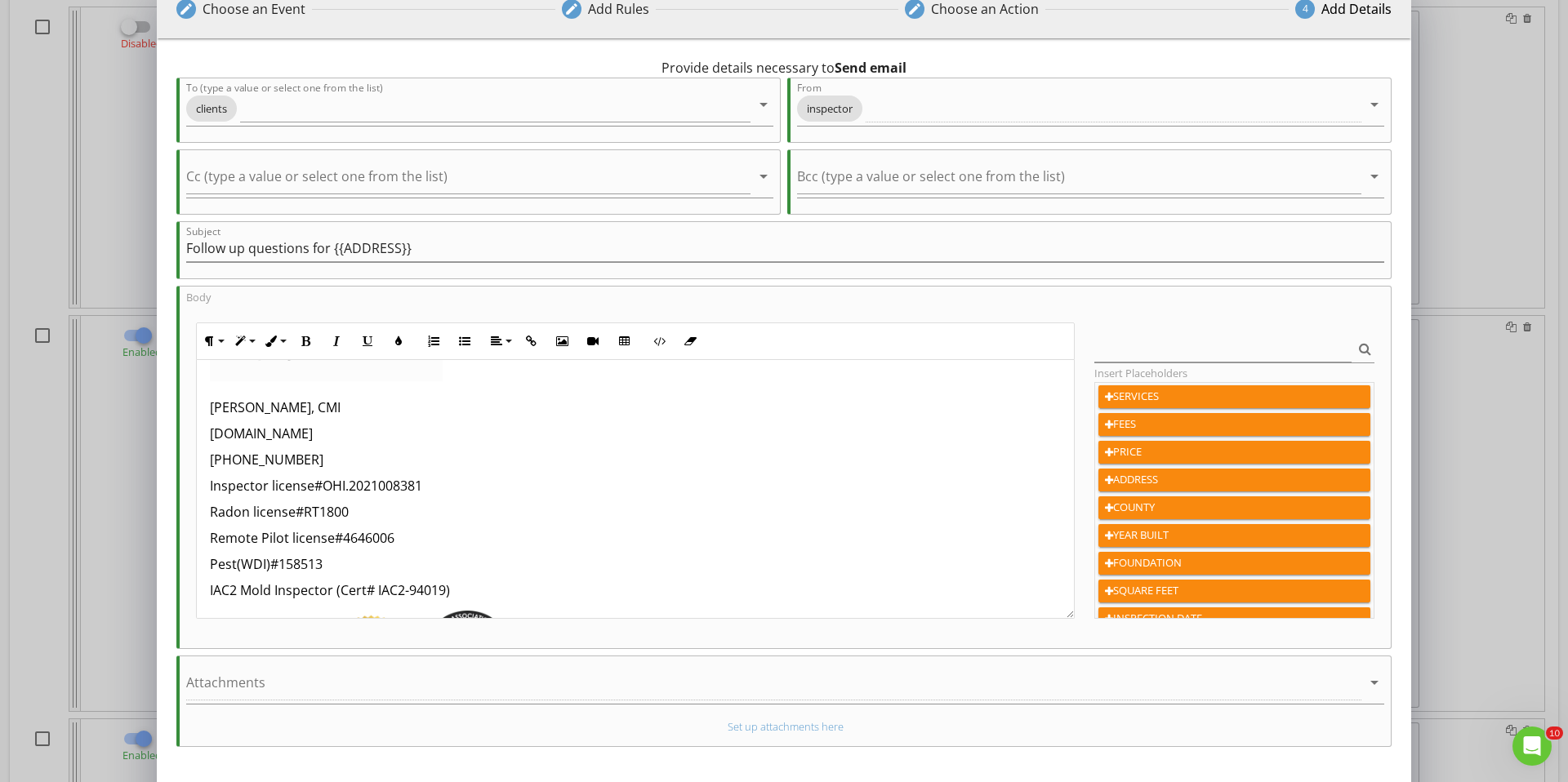 click on "UpCloseHomeInspections.net" at bounding box center (635, 433) 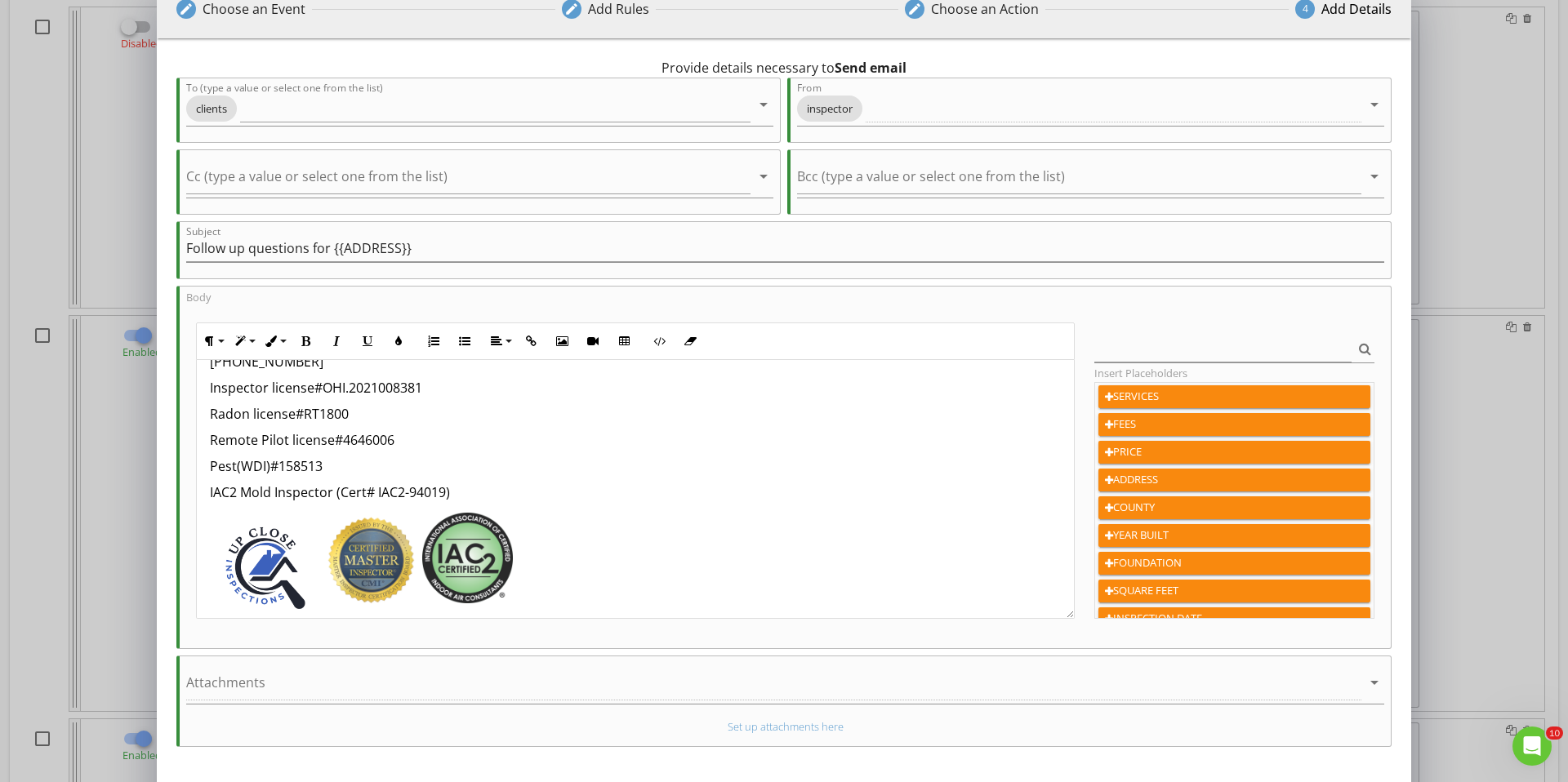 scroll, scrollTop: 403, scrollLeft: 0, axis: vertical 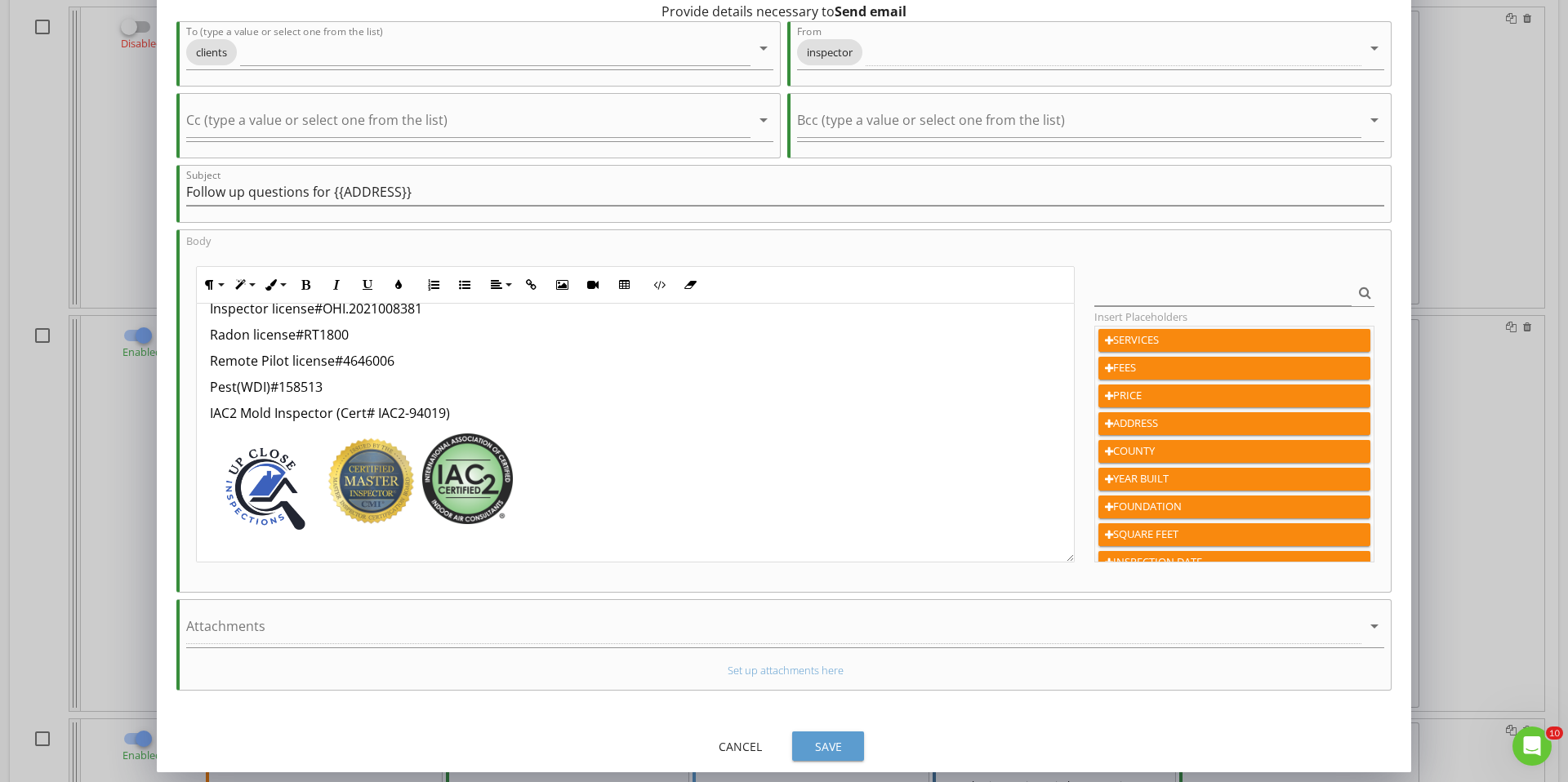 drag, startPoint x: 835, startPoint y: 750, endPoint x: 833, endPoint y: 741, distance: 9.21954 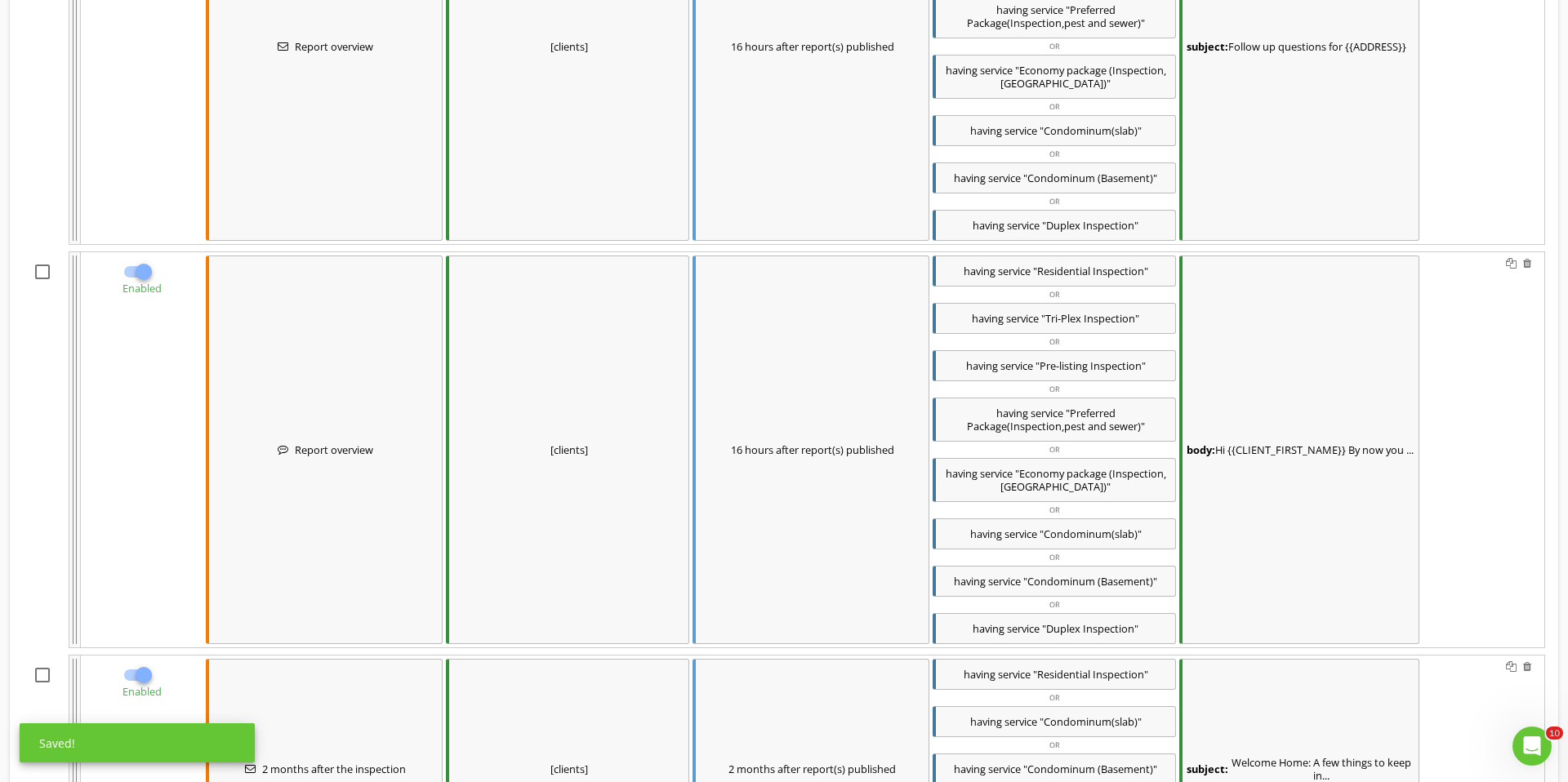 scroll, scrollTop: 2037, scrollLeft: 0, axis: vertical 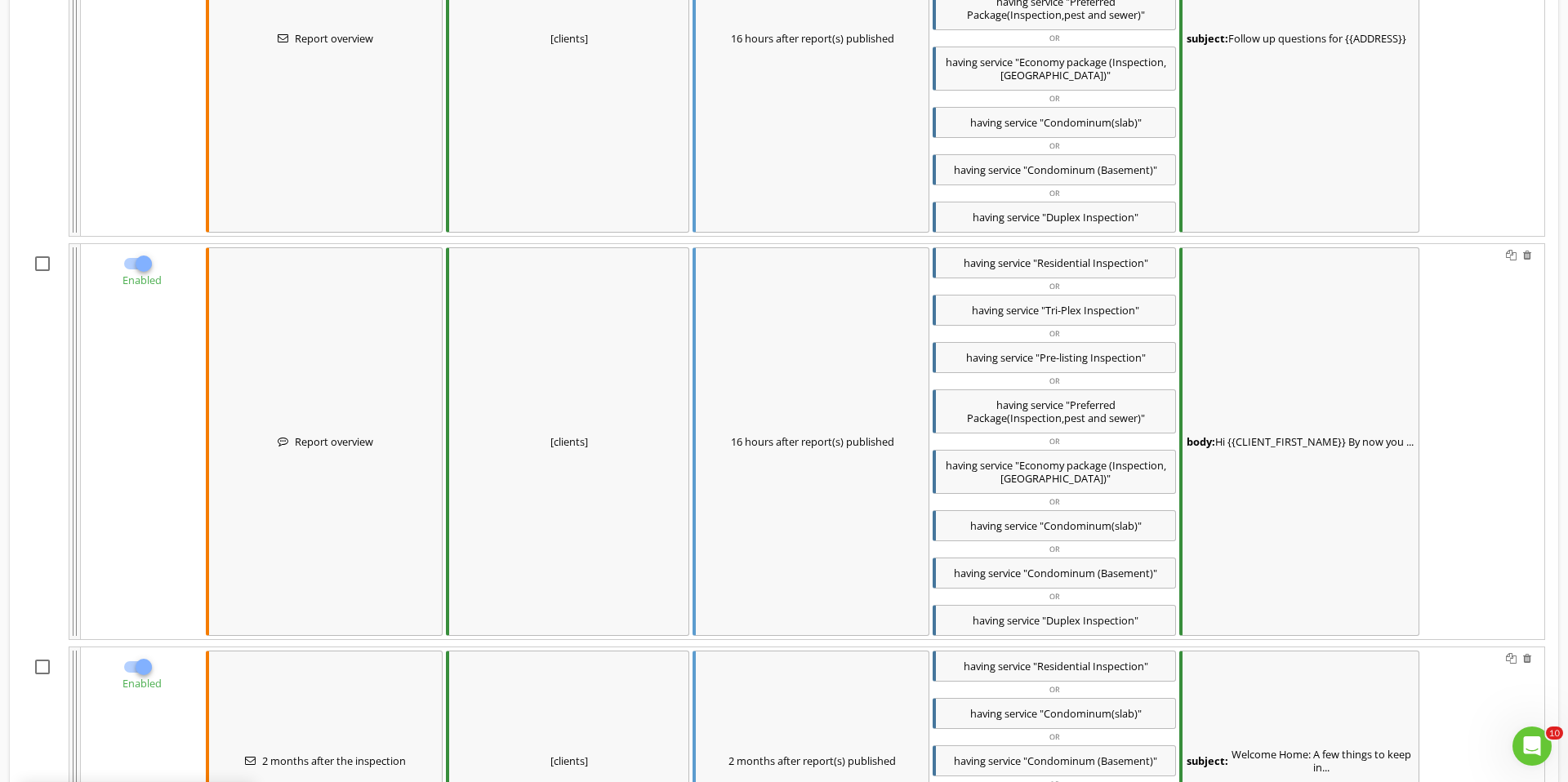 click on "body:
Hi {{CLIENT_FIRST_NAME}}
By now you ..." at bounding box center (1299, 442) 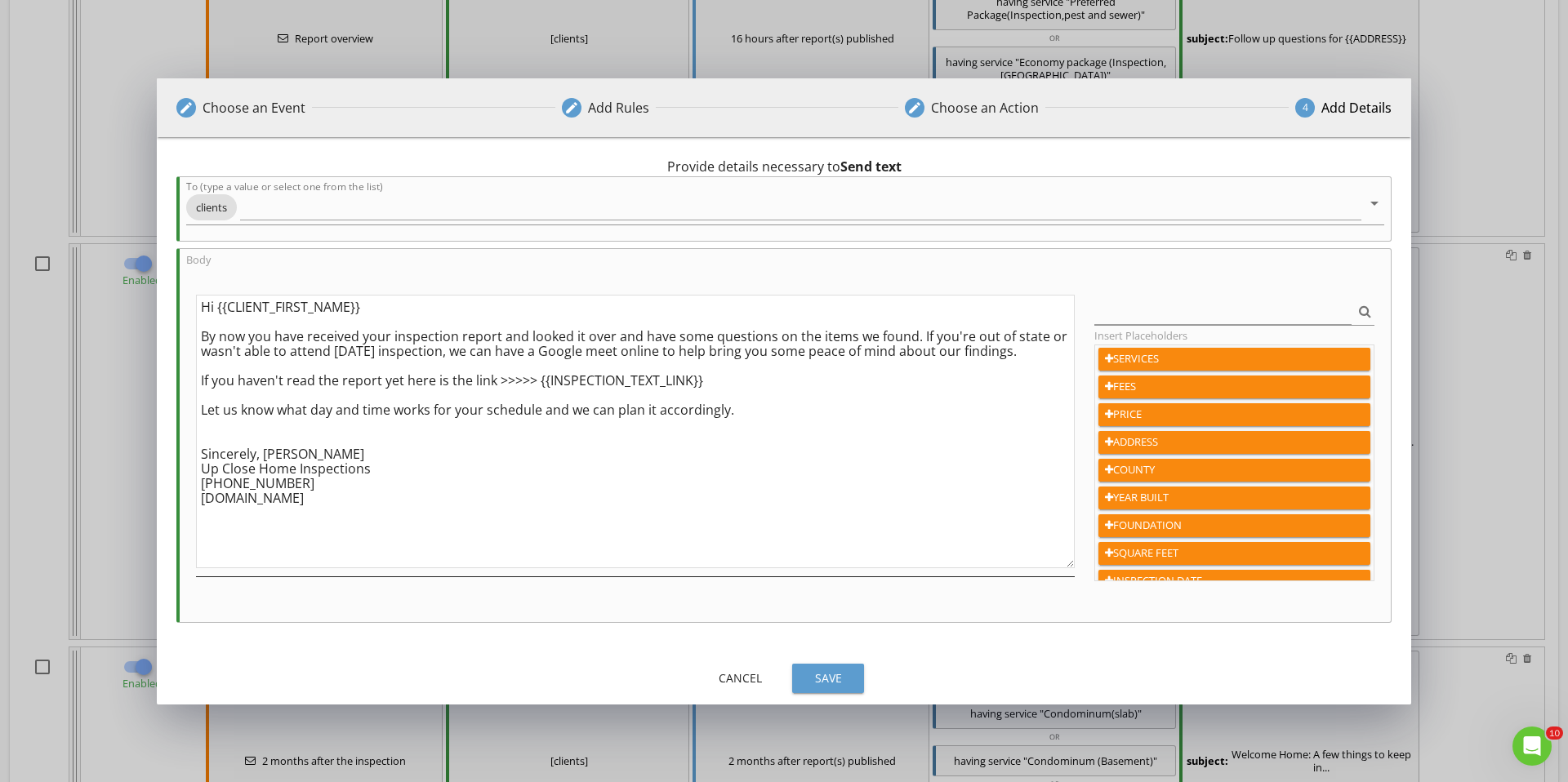 click on "Hi {{CLIENT_FIRST_NAME}}
By now you have received your inspection report and looked it over and have some questions on the items we found. If you're out of state or wasn't able to attend yesterday's inspection, we can have a Google meet online to help bring you some peace of mind about our findings.
If you haven't read the report yet here is the link >>>>> {{INSPECTION_TEXT_LINK}}
Let us know what day and time works for your schedule and we can plan it accordingly.
Sincerely, James Crowton
Up Close Home Inspections
440-865-0763
Upclosehomeinspections.net" at bounding box center (635, 431) 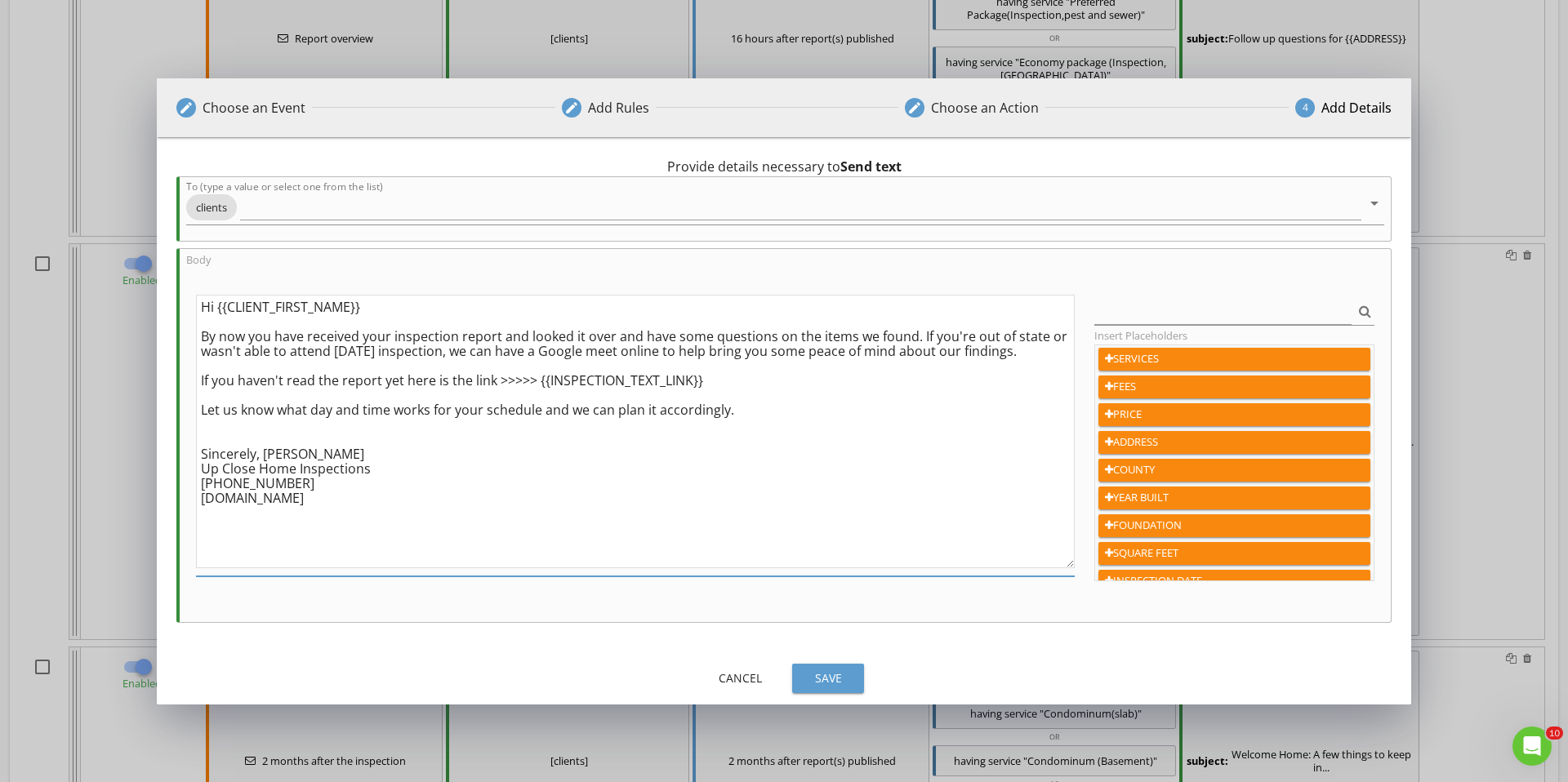 drag, startPoint x: 296, startPoint y: 468, endPoint x: 314, endPoint y: 466, distance: 18.11077 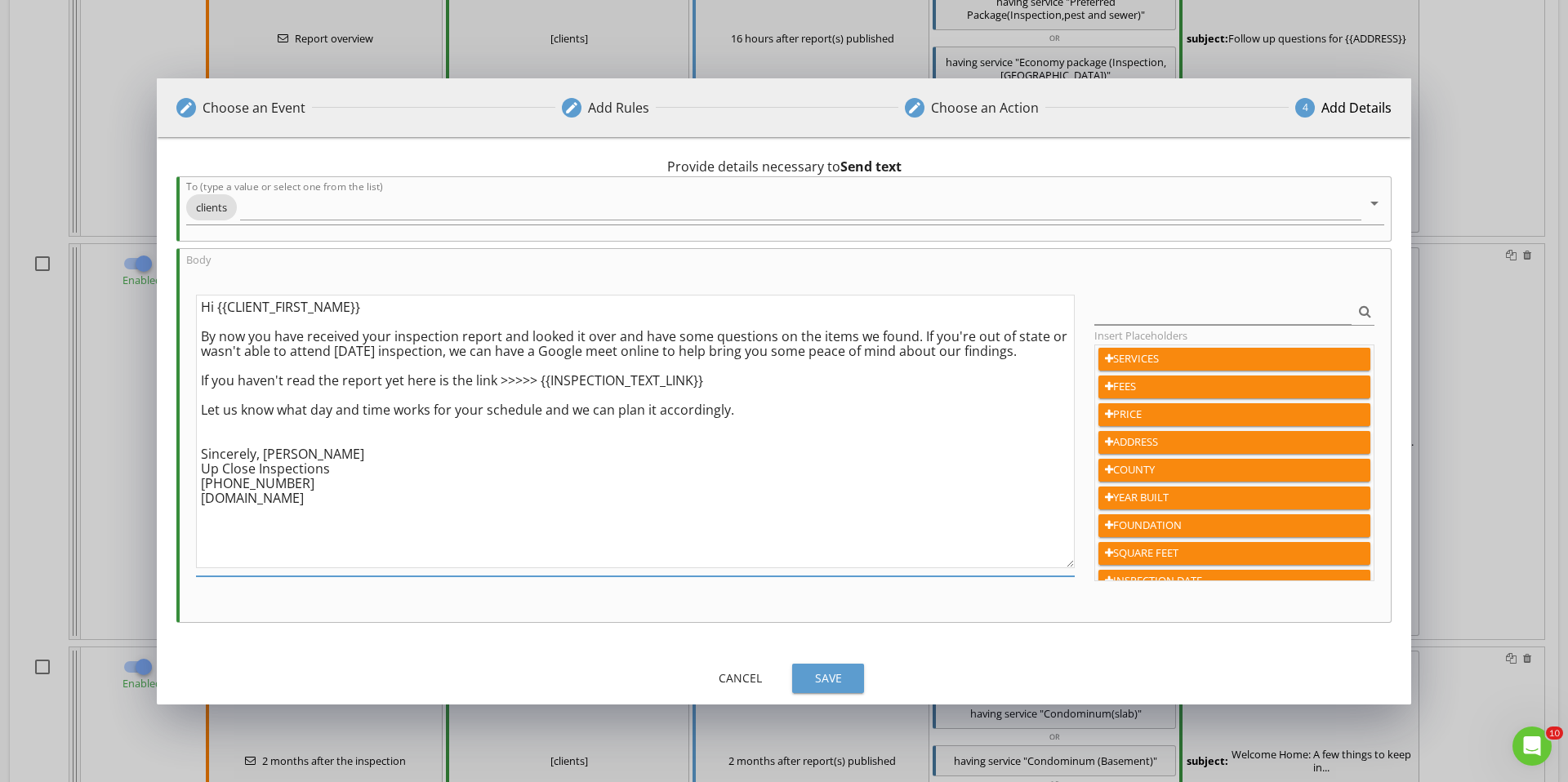 click on "Hi {{CLIENT_FIRST_NAME}}
By now you have received your inspection report and looked it over and have some questions on the items we found. If you're out of state or wasn't able to attend yesterday's inspection, we can have a Google meet online to help bring you some peace of mind about our findings.
If you haven't read the report yet here is the link >>>>> {{INSPECTION_TEXT_LINK}}
Let us know what day and time works for your schedule and we can plan it accordingly.
Sincerely, James Crowton
Up Close Inspections
440-865-0763
Upclosehomeinspections.net" at bounding box center (635, 431) 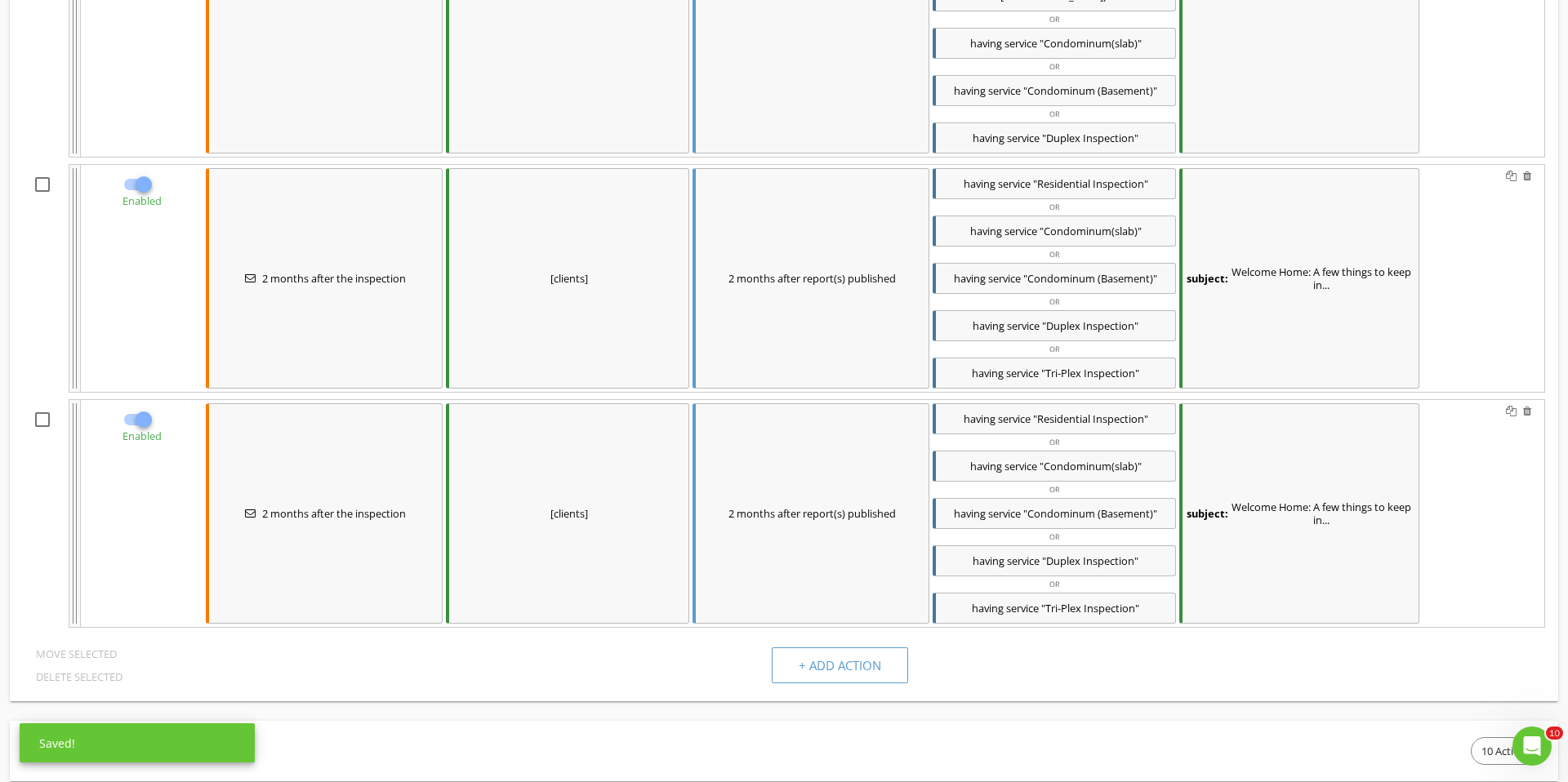 scroll, scrollTop: 2521, scrollLeft: 0, axis: vertical 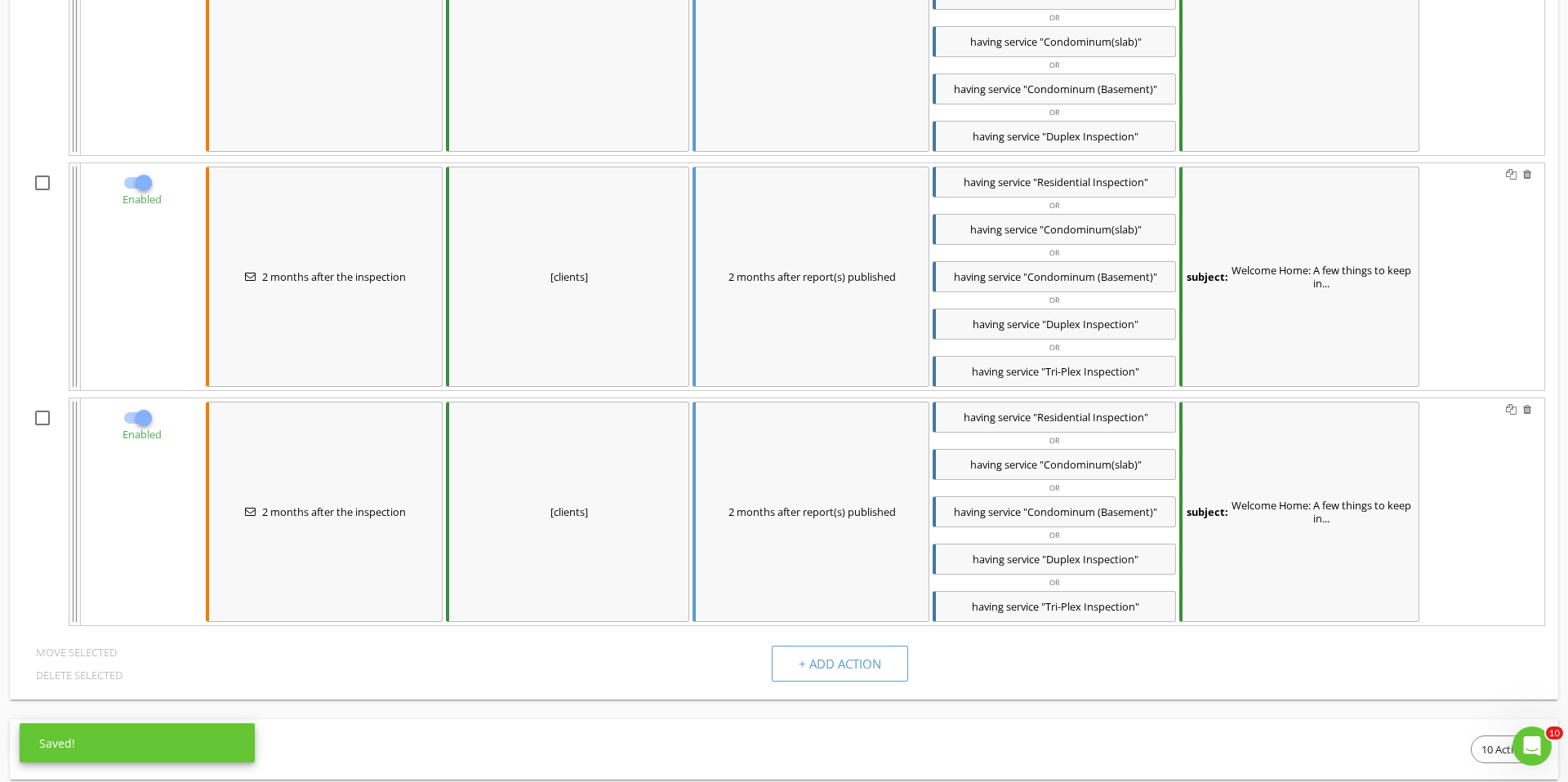 click on "subject:
Welcome Home: A few things to keep in..." at bounding box center (1299, 277) 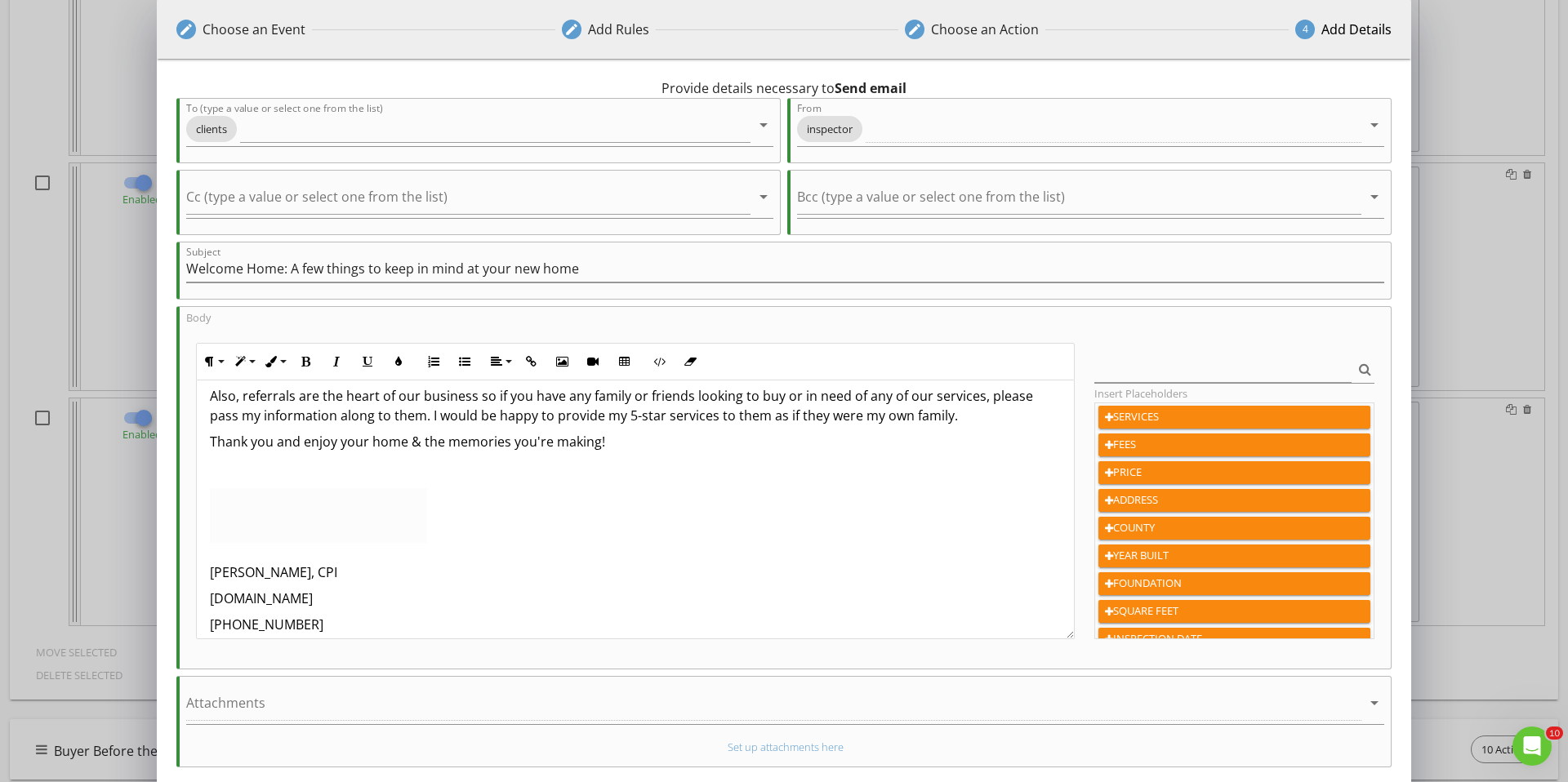 scroll, scrollTop: 597, scrollLeft: 0, axis: vertical 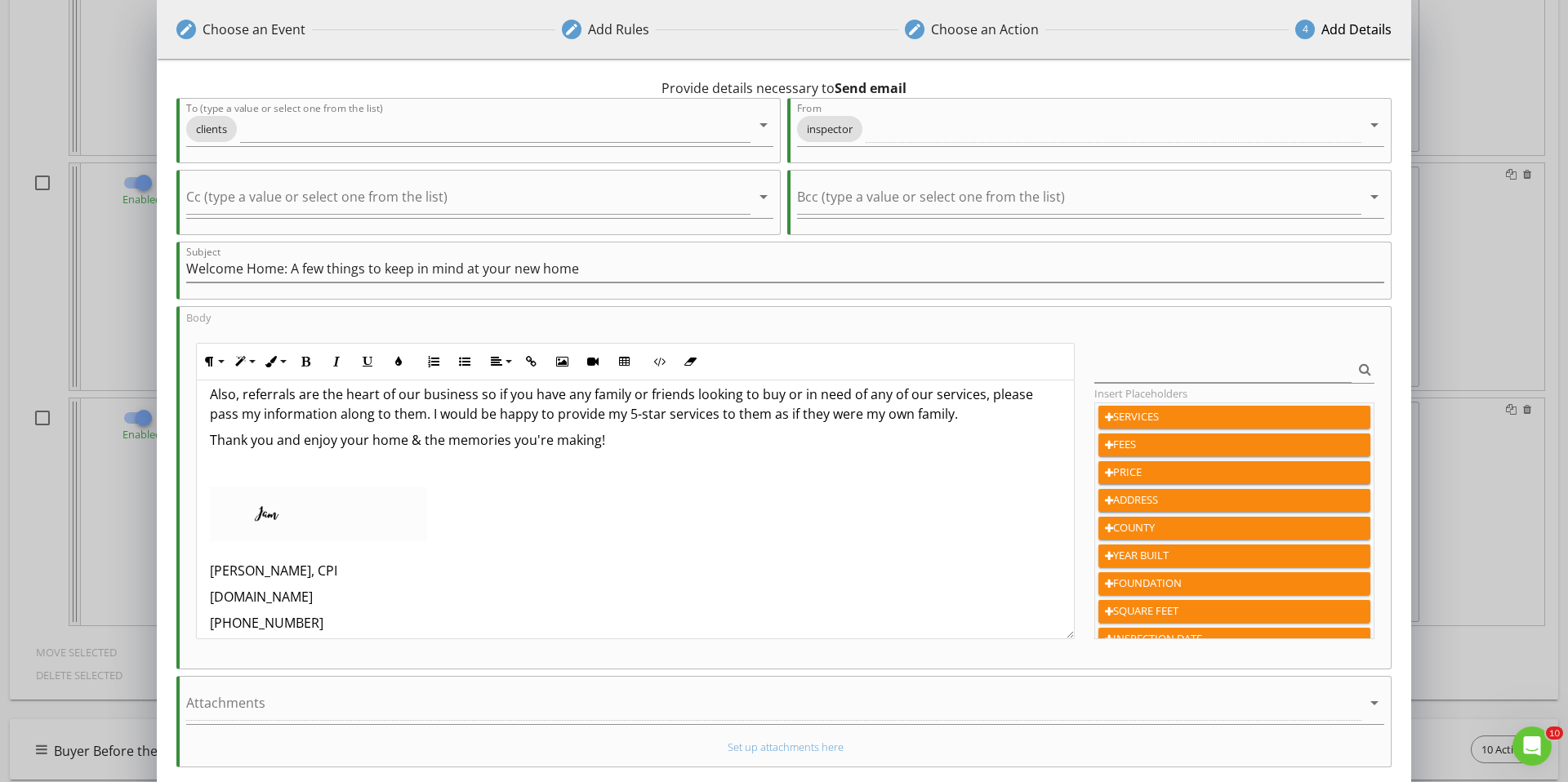 click on "[PERSON_NAME], CPI" at bounding box center (635, 571) 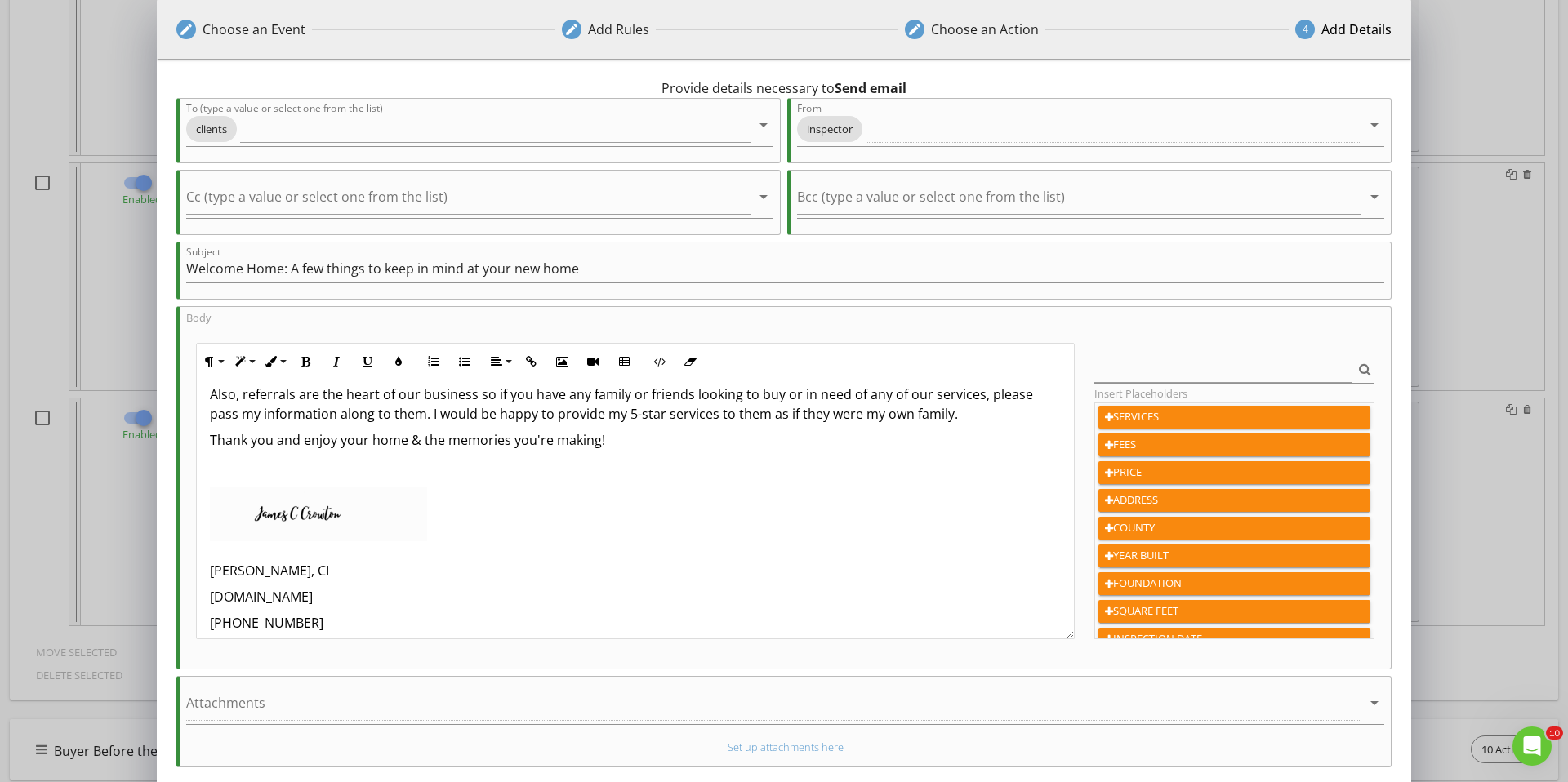 type 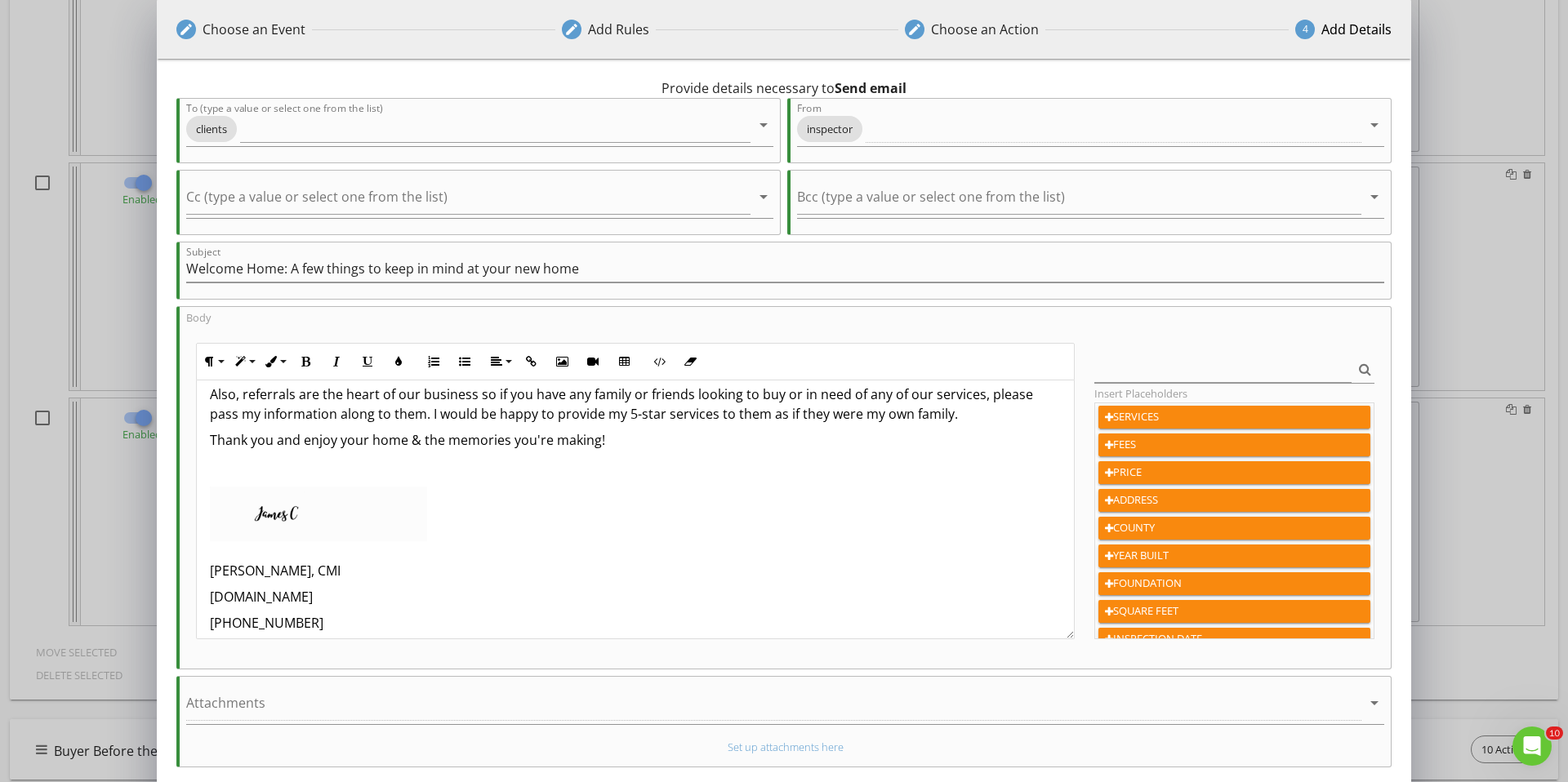 click on "UpCloseHomeInspections.net" at bounding box center (635, 597) 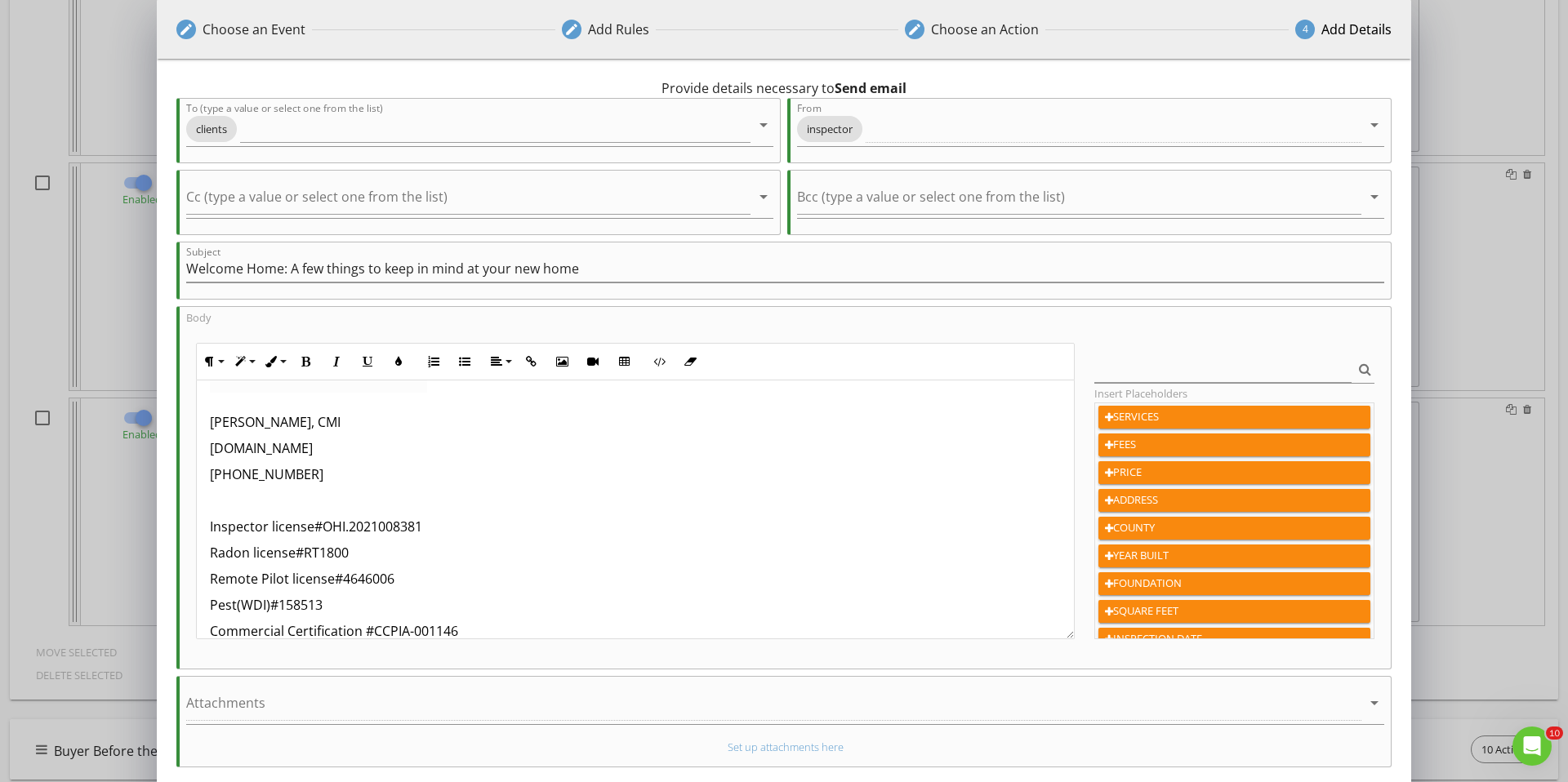 scroll, scrollTop: 746, scrollLeft: 0, axis: vertical 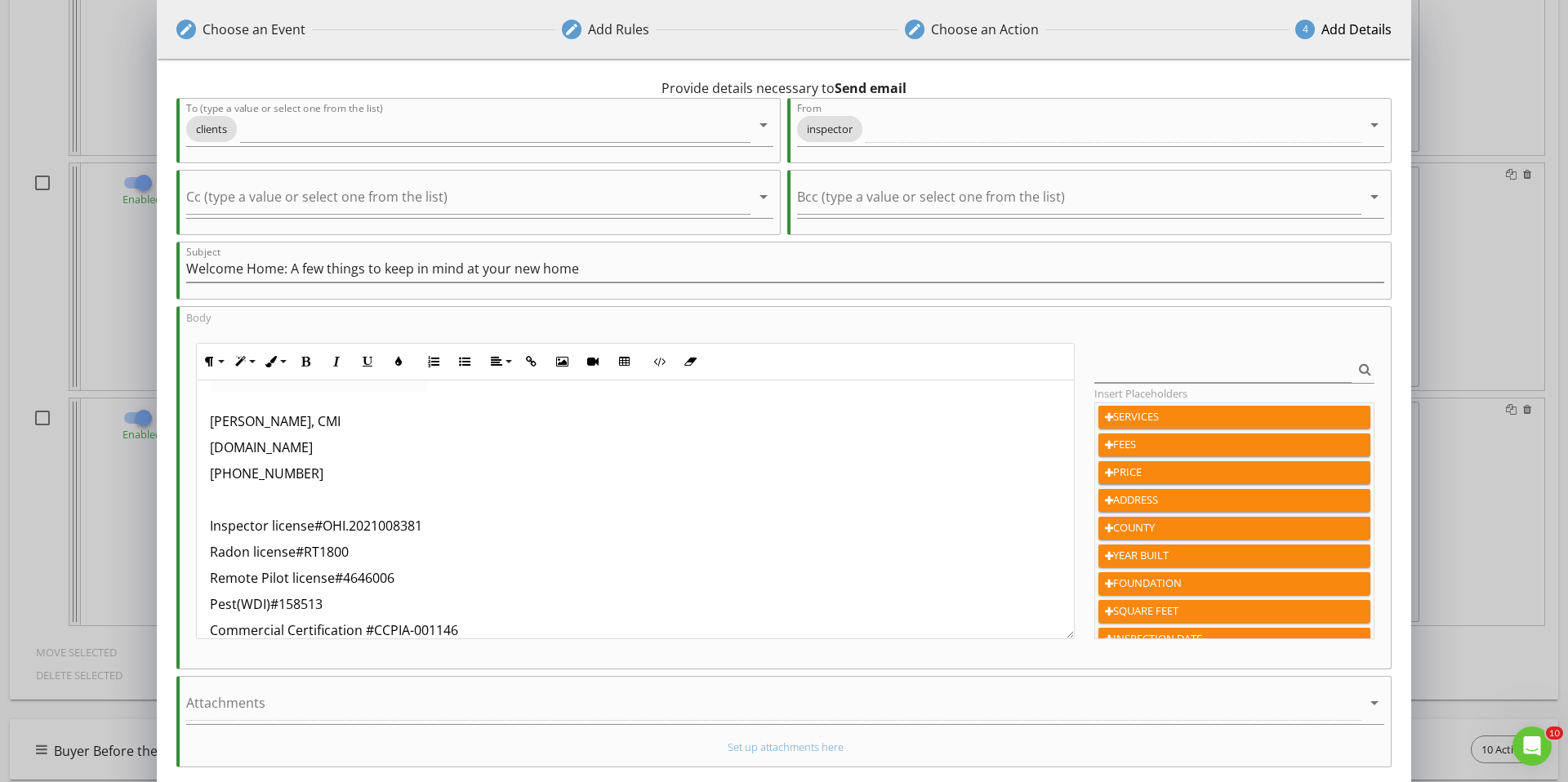 click at bounding box center [635, 500] 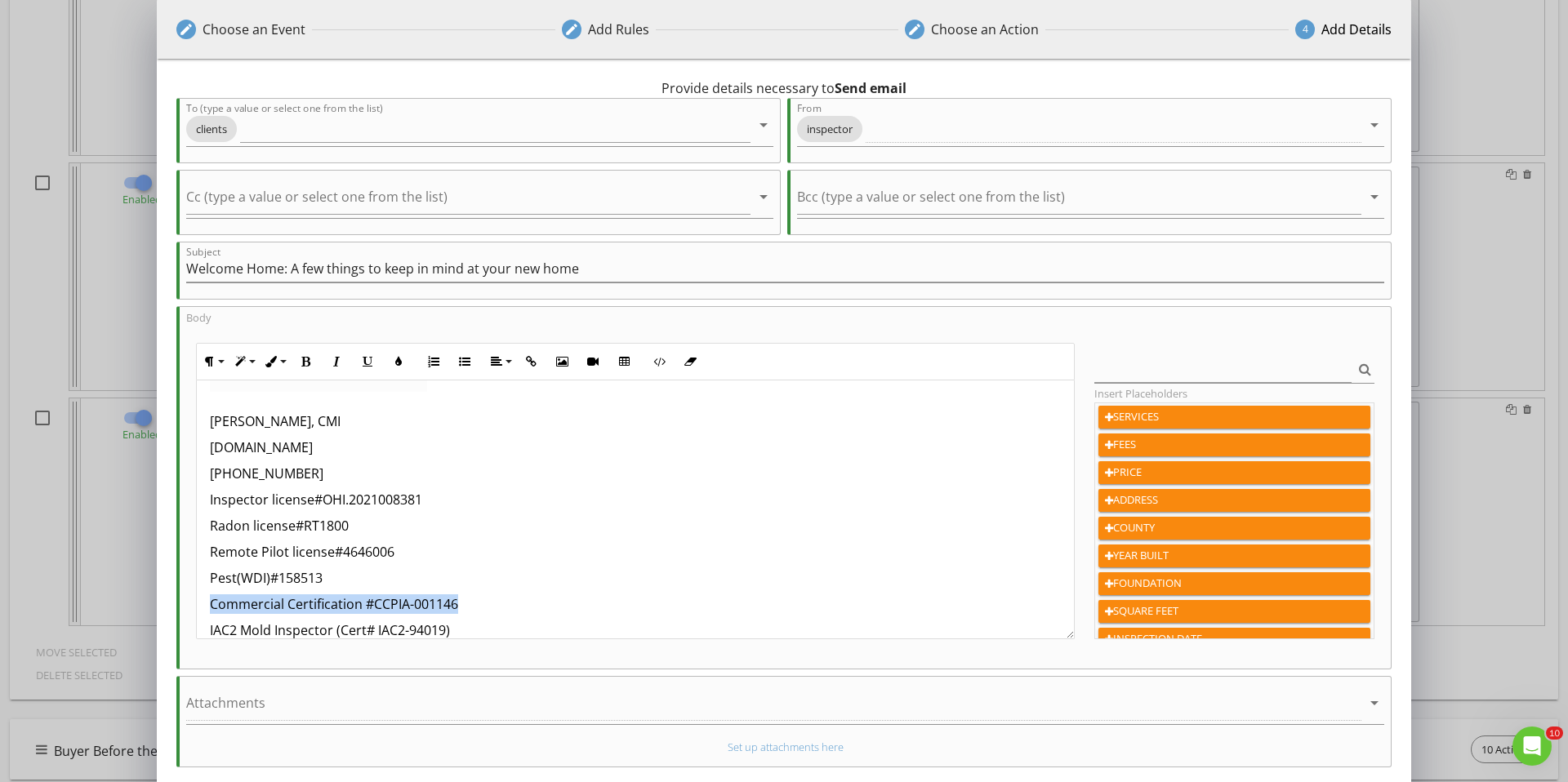 drag, startPoint x: 456, startPoint y: 587, endPoint x: 180, endPoint y: 575, distance: 276.26075 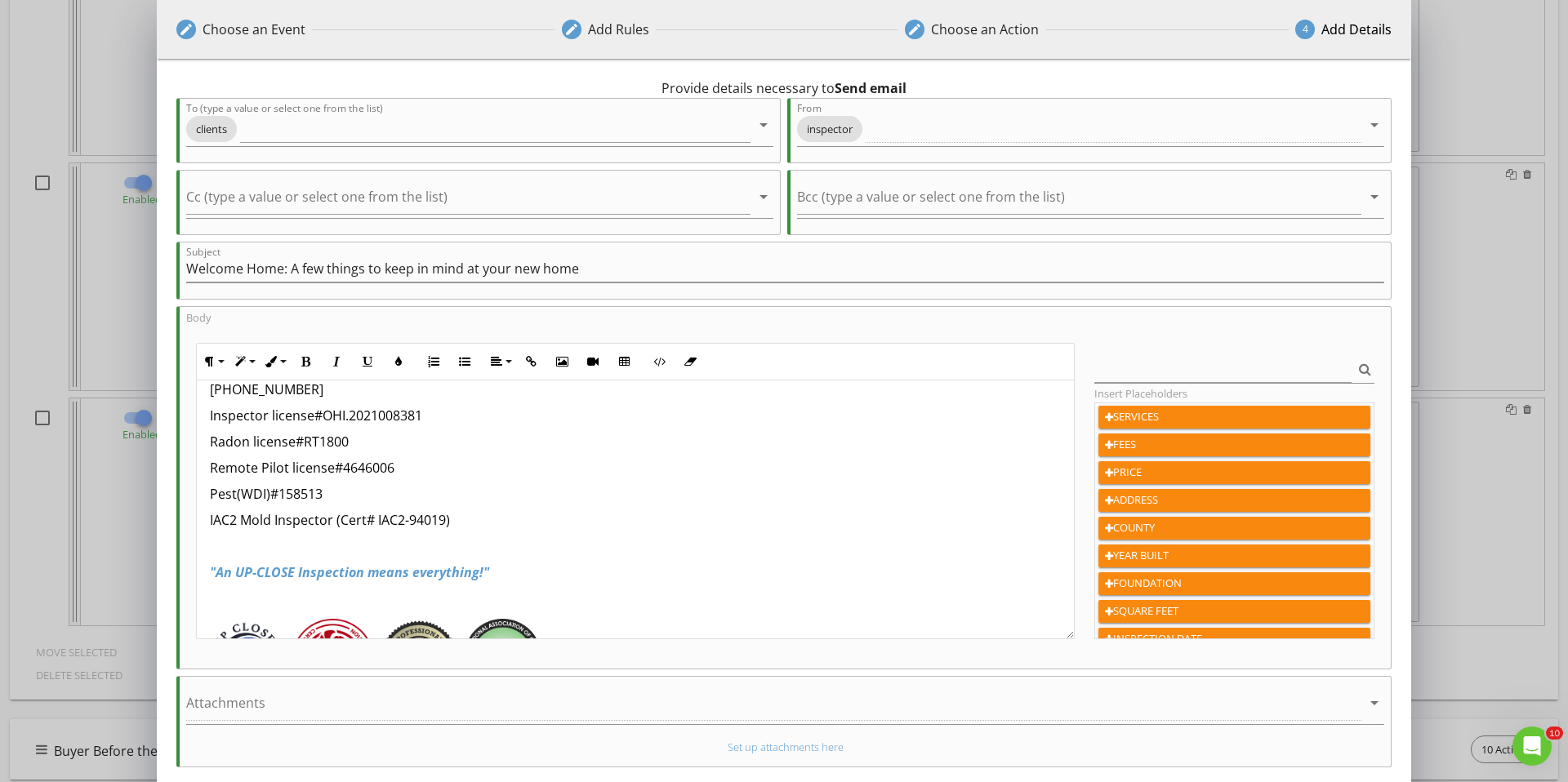 scroll, scrollTop: 891, scrollLeft: 0, axis: vertical 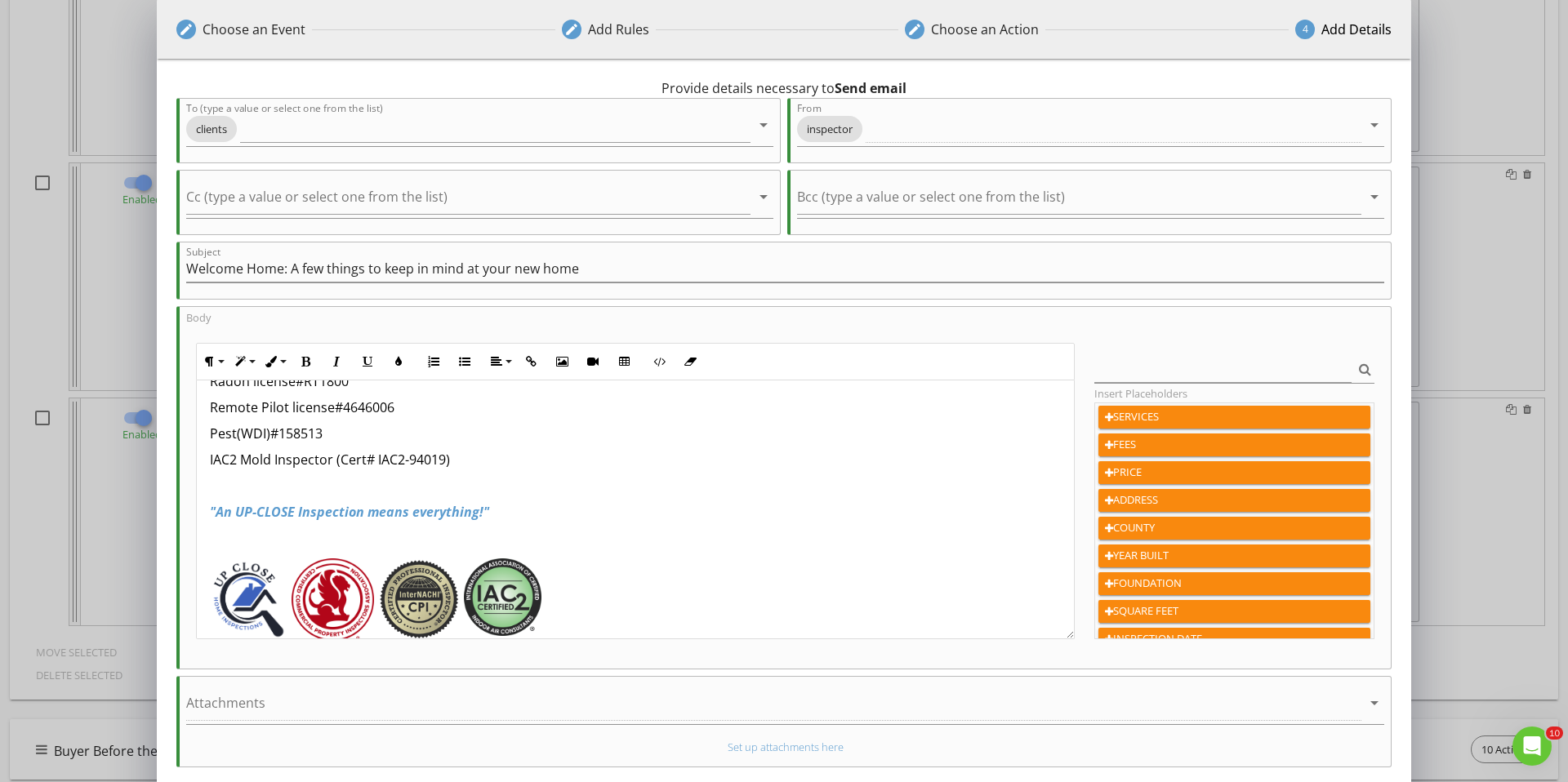 click at bounding box center (248, 599) 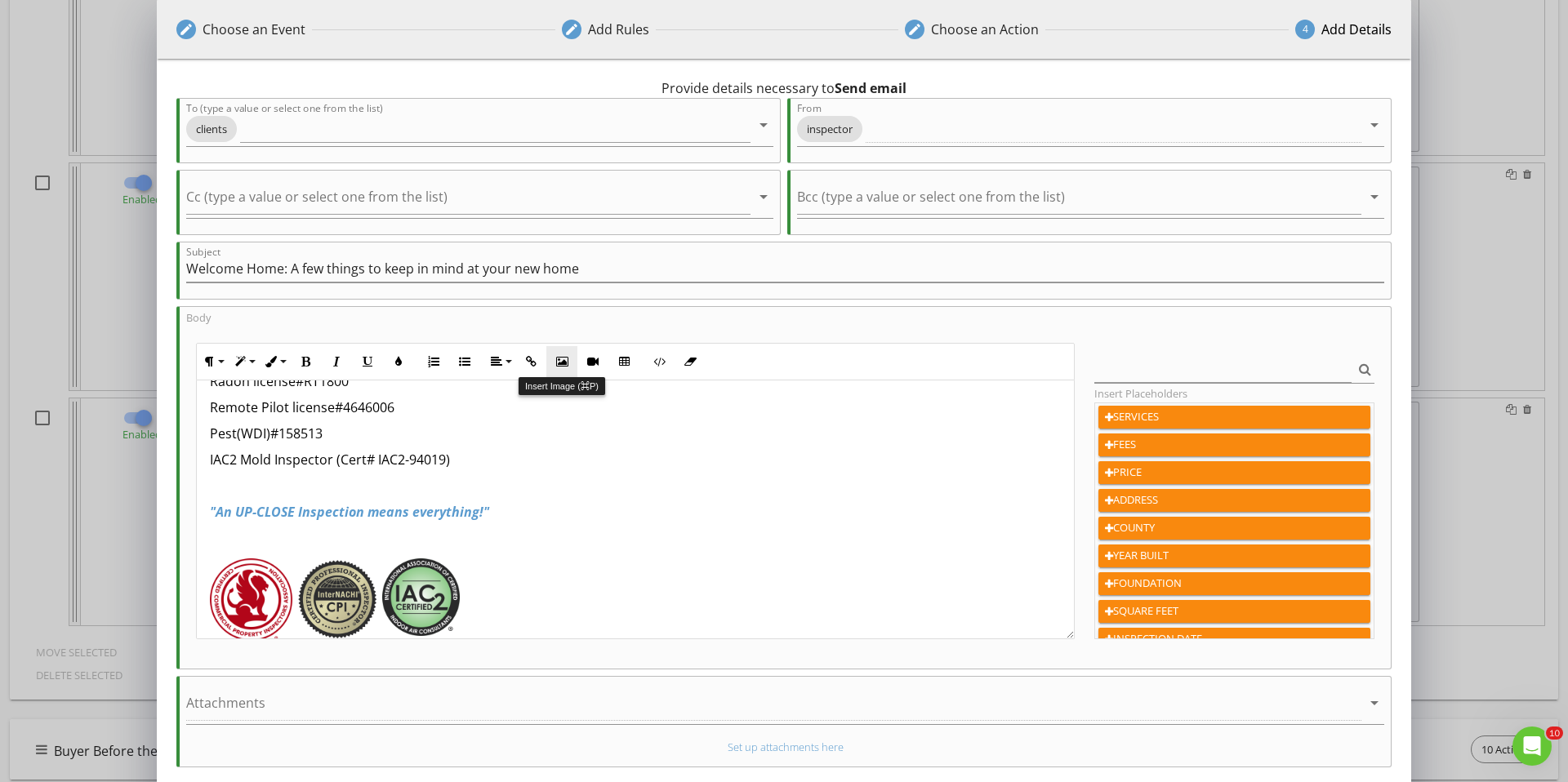 click on "Insert Image" at bounding box center [562, 362] 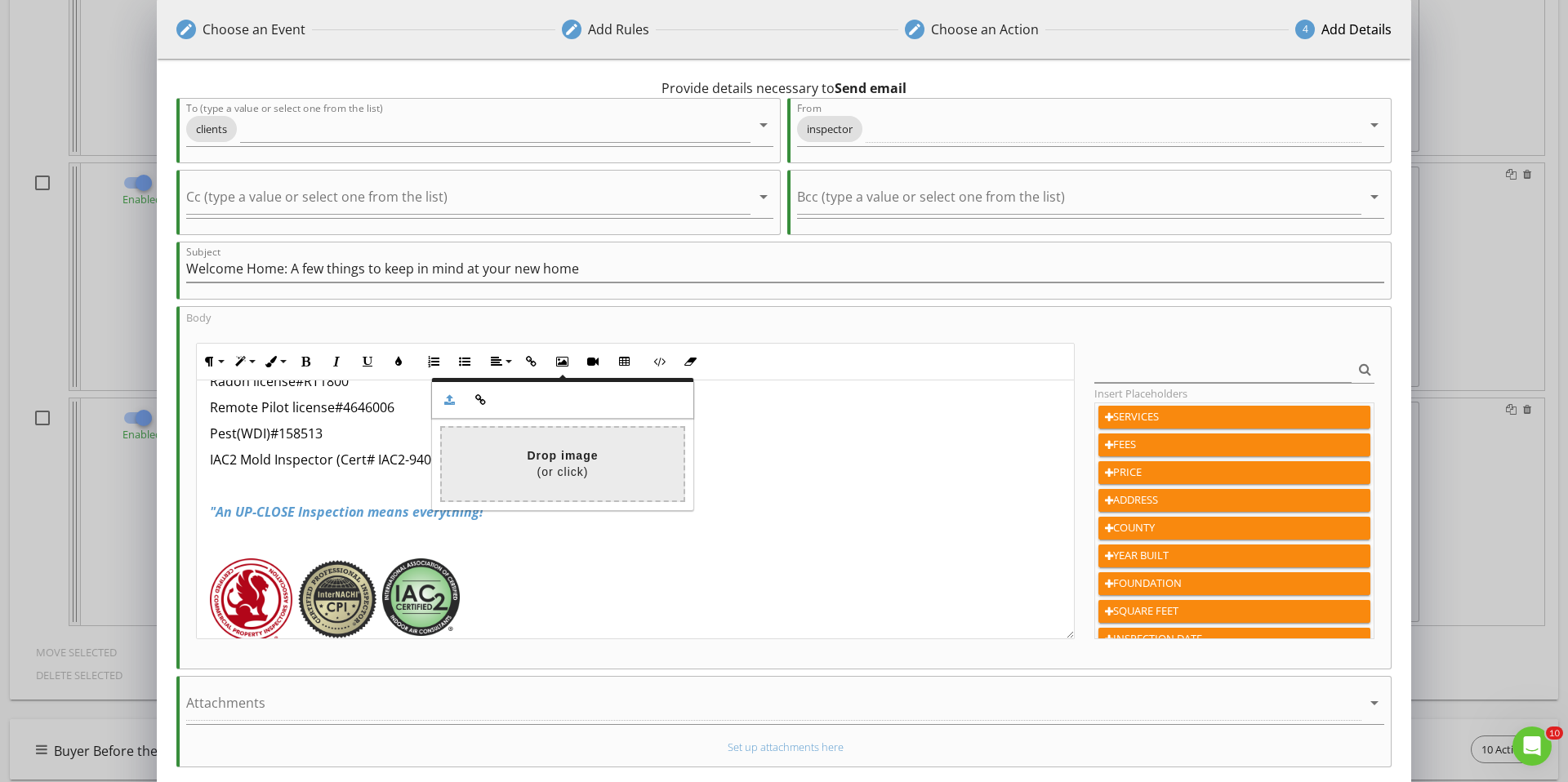 click at bounding box center [79, 464] 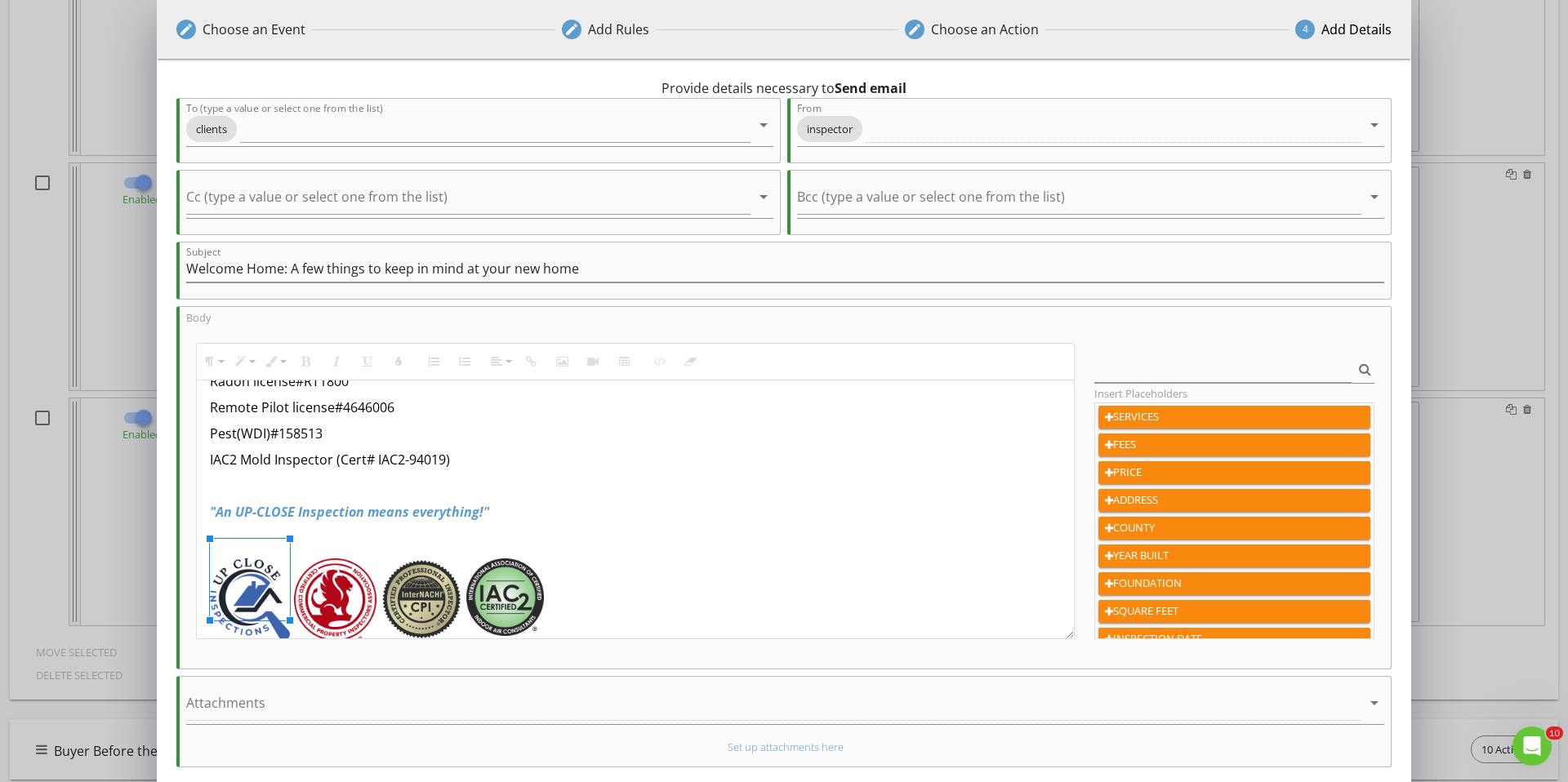 drag, startPoint x: 373, startPoint y: 537, endPoint x: 308, endPoint y: 562, distance: 69.64194 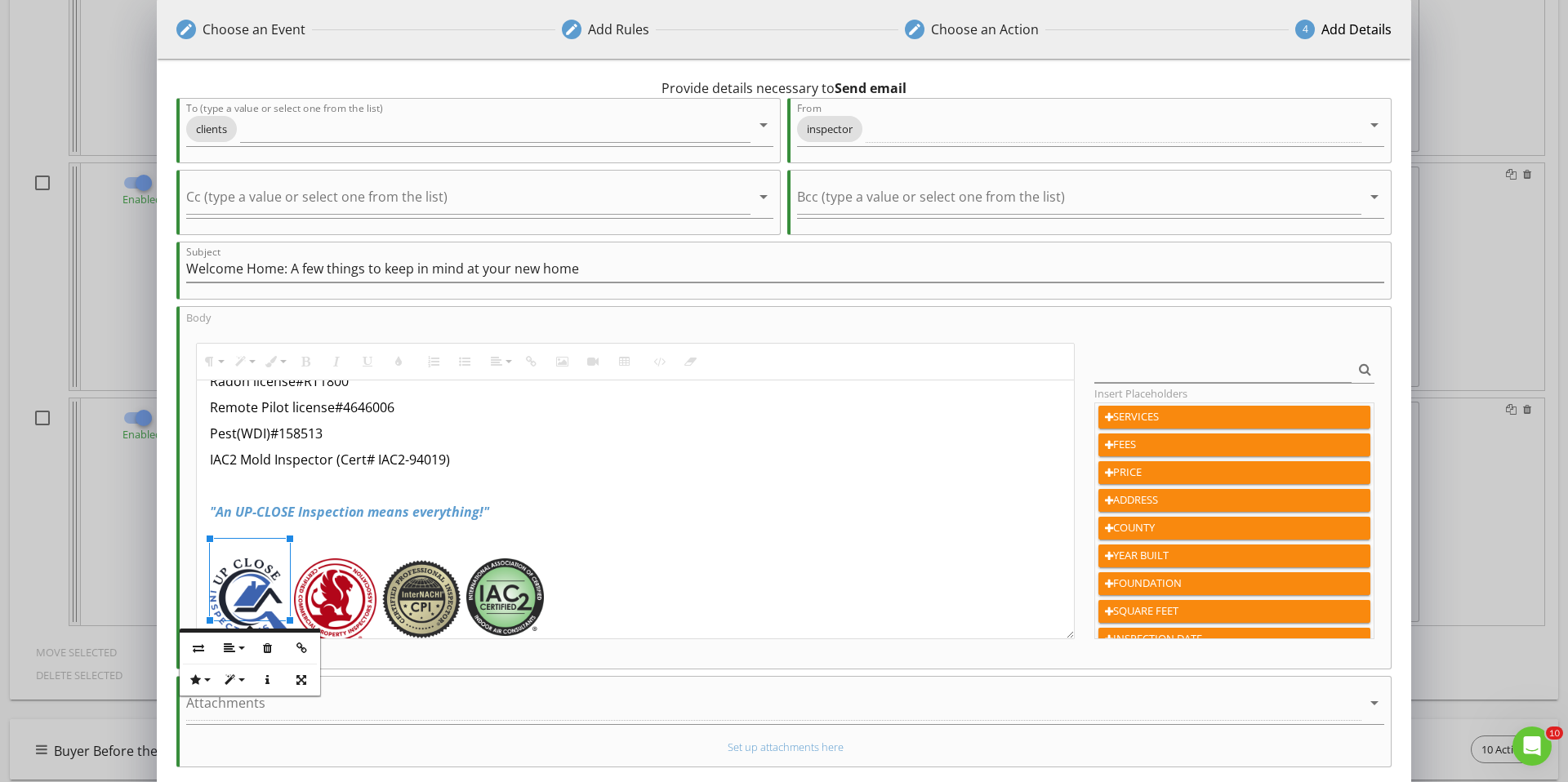 drag, startPoint x: 357, startPoint y: 533, endPoint x: 341, endPoint y: 561, distance: 32.249031 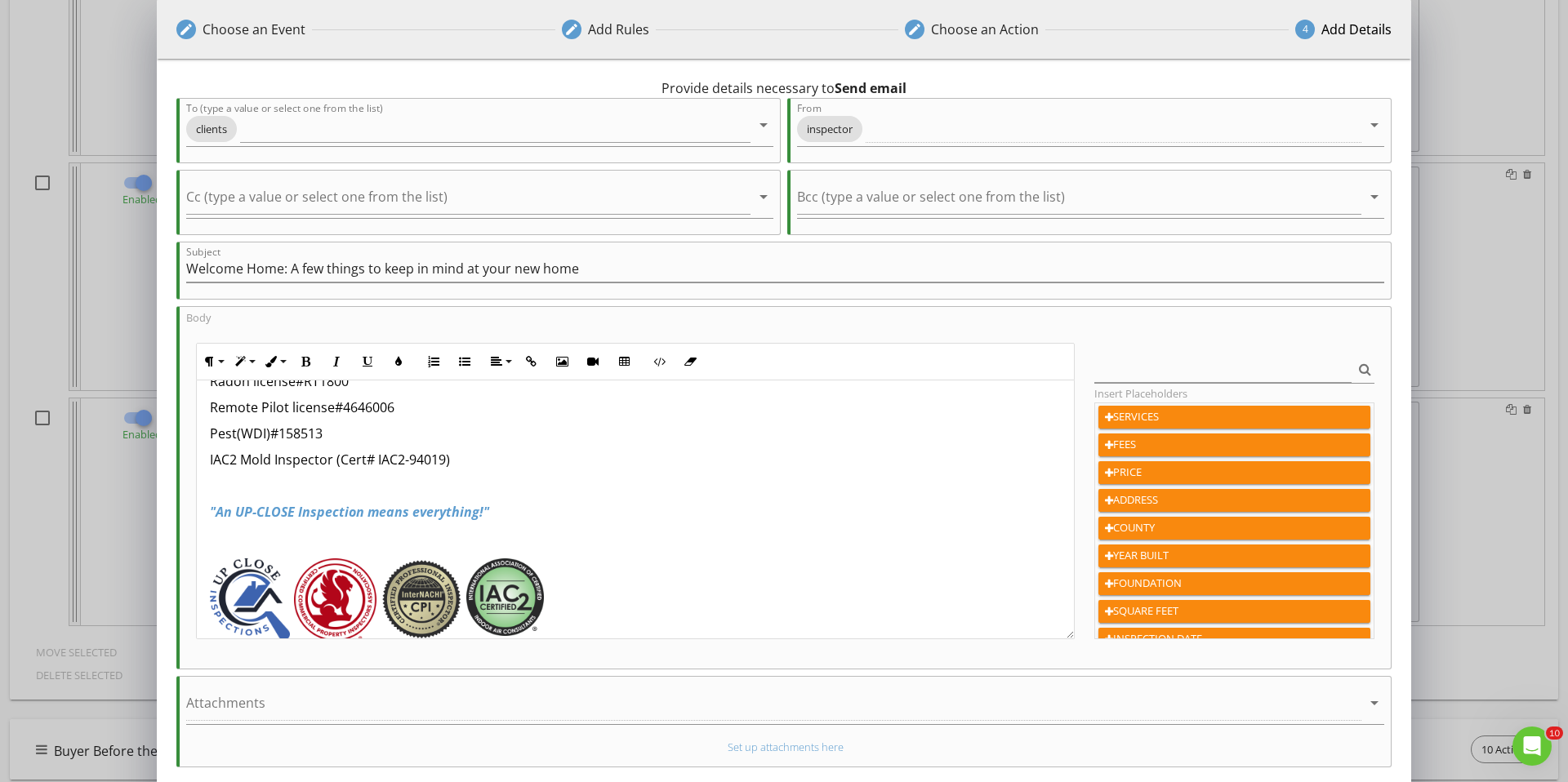 click at bounding box center [335, 599] 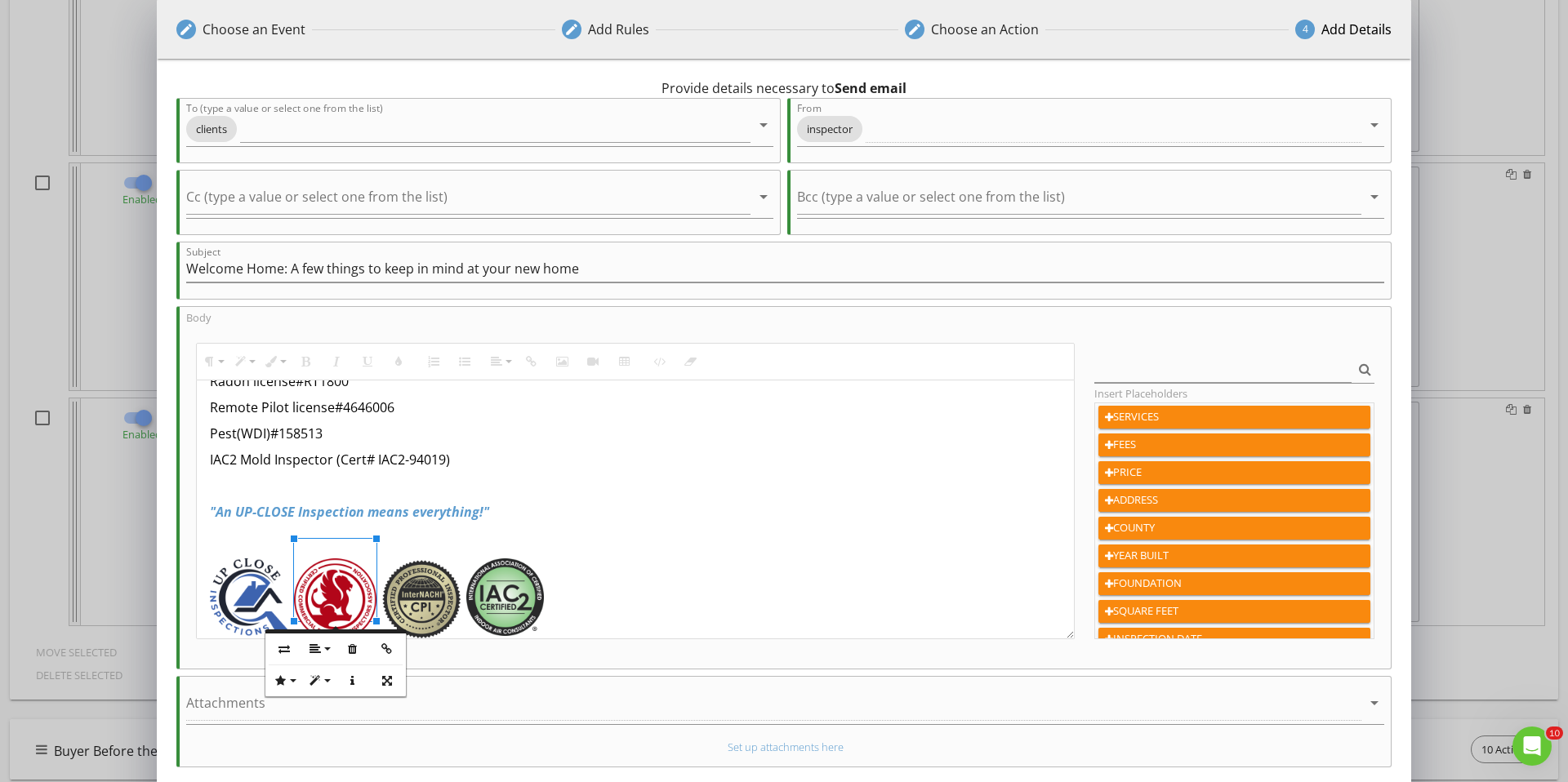 scroll, scrollTop: 890, scrollLeft: 0, axis: vertical 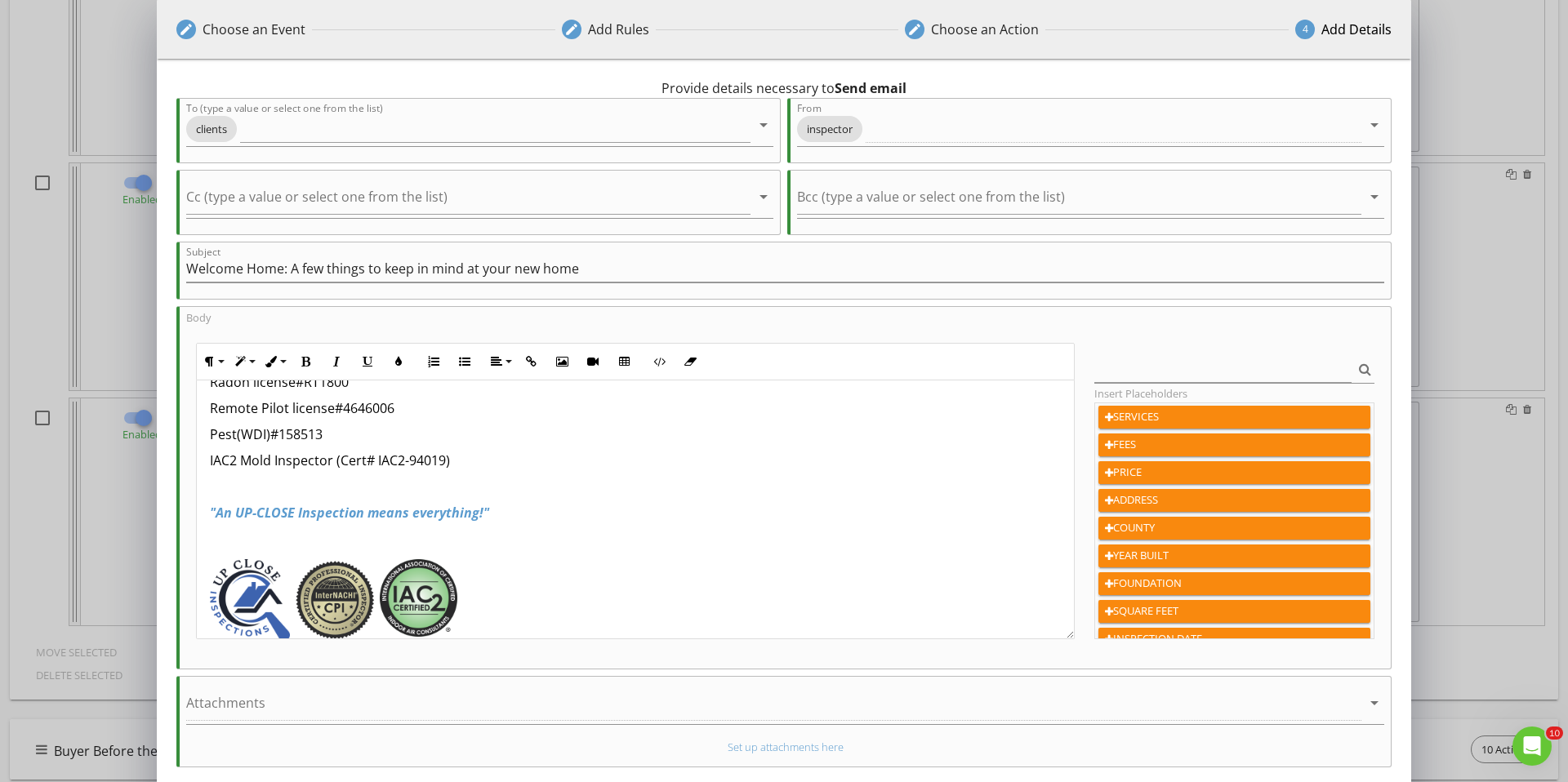 click at bounding box center (335, 600) 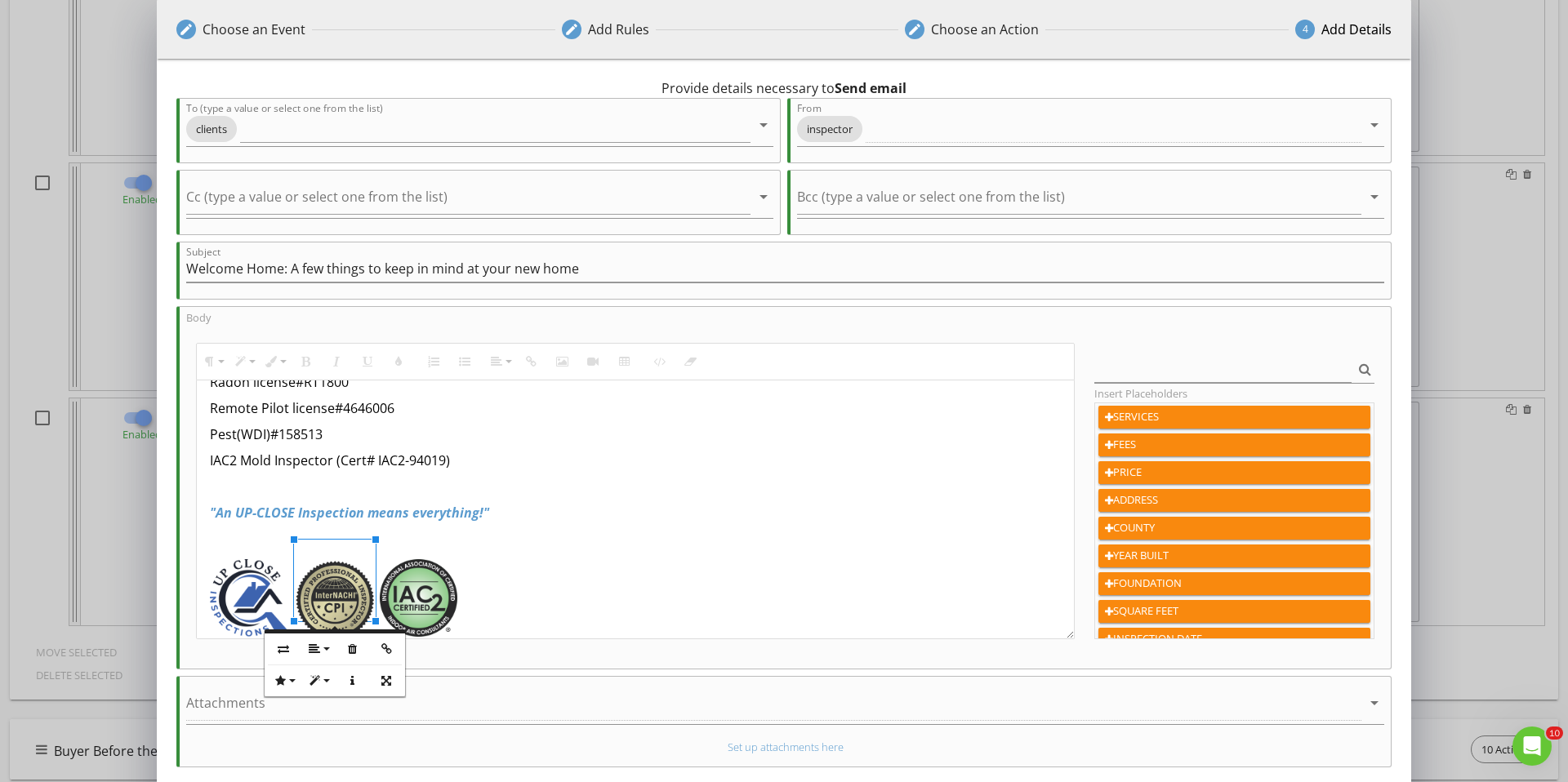 scroll, scrollTop: 891, scrollLeft: 0, axis: vertical 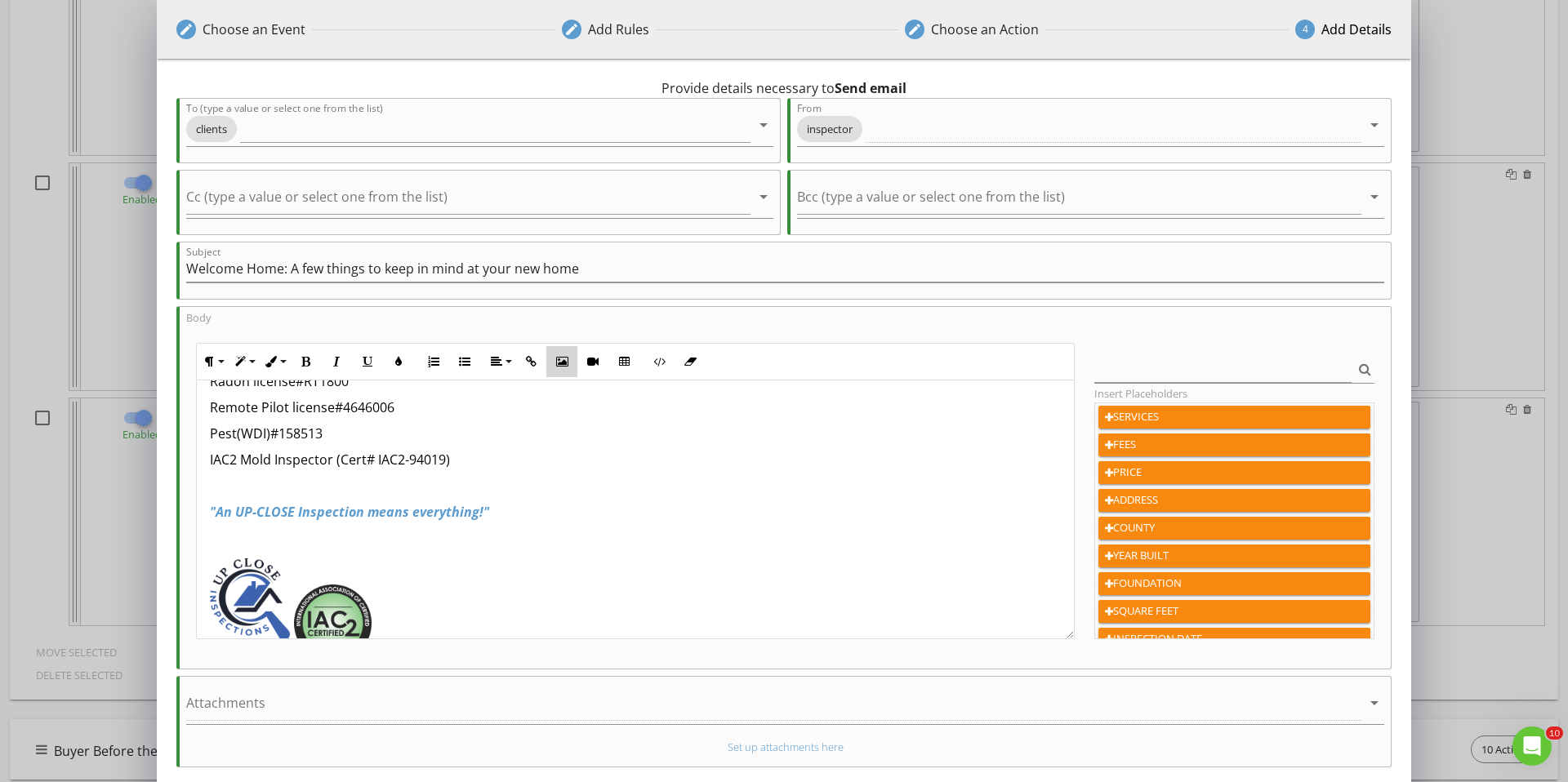 click at bounding box center [562, 362] 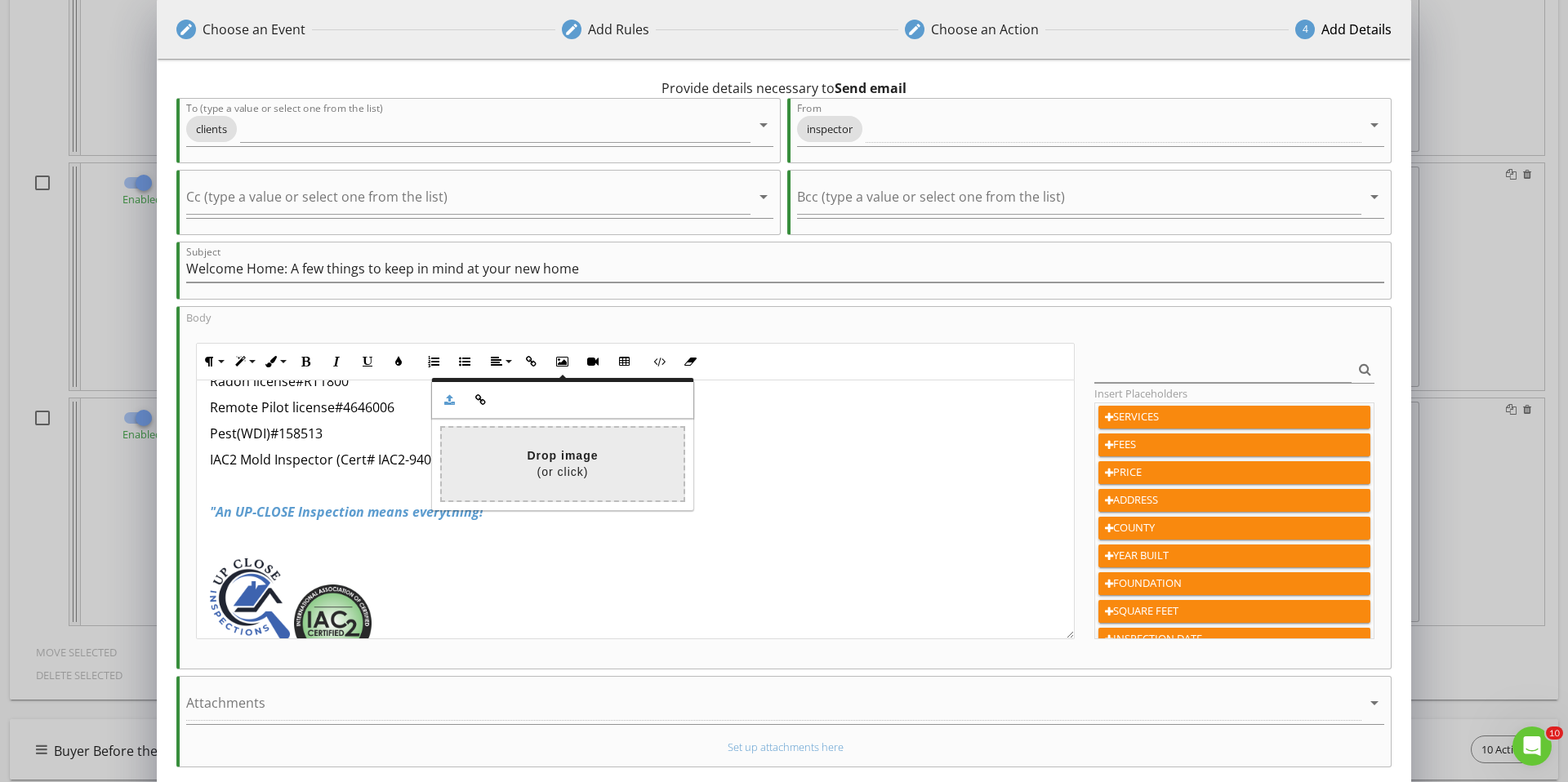 click at bounding box center [79, 464] 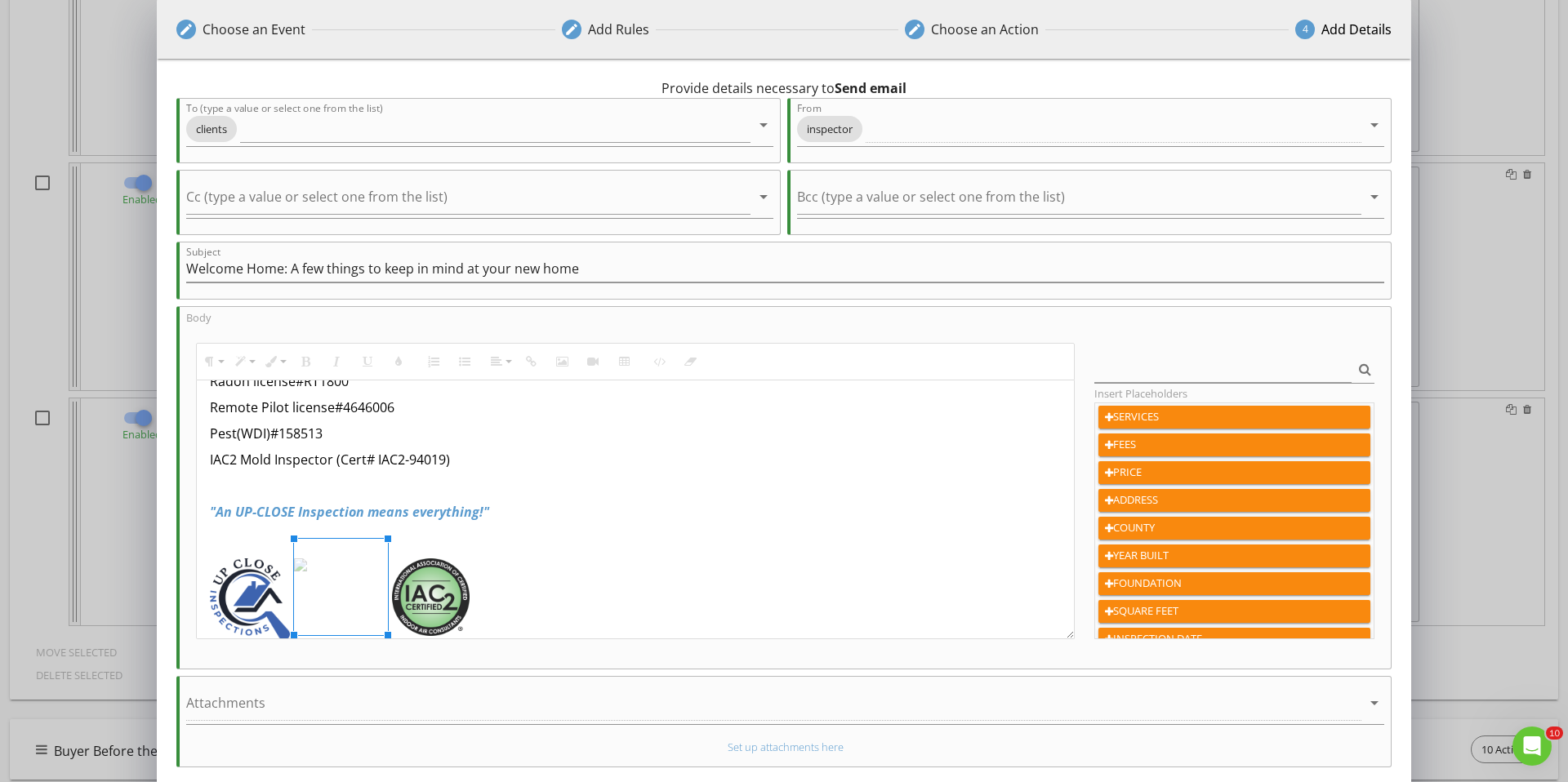 click at bounding box center (635, 538) 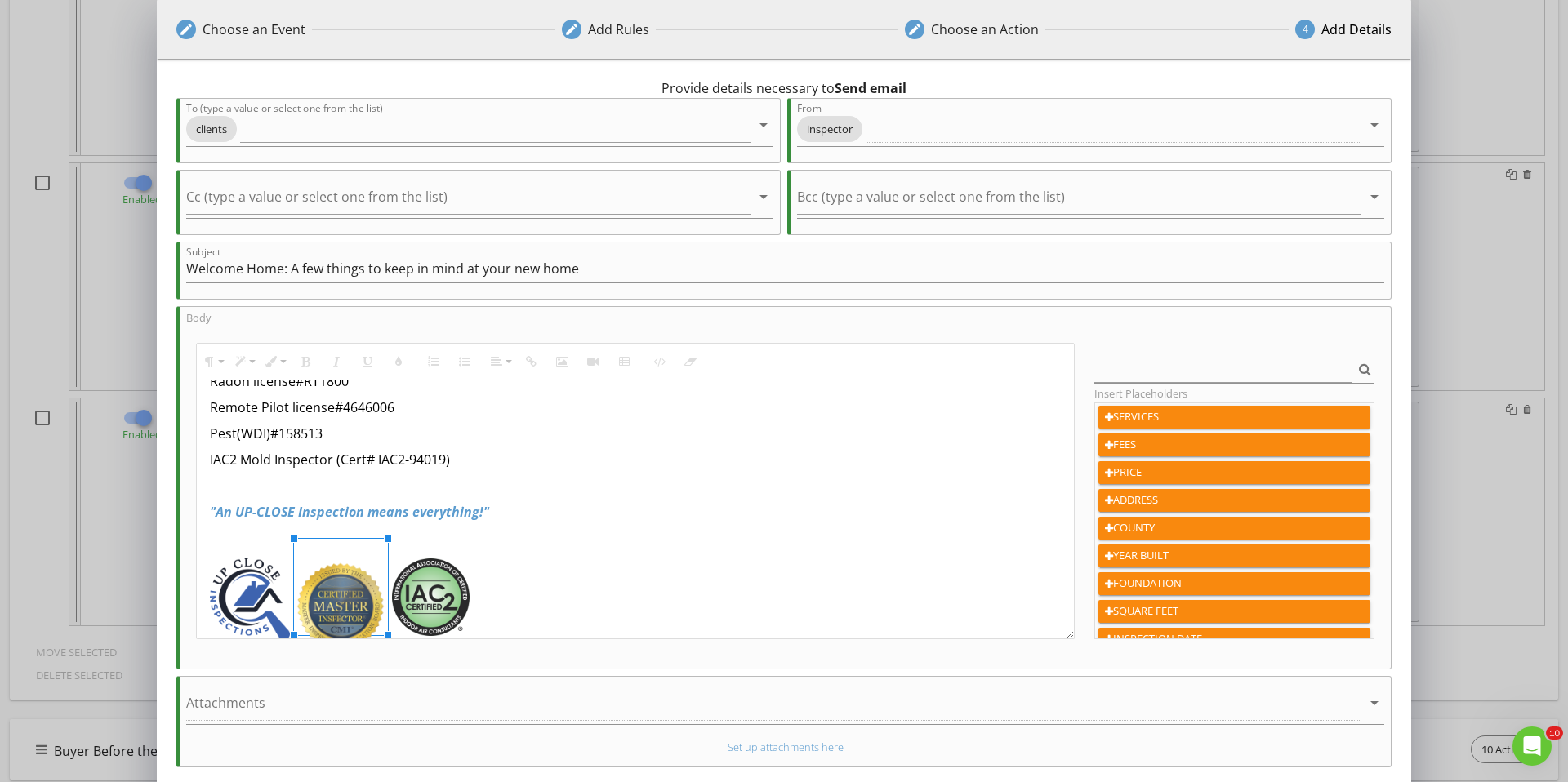 click at bounding box center [635, 538] 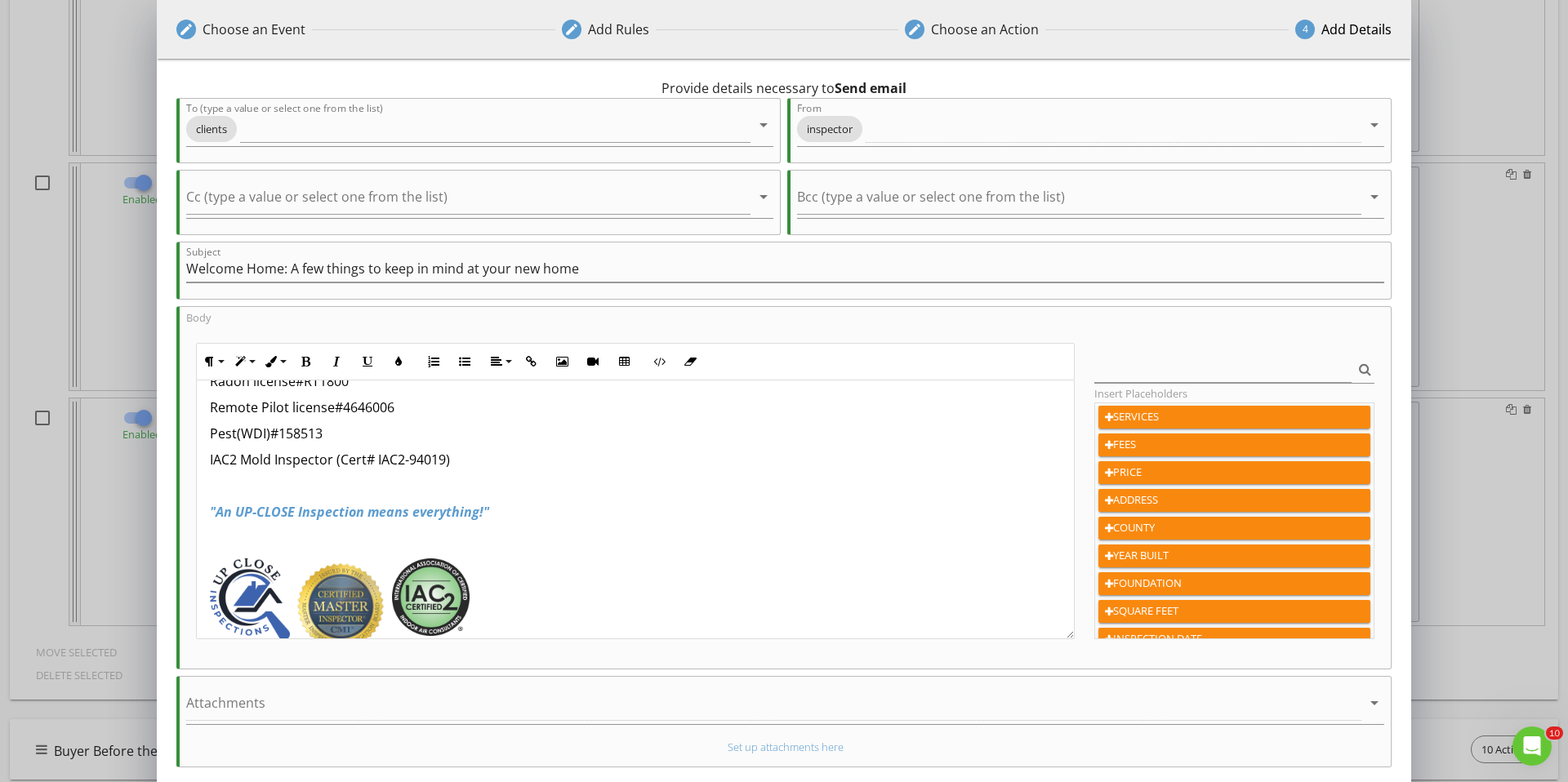 scroll, scrollTop: 904, scrollLeft: 0, axis: vertical 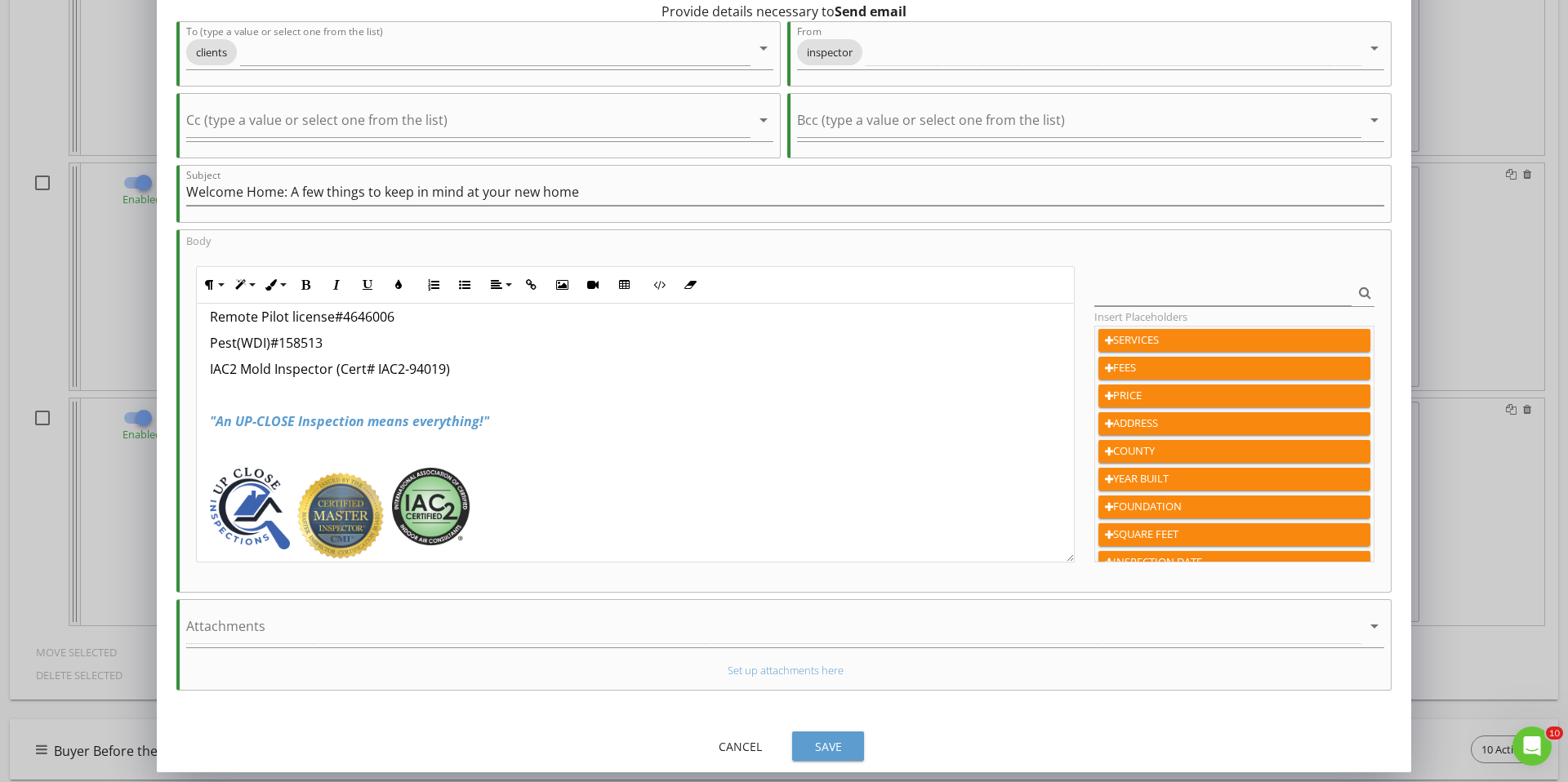 click on "Save" at bounding box center (828, 746) 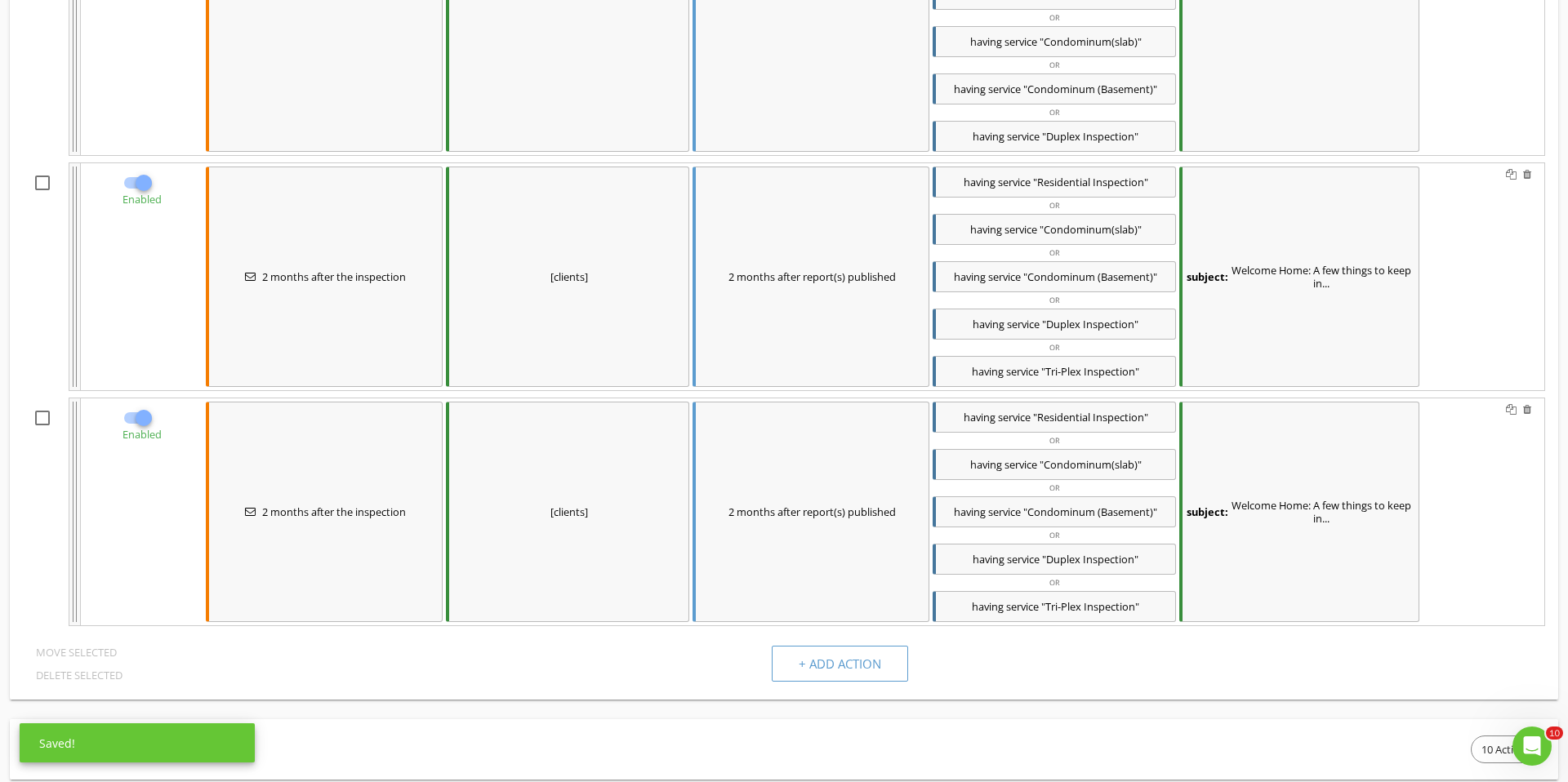click on "subject:
Welcome Home: A few things to keep in..." at bounding box center (1299, 512) 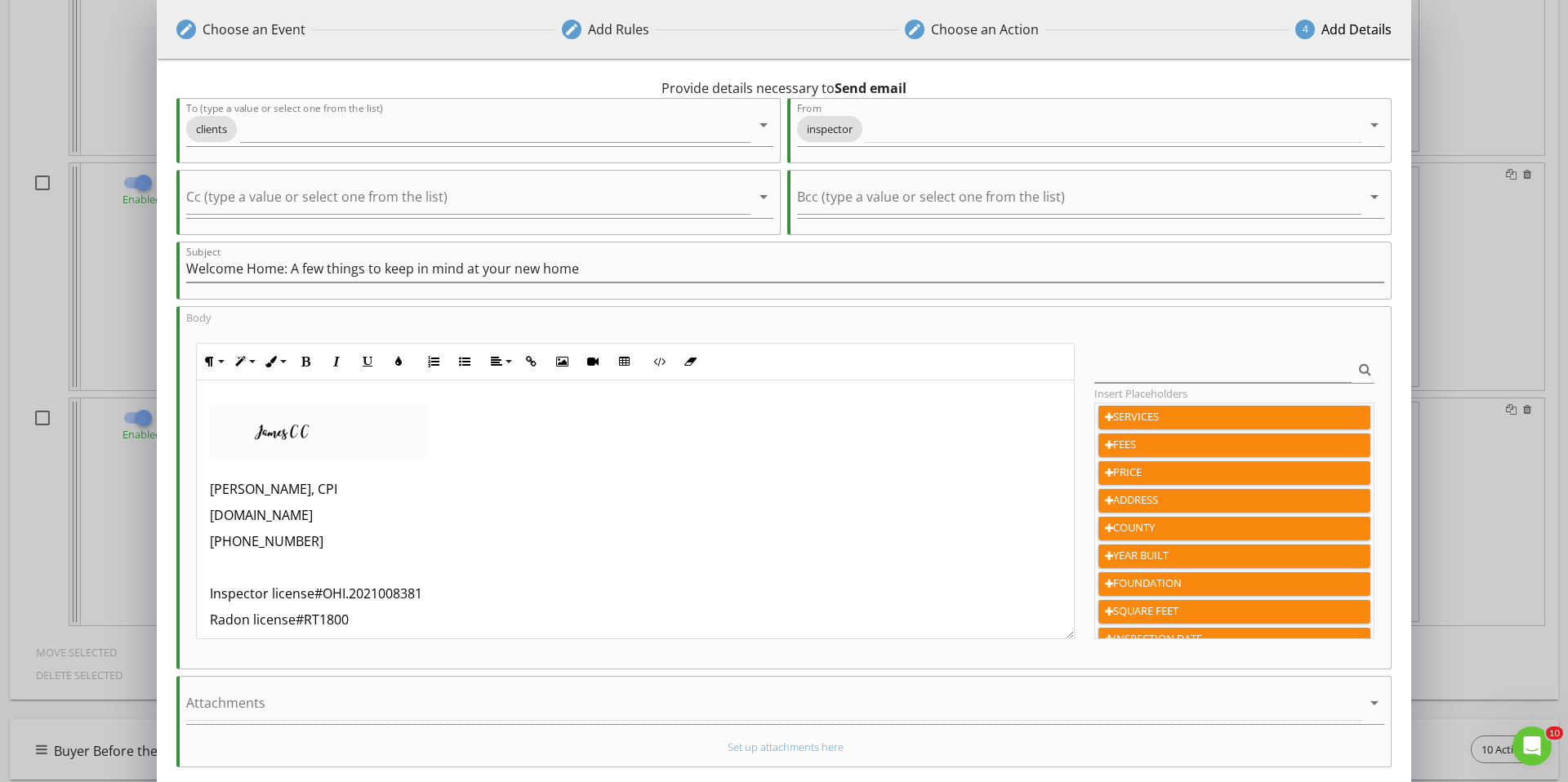 scroll, scrollTop: 683, scrollLeft: 0, axis: vertical 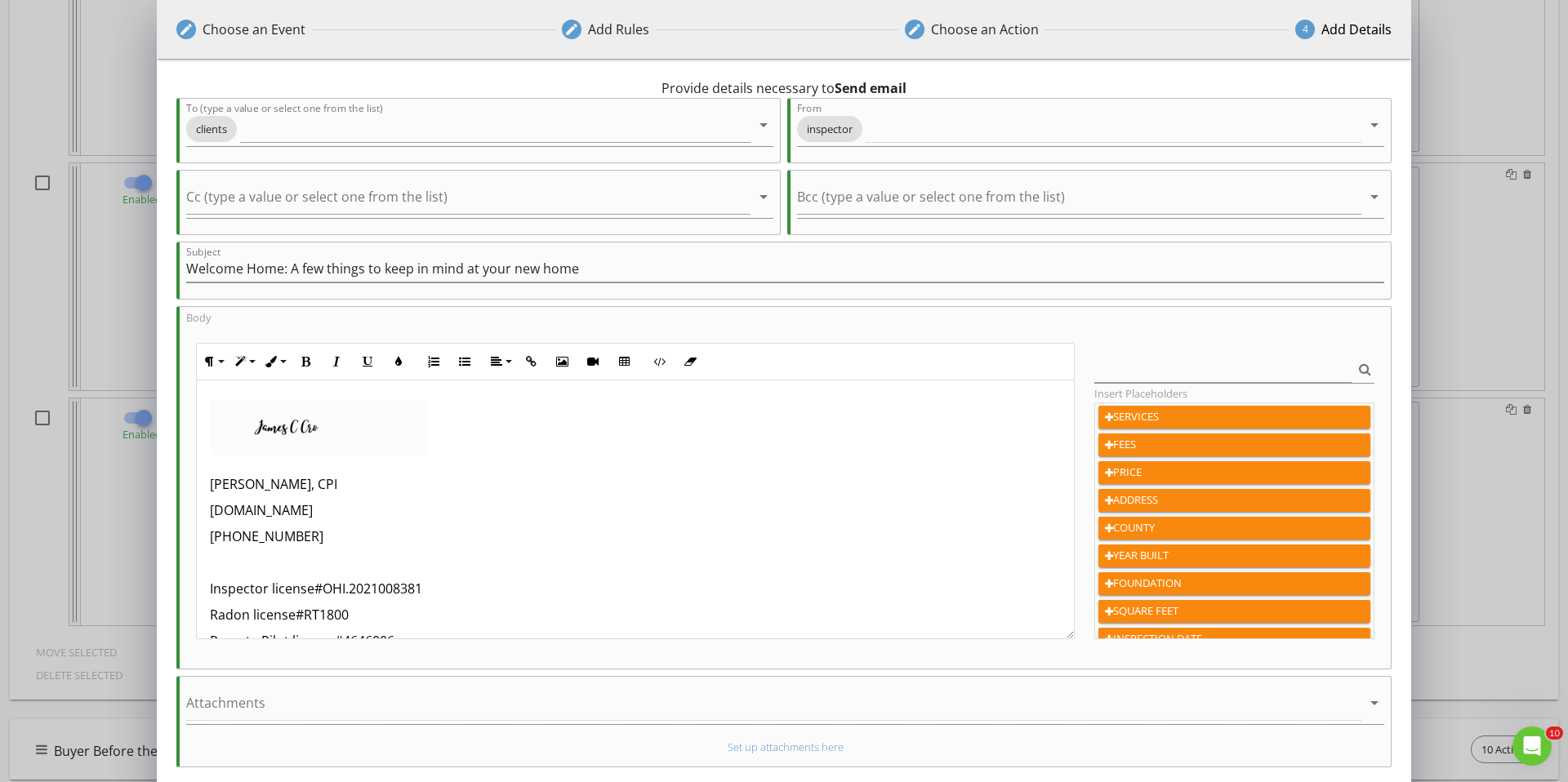 click on "[PERSON_NAME], CPI" at bounding box center (635, 484) 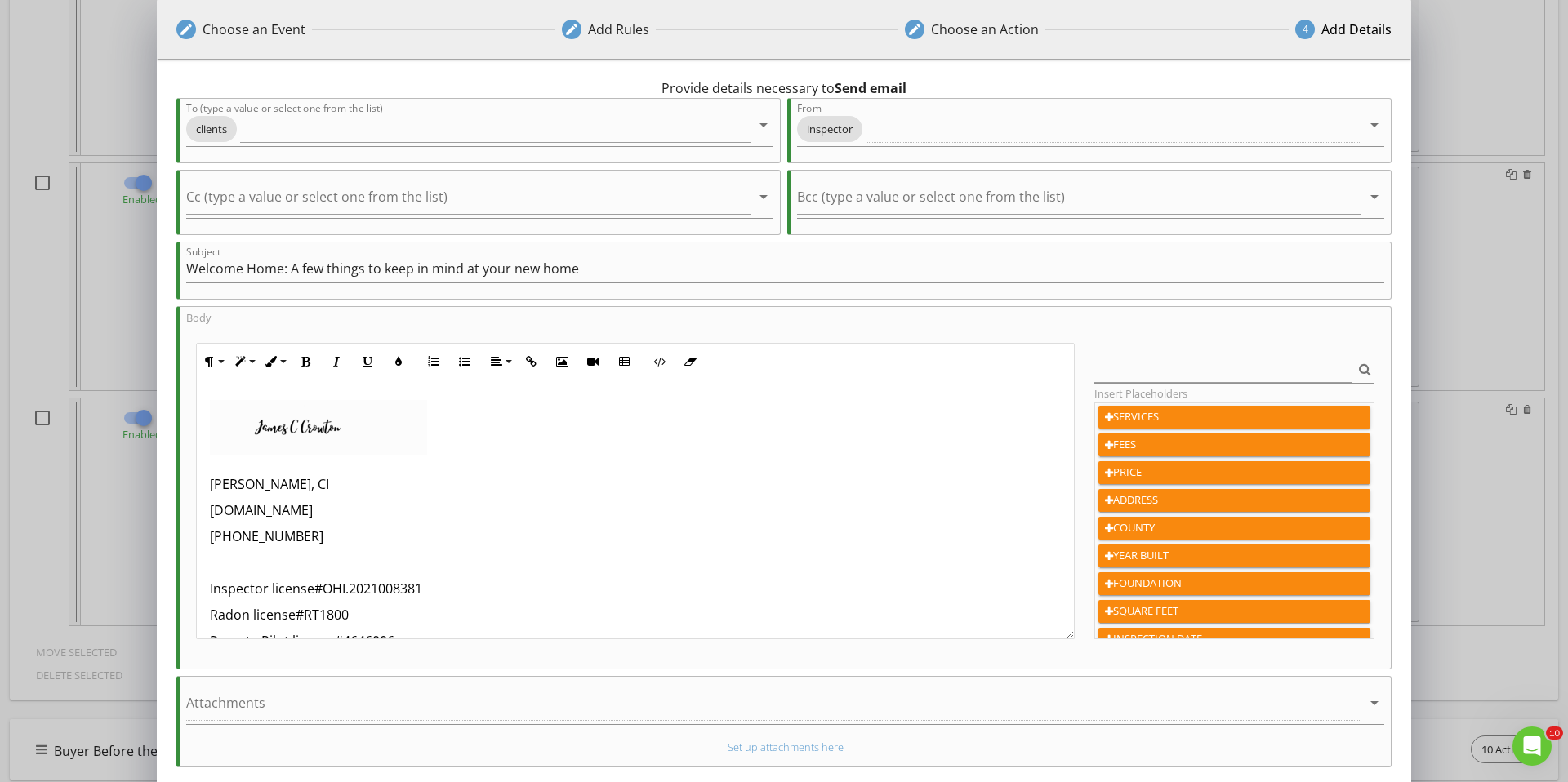 type 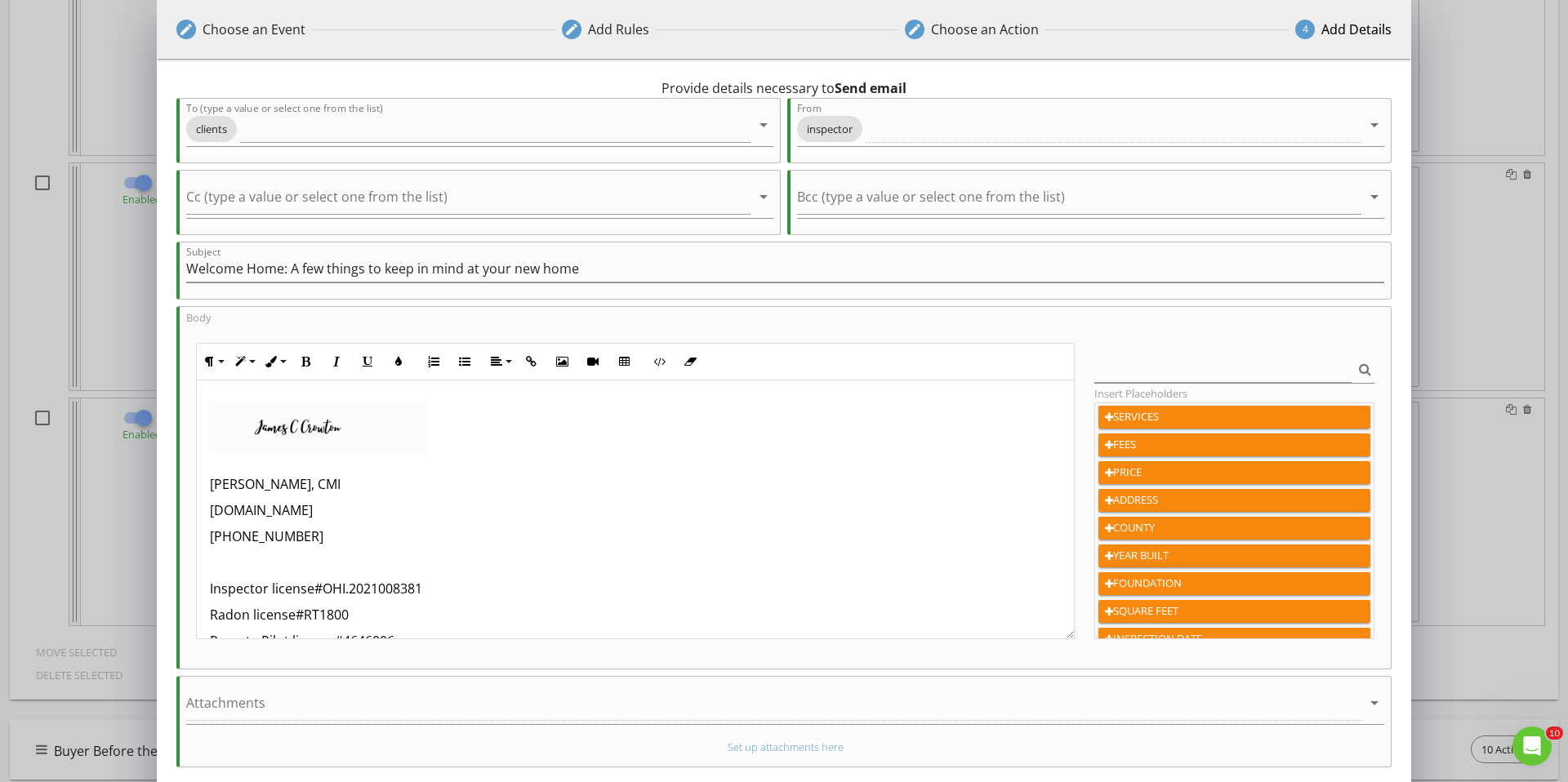 click on "Hi,  {{CLIENT_NAME}} By now you are finally settled into your new home. We hope the boxes are unloaded, the pictures are hung on the wall and you're enjoying your new neighborhood!  So during the inspection, we mentioned that our job doesn't end at the inspection, we meant it! If you have any questions, please reach out to us!  Now we know that you only selected a General Home Inspection, but this is also a great time think about the other health and safety concerns of the home, like Radon or Mold or a Sewer scope.  Radon Testing  - Radon is the number one cause of lung cancer among non-smokers and is the second leading cause of lung cancer overall. Radon Testing involves placing a continuous radon monitor in the lowest livable level of your future home for a minimum of 48 hours, where it will test for the presence of radon gas concentrations in the home.  Ohio Department of Health license number #RT1800 Indoor Air Quality Testing (Mold Spores) Sewer Scope Inspections James Crowton, CMI 440-865-0763" at bounding box center [635, 307] 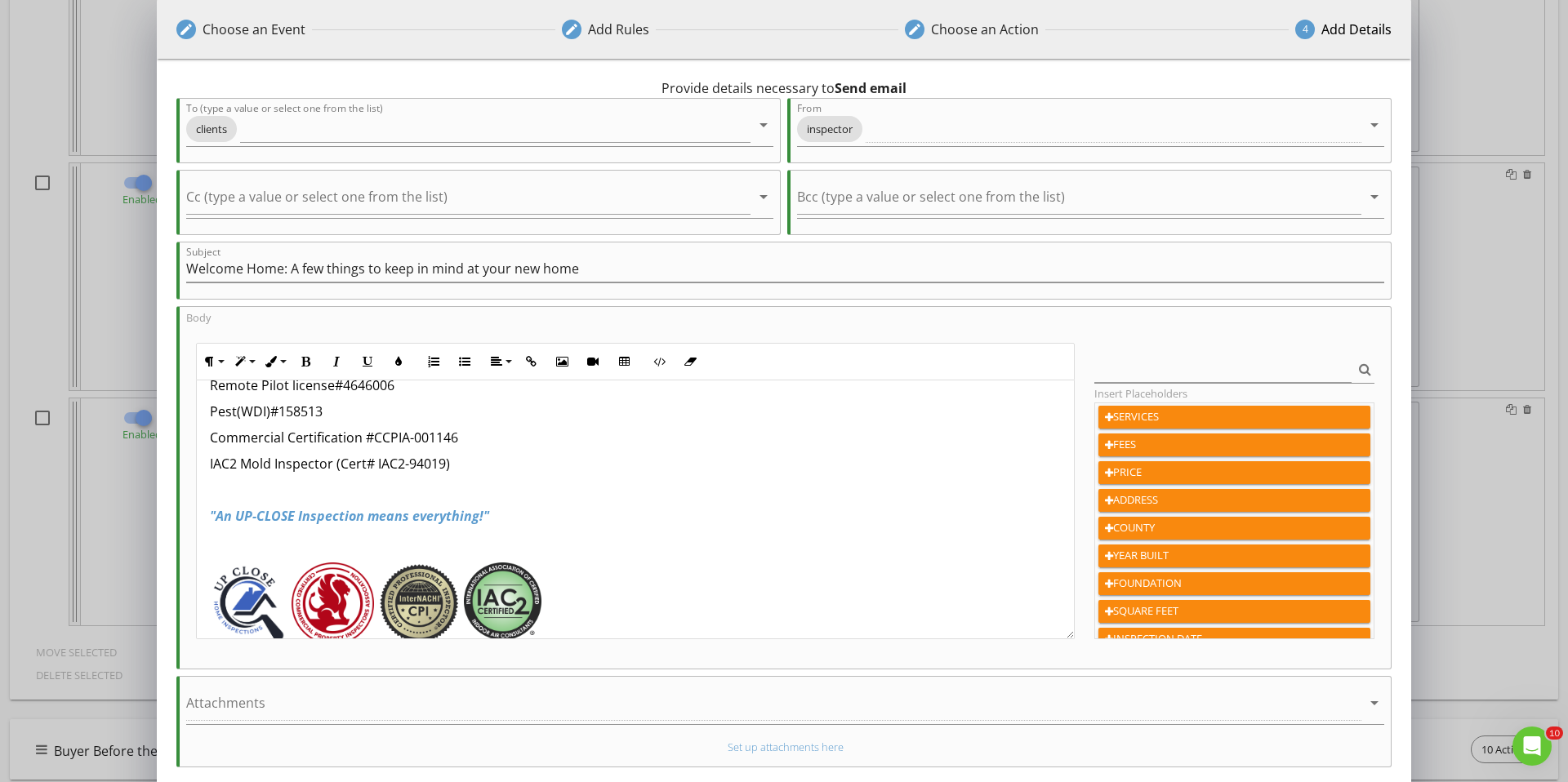 scroll, scrollTop: 917, scrollLeft: 0, axis: vertical 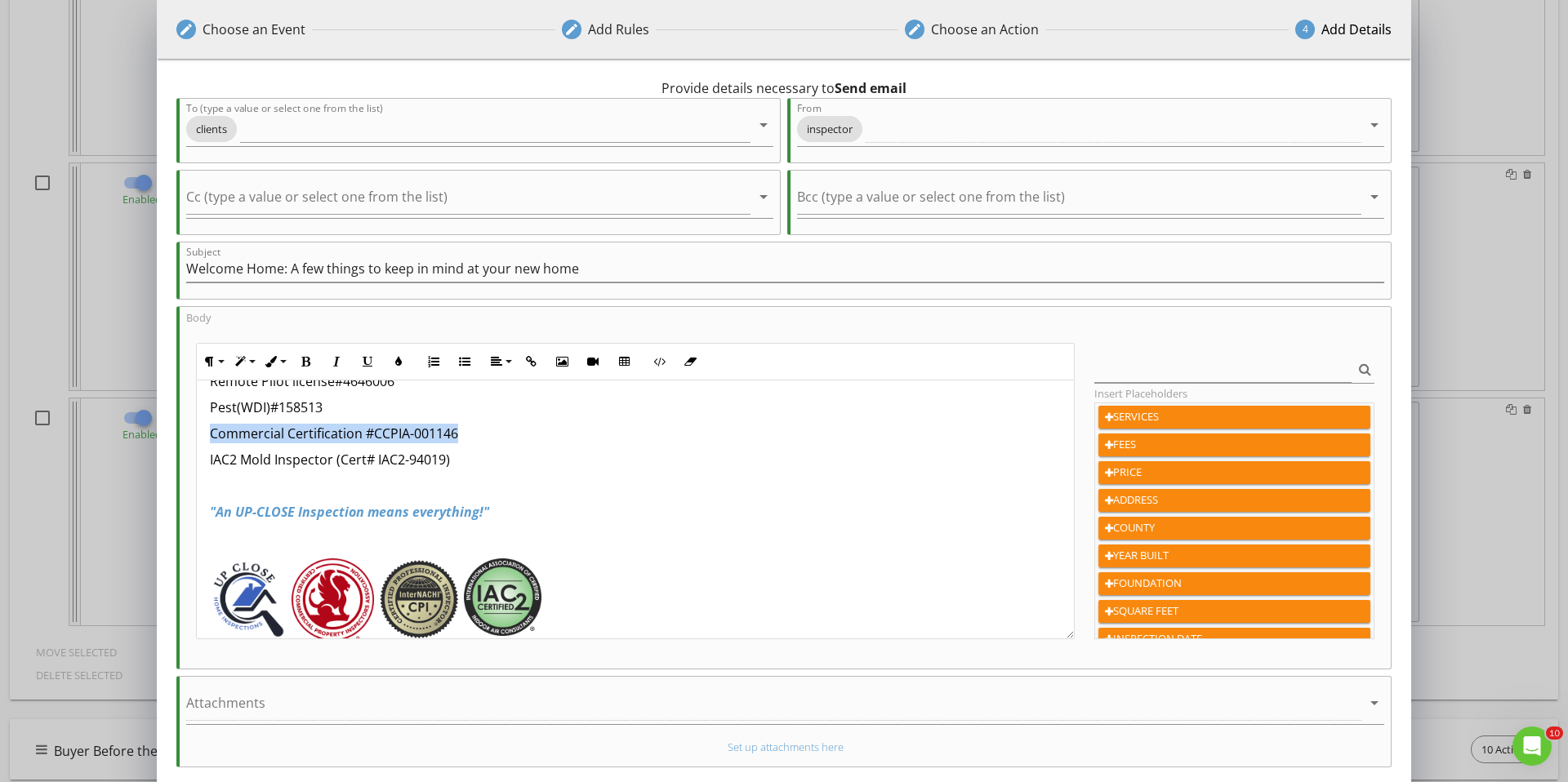 drag, startPoint x: 471, startPoint y: 409, endPoint x: 174, endPoint y: 405, distance: 297.02693 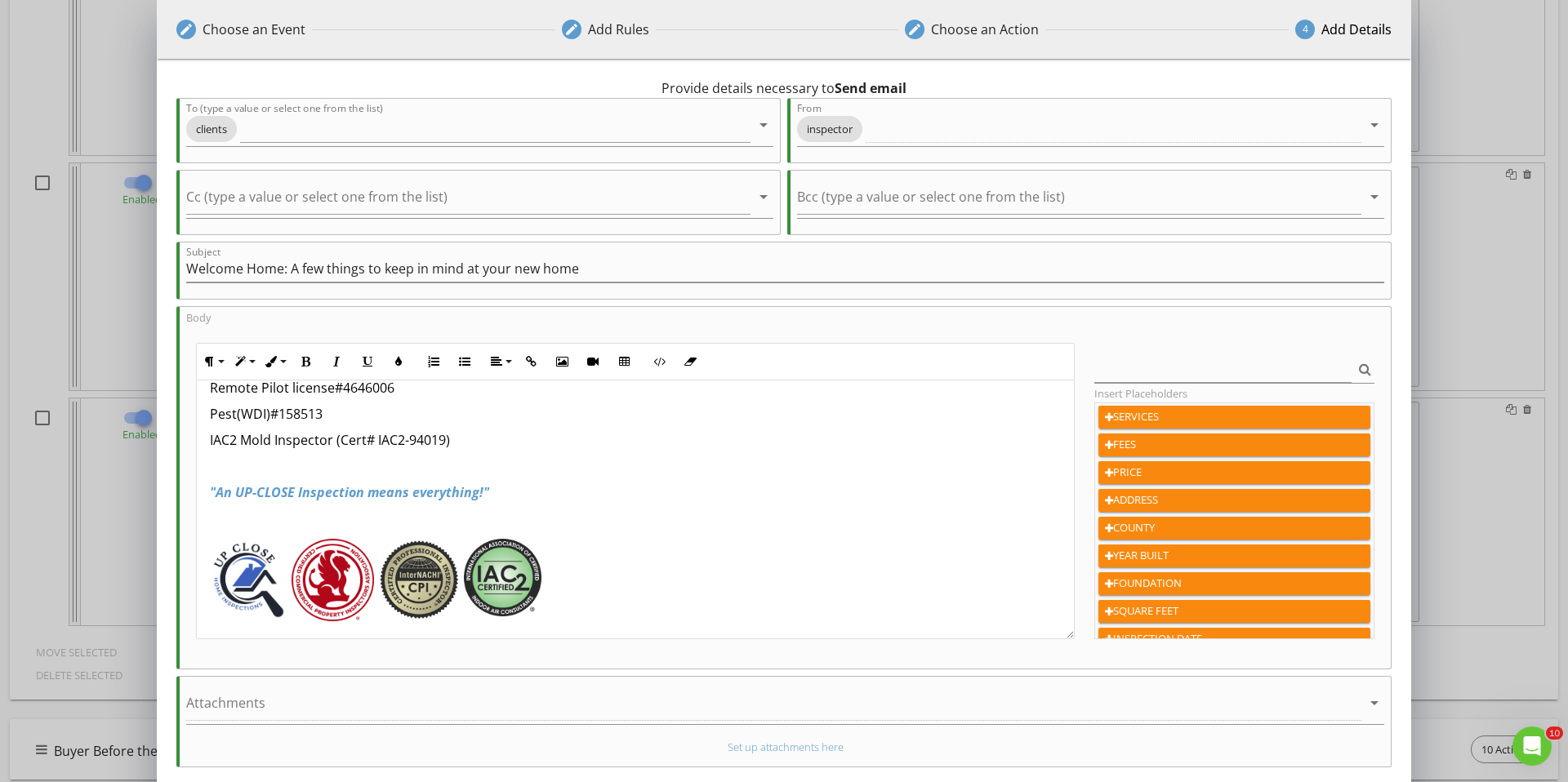 scroll, scrollTop: 891, scrollLeft: 0, axis: vertical 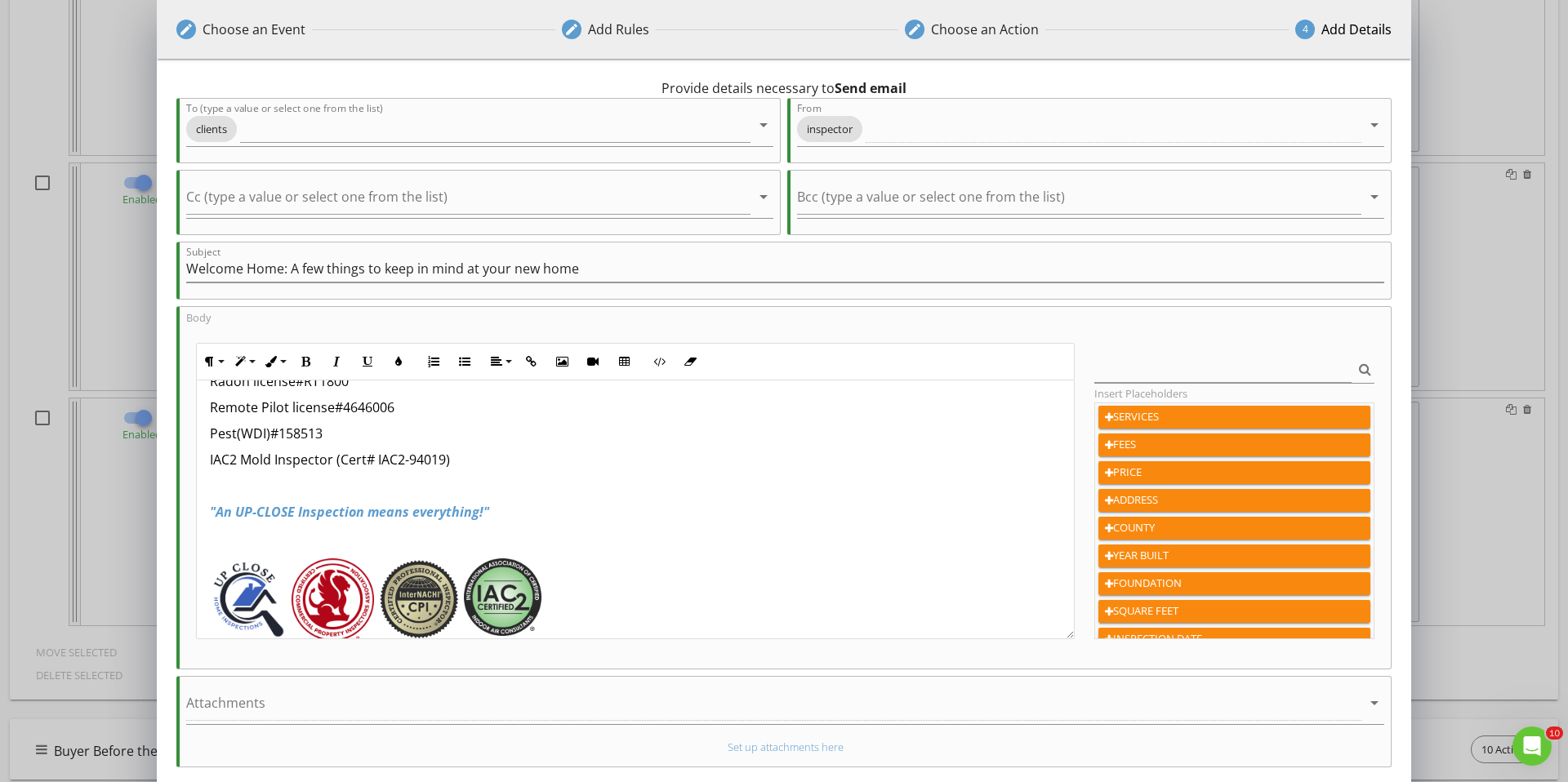 click at bounding box center (248, 599) 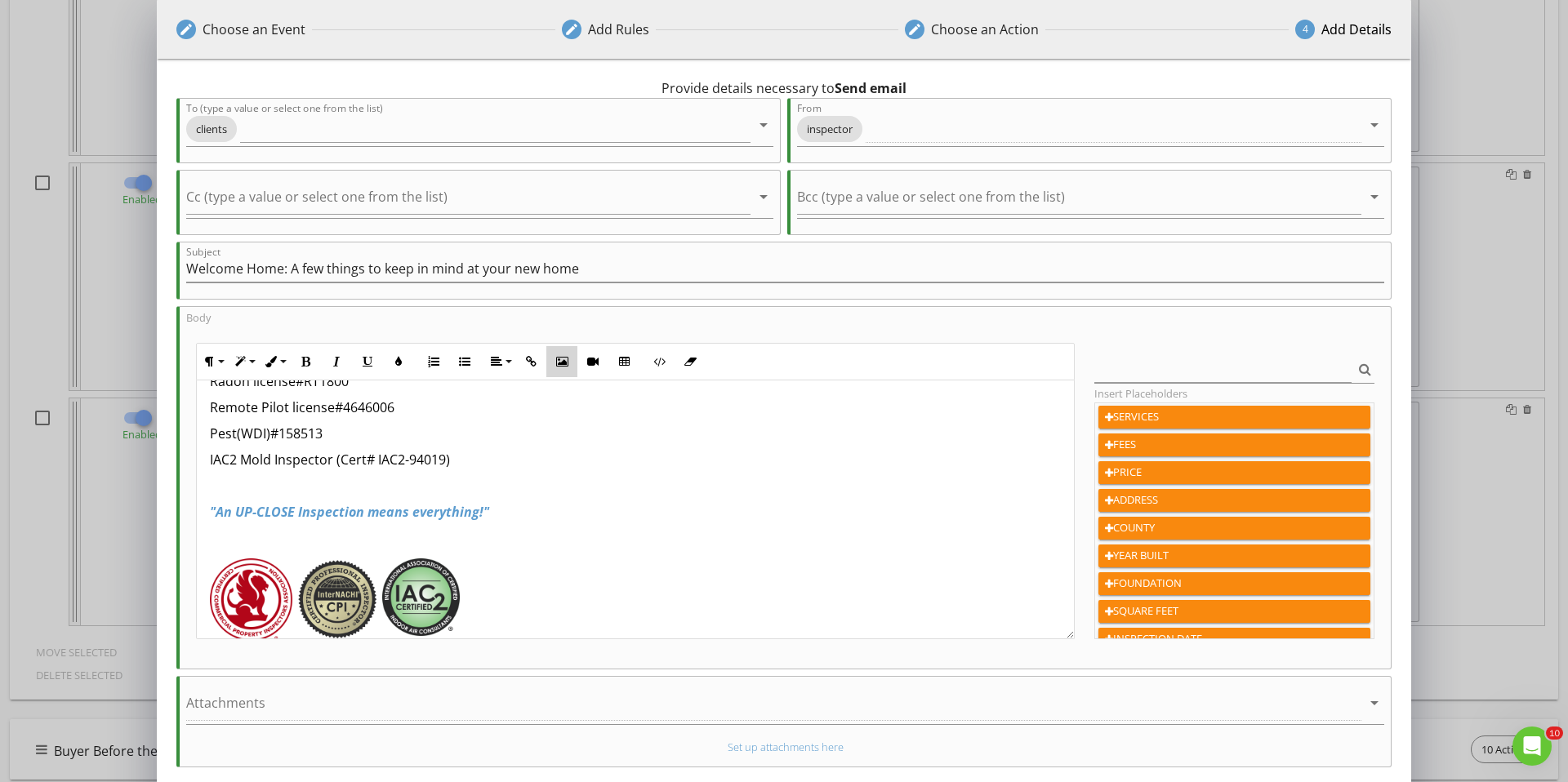 drag, startPoint x: 567, startPoint y: 359, endPoint x: 562, endPoint y: 367, distance: 9.433981 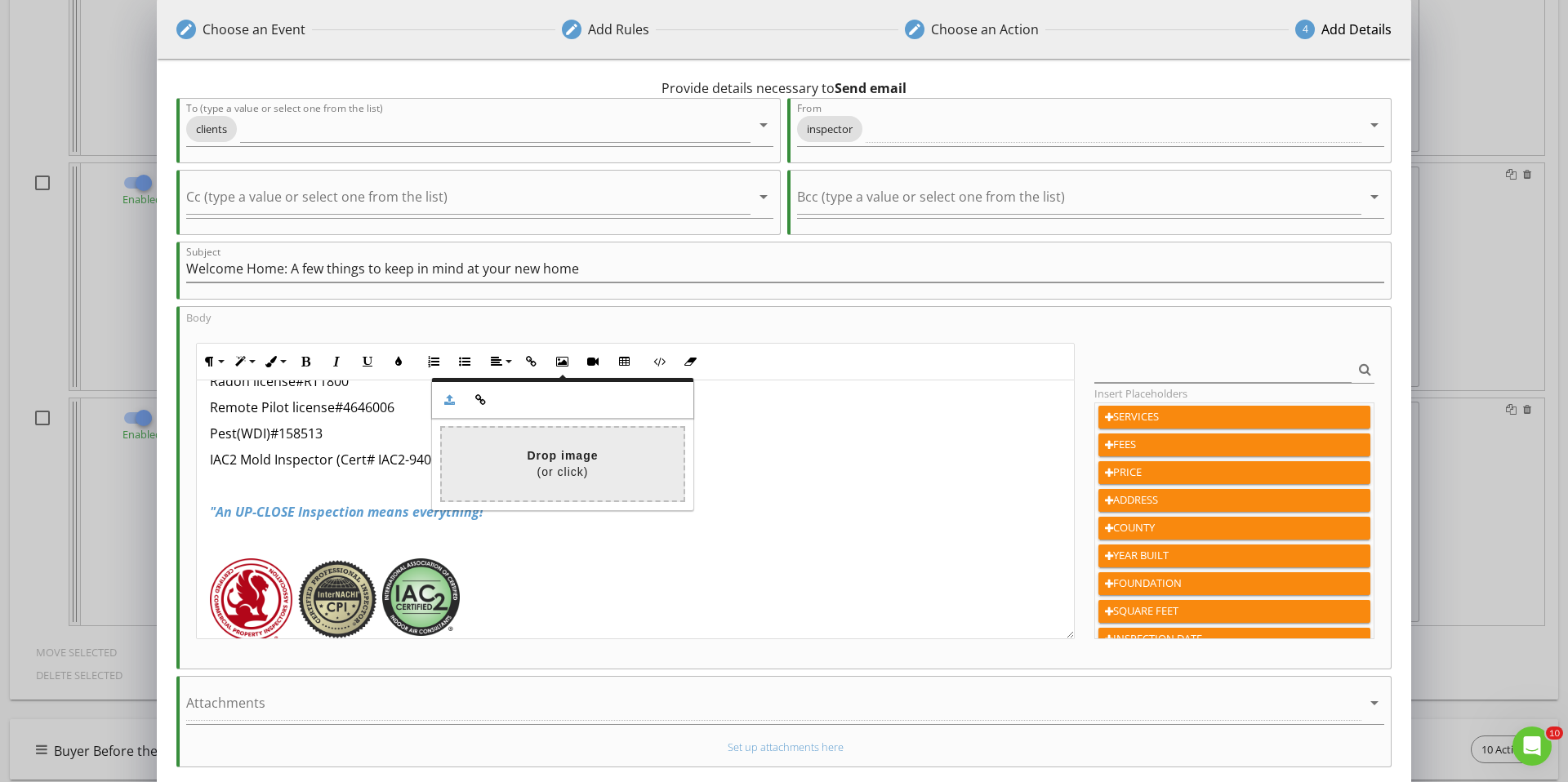 click at bounding box center (79, 464) 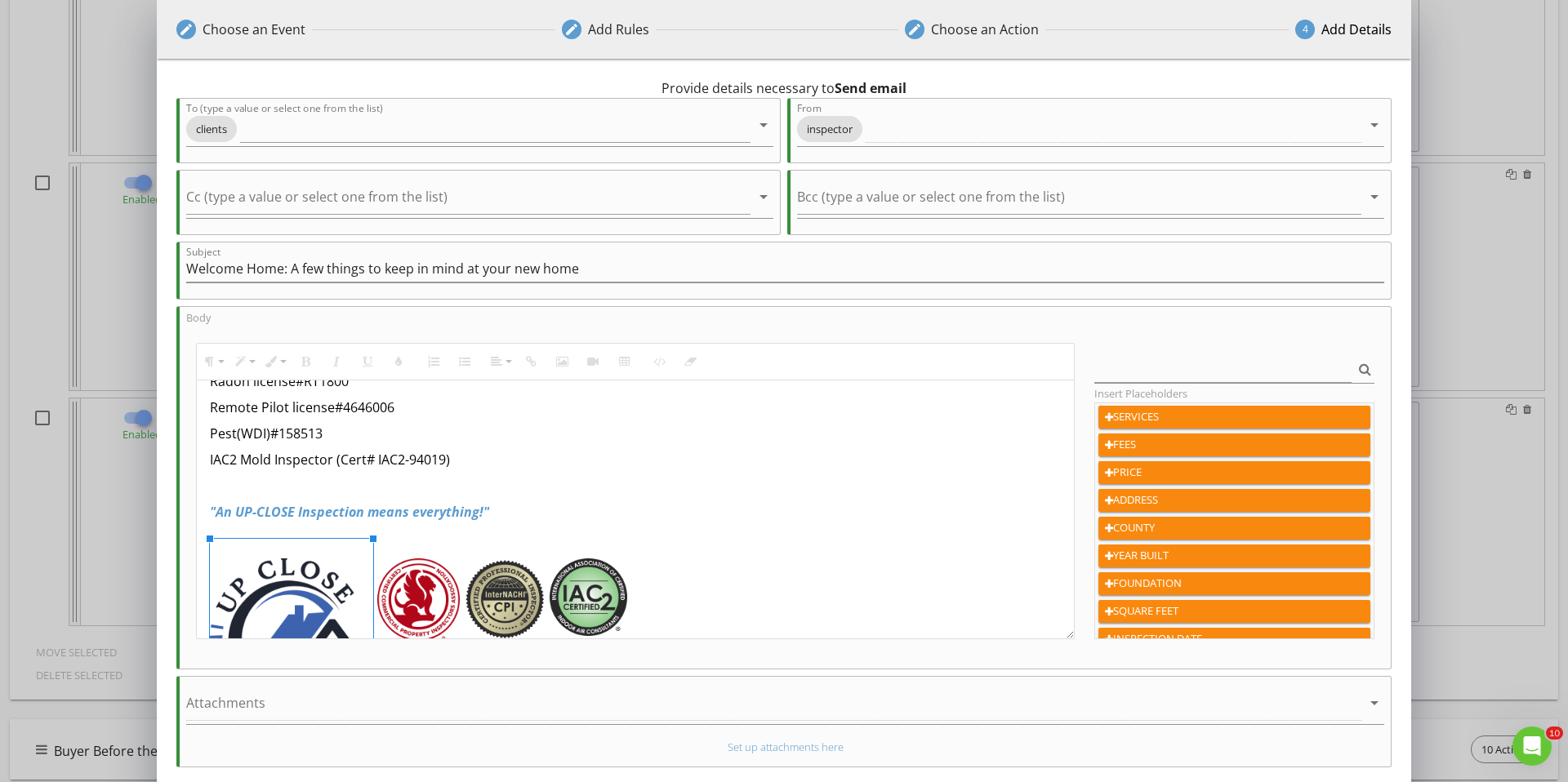 click at bounding box center [292, 642] 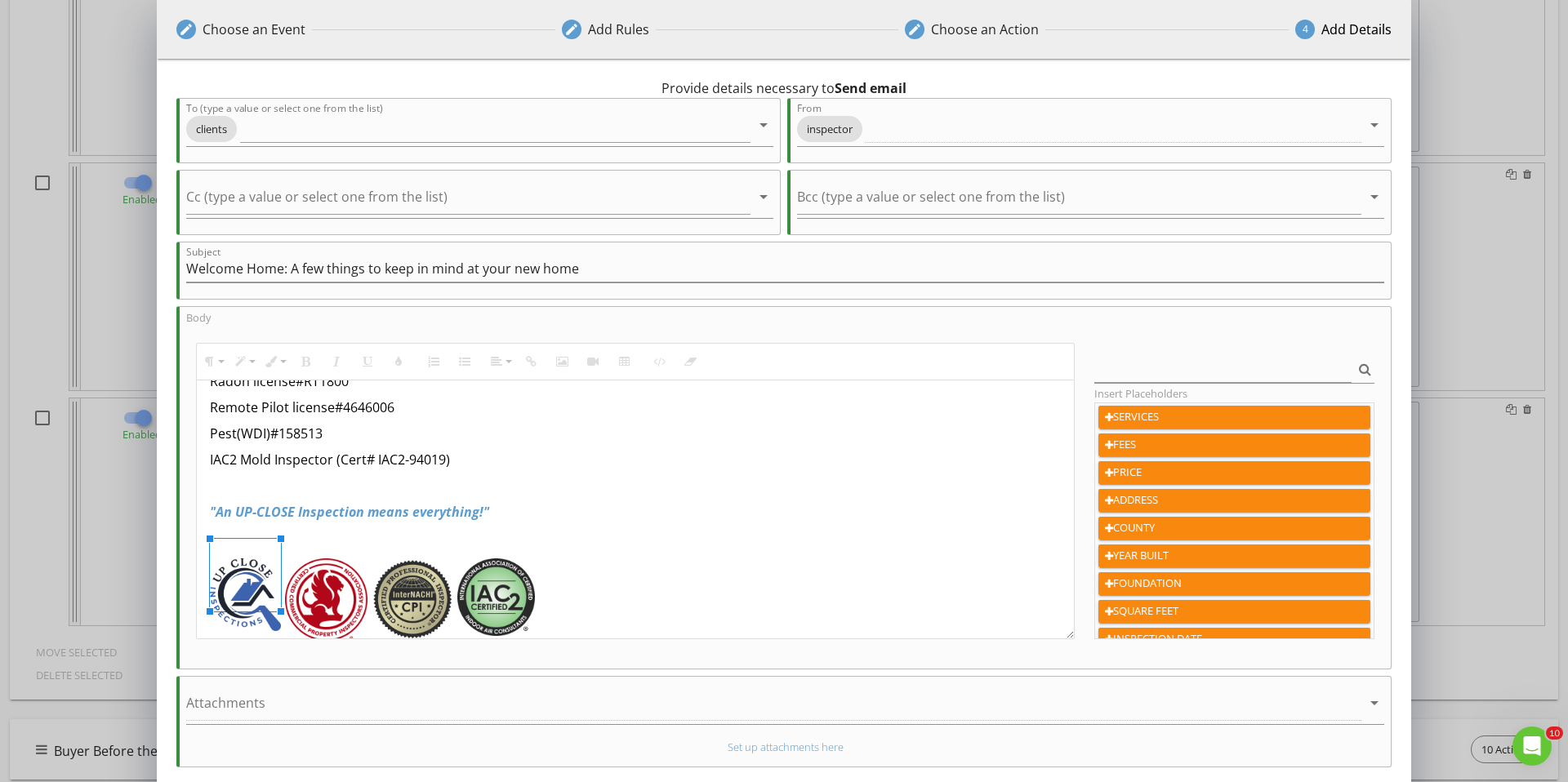 drag, startPoint x: 363, startPoint y: 543, endPoint x: 278, endPoint y: 549, distance: 85.2115 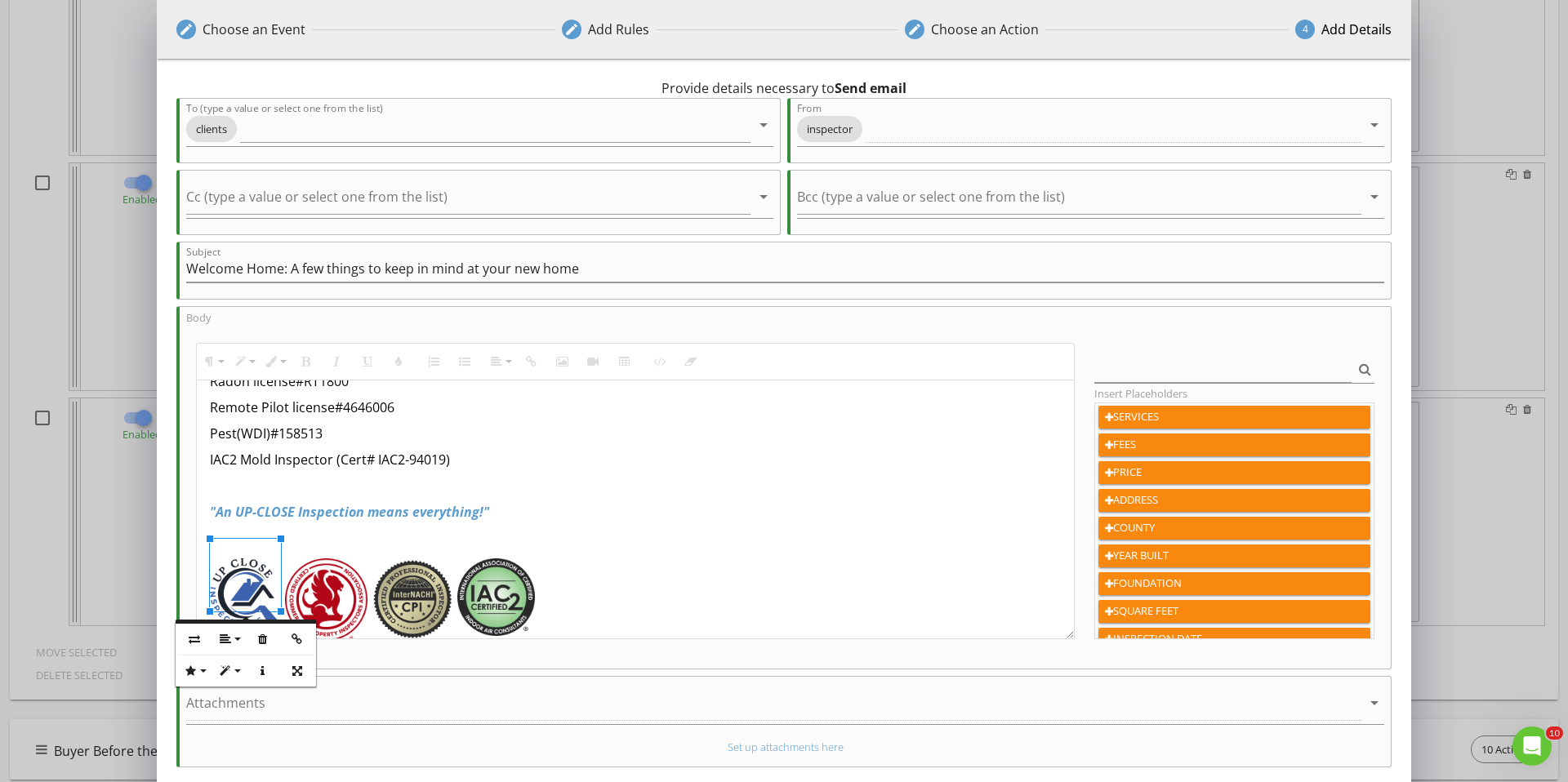 click at bounding box center (326, 599) 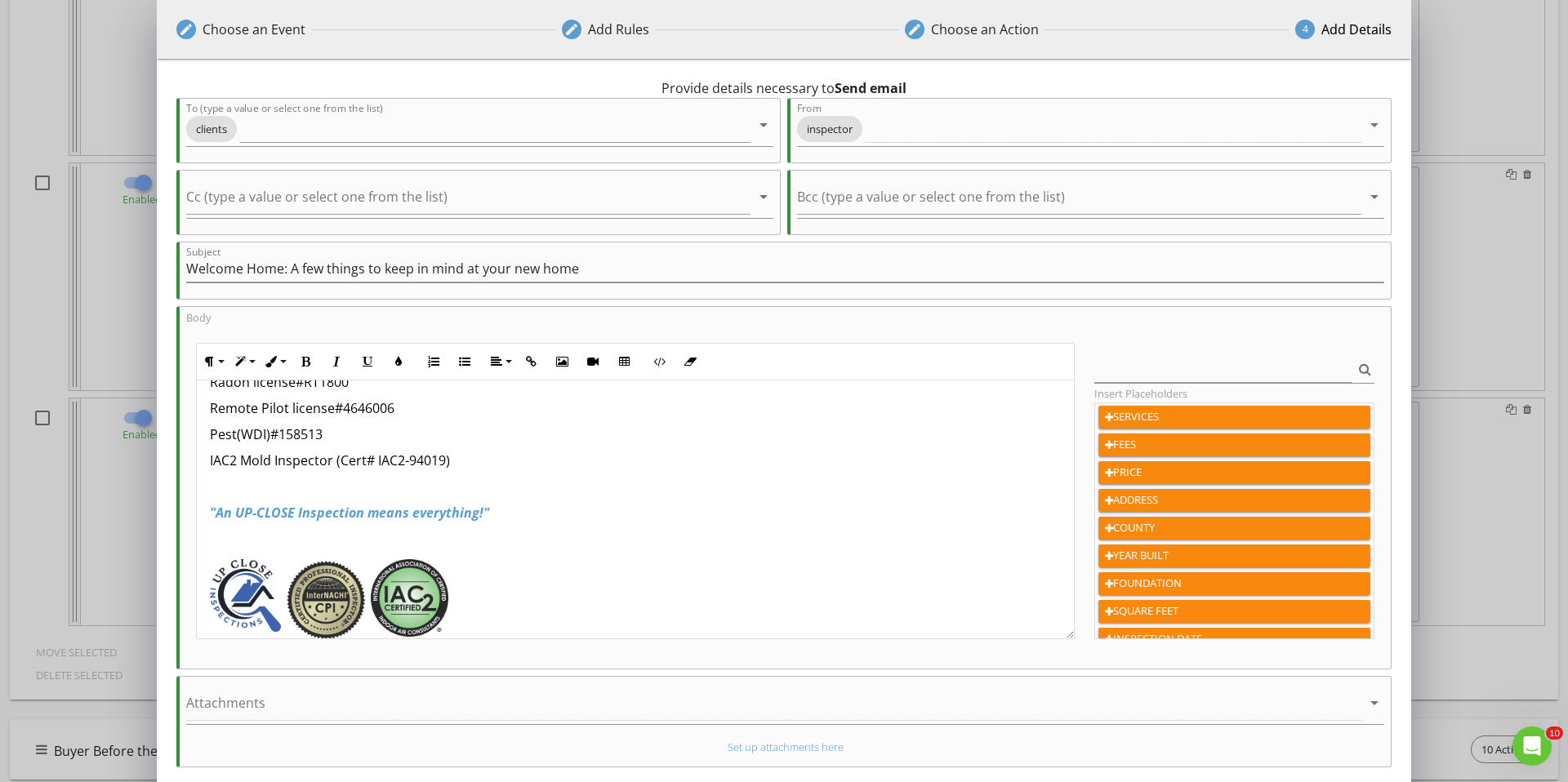 click at bounding box center [326, 600] 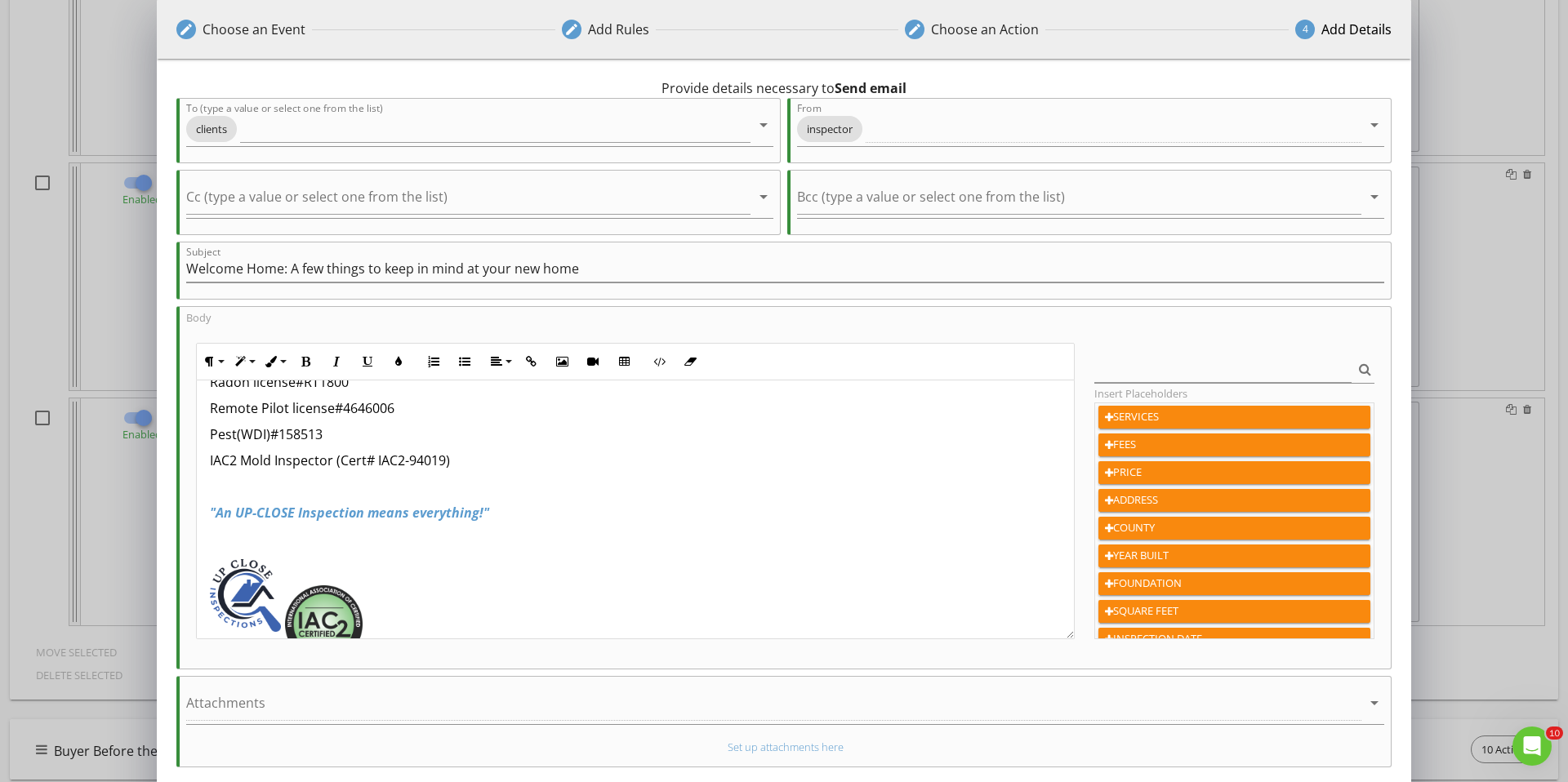 scroll, scrollTop: 891, scrollLeft: 0, axis: vertical 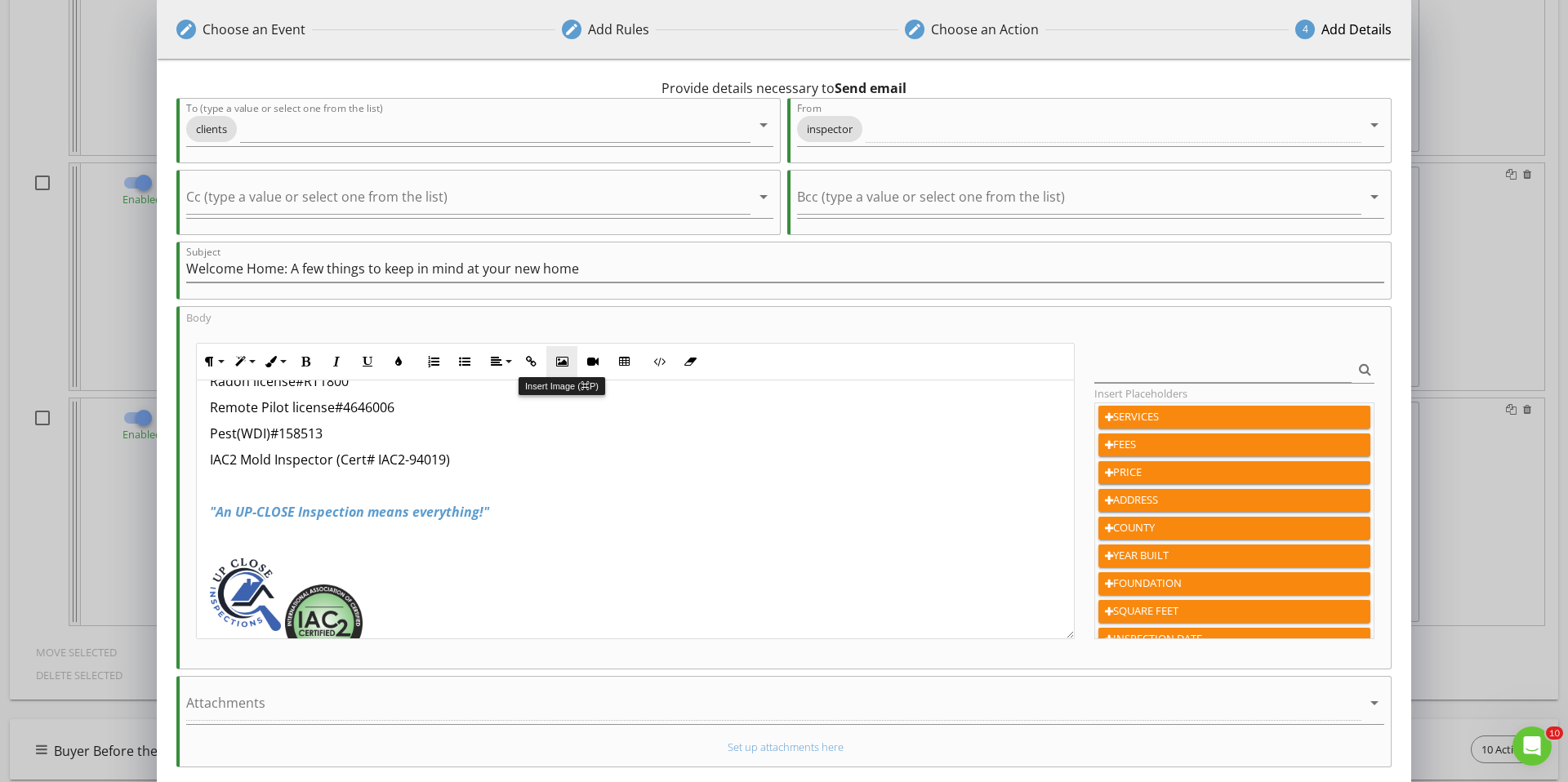 click at bounding box center (562, 362) 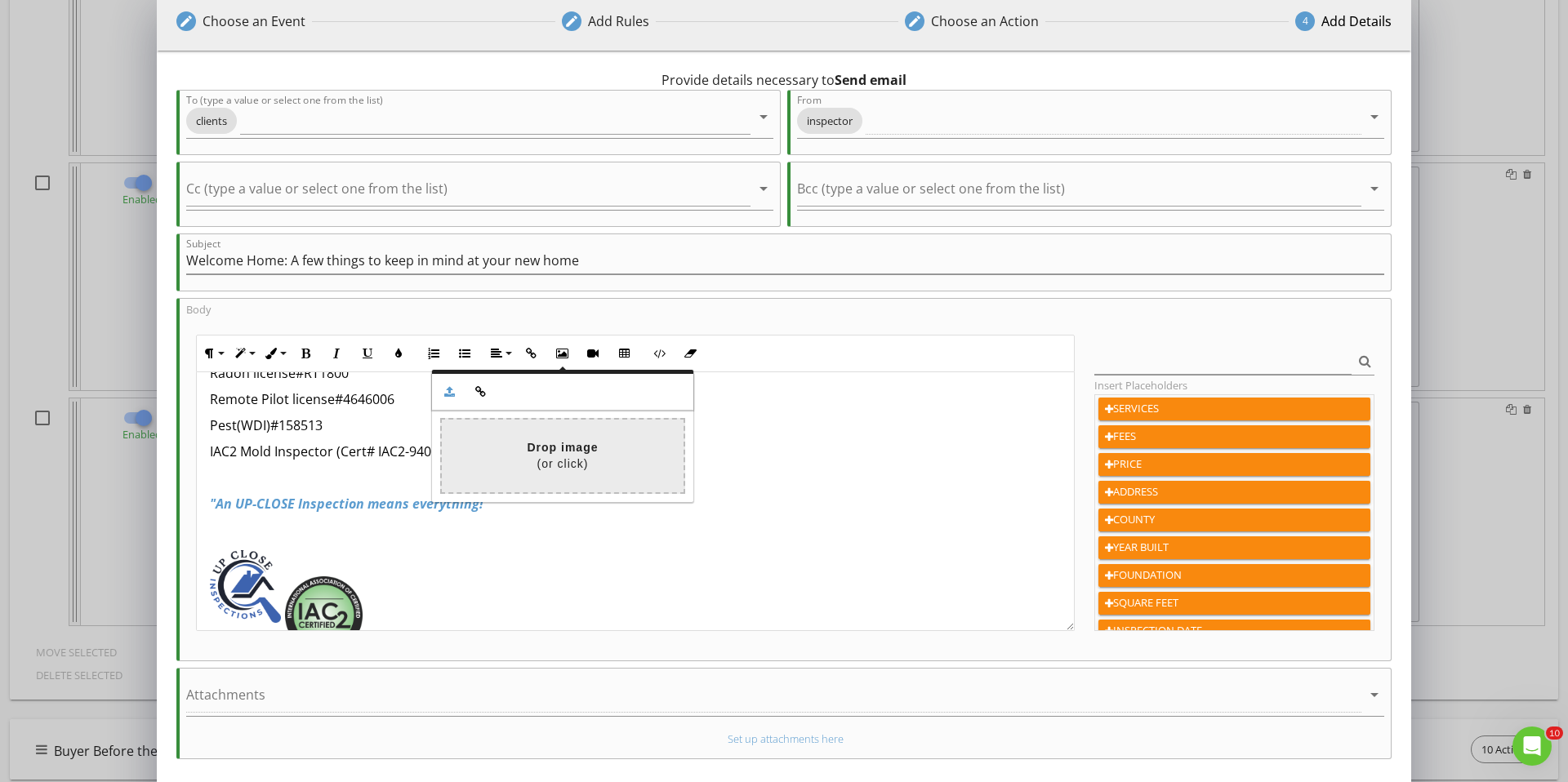 click at bounding box center (79, 455) 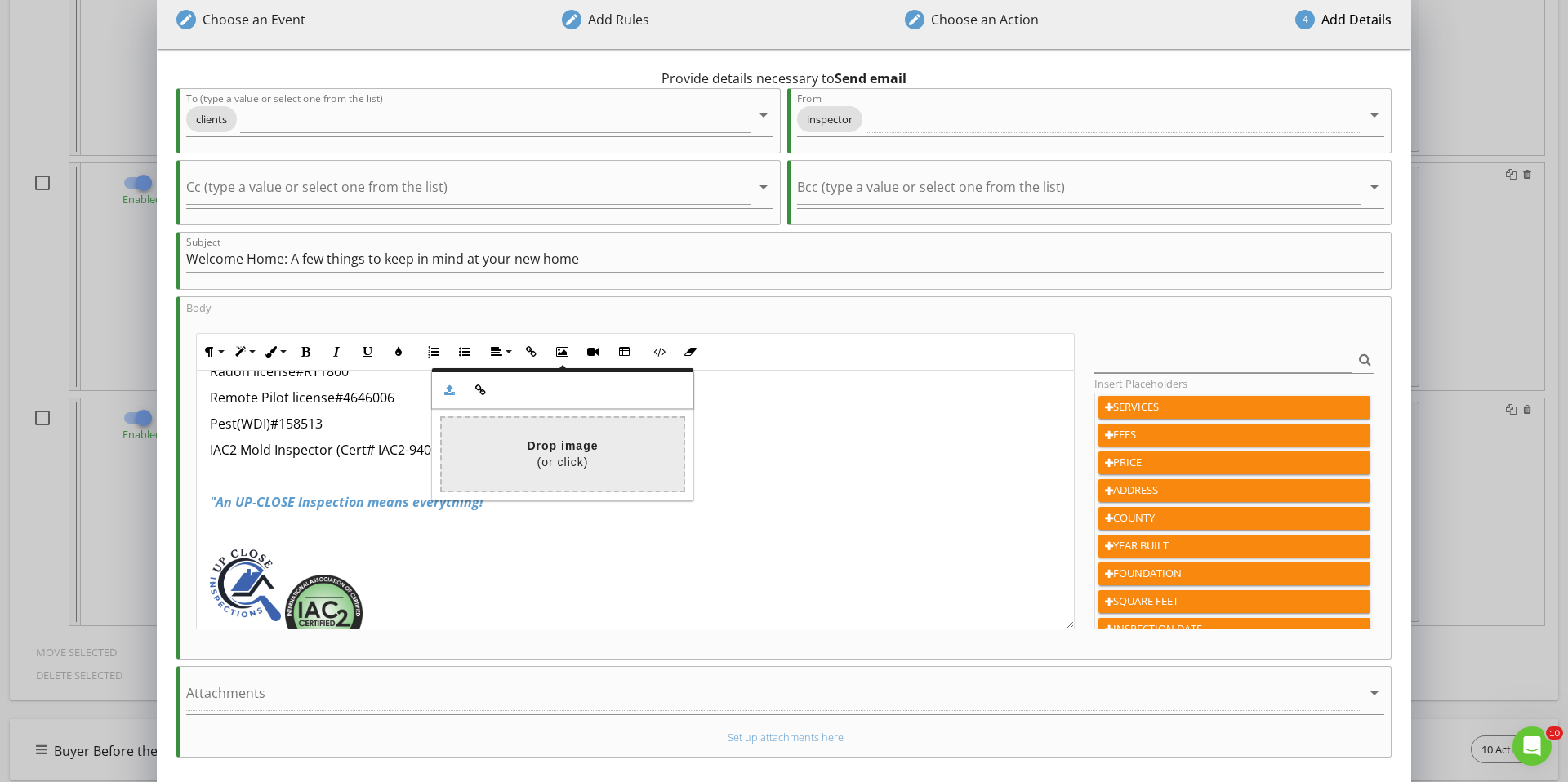 type on "C:\fakepath\1CMI-Logo-Alternate-NoShadow (3).png" 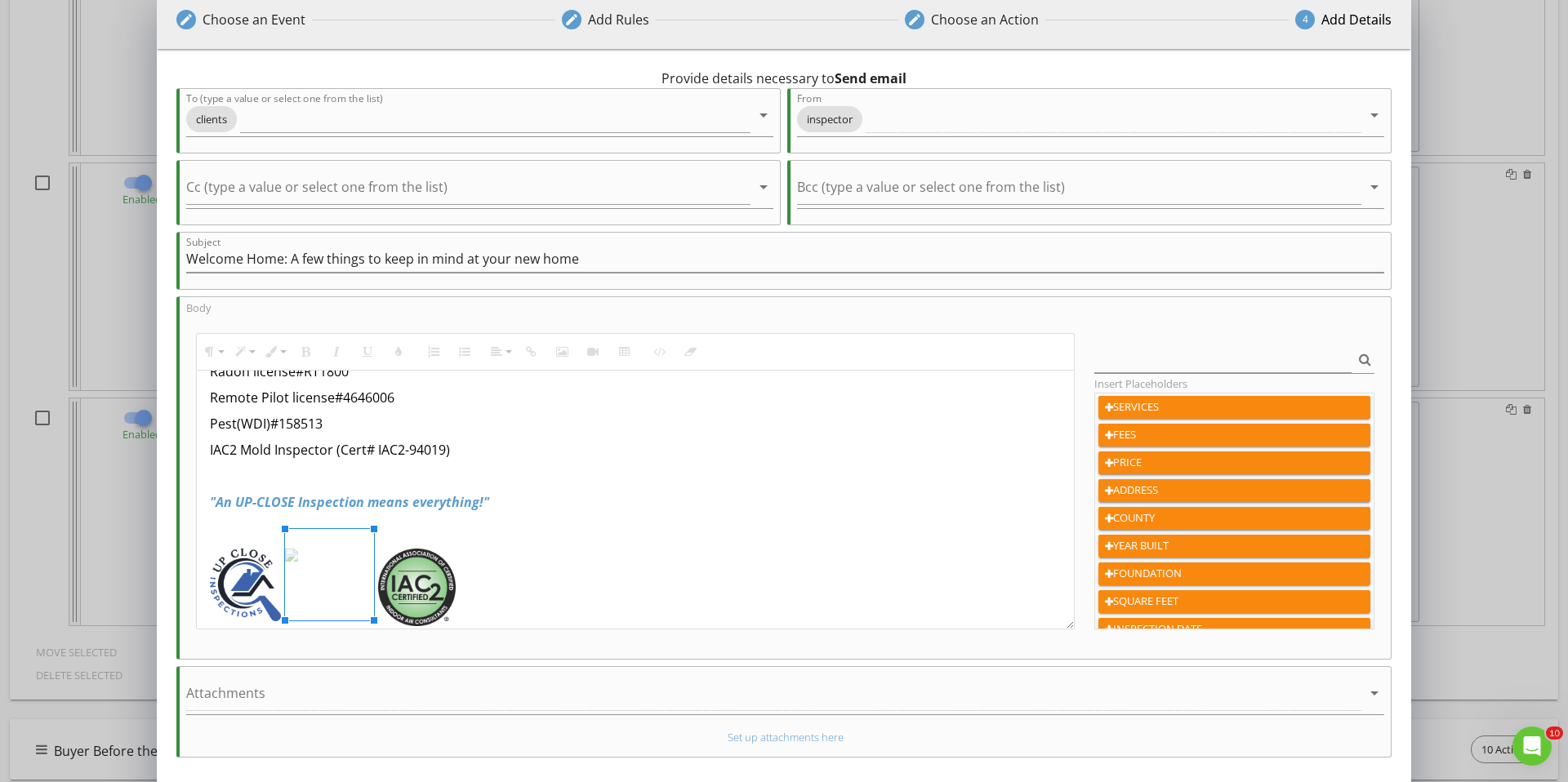 drag, startPoint x: 444, startPoint y: 527, endPoint x: 387, endPoint y: 540, distance: 58.46366 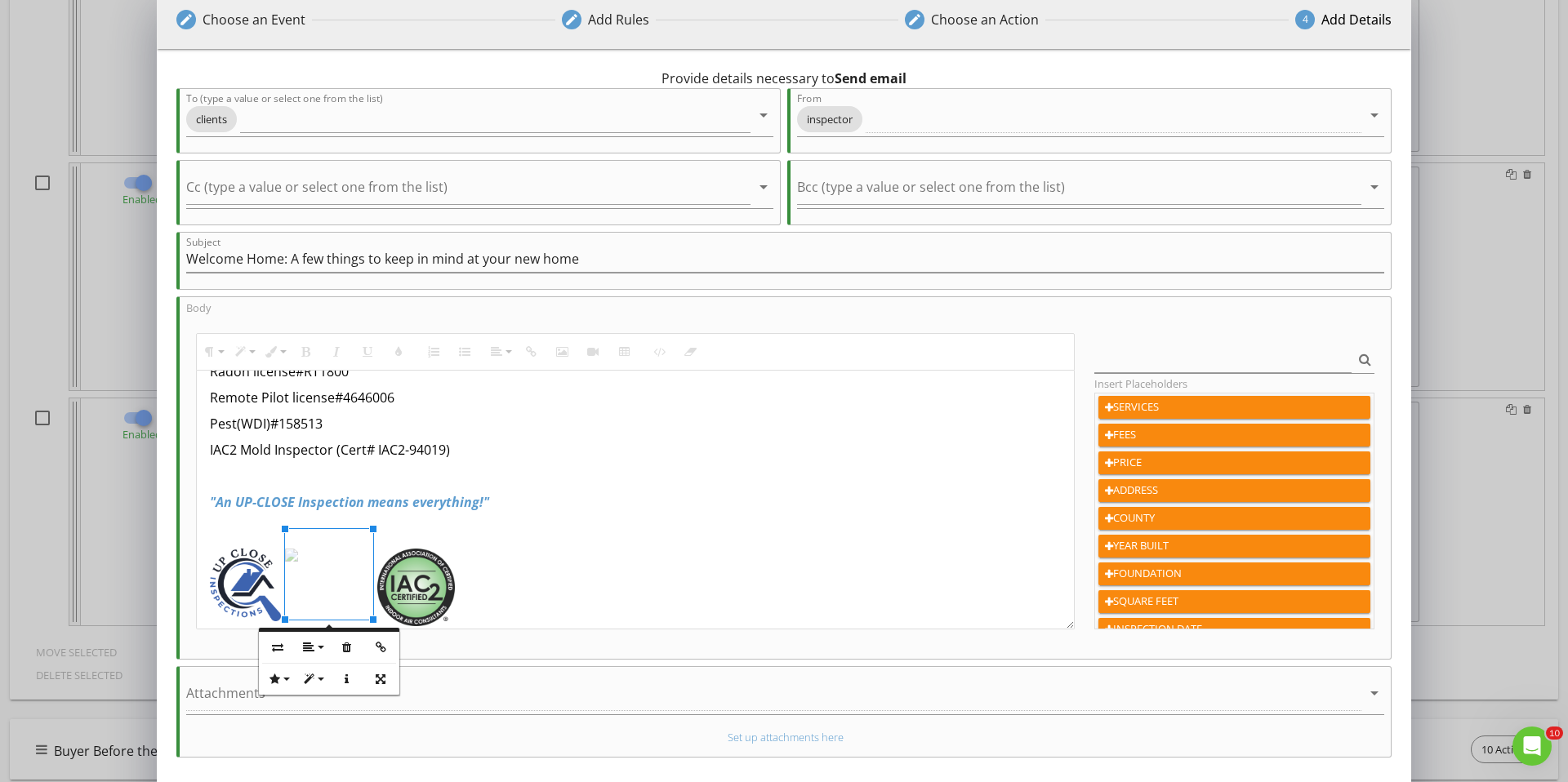 click on "Hi,  {{CLIENT_NAME}} By now you are finally settled into your new home. We hope the boxes are unloaded, the pictures are hung on the wall and you're enjoying your new neighborhood!  So during the inspection, we mentioned that our job doesn't end at the inspection, we meant it! If you have any questions, please reach out to us!  Now we know that you only selected a General Home Inspection, but this is also a great time think about the other health and safety concerns of the home, like Radon or Mold or a Sewer scope.  Radon Testing  - Radon is the number one cause of lung cancer among non-smokers and is the second leading cause of lung cancer overall. Radon Testing involves placing a continuous radon monitor in the lowest livable level of your future home for a minimum of 48 hours, where it will test for the presence of radon gas concentrations in the home.  Ohio Department of Health license number #RT1800 Indoor Air Quality Testing (Mold Spores) Sewer Scope Inspections James Crowton, CMI 440-865-0763" at bounding box center (635, 61) 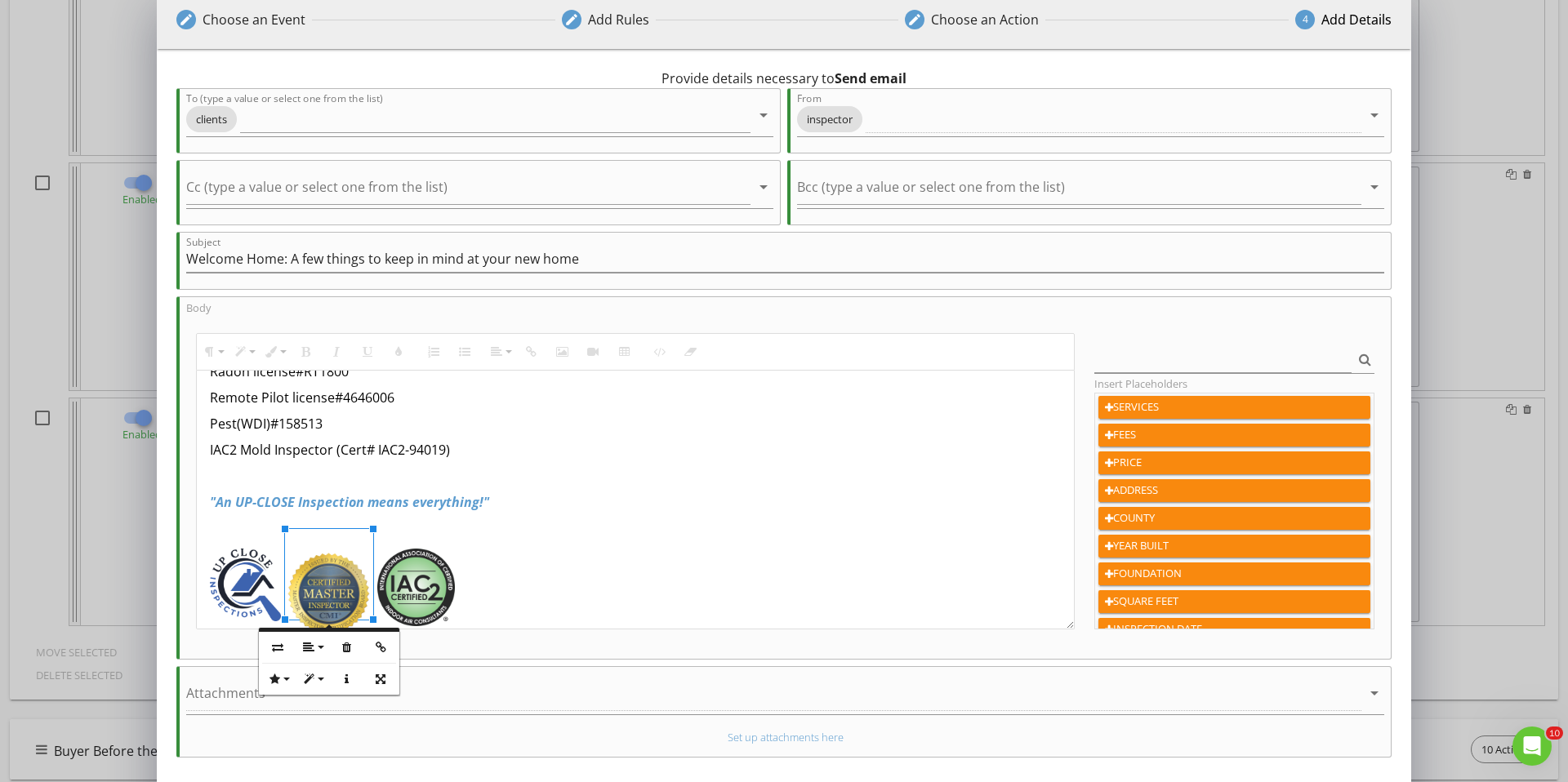 click on "Hi,  {{CLIENT_NAME}} By now you are finally settled into your new home. We hope the boxes are unloaded, the pictures are hung on the wall and you're enjoying your new neighborhood!  So during the inspection, we mentioned that our job doesn't end at the inspection, we meant it! If you have any questions, please reach out to us!  Now we know that you only selected a General Home Inspection, but this is also a great time think about the other health and safety concerns of the home, like Radon or Mold or a Sewer scope.  Radon Testing  - Radon is the number one cause of lung cancer among non-smokers and is the second leading cause of lung cancer overall. Radon Testing involves placing a continuous radon monitor in the lowest livable level of your future home for a minimum of 48 hours, where it will test for the presence of radon gas concentrations in the home.  Ohio Department of Health license number #RT1800 Indoor Air Quality Testing (Mold Spores) Sewer Scope Inspections James Crowton, CMI 440-865-0763" at bounding box center (635, 68) 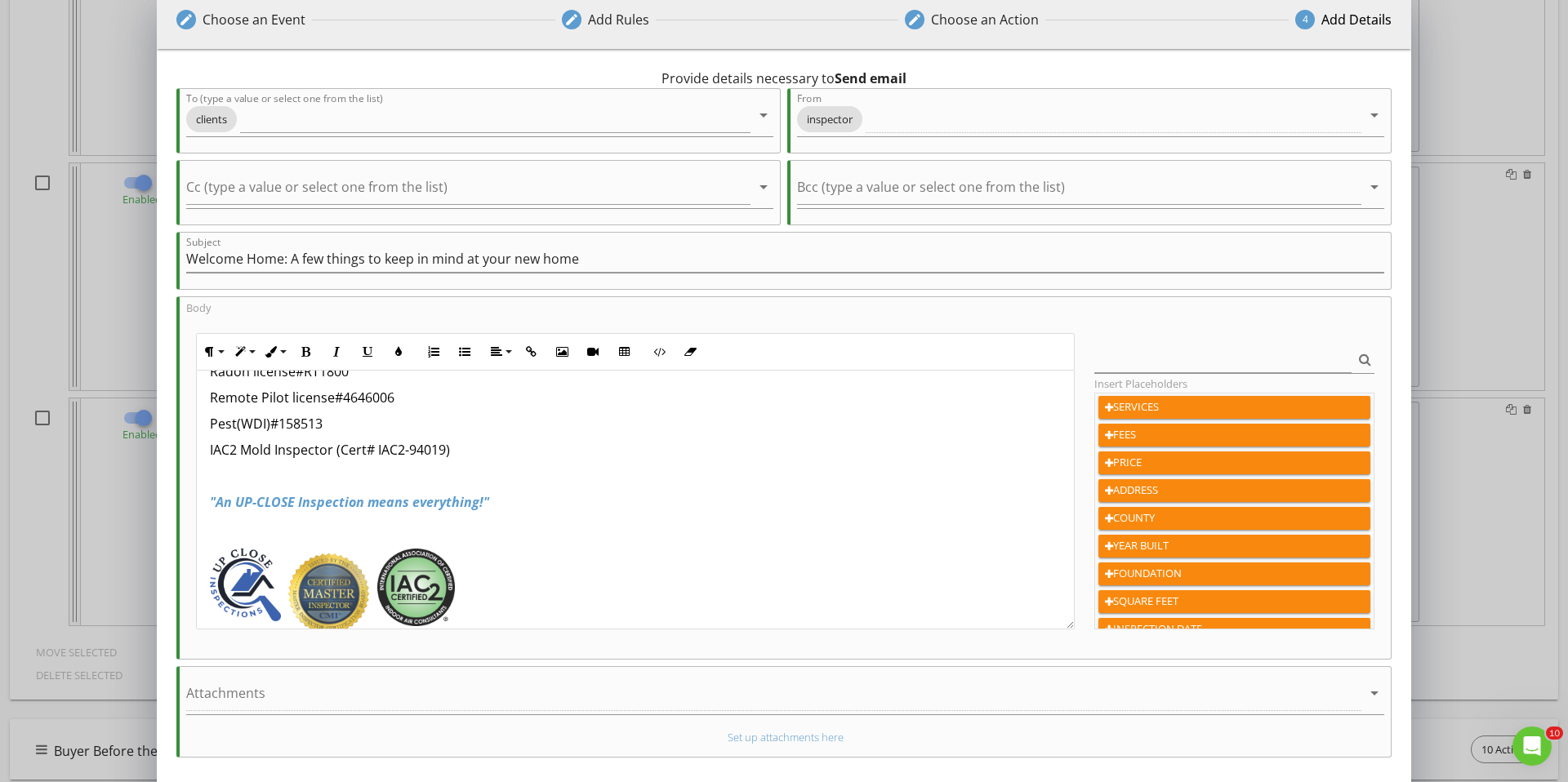 scroll, scrollTop: 899, scrollLeft: 0, axis: vertical 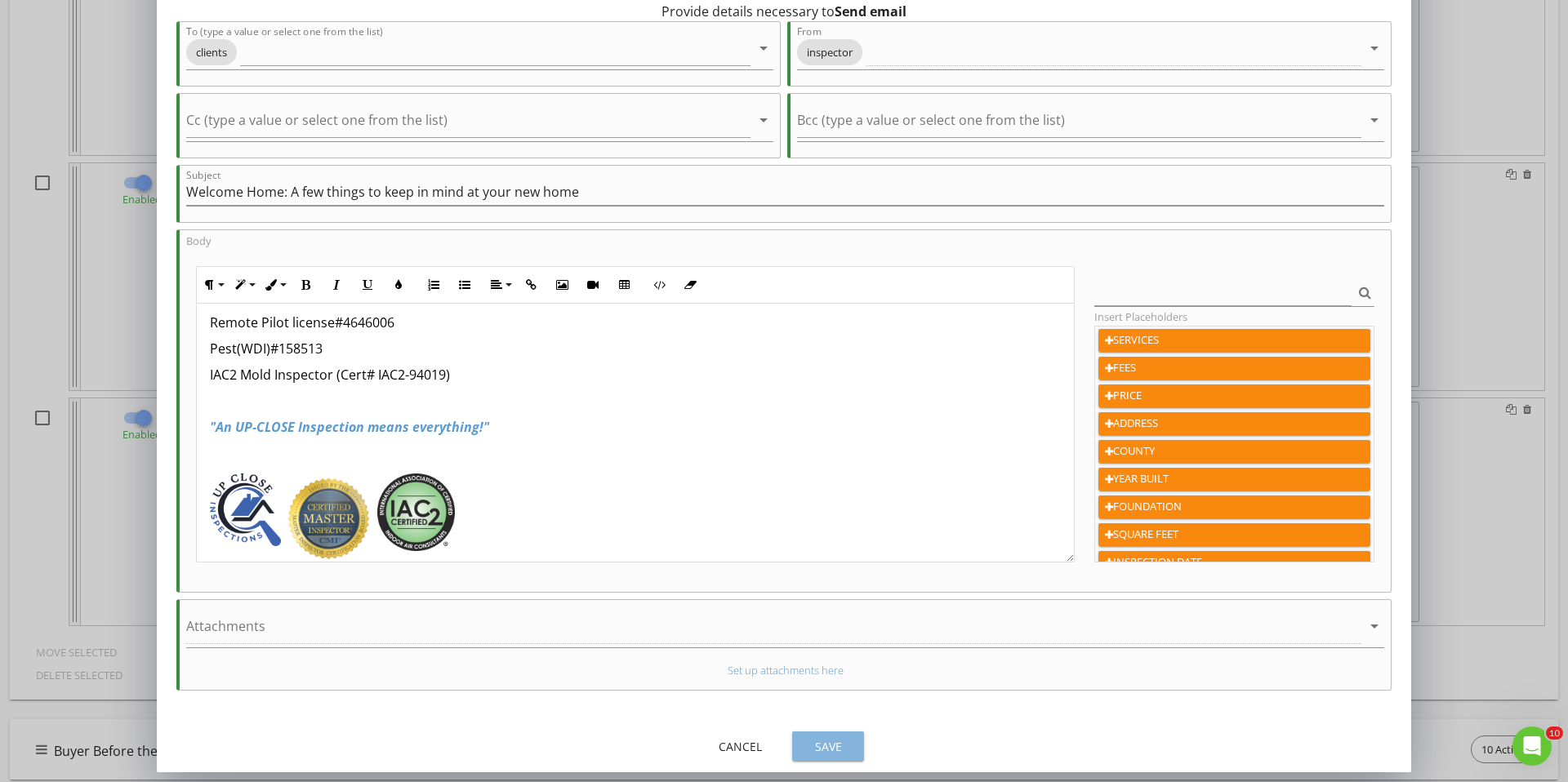 click on "Save" at bounding box center (828, 746) 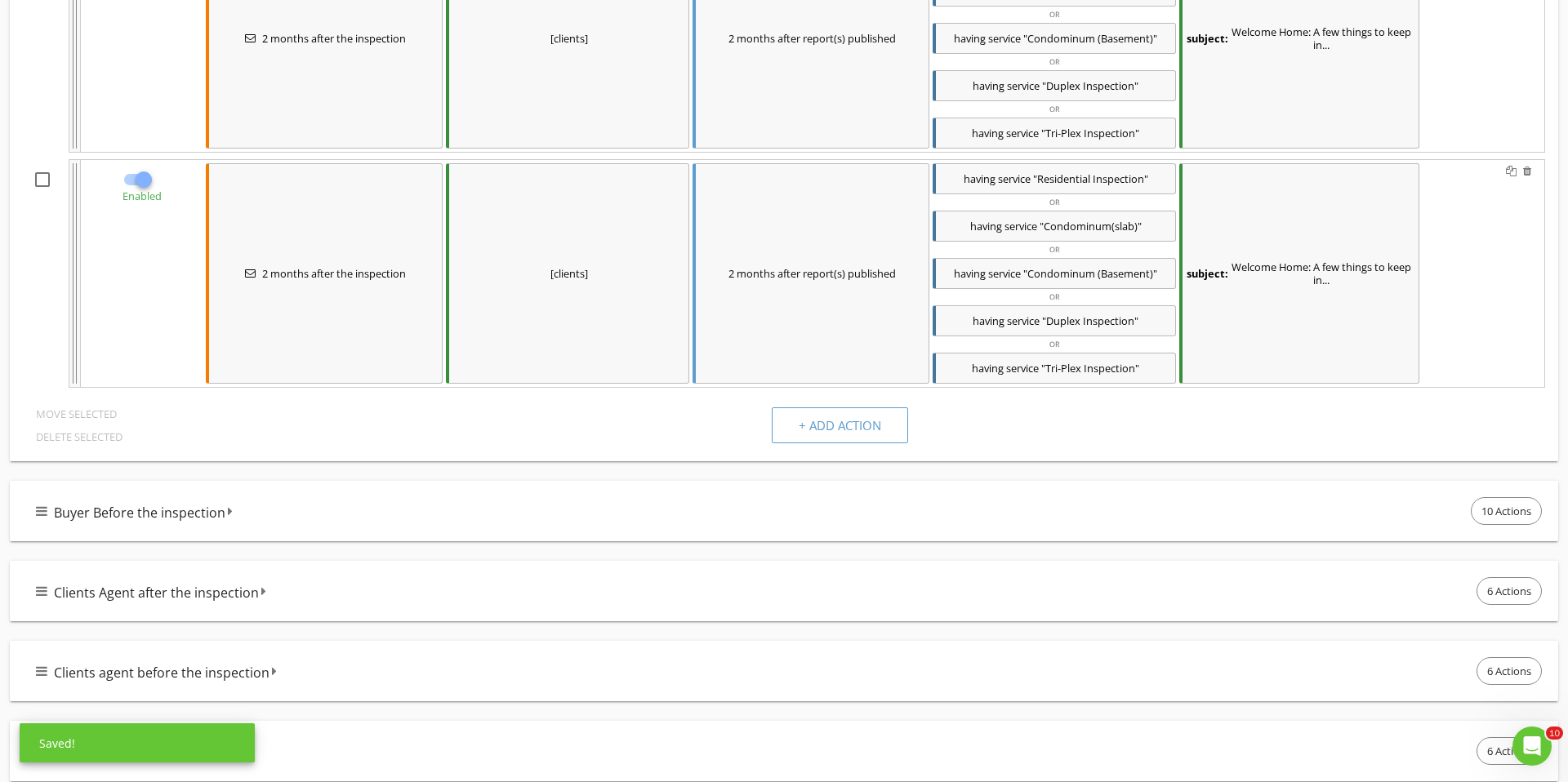 scroll, scrollTop: 2766, scrollLeft: 0, axis: vertical 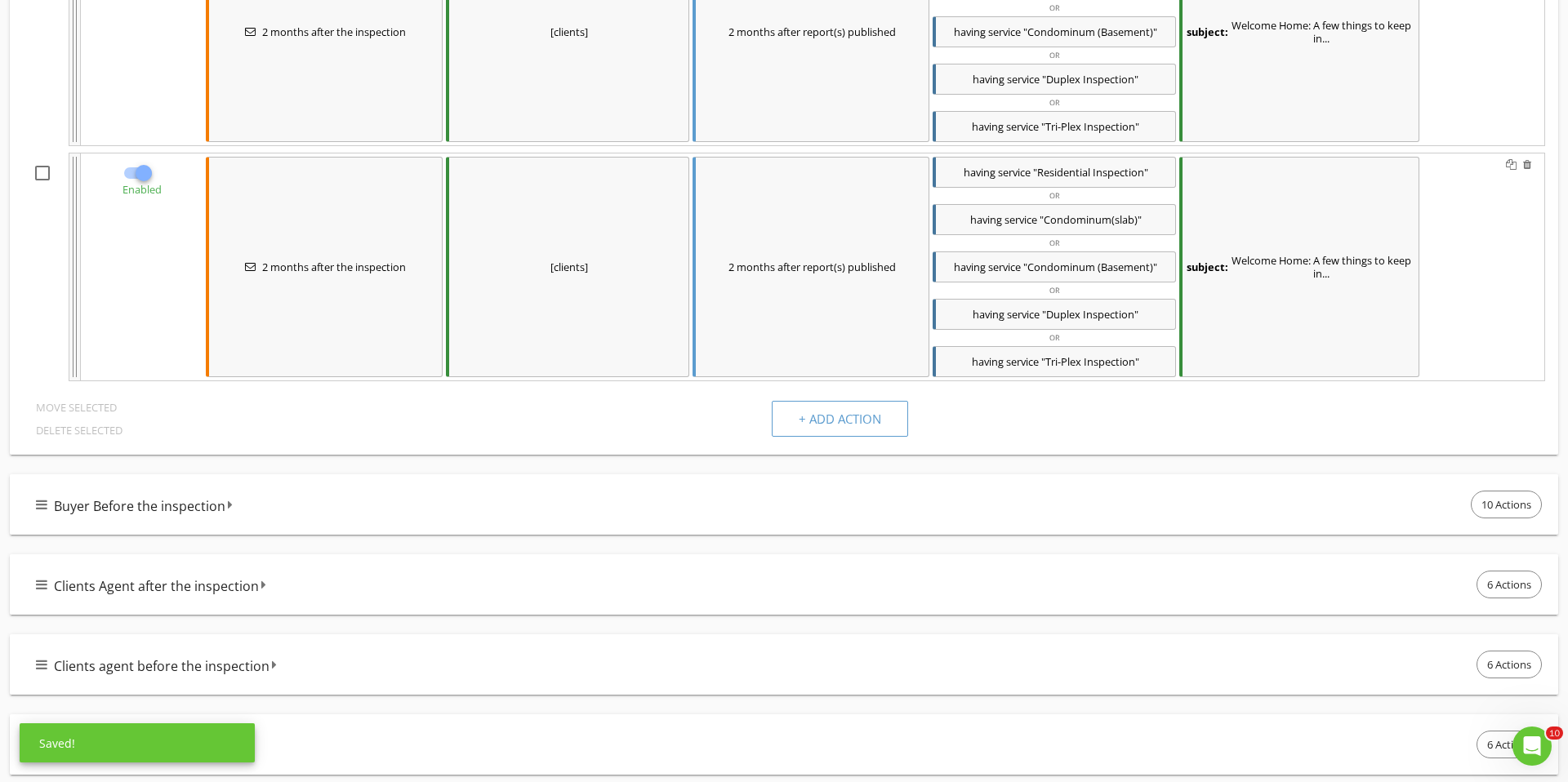 click on "Buyer Before the inspection
10 Actions" at bounding box center [791, 504] 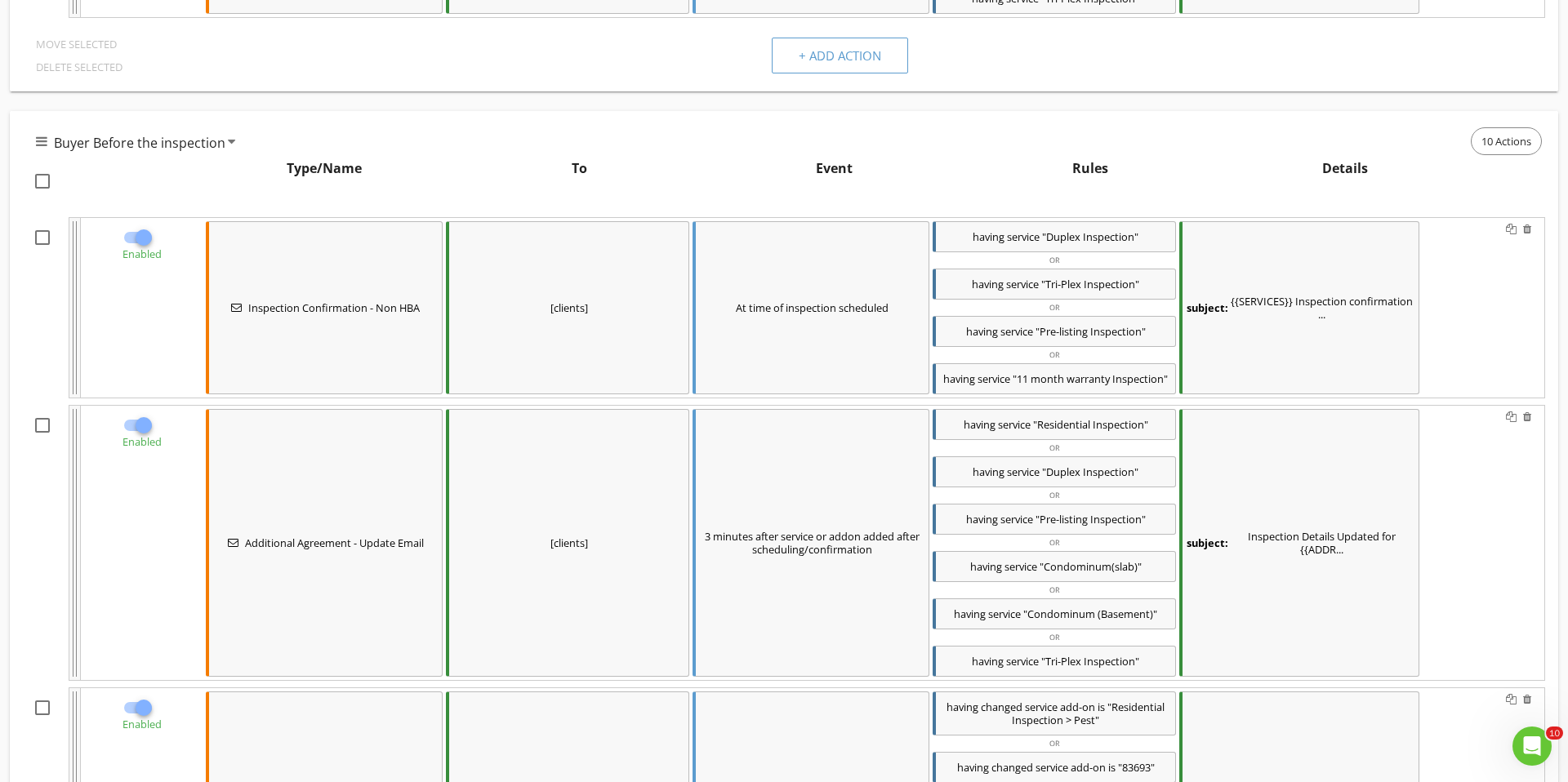 scroll, scrollTop: 3133, scrollLeft: 0, axis: vertical 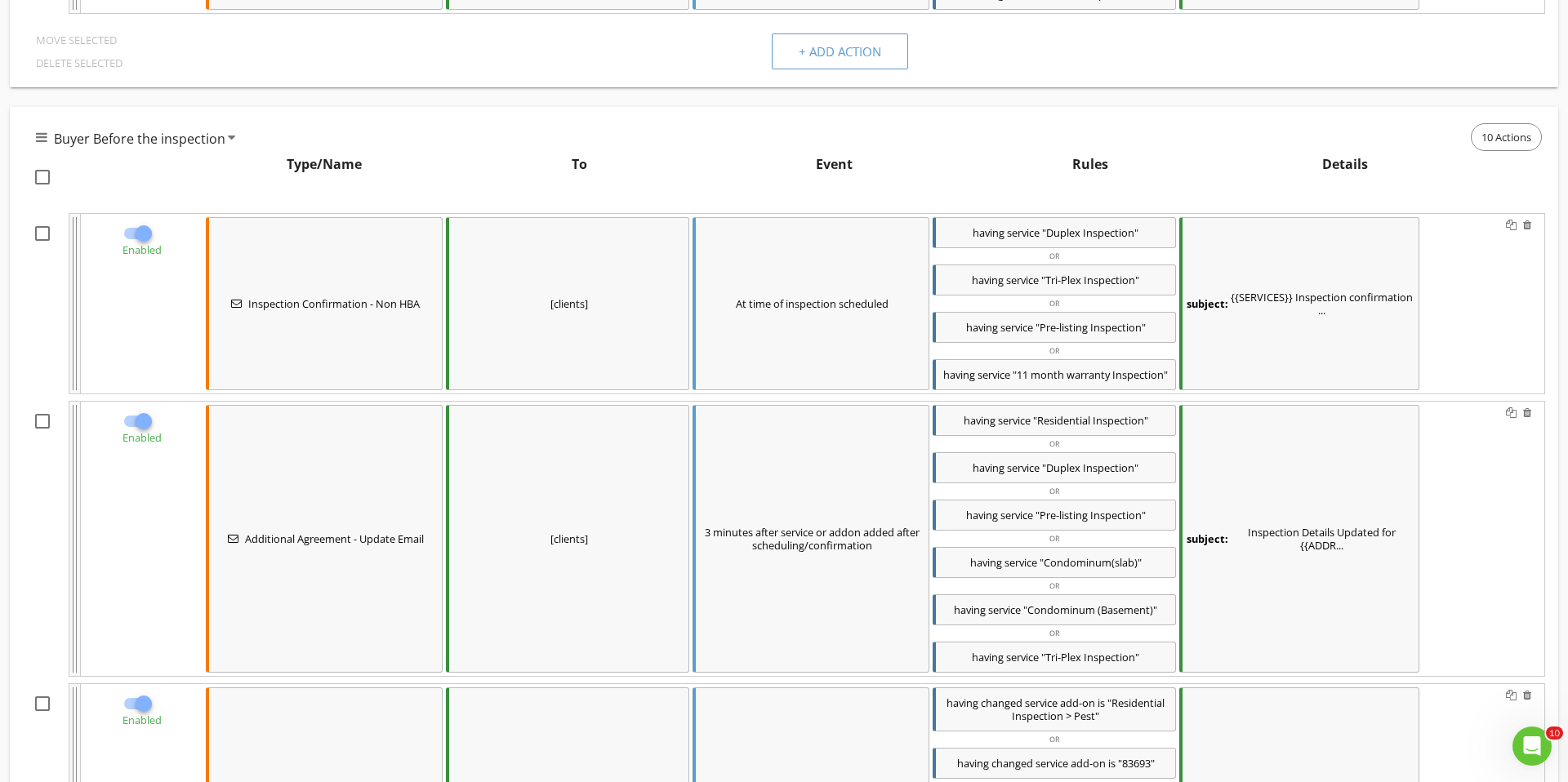 click on "subject:
{{SERVICES}} Inspection confirmation ..." at bounding box center [1299, 304] 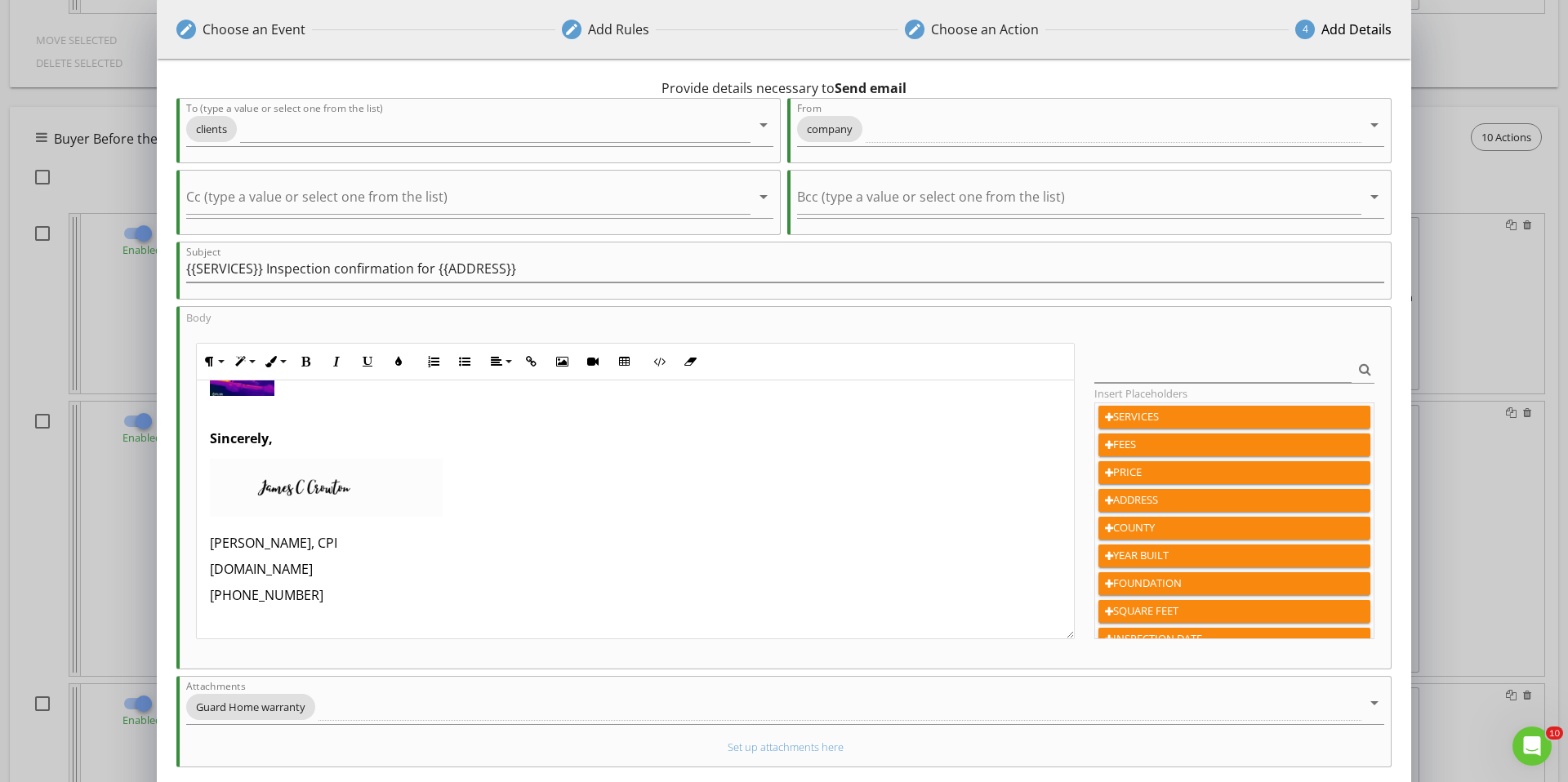 scroll, scrollTop: 561, scrollLeft: 0, axis: vertical 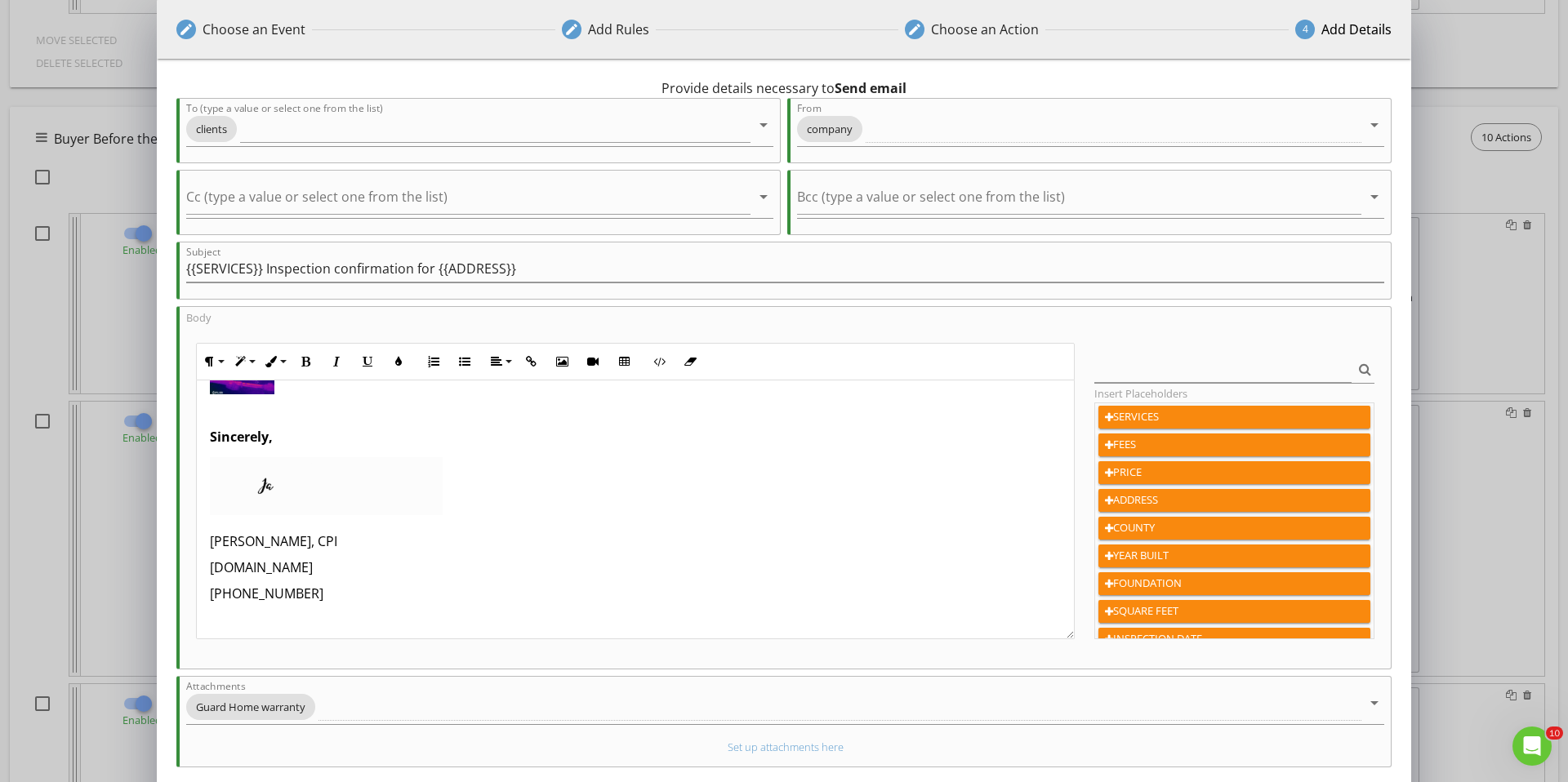 click on "[PERSON_NAME], CPI" at bounding box center [635, 541] 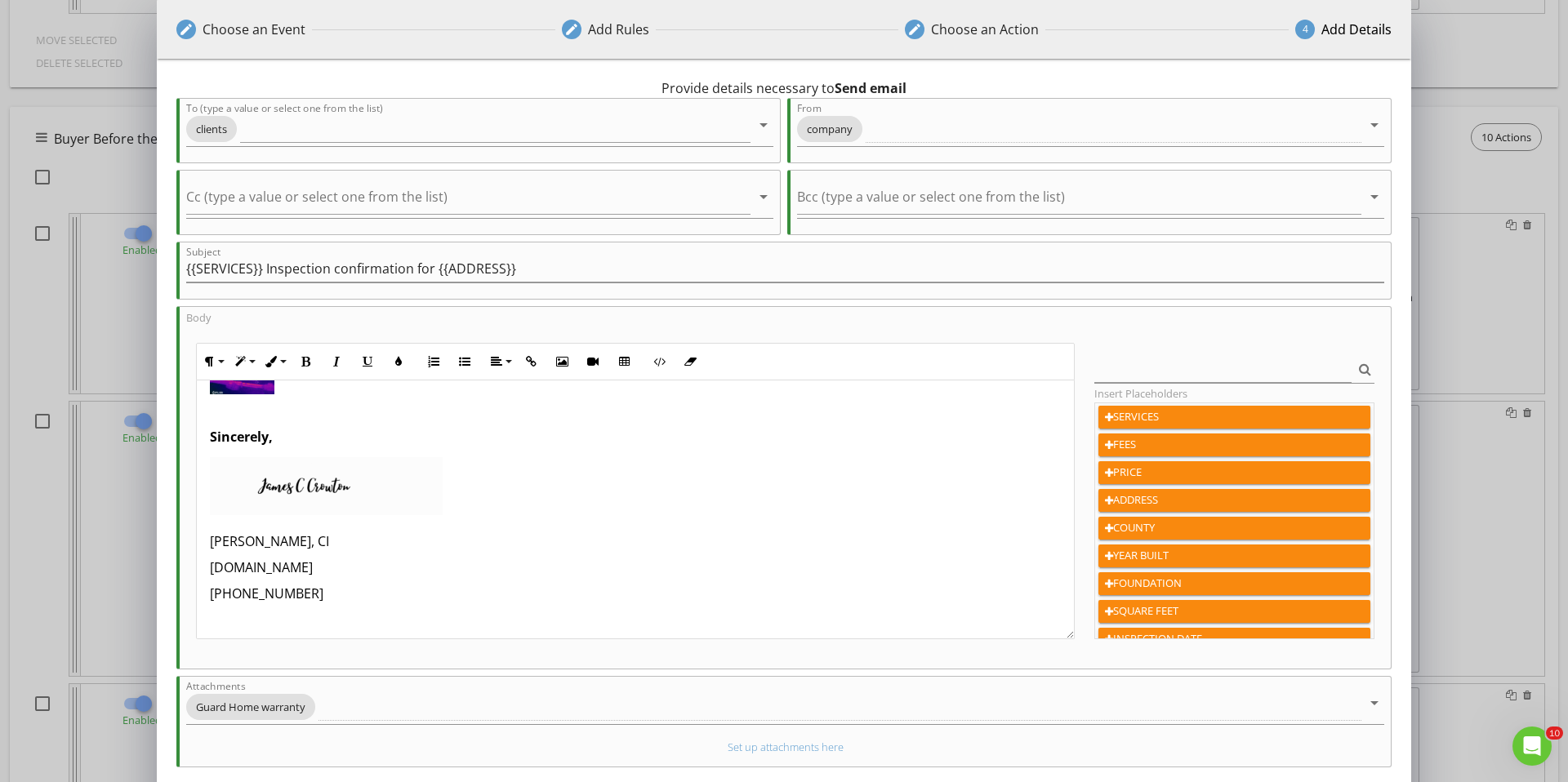 type 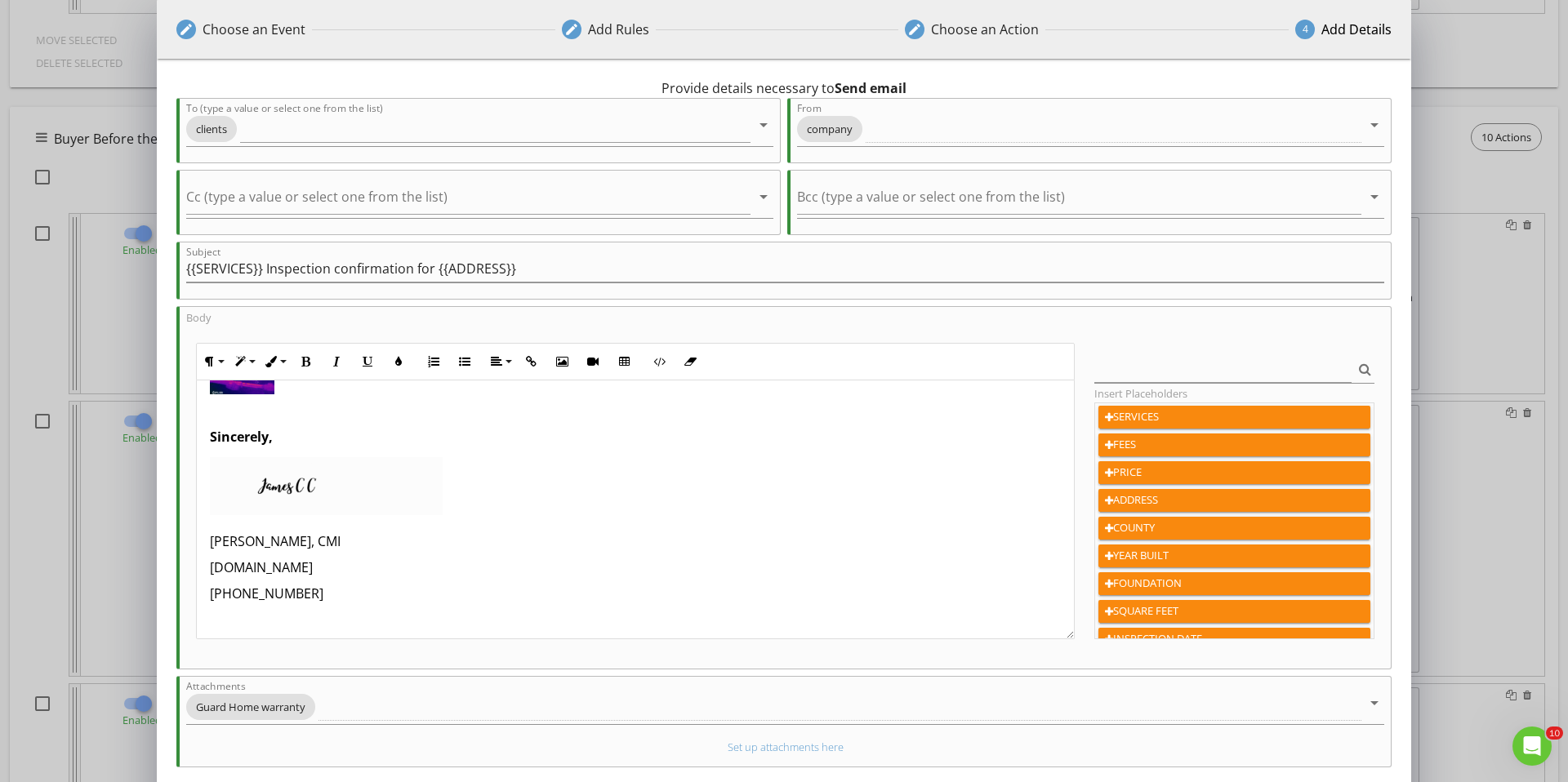 click on "UpCloseHomeInspections.net" at bounding box center [635, 567] 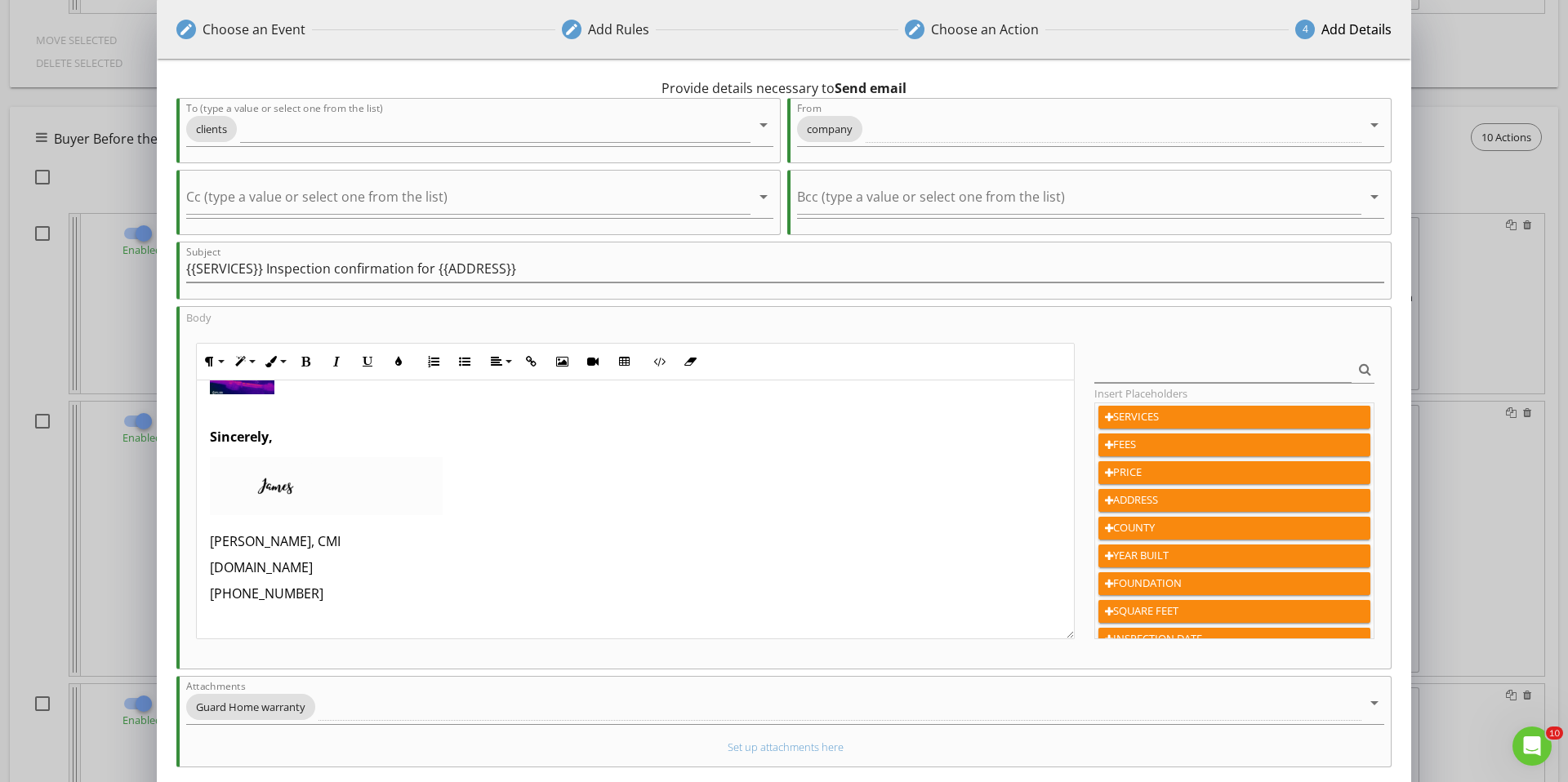 scroll, scrollTop: 605, scrollLeft: 0, axis: vertical 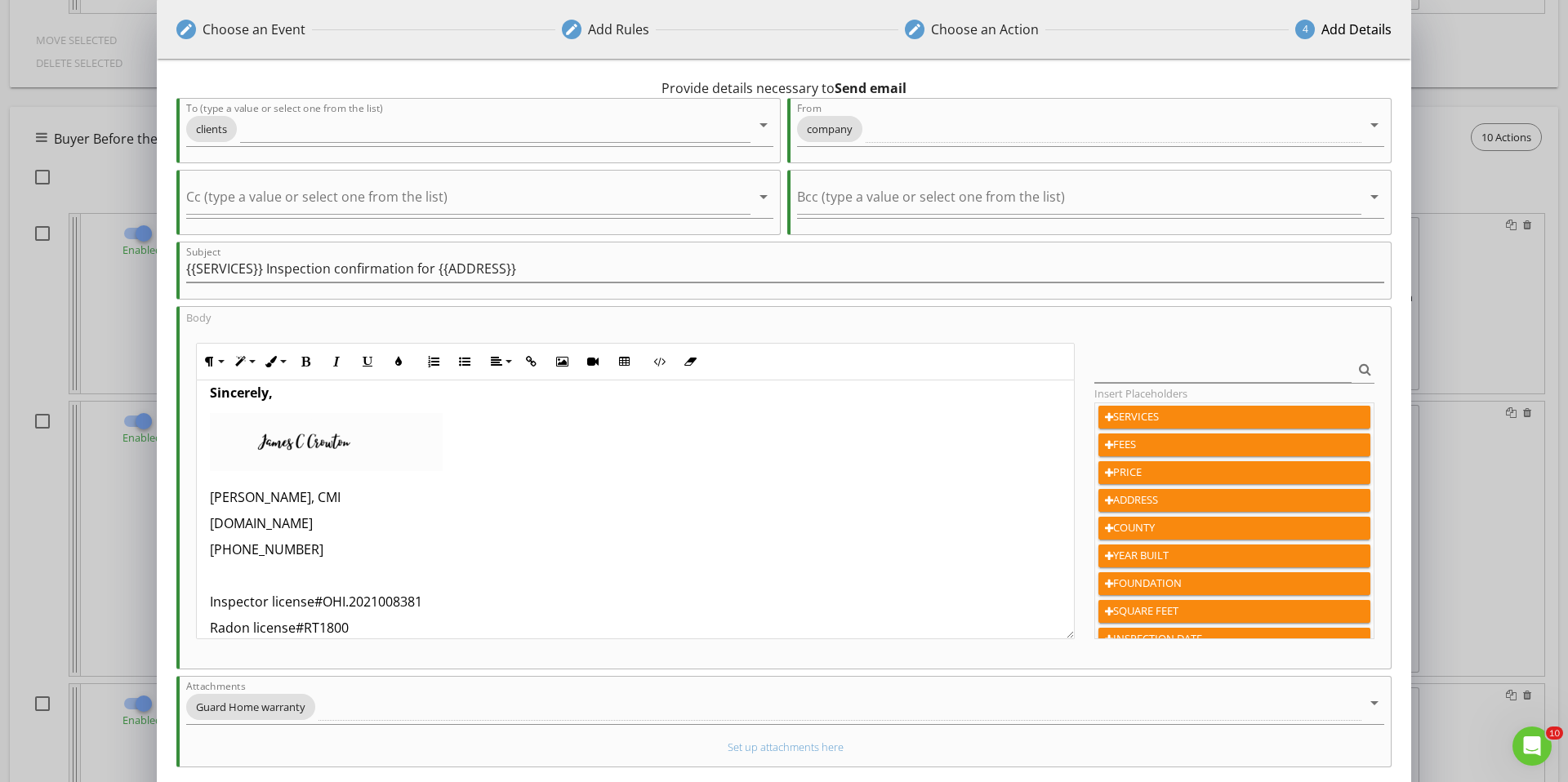 click on "Hi {{CLIENT_FIRST_NAME}}, Congratulations! Your requested {{SERVICES}} inspection at {{ADDRESS}} is scheduled for {{INSPECTION_DATE}} at {{INSPECTION_TIME}}. The inspection will last until approximately {{INSPECTION_END_TIME}} give or take a half hour. To secure the time and date for your inspection,  please sign the inspection agreement as soon as possible .  If the inspection agreement is not signed and payment is not made 48 hours prior to the start of the inspection, we will have to cancel your appointment. Sign for your inspection and pay through this link here >>>>>   {{INSPECTION_LINK}}.   When paying online you can use your credit/debit card or ACH. If you are paying us onsite with a personal check or cash, please reply to this email so we can update you in our system. You will most likely receive email reminders of your payment being required. Please disregard if you have made arrangements to pay onsite.  We also offer payment by Venmo, Here is our Venmo information.  Venmo payment link" at bounding box center (635, 366) 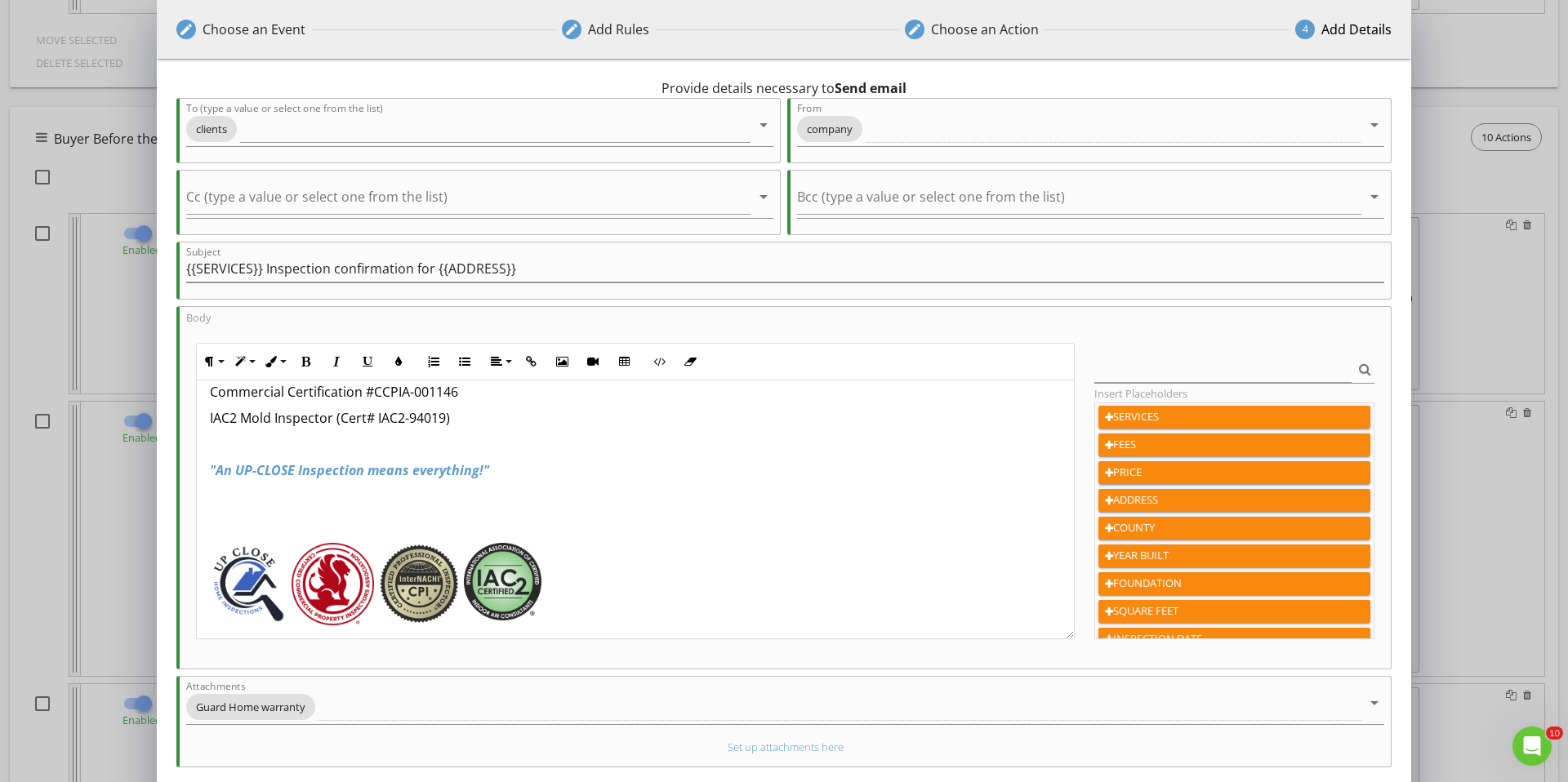 scroll, scrollTop: 897, scrollLeft: 0, axis: vertical 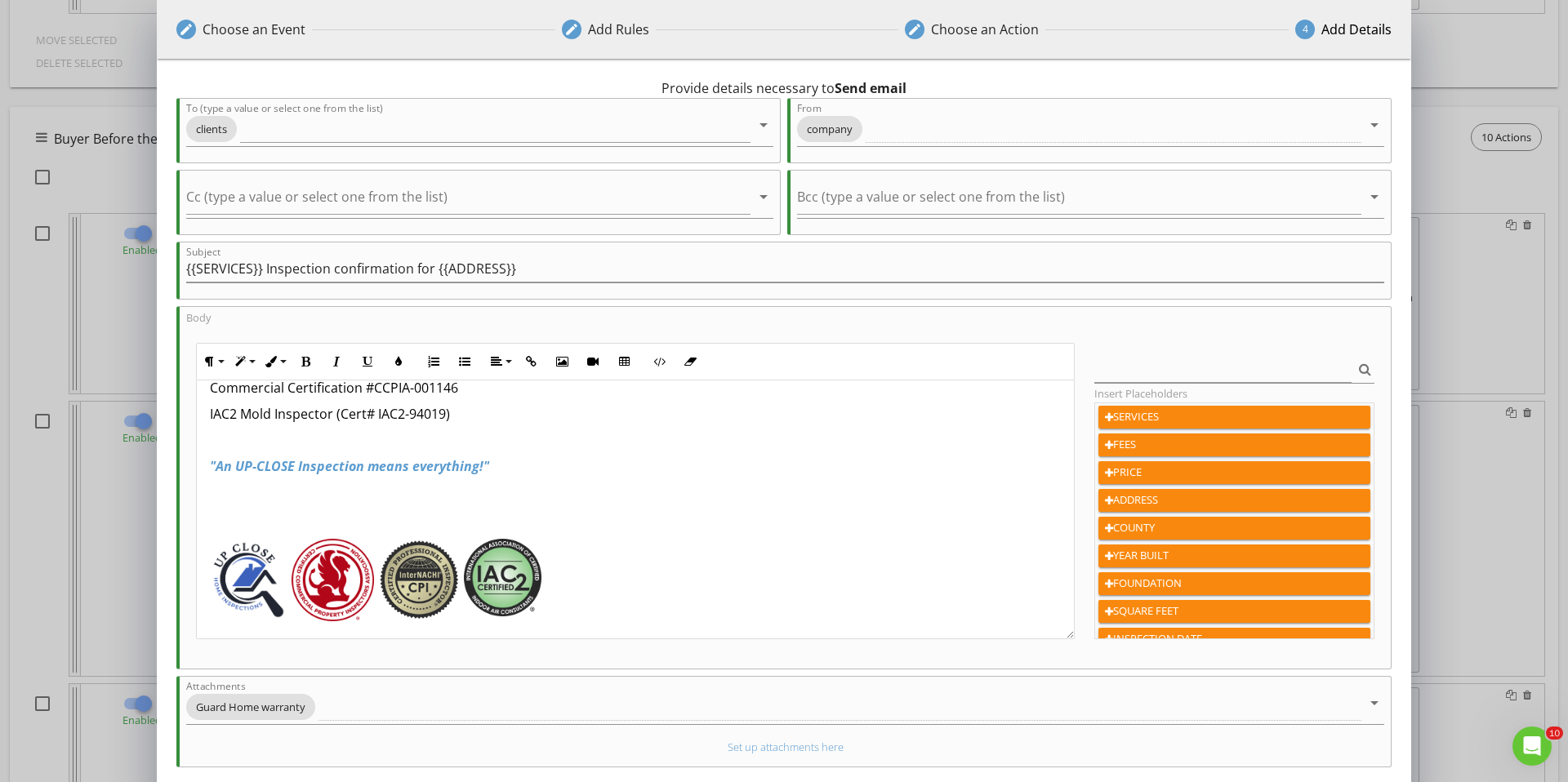 click at bounding box center [248, 580] 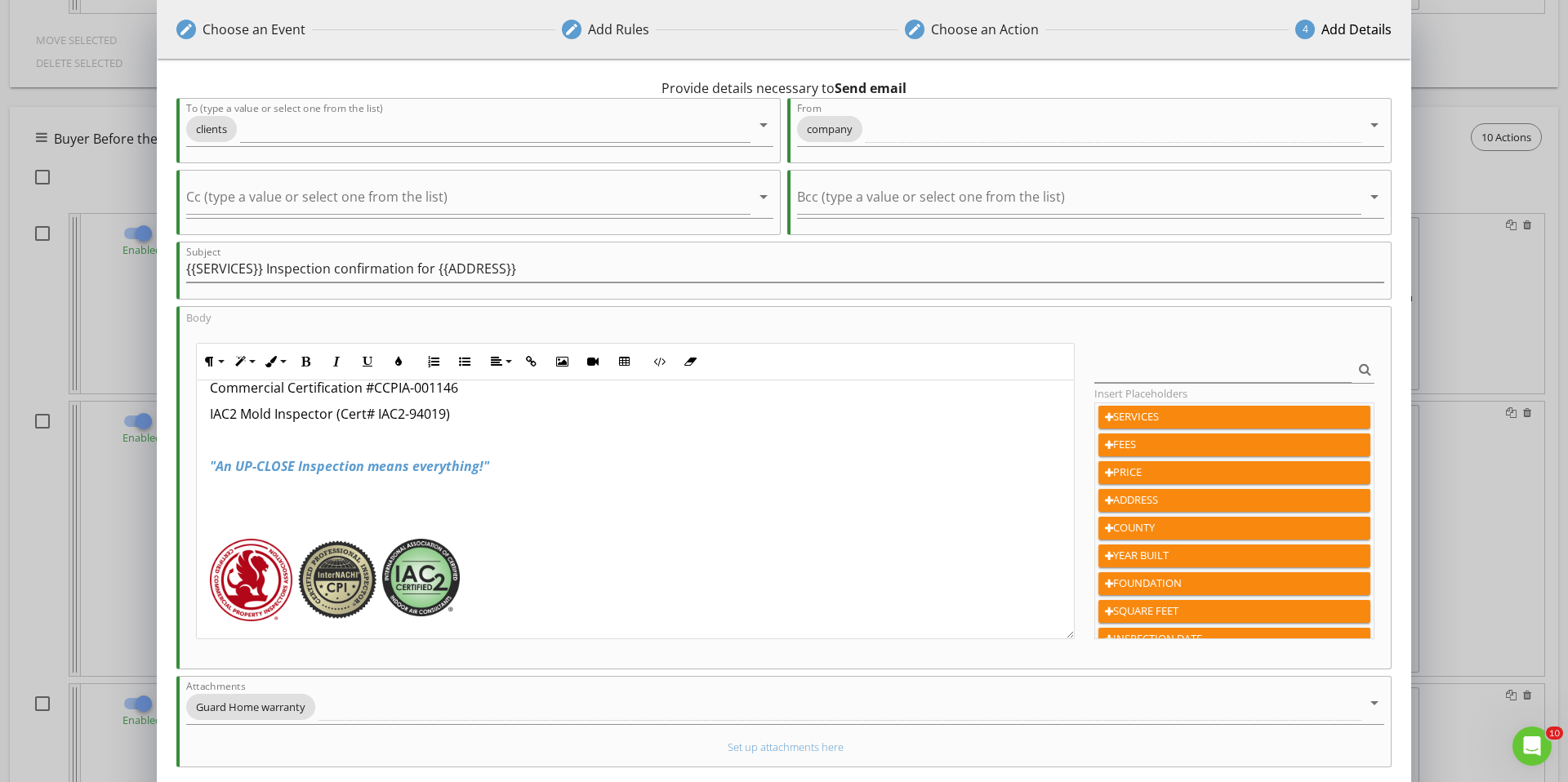 click at bounding box center [251, 580] 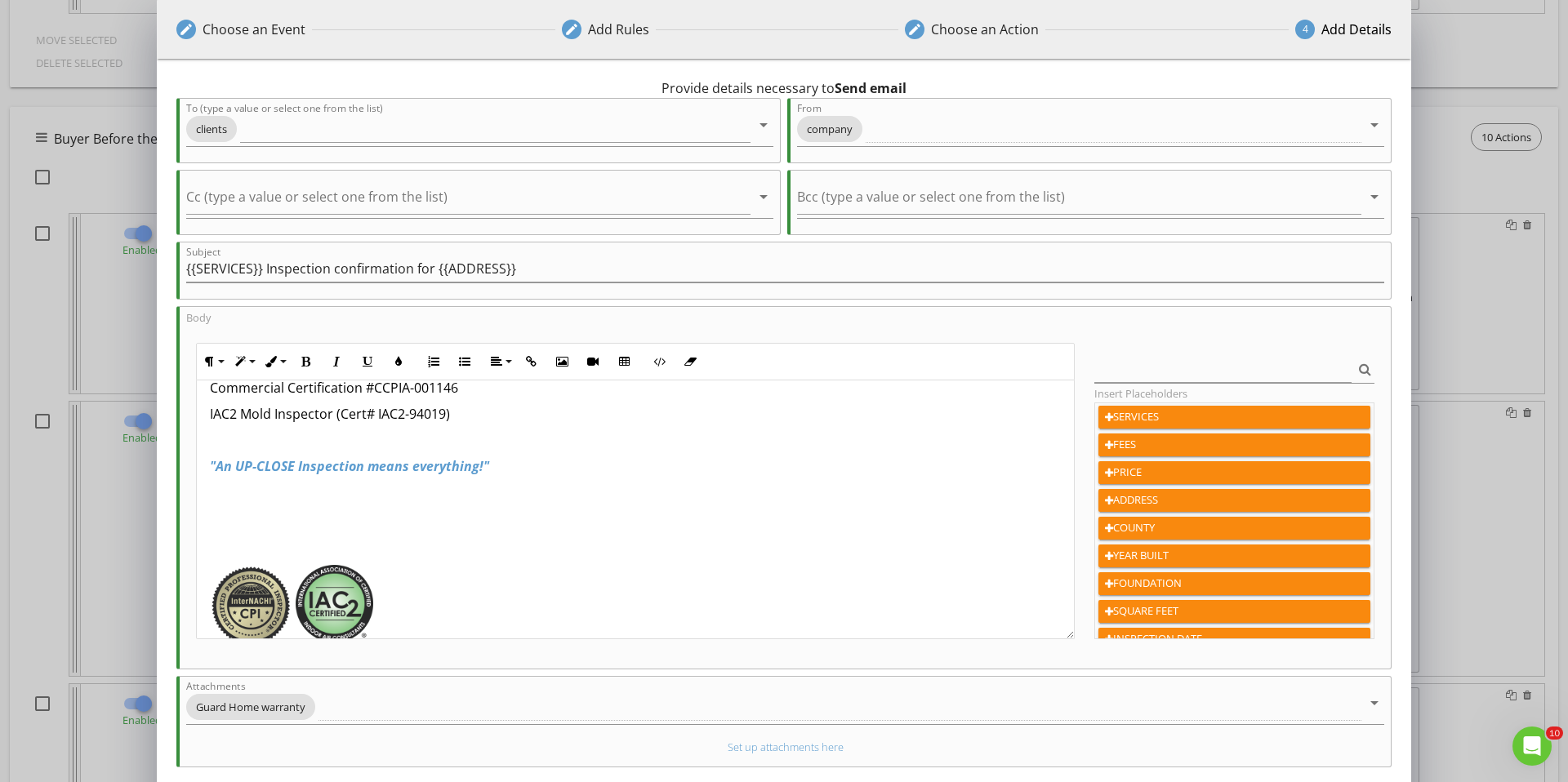 click at bounding box center (251, 606) 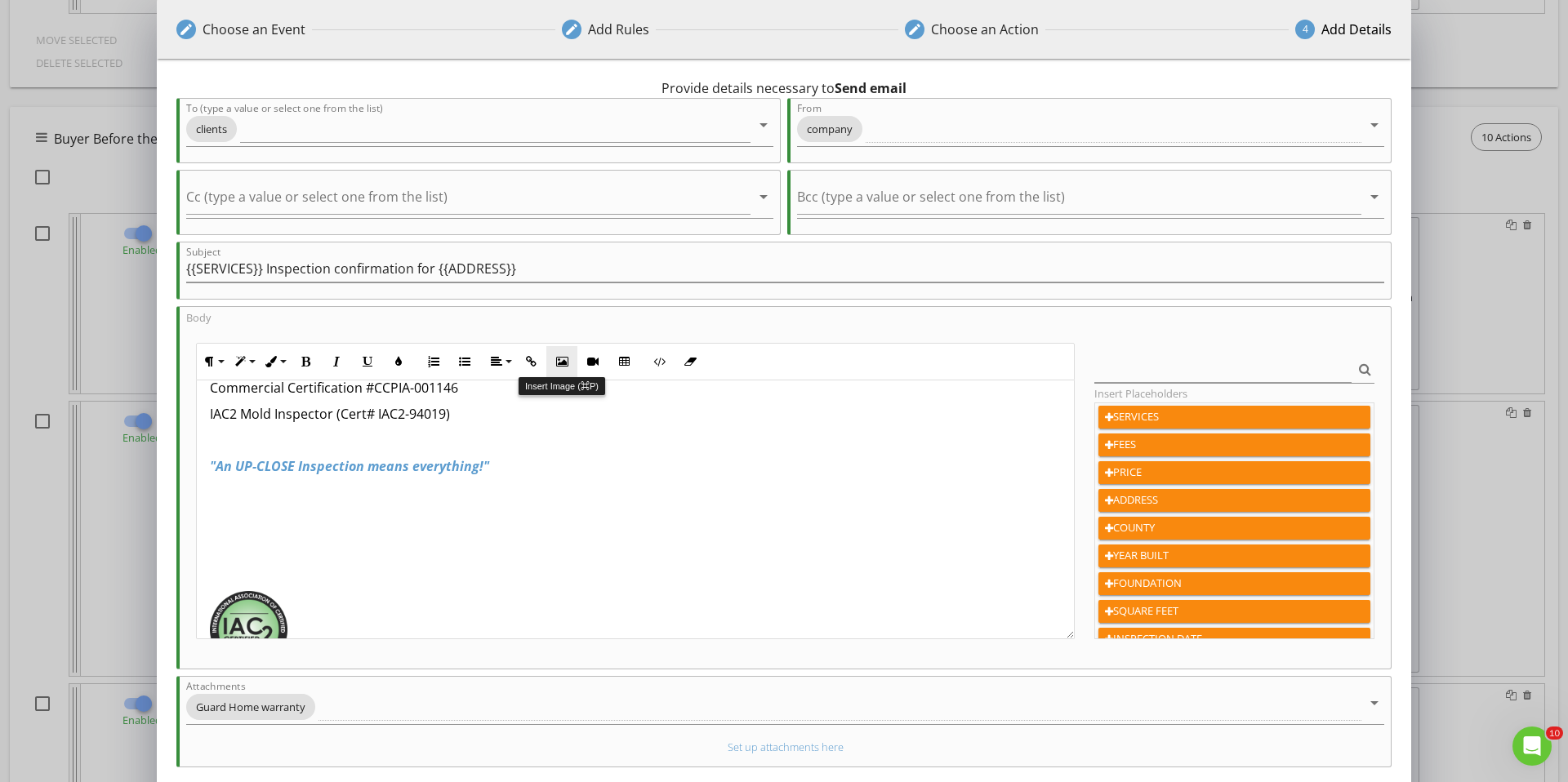 click on "Insert Image" at bounding box center [562, 362] 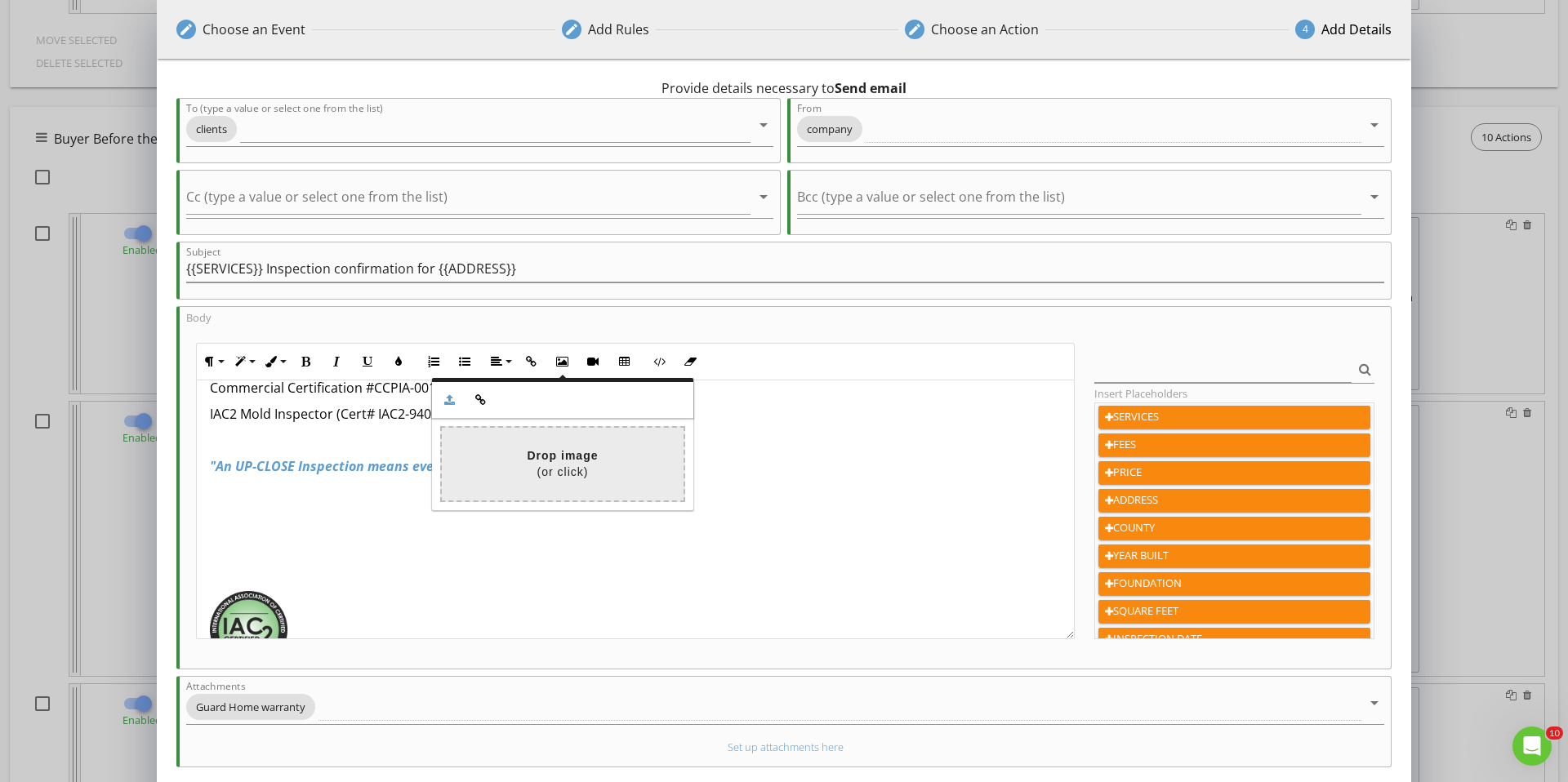 click at bounding box center [79, 464] 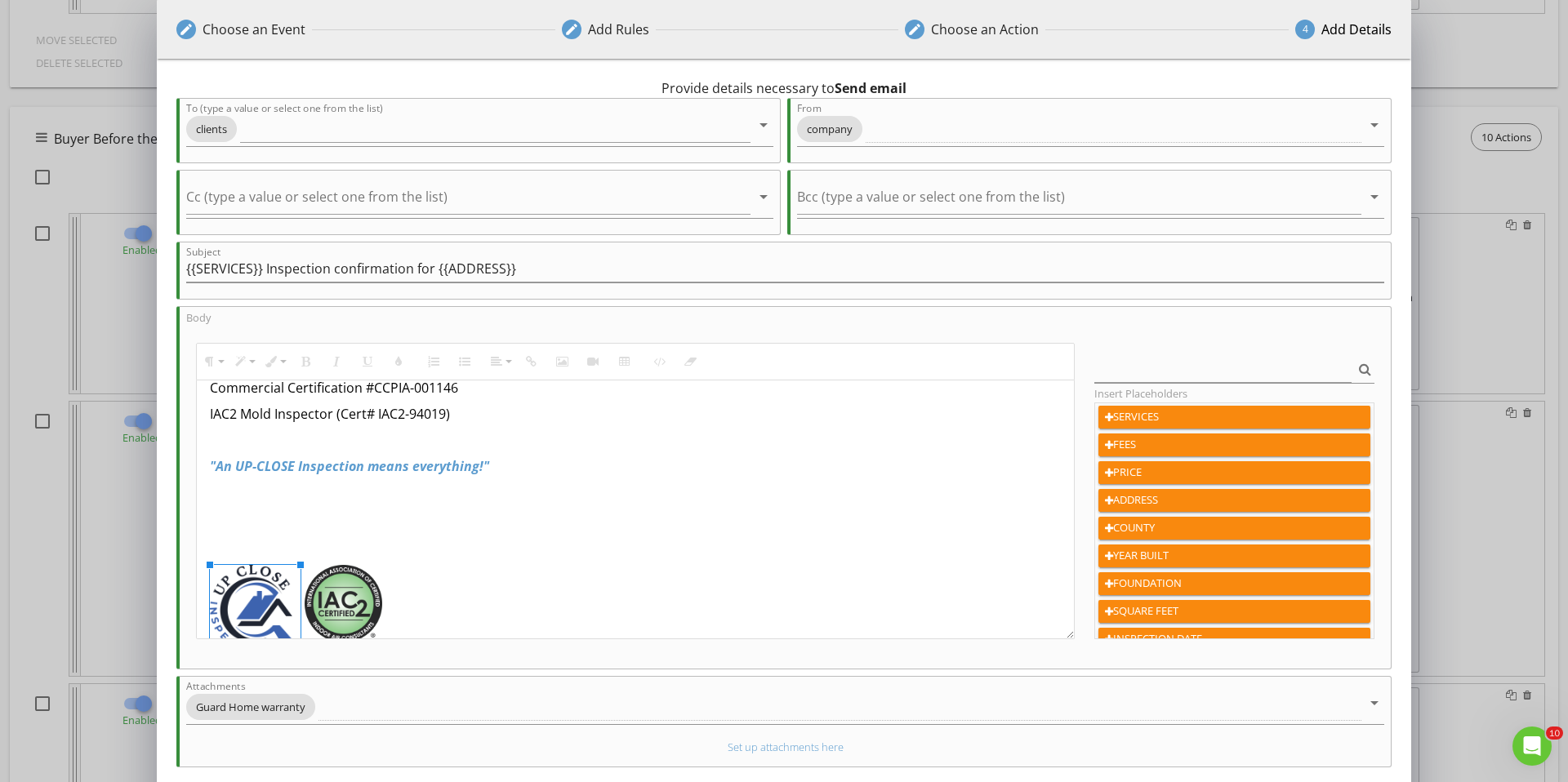 drag, startPoint x: 363, startPoint y: 567, endPoint x: 305, endPoint y: 568, distance: 58.00862 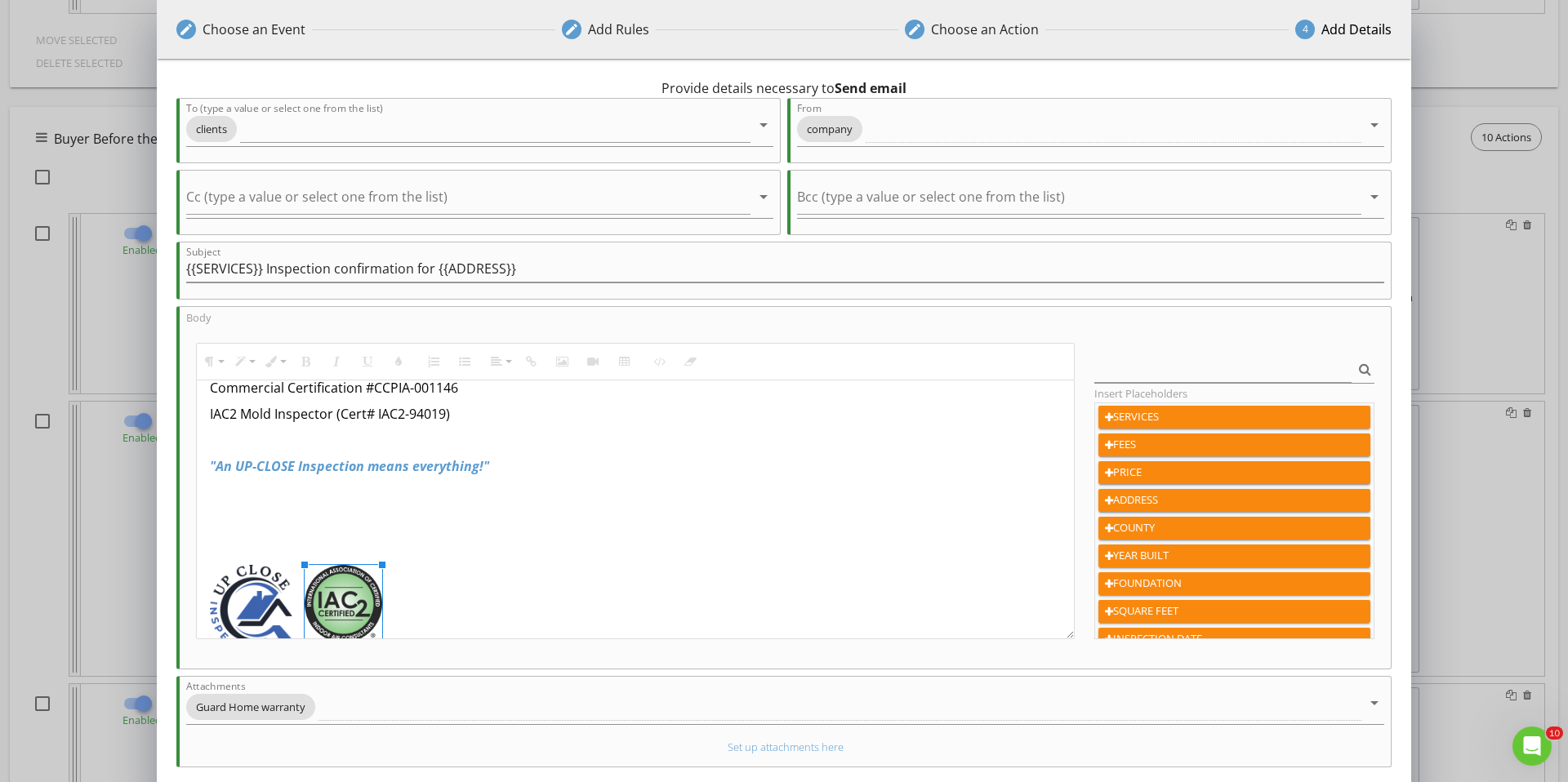 click at bounding box center (635, 544) 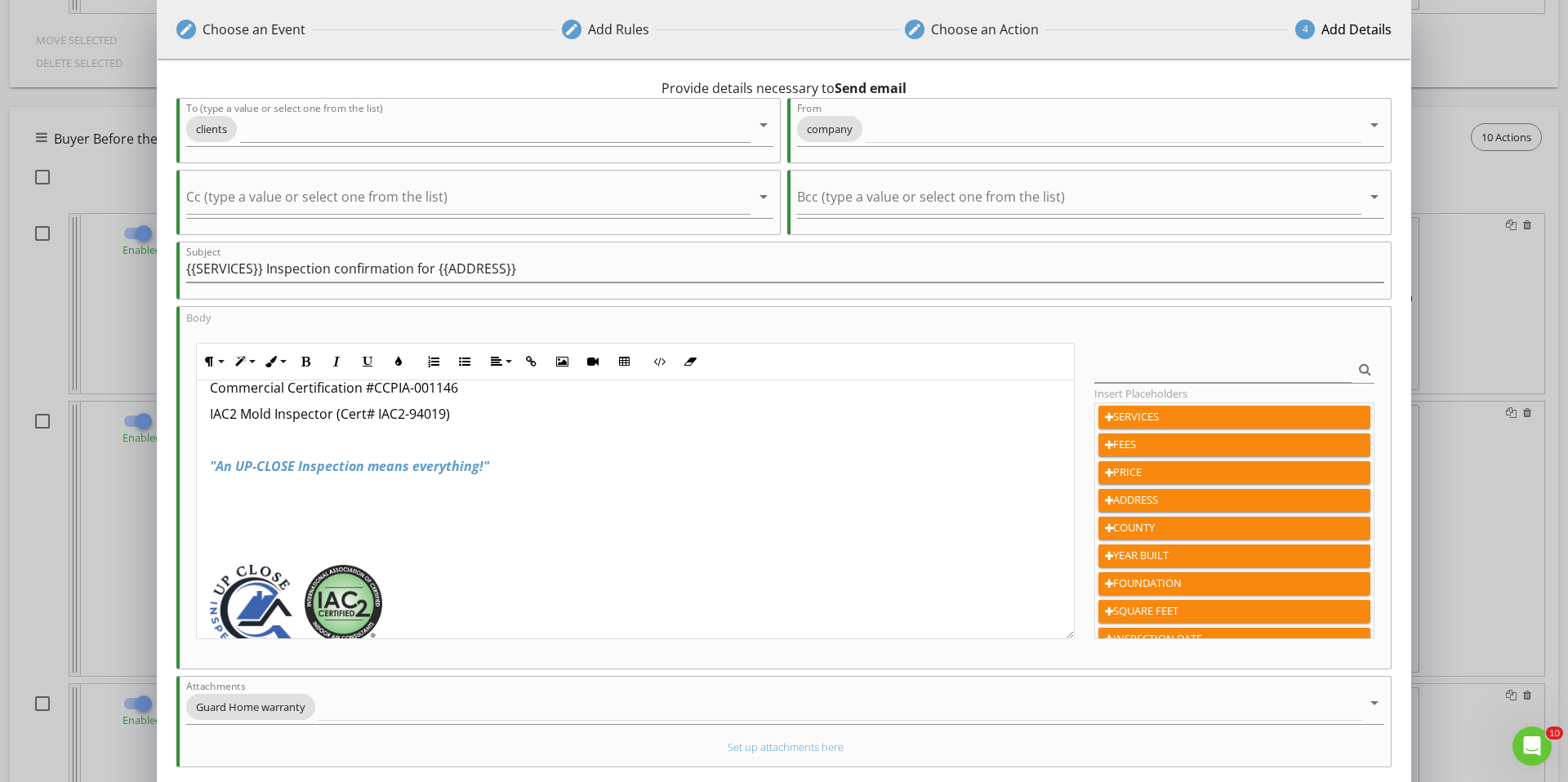 click at bounding box center (255, 611) 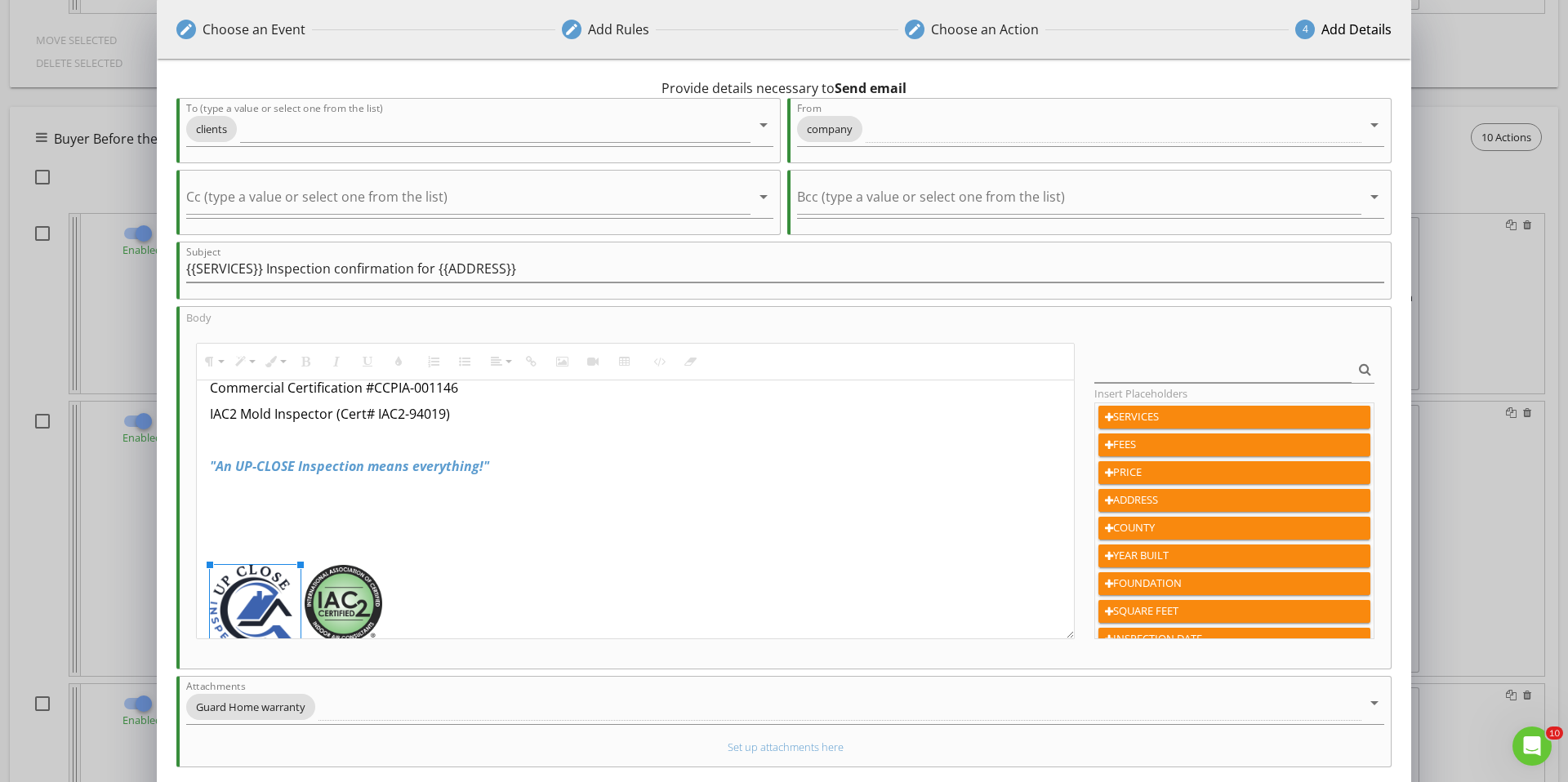 click on "Hi {{CLIENT_FIRST_NAME}}, Congratulations! Your requested {{SERVICES}} inspection at {{ADDRESS}} is scheduled for {{INSPECTION_DATE}} at {{INSPECTION_TIME}}. The inspection will last until approximately {{INSPECTION_END_TIME}} give or take a half hour. To secure the time and date for your inspection,  please sign the inspection agreement as soon as possible .  If the inspection agreement is not signed and payment is not made 48 hours prior to the start of the inspection, we will have to cancel your appointment. Sign for your inspection and pay through this link here >>>>>   {{INSPECTION_LINK}}.   When paying online you can use your credit/debit card or ACH. If you are paying us onsite with a personal check or cash, please reply to this email so we can update you in our system. You will most likely receive email reminders of your payment being required. Please disregard if you have made arrangements to pay onsite.  We also offer payment by Venmo, Here is our Venmo information.  Venmo payment link" at bounding box center [635, 79] 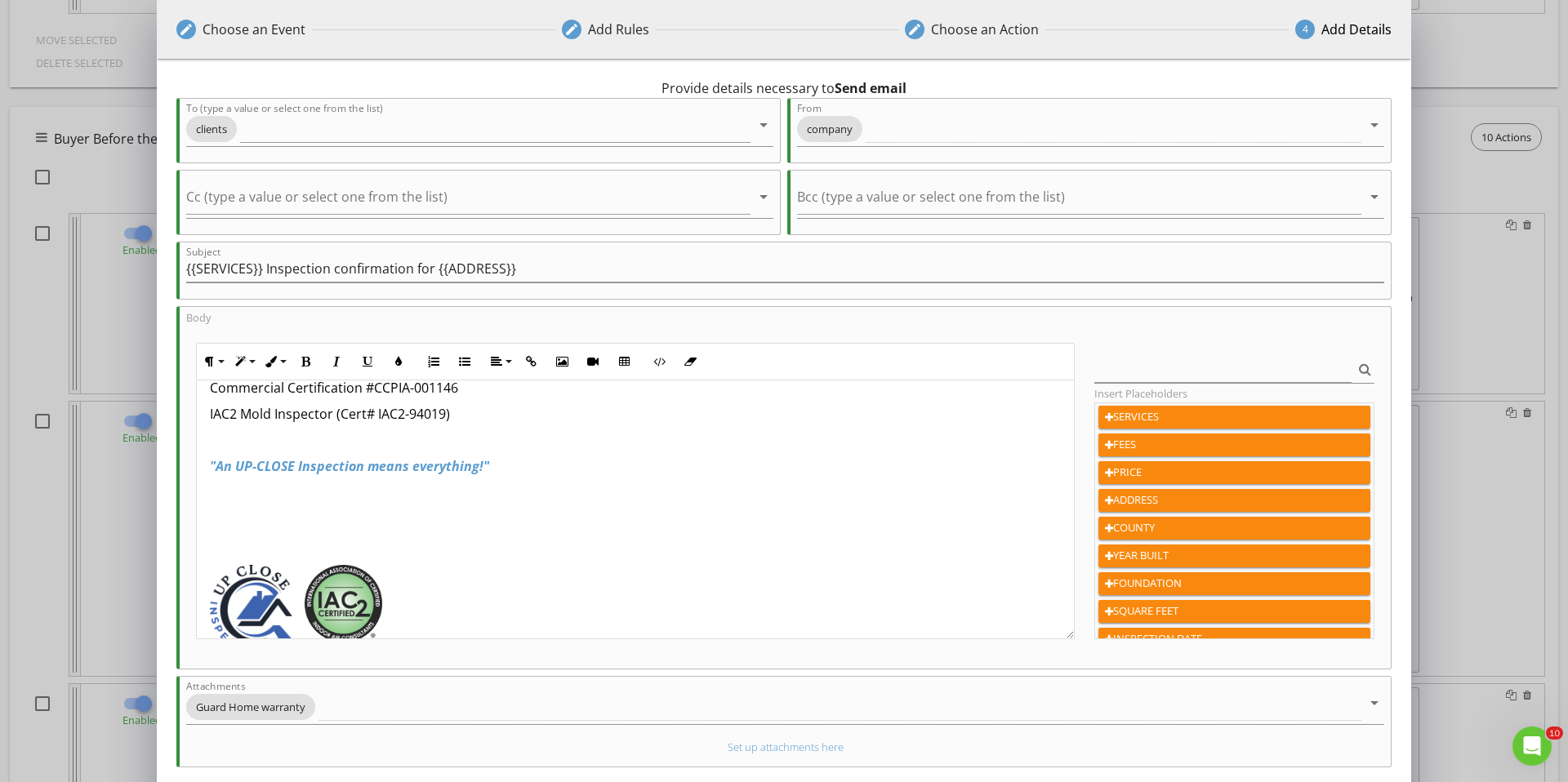 click at bounding box center (343, 603) 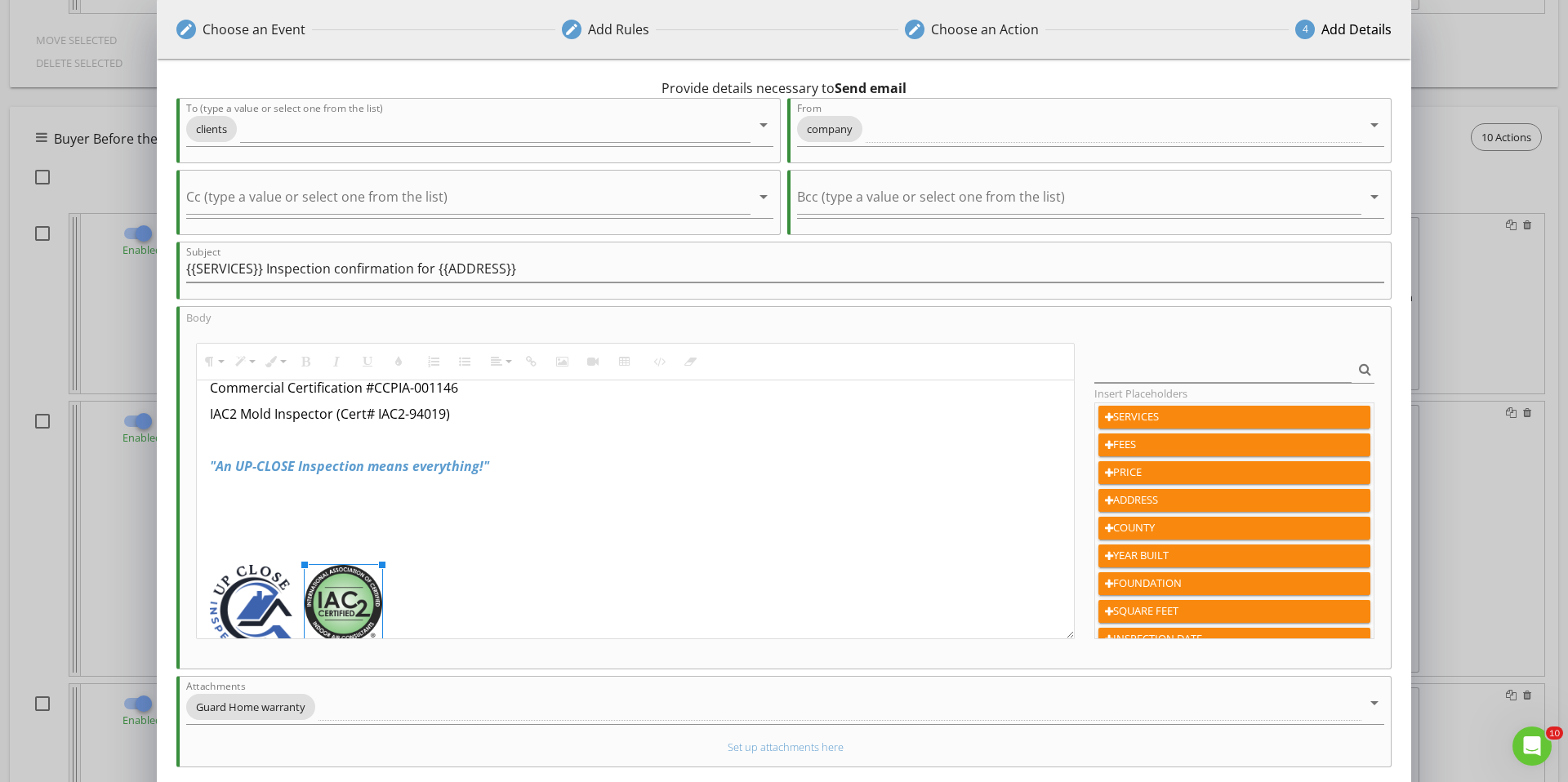 drag, startPoint x: 445, startPoint y: 571, endPoint x: 436, endPoint y: 589, distance: 20.124612 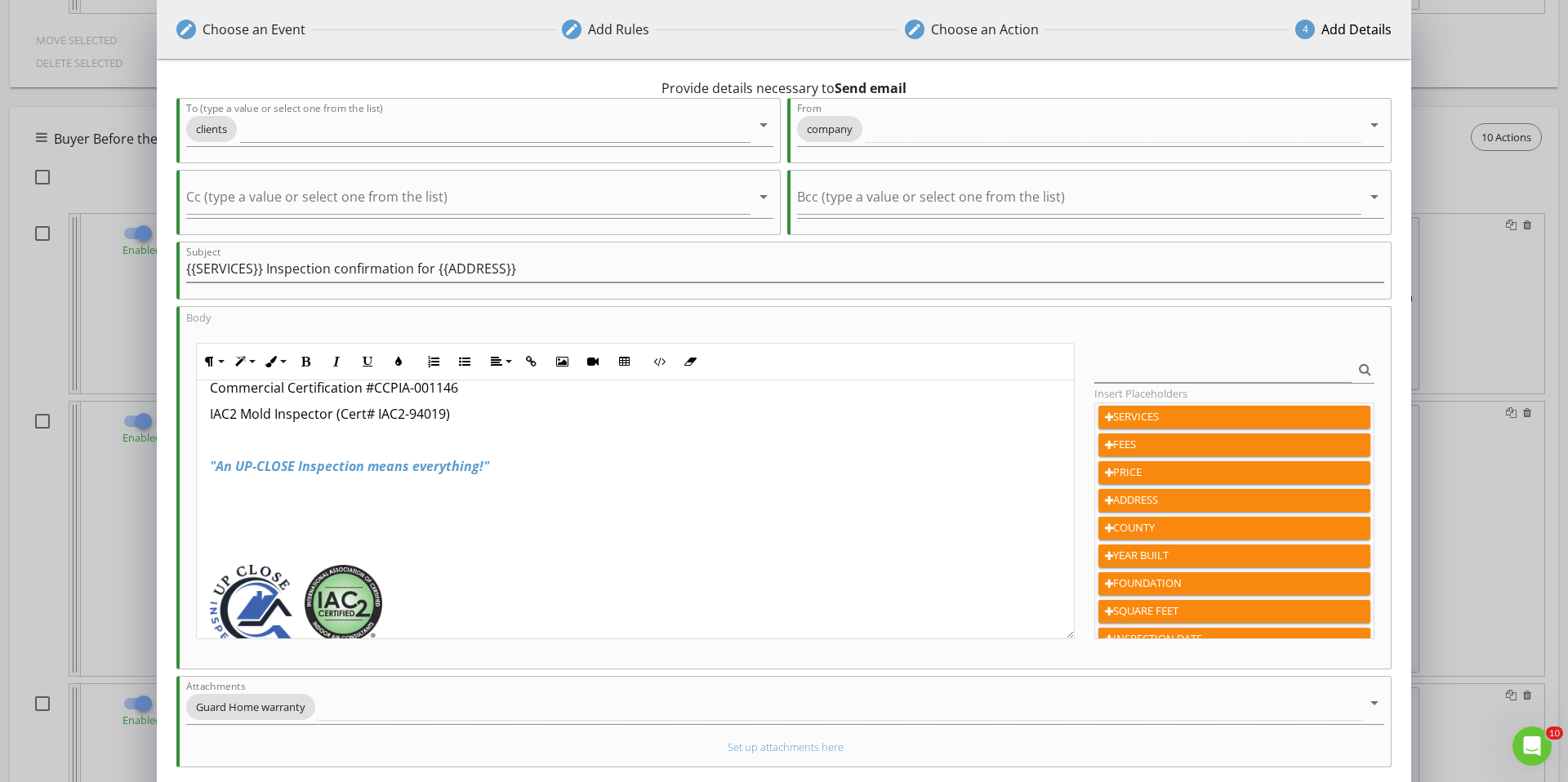 click on "Hi {{CLIENT_FIRST_NAME}}, Congratulations! Your requested {{SERVICES}} inspection at {{ADDRESS}} is scheduled for {{INSPECTION_DATE}} at {{INSPECTION_TIME}}. The inspection will last until approximately {{INSPECTION_END_TIME}} give or take a half hour. To secure the time and date for your inspection,  please sign the inspection agreement as soon as possible .  If the inspection agreement is not signed and payment is not made 48 hours prior to the start of the inspection, we will have to cancel your appointment. Sign for your inspection and pay through this link here >>>>>   {{INSPECTION_LINK}}.   When paying online you can use your credit/debit card or ACH. If you are paying us onsite with a personal check or cash, please reply to this email so we can update you in our system. You will most likely receive email reminders of your payment being required. Please disregard if you have made arrangements to pay onsite.  We also offer payment by Venmo, Here is our Venmo information.  Venmo payment link" at bounding box center (635, 79) 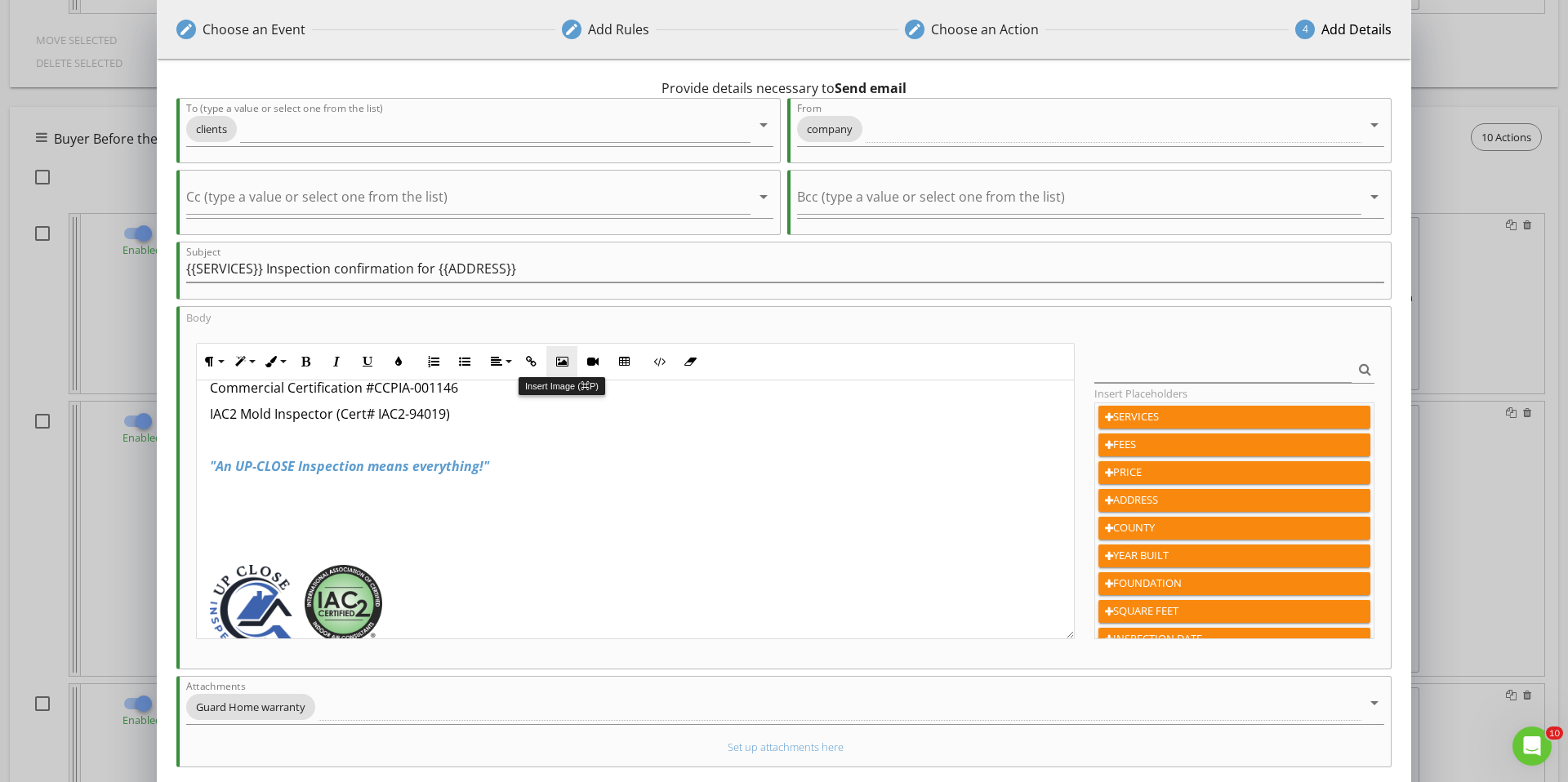 click at bounding box center (562, 362) 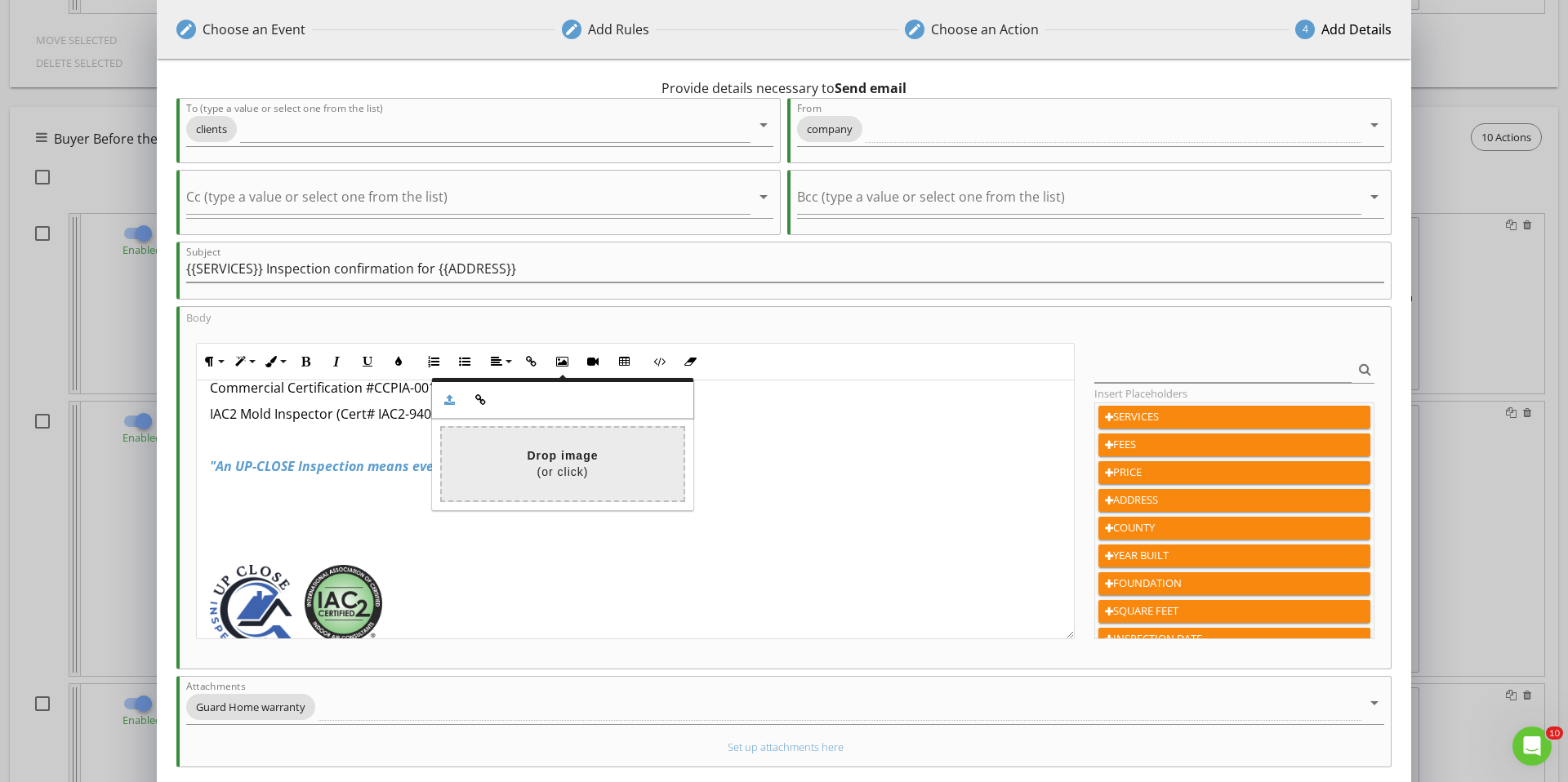 click at bounding box center [79, 464] 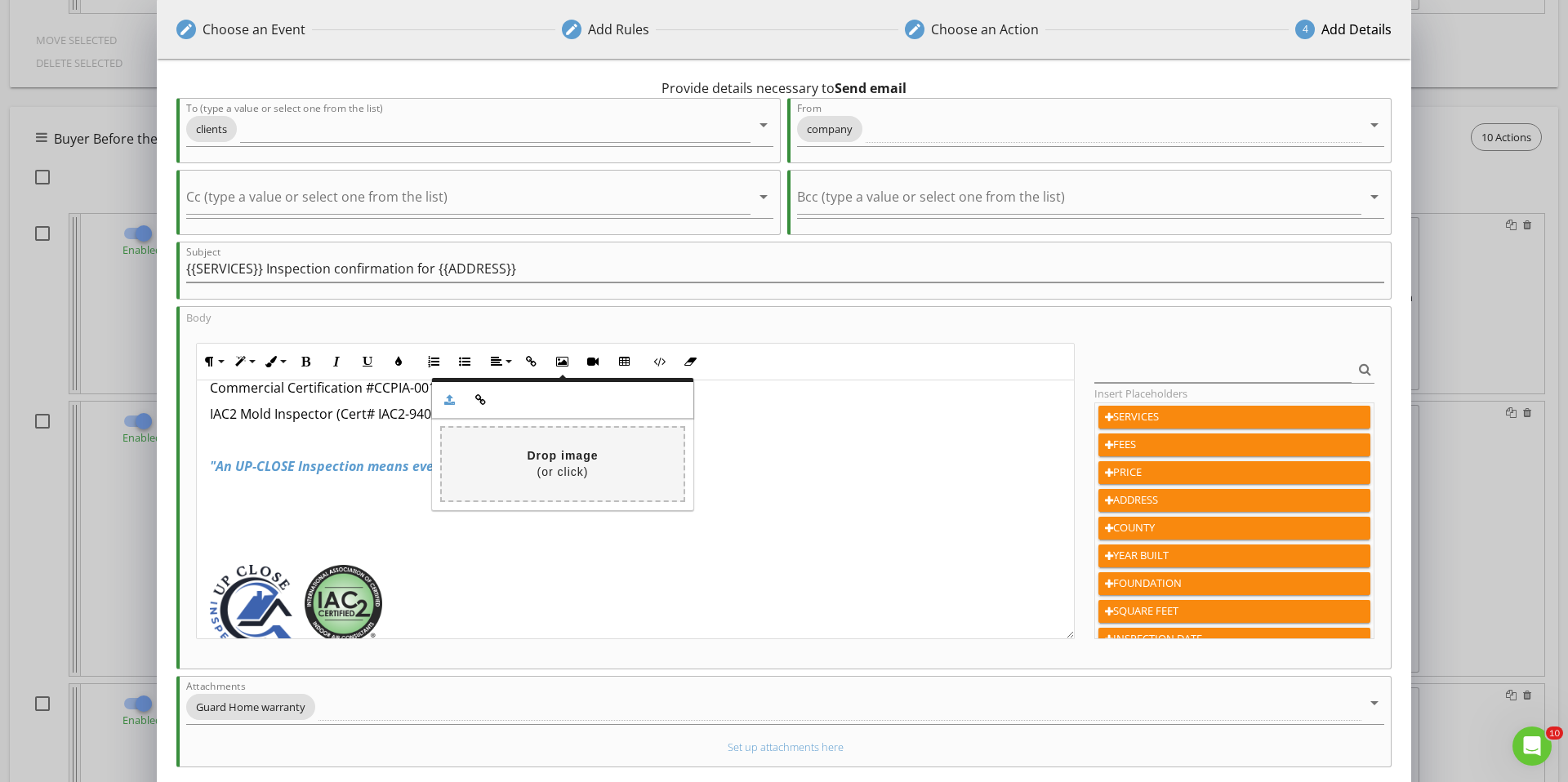 type on "C:\fakepath\1CMI-Logo-Alternate-NoShadow (3).png" 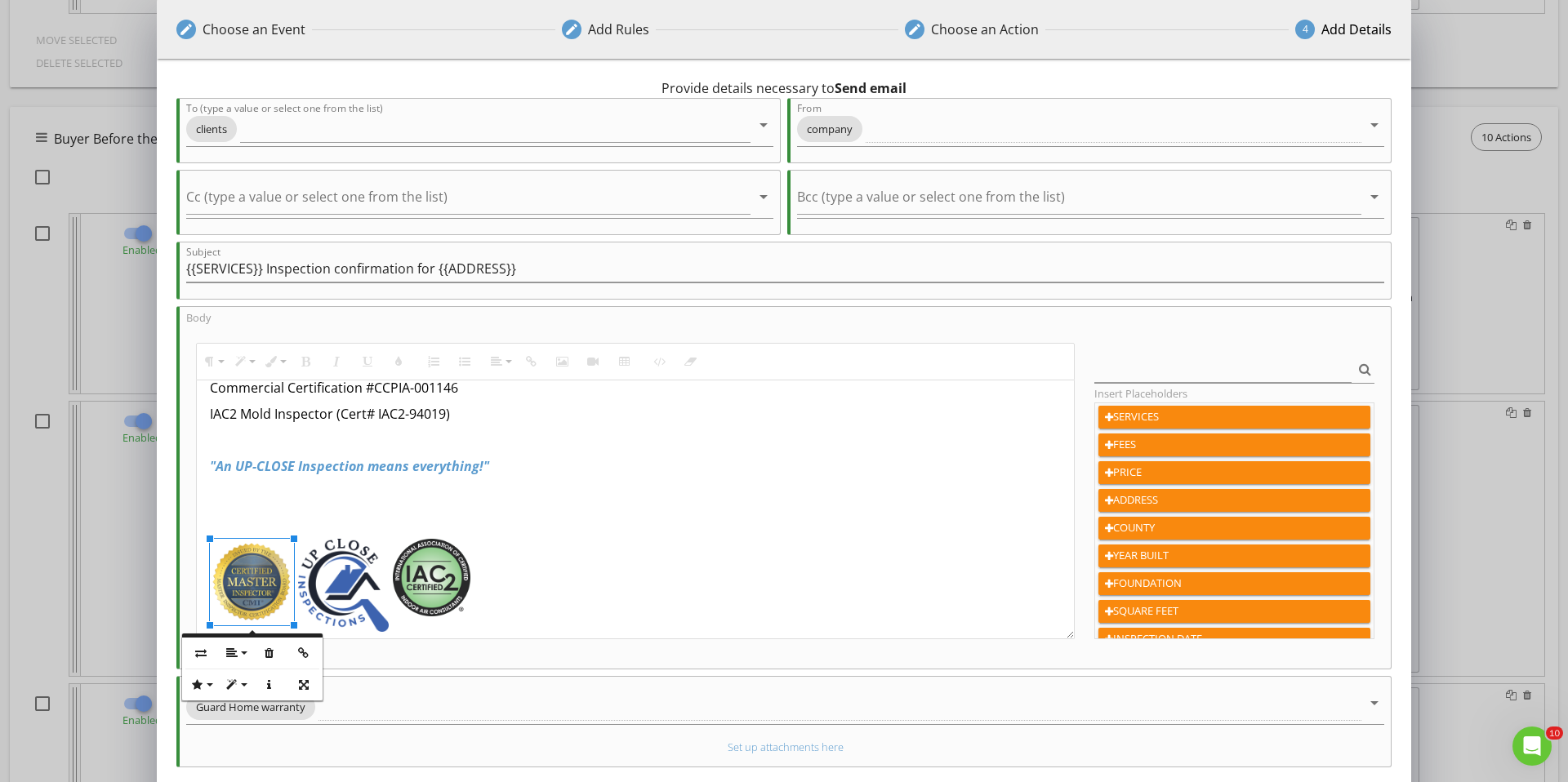 drag, startPoint x: 364, startPoint y: 545, endPoint x: 436, endPoint y: 556, distance: 72.83543 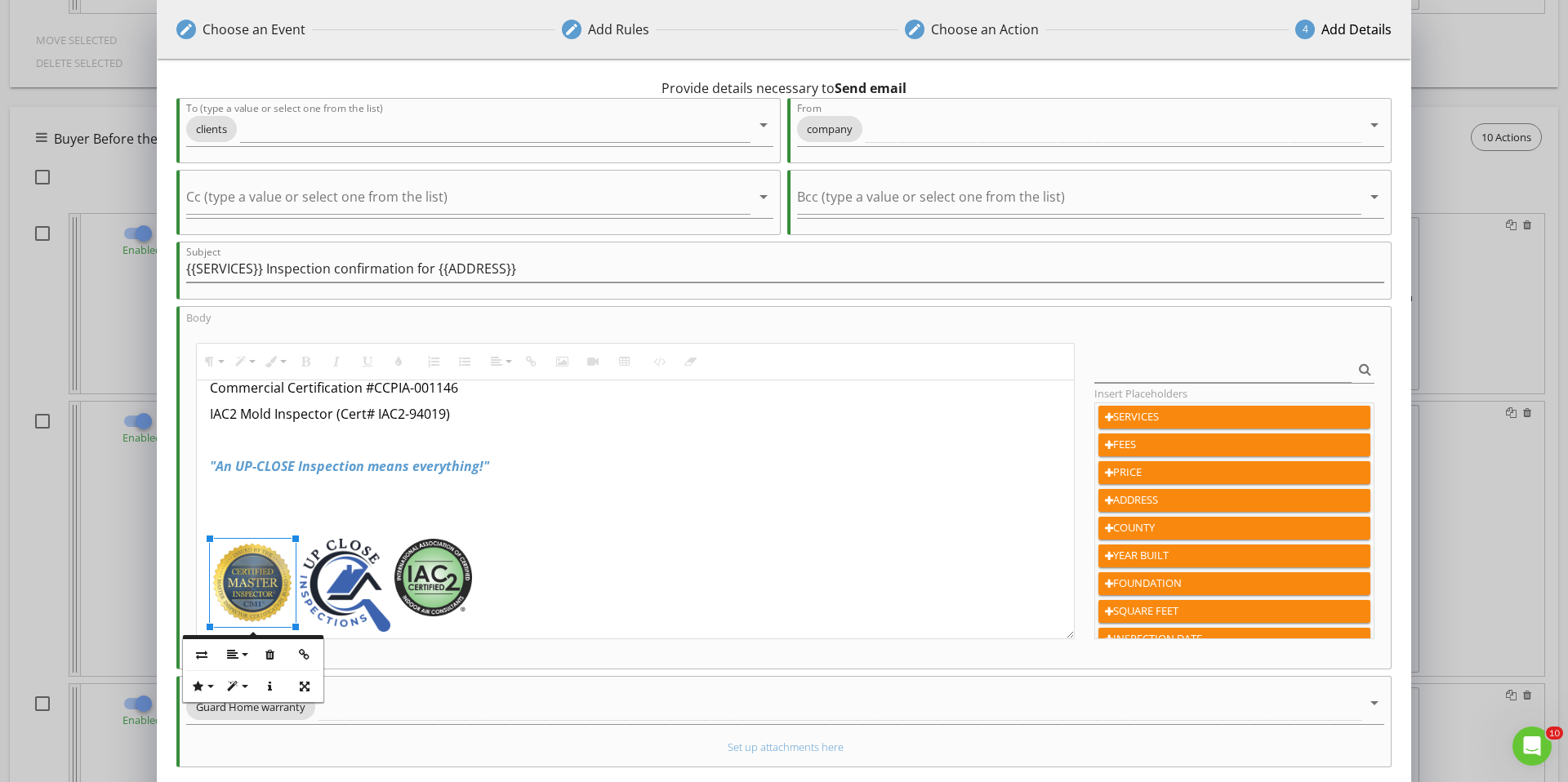 click on "Hi {{CLIENT_FIRST_NAME}}, Congratulations! Your requested {{SERVICES}} inspection at {{ADDRESS}} is scheduled for {{INSPECTION_DATE}} at {{INSPECTION_TIME}}. The inspection will last until approximately {{INSPECTION_END_TIME}} give or take a half hour. To secure the time and date for your inspection,  please sign the inspection agreement as soon as possible .  If the inspection agreement is not signed and payment is not made 48 hours prior to the start of the inspection, we will have to cancel your appointment. Sign for your inspection and pay through this link here >>>>>   {{INSPECTION_LINK}}.   When paying online you can use your credit/debit card or ACH. If you are paying us onsite with a personal check or cash, please reply to this email so we can update you in our system. You will most likely receive email reminders of your payment being required. Please disregard if you have made arrangements to pay onsite.  We also offer payment by Venmo, Here is our Venmo information.  Venmo payment link" at bounding box center [635, 66] 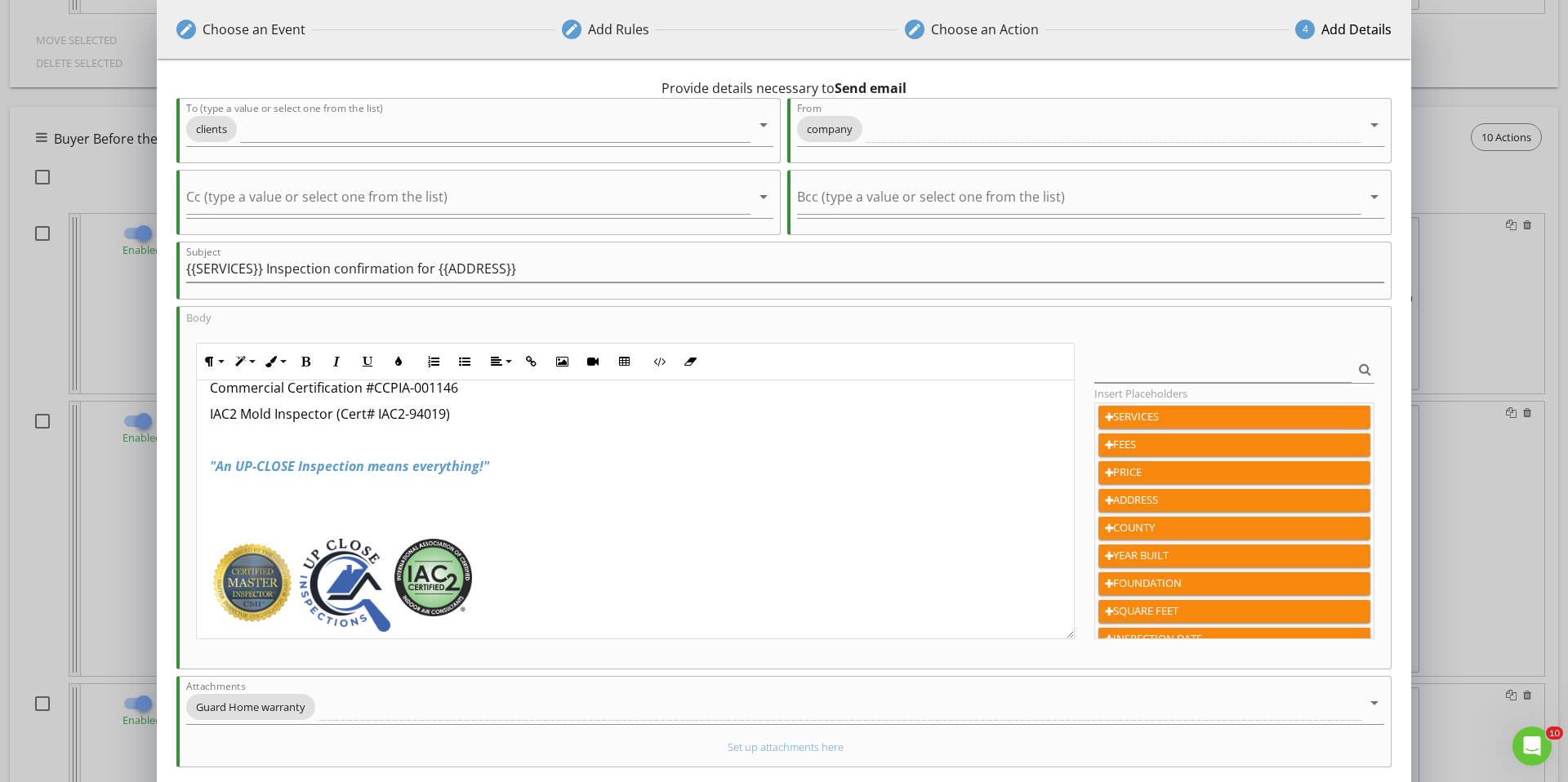 click at bounding box center (433, 577) 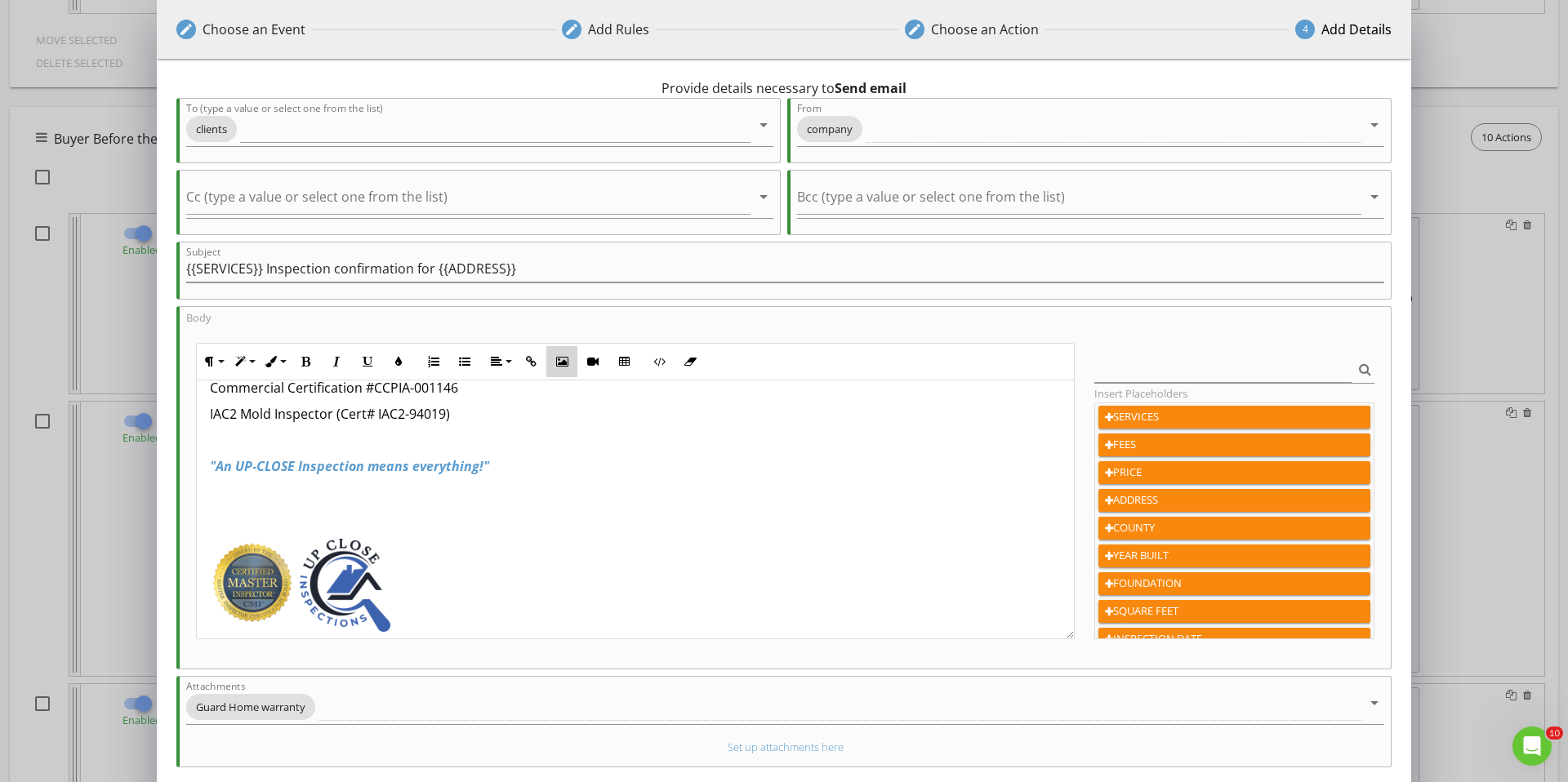 click at bounding box center [562, 362] 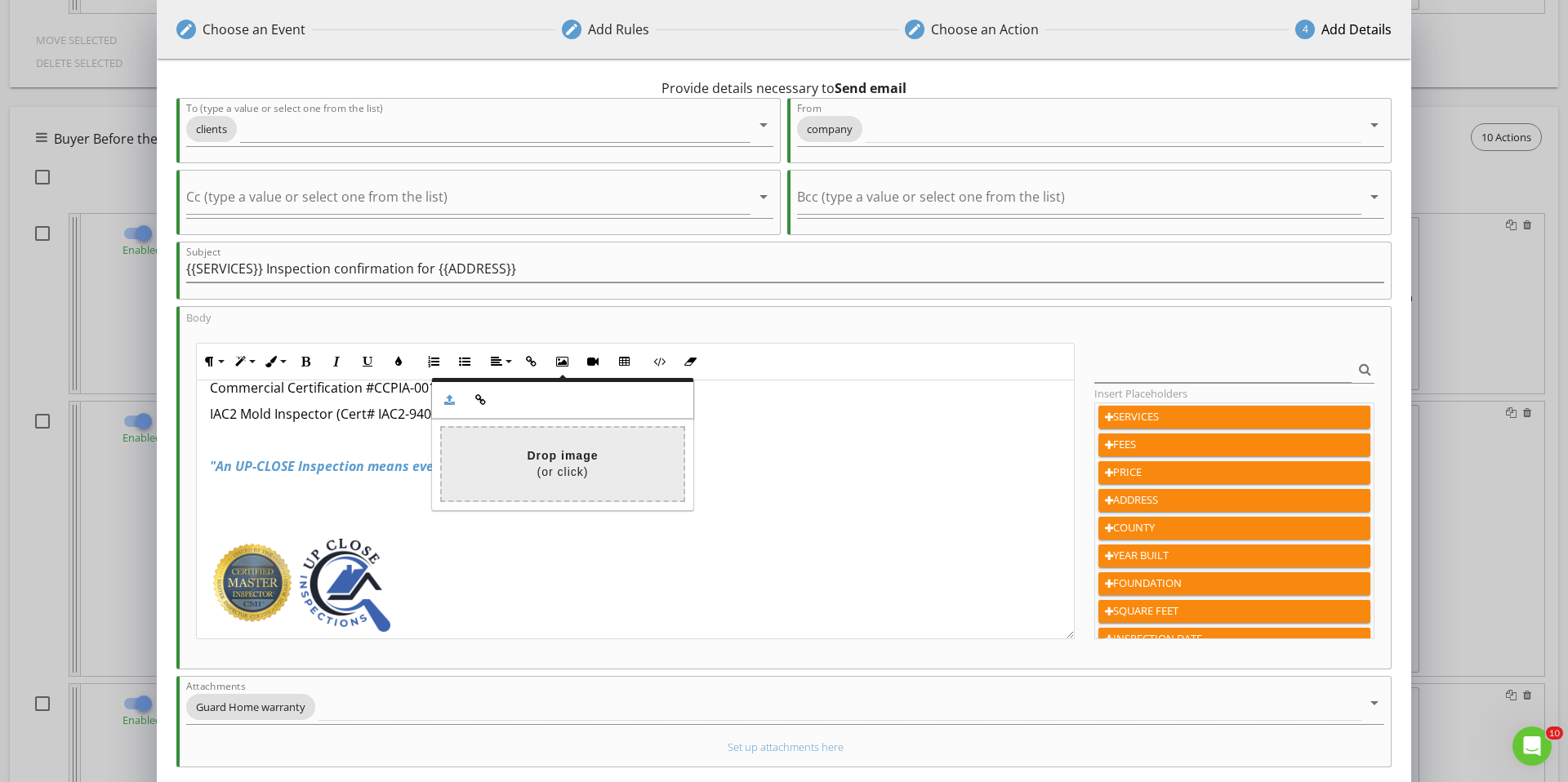 click at bounding box center (79, 464) 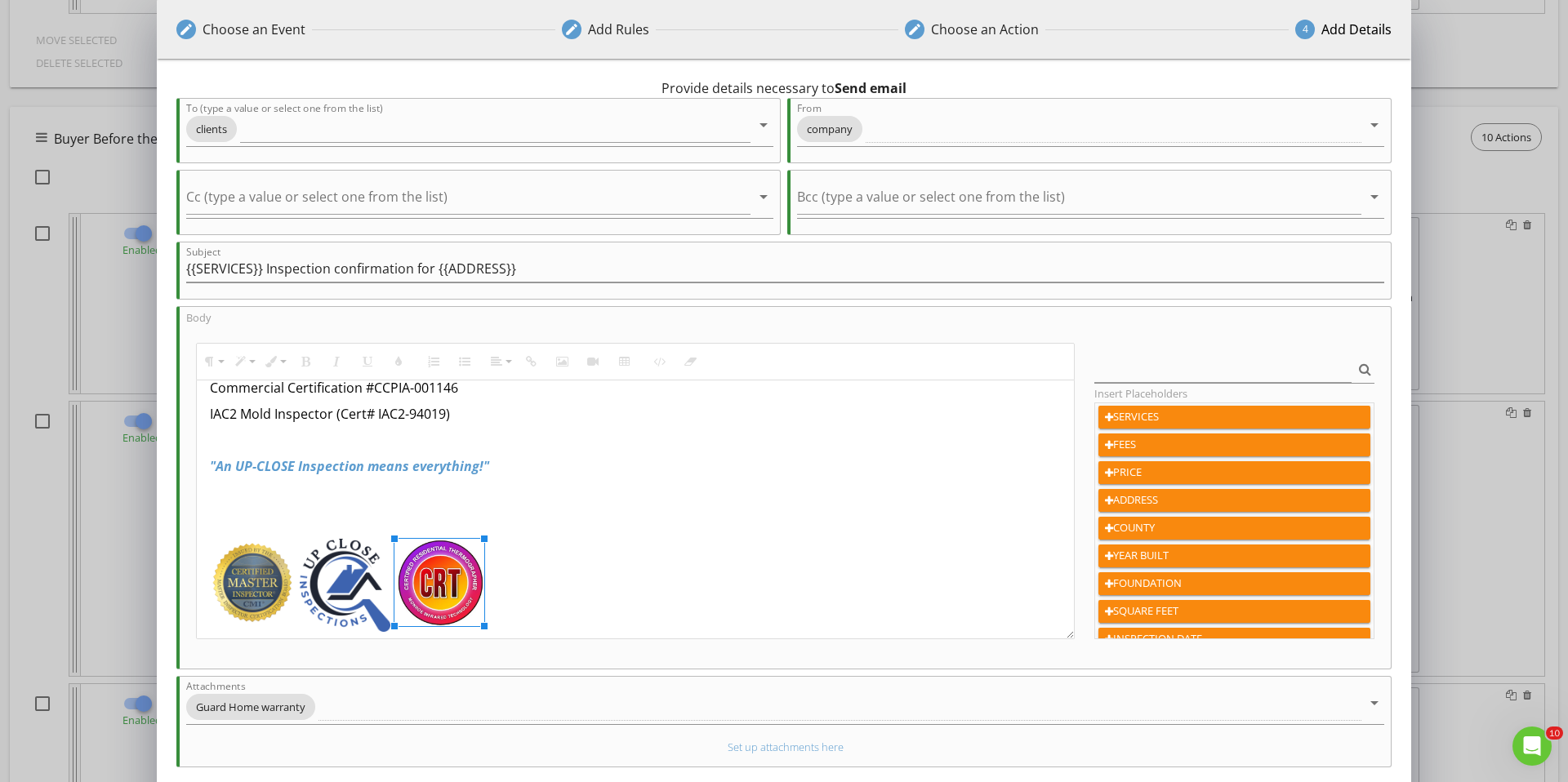 drag, startPoint x: 556, startPoint y: 539, endPoint x: 546, endPoint y: 539, distance: 10 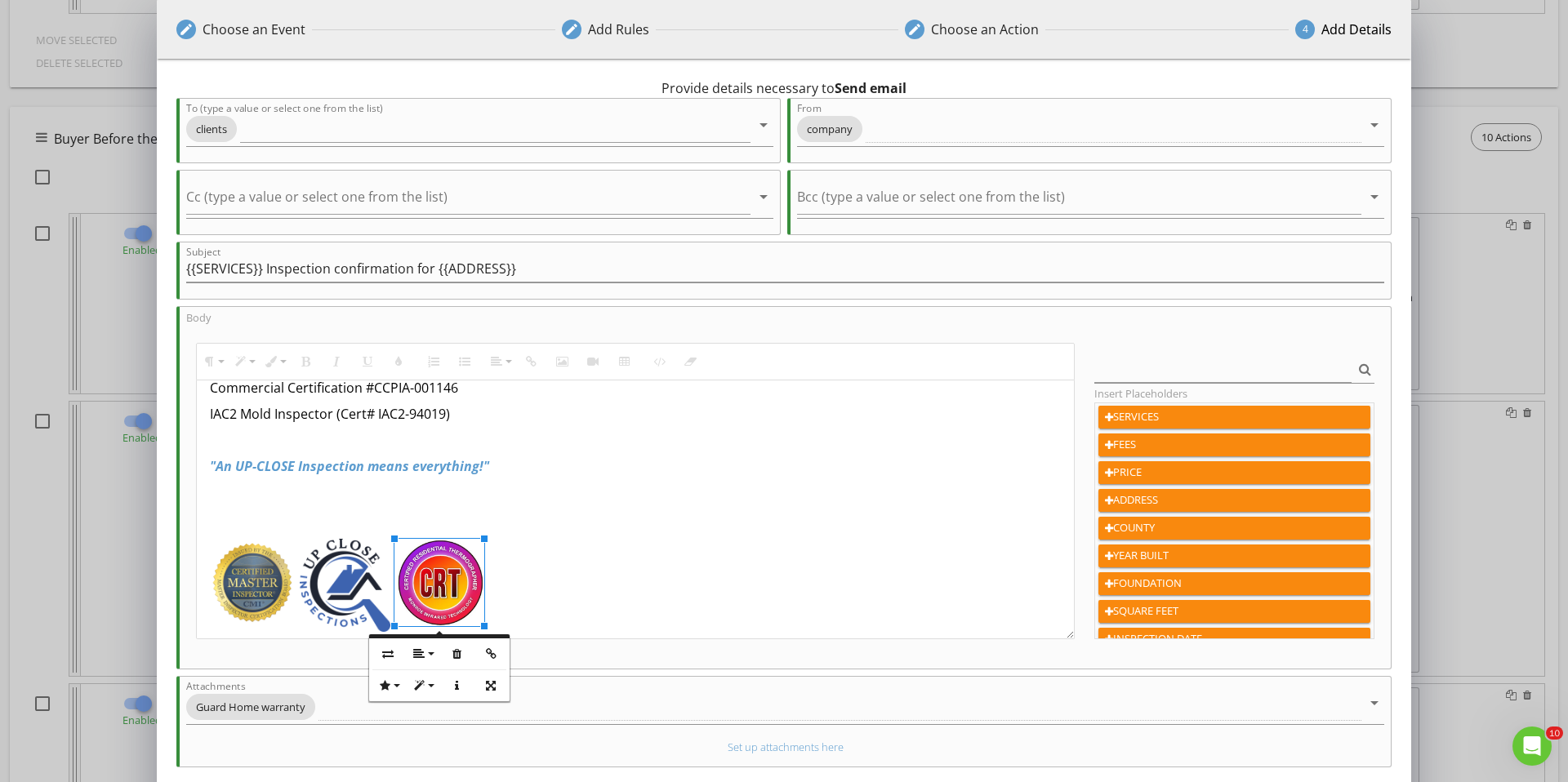 click on "Hi {{CLIENT_FIRST_NAME}}, Congratulations! Your requested {{SERVICES}} inspection at {{ADDRESS}} is scheduled for {{INSPECTION_DATE}} at {{INSPECTION_TIME}}. The inspection will last until approximately {{INSPECTION_END_TIME}} give or take a half hour. To secure the time and date for your inspection,  please sign the inspection agreement as soon as possible .  If the inspection agreement is not signed and payment is not made 48 hours prior to the start of the inspection, we will have to cancel your appointment. Sign for your inspection and pay through this link here >>>>>   {{INSPECTION_LINK}}.   When paying online you can use your credit/debit card or ACH. If you are paying us onsite with a personal check or cash, please reply to this email so we can update you in our system. You will most likely receive email reminders of your payment being required. Please disregard if you have made arrangements to pay onsite.  We also offer payment by Venmo, Here is our Venmo information.  Venmo payment link" at bounding box center (635, 66) 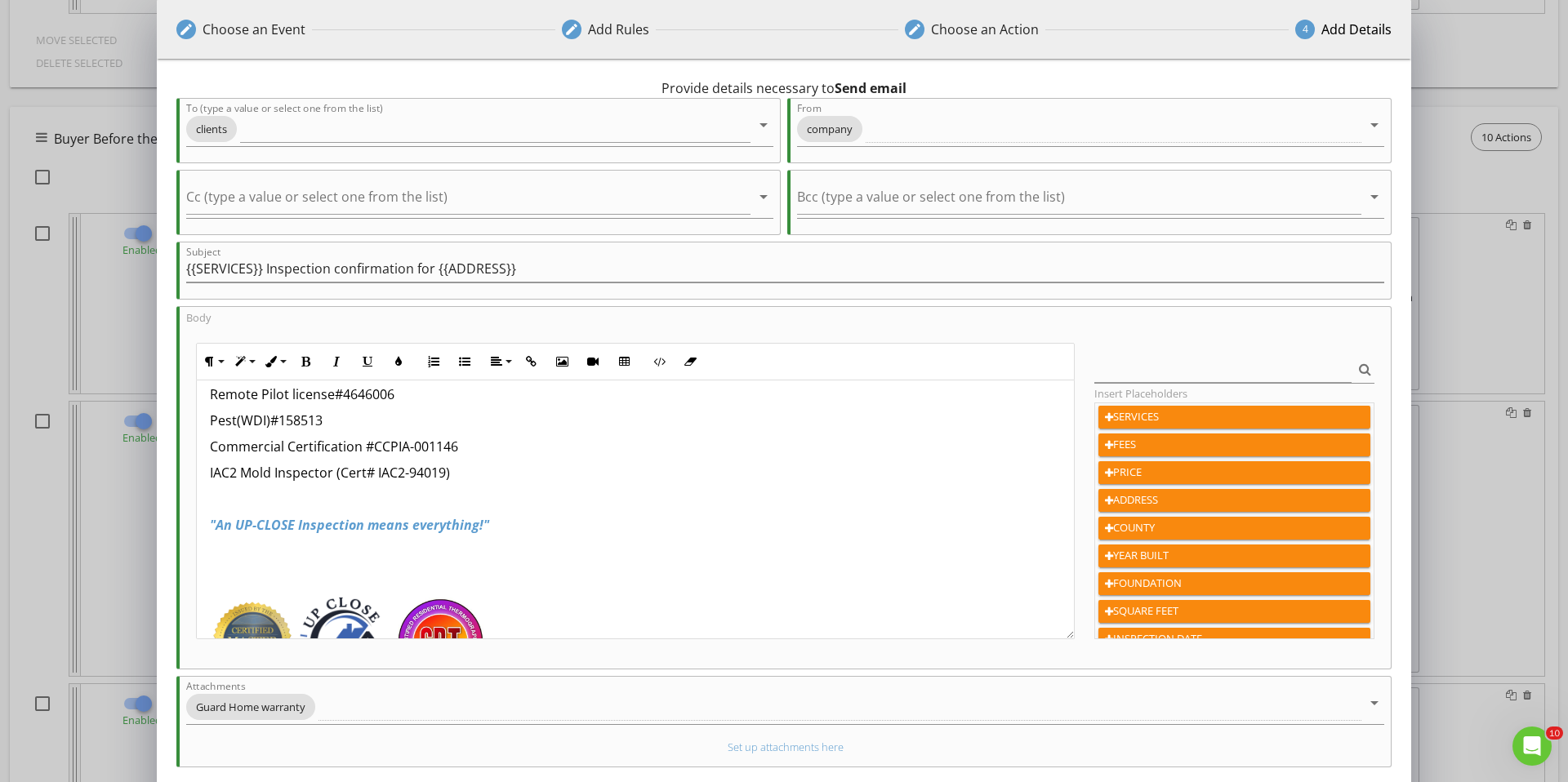 scroll, scrollTop: 816, scrollLeft: 0, axis: vertical 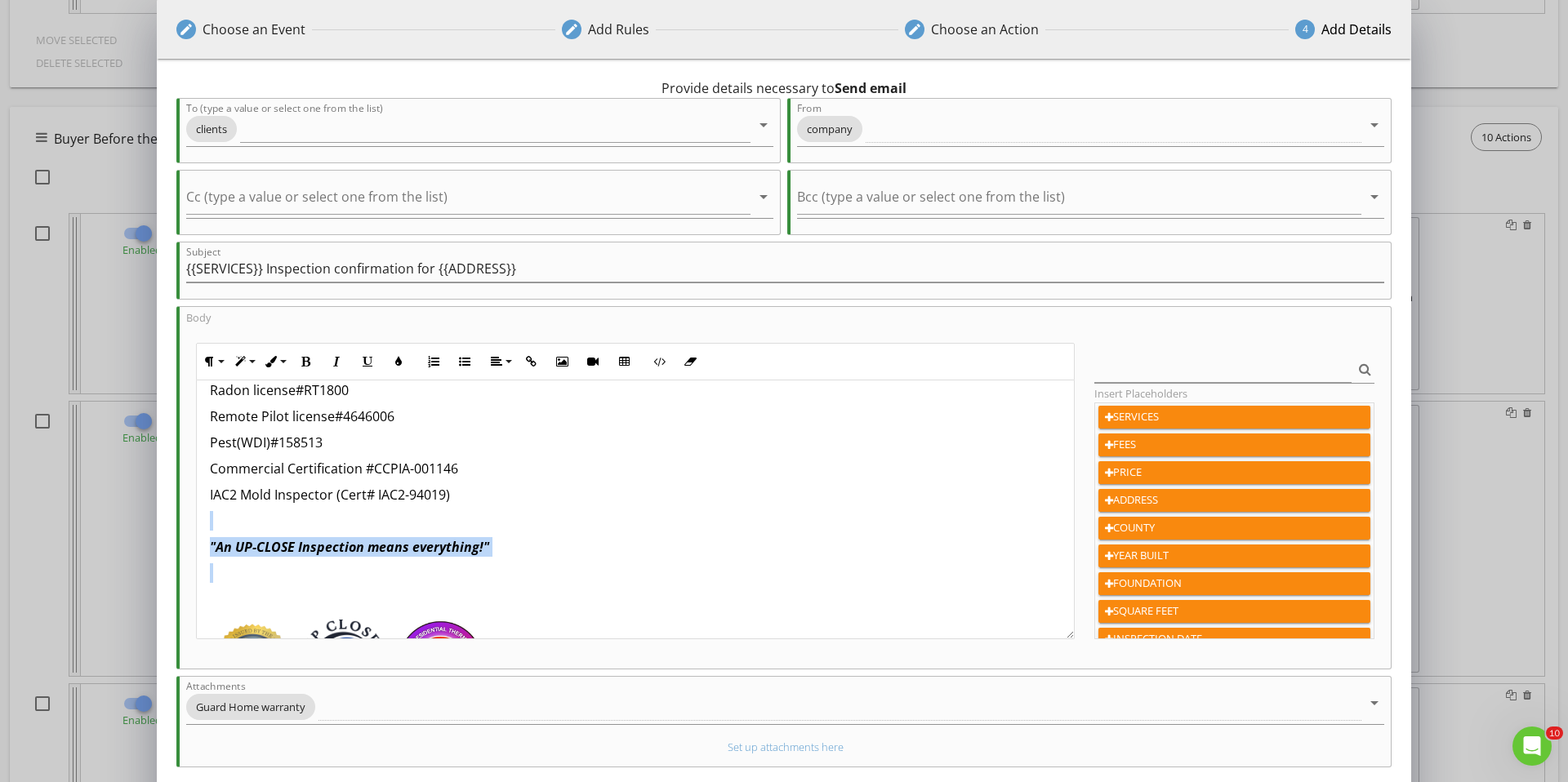 drag, startPoint x: 425, startPoint y: 556, endPoint x: 165, endPoint y: 514, distance: 263.3705 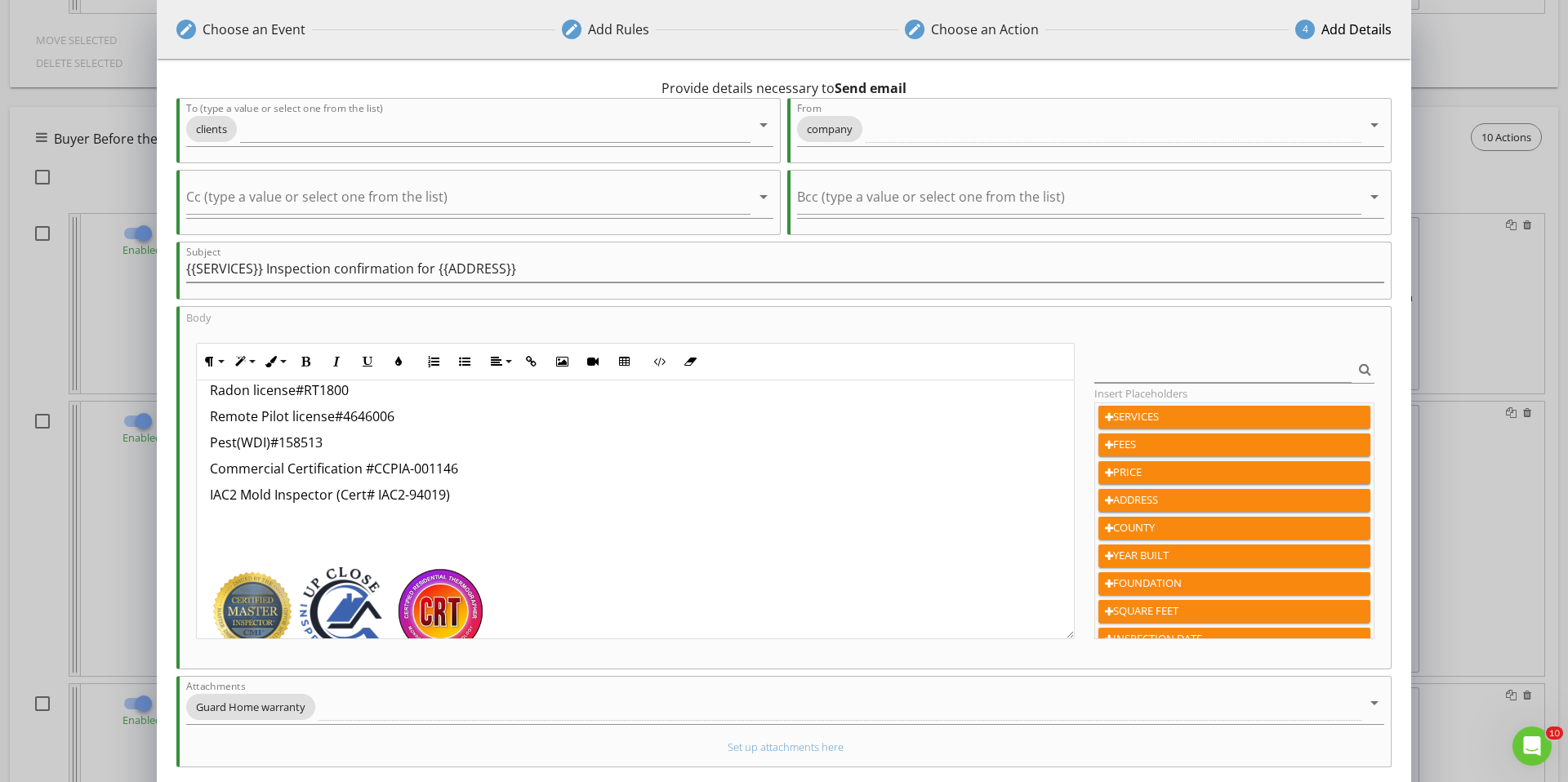 click at bounding box center [635, 547] 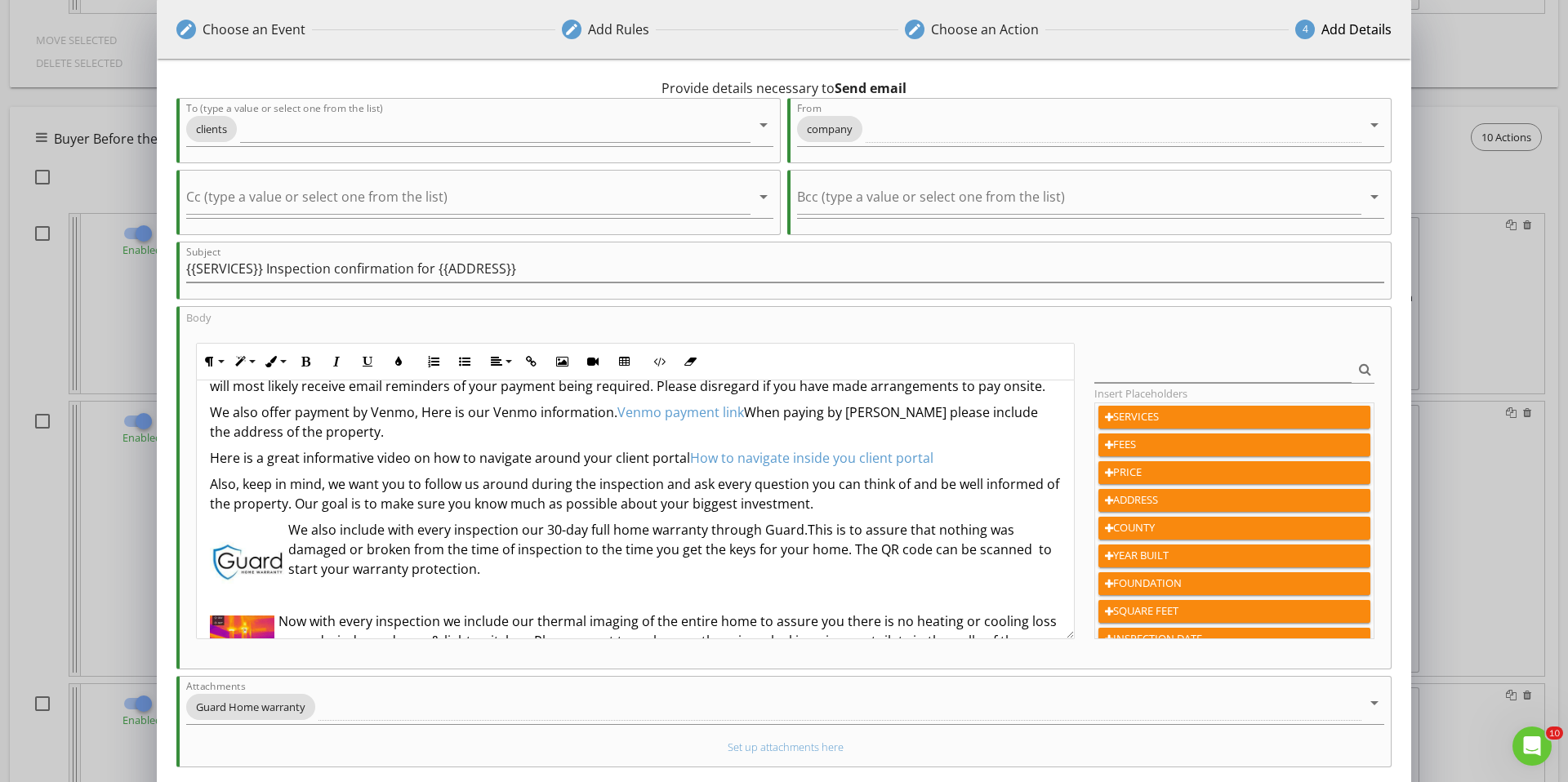 scroll, scrollTop: 260, scrollLeft: 0, axis: vertical 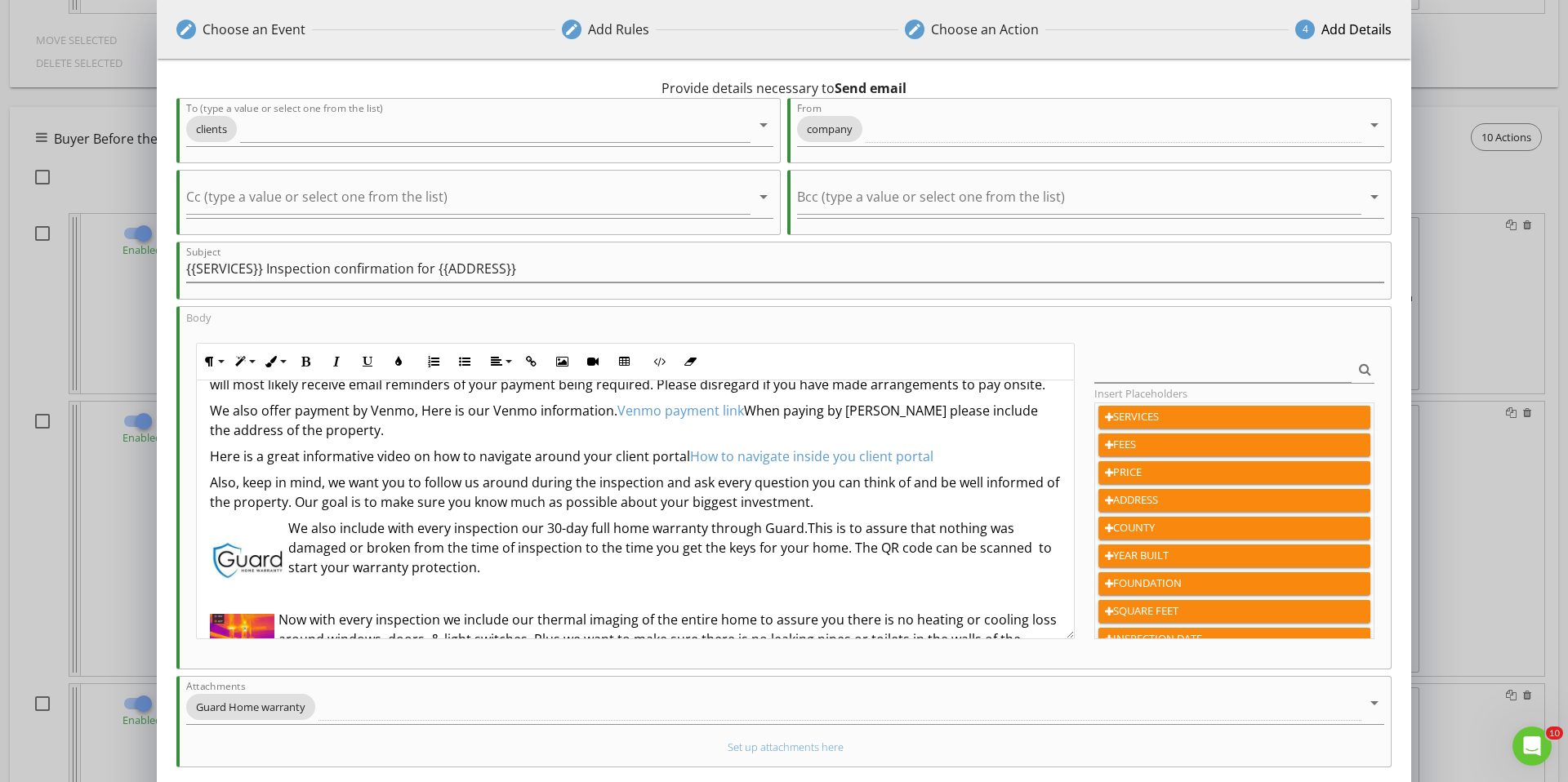 click at bounding box center (247, 559) 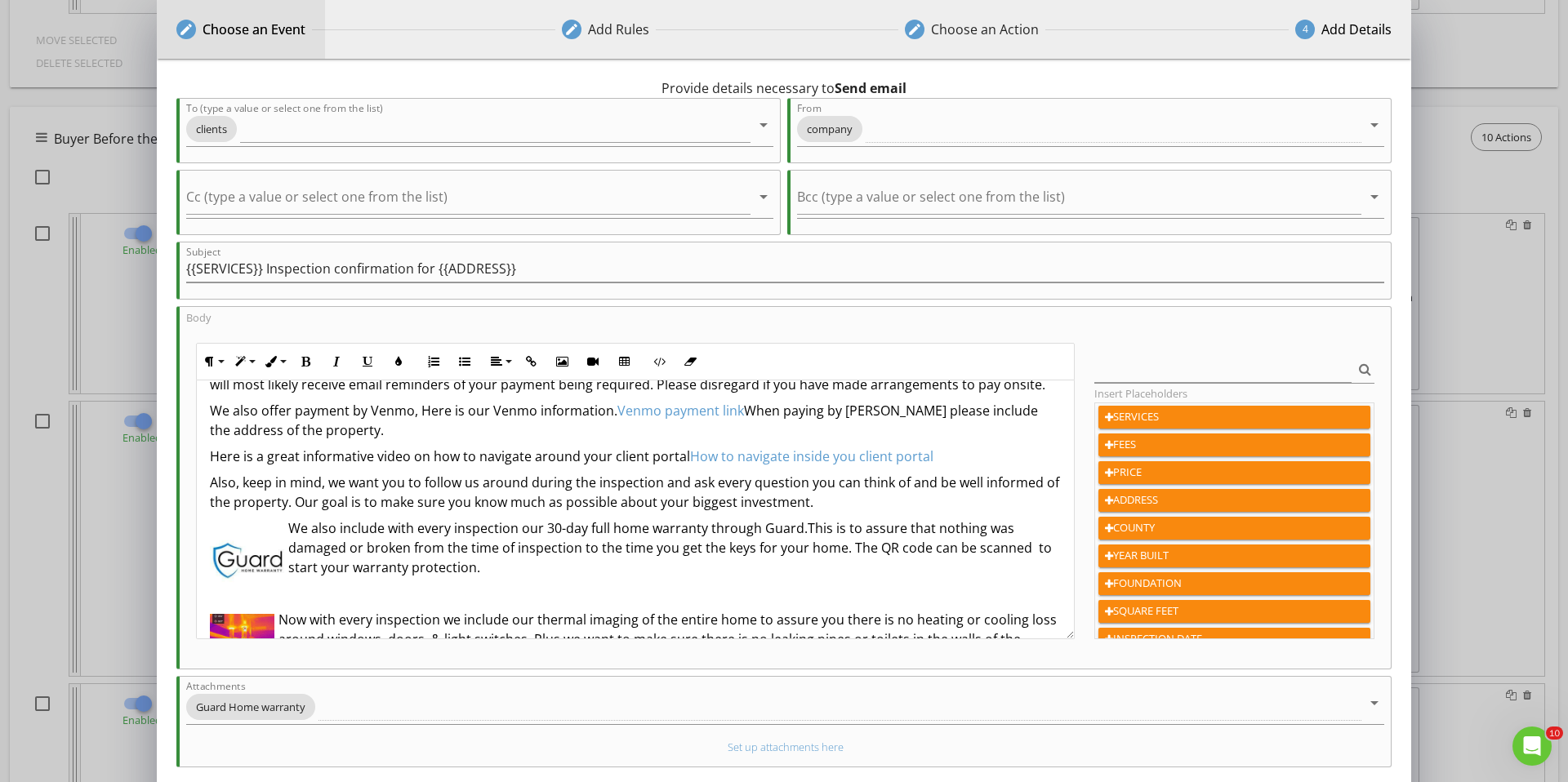 scroll, scrollTop: 418, scrollLeft: 0, axis: vertical 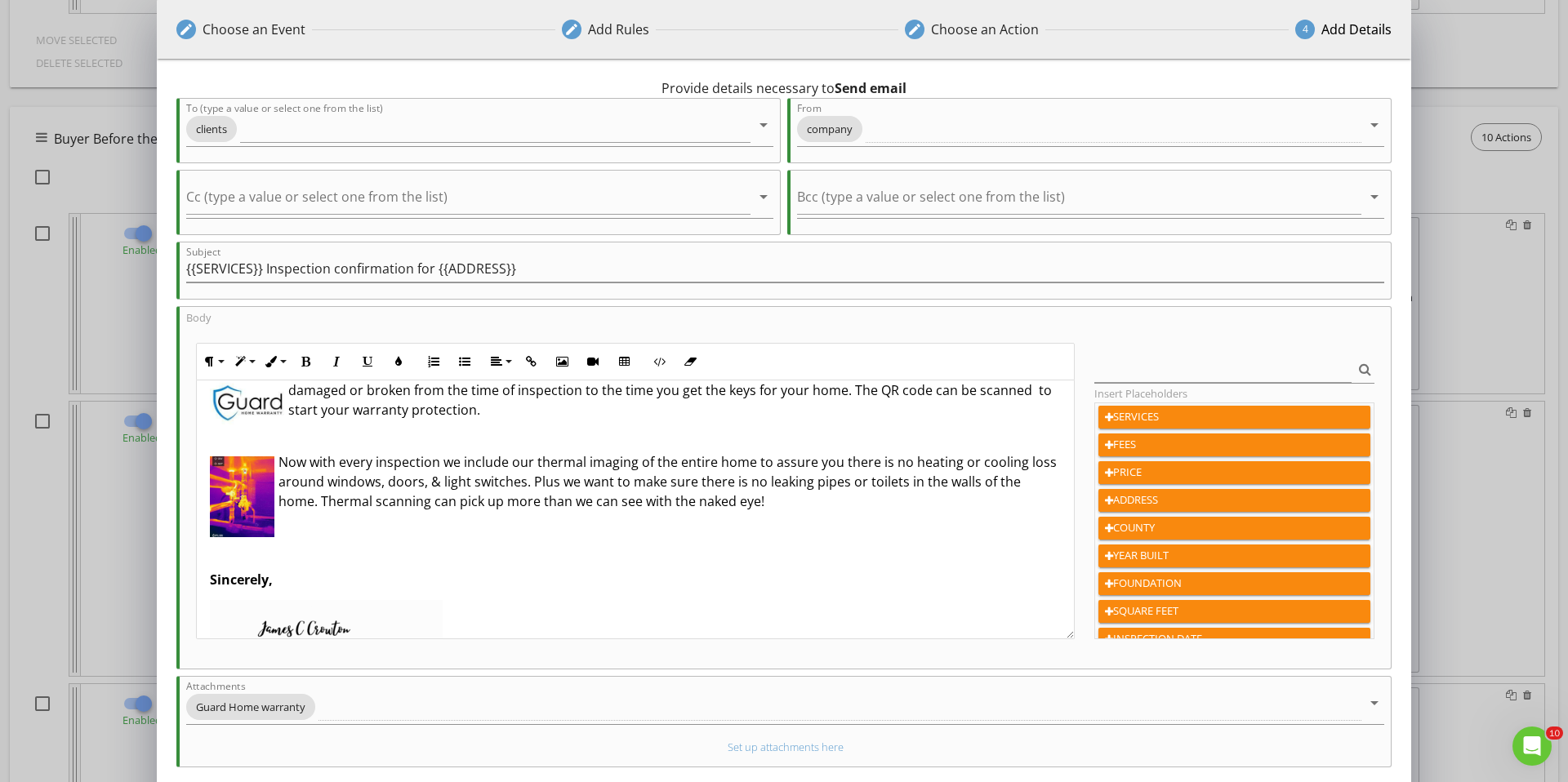 click at bounding box center (247, 402) 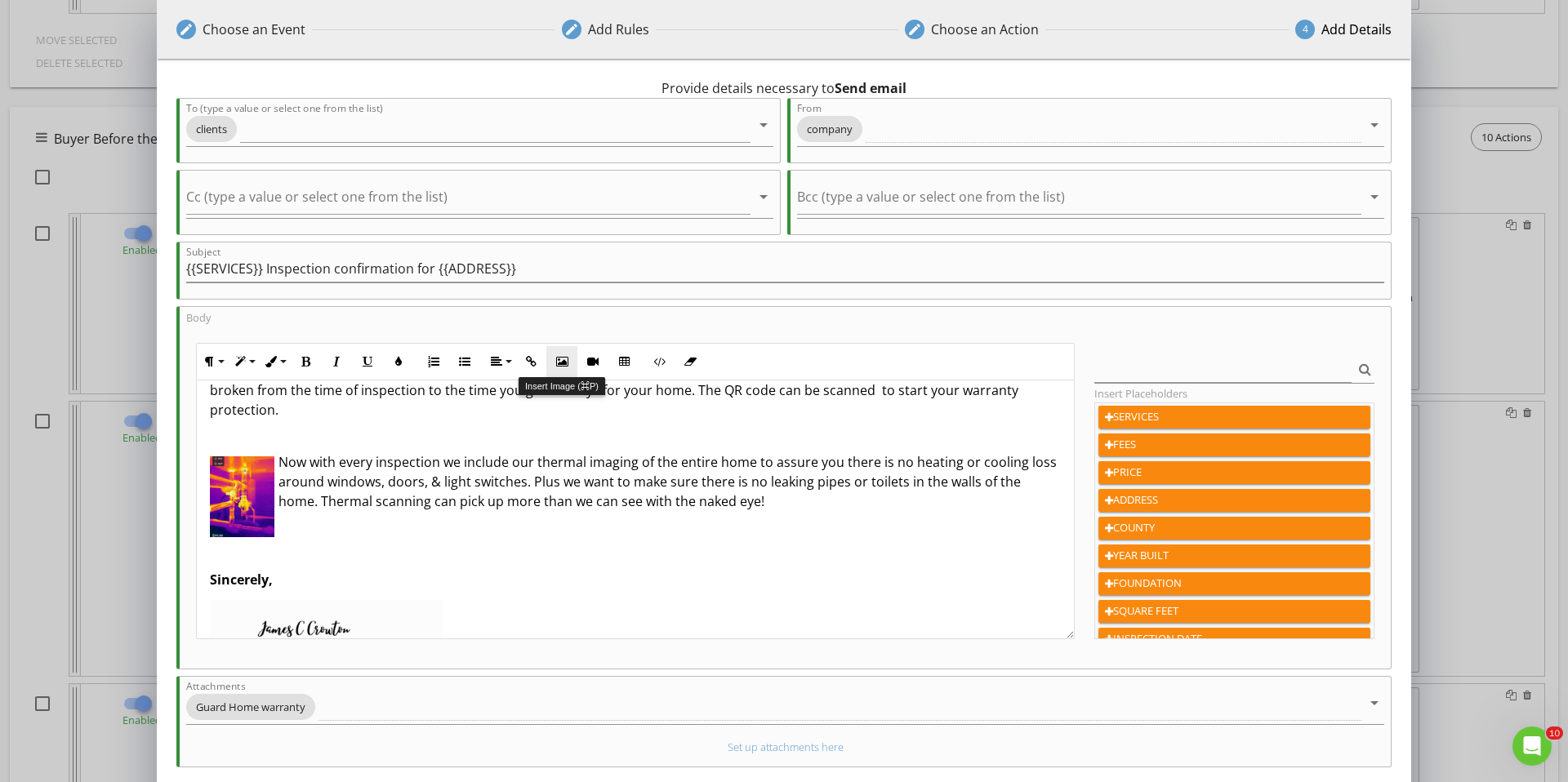 drag, startPoint x: 560, startPoint y: 363, endPoint x: 575, endPoint y: 364, distance: 15.033296 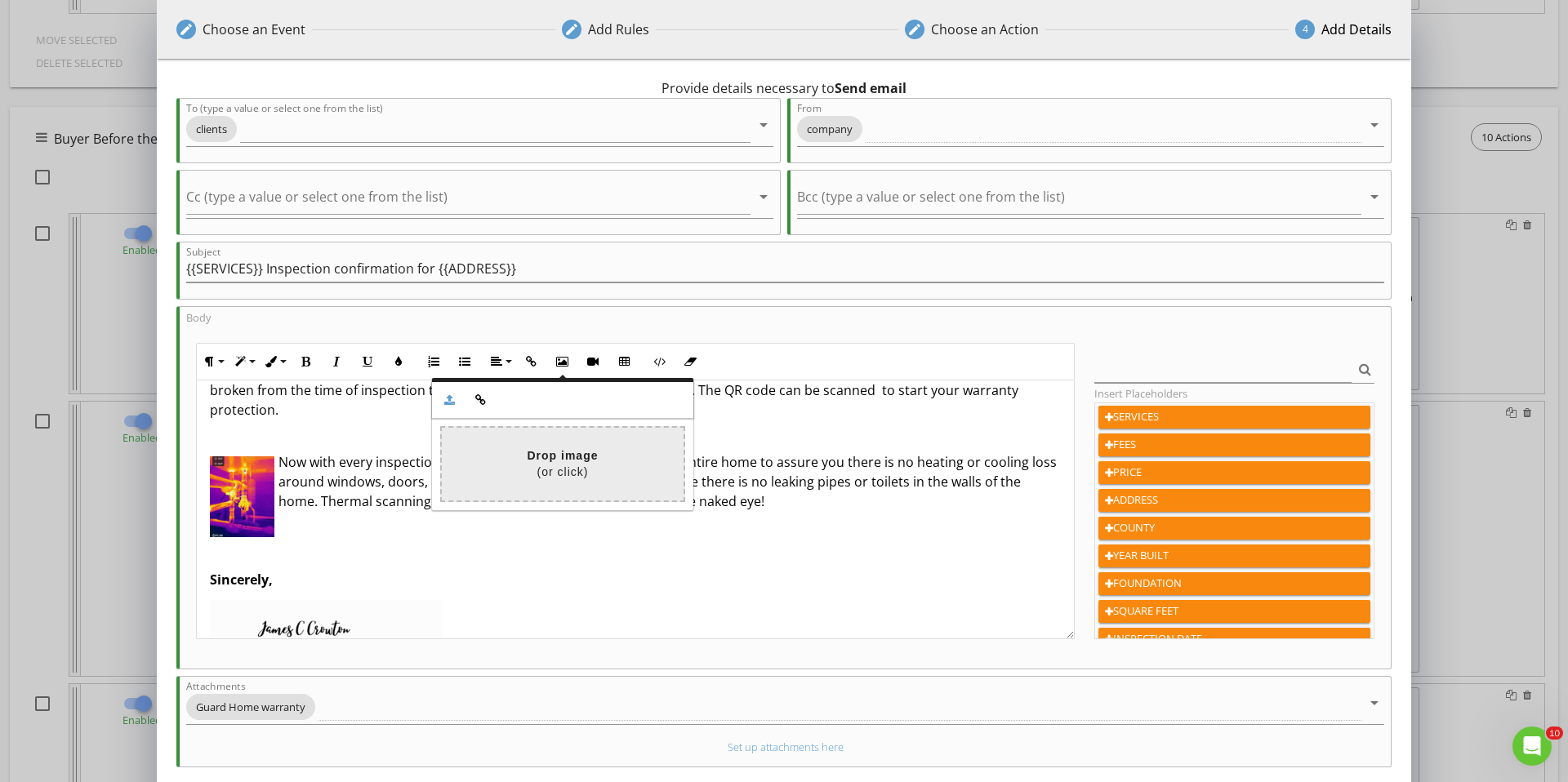 click at bounding box center (79, 464) 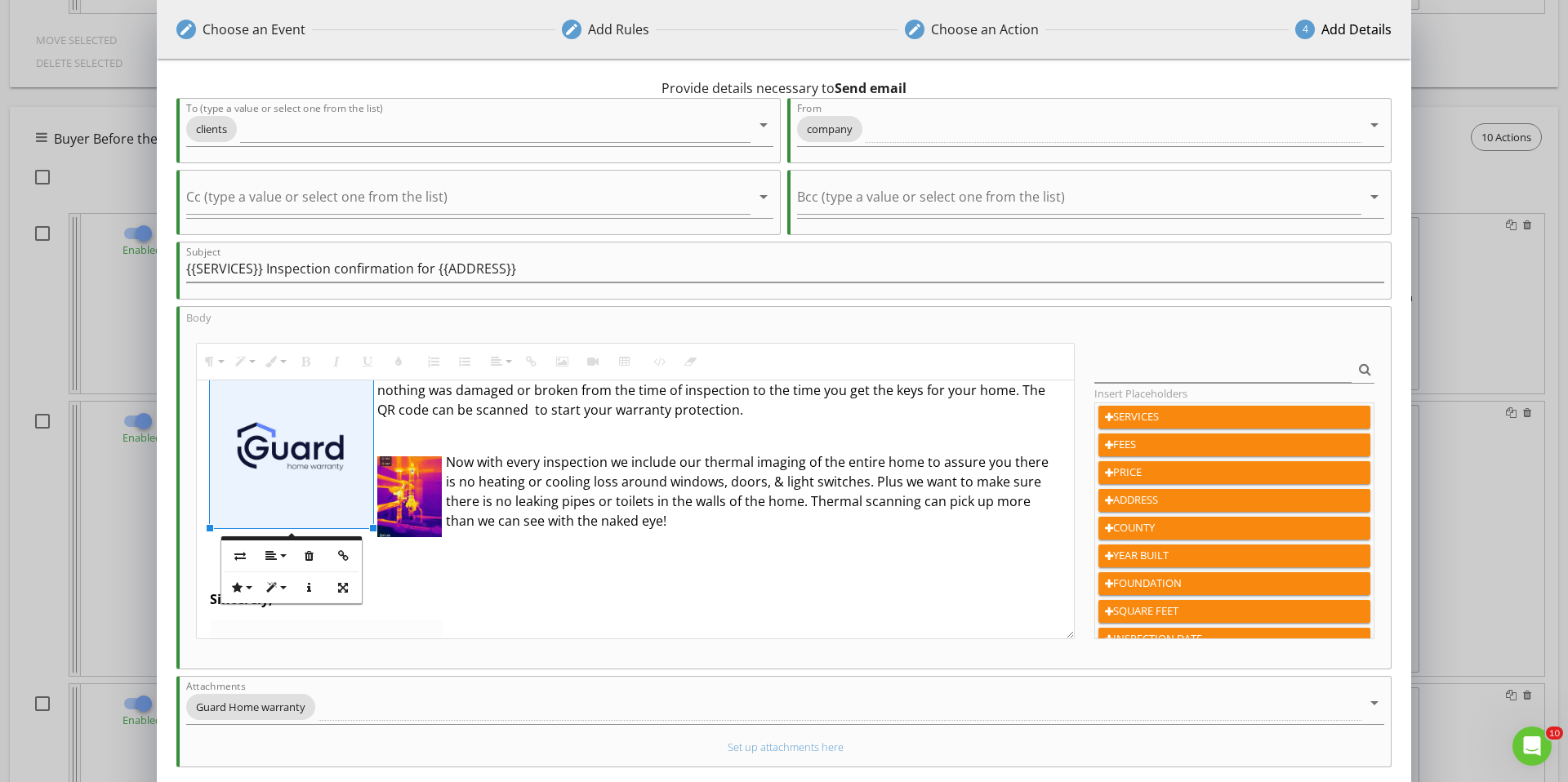 click at bounding box center [292, 447] 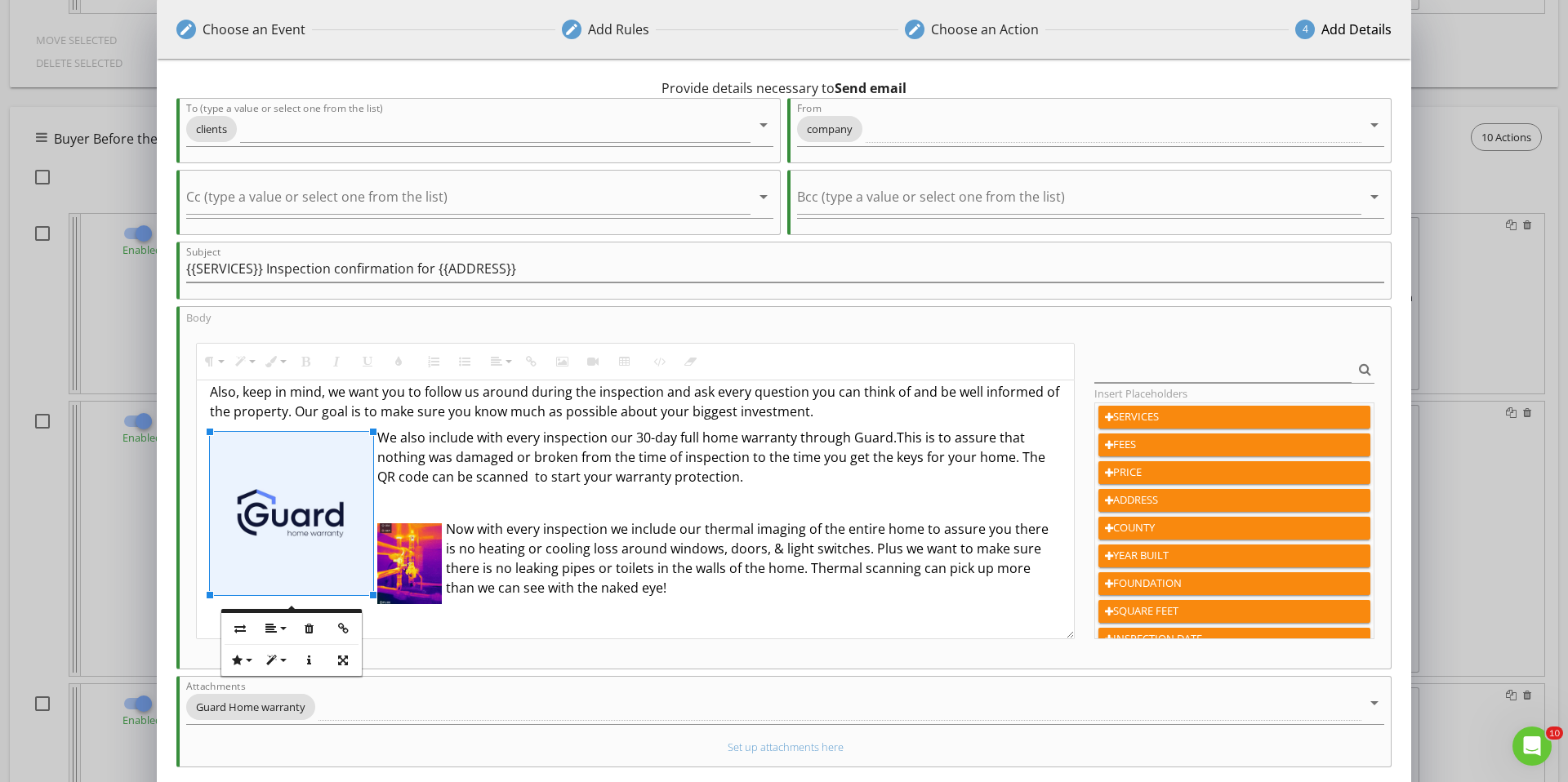 scroll, scrollTop: 345, scrollLeft: 0, axis: vertical 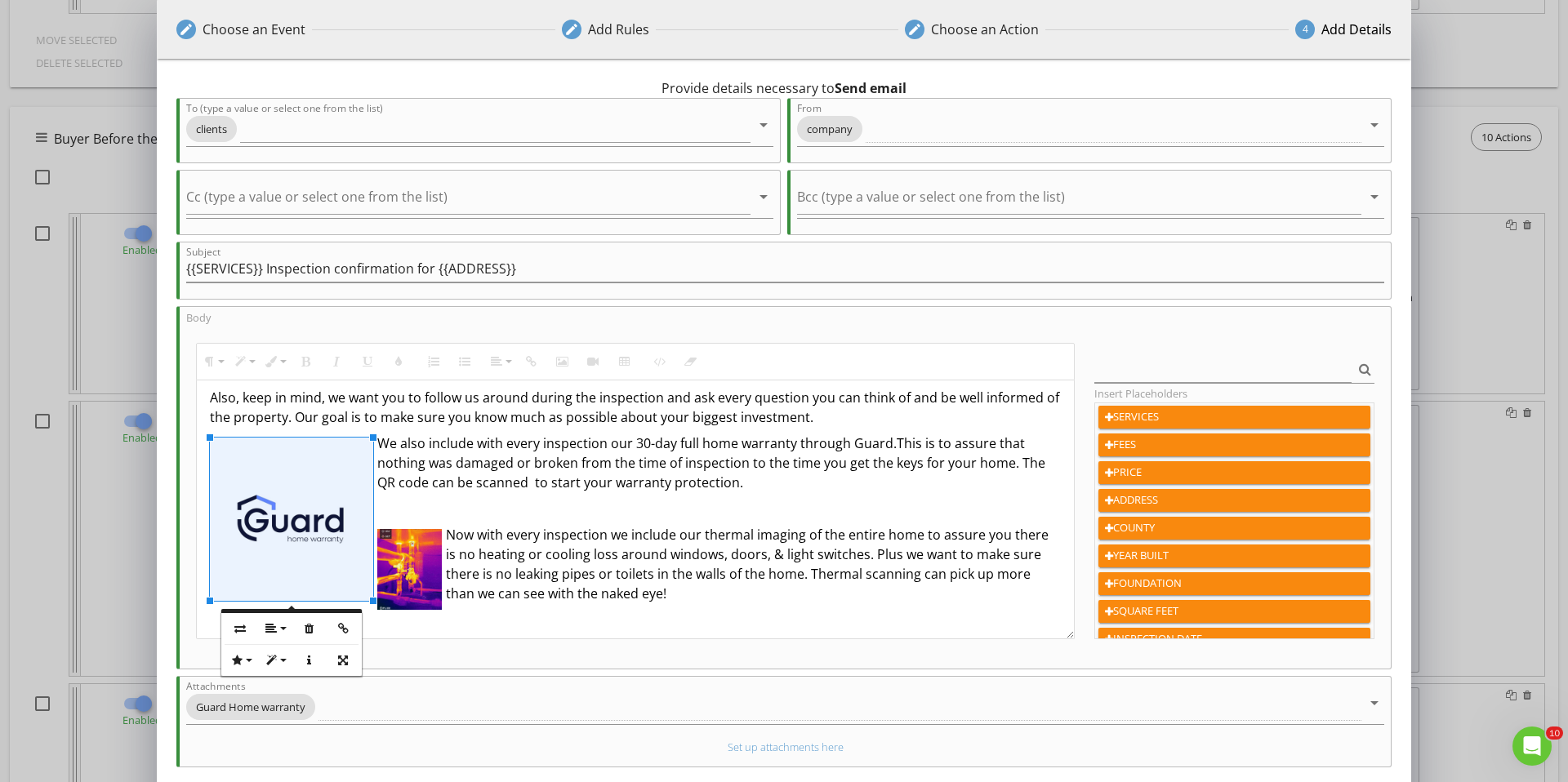 click on "We also include with every inspection our 30-day full home warranty through Guard.  This is to assure that nothing was damaged or broken from the time of inspection to the time you get the keys for your home. The QR code can be scanned  to start your warranty protection." at bounding box center [635, 463] 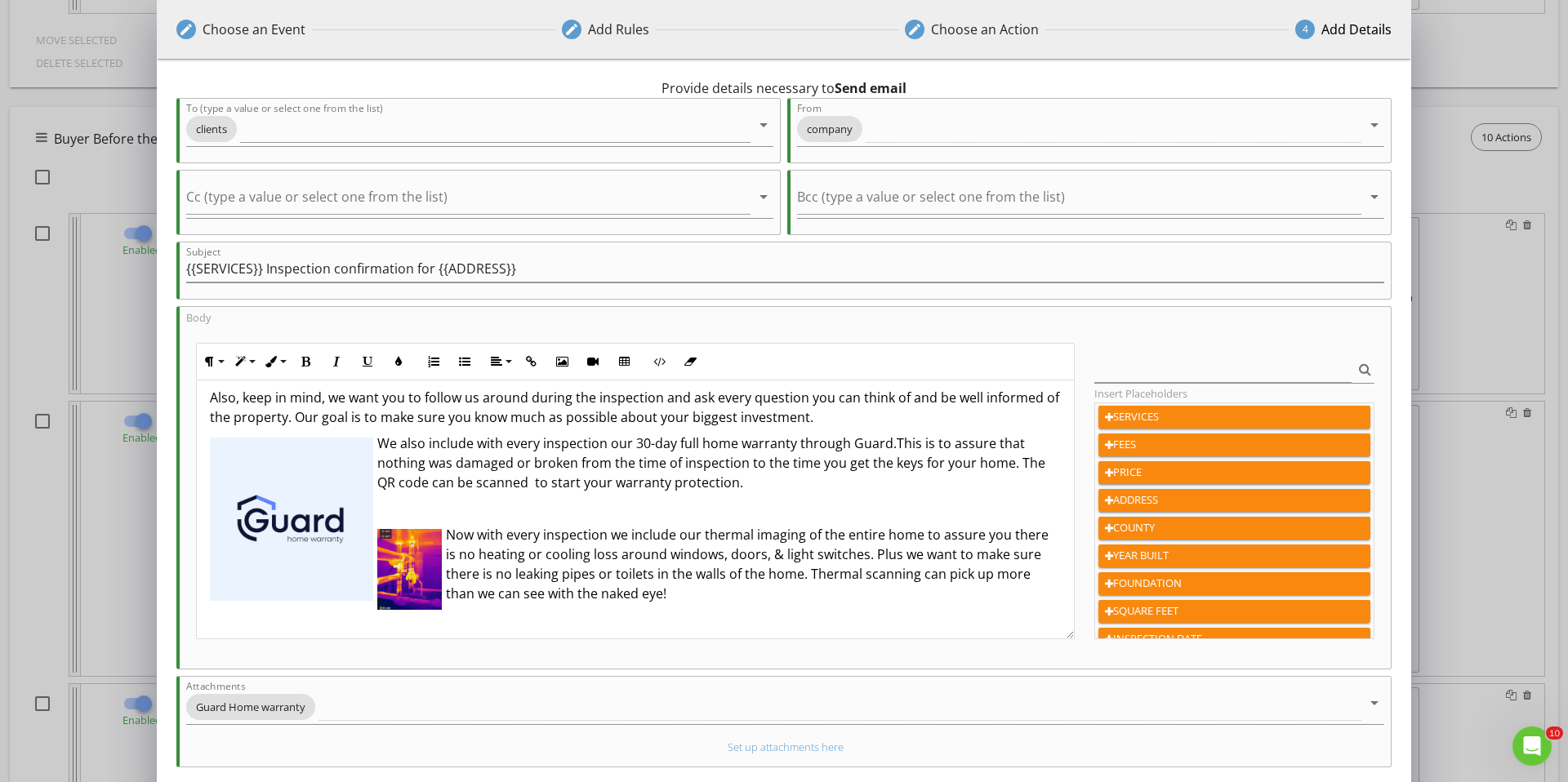 click at bounding box center [292, 519] 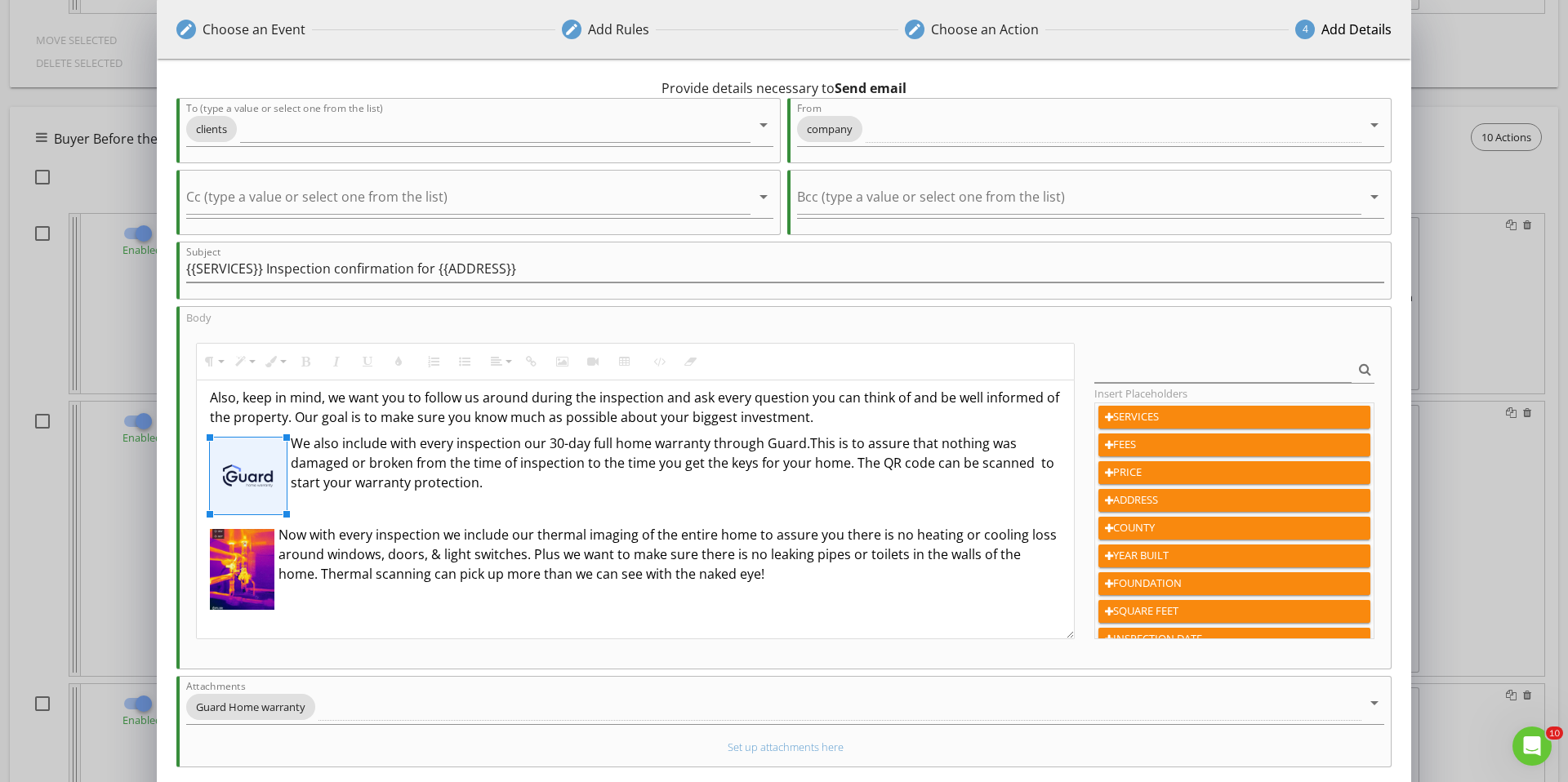 drag, startPoint x: 363, startPoint y: 442, endPoint x: 351, endPoint y: 473, distance: 33.24154 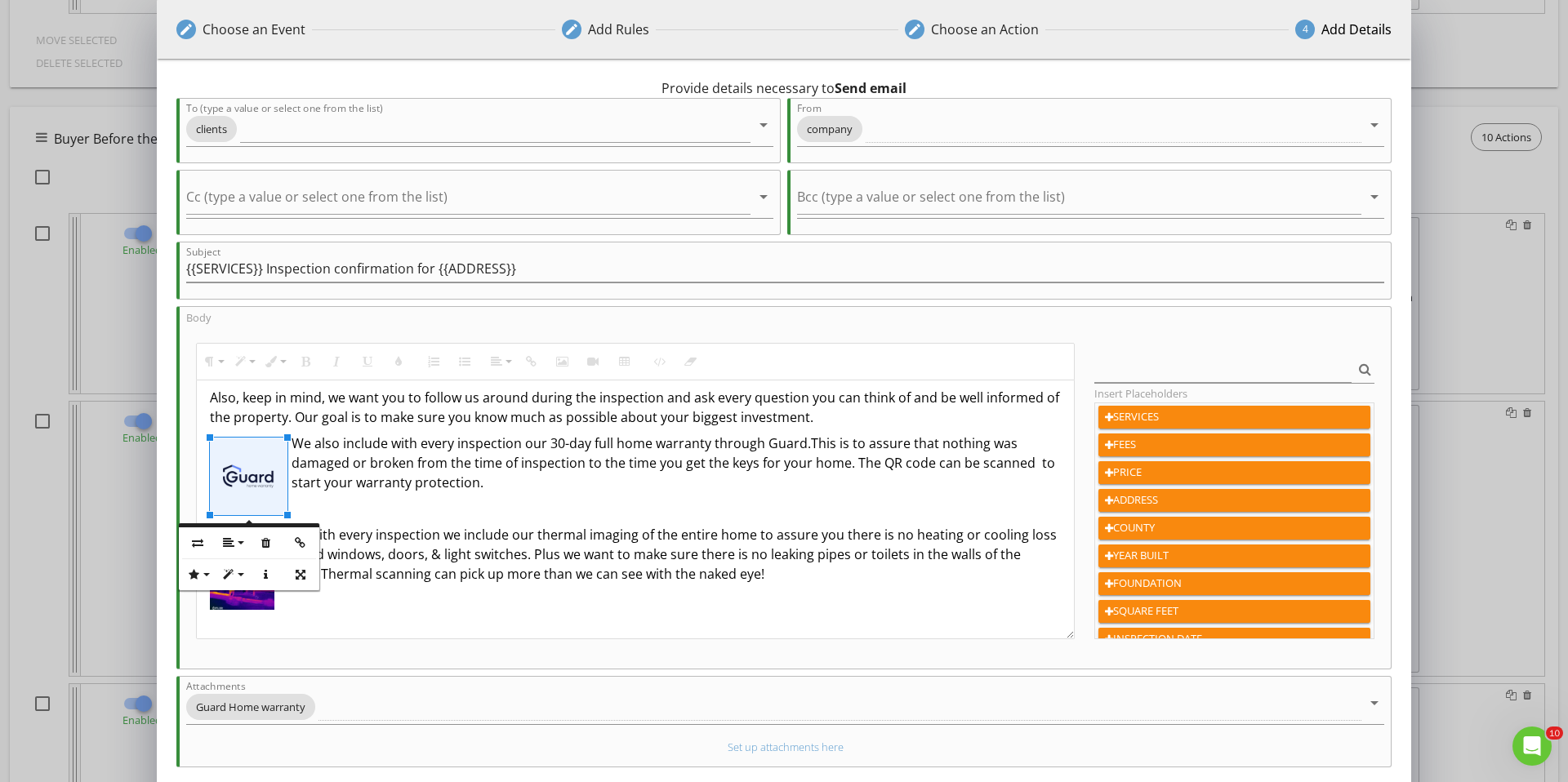 click on "We also include with every inspection our 30-day full home warranty through Guard.  This is to assure that nothing was damaged or broken from the time of inspection to the time you get the keys for your home. The QR code can be scanned  to start your warranty protection." at bounding box center (635, 463) 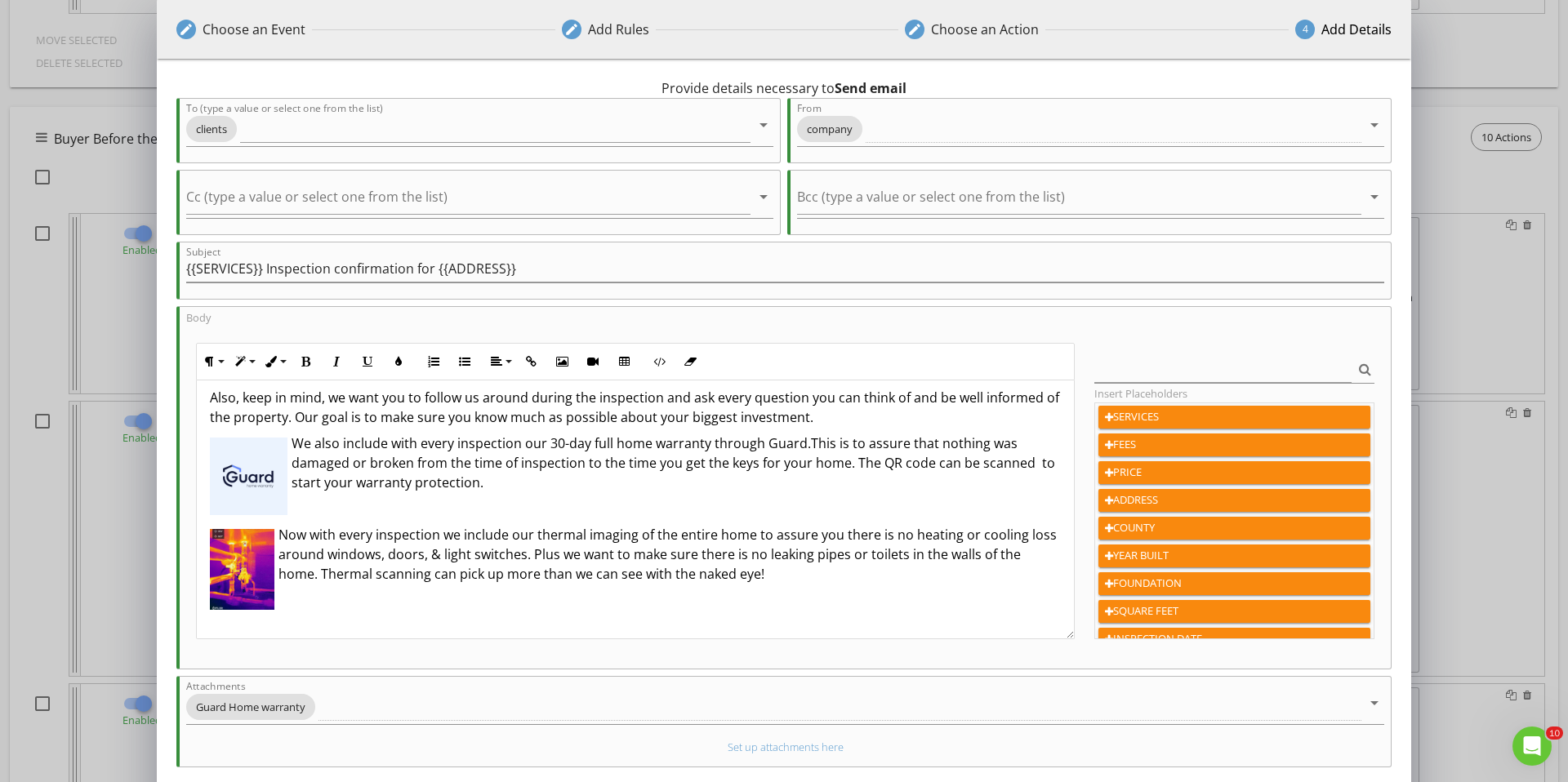 click on "We also include with every inspection our 30-day full home warranty through Guard.  This is to assure that nothing was damaged or broken from the time of inspection to the time you get the keys for your home. The QR code can be scanned  to start your warranty protection." at bounding box center (635, 463) 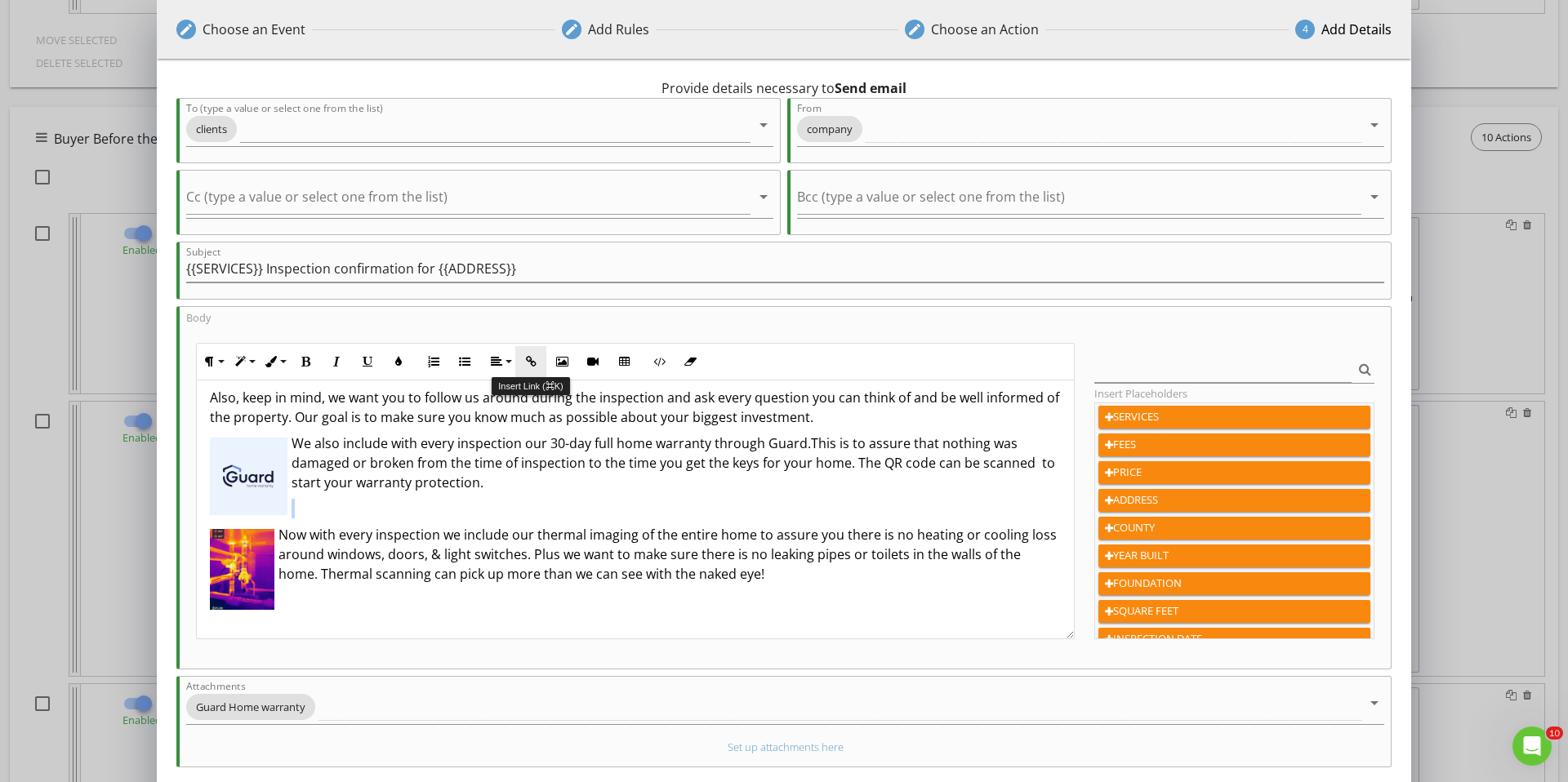 click at bounding box center (531, 362) 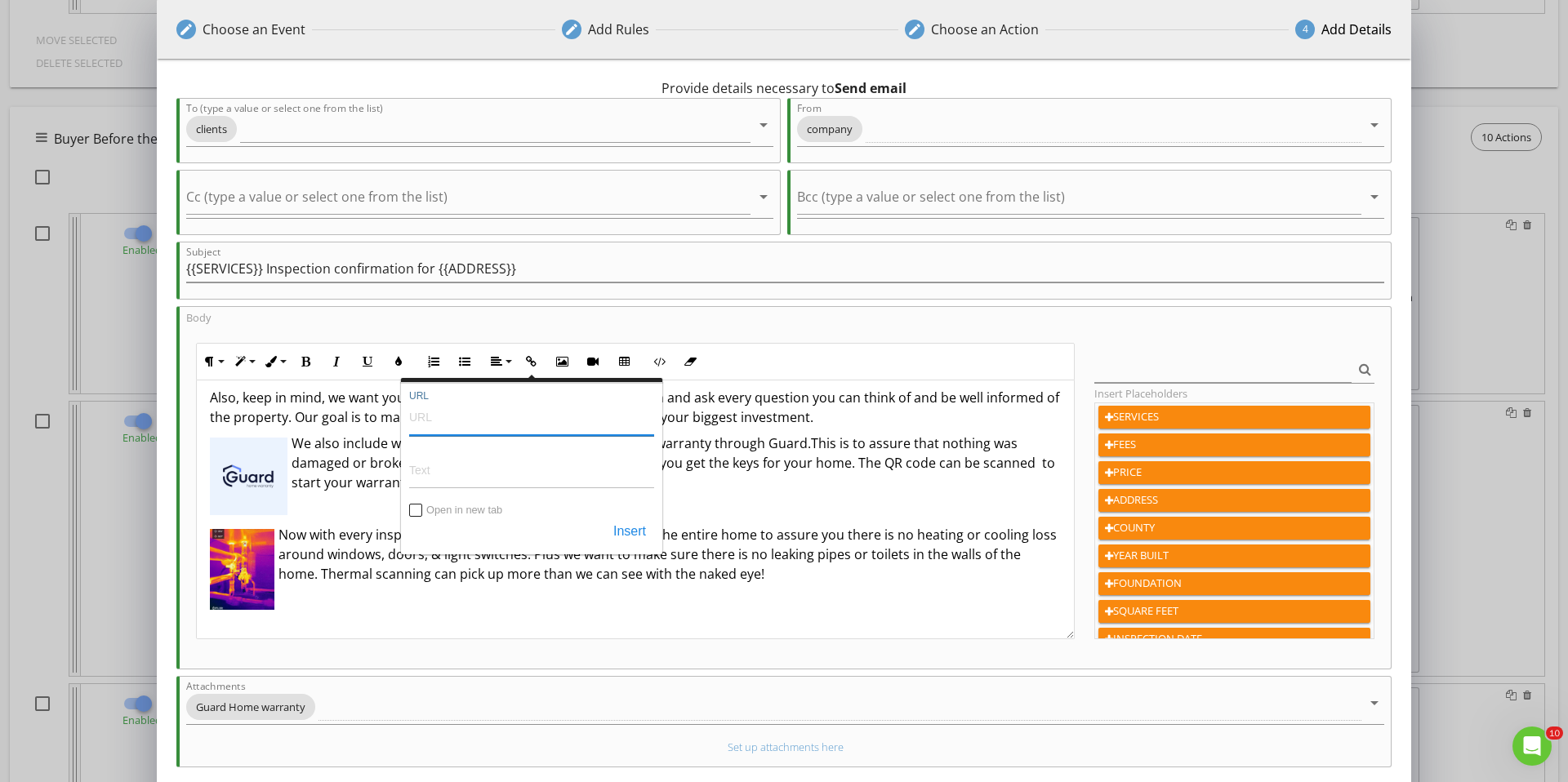 click on "URL" at bounding box center (532, 416) 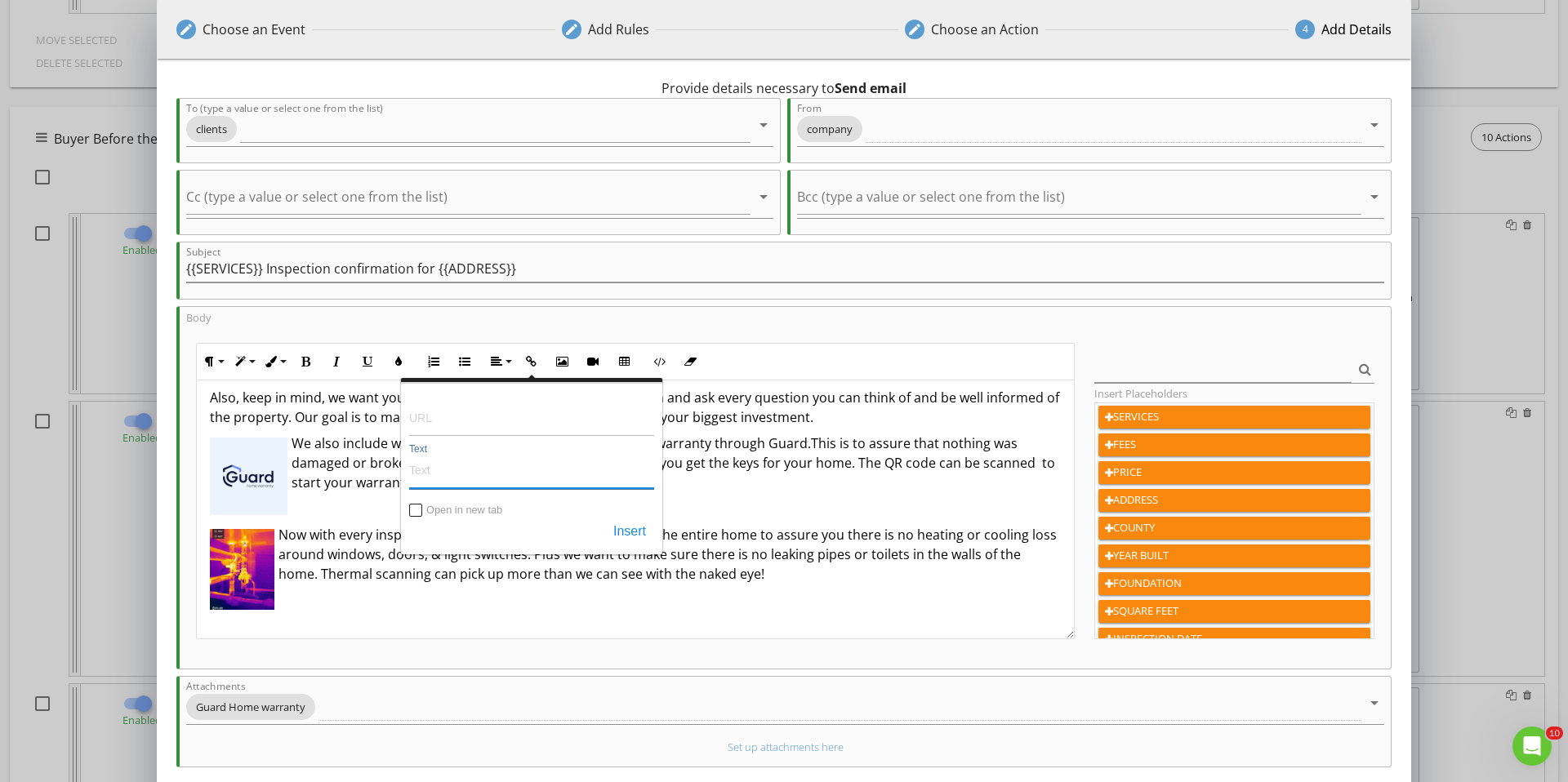 drag, startPoint x: 445, startPoint y: 483, endPoint x: 445, endPoint y: 474, distance: 9 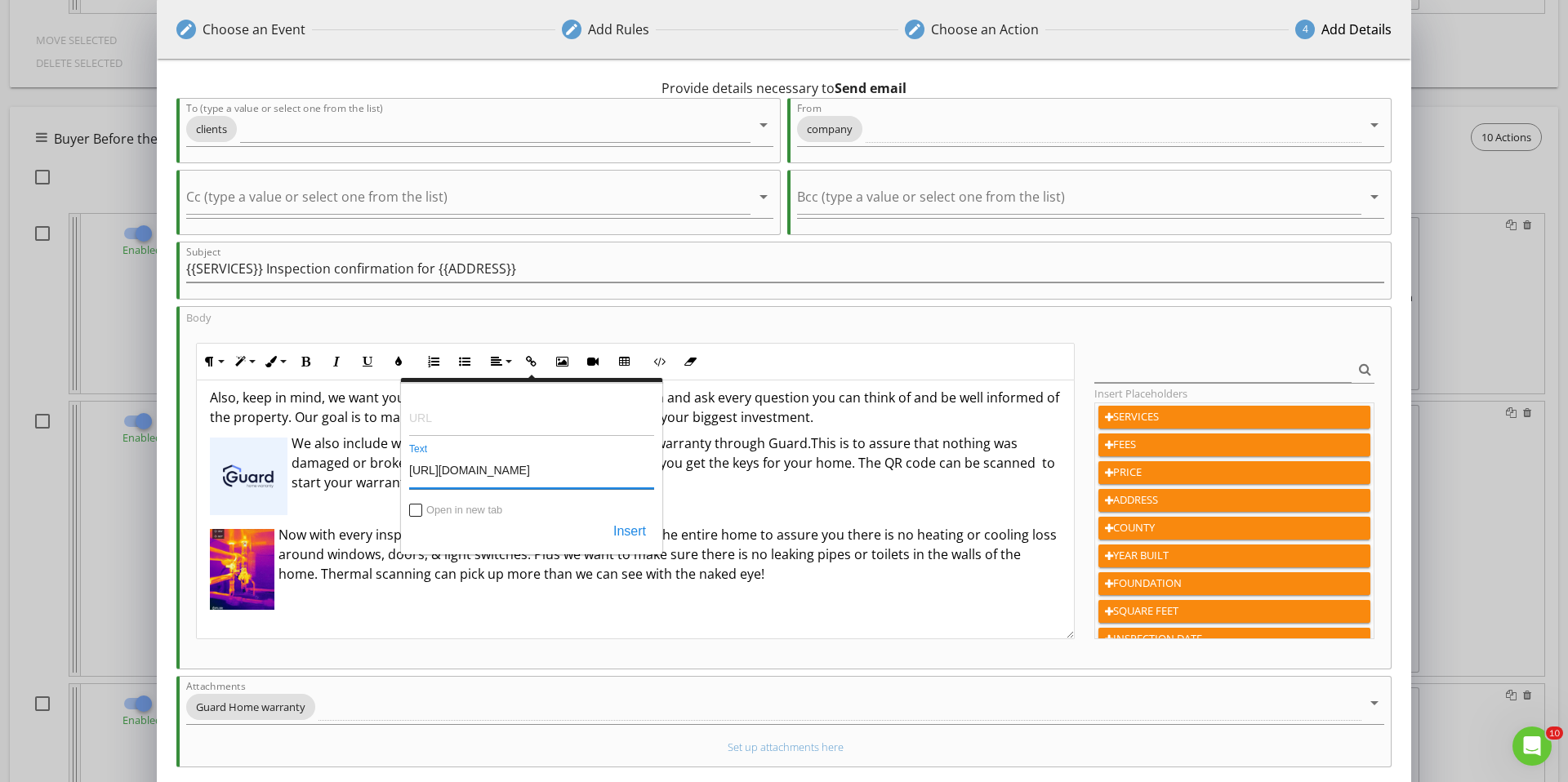 drag, startPoint x: 612, startPoint y: 474, endPoint x: 439, endPoint y: 469, distance: 173.07224 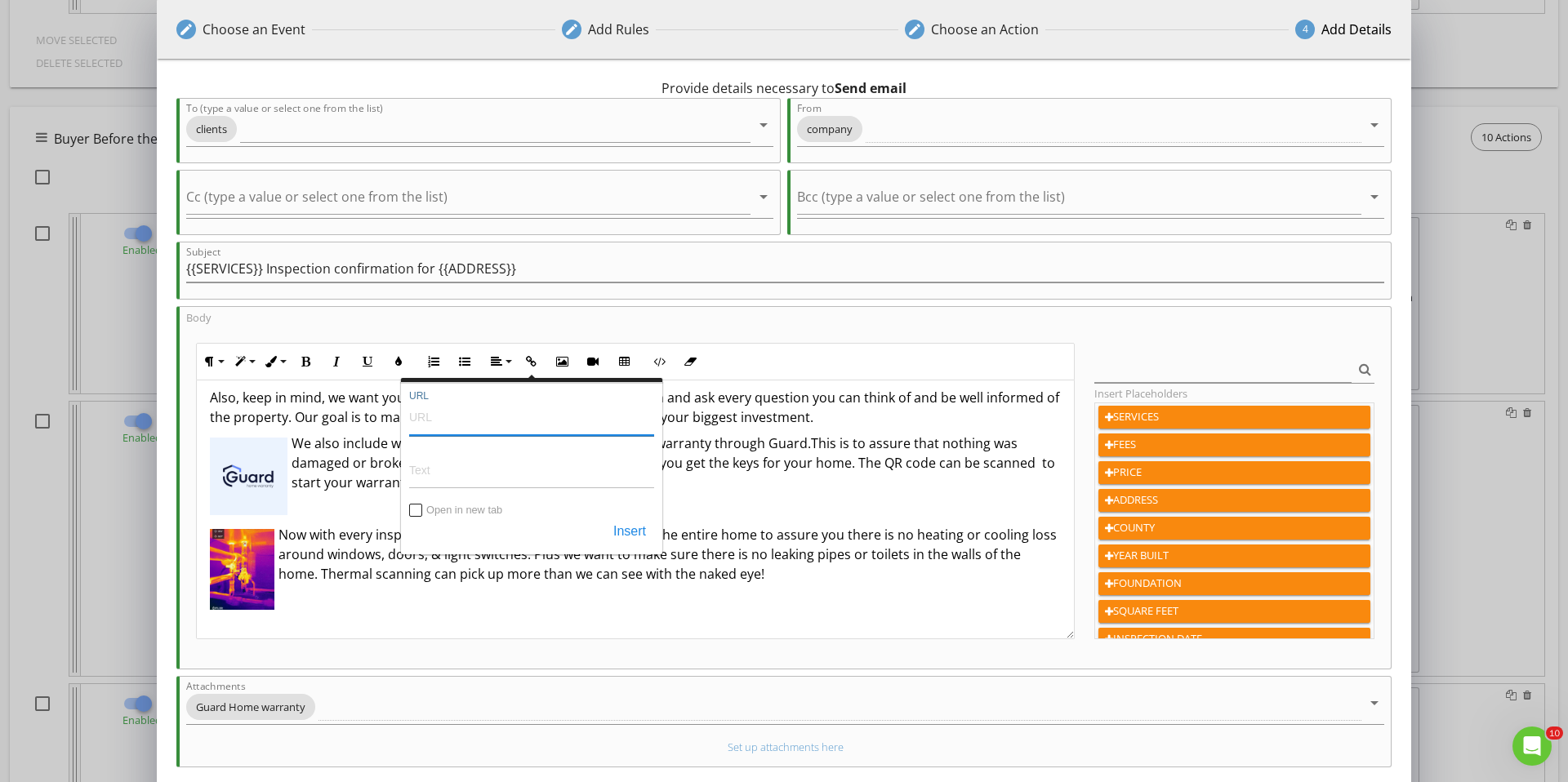 click on "URL" at bounding box center [532, 416] 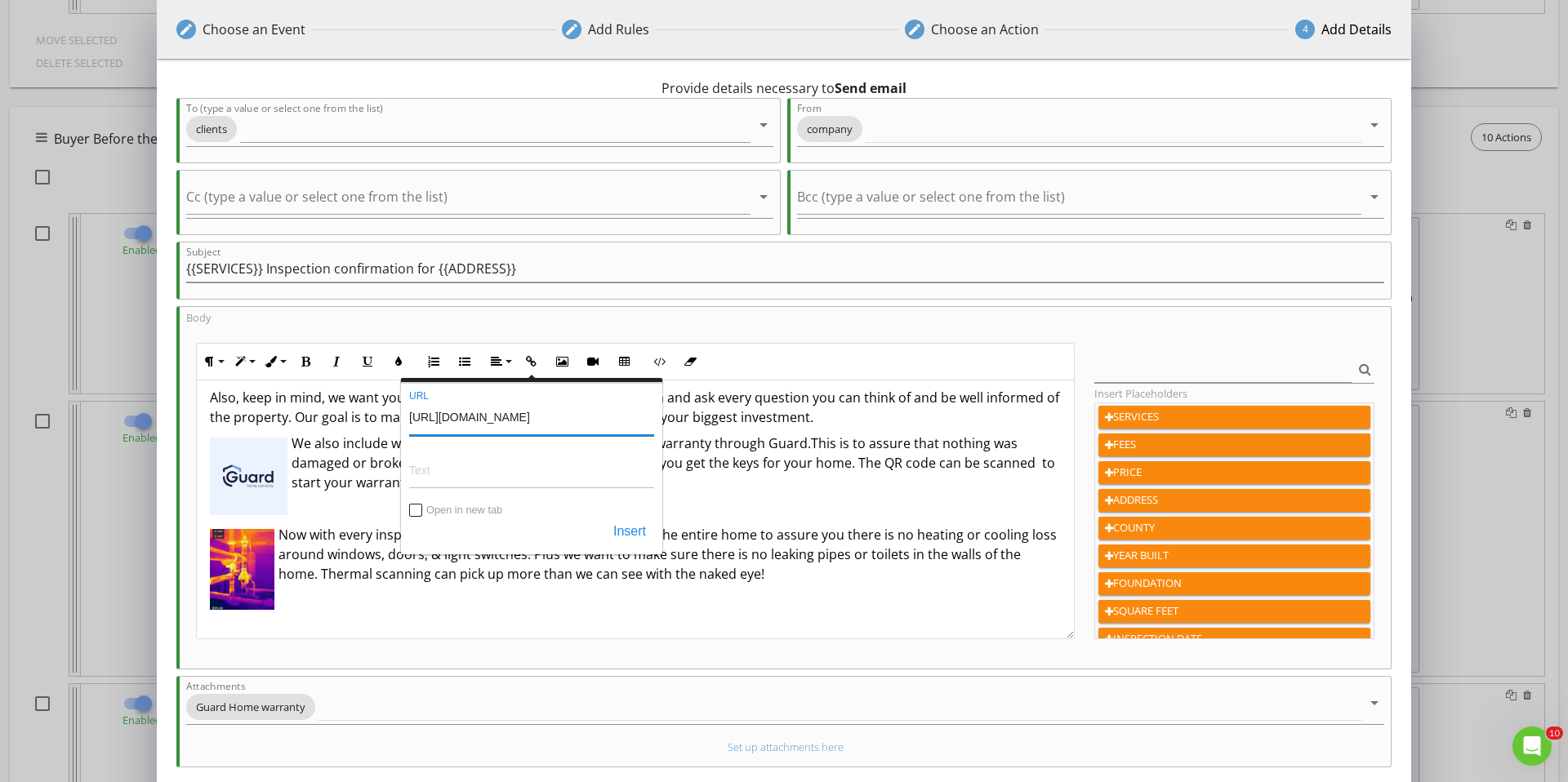 type on "https://www.guardhomewarranty.com/" 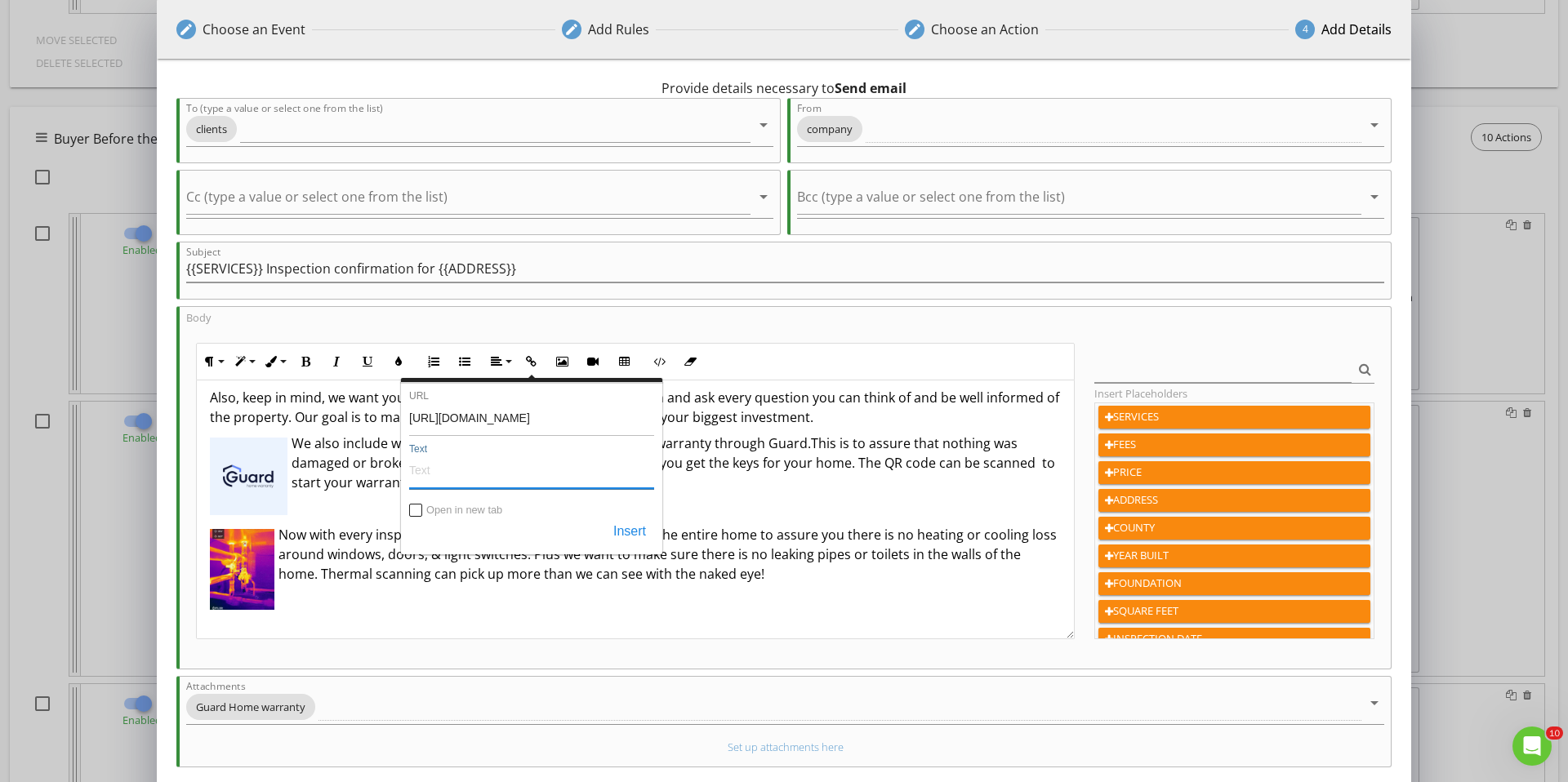 click on "Text" at bounding box center (532, 469) 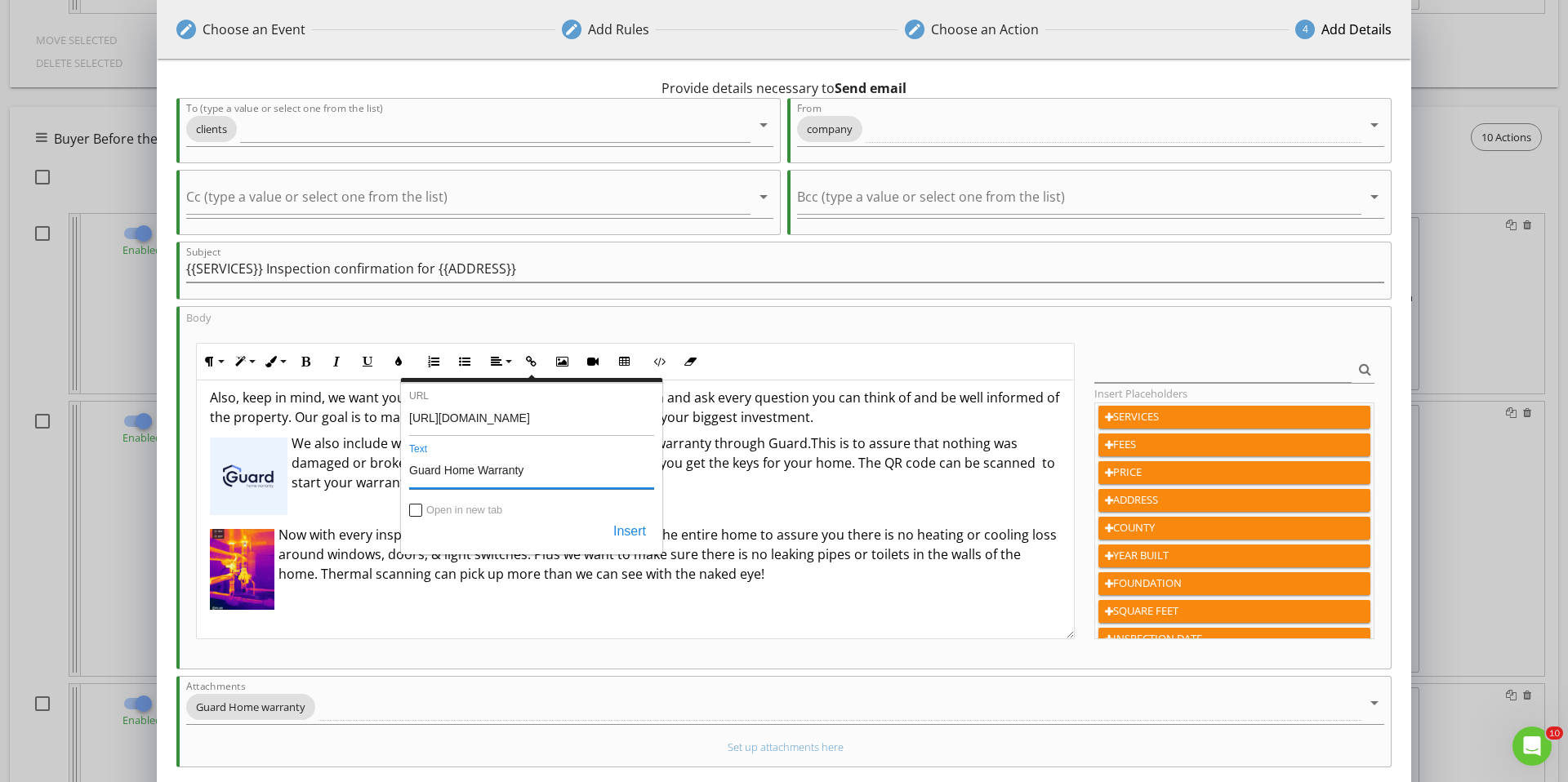 type on "Guard Home Warranty" 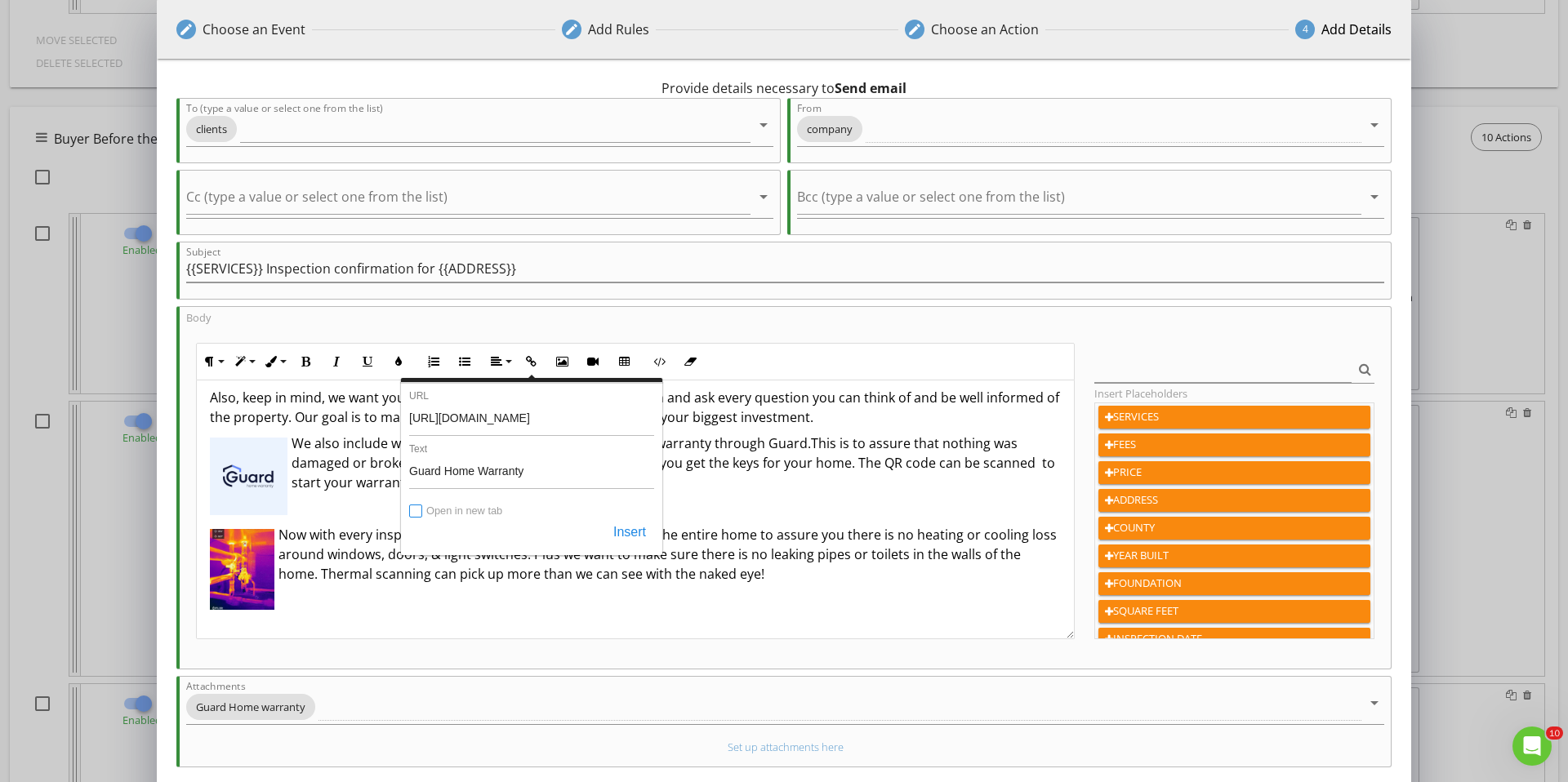 drag, startPoint x: 413, startPoint y: 512, endPoint x: 486, endPoint y: 511, distance: 73.006849 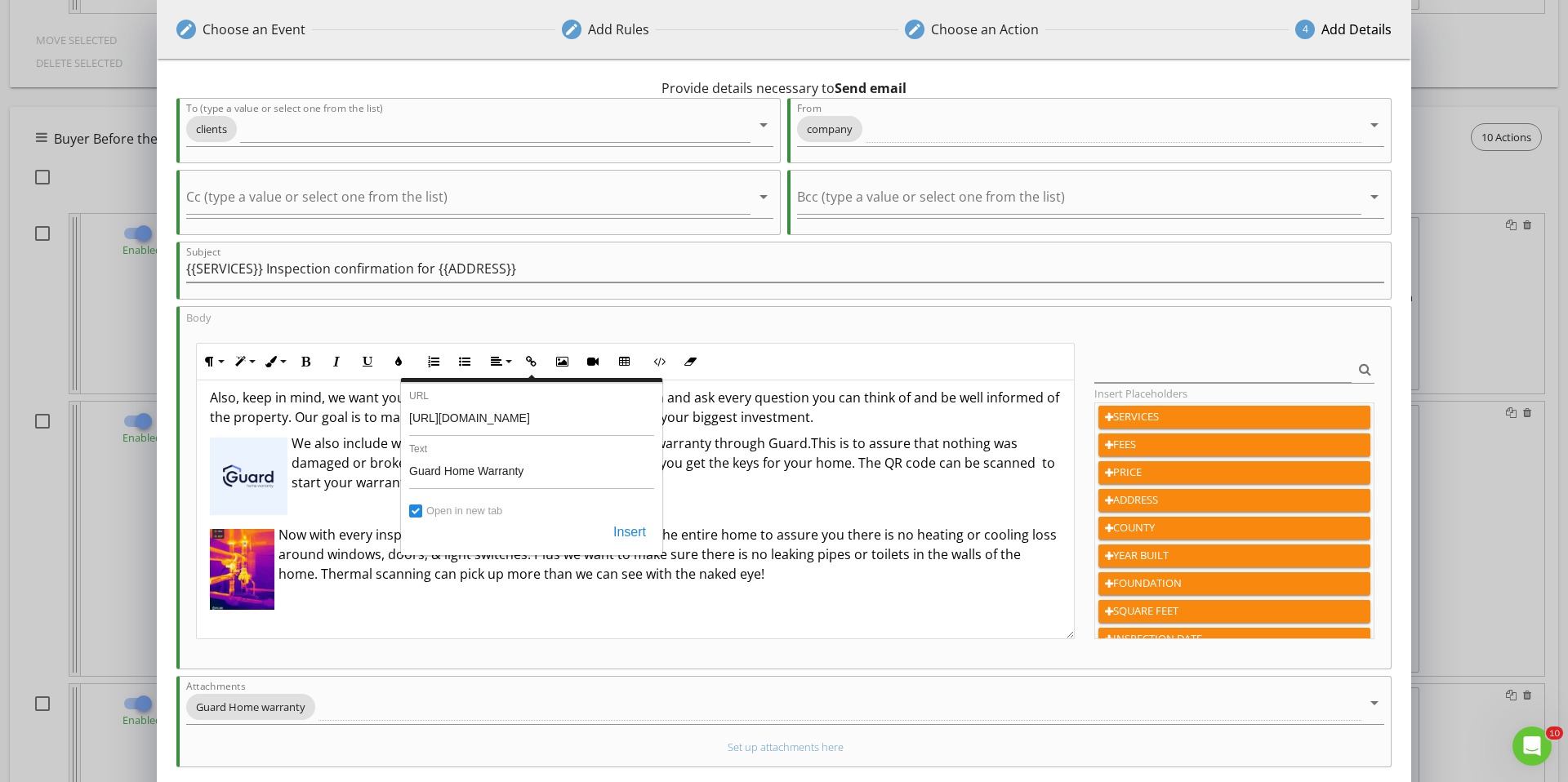 drag, startPoint x: 638, startPoint y: 531, endPoint x: 623, endPoint y: 517, distance: 20.518285 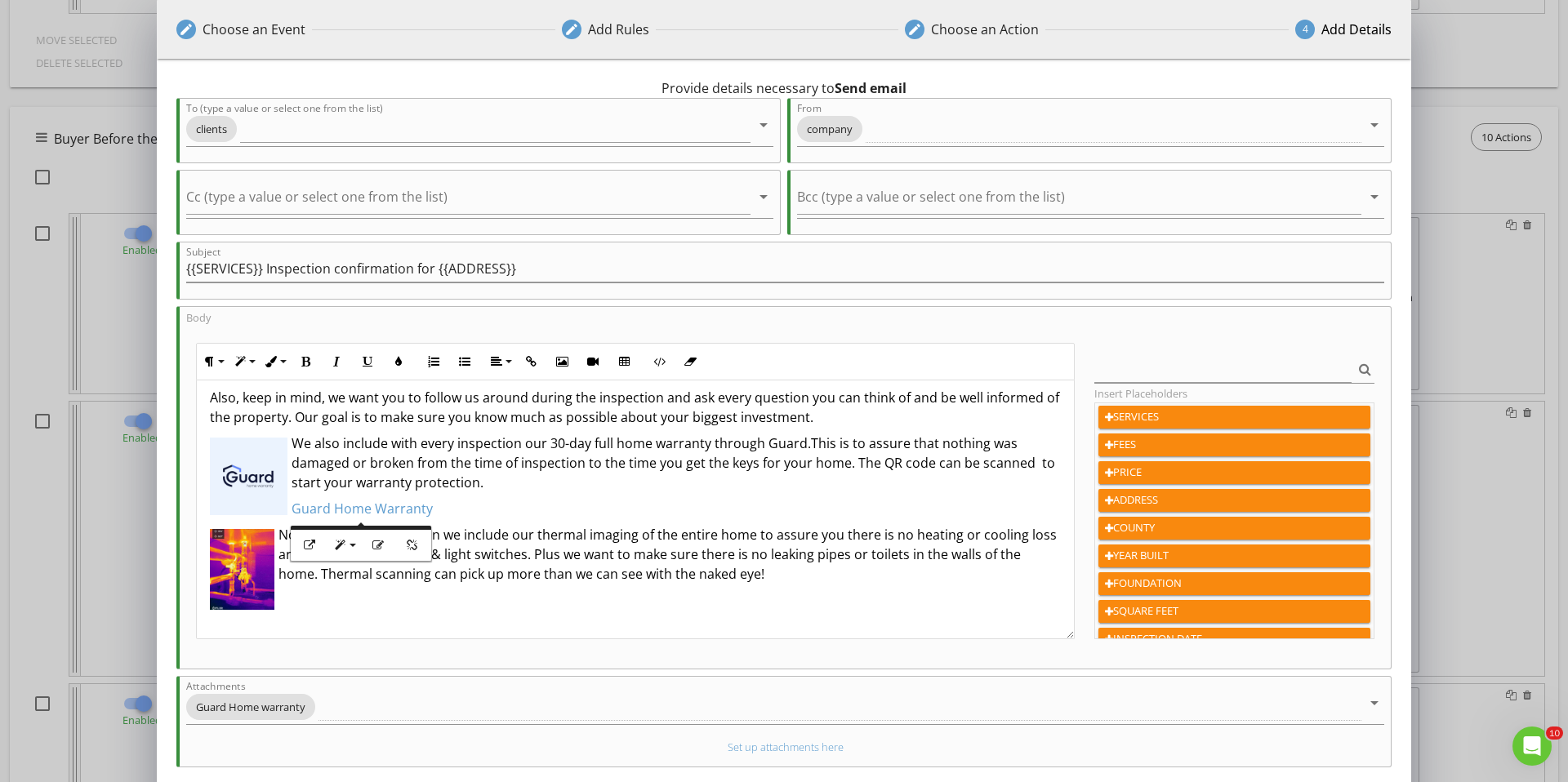 click on "​ Guard Home Warranty ​​​" at bounding box center [635, 509] 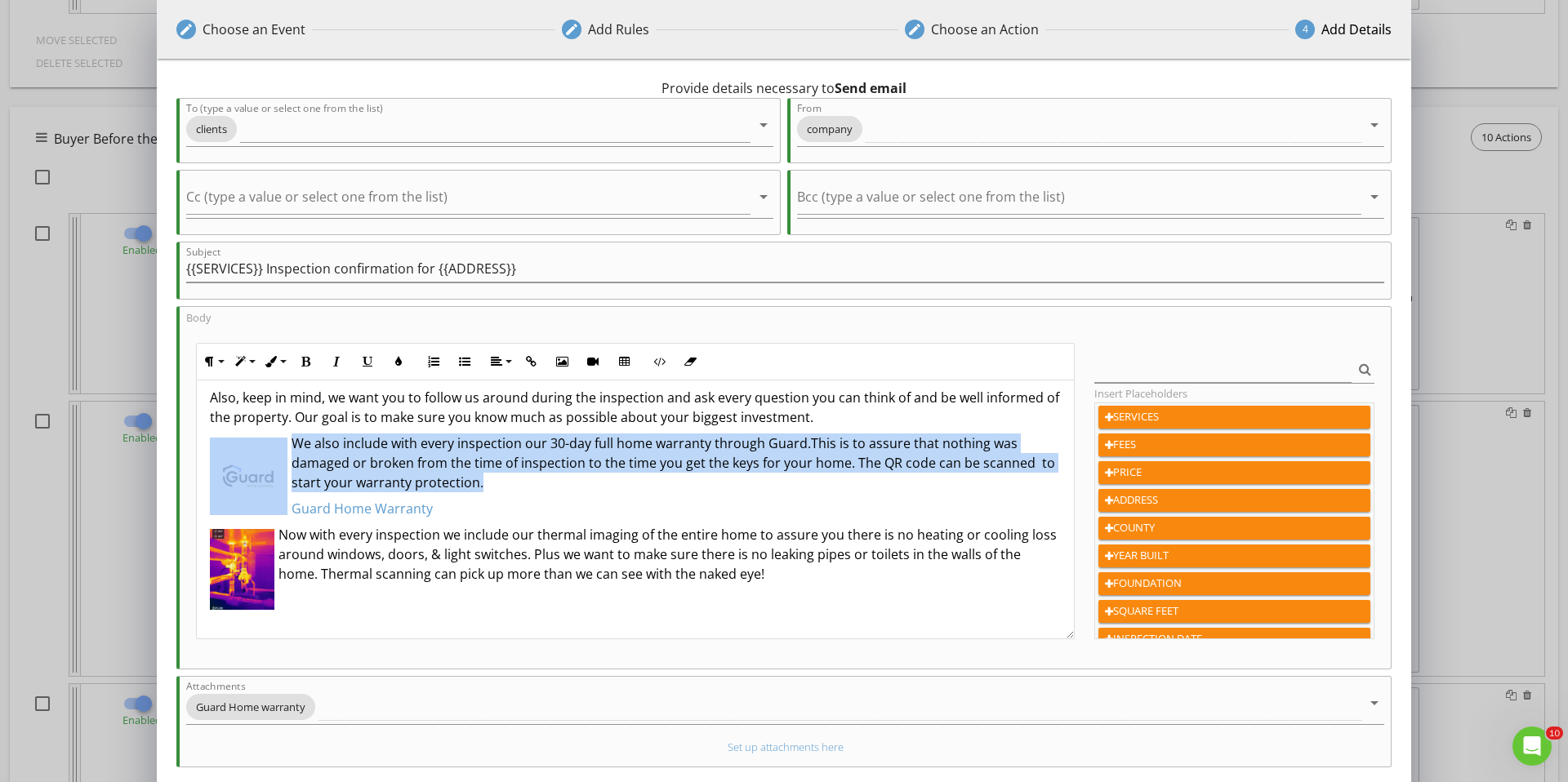 drag, startPoint x: 477, startPoint y: 485, endPoint x: 296, endPoint y: 438, distance: 187.00267 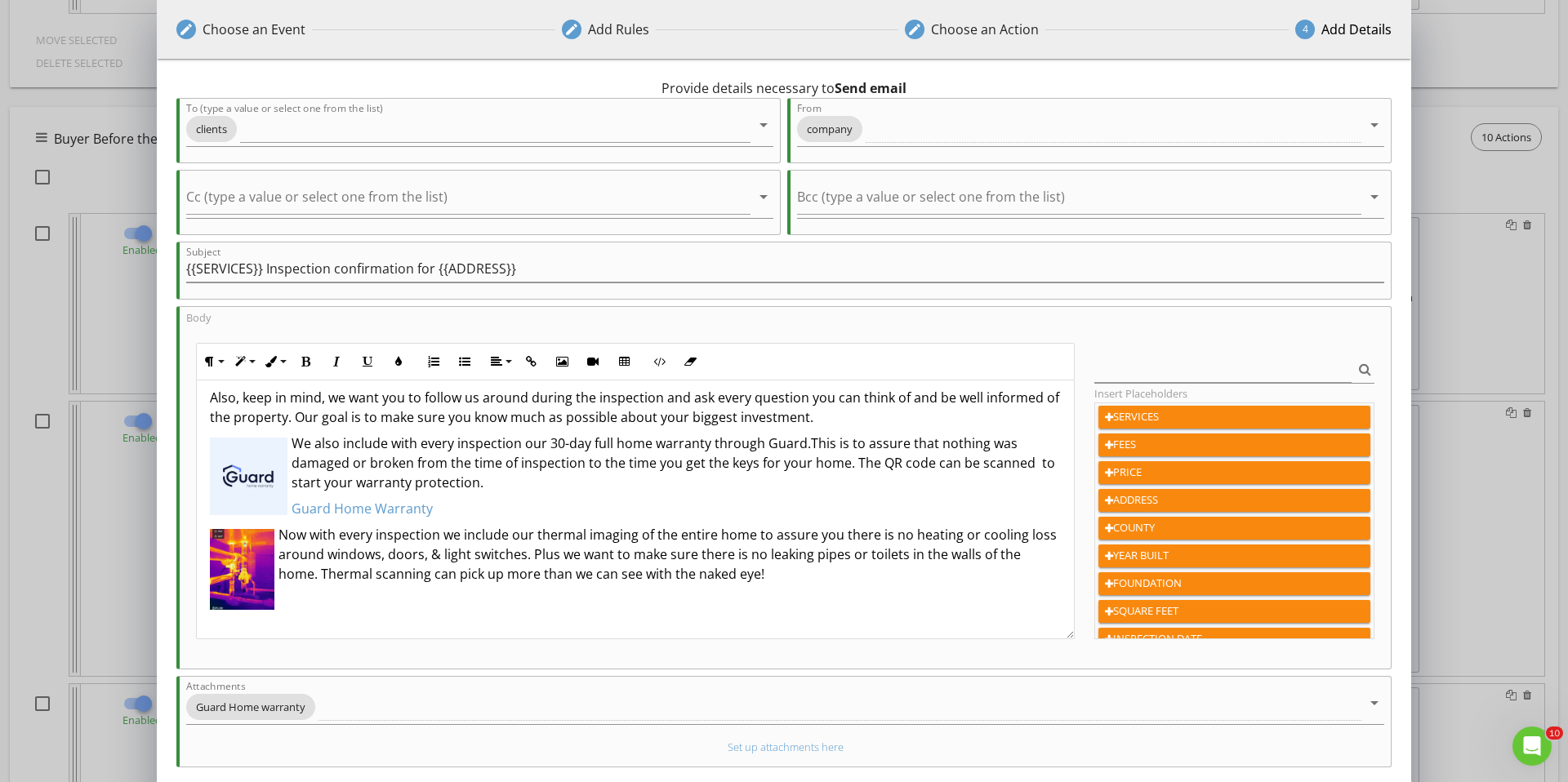 click on "Hi {{CLIENT_FIRST_NAME}}, Congratulations! Your requested {{SERVICES}} inspection at {{ADDRESS}} is scheduled for {{INSPECTION_DATE}} at {{INSPECTION_TIME}}. The inspection will last until approximately {{INSPECTION_END_TIME}} give or take a half hour. To secure the time and date for your inspection,  please sign the inspection agreement as soon as possible .  If the inspection agreement is not signed and payment is not made 48 hours prior to the start of the inspection, we will have to cancel your appointment. Sign for your inspection and pay through this link here >>>>>   {{INSPECTION_LINK}}.   When paying online you can use your credit/debit card or ACH. If you are paying us onsite with a personal check or cash, please reply to this email so we can update you in our system. You will most likely receive email reminders of your payment being required. Please disregard if you have made arrangements to pay onsite.  We also offer payment by Venmo, Here is our Venmo information.  Venmo payment link ​" at bounding box center [635, 579] 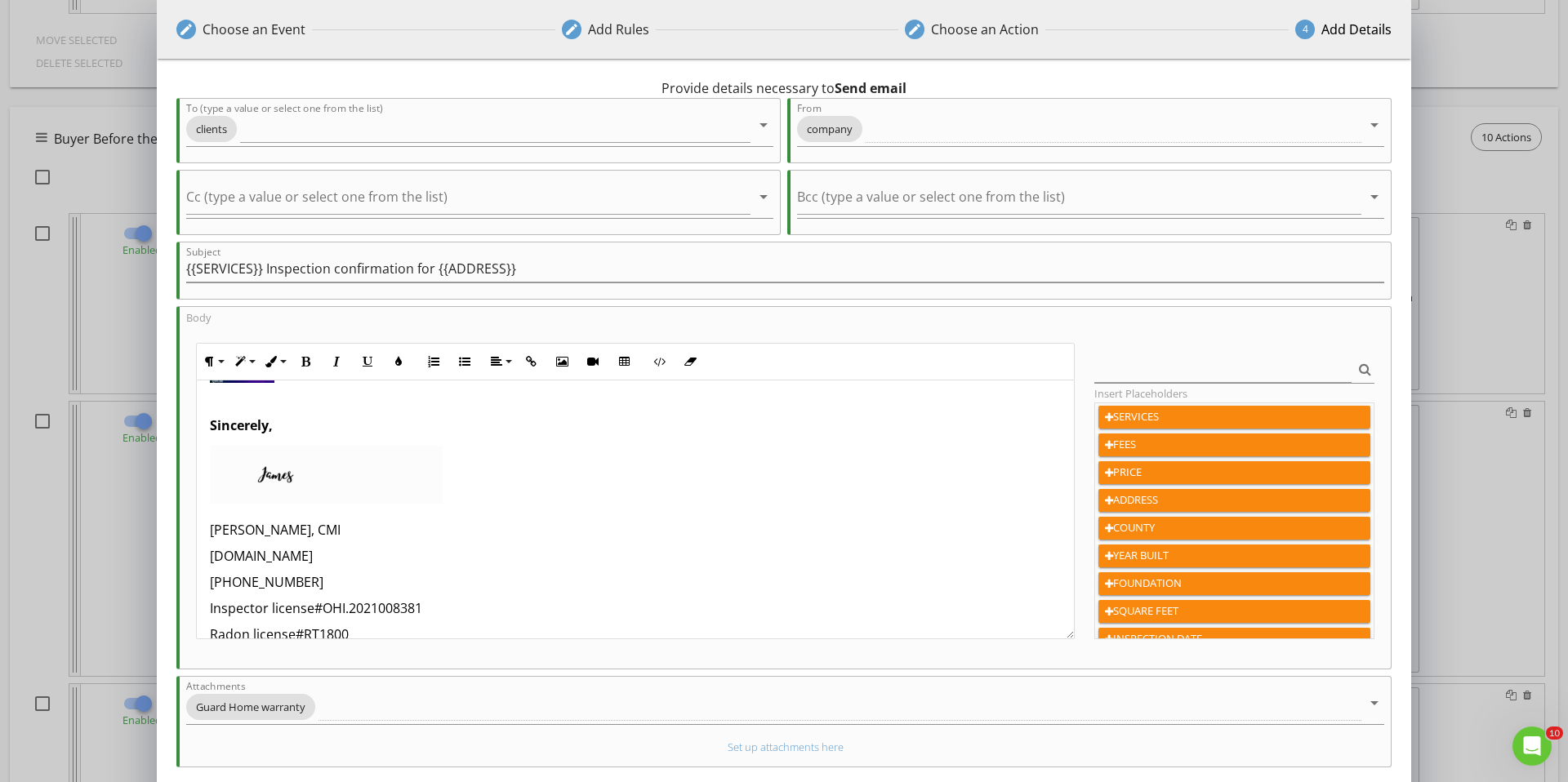 scroll, scrollTop: 577, scrollLeft: 0, axis: vertical 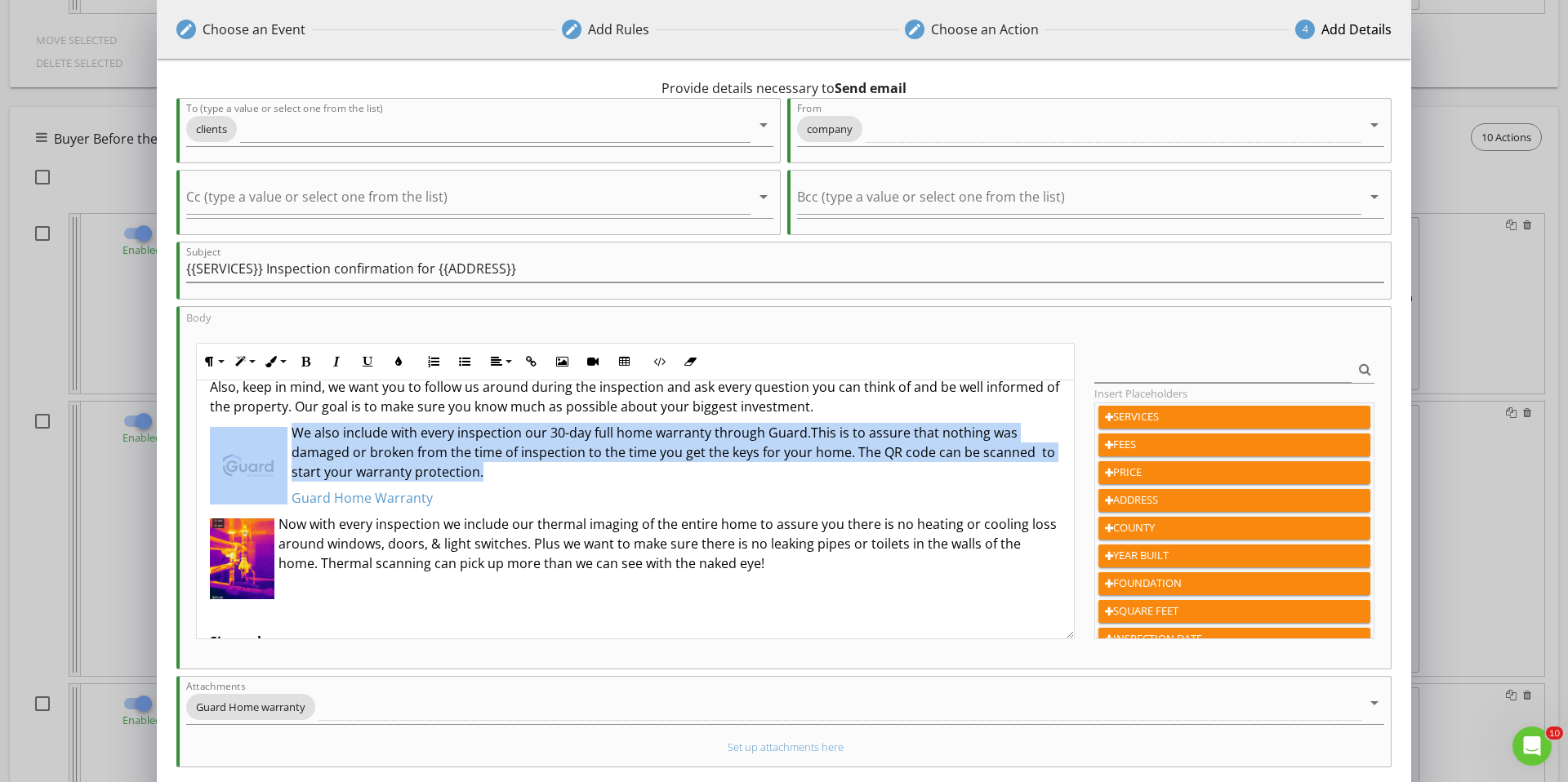 drag, startPoint x: 472, startPoint y: 470, endPoint x: 397, endPoint y: 442, distance: 80.0562 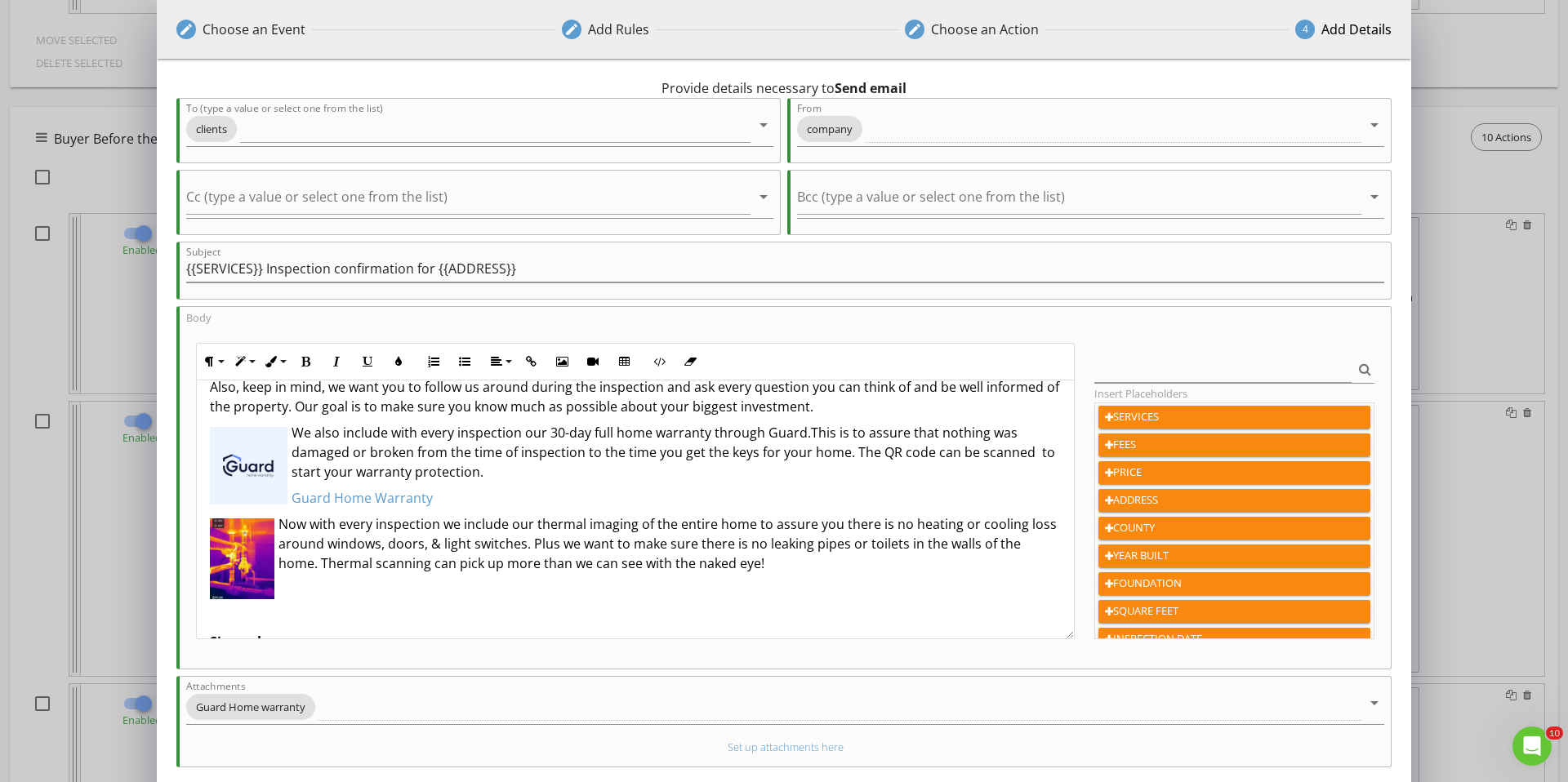 drag, startPoint x: 409, startPoint y: 445, endPoint x: 401, endPoint y: 442, distance: 8.544004 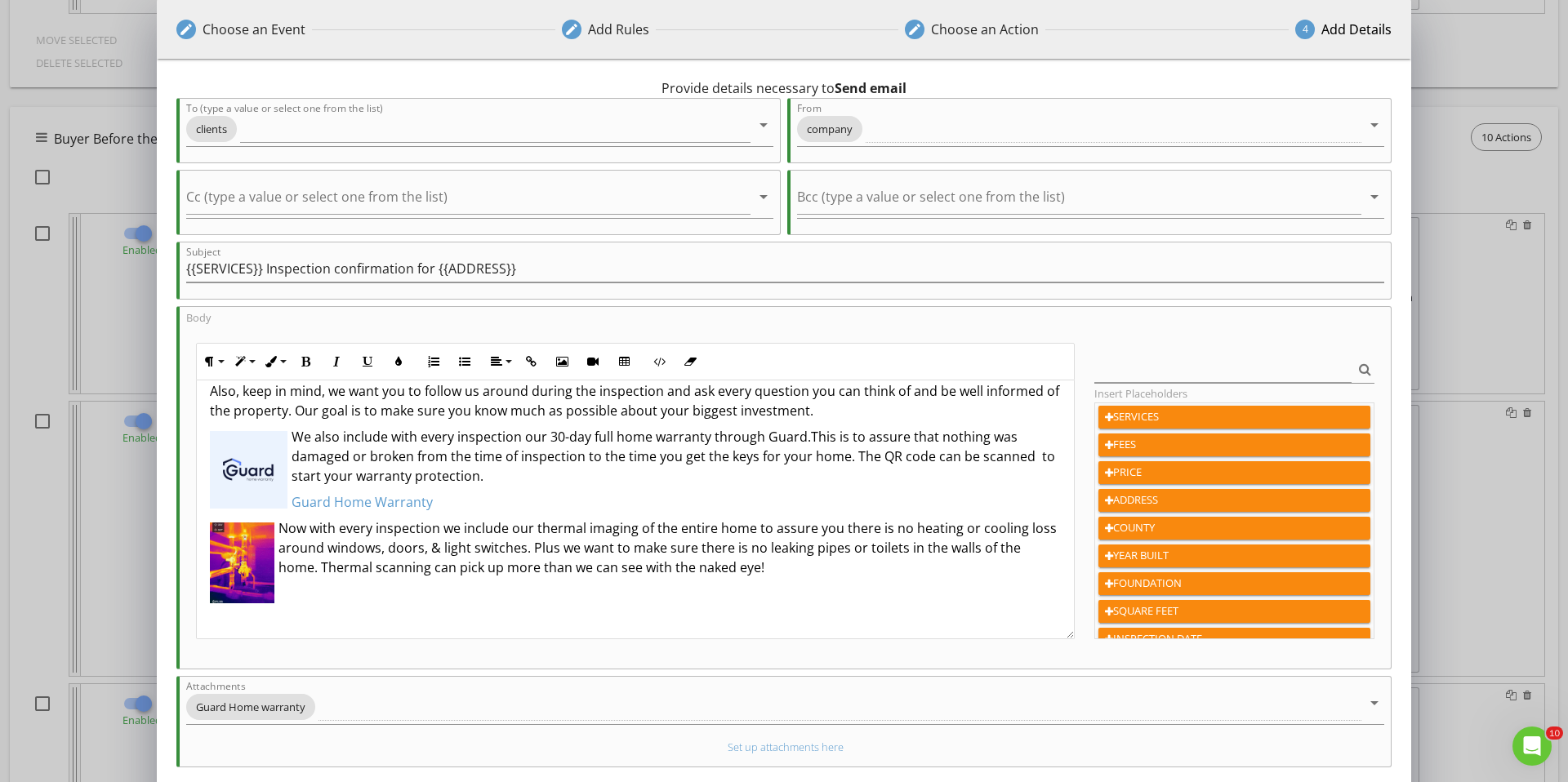 click on "We also include with every inspection our 30-day full home warranty through Guard.  This is to assure that nothing was damaged or broken from the time of inspection to the time you get the keys for your home. The QR code can be scanned  to start your warranty protection." at bounding box center [635, 456] 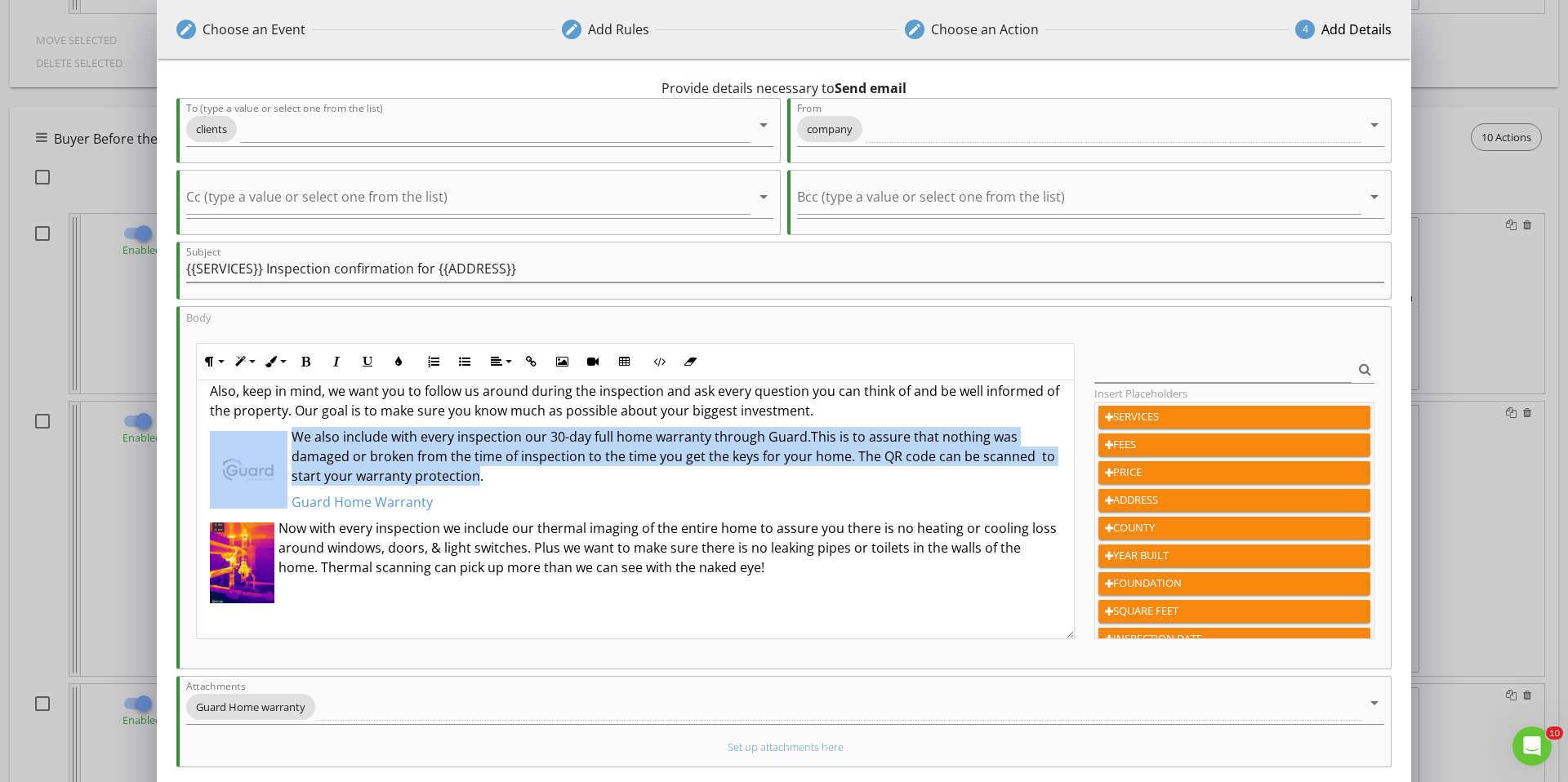 drag, startPoint x: 475, startPoint y: 475, endPoint x: 296, endPoint y: 435, distance: 183.41483 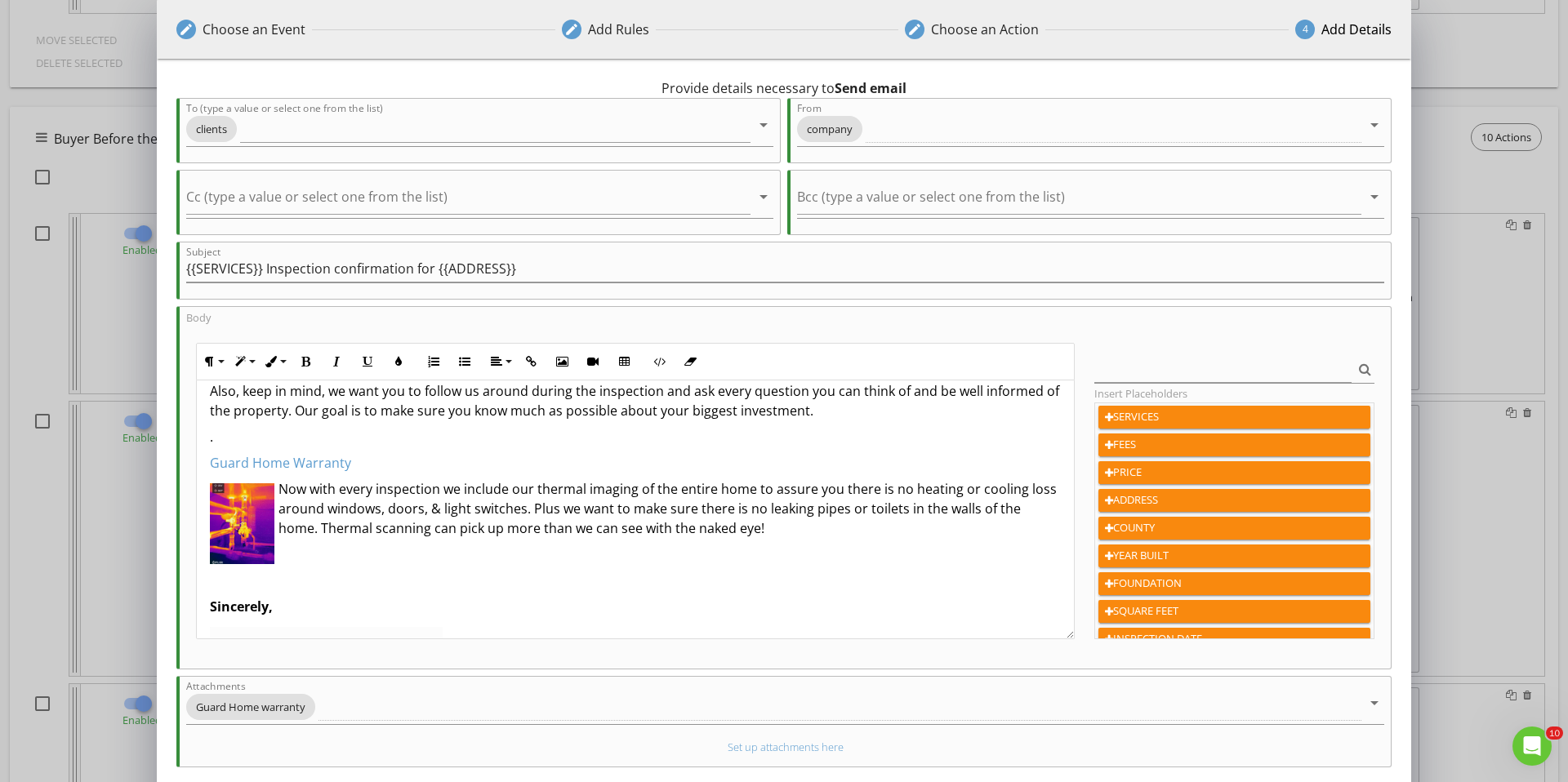 click on "." at bounding box center (635, 437) 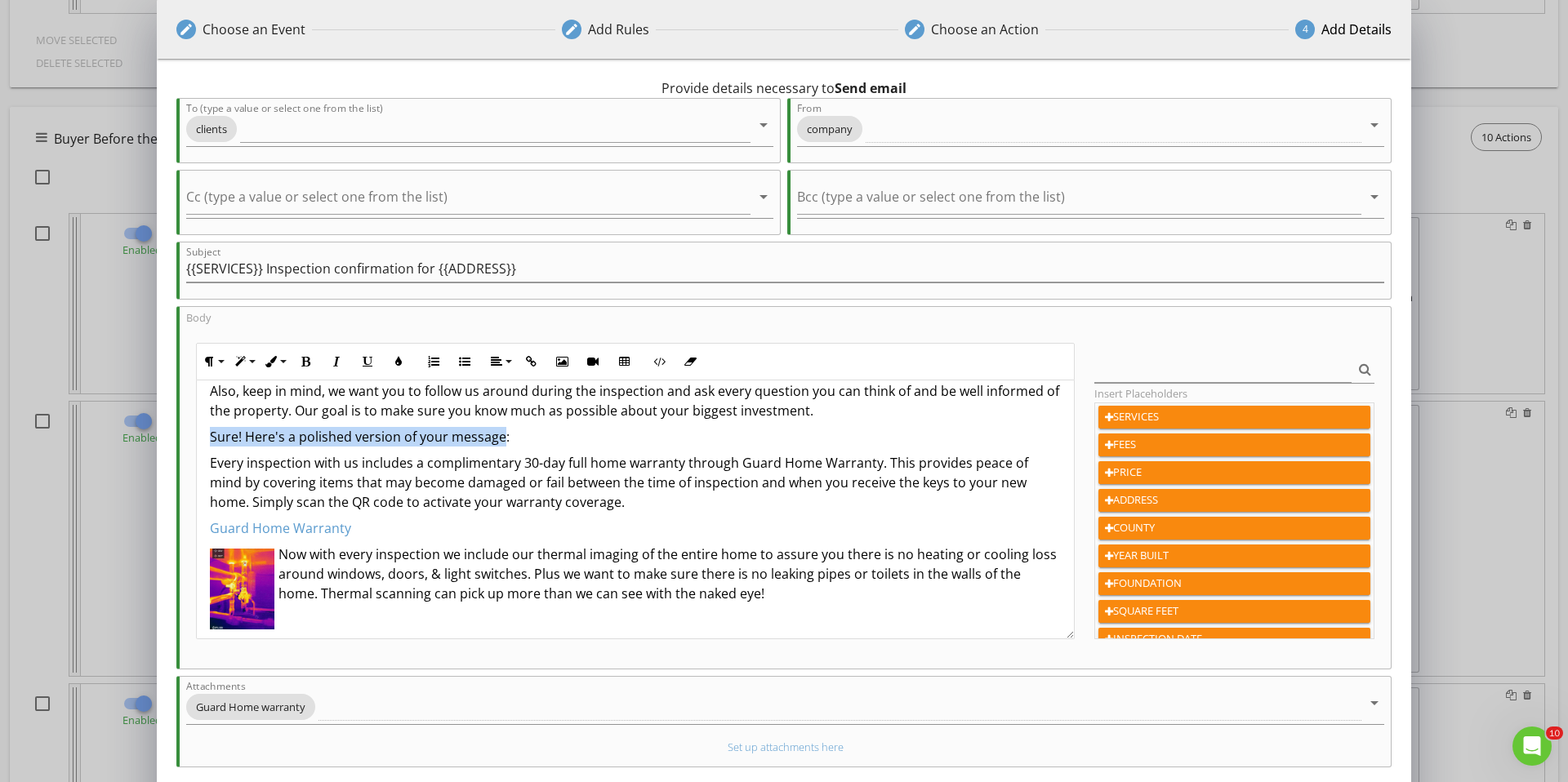 drag, startPoint x: 347, startPoint y: 413, endPoint x: 198, endPoint y: 434, distance: 150.47259 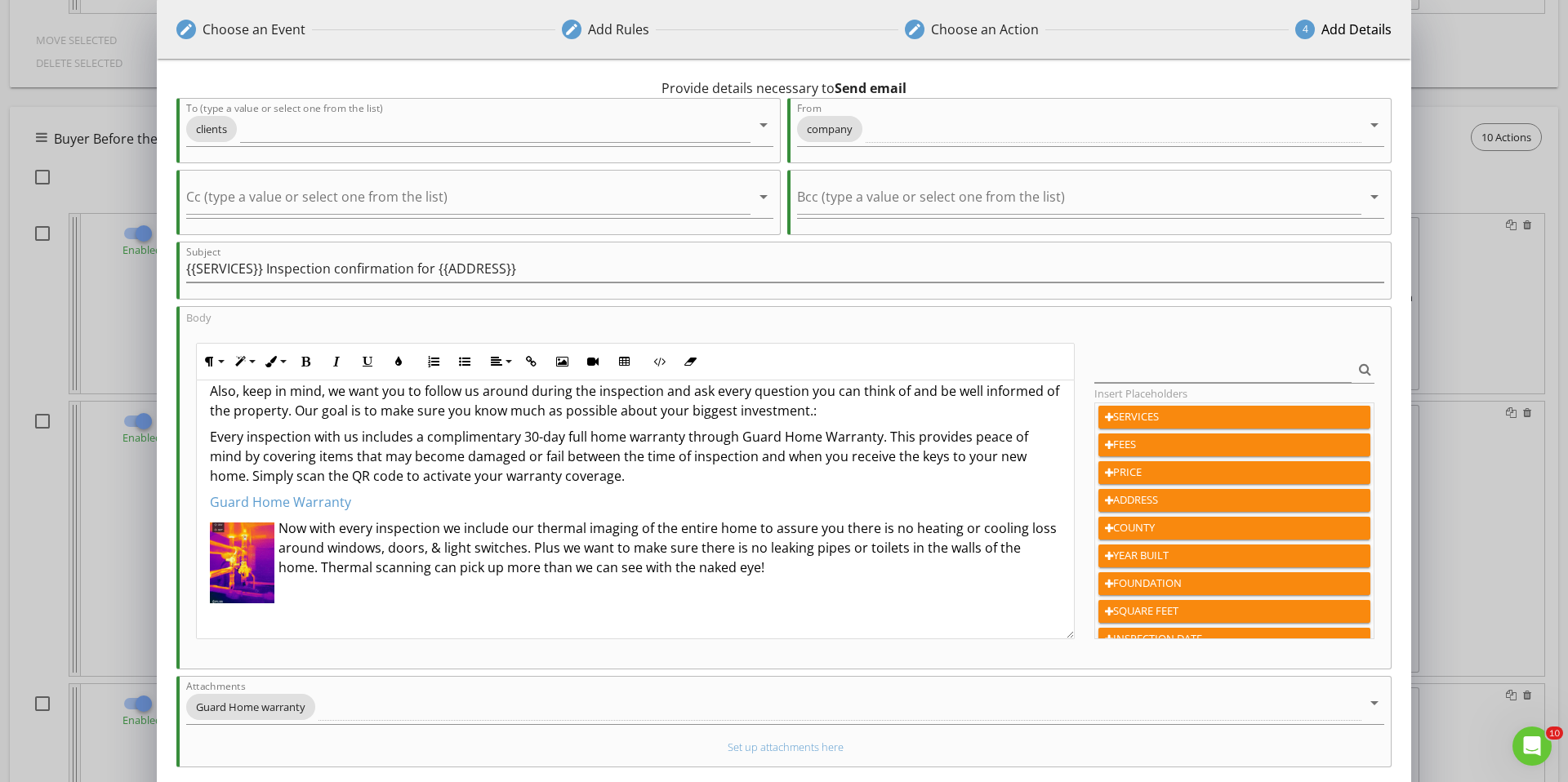 click on "Also, keep in mind, we want you to follow us around during the inspection and ask every question you can think of and be well informed of the property. Our goal is to make sure you know much as possible about your biggest investment.:" at bounding box center (635, 401) 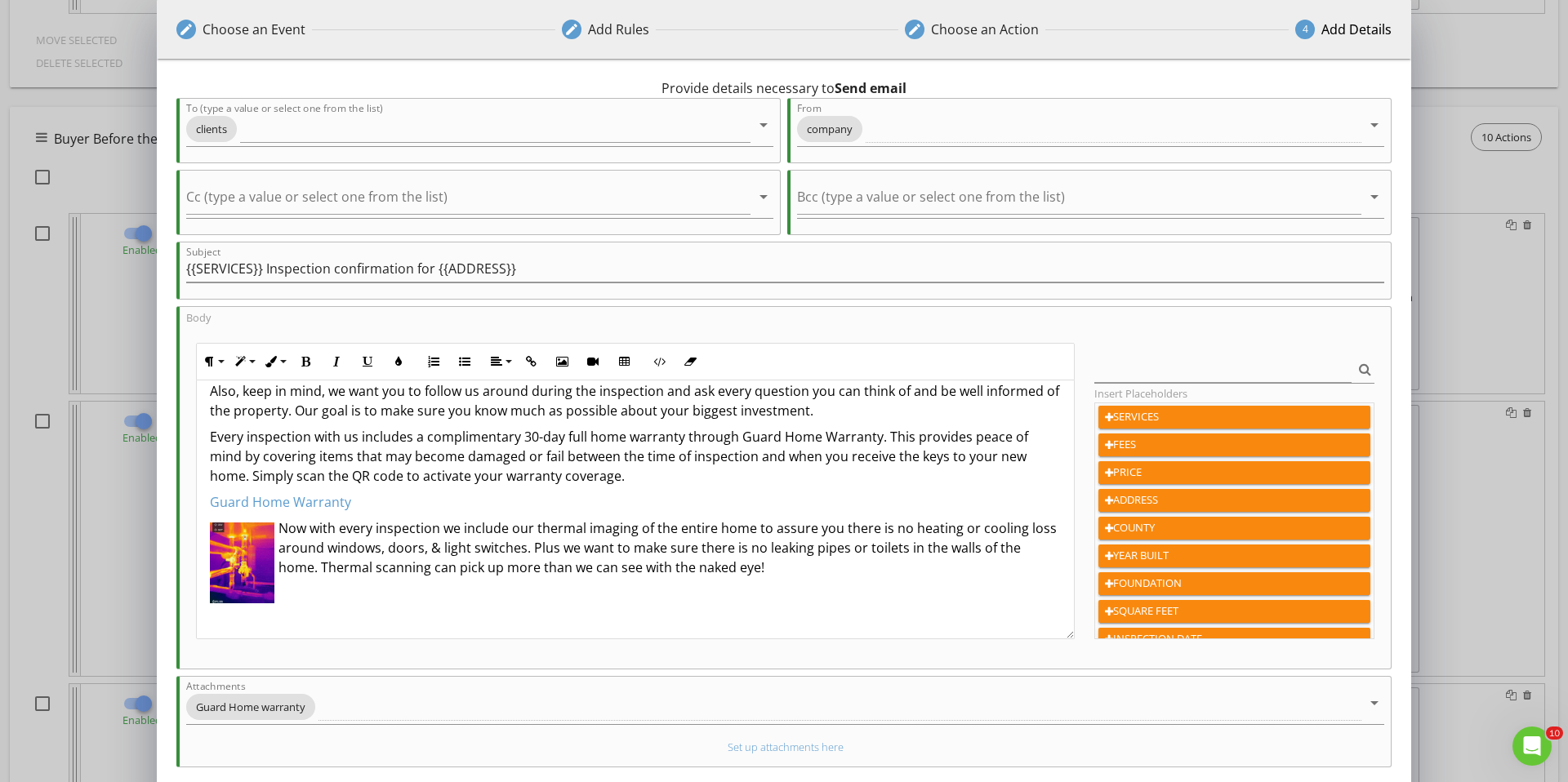 click on "Every inspection with us includes a complimentary 30-day full home warranty through Guard Home Warranty. This provides peace of mind by covering items that may become damaged or fail between the time of inspection and when you receive the keys to your new home. Simply scan the QR code to activate your warranty coverage." at bounding box center [635, 456] 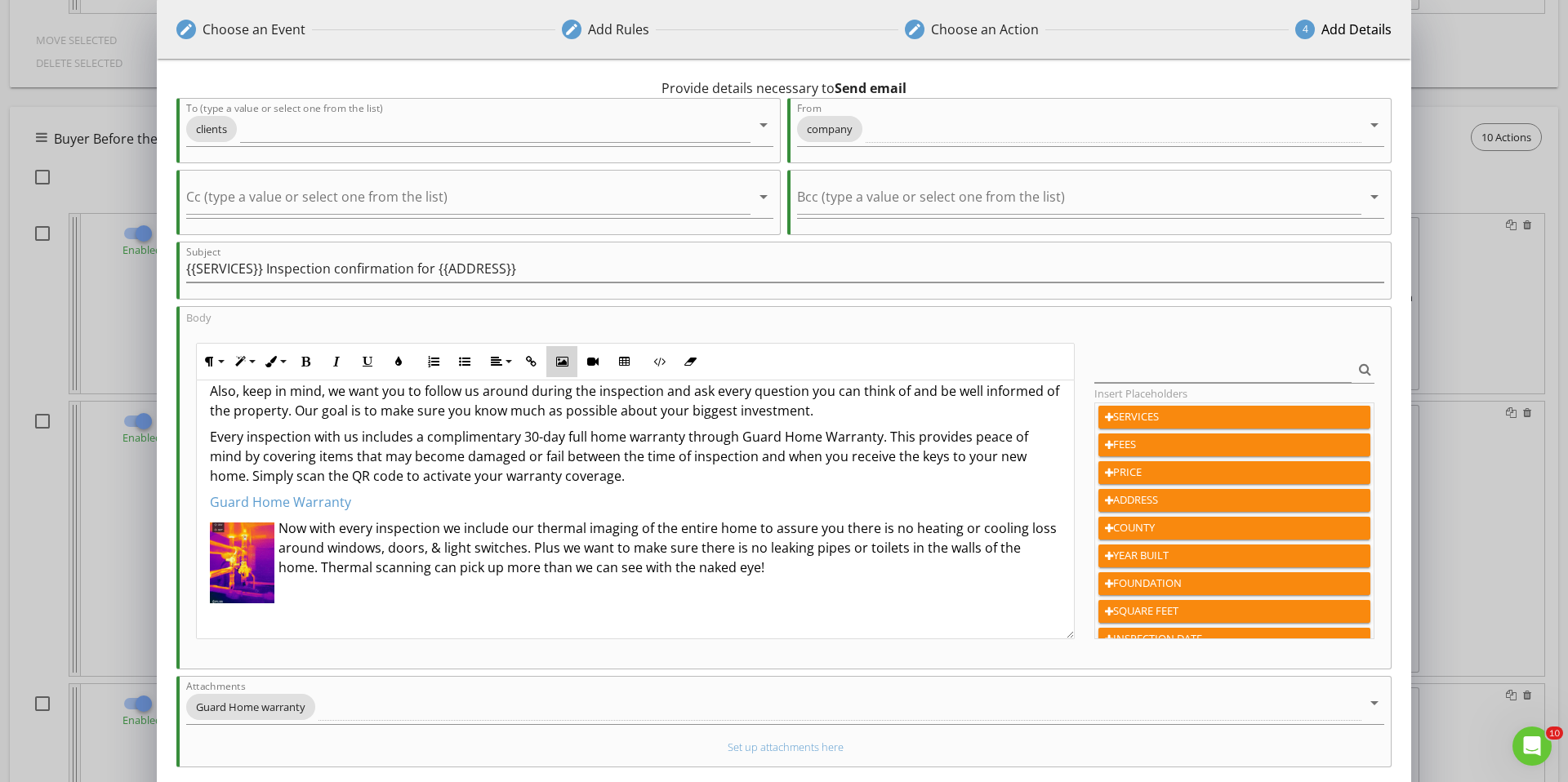 click at bounding box center [562, 362] 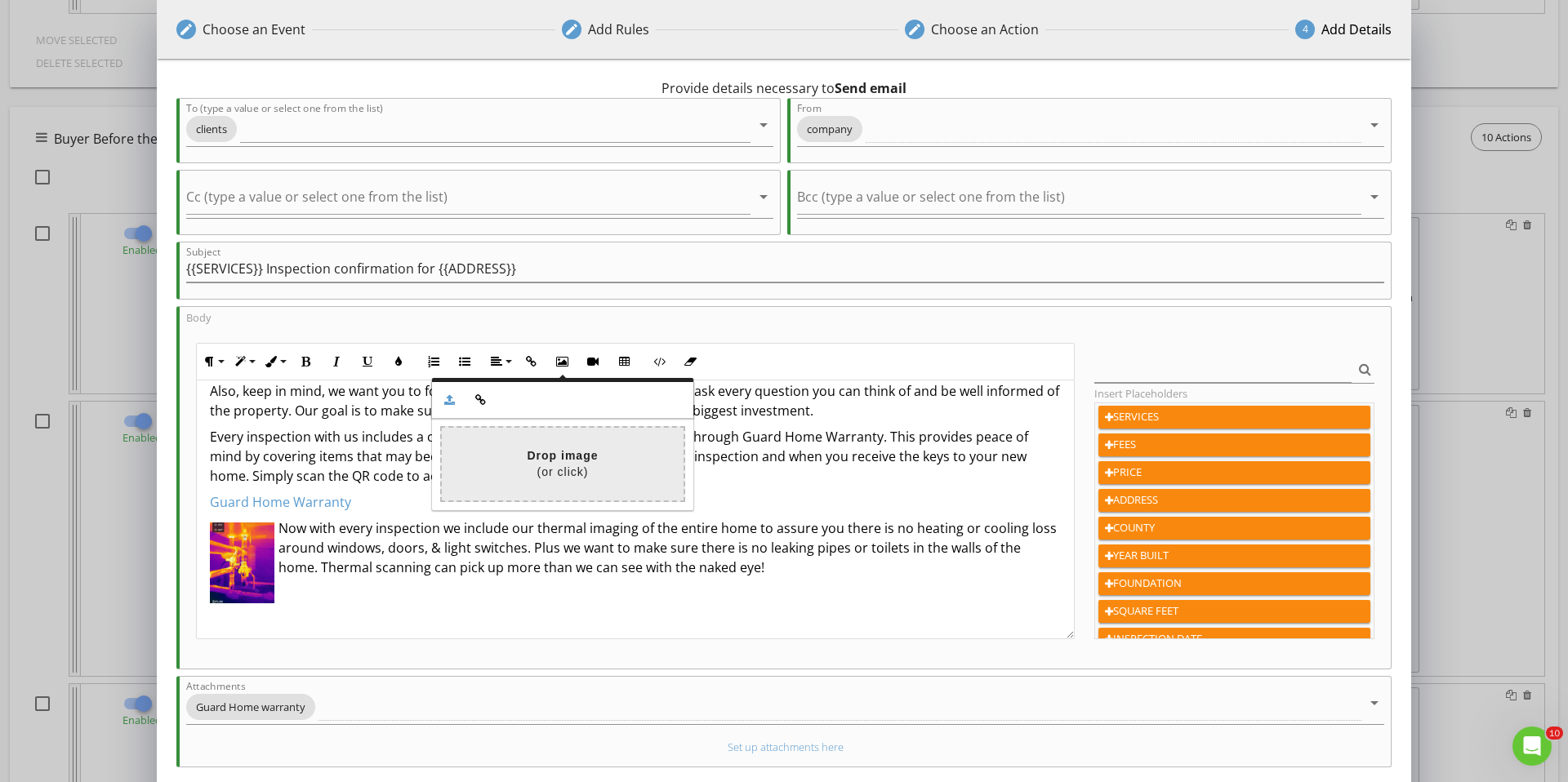 click at bounding box center [79, 464] 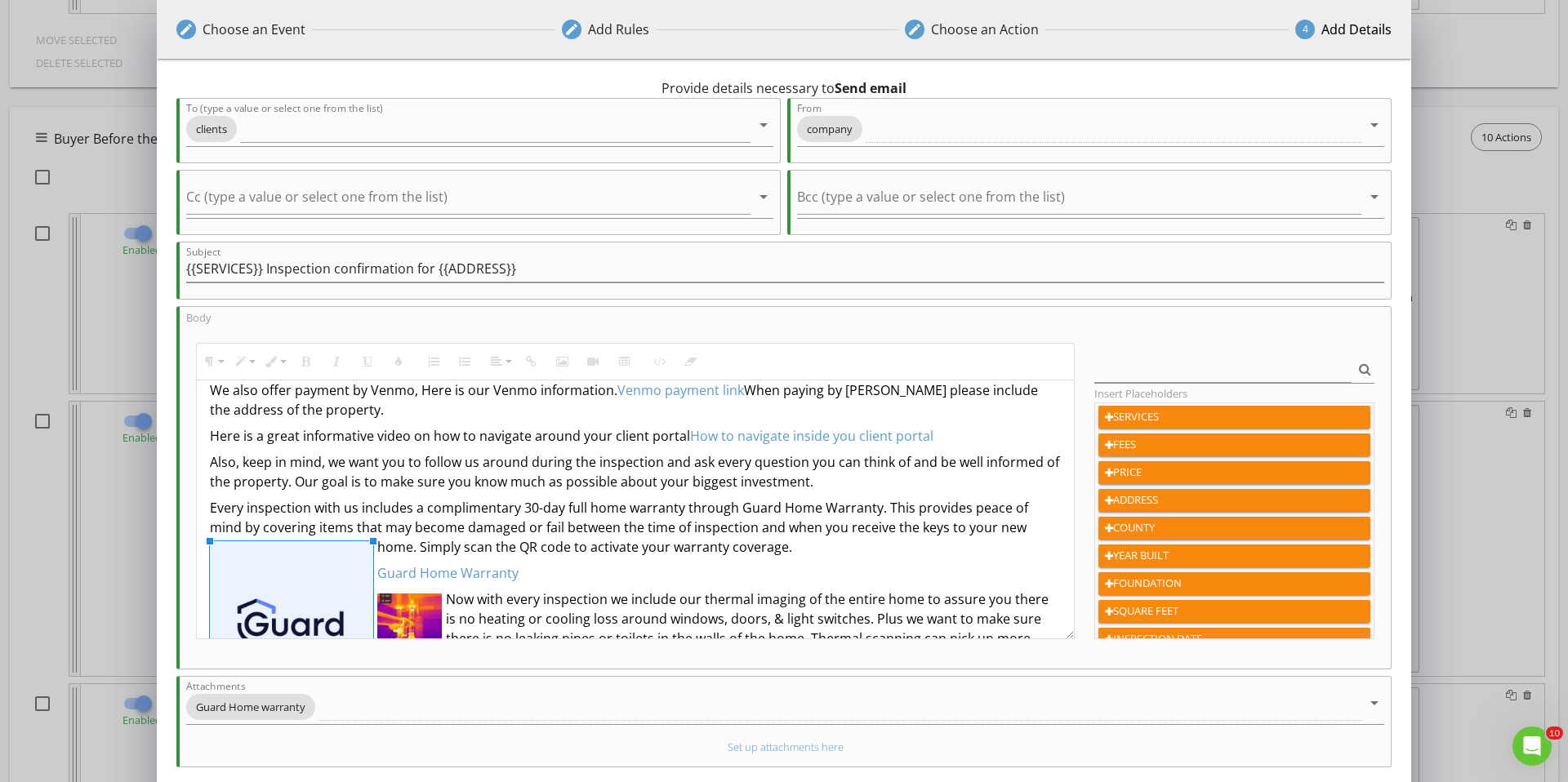 scroll, scrollTop: 270, scrollLeft: 0, axis: vertical 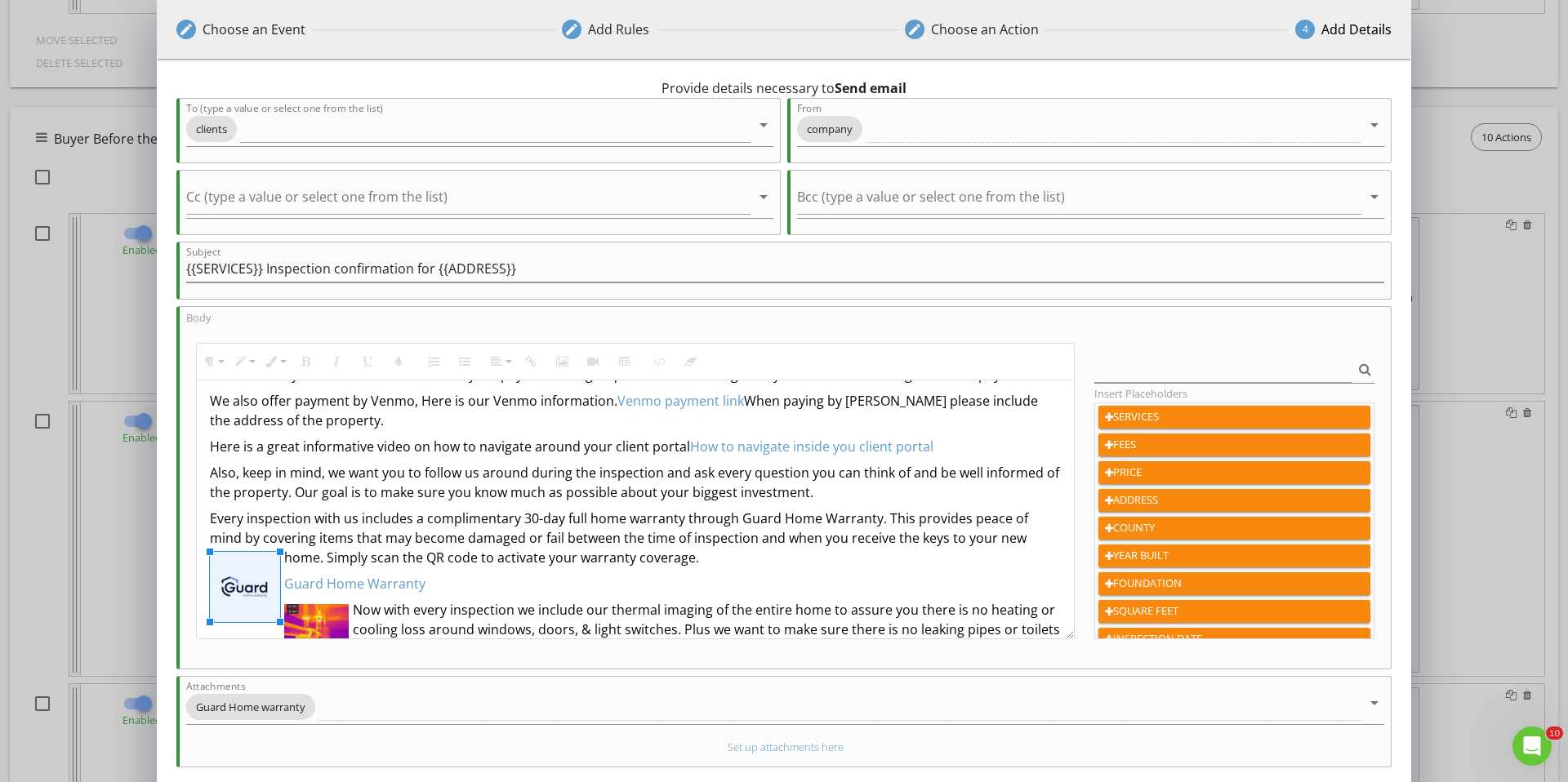 drag, startPoint x: 365, startPoint y: 558, endPoint x: 344, endPoint y: 571, distance: 24.698178 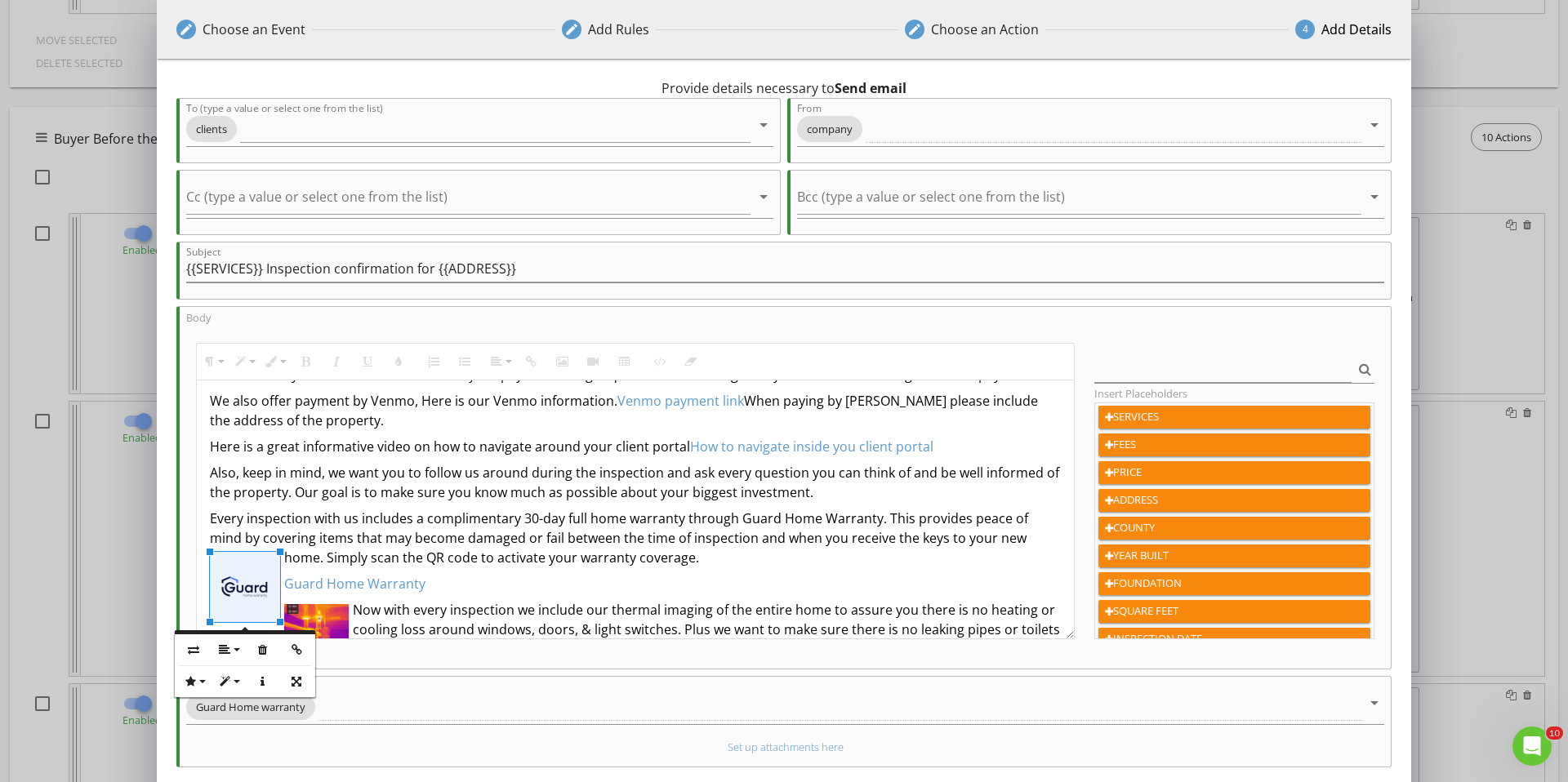 drag, startPoint x: 449, startPoint y: 591, endPoint x: 460, endPoint y: 590, distance: 11.045361 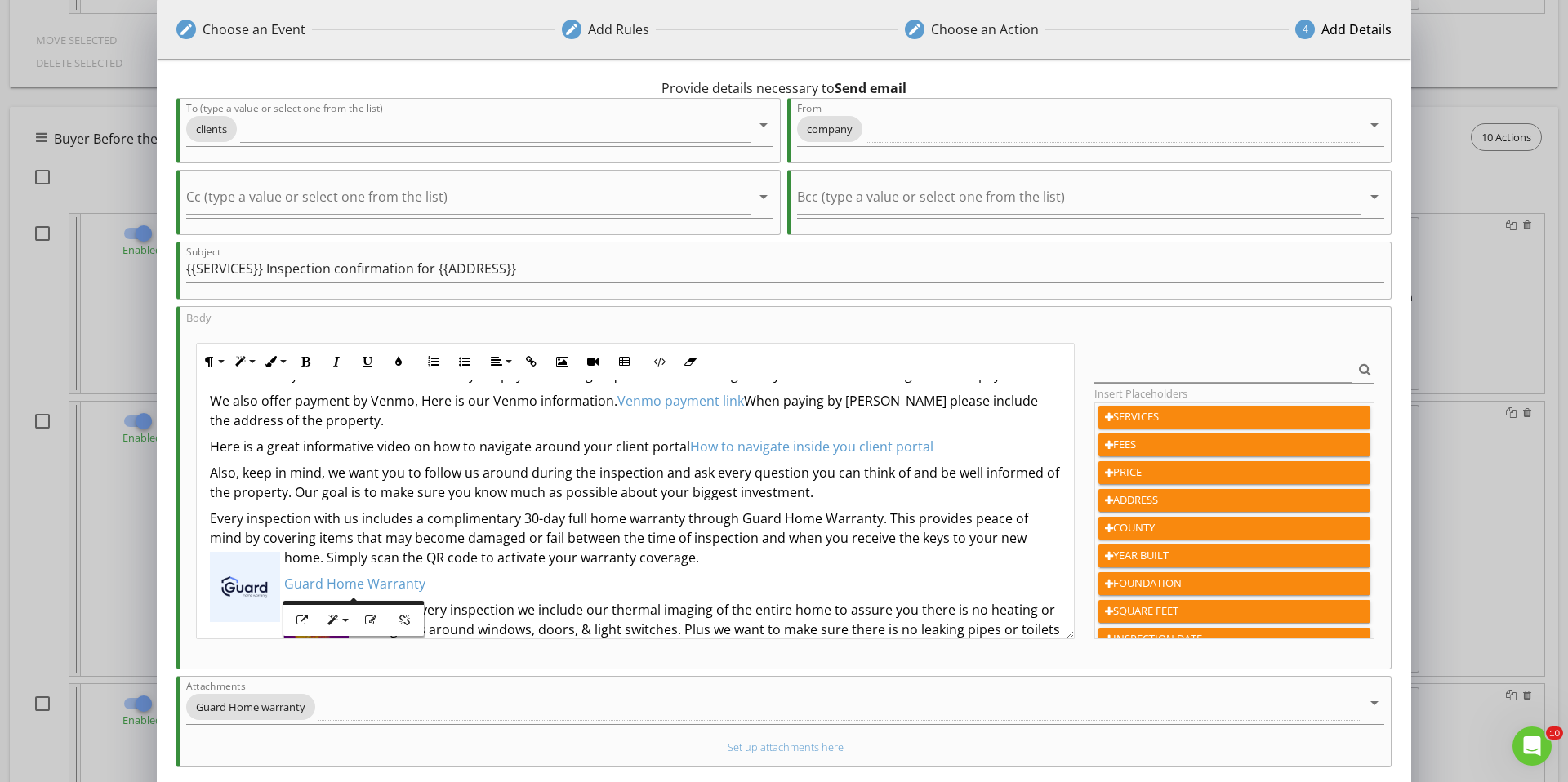 scroll, scrollTop: 286, scrollLeft: 0, axis: vertical 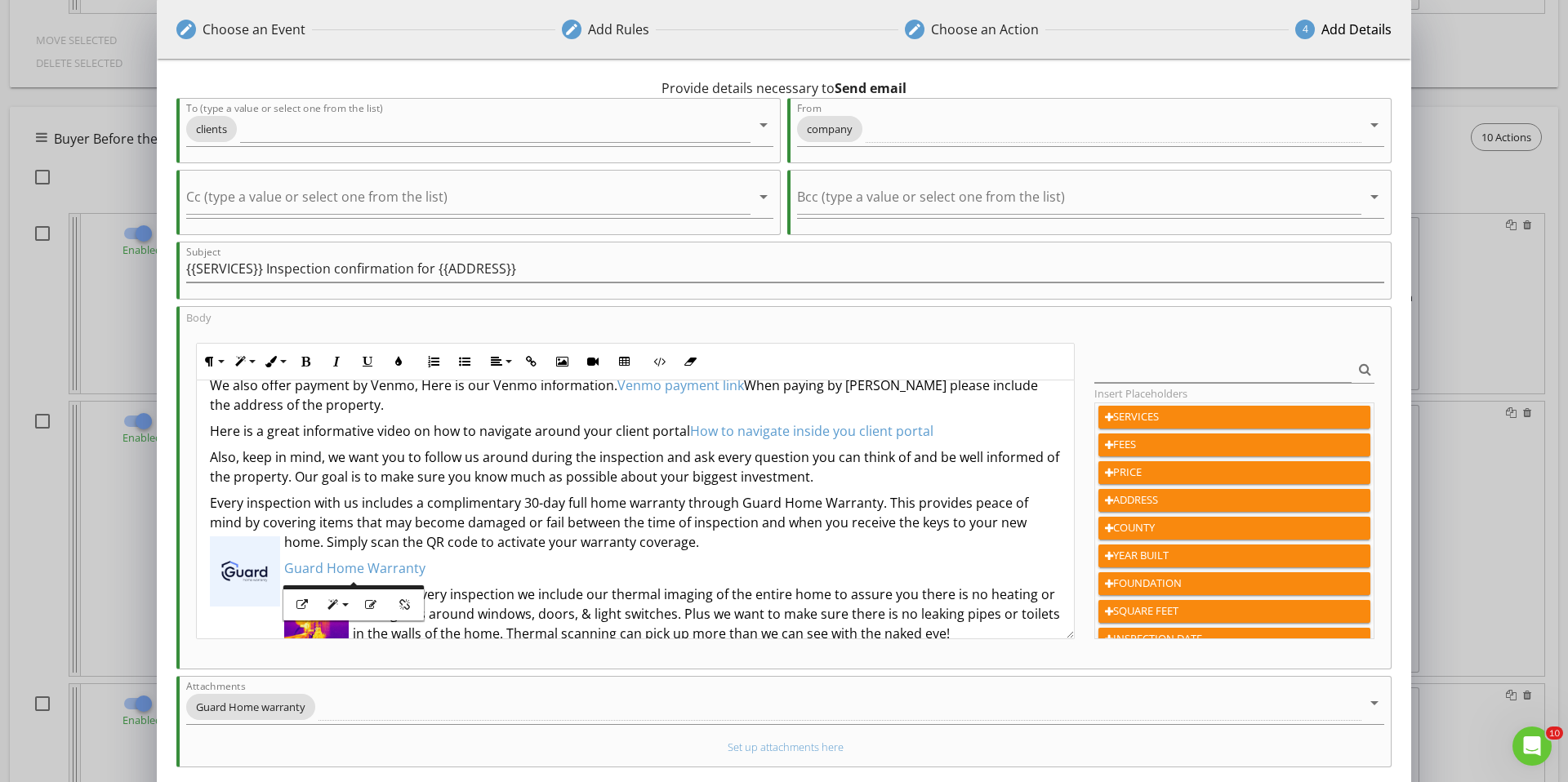 click on "​ Guard Home Warranty ​​​" at bounding box center (635, 568) 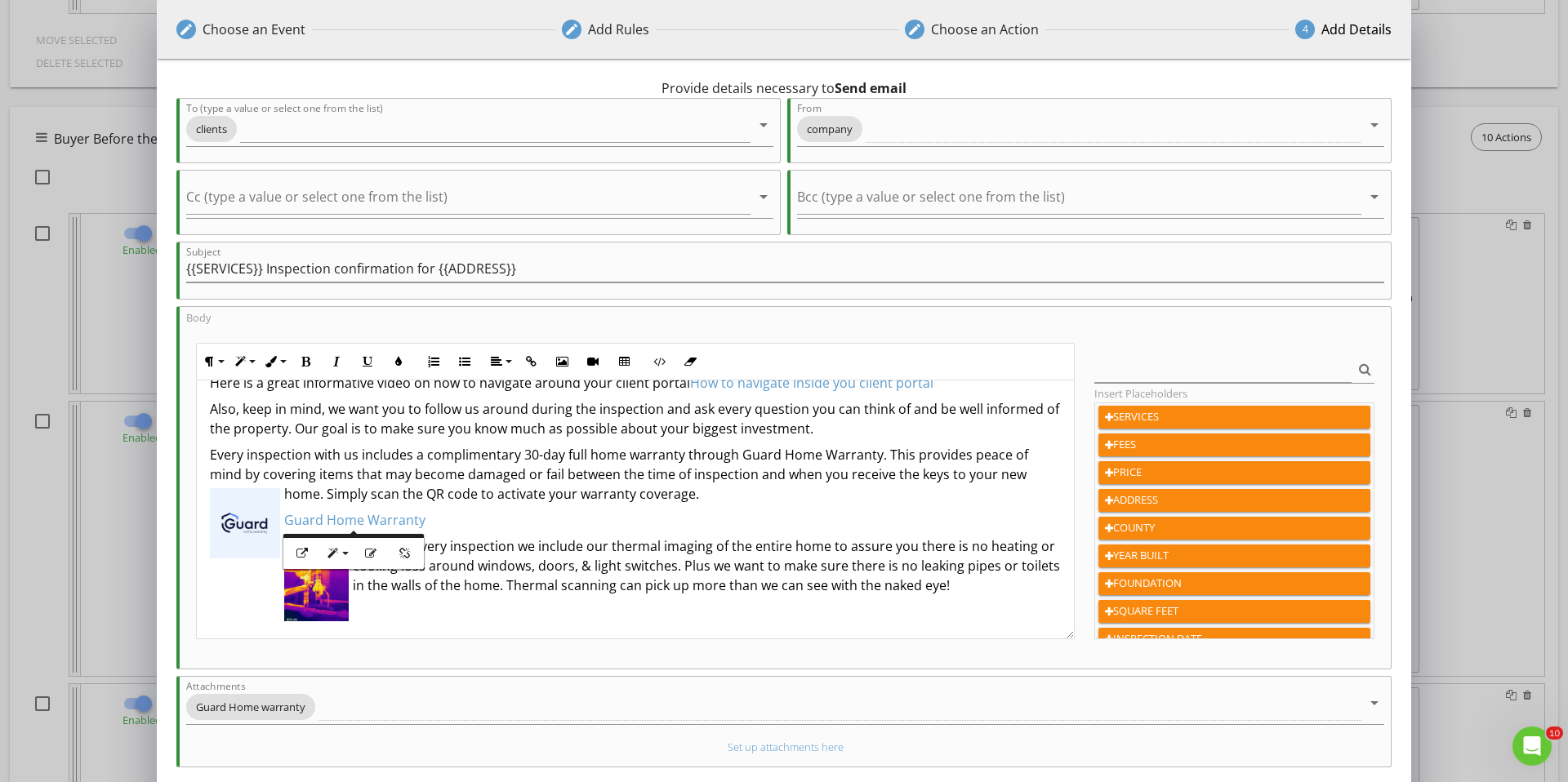 scroll, scrollTop: 337, scrollLeft: 0, axis: vertical 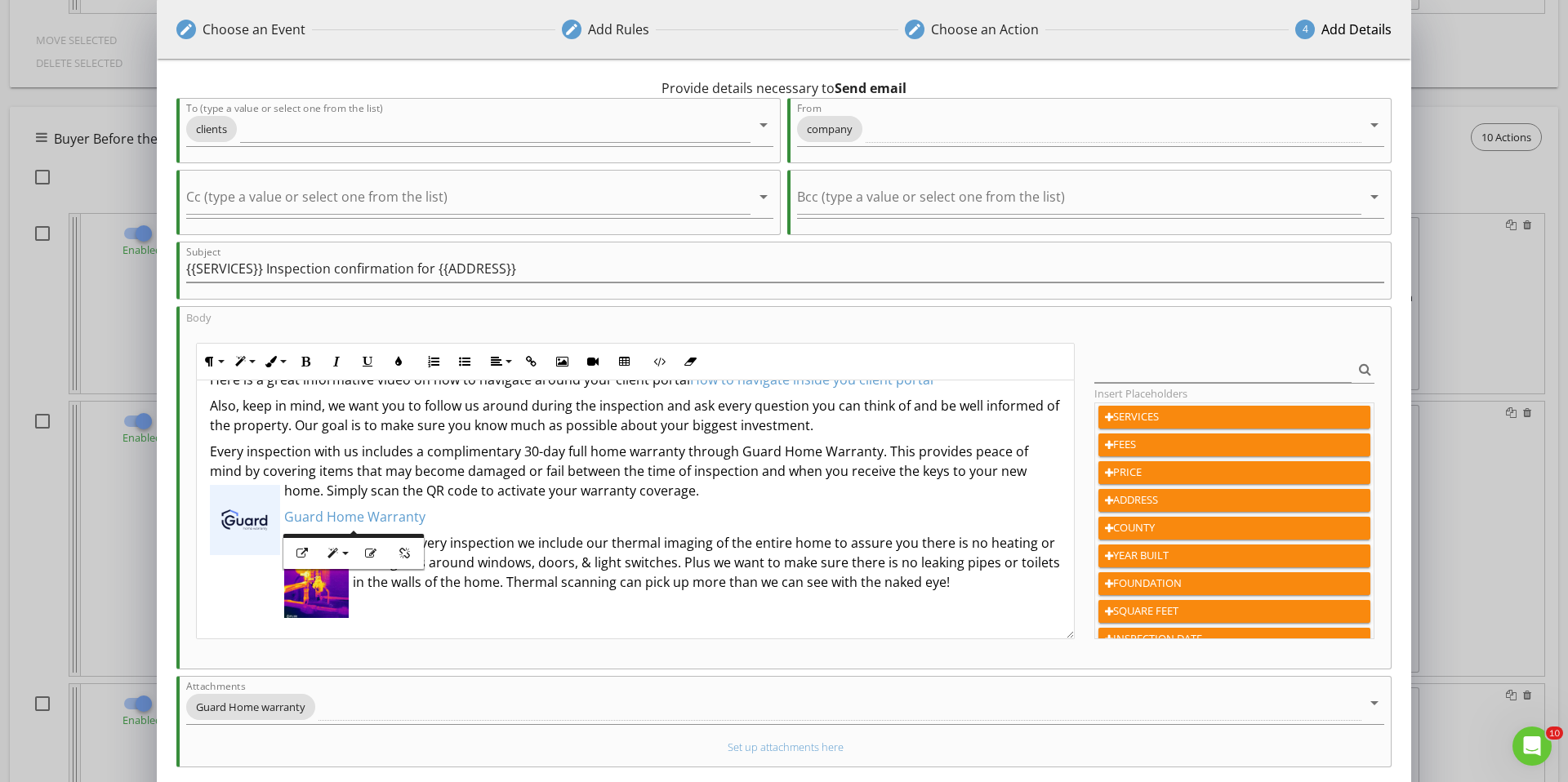 click on "Now with every inspection we include our thermal imaging of the entire home to assure you there is no heating or cooling loss around windows, doors, & light switches. Plus we want to make sure there is no leaking pipes or toilets in the walls of the home. Thermal scanning can pick up more than we can see with the naked eye!" at bounding box center (635, 562) 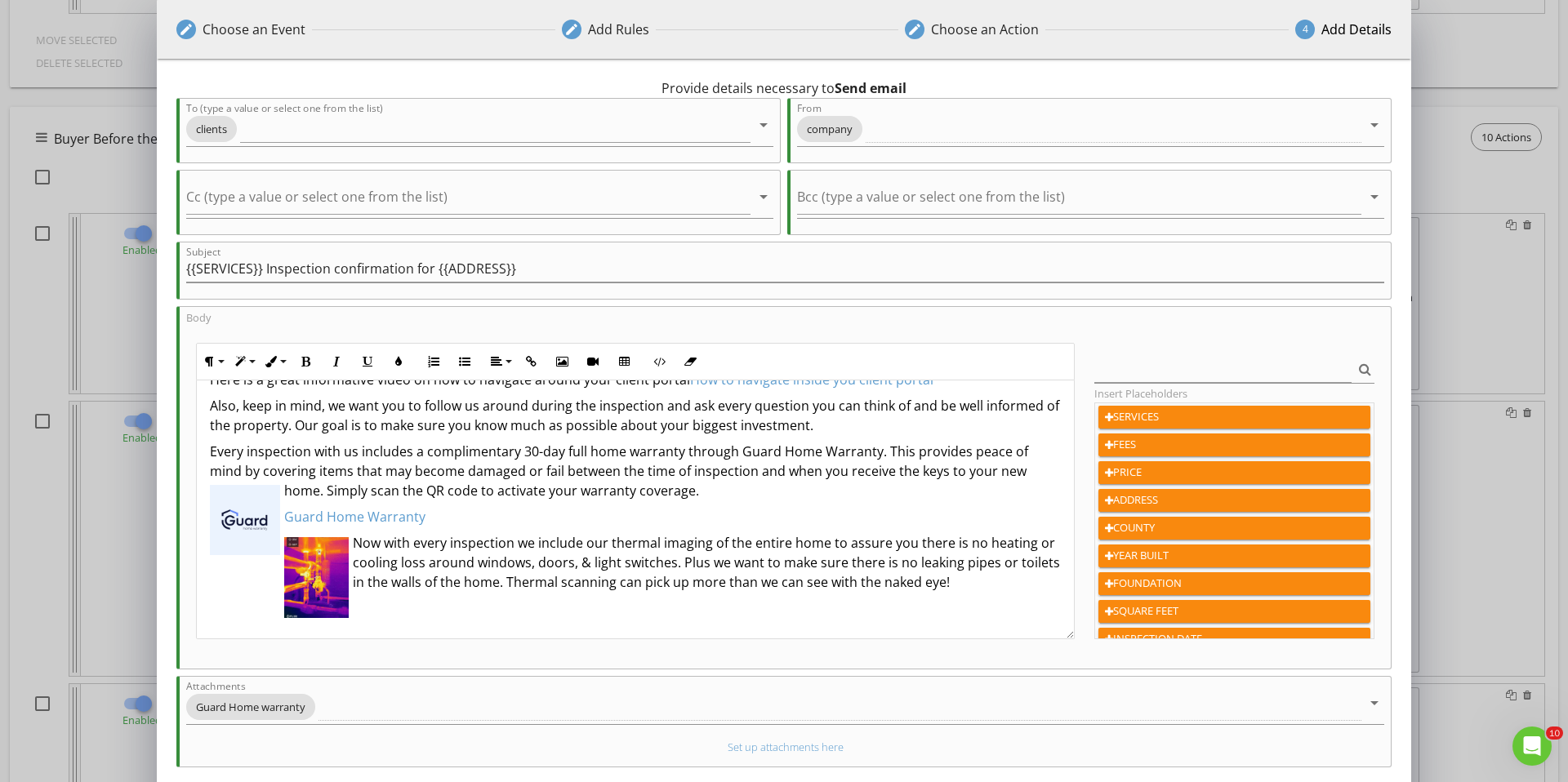 click on "Now with every inspection we include our thermal imaging of the entire home to assure you there is no heating or cooling loss around windows, doors, & light switches. Plus we want to make sure there is no leaking pipes or toilets in the walls of the home. Thermal scanning can pick up more than we can see with the naked eye!" at bounding box center (635, 562) 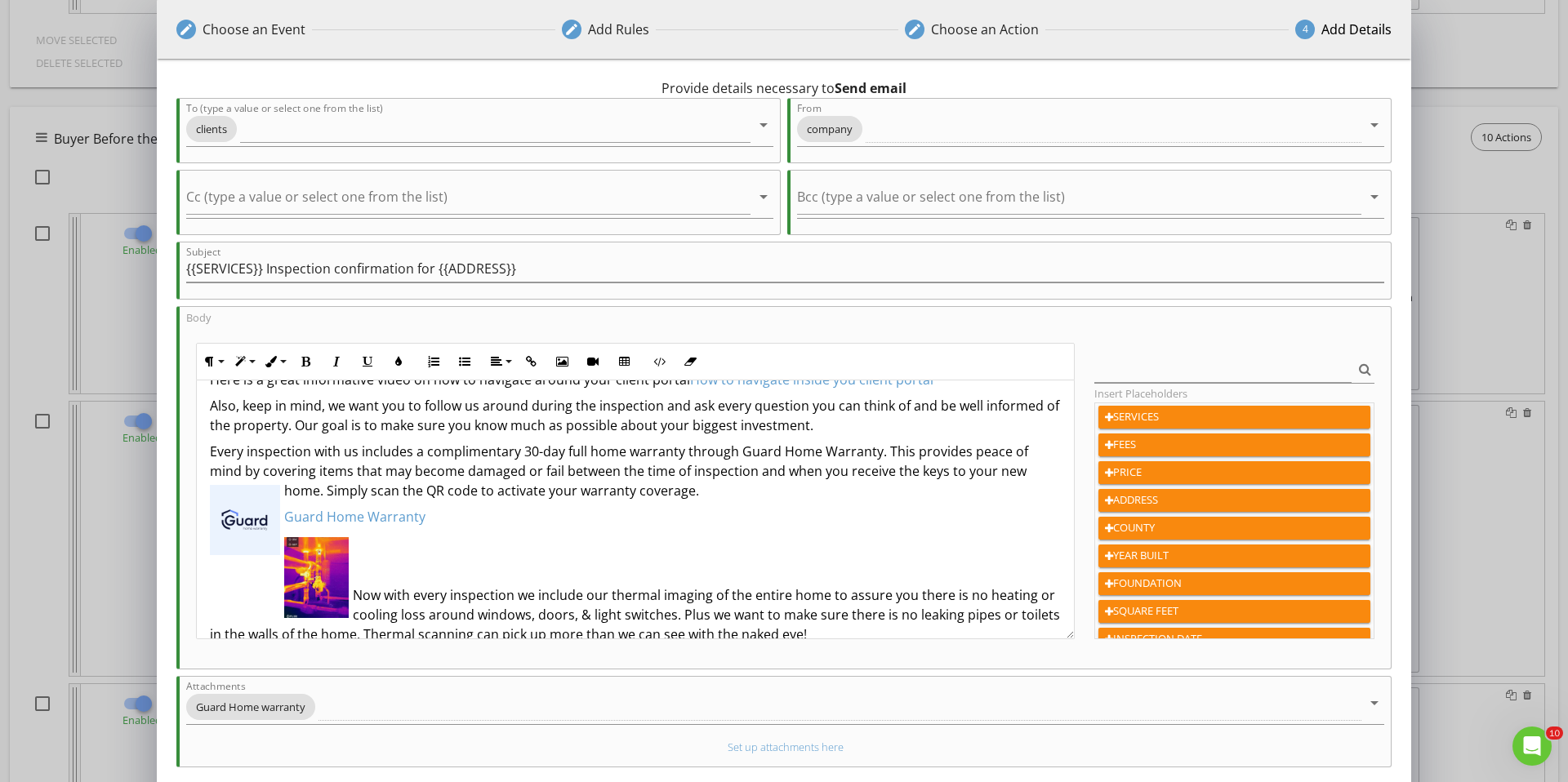 click at bounding box center (316, 577) 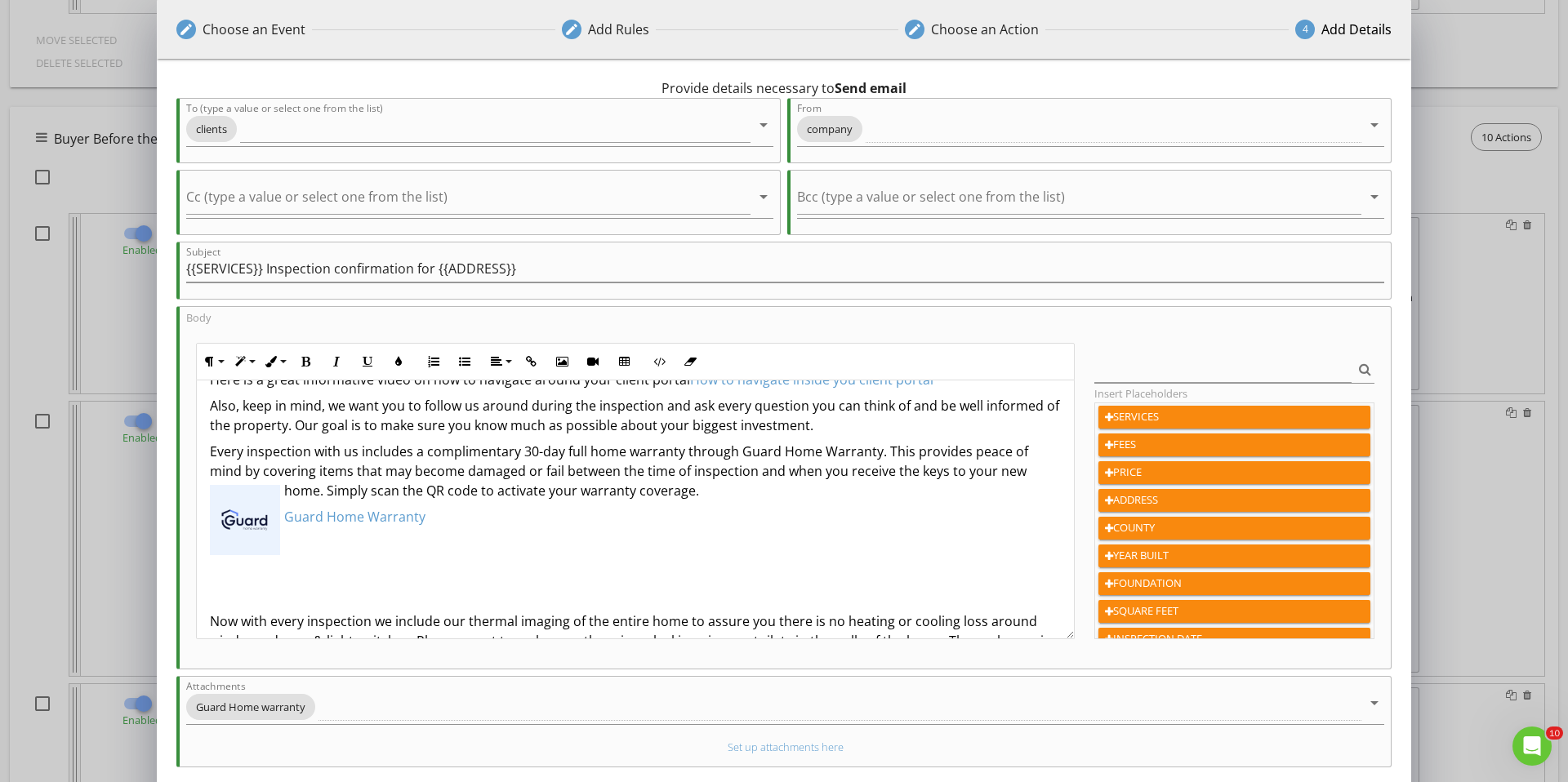 scroll, scrollTop: 350, scrollLeft: 0, axis: vertical 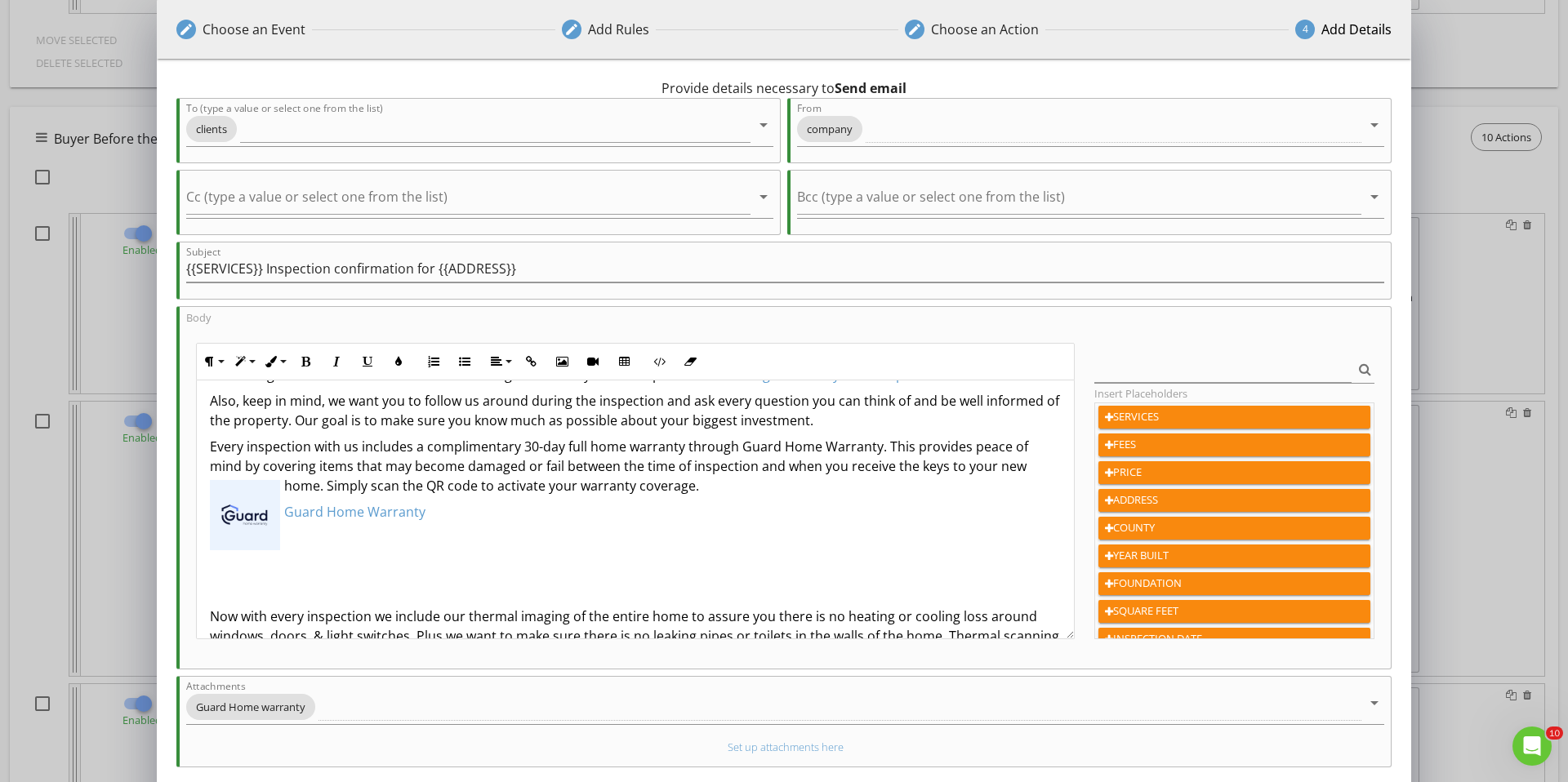 click at bounding box center (635, 590) 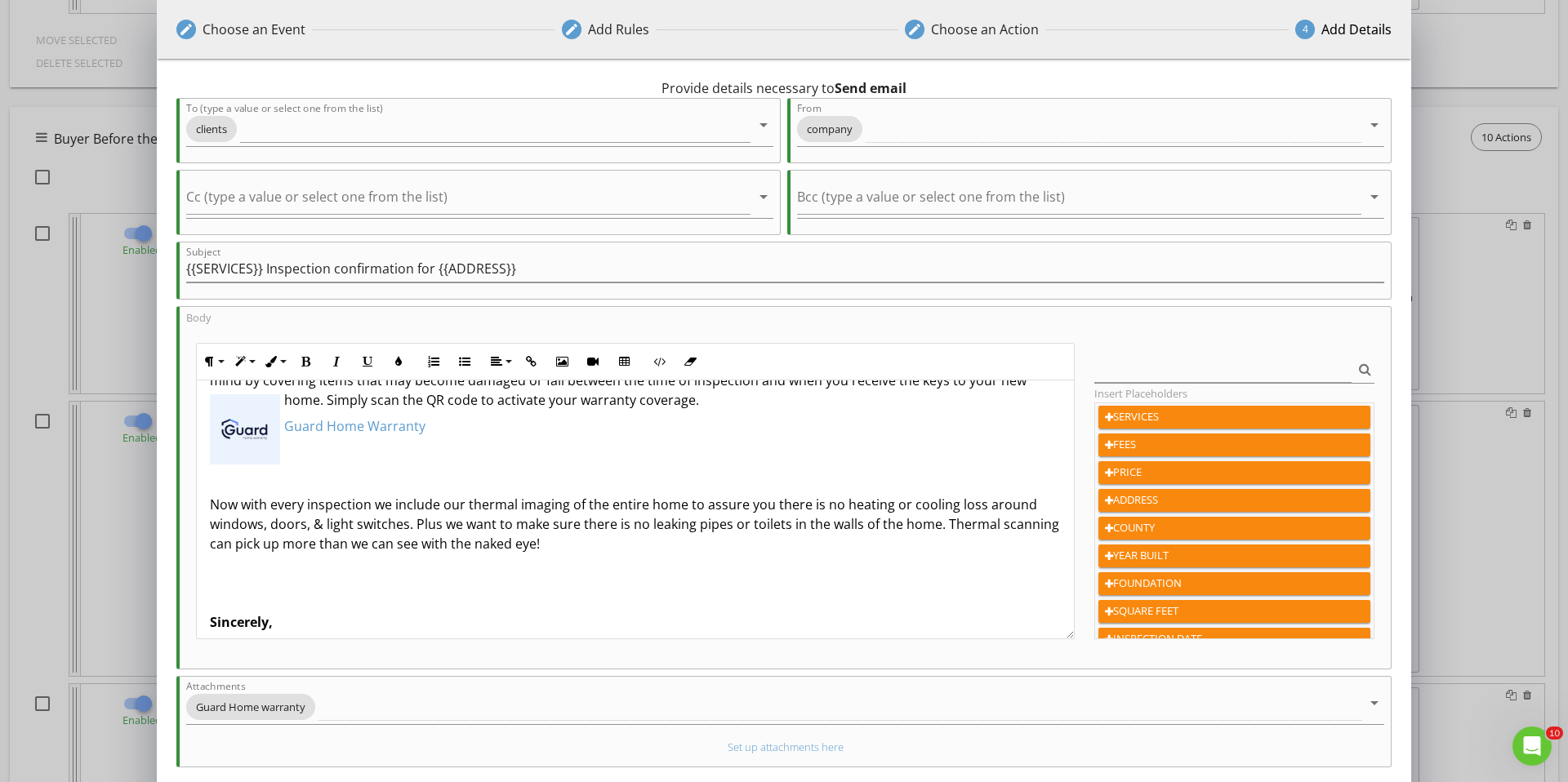 scroll, scrollTop: 473, scrollLeft: 0, axis: vertical 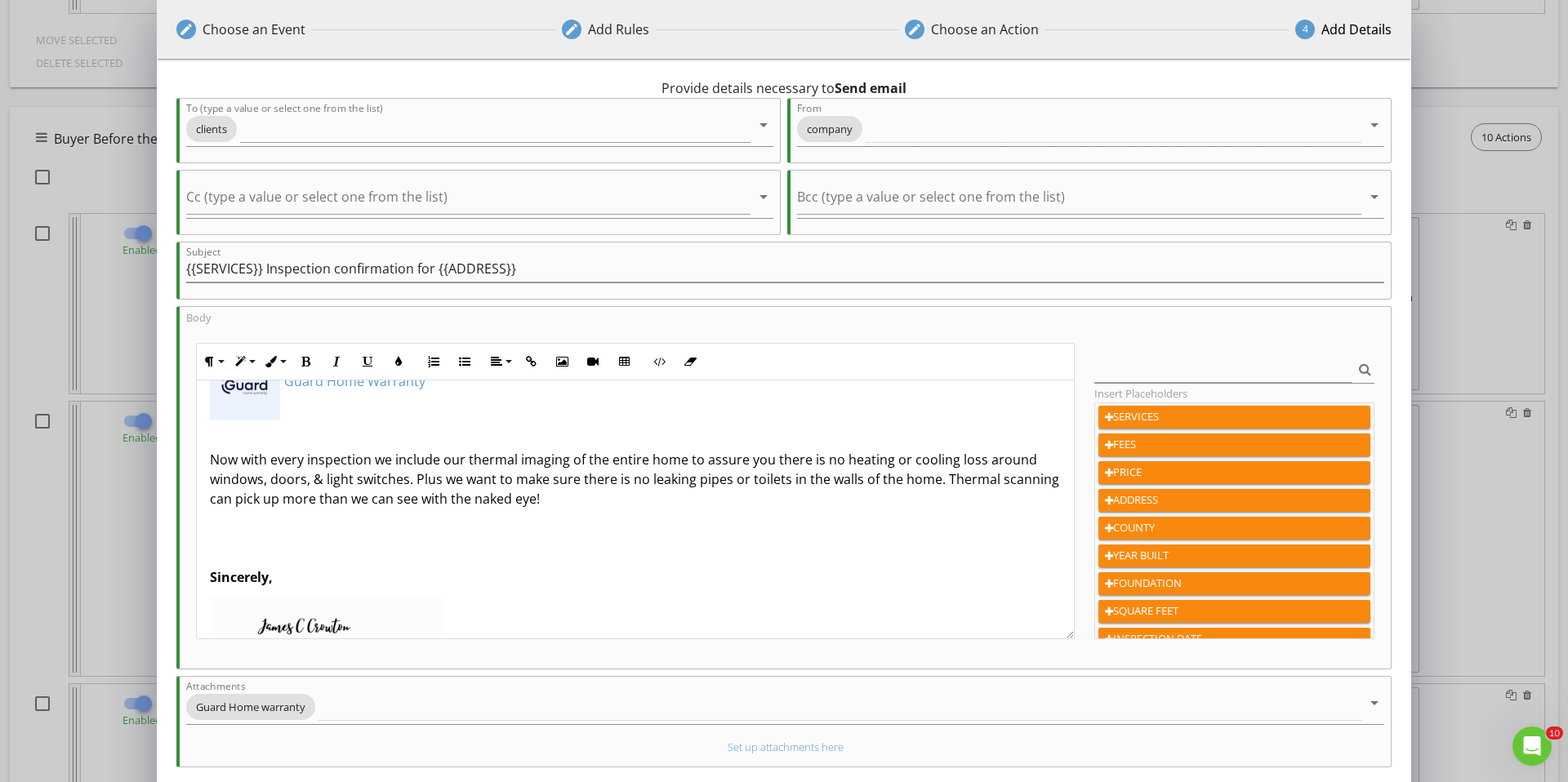 click on "Now with every inspection we include our thermal imaging of the entire home to assure you there is no heating or cooling loss around windows, doors, & light switches. Plus we want to make sure there is no leaking pipes or toilets in the walls of the home. Thermal scanning can pick up more than we can see with the naked eye!" at bounding box center [635, 479] 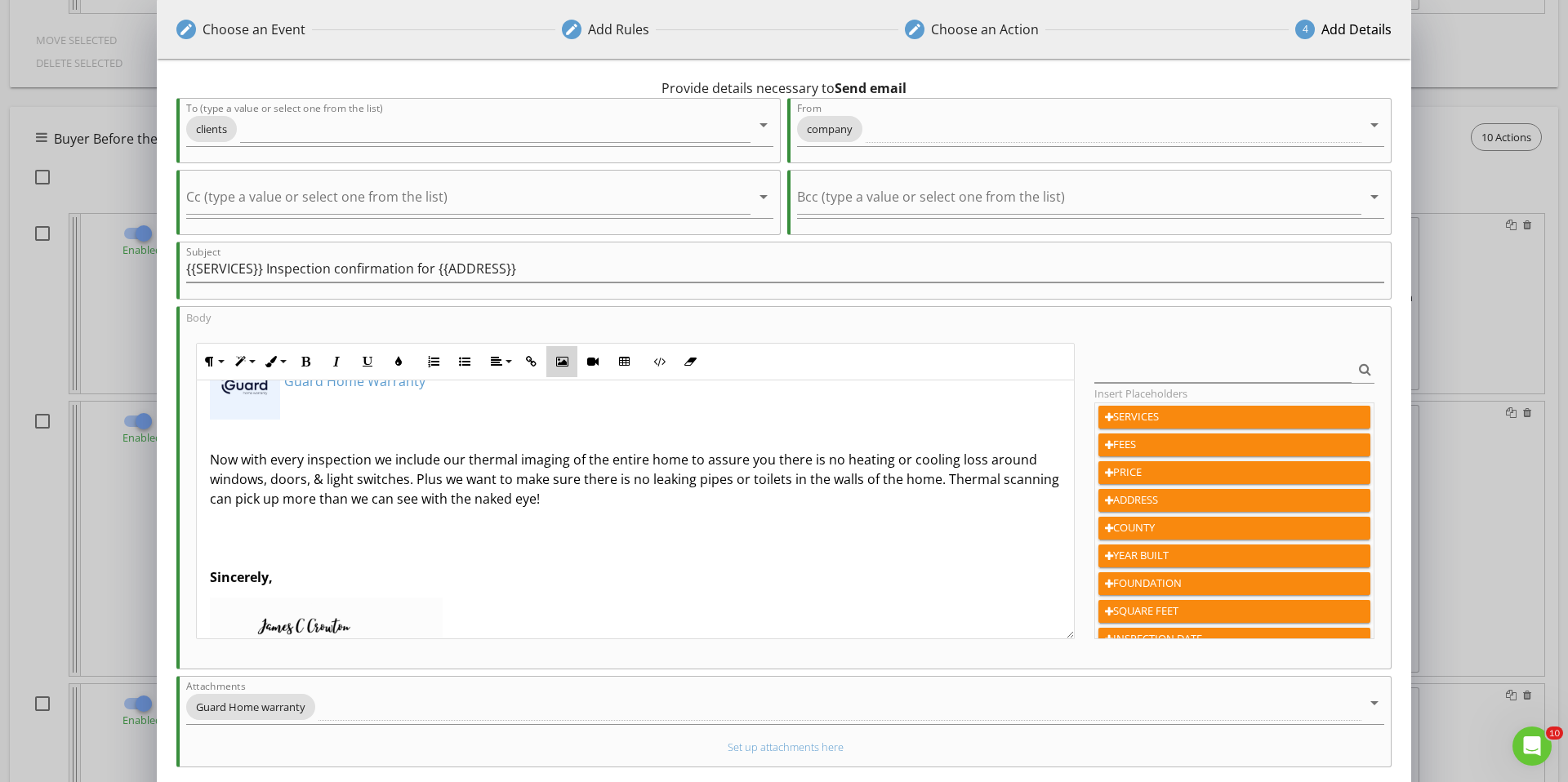 click on "Insert Image" at bounding box center (562, 362) 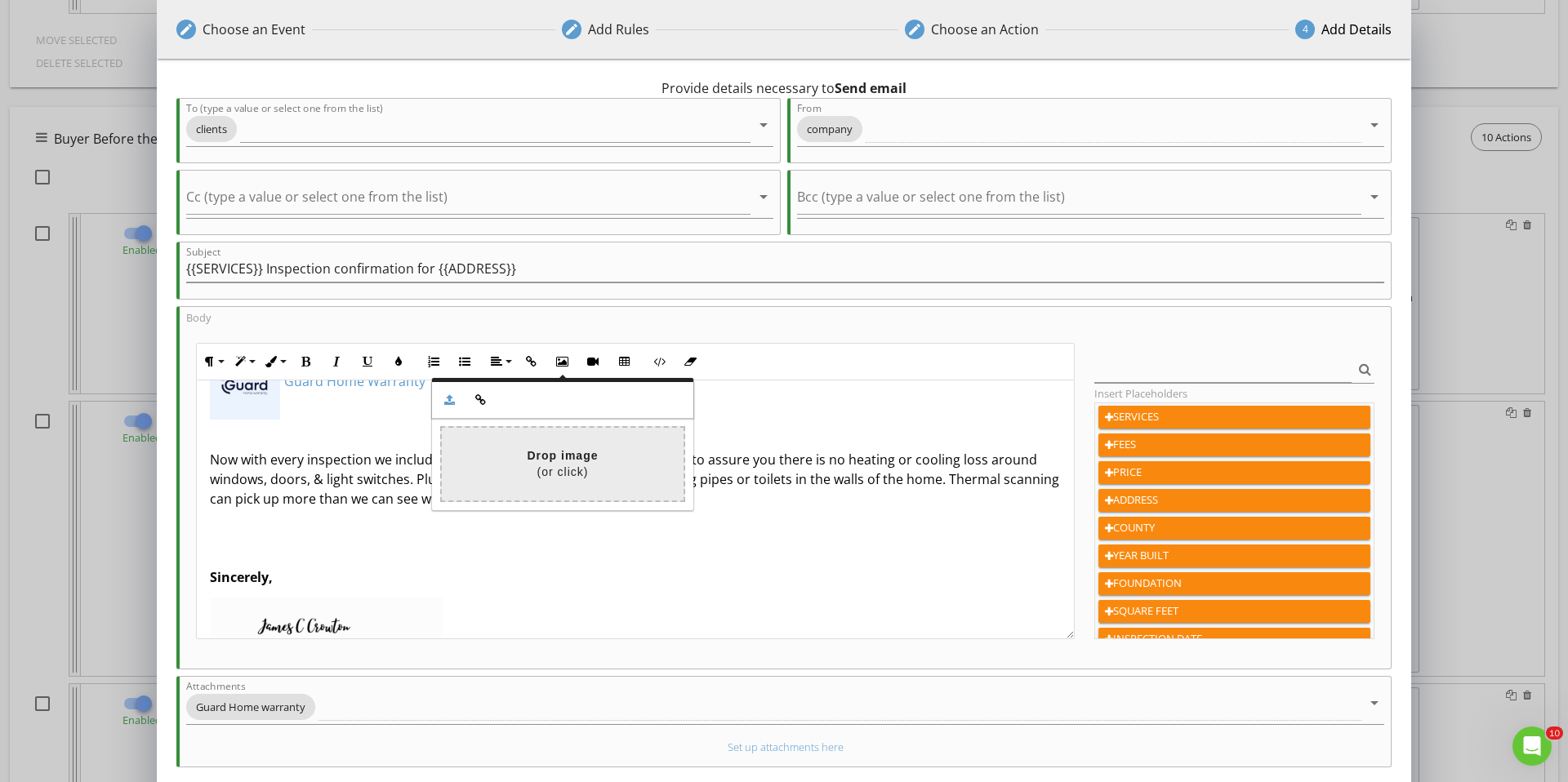 click at bounding box center [79, 464] 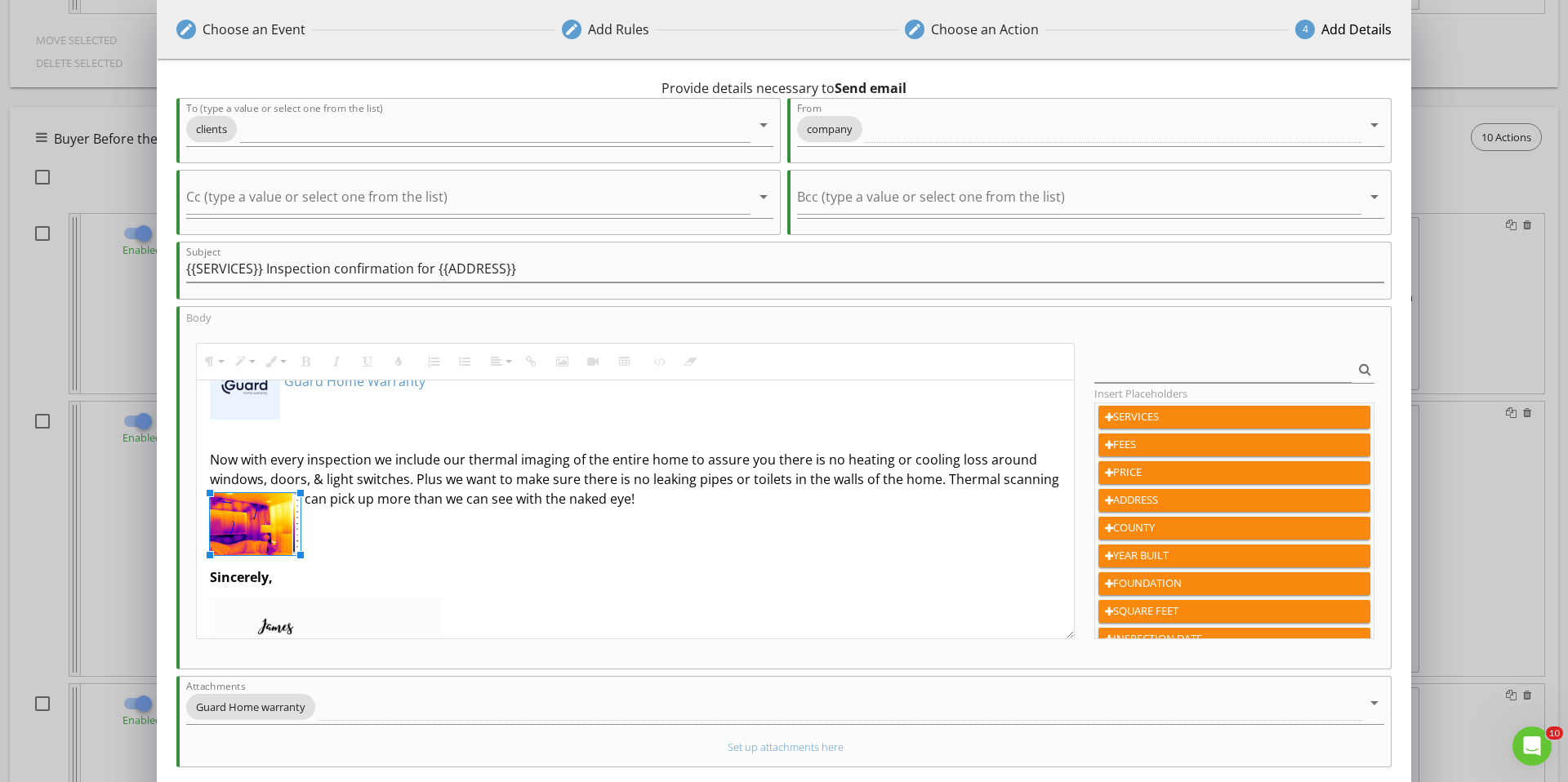 drag, startPoint x: 372, startPoint y: 493, endPoint x: 318, endPoint y: 518, distance: 59.5063 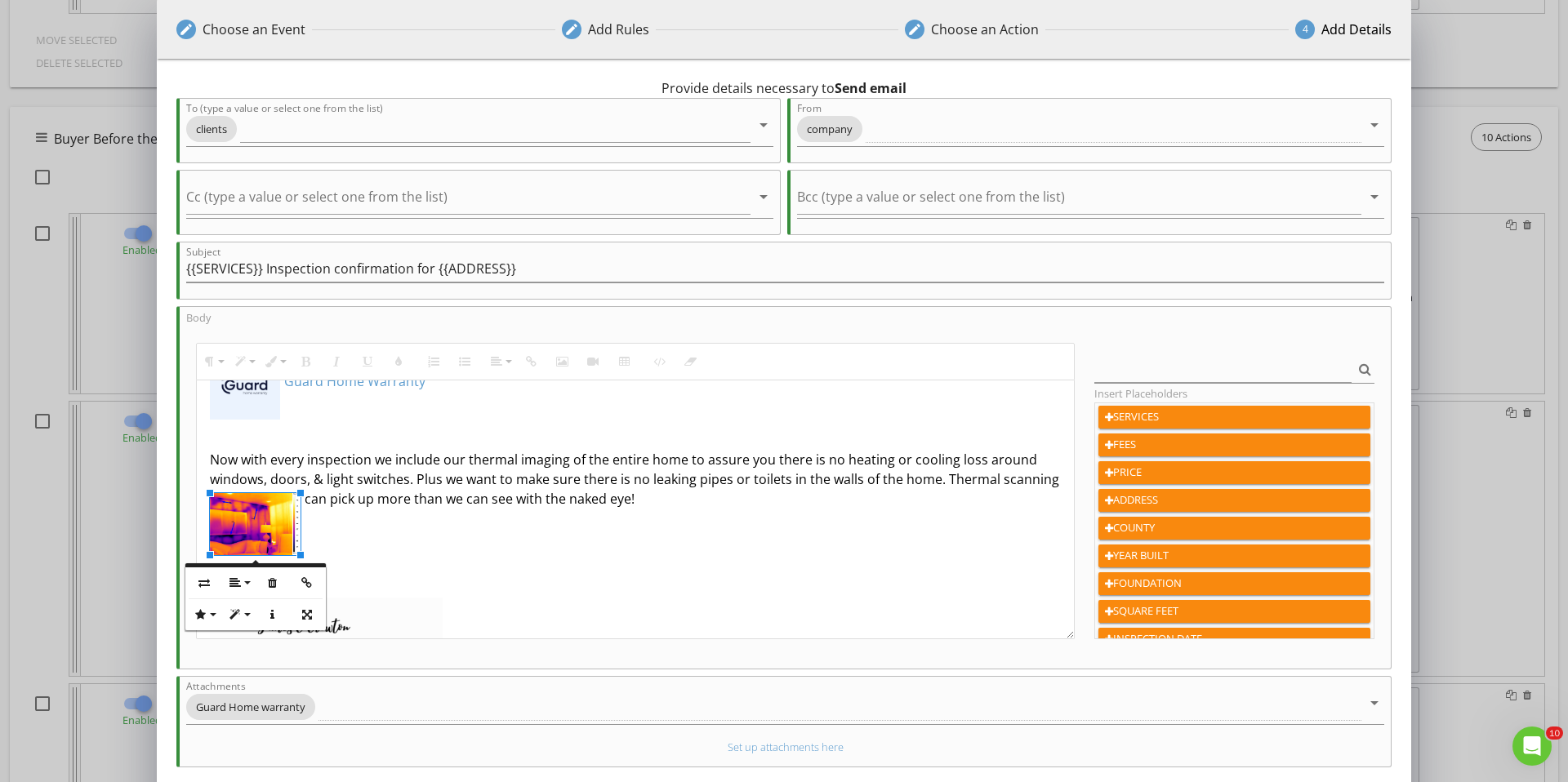 click at bounding box center [635, 525] 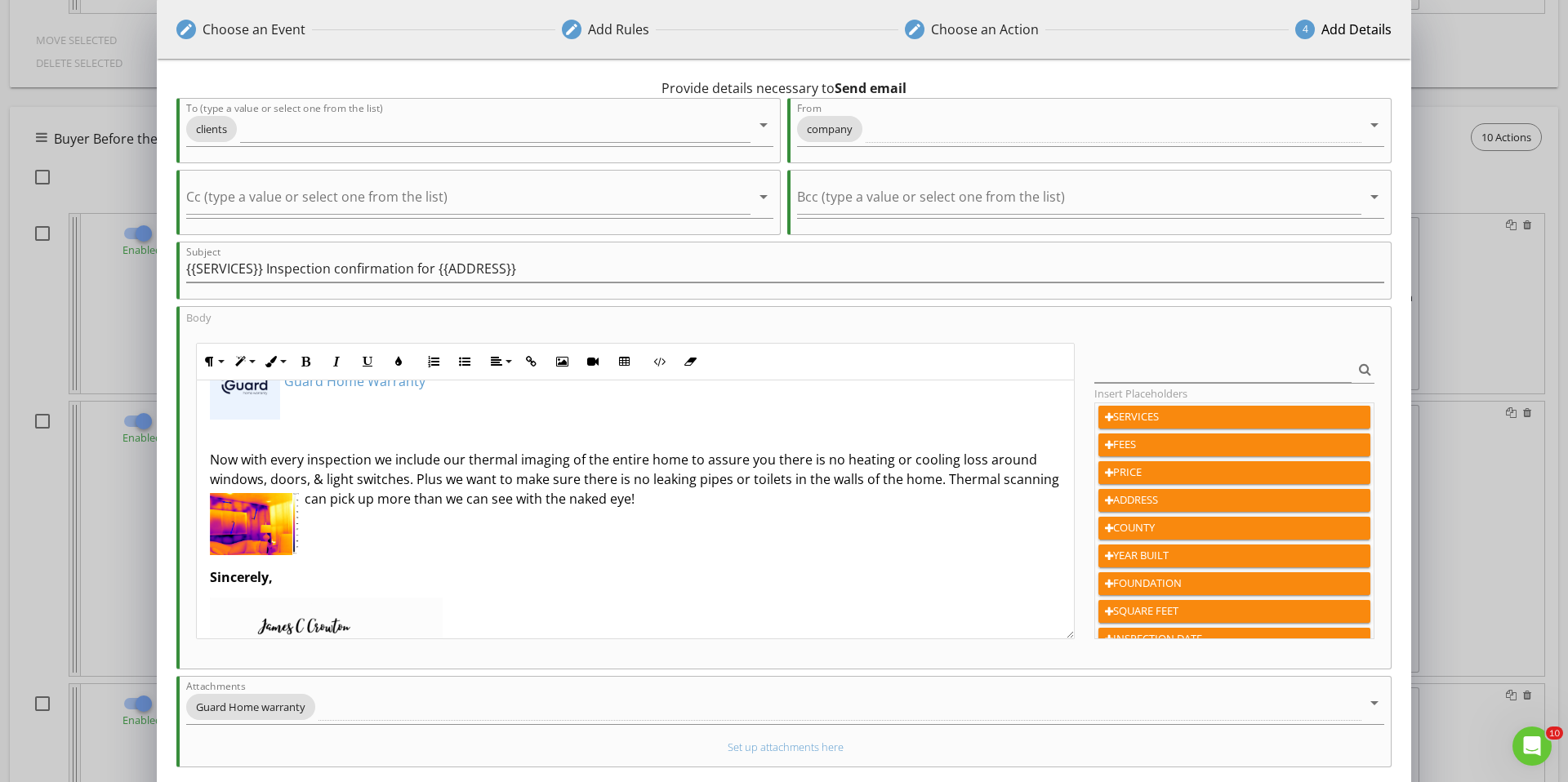 scroll, scrollTop: 476, scrollLeft: 0, axis: vertical 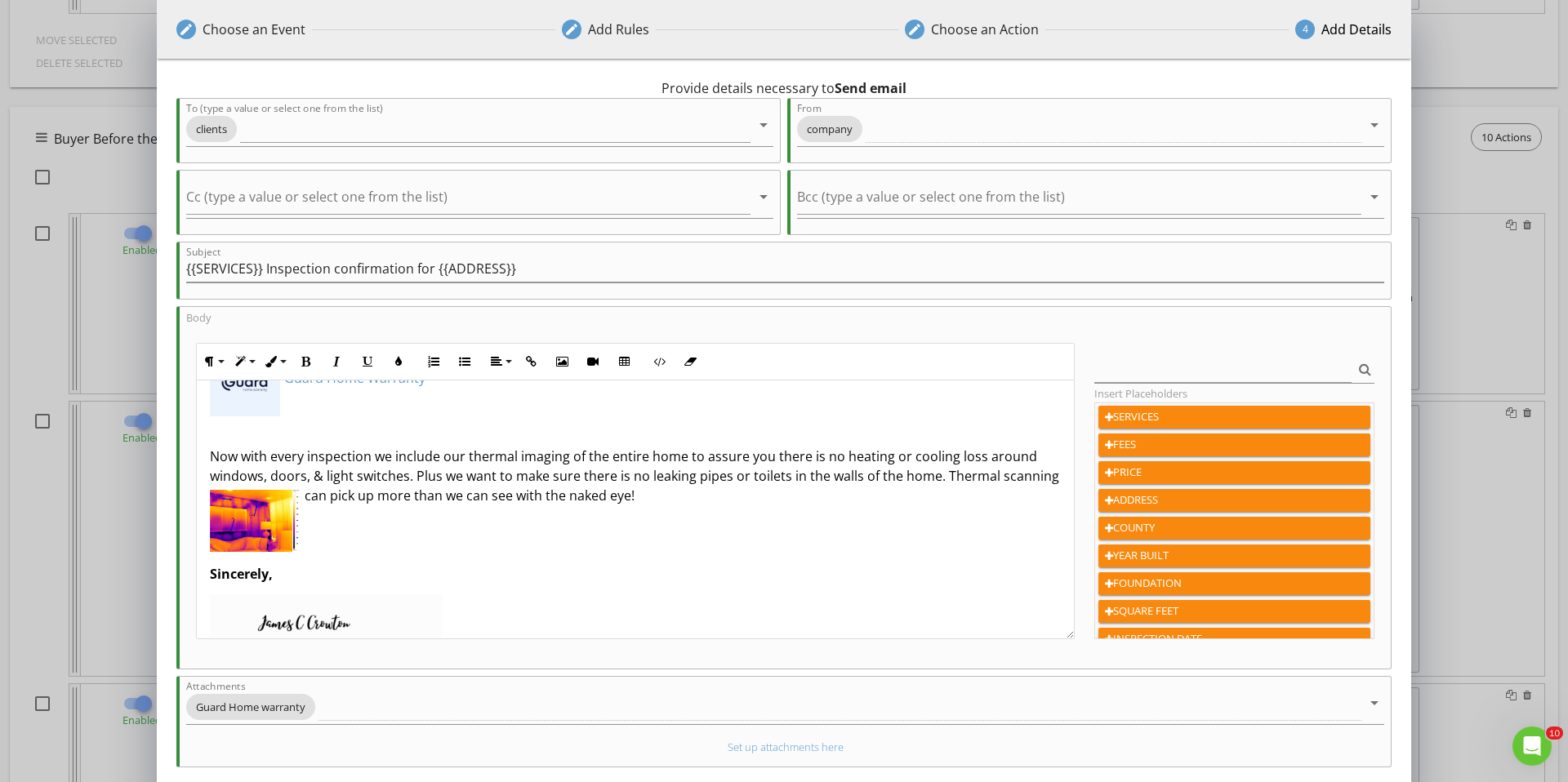 click at bounding box center (635, 430) 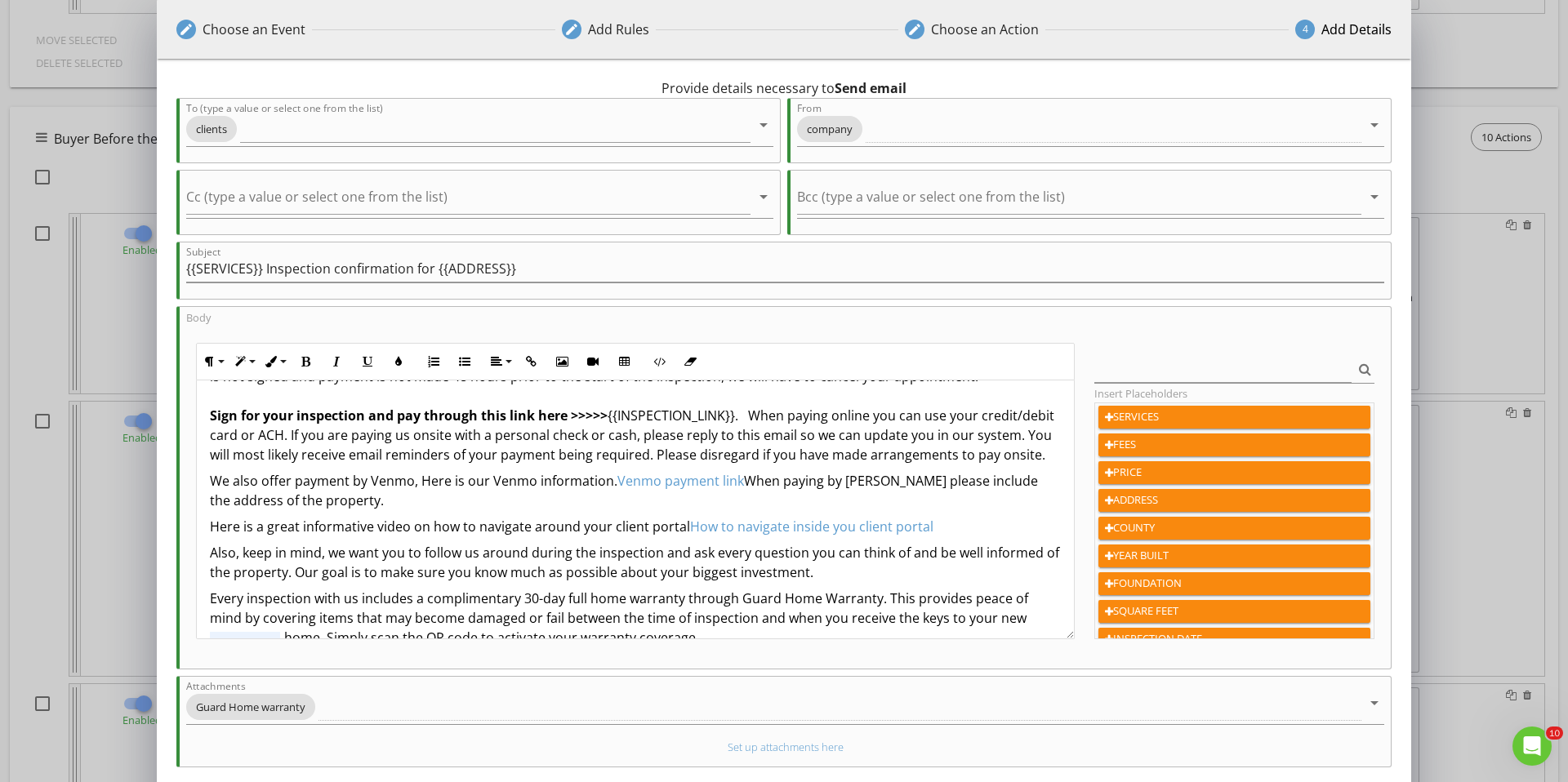 scroll, scrollTop: 185, scrollLeft: 0, axis: vertical 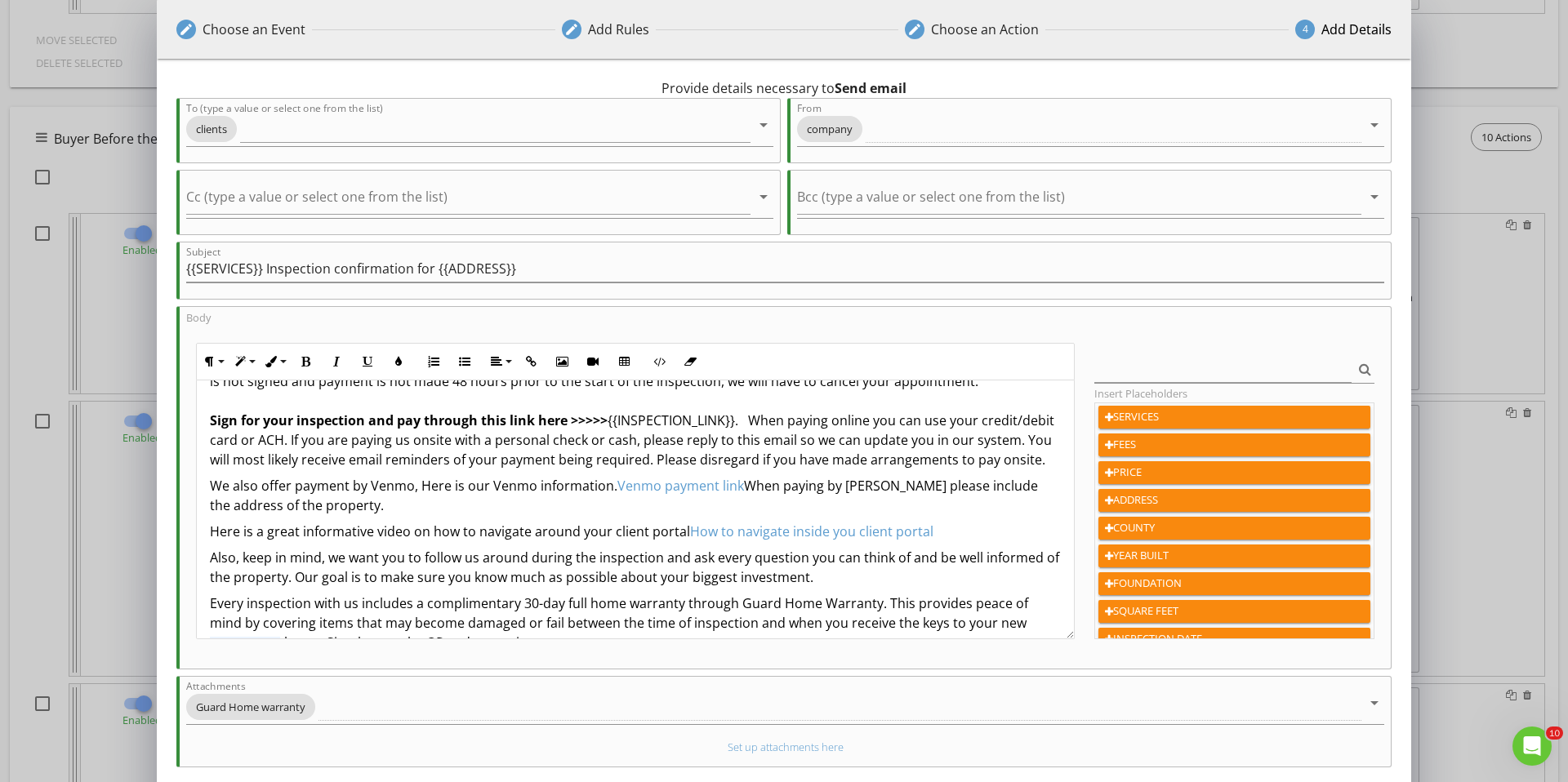 click on "We also offer payment by Venmo, Here is our Venmo information.  Venmo payment link   When paying by Venmo please include the address of the property." at bounding box center [635, 495] 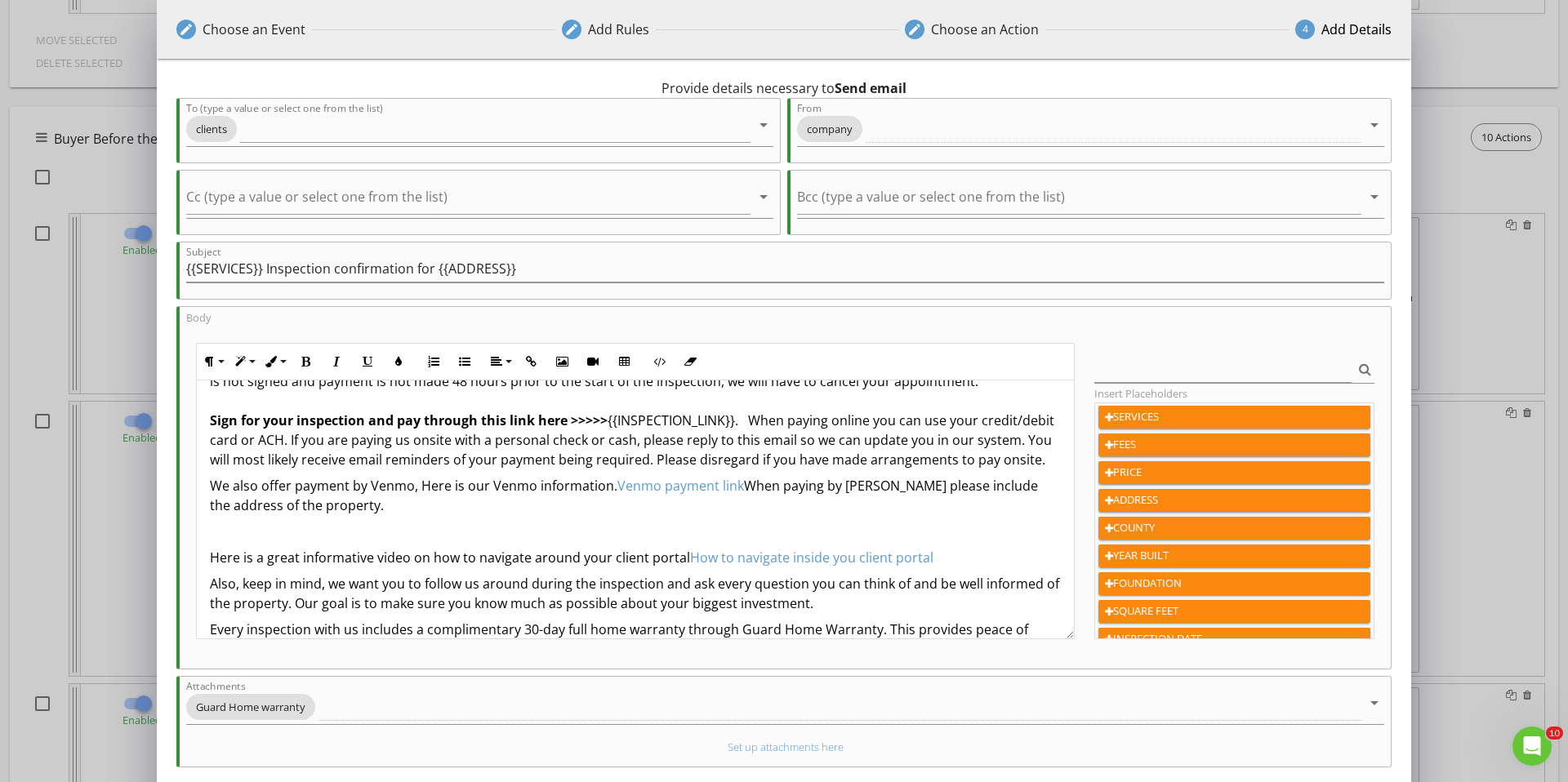 click at bounding box center [635, 531] 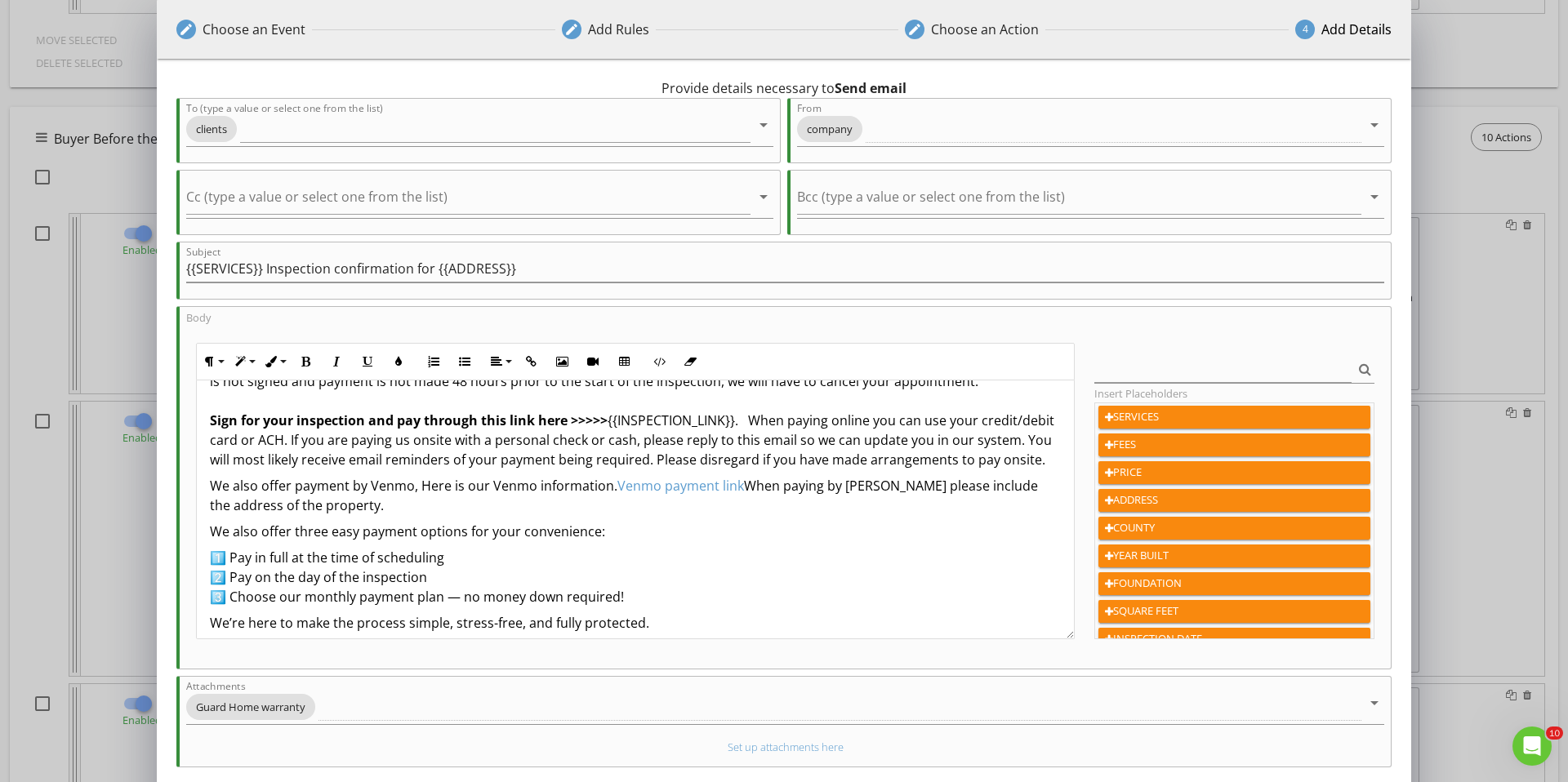 click on "1️⃣ Pay in full at the time of scheduling 2️⃣ Pay on the day of the inspection 3️⃣ Choose our monthly payment plan — no money down required!" 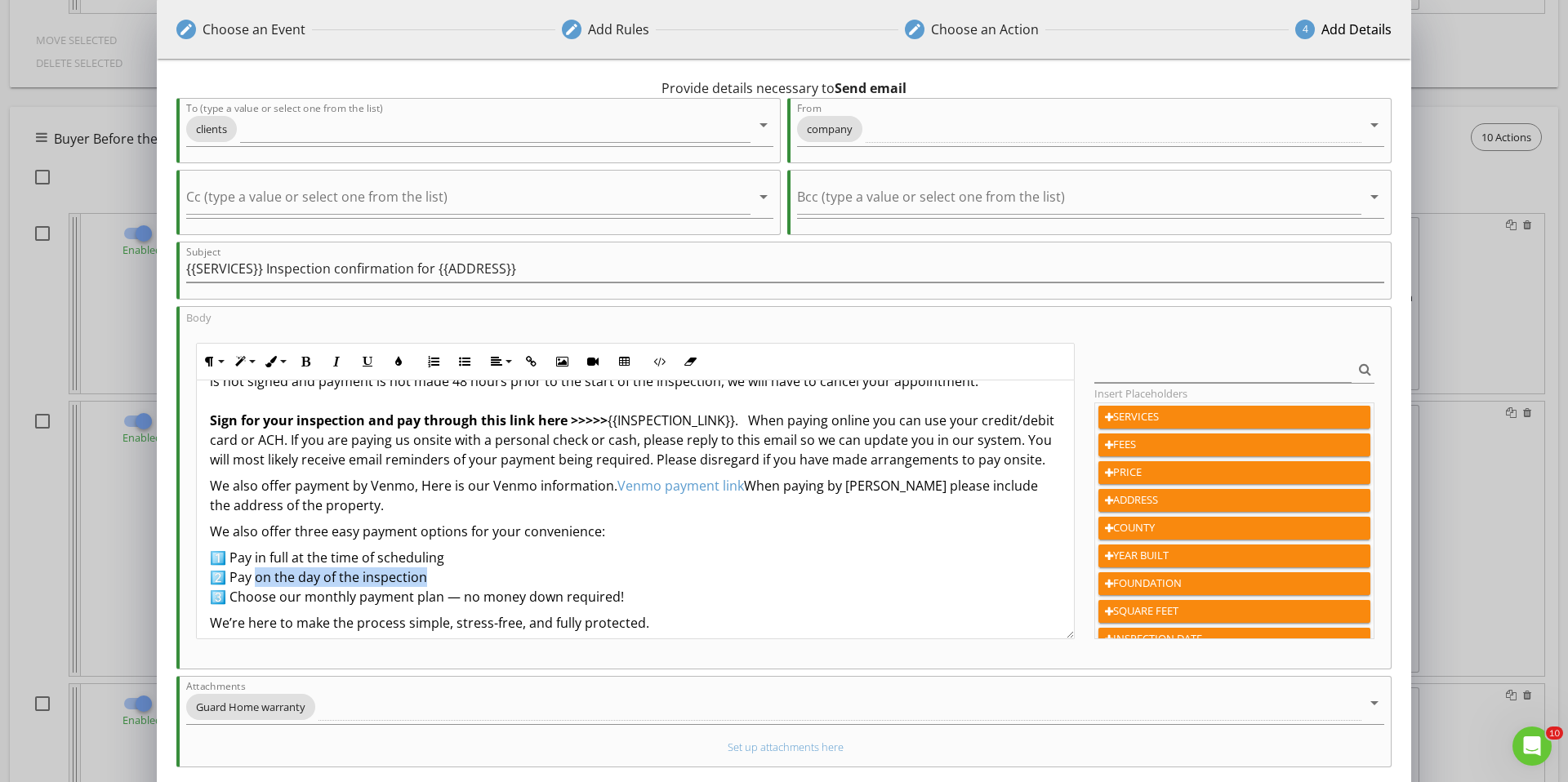drag, startPoint x: 439, startPoint y: 581, endPoint x: 254, endPoint y: 584, distance: 185.0243 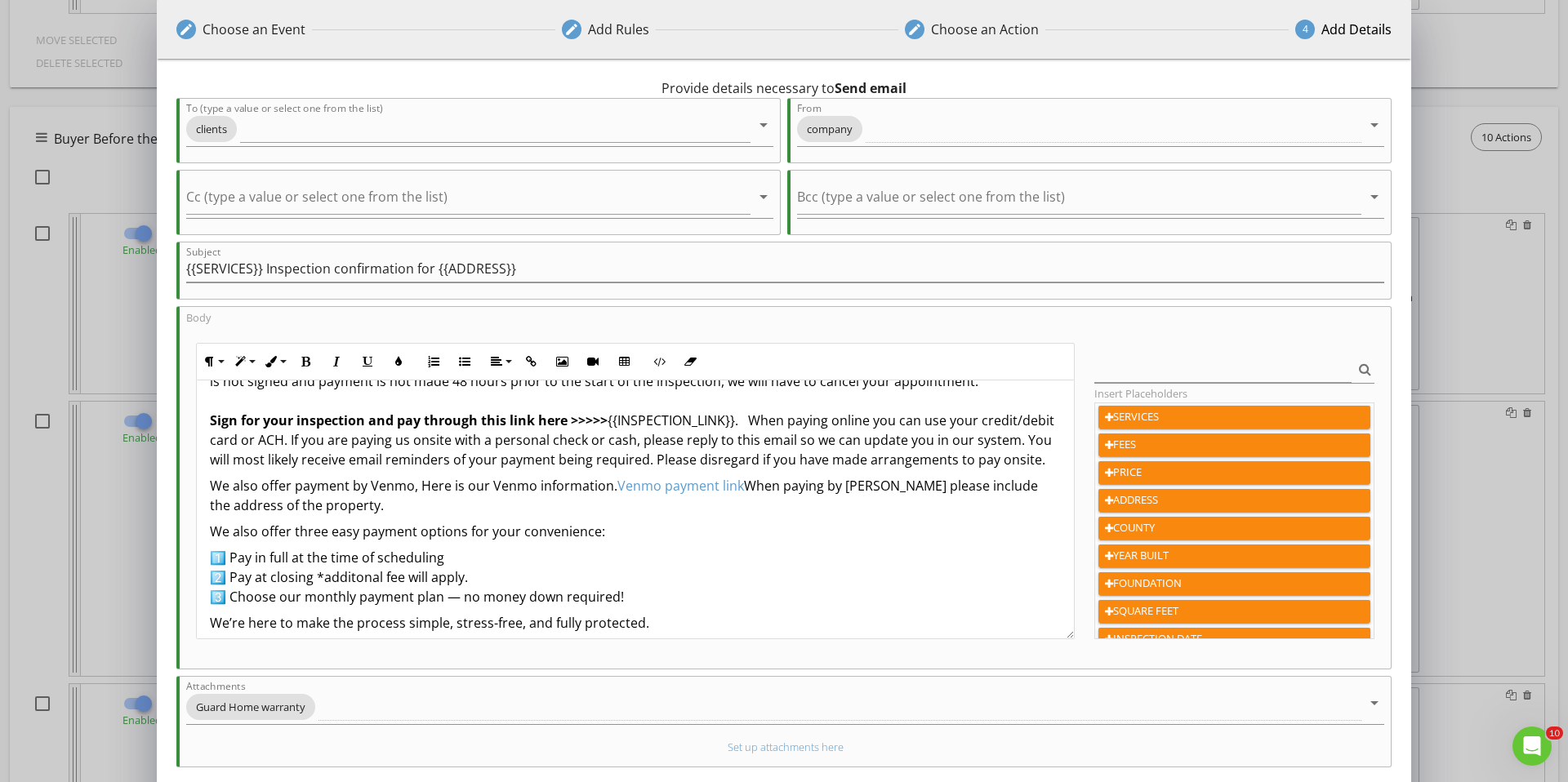 click on "1️⃣ Pay in full at the time of scheduling 2️⃣ Pay at closing *additonal fee will apply.  3️⃣ Choose our monthly payment plan — no money down required!" at bounding box center [635, 577] 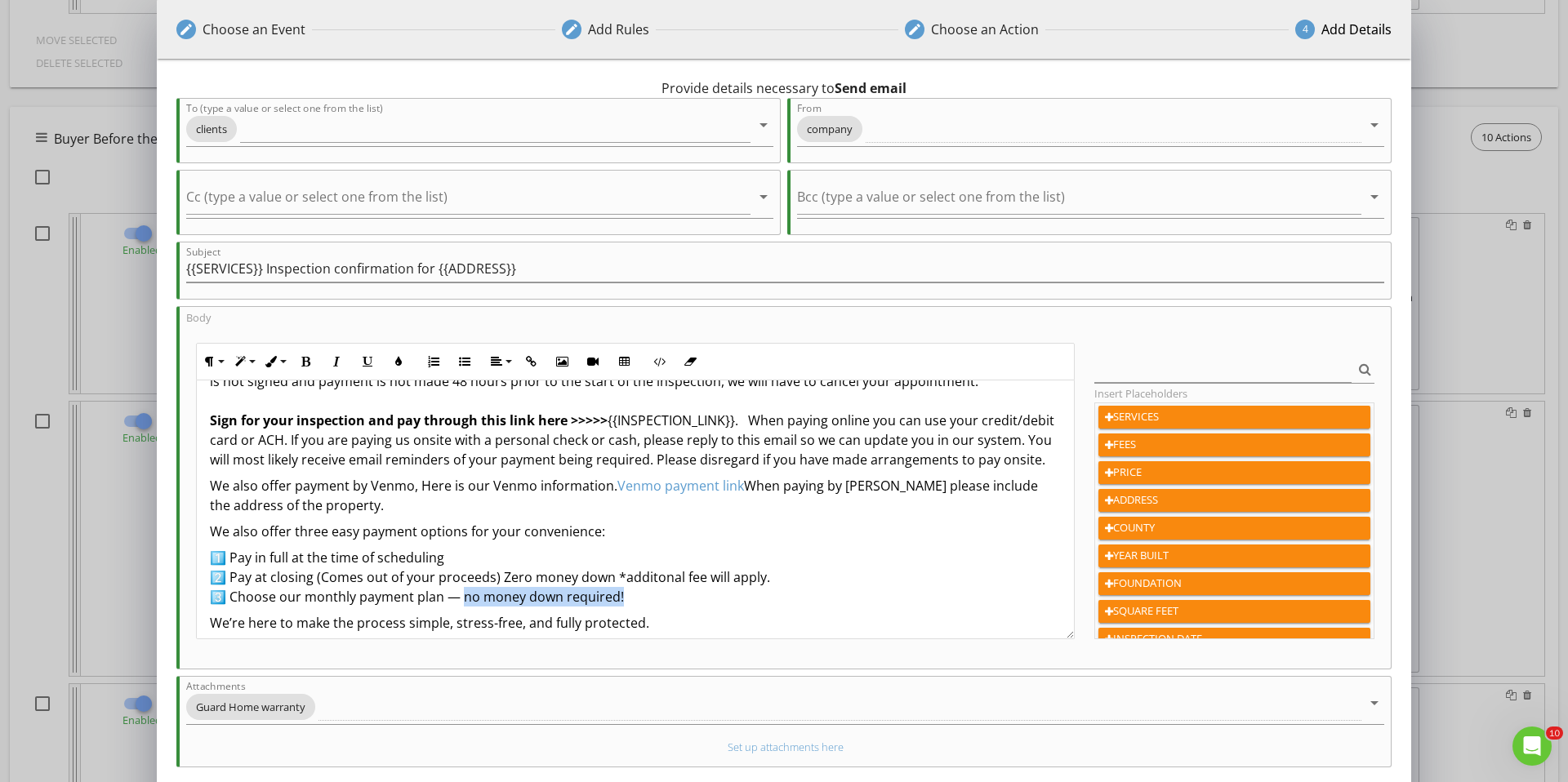 drag, startPoint x: 621, startPoint y: 599, endPoint x: 460, endPoint y: 601, distance: 161.0124 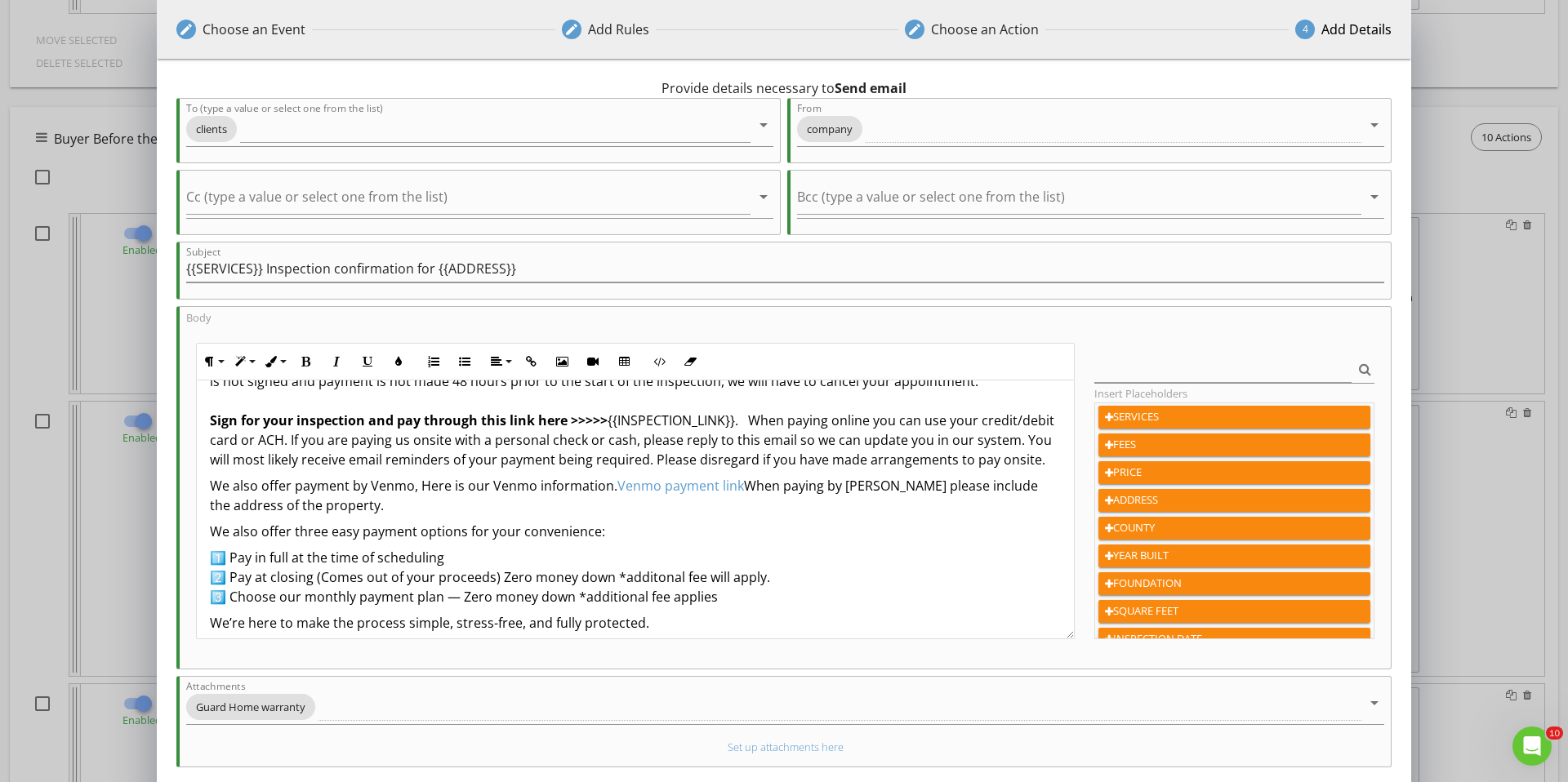 click on "1️⃣ Pay in full at the time of scheduling 2️⃣ Pay at closing (Comes out of your proceeds) Zero money down *additonal fee will apply.  3️⃣ Choose our monthly payment plan — Zero money down *additional fee applies" at bounding box center [635, 577] 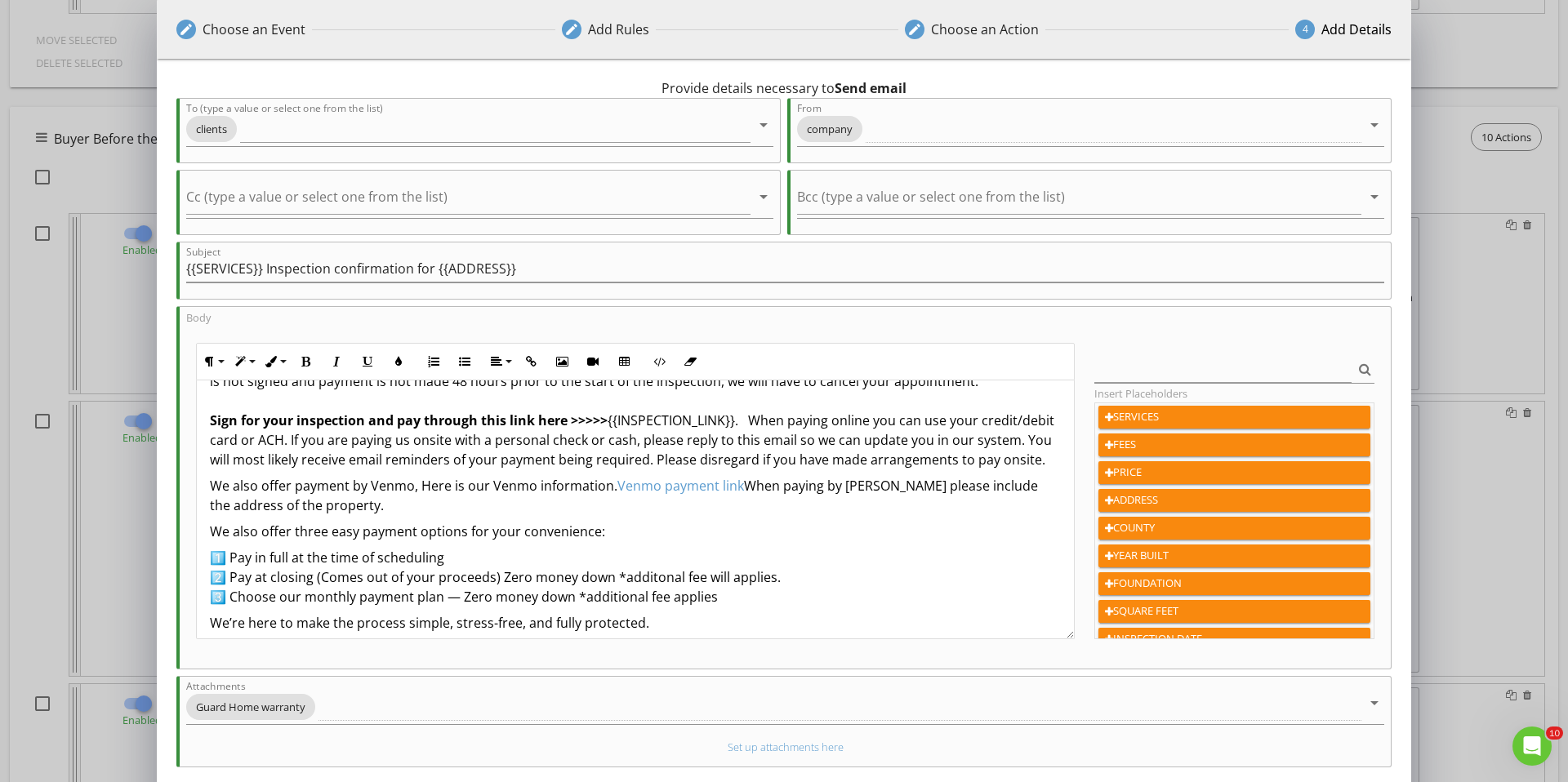 click on "1️⃣ Pay in full at the time of scheduling 2️⃣ Pay at closing (Comes out of your proceeds) Zero money down *additonal fee will applies.  3️⃣ Choose our monthly payment plan — Zero money down *additional fee applies" at bounding box center (635, 577) 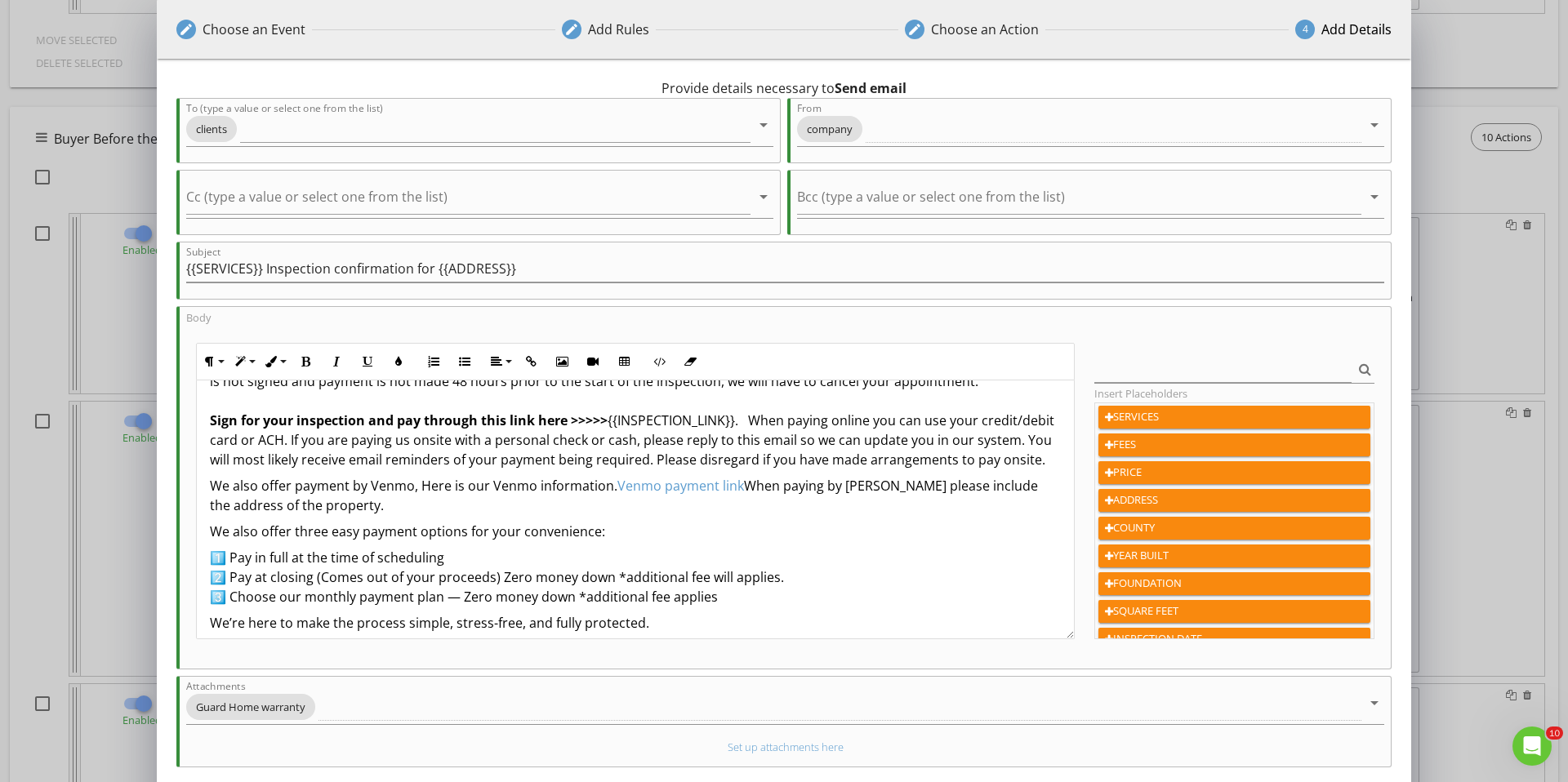 click on "1️⃣ Pay in full at the time of scheduling 2️⃣ Pay at closing (Comes out of your proceeds) Zero money down *additional fee will applies.  3️⃣ Choose our monthly payment plan — Zero money down *additional fee applies" at bounding box center (635, 577) 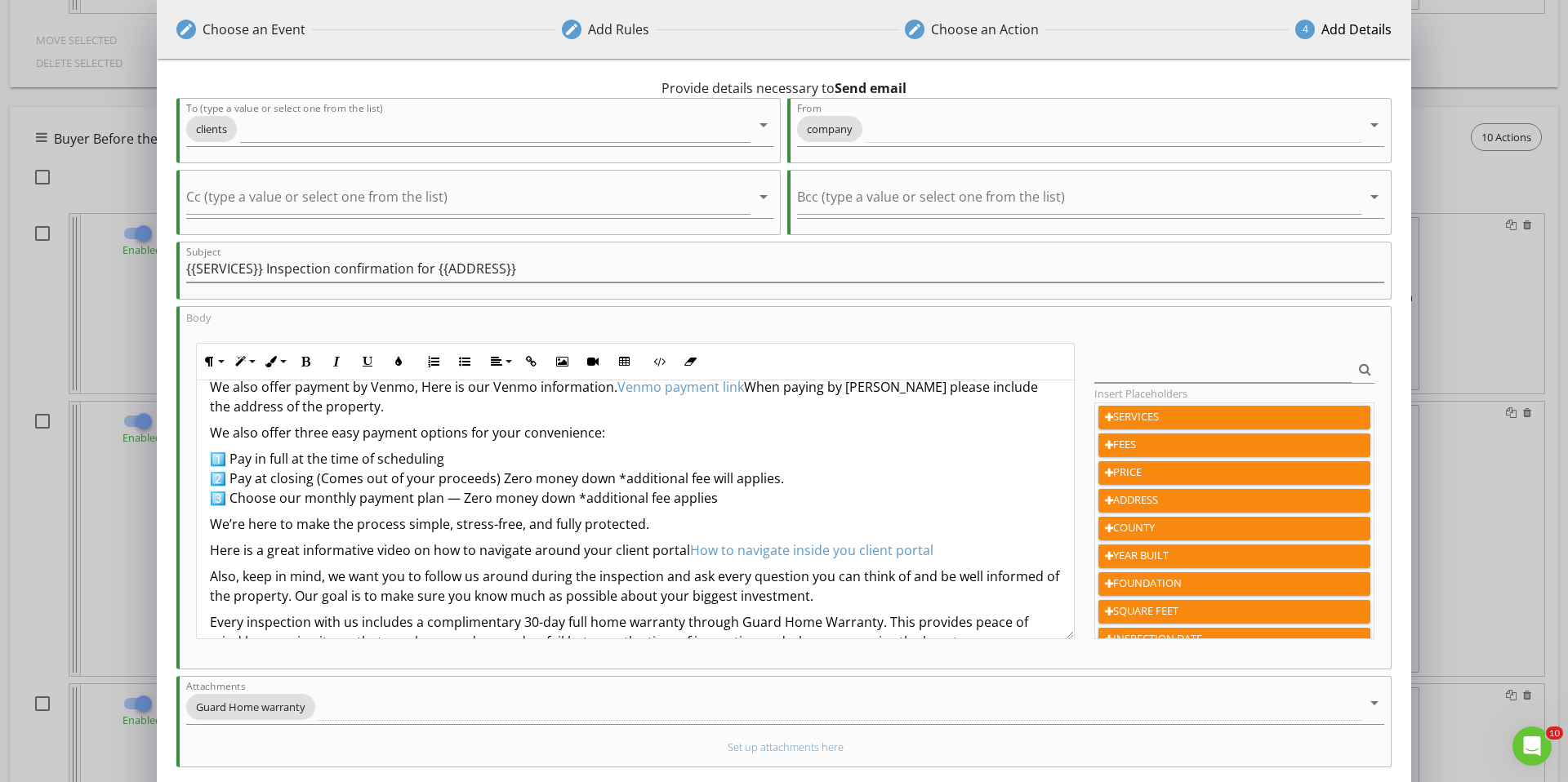 scroll, scrollTop: 287, scrollLeft: 0, axis: vertical 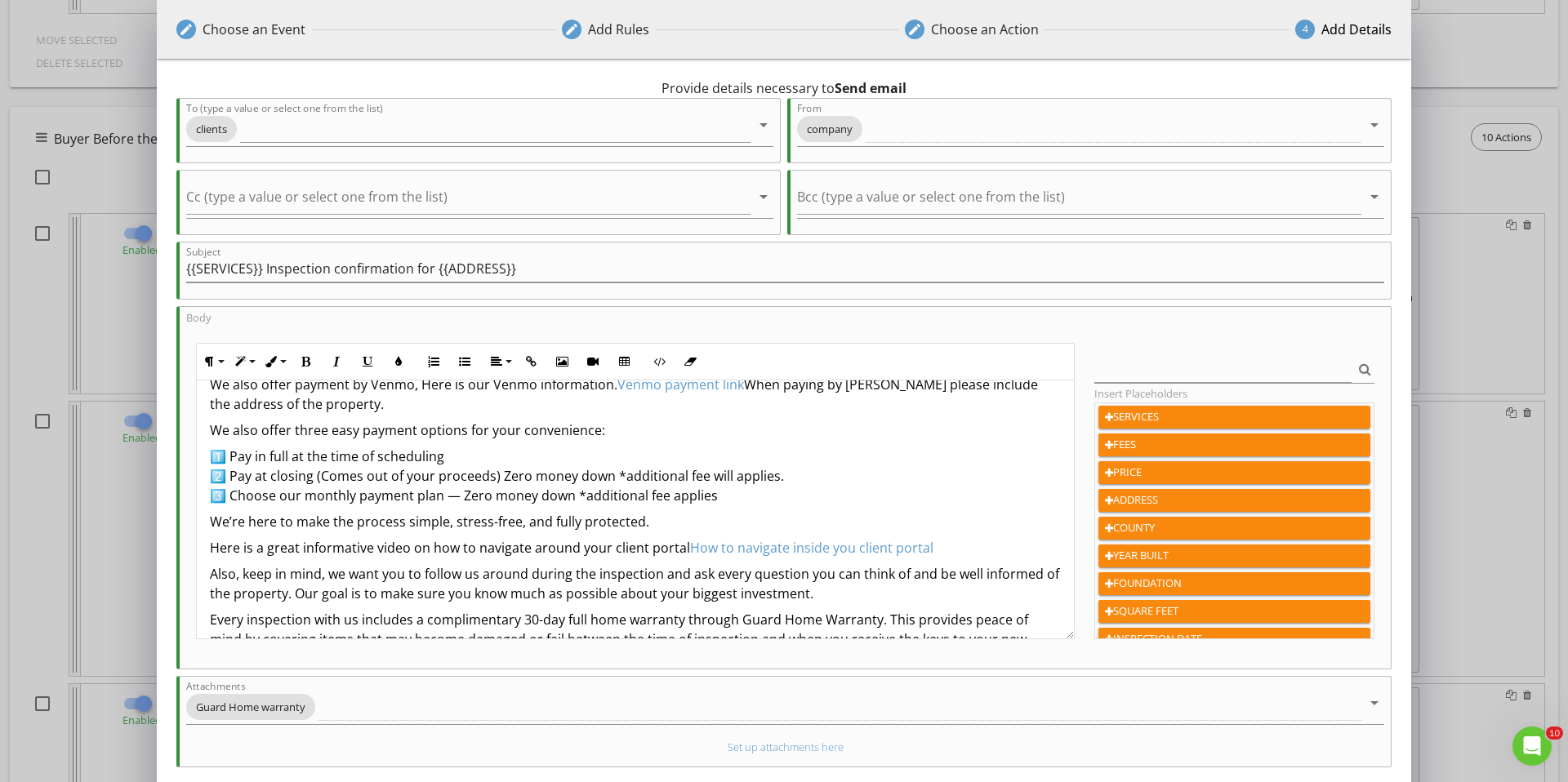 click on "We’re here to make the process simple, stress-free, and fully protected." at bounding box center [635, 522] 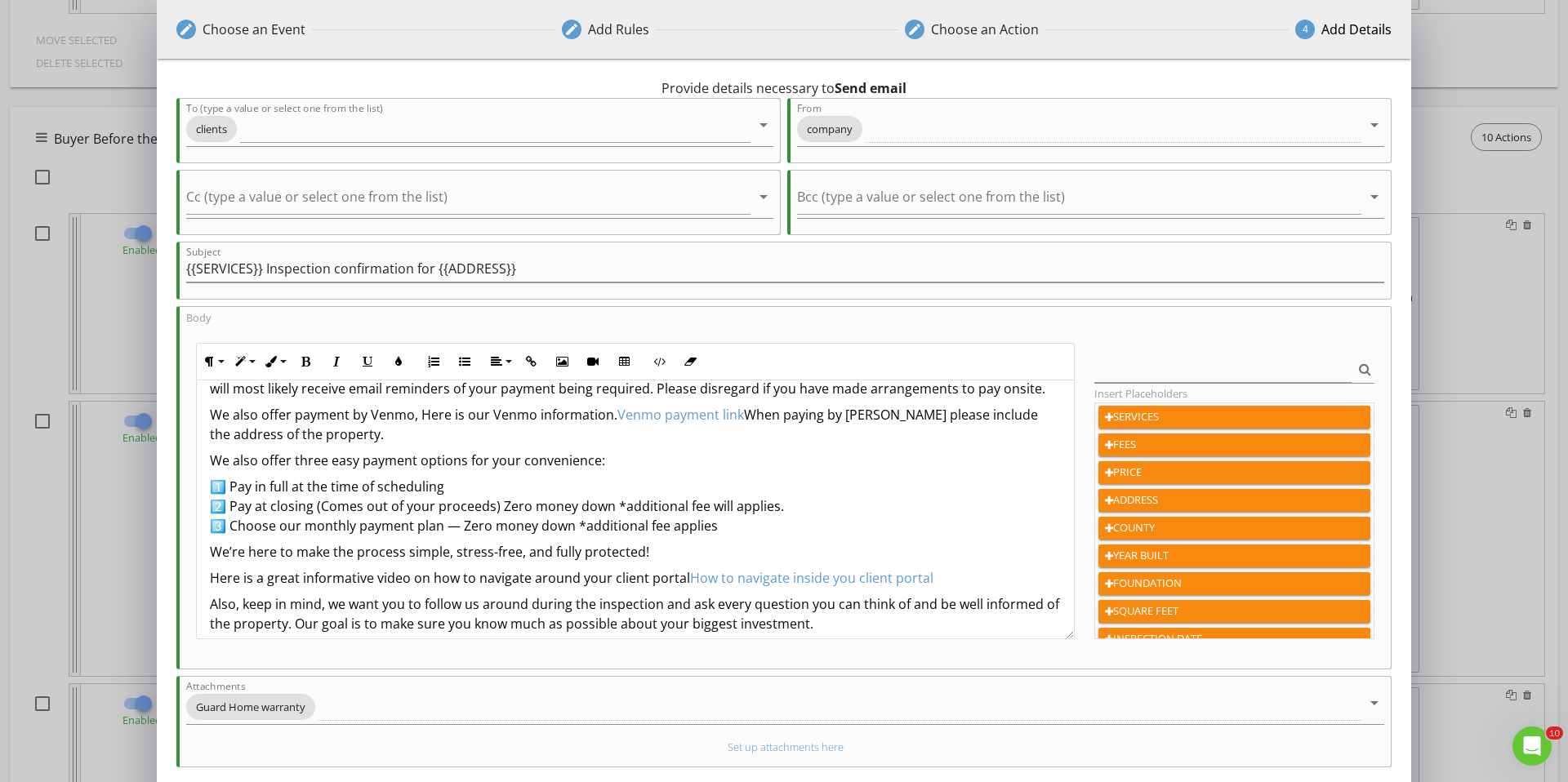scroll, scrollTop: 243, scrollLeft: 0, axis: vertical 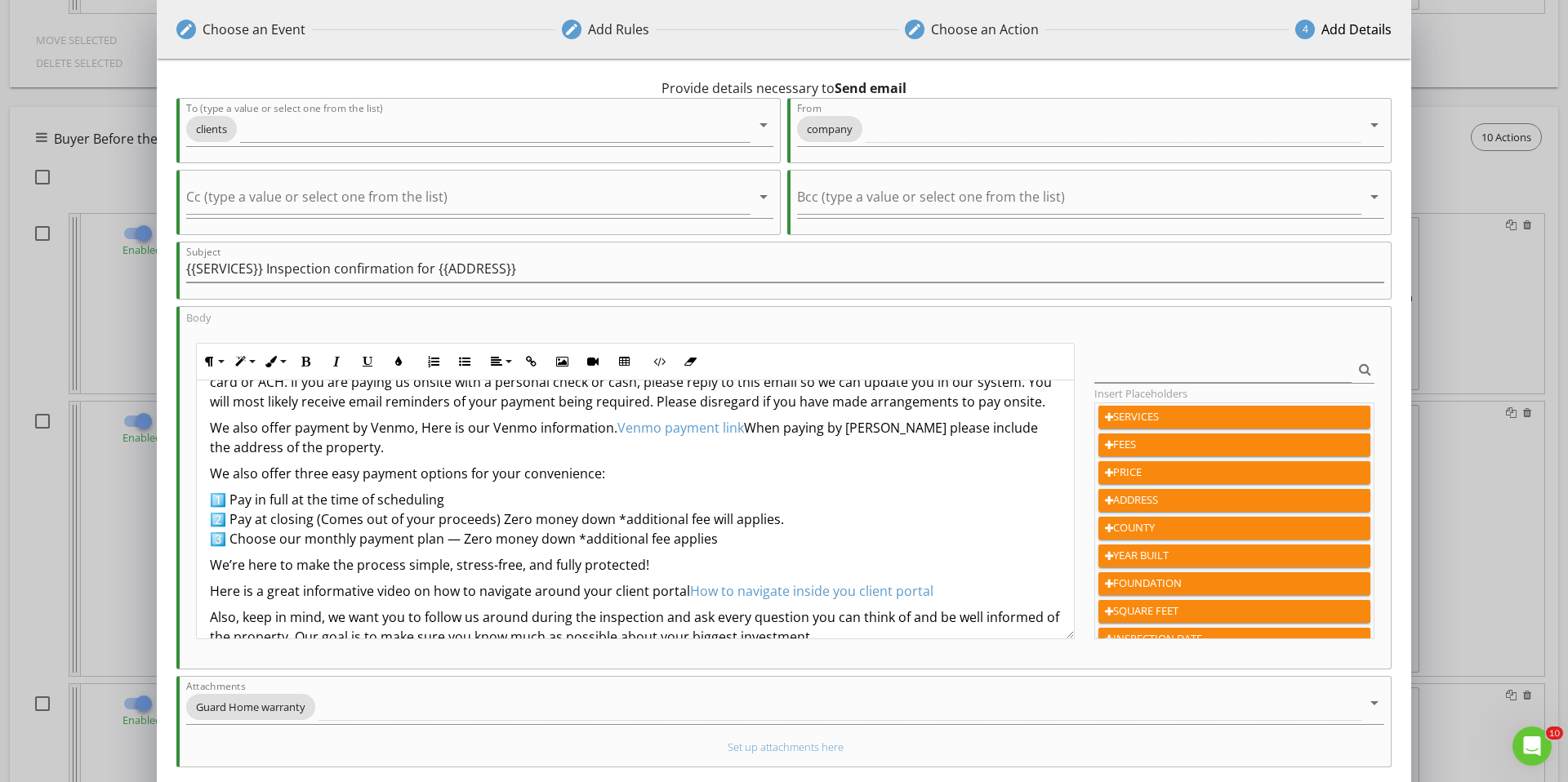 click on "We also offer payment by Venmo, Here is our Venmo information.  Venmo payment link   When paying by Venmo please include the address of the property." at bounding box center (635, 438) 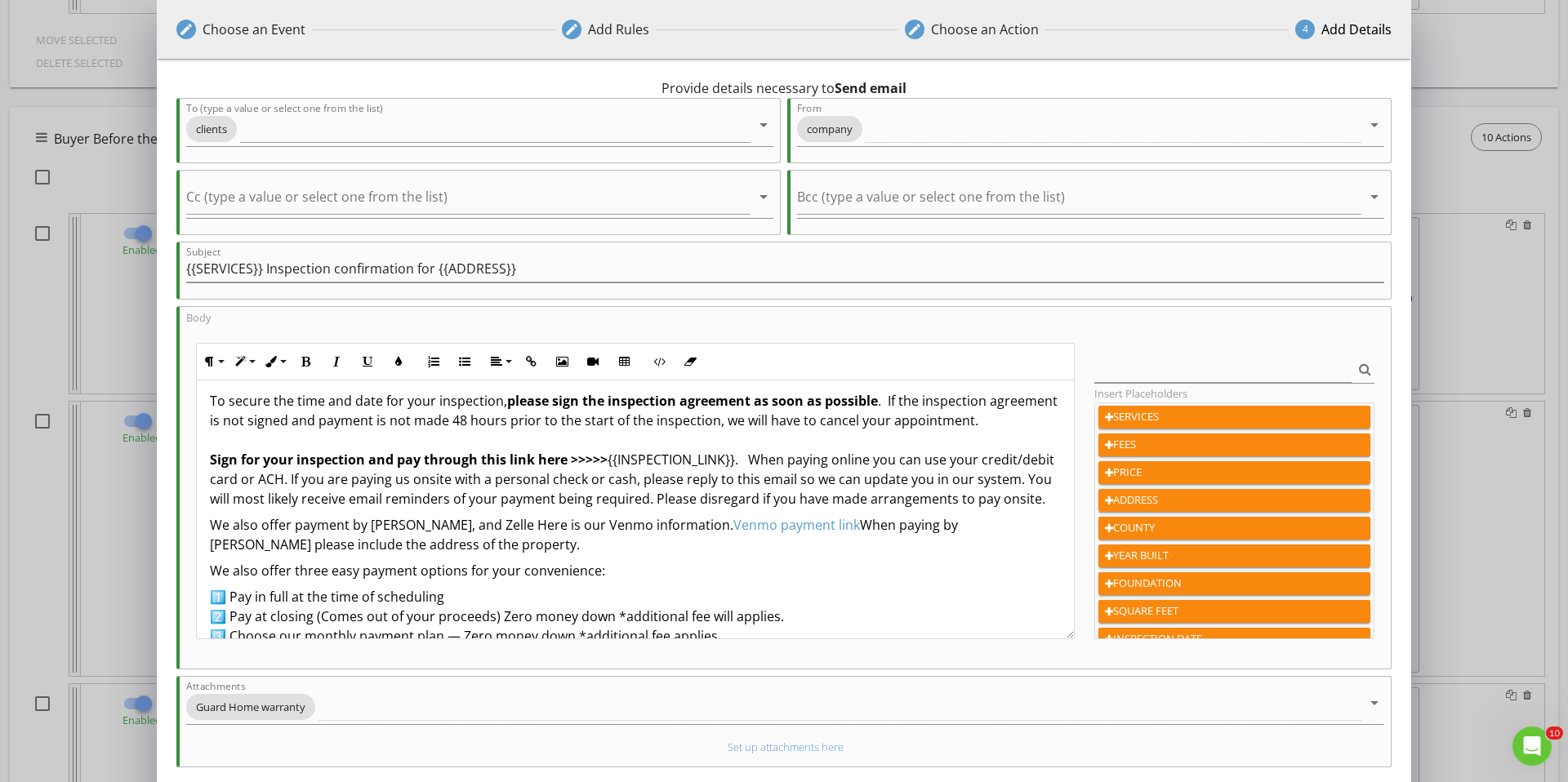 scroll, scrollTop: 136, scrollLeft: 0, axis: vertical 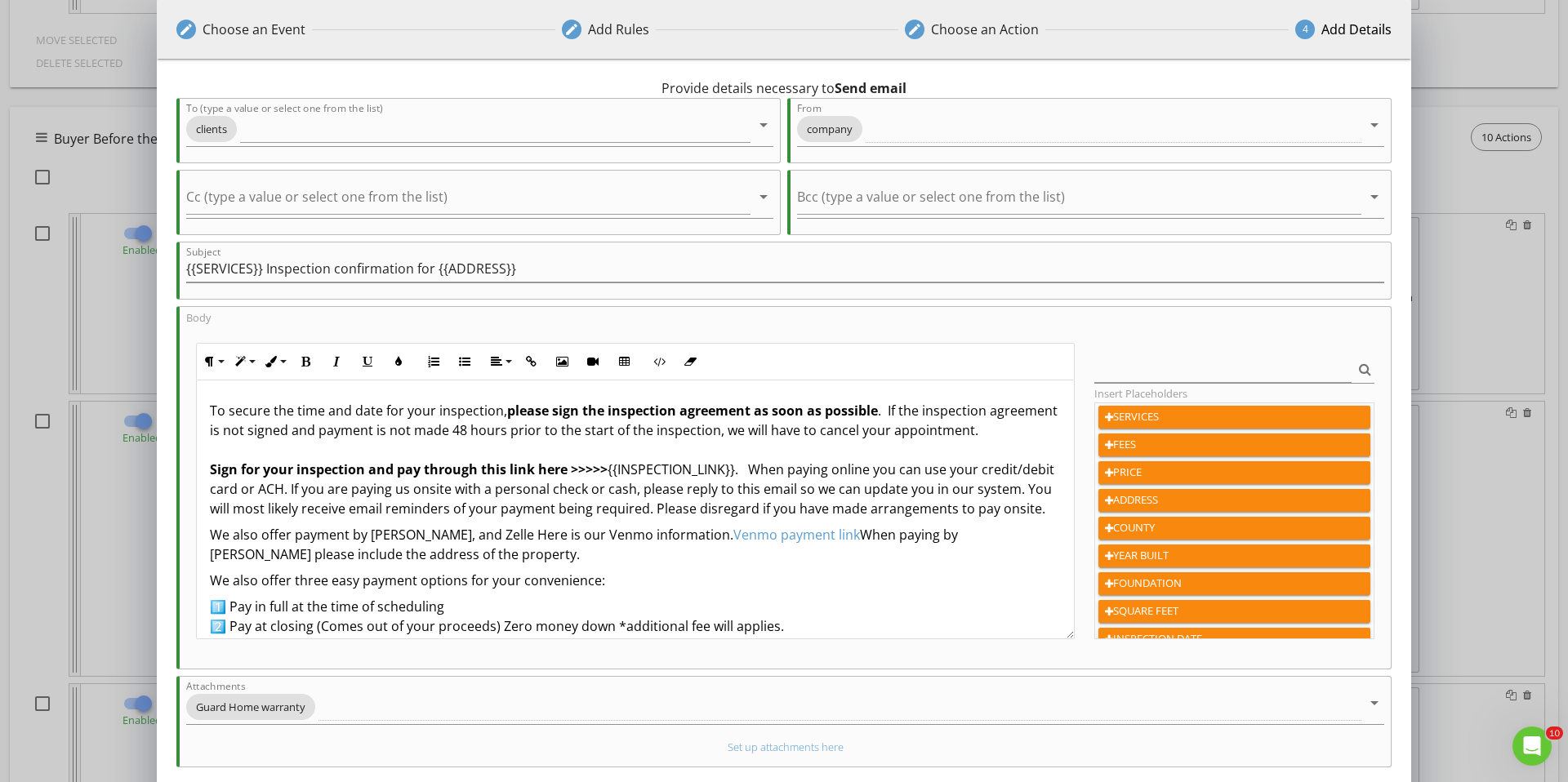 click on "Hi {{CLIENT_FIRST_NAME}}, Congratulations! Your requested {{SERVICES}} inspection at {{ADDRESS}} is scheduled for {{INSPECTION_DATE}} at {{INSPECTION_TIME}}. The inspection will last until approximately {{INSPECTION_END_TIME}} give or take a half hour. To secure the time and date for your inspection,  please sign the inspection agreement as soon as possible .  If the inspection agreement is not signed and payment is not made 48 hours prior to the start of the inspection, we will have to cancel your appointment. Sign for your inspection and pay through this link here >>>>>   {{INSPECTION_LINK}}.   When paying online you can use your credit/debit card or ACH. If you are paying us onsite with a personal check or cash, please reply to this email so we can update you in our system. You will most likely receive email reminders of your payment being required. Please disregard if you have made arrangements to pay onsite." at bounding box center (635, 391) 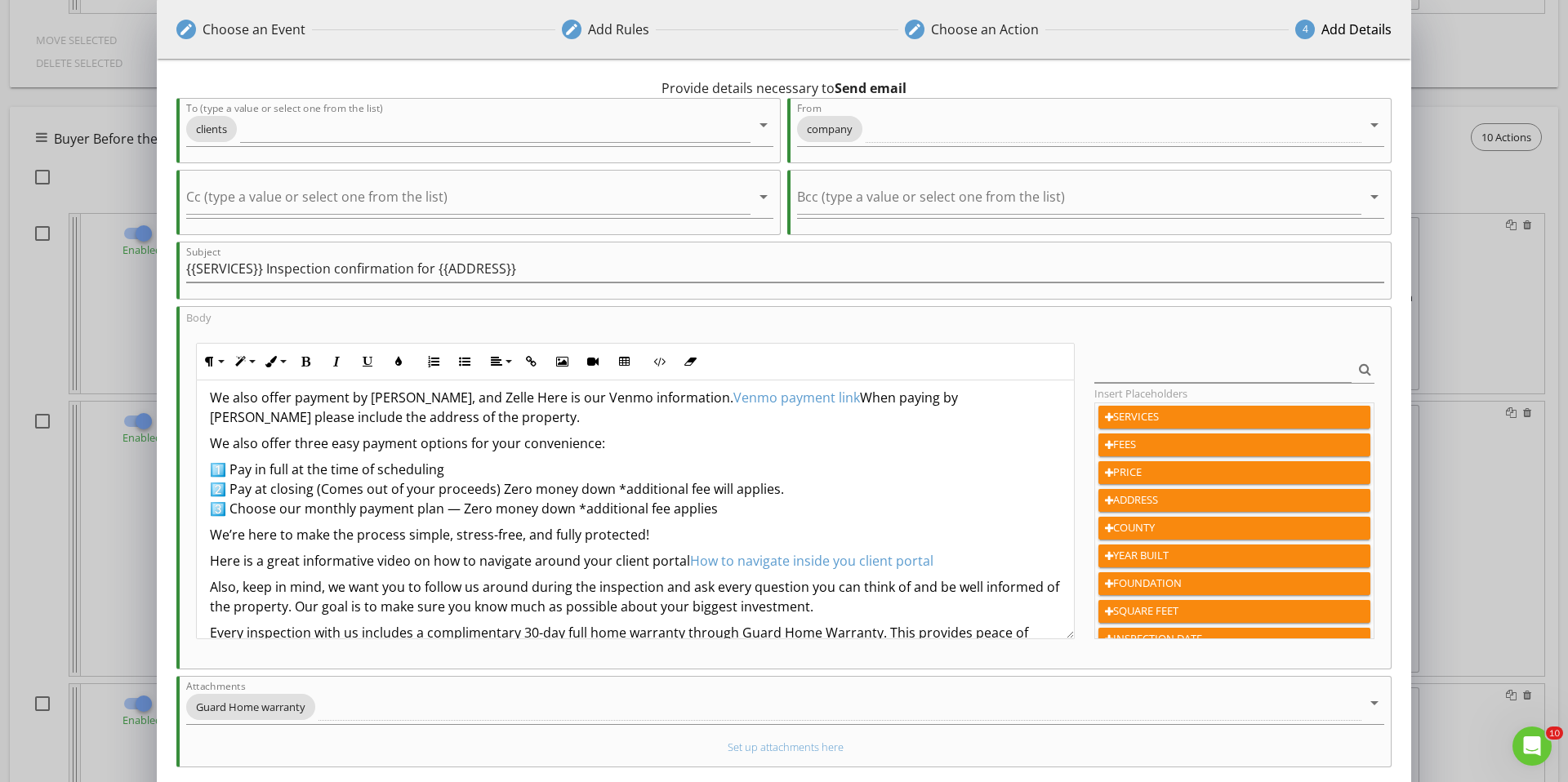 scroll, scrollTop: 294, scrollLeft: 0, axis: vertical 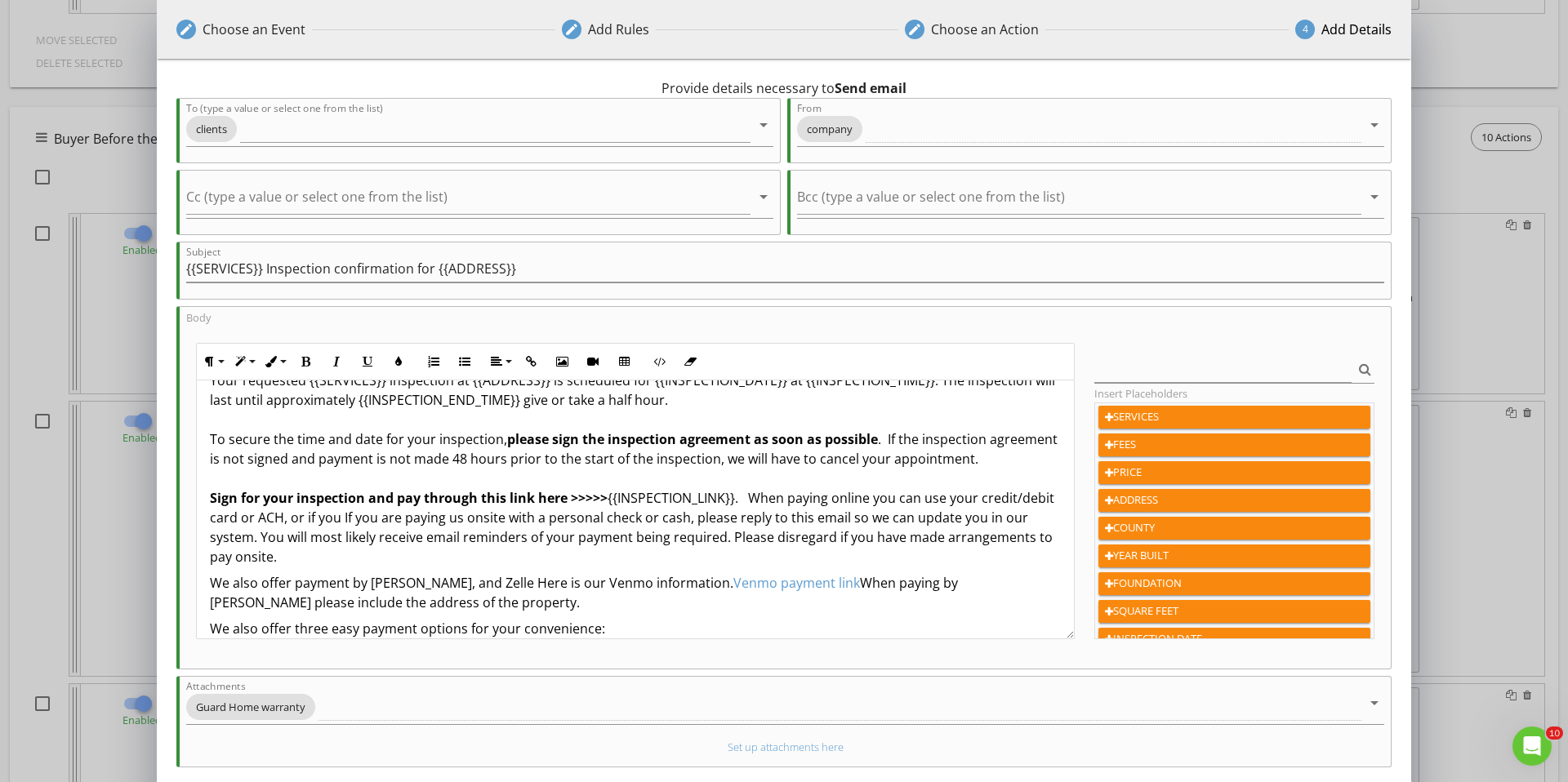 drag, startPoint x: 612, startPoint y: 527, endPoint x: 276, endPoint y: 451, distance: 344.48803 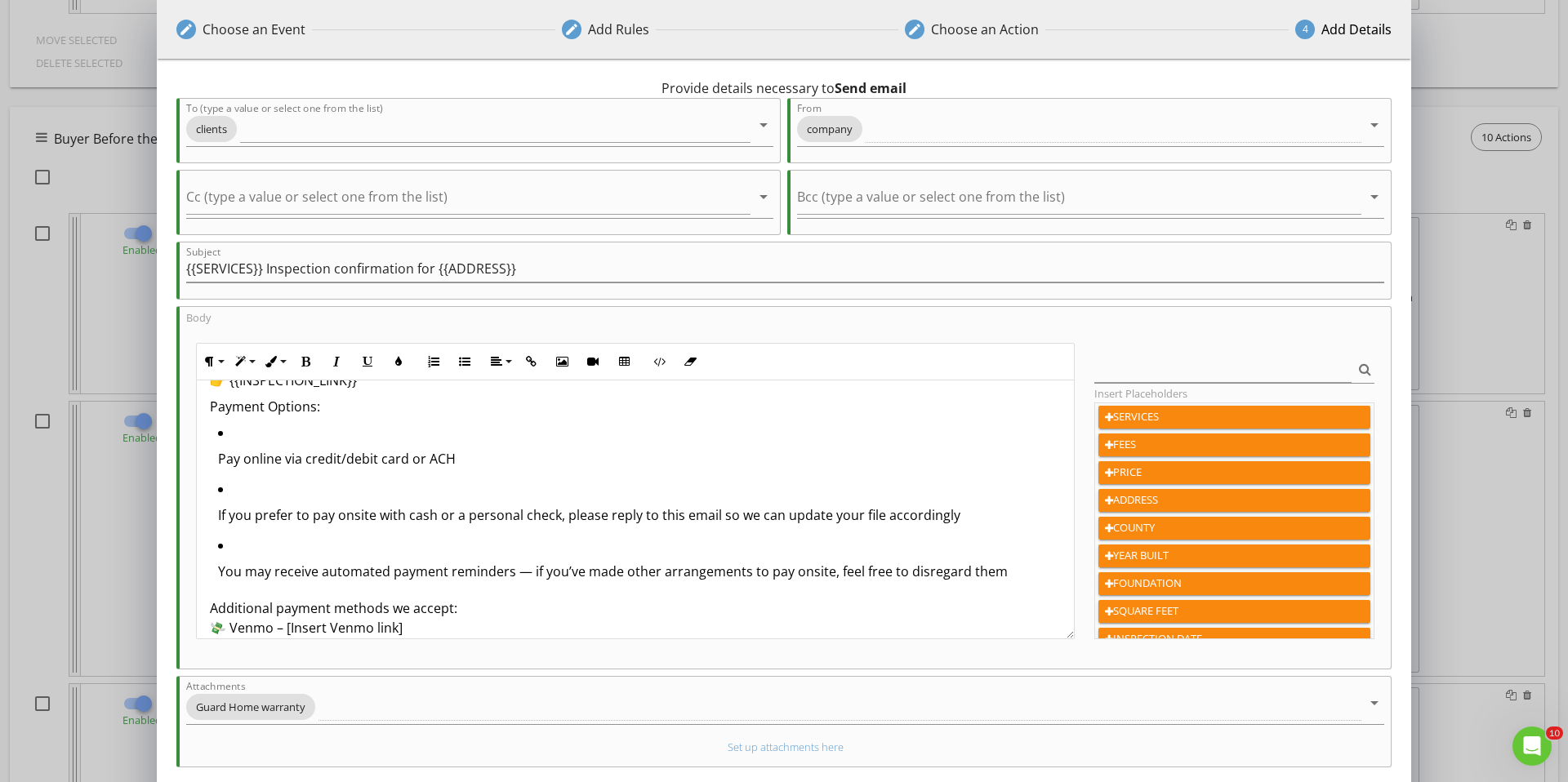scroll, scrollTop: 265, scrollLeft: 0, axis: vertical 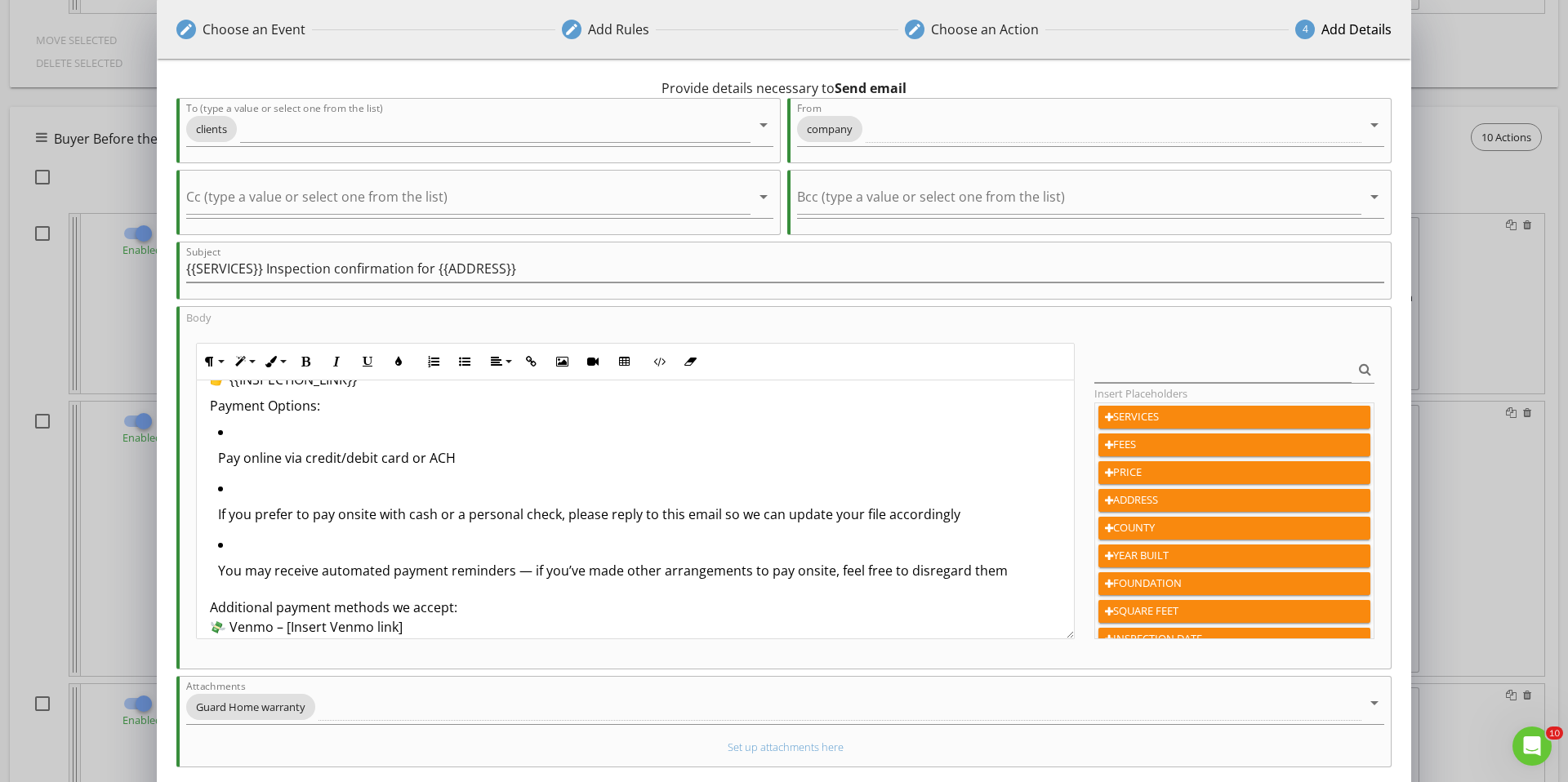 click on "You may receive automated payment reminders — if you’ve made other arrangements to pay onsite, feel free to disregard them" at bounding box center [639, 571] 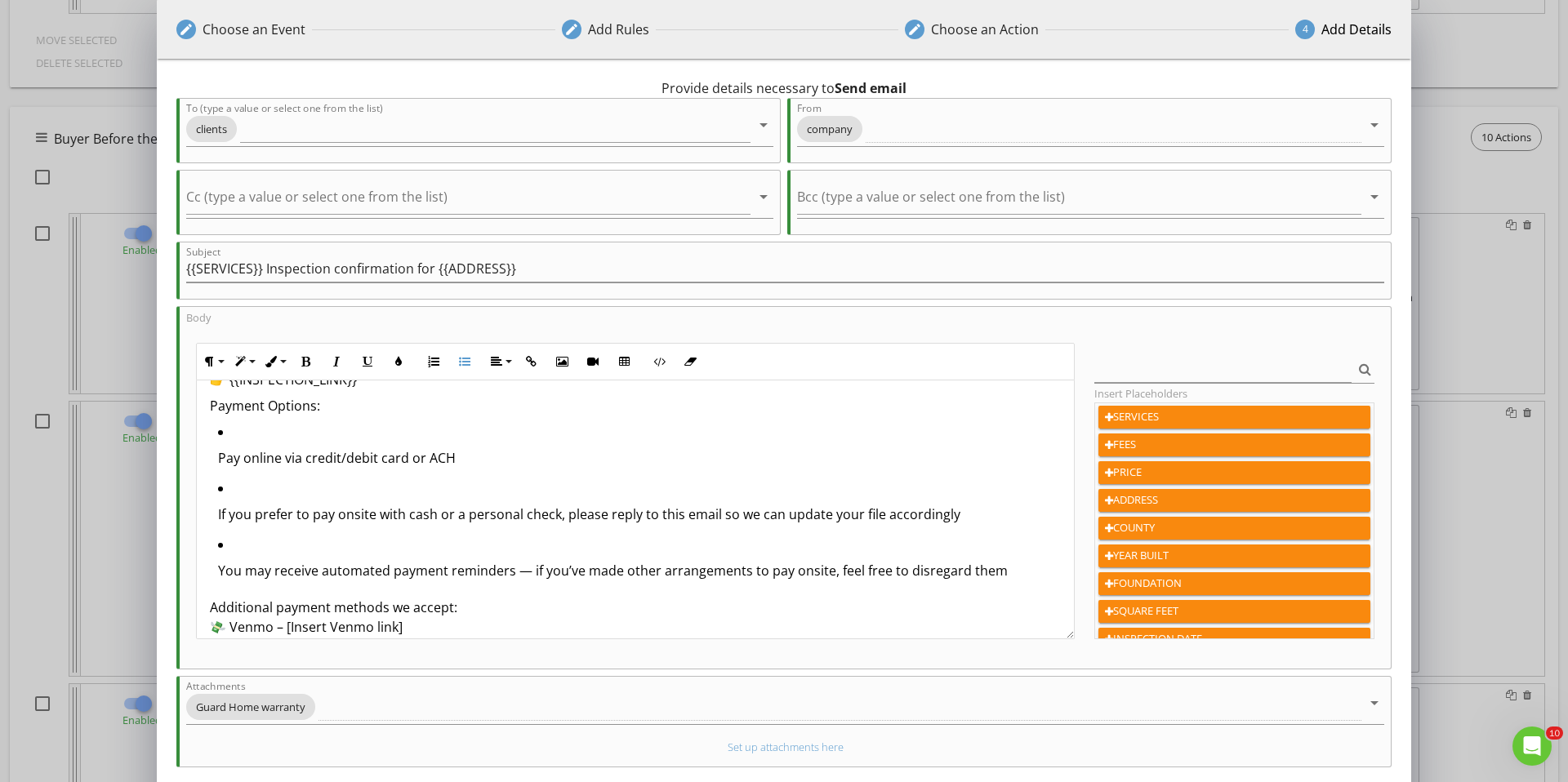click on "You may receive automated payment reminders — if you’ve made other arrangements to pay onsite, feel free to disregard them" at bounding box center [639, 571] 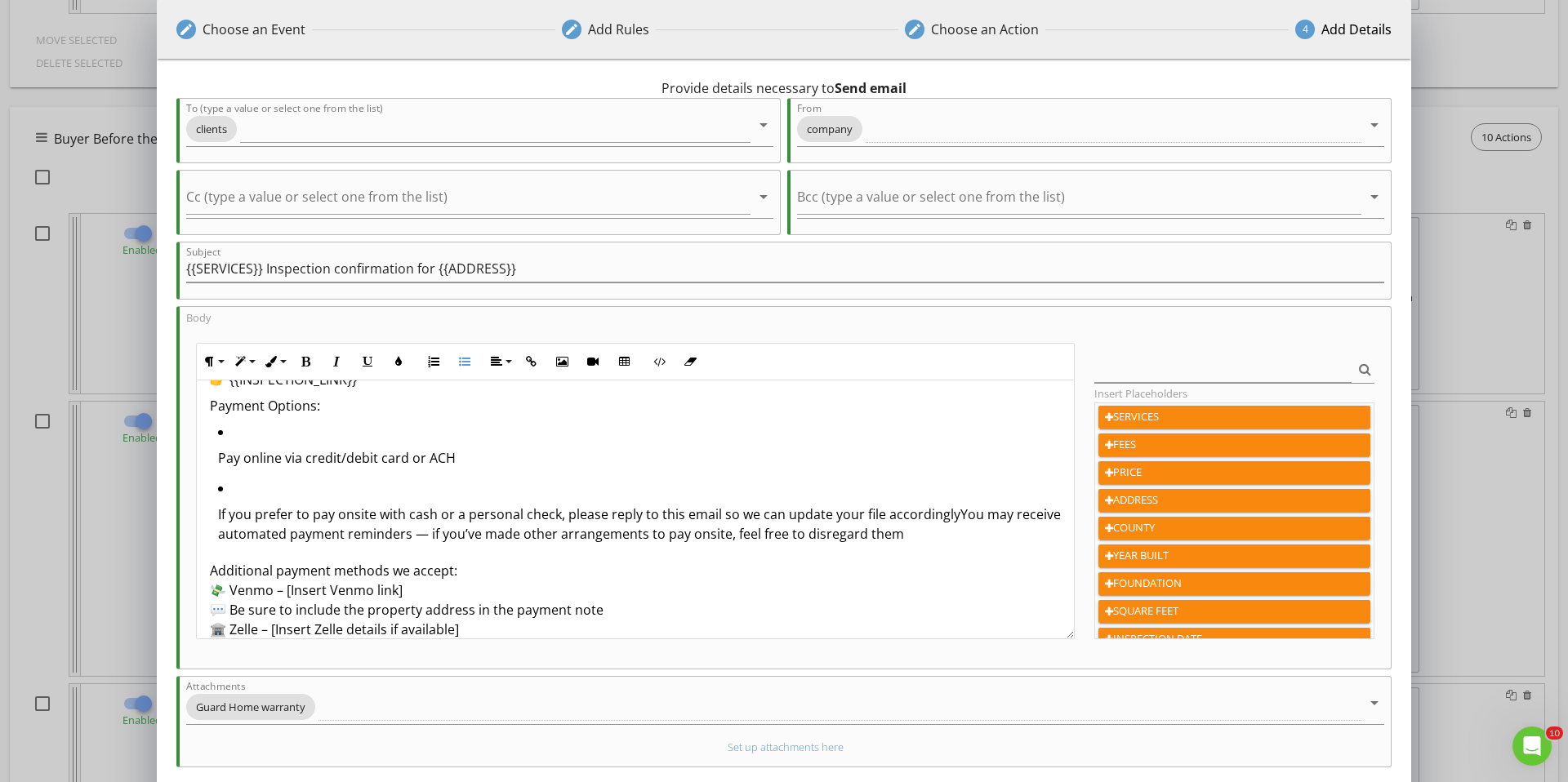 click on "Pay online via credit/debit card or ACH If you prefer to pay onsite with cash or a personal check, please reply to this email so we can update your file accordinglyYou may receive automated payment reminders — if you’ve made other arrangements to pay onsite, feel free to disregard them" at bounding box center [635, 488] 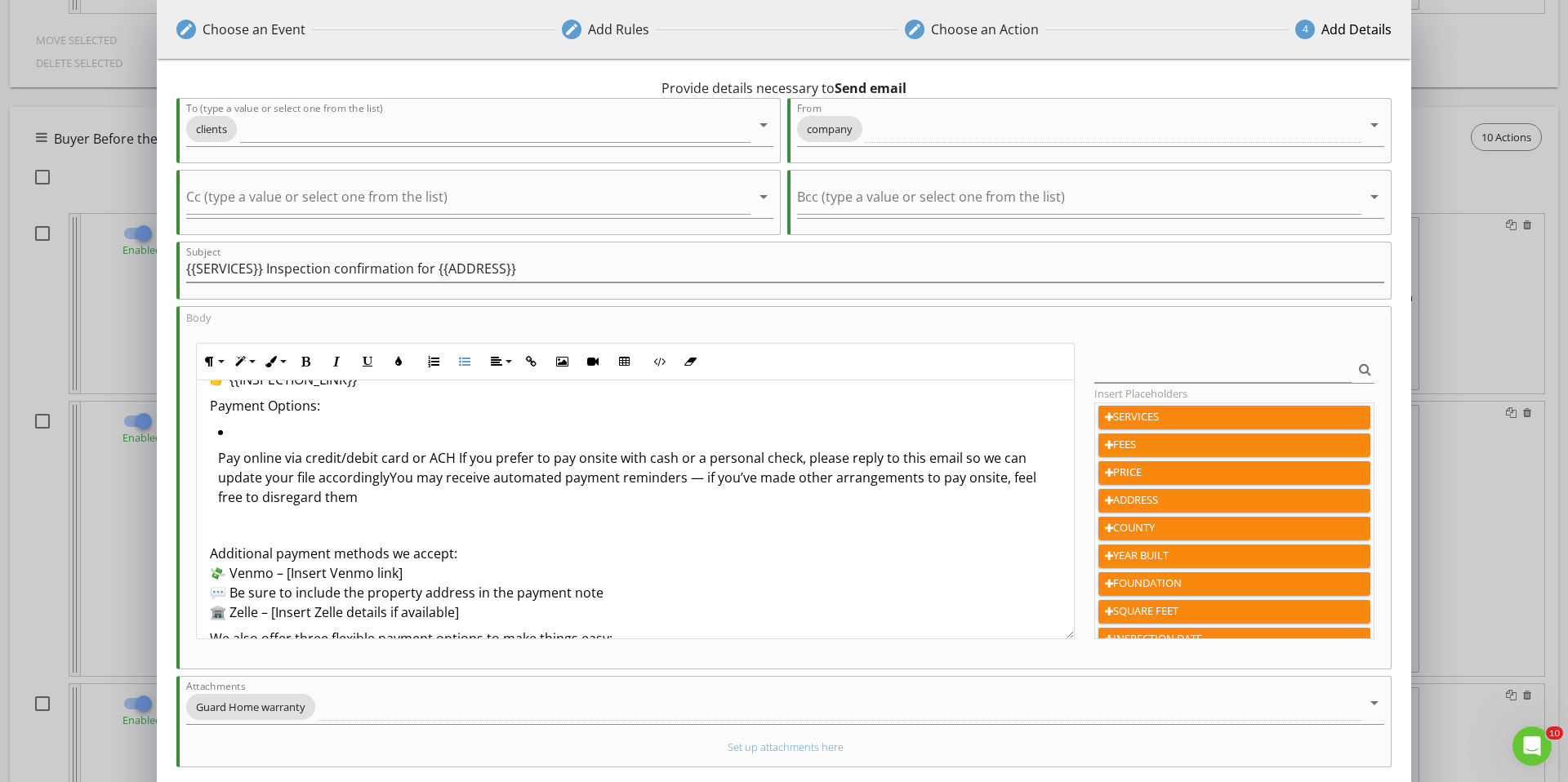 click on "Pay online via credit/debit card or ACH If you prefer to pay onsite with cash or a personal check, please reply to this email so we can update your file accordinglyYou may receive automated payment reminders — if you’ve made other arrangements to pay onsite, feel free to disregard them" at bounding box center (635, 479) 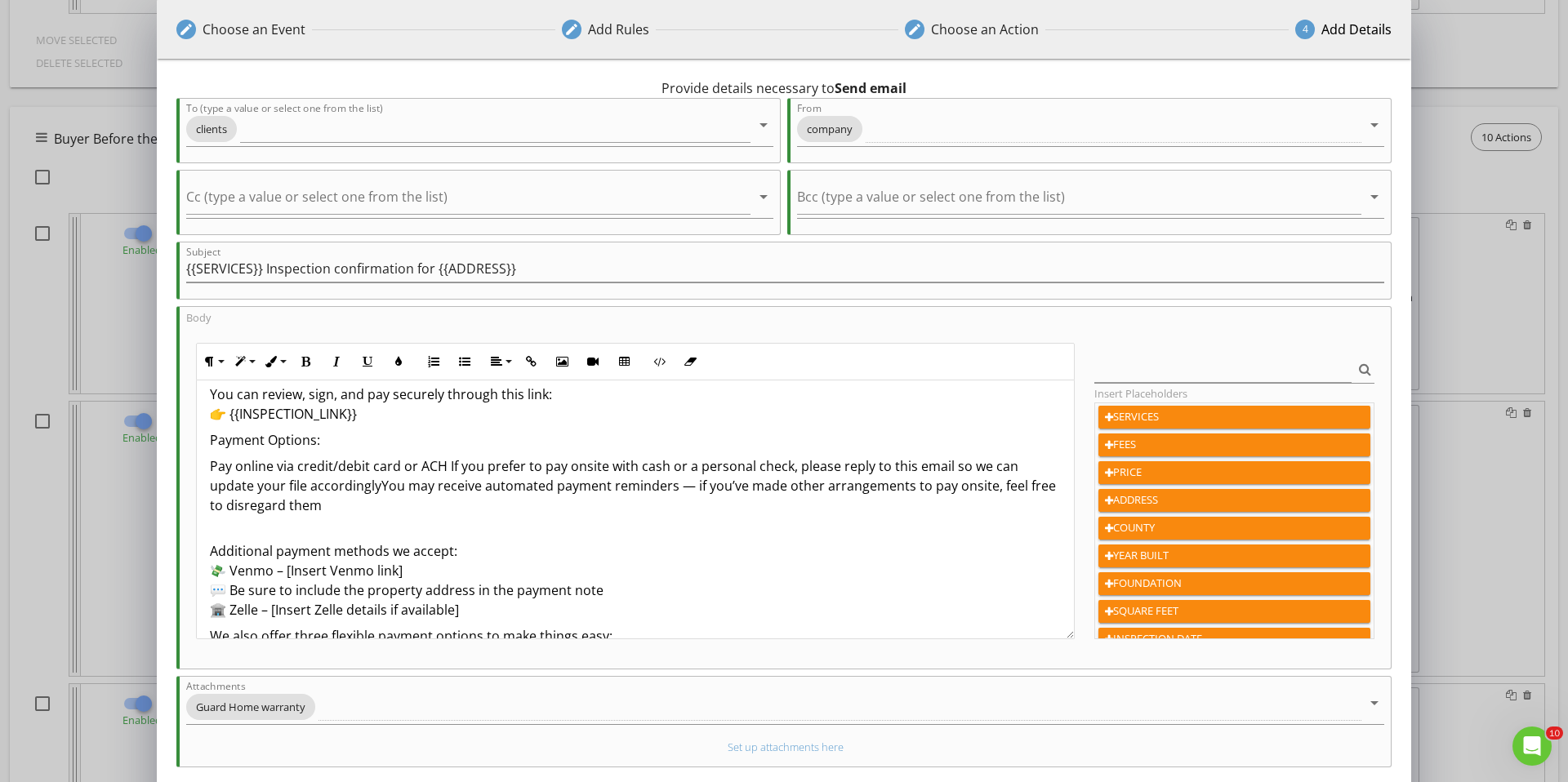 scroll, scrollTop: 233, scrollLeft: 0, axis: vertical 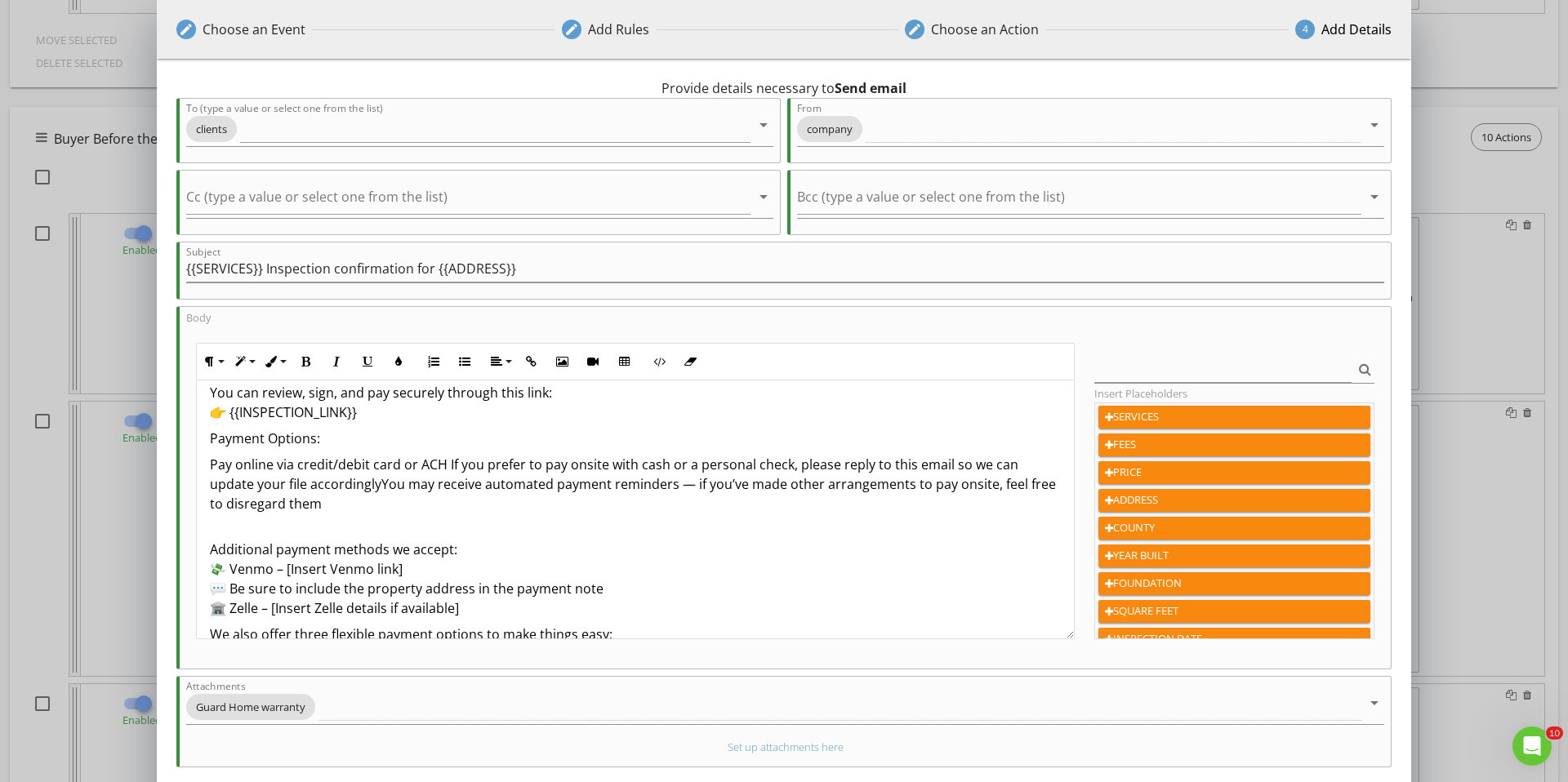 click on "Pay online via credit/debit card or ACH If you prefer to pay onsite with cash or a personal check, please reply to this email so we can update your file accordinglyYou may receive automated payment reminders — if you’ve made other arrangements to pay onsite, feel free to disregard them" at bounding box center [635, 494] 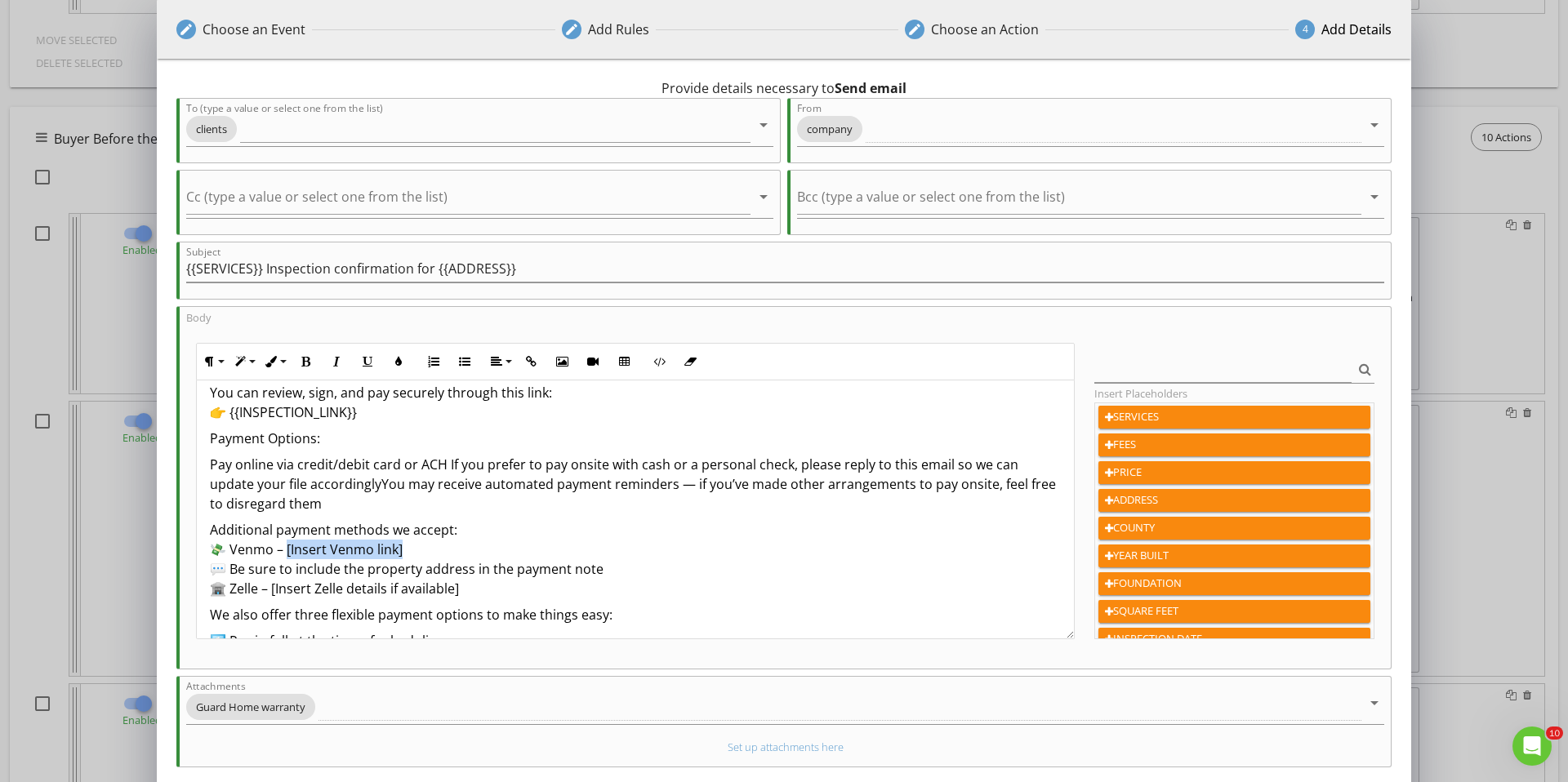 drag, startPoint x: 386, startPoint y: 549, endPoint x: 287, endPoint y: 553, distance: 99.080775 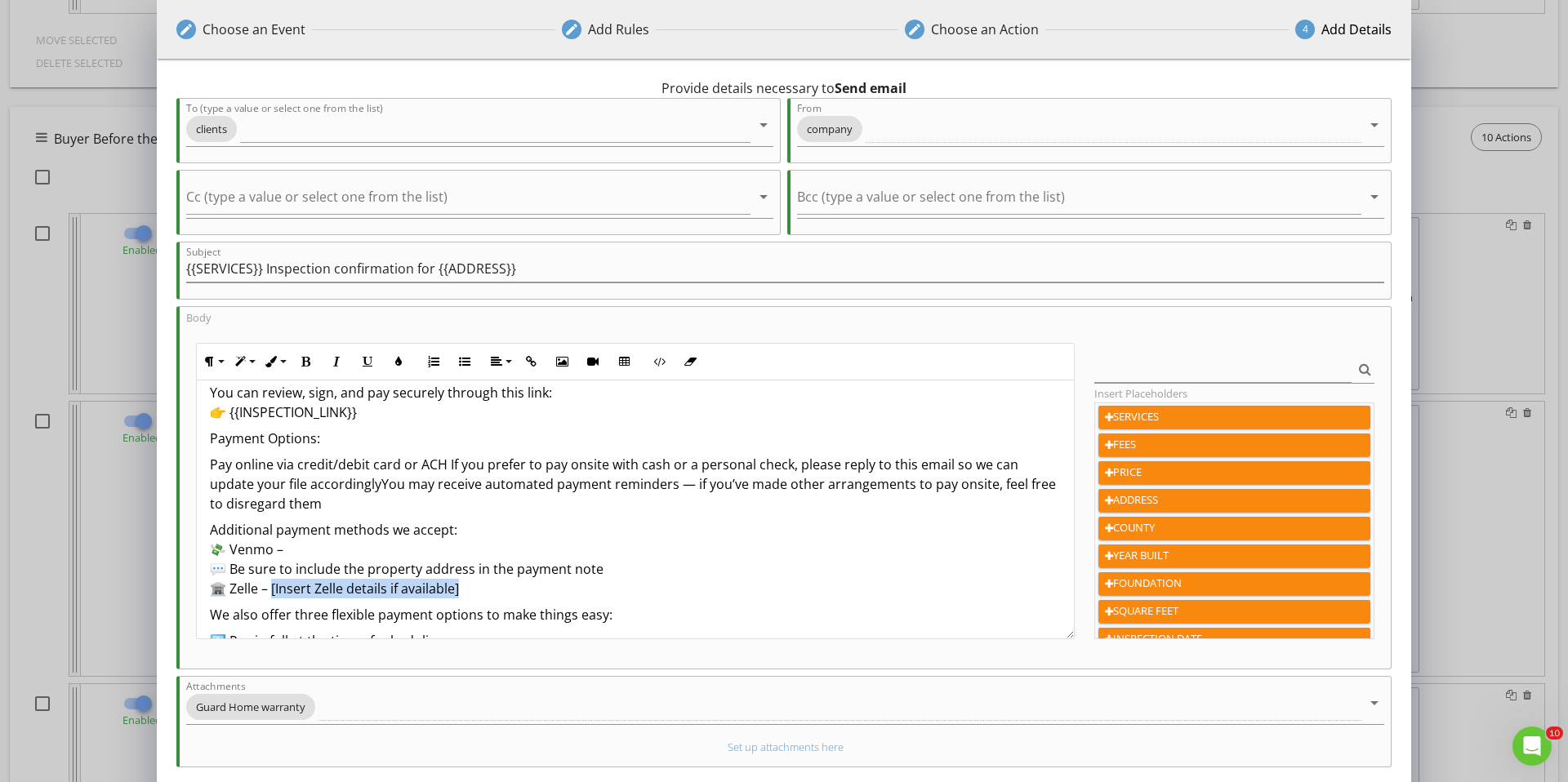 drag, startPoint x: 463, startPoint y: 589, endPoint x: 273, endPoint y: 585, distance: 190.0421 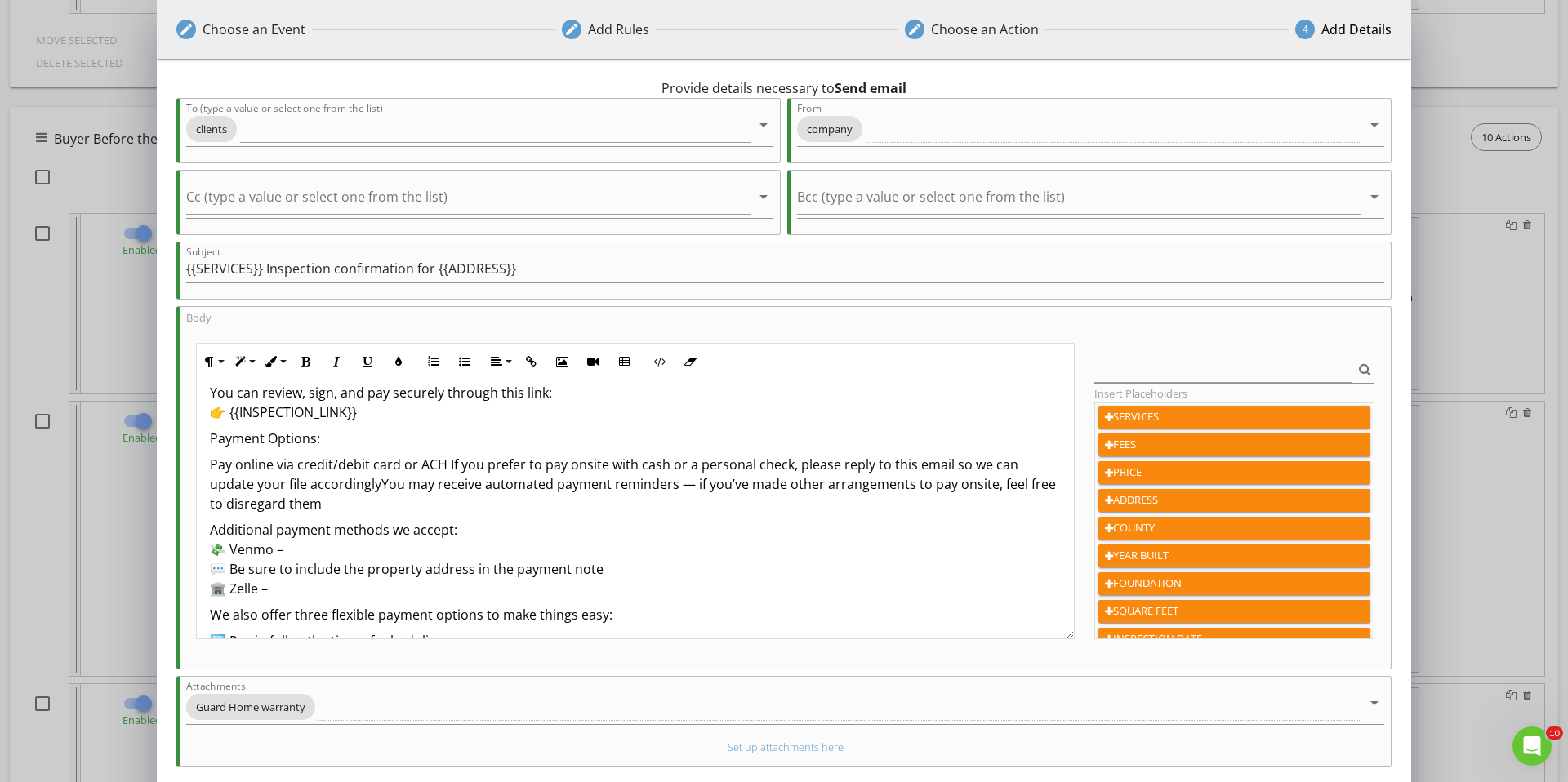 click on "Additional payment methods we accept: 💸 Venmo –  💬 Be sure to include the property address in the payment note 🏦 Zelle –" at bounding box center [635, 559] 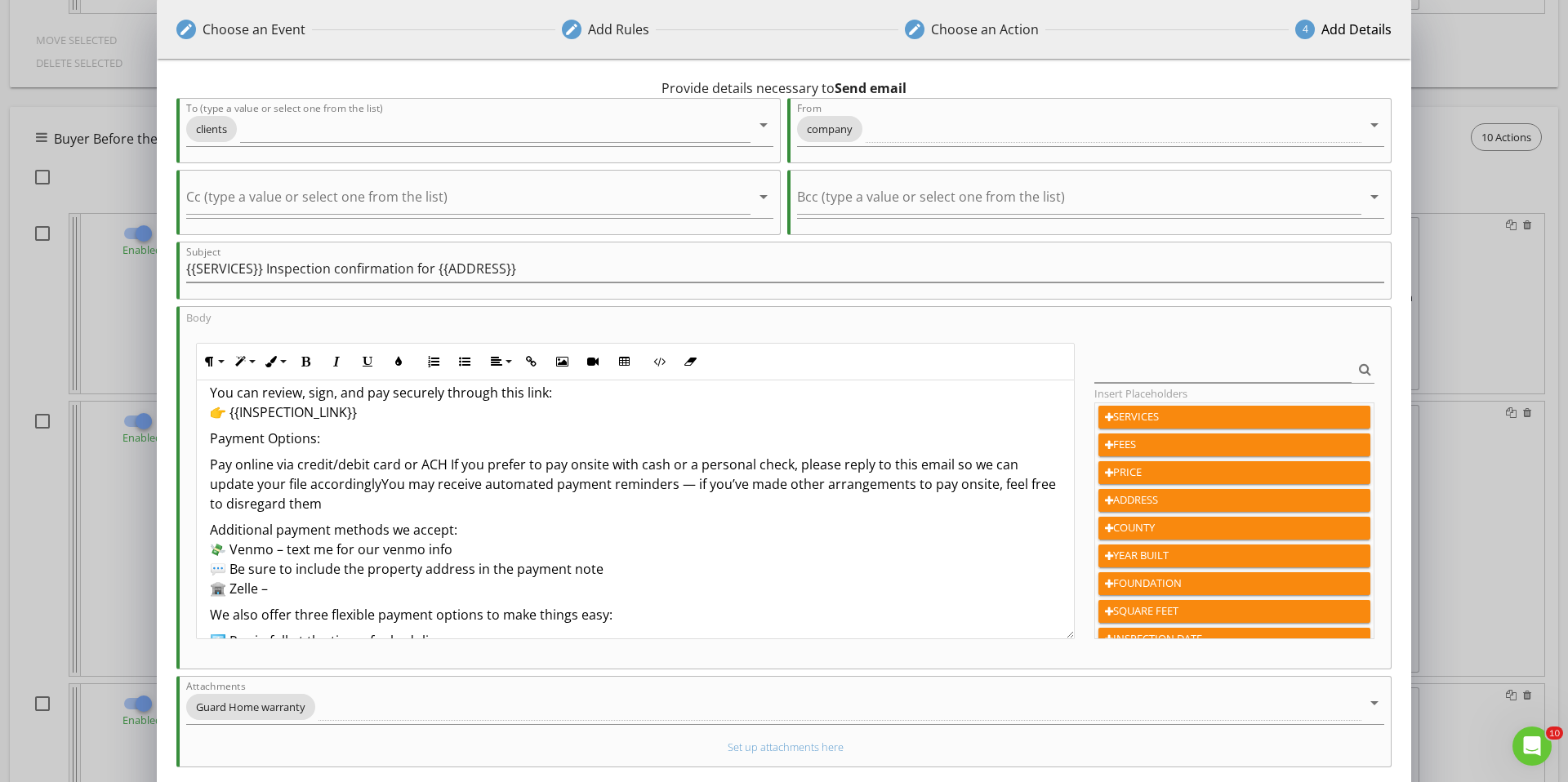 click on "Additional payment methods we accept: 💸 Venmo – text me for our venmo info 💬 Be sure to include the property address in the payment note 🏦 Zelle –" at bounding box center (635, 559) 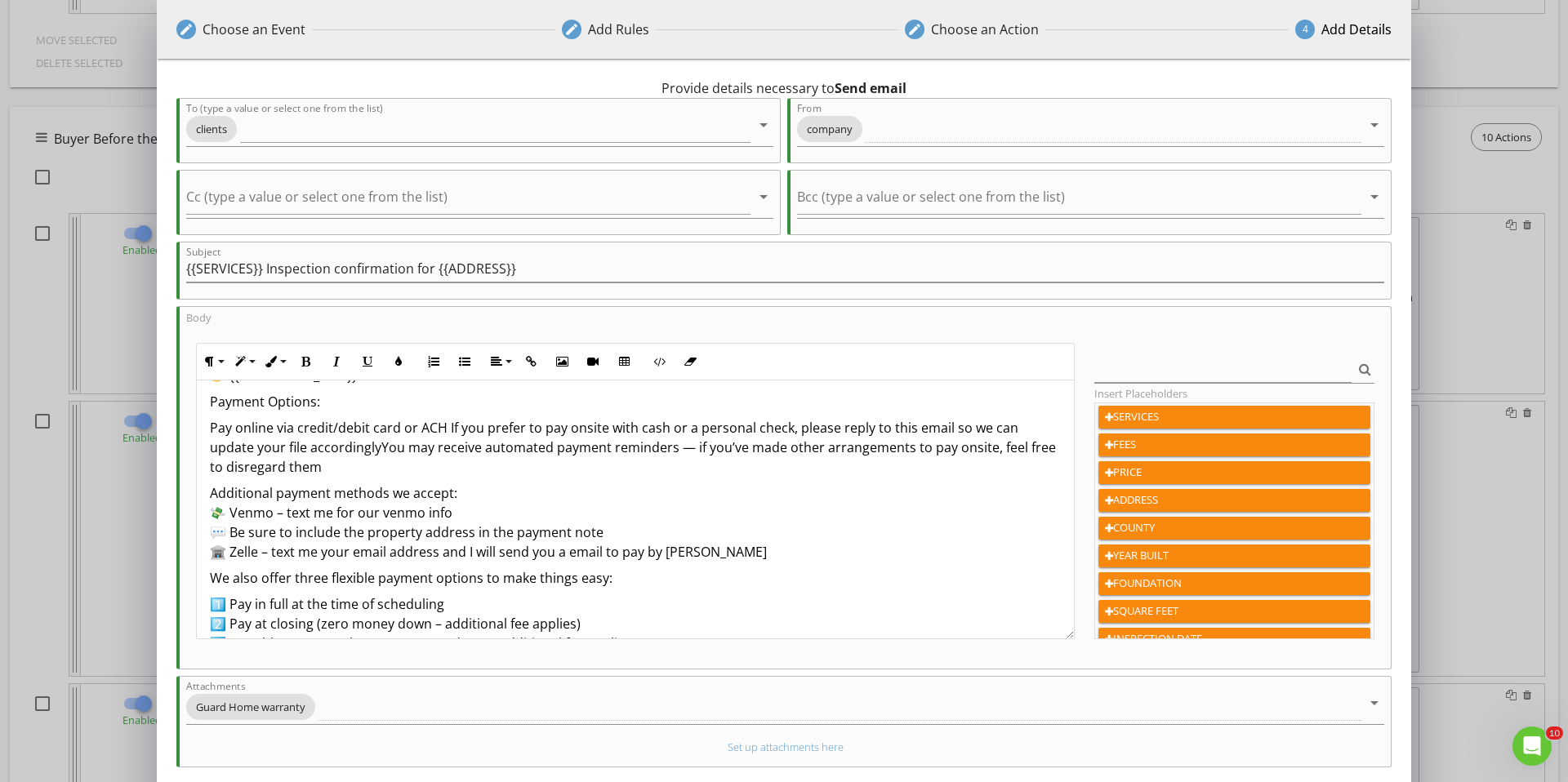 scroll, scrollTop: 278, scrollLeft: 0, axis: vertical 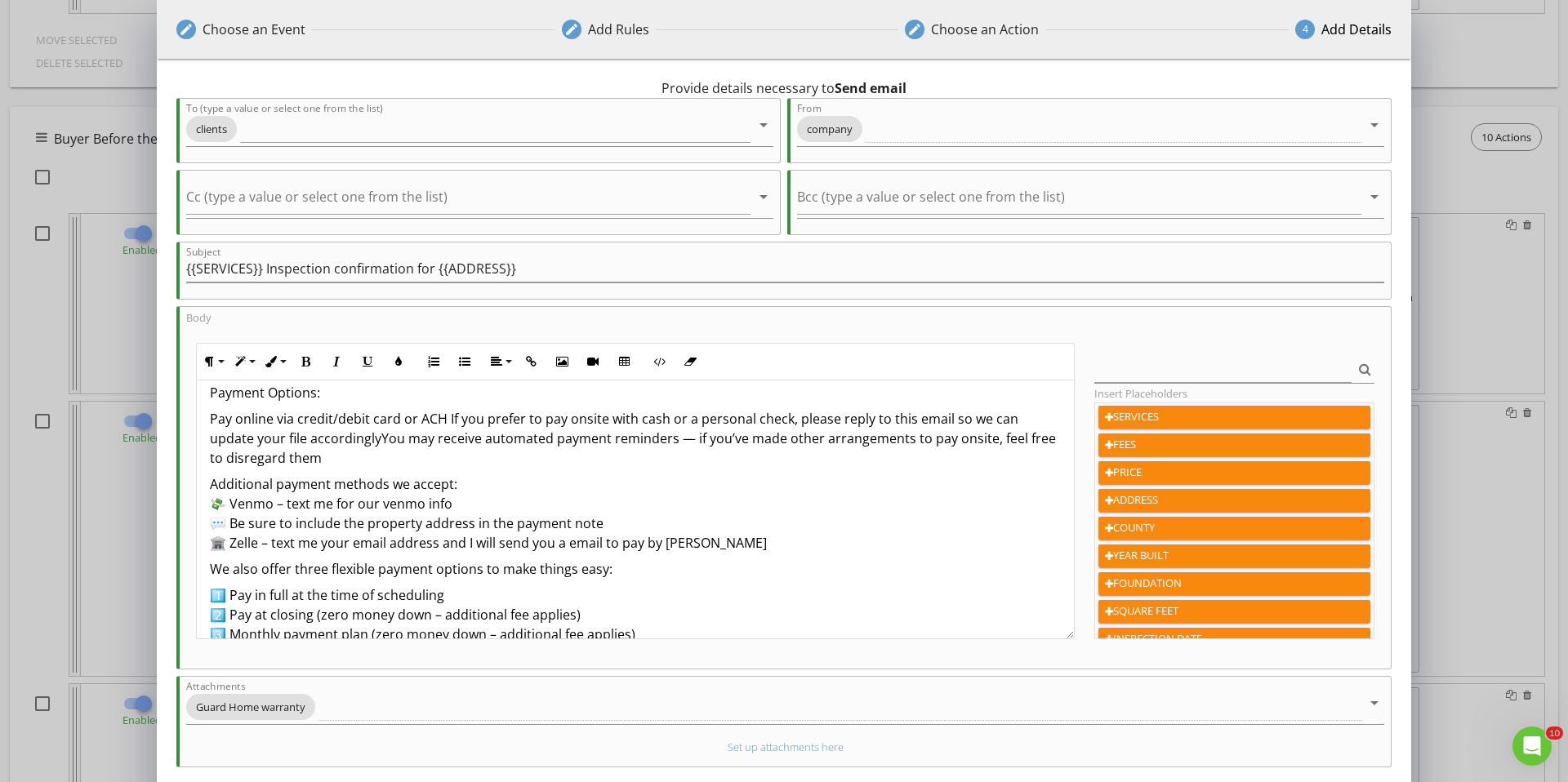 click on "We also offer three flexible payment options to make things easy:" at bounding box center (635, 569) 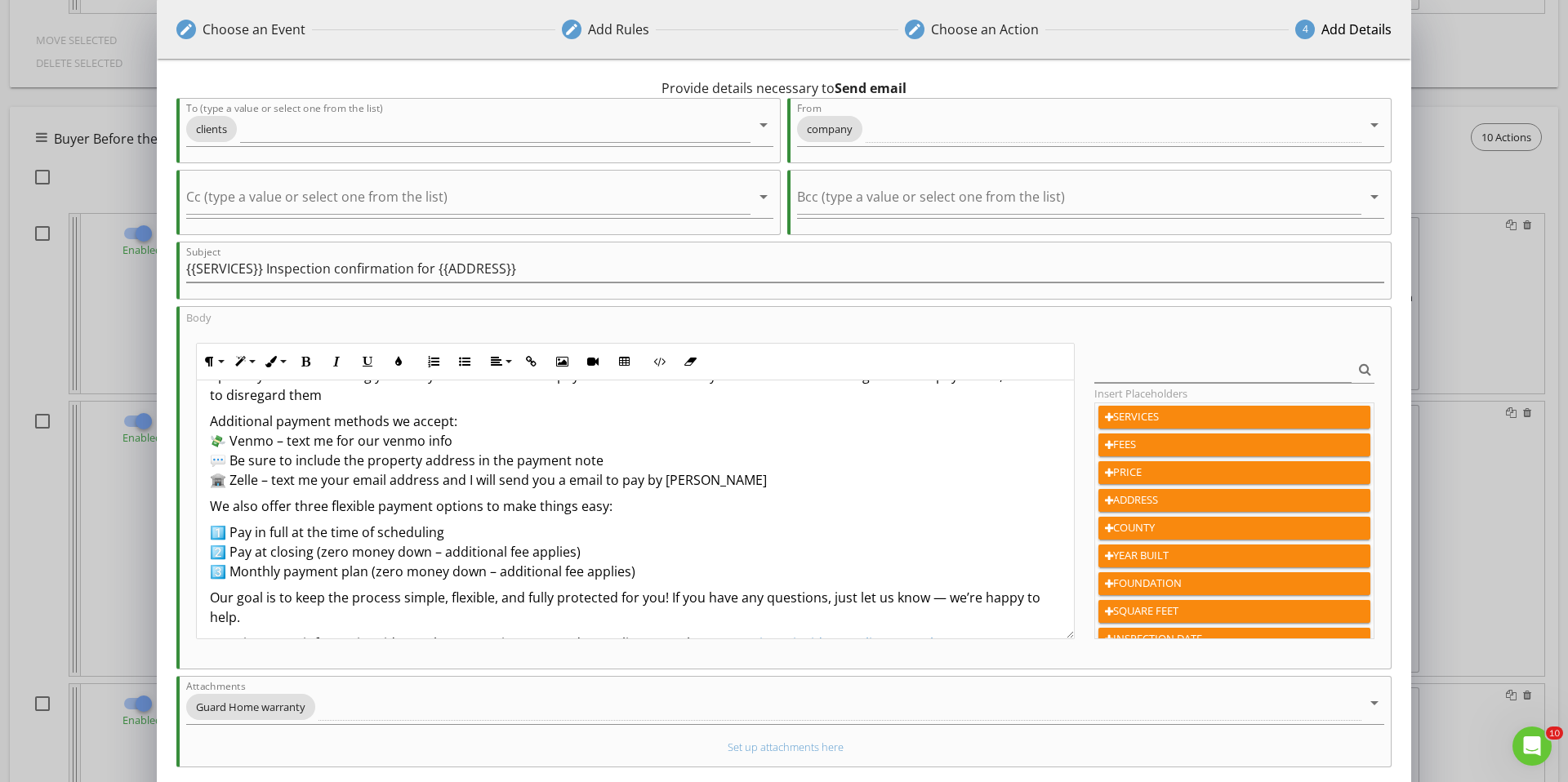 scroll, scrollTop: 344, scrollLeft: 0, axis: vertical 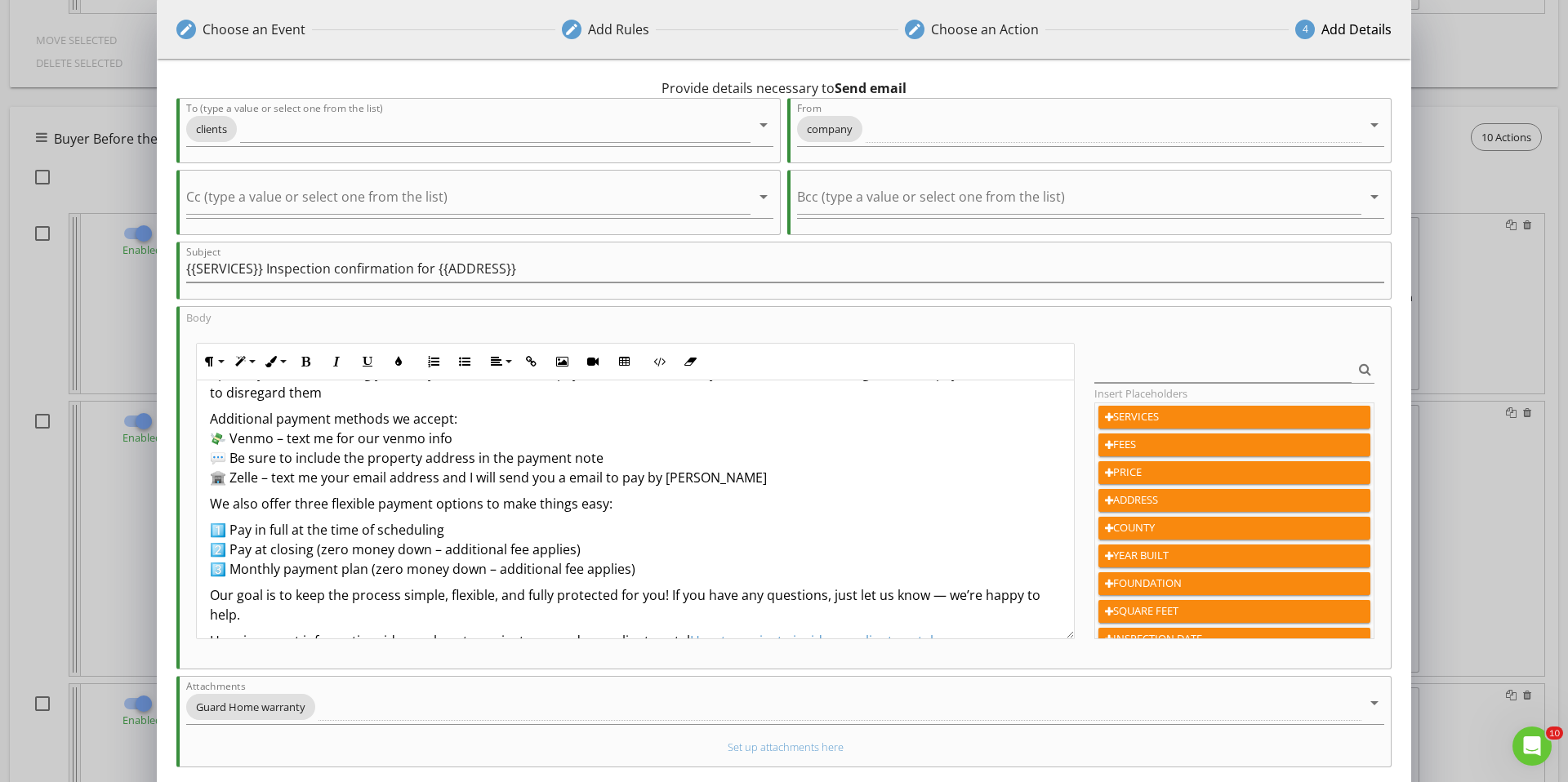 click on "1️⃣ Pay in full at the time of scheduling 2️⃣ Pay at closing (zero money down – additional fee applies) 3️⃣ Monthly payment plan (zero money down – additional fee applies)" at bounding box center (635, 549) 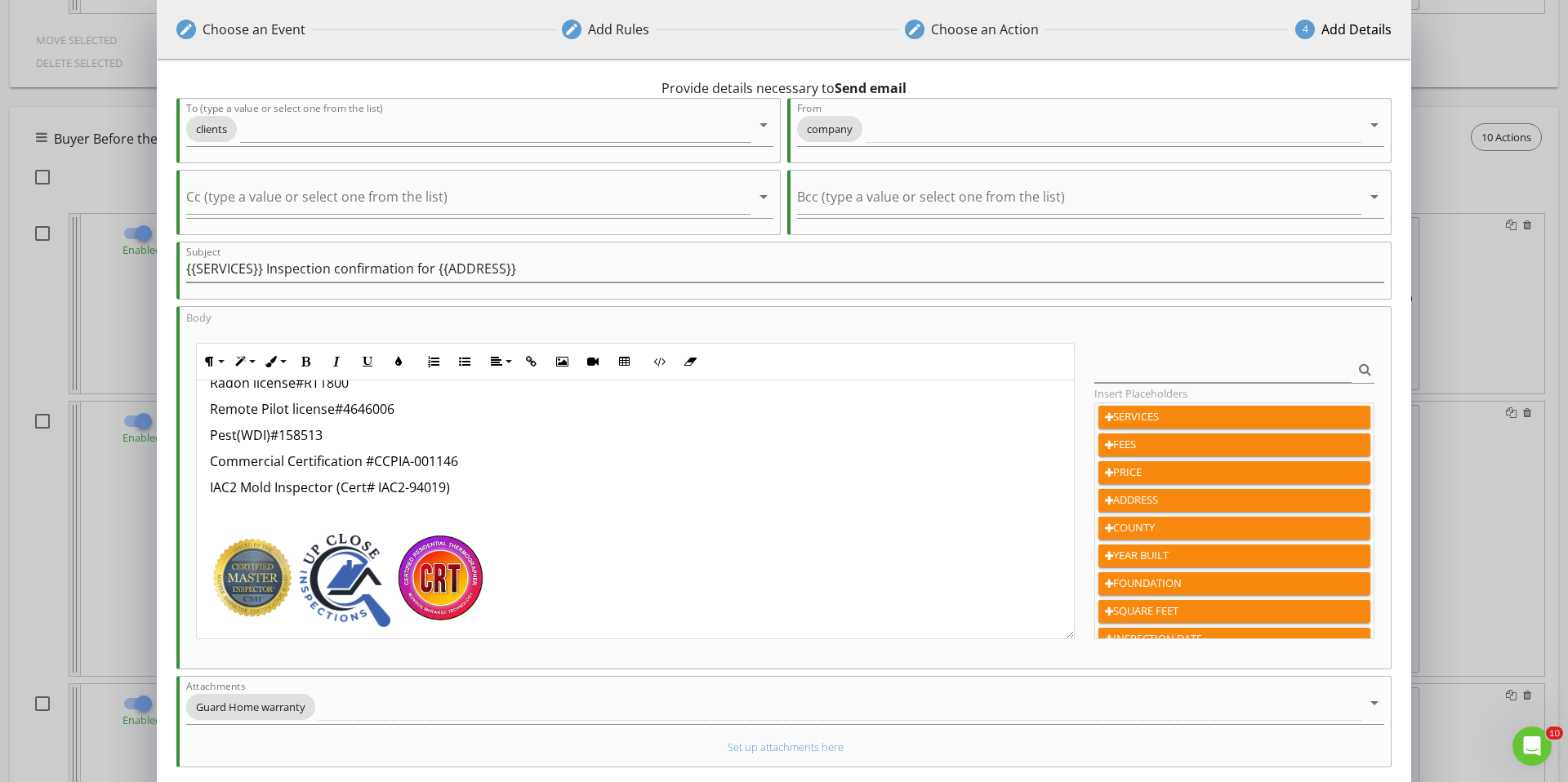 scroll, scrollTop: 1149, scrollLeft: 0, axis: vertical 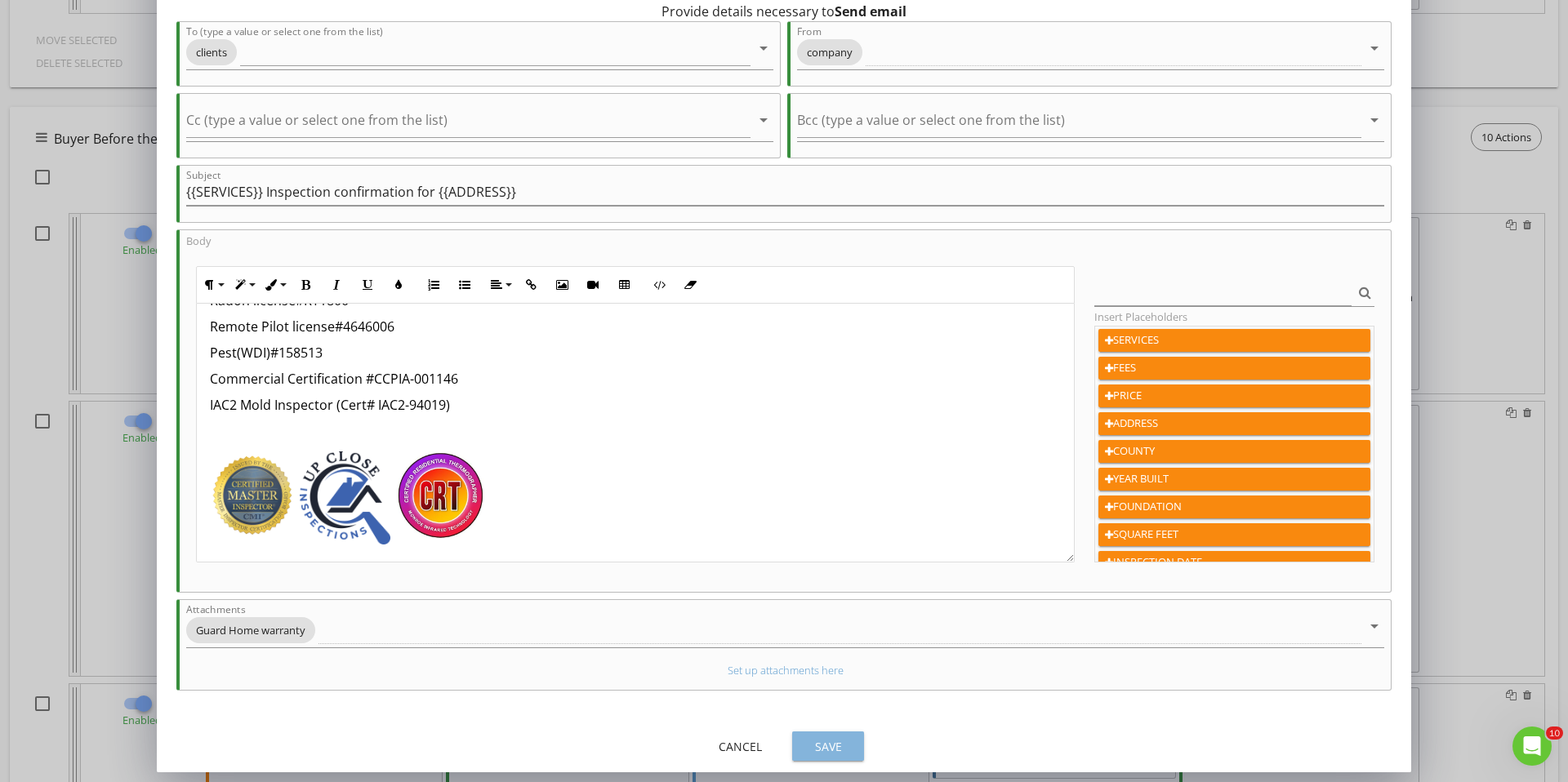 drag, startPoint x: 846, startPoint y: 746, endPoint x: 841, endPoint y: 739, distance: 8.602325 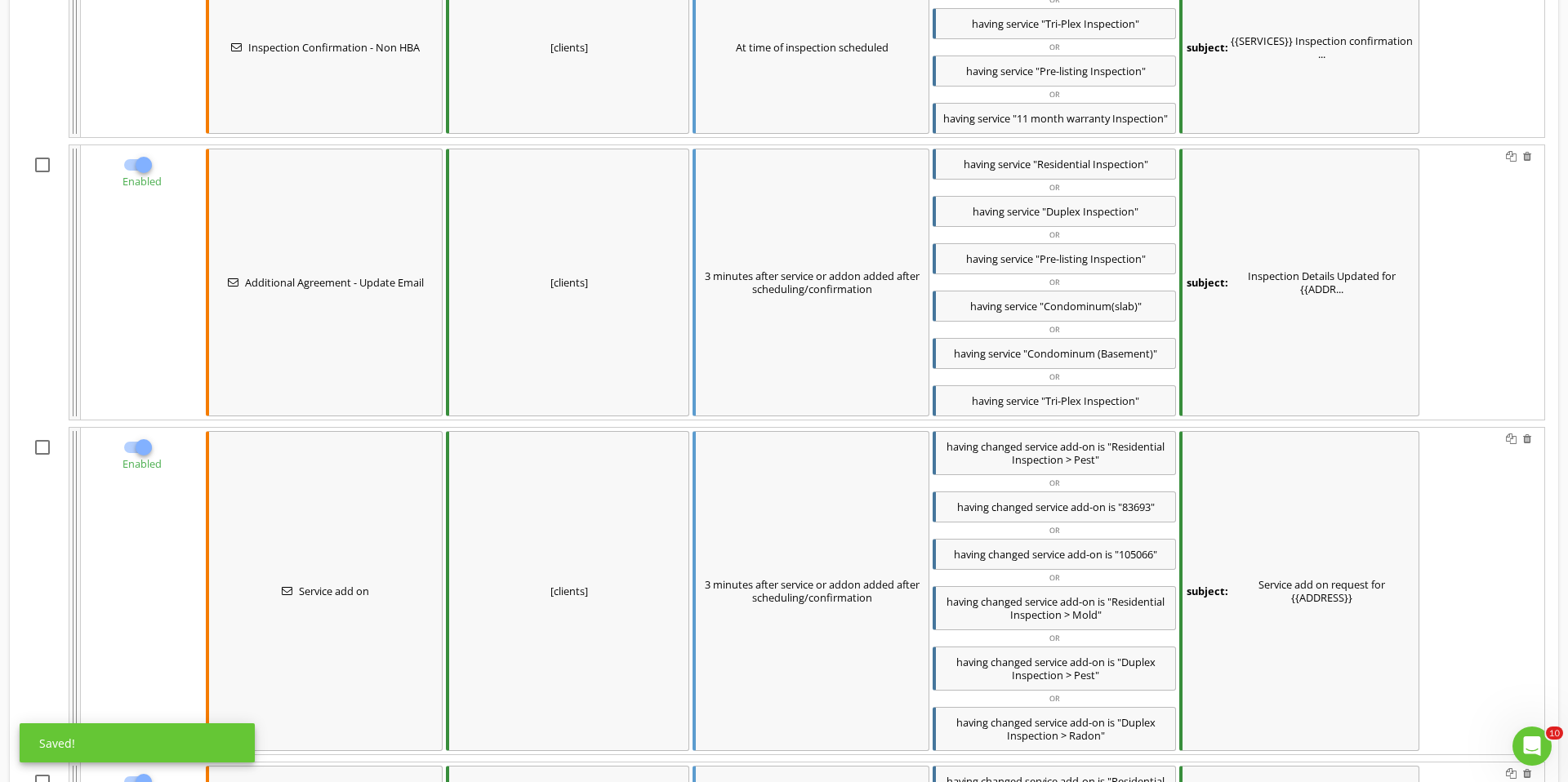 scroll, scrollTop: 3396, scrollLeft: 0, axis: vertical 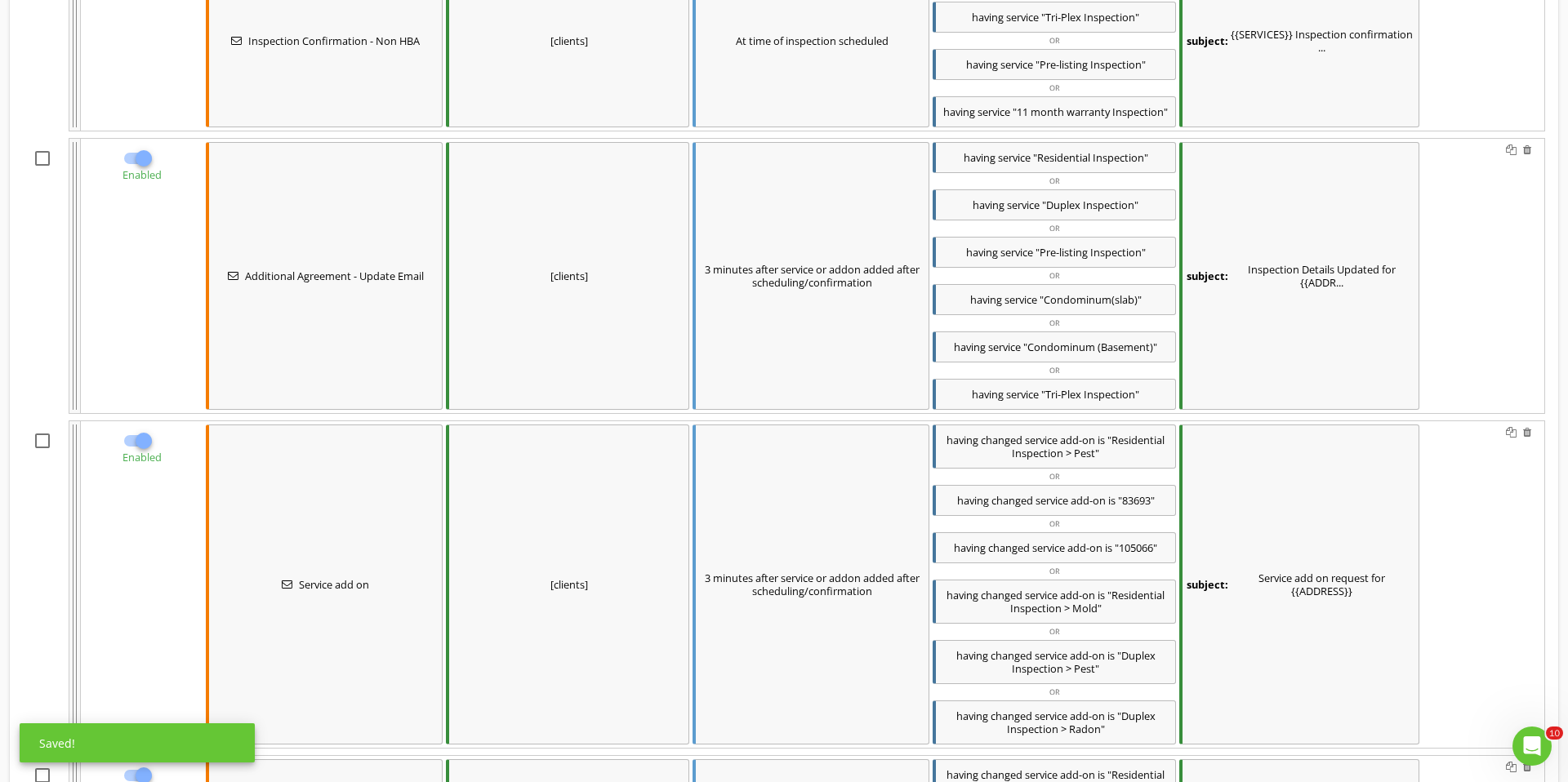 click on "subject:
Service add on request for {{ADDRESS}}" at bounding box center (1299, 584) 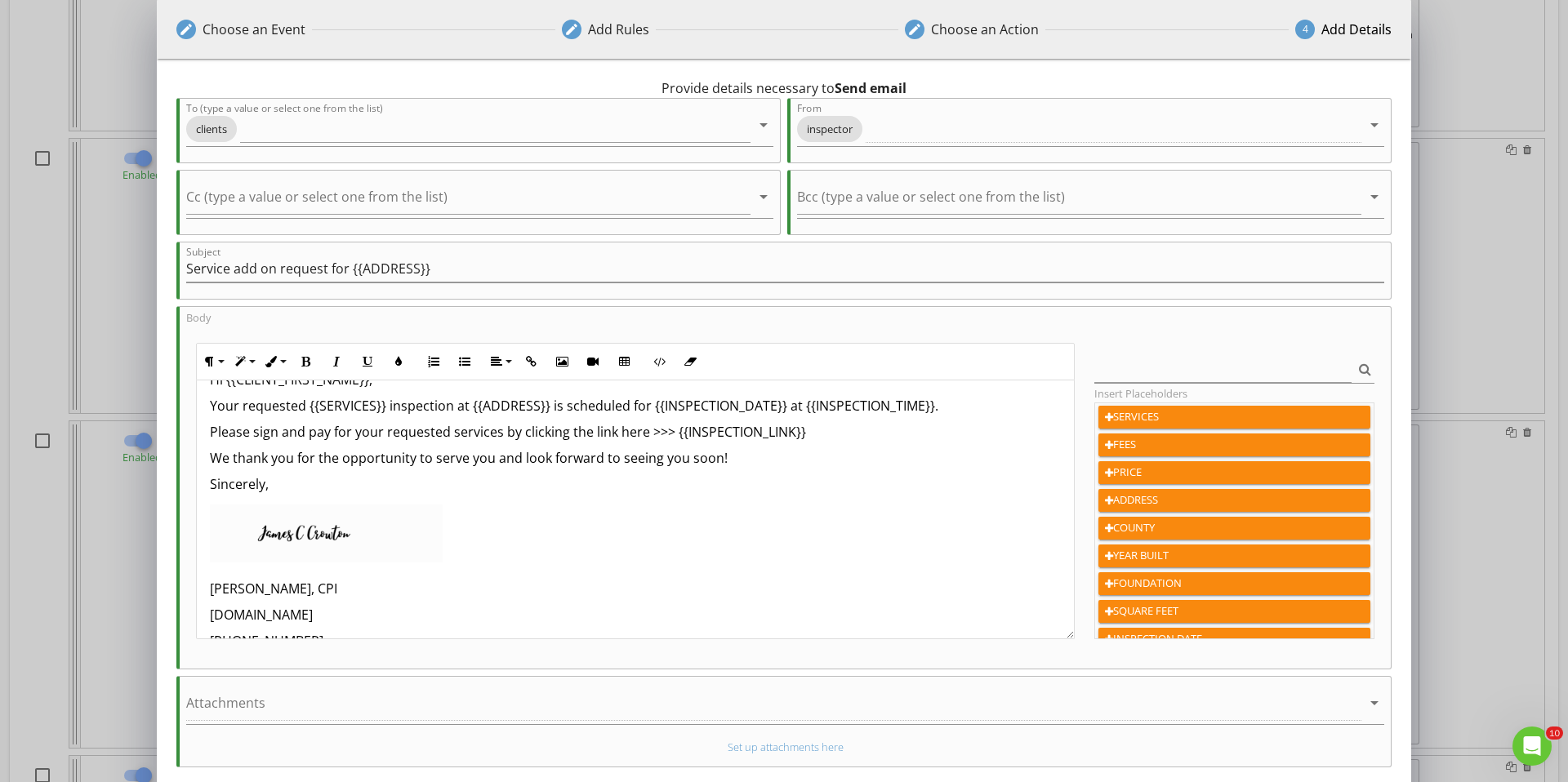 scroll, scrollTop: 31, scrollLeft: 0, axis: vertical 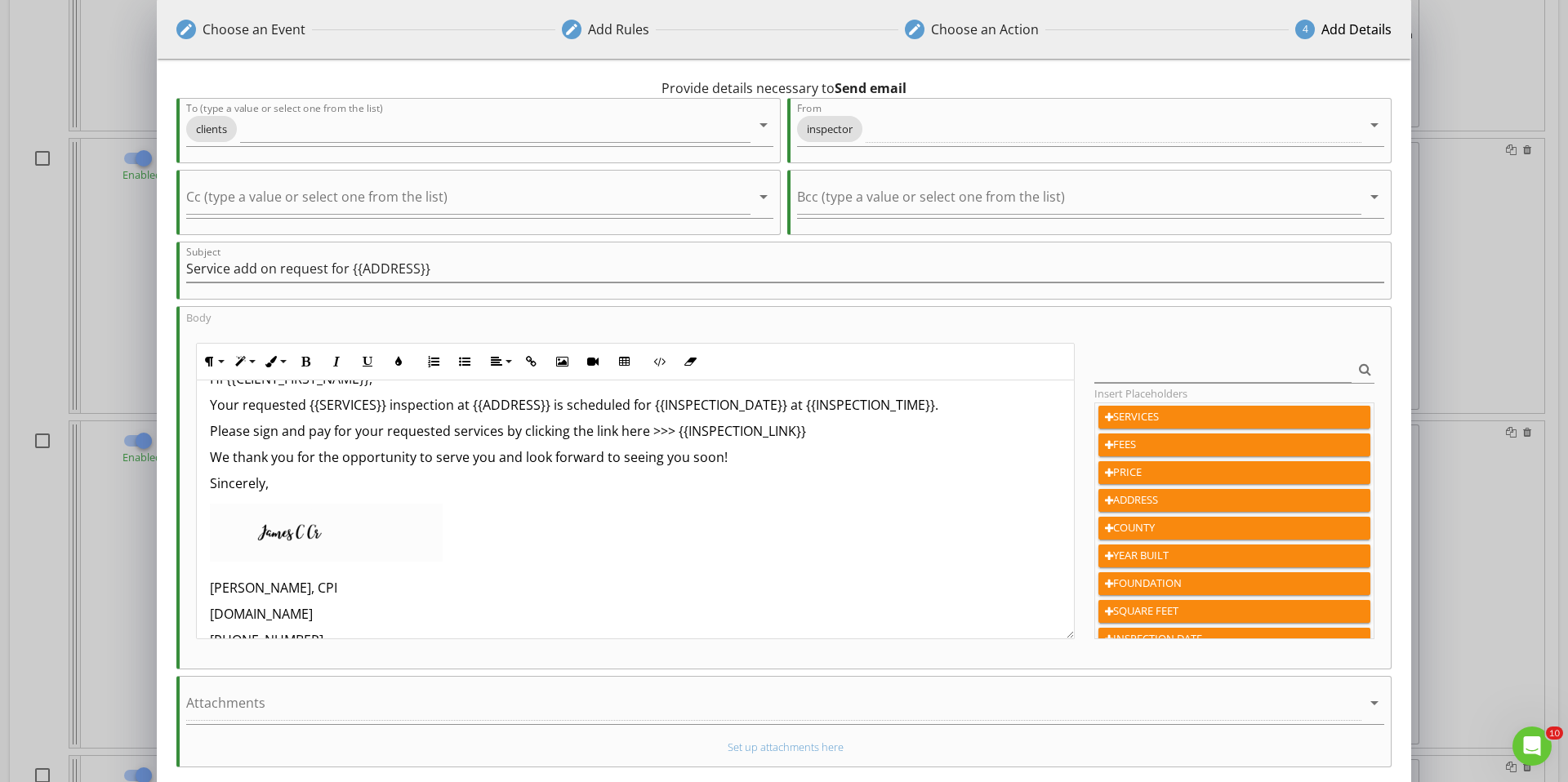 click on "[PERSON_NAME], CPI" at bounding box center [635, 588] 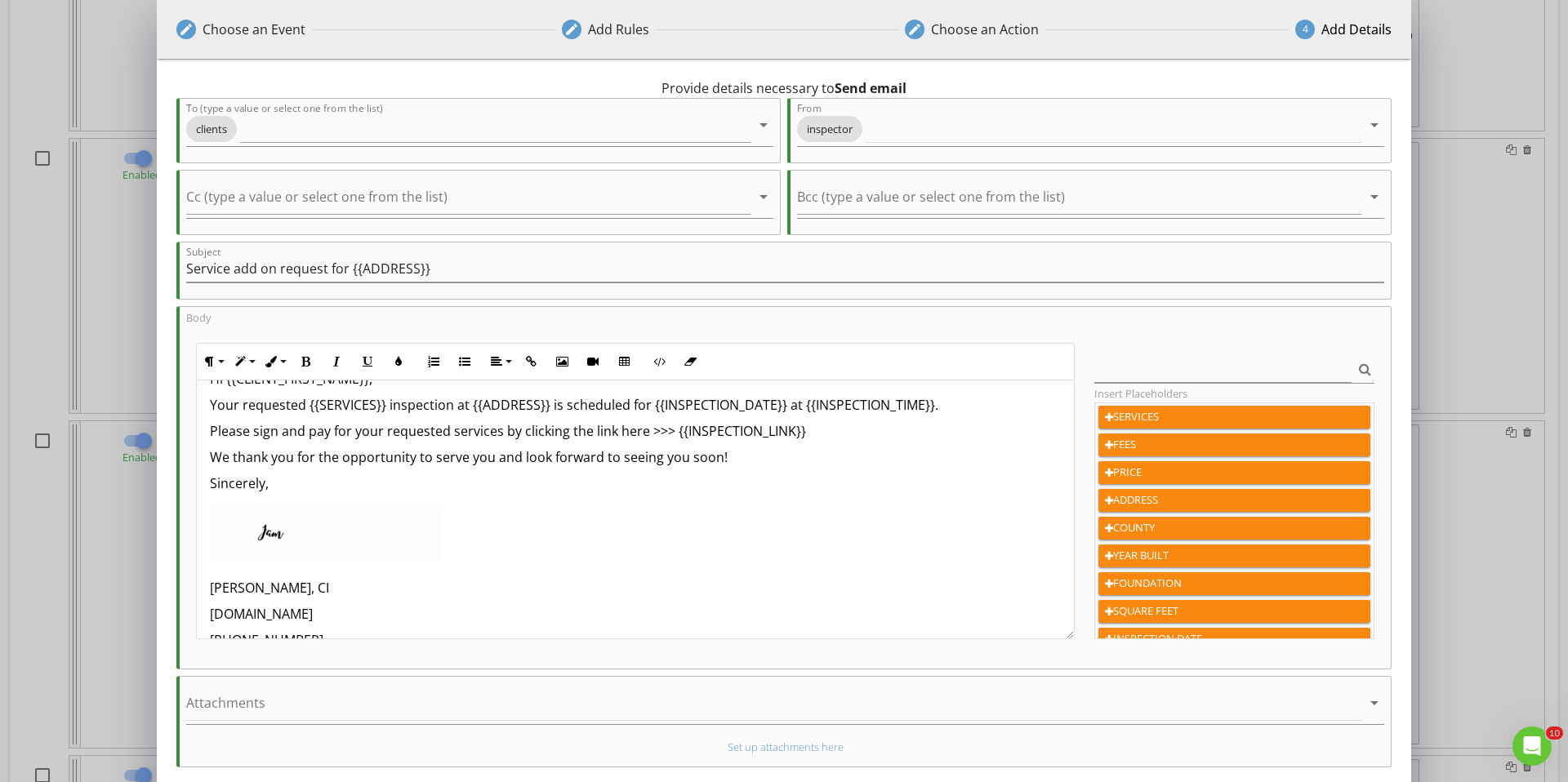 type 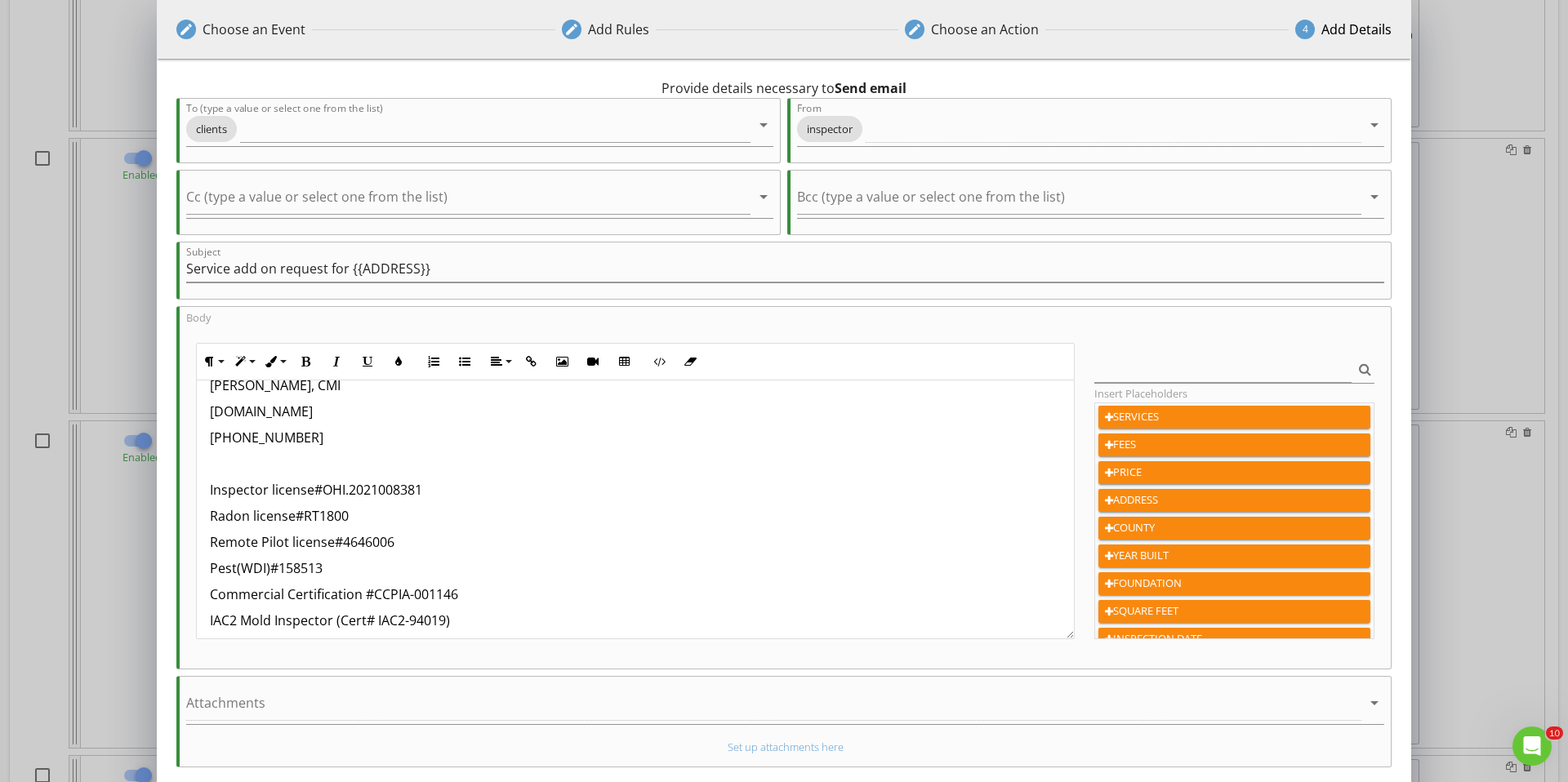 scroll, scrollTop: 234, scrollLeft: 0, axis: vertical 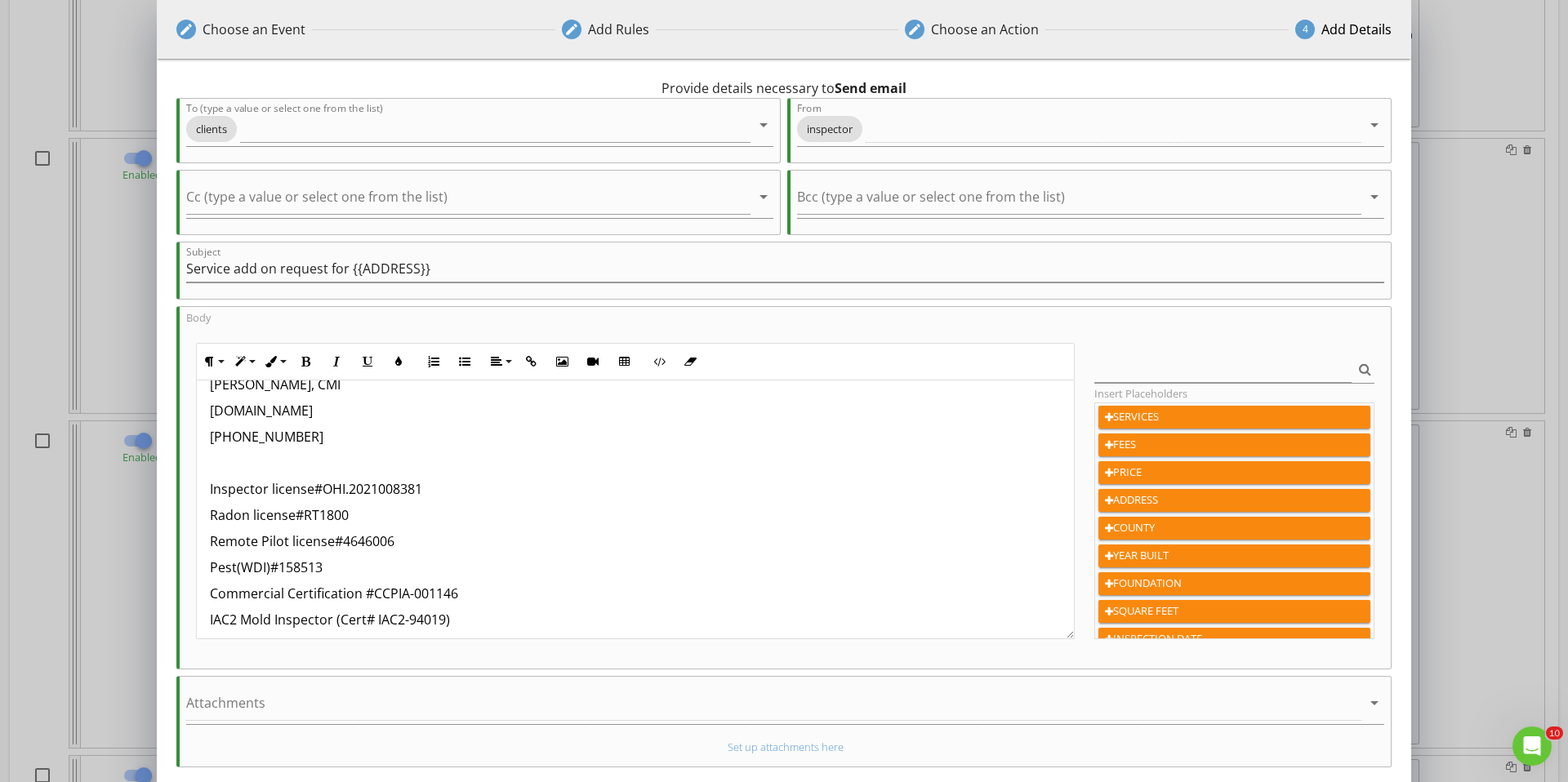 click at bounding box center [635, 463] 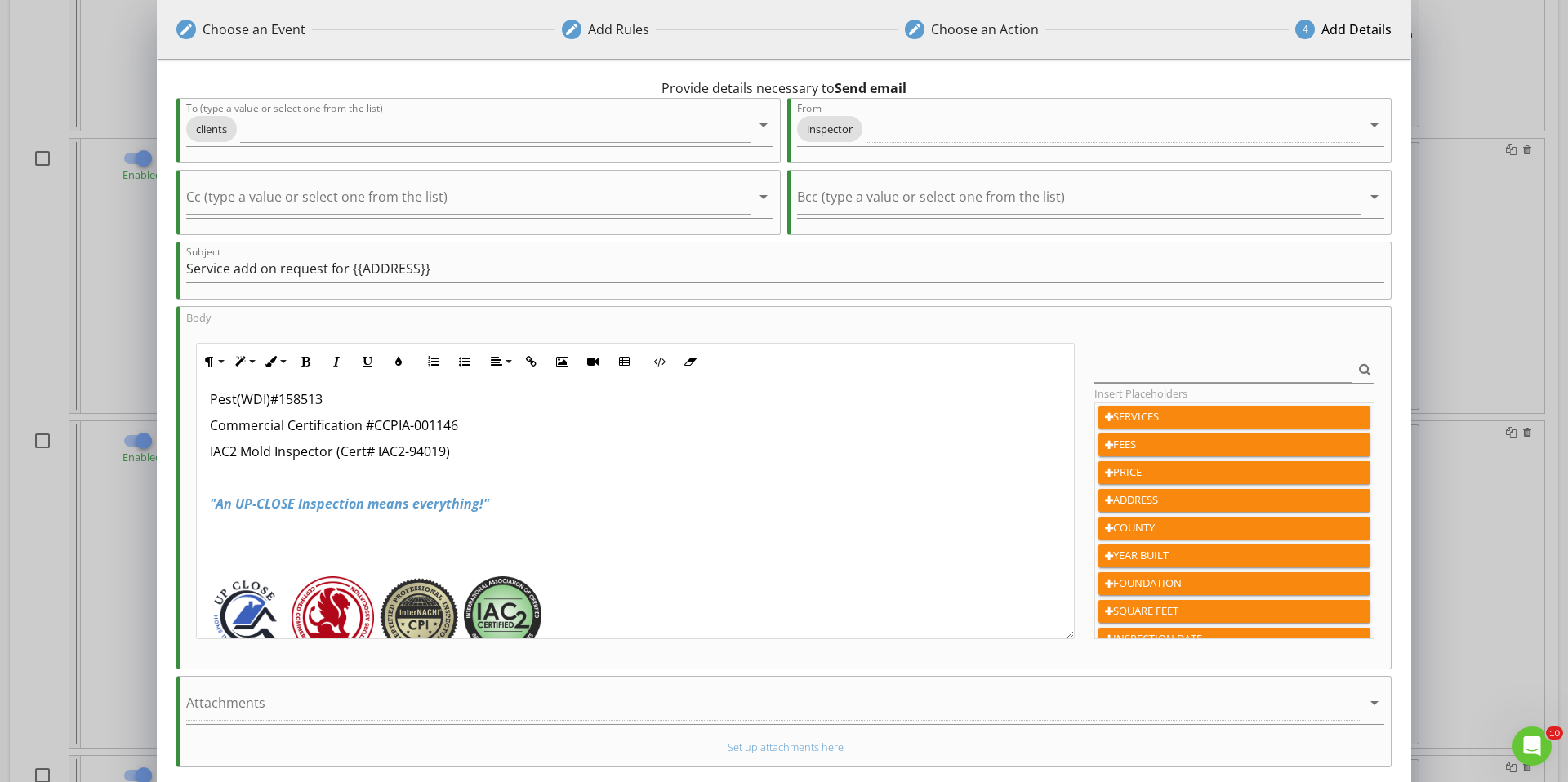 scroll, scrollTop: 414, scrollLeft: 0, axis: vertical 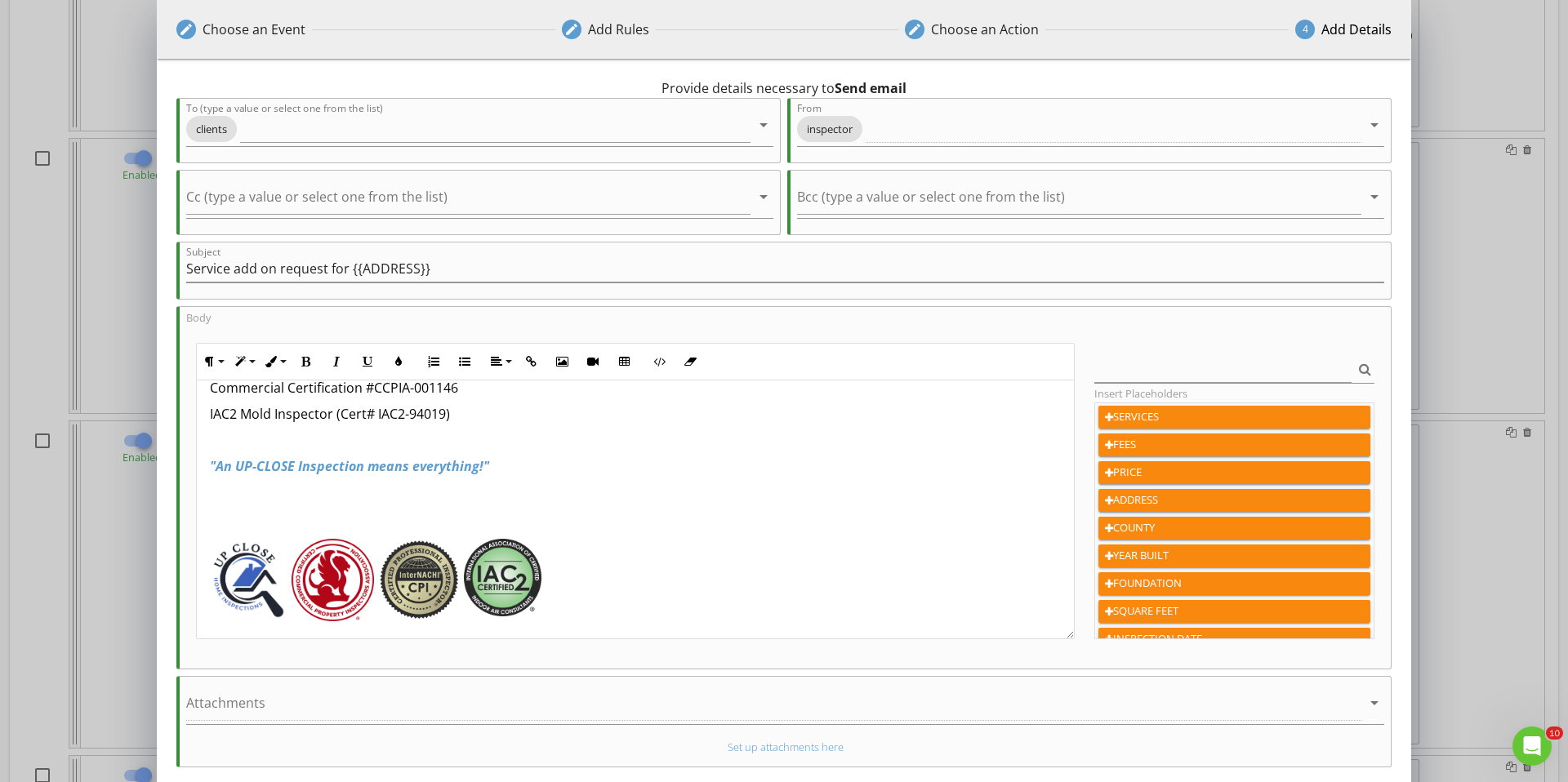 click at bounding box center [332, 580] 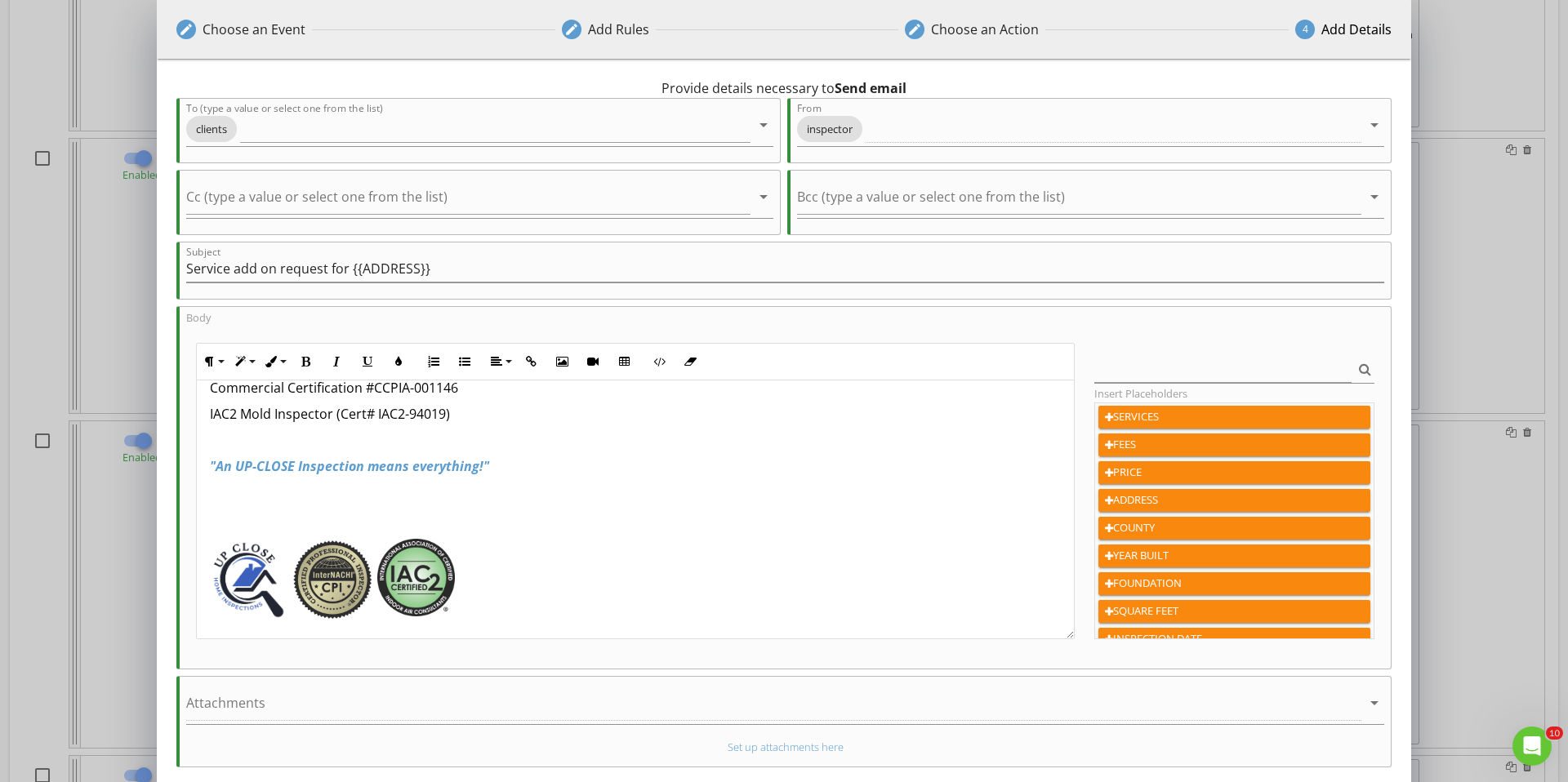 click at bounding box center [332, 580] 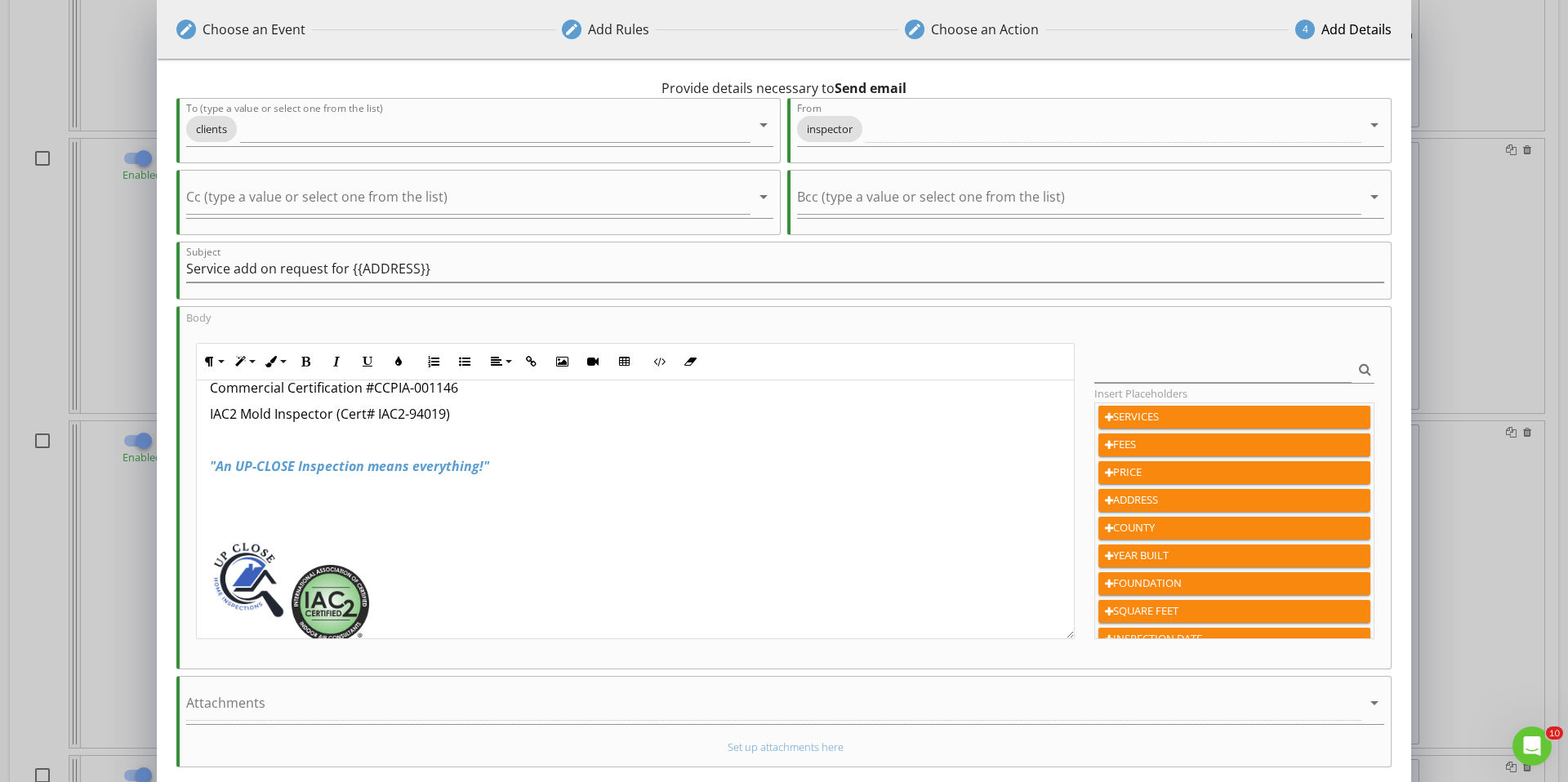 click at bounding box center [248, 580] 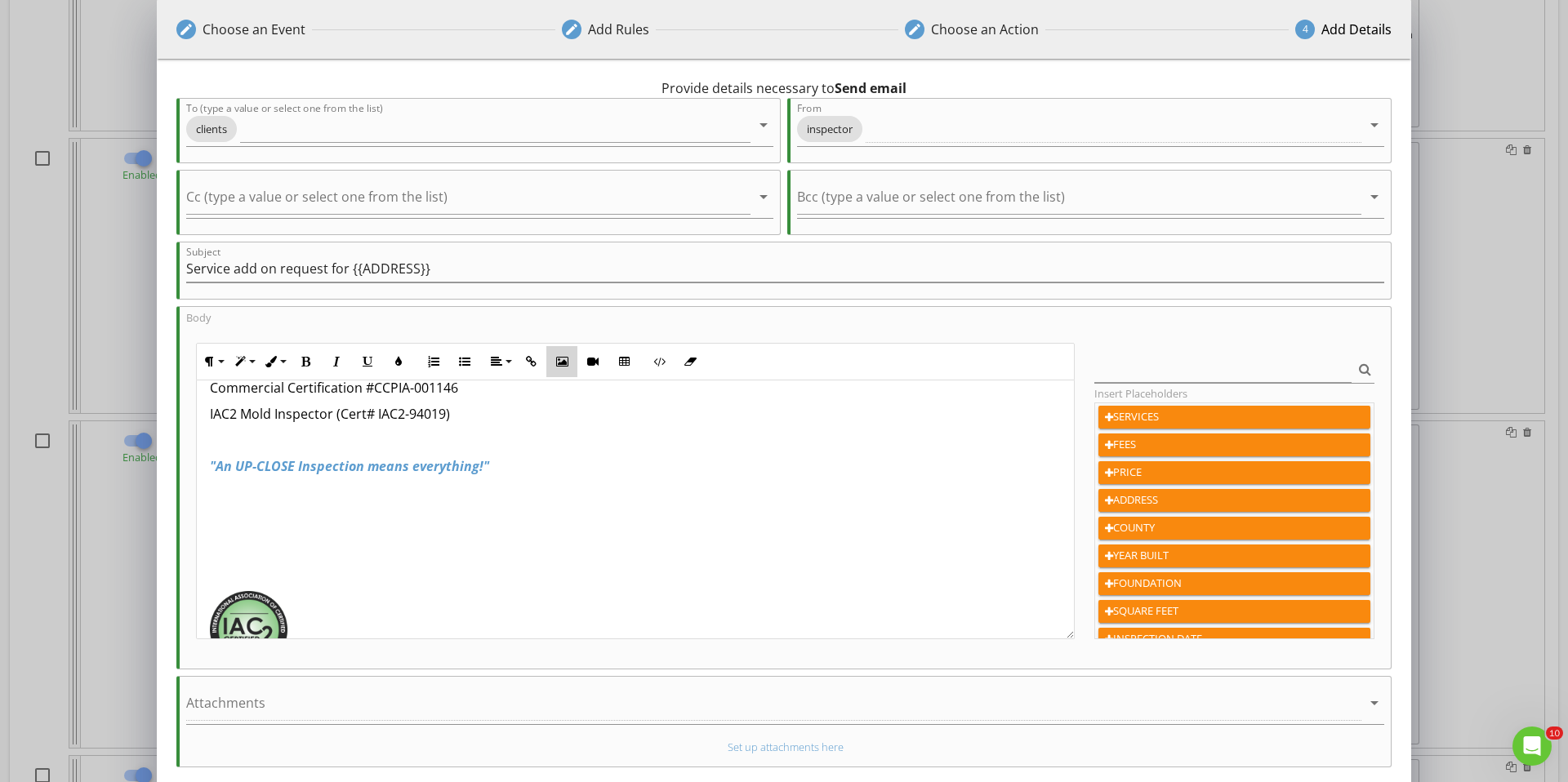 click at bounding box center (562, 362) 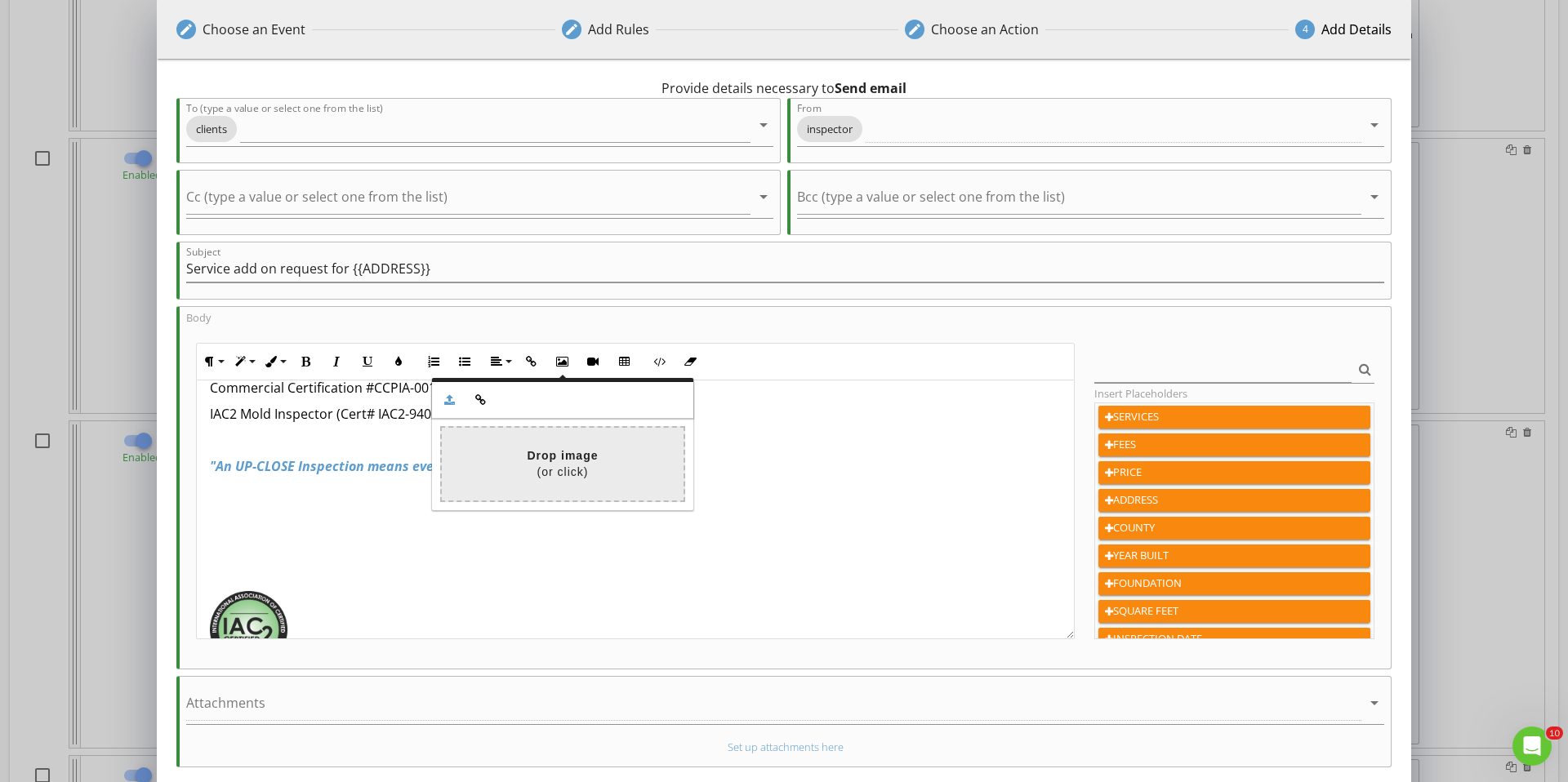 click at bounding box center (79, 464) 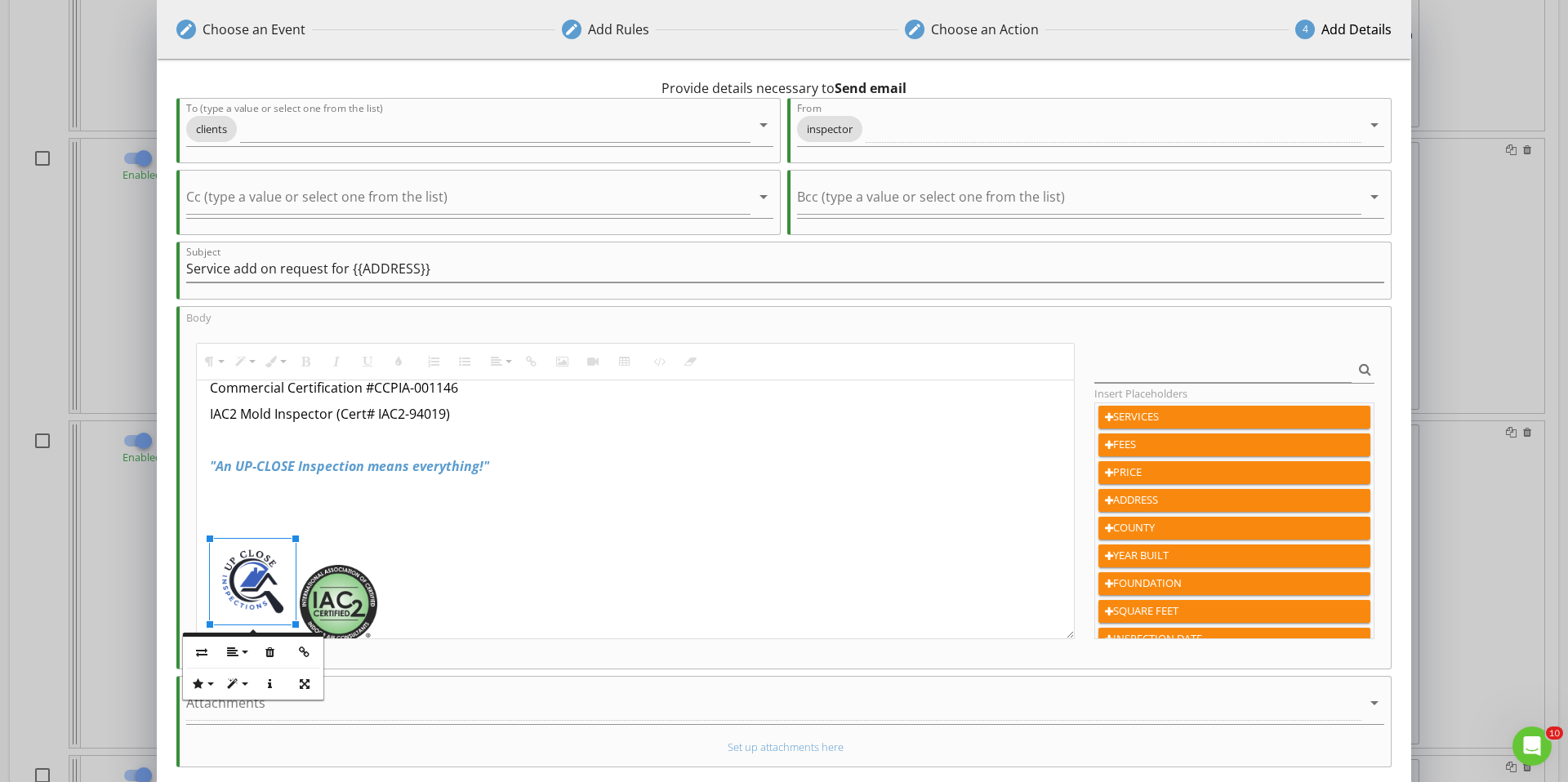 drag, startPoint x: 374, startPoint y: 539, endPoint x: 326, endPoint y: 561, distance: 52.801515 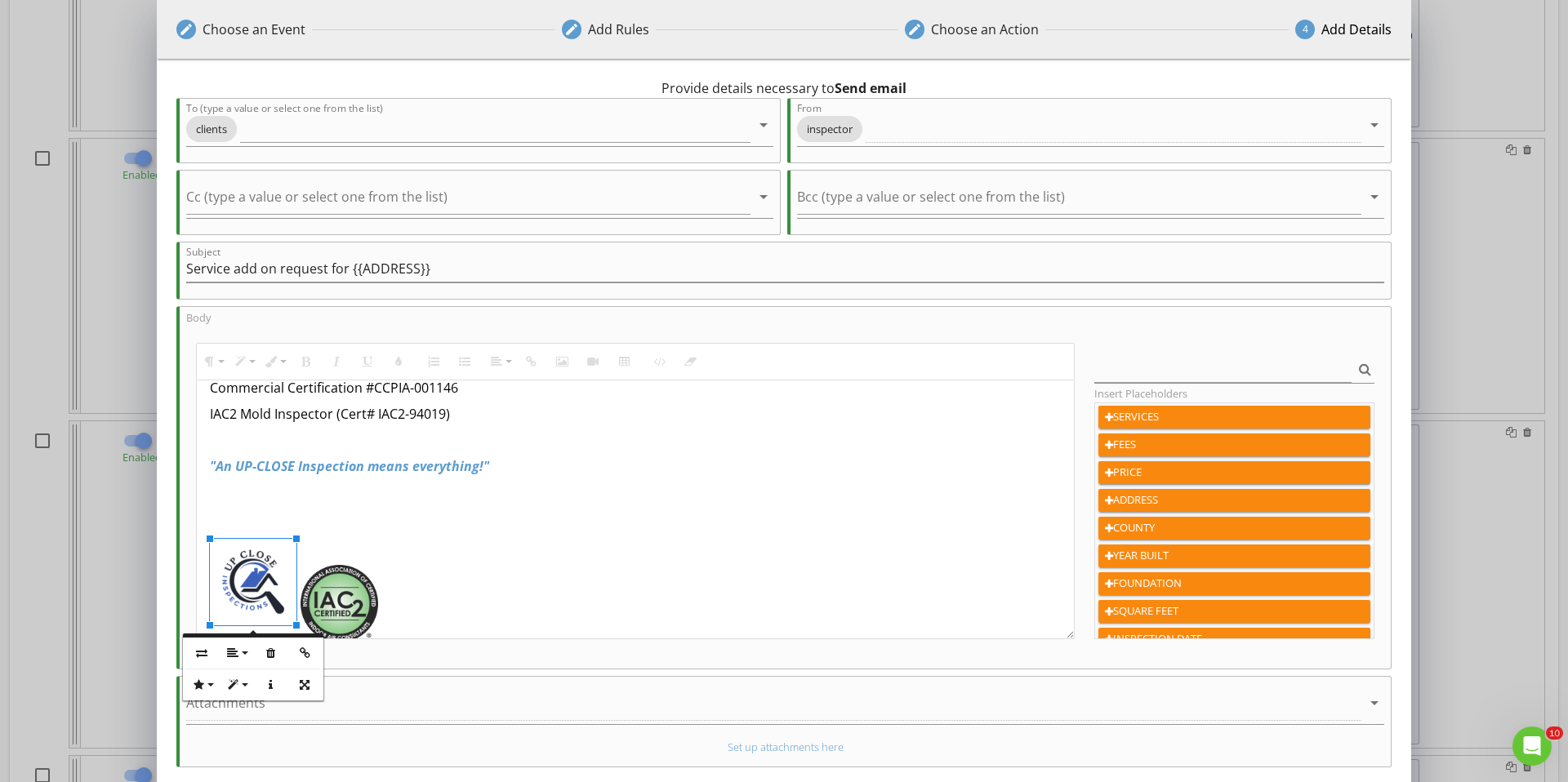 click at bounding box center [339, 603] 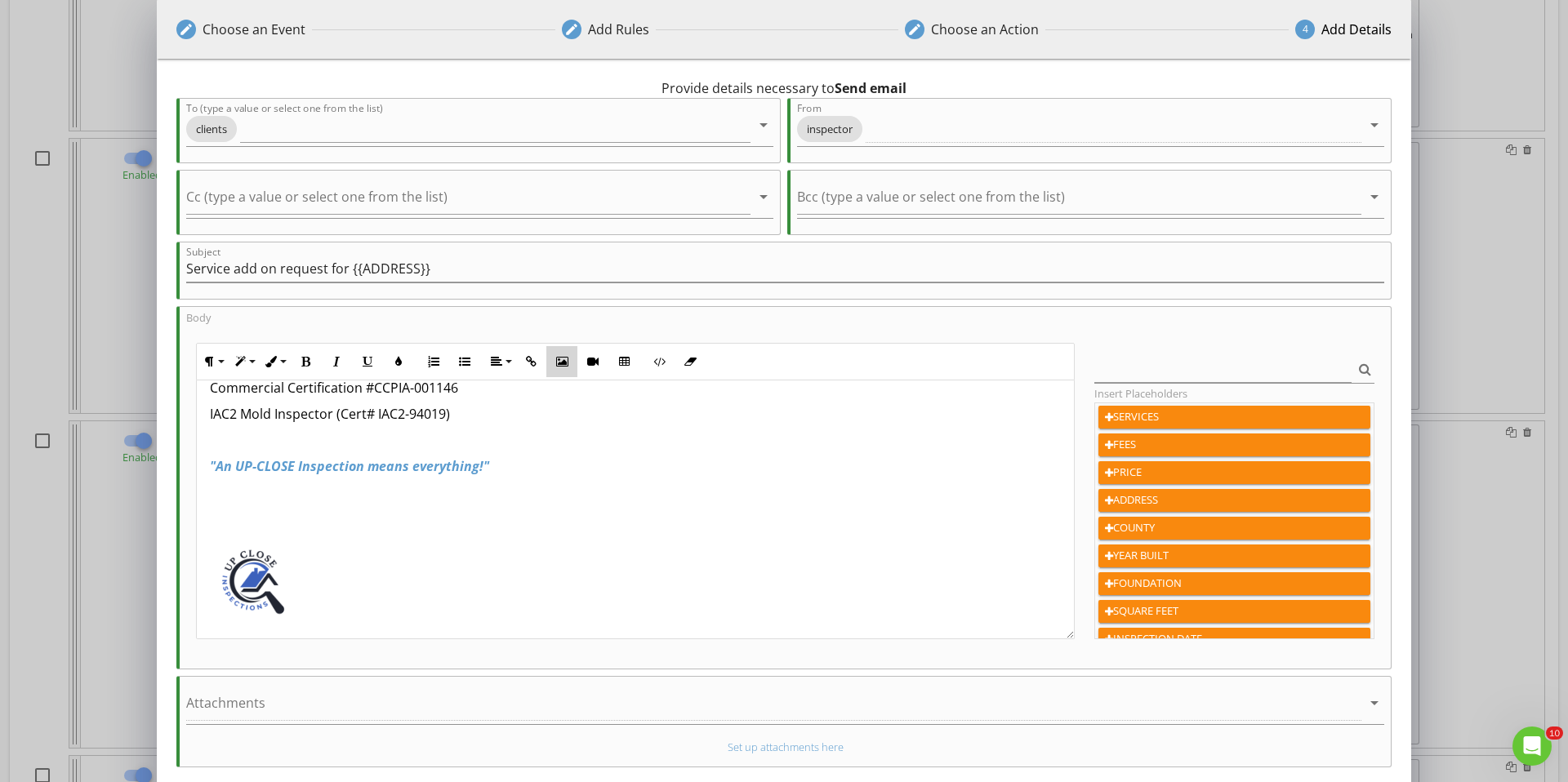 click at bounding box center [562, 362] 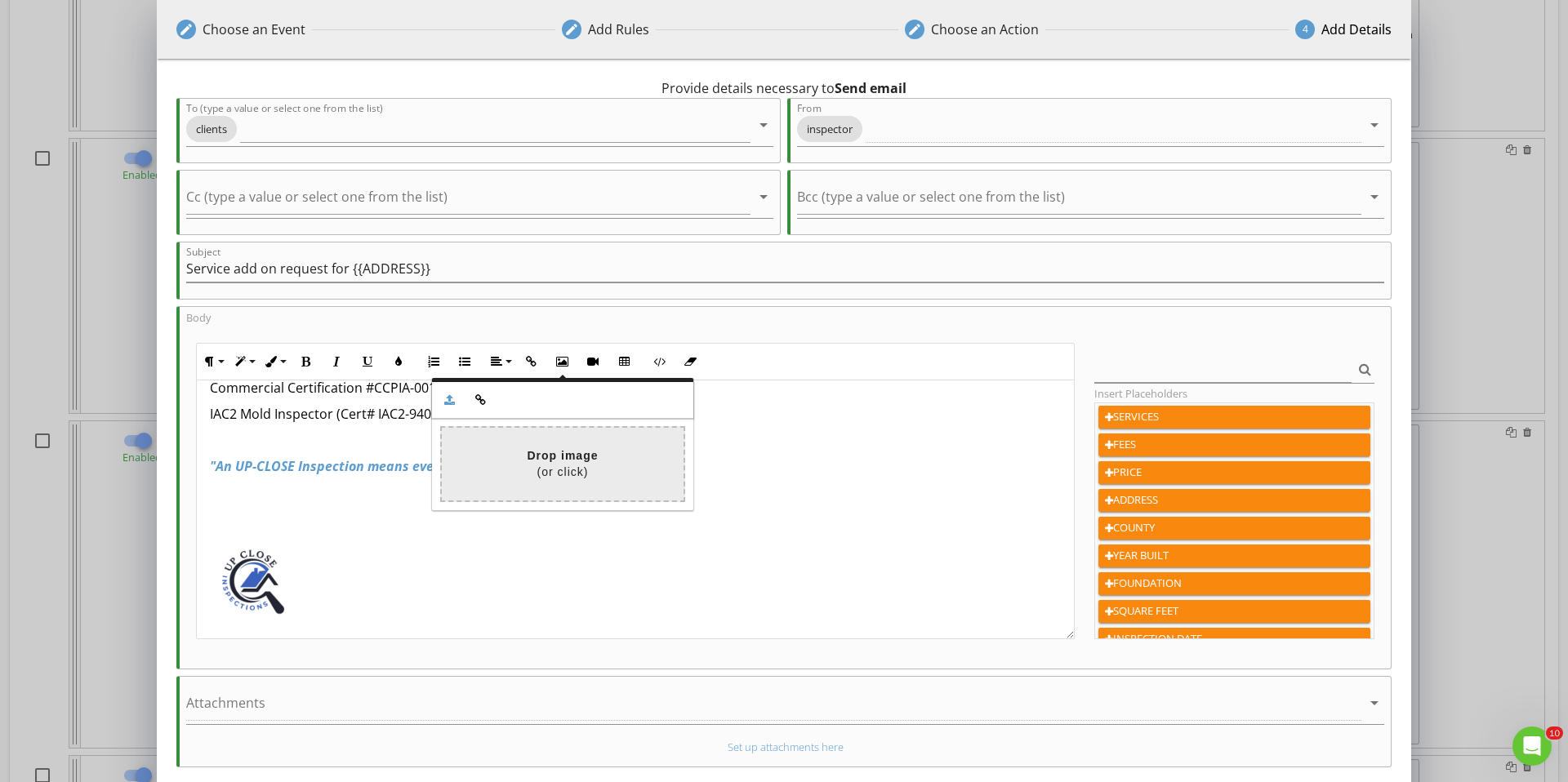 click at bounding box center (79, 464) 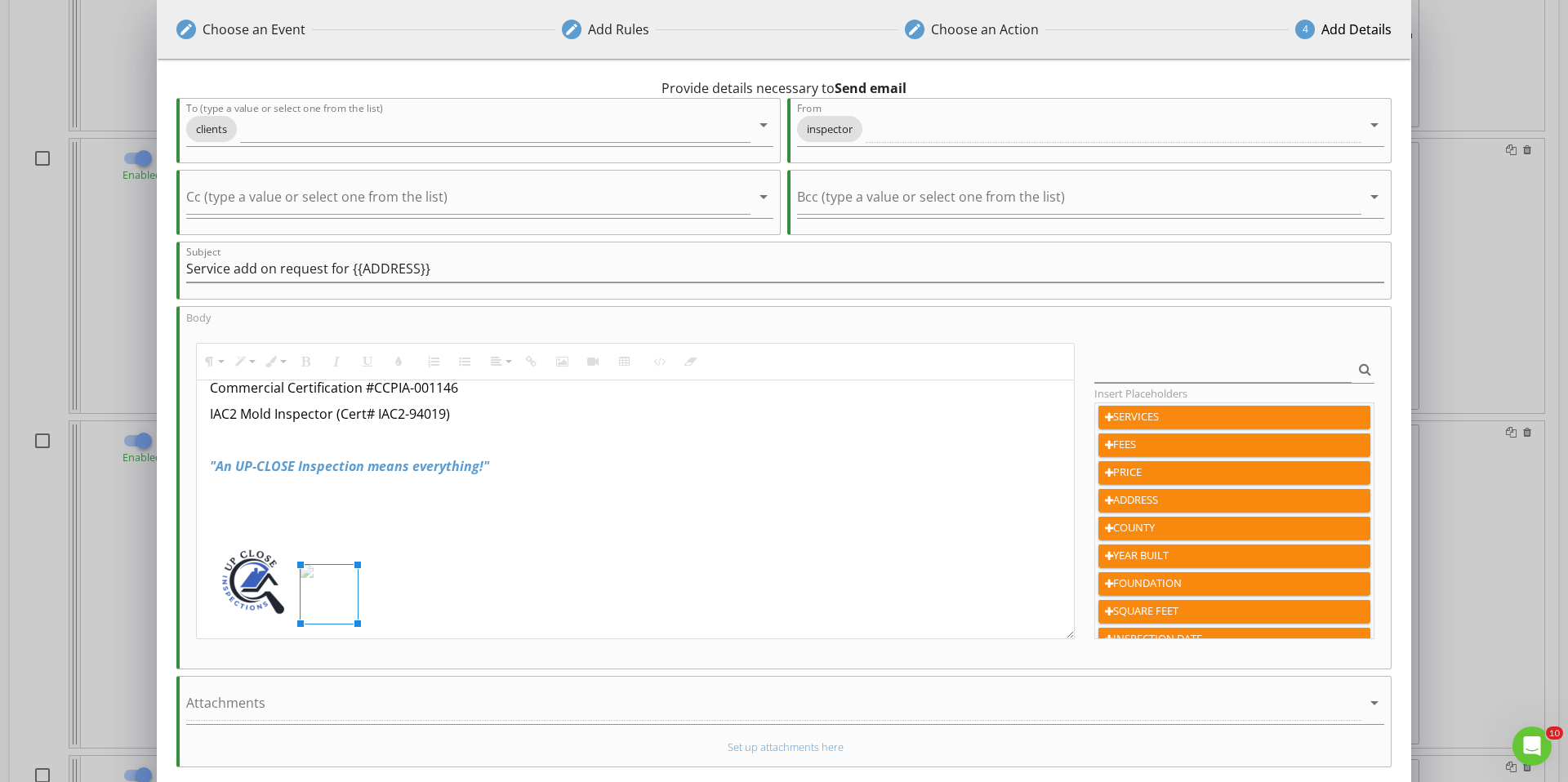 drag, startPoint x: 462, startPoint y: 567, endPoint x: 354, endPoint y: 566, distance: 108.00463 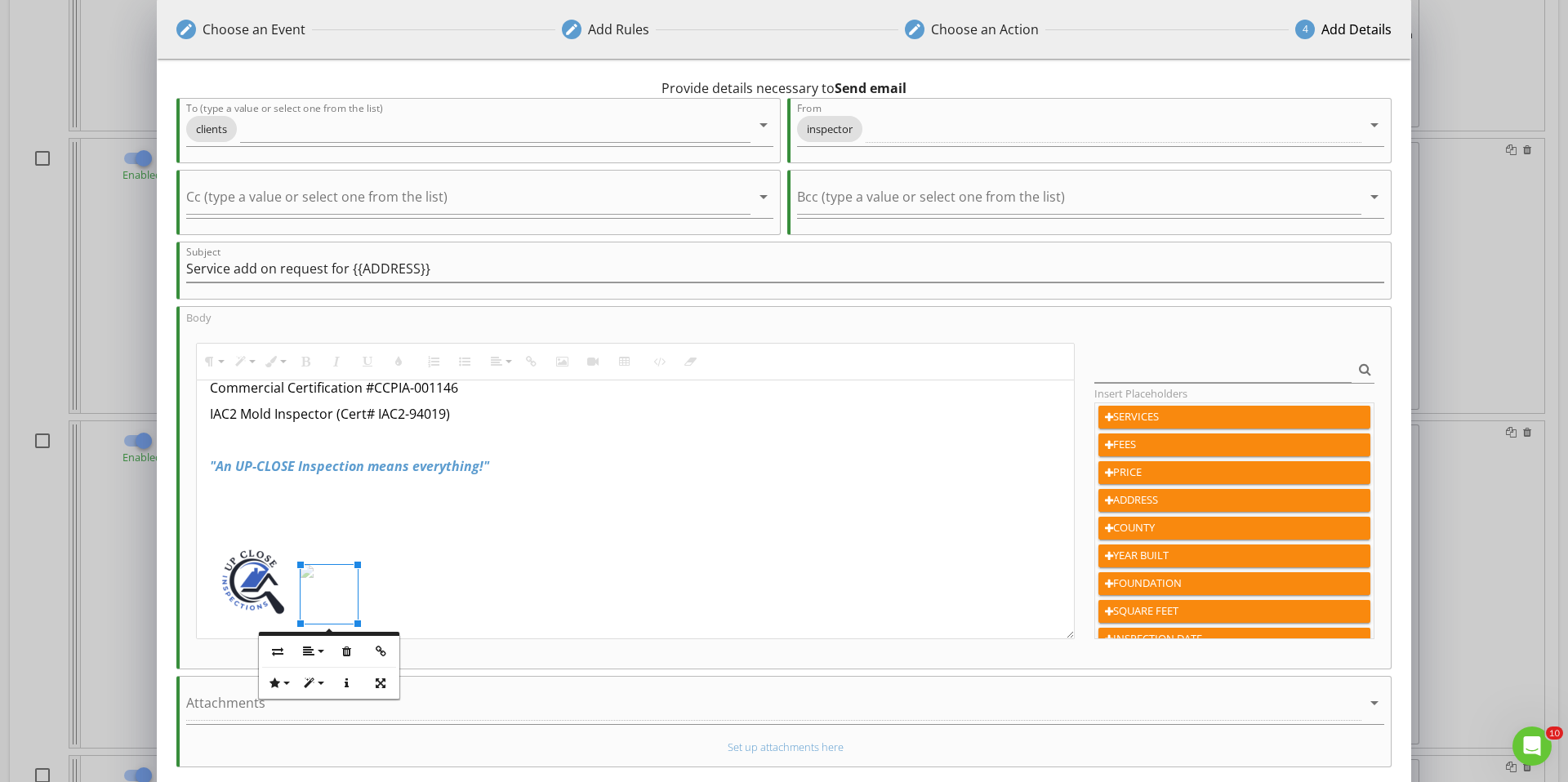 click on "Hi {{CLIENT_FIRST_NAME}}, Your requested {{SERVICES}} inspection at {{ADDRESS}} is scheduled for {{INSPECTION_DATE}} at {{INSPECTION_TIME}}. Please sign and pay for your requested services by clicking the link here >>> {{INSPECTION_LINK}} We thank you for the opportunity to serve you and look forward to seeing you soon! Sincerely,  James Crowton, CMI UpCloseHomeInspections.net 440-865-0763 Inspector license#OHI.2021008381 Radon license#RT1800 Remote Pilot license#4646006 Pest(WDI)#158513 Commercial Certification #CCPIA-001146  IAC2 Mold Inspector (Cert# IAC2-94019) "An UP-CLOSE Inspection means everything!"" at bounding box center (635, 304) 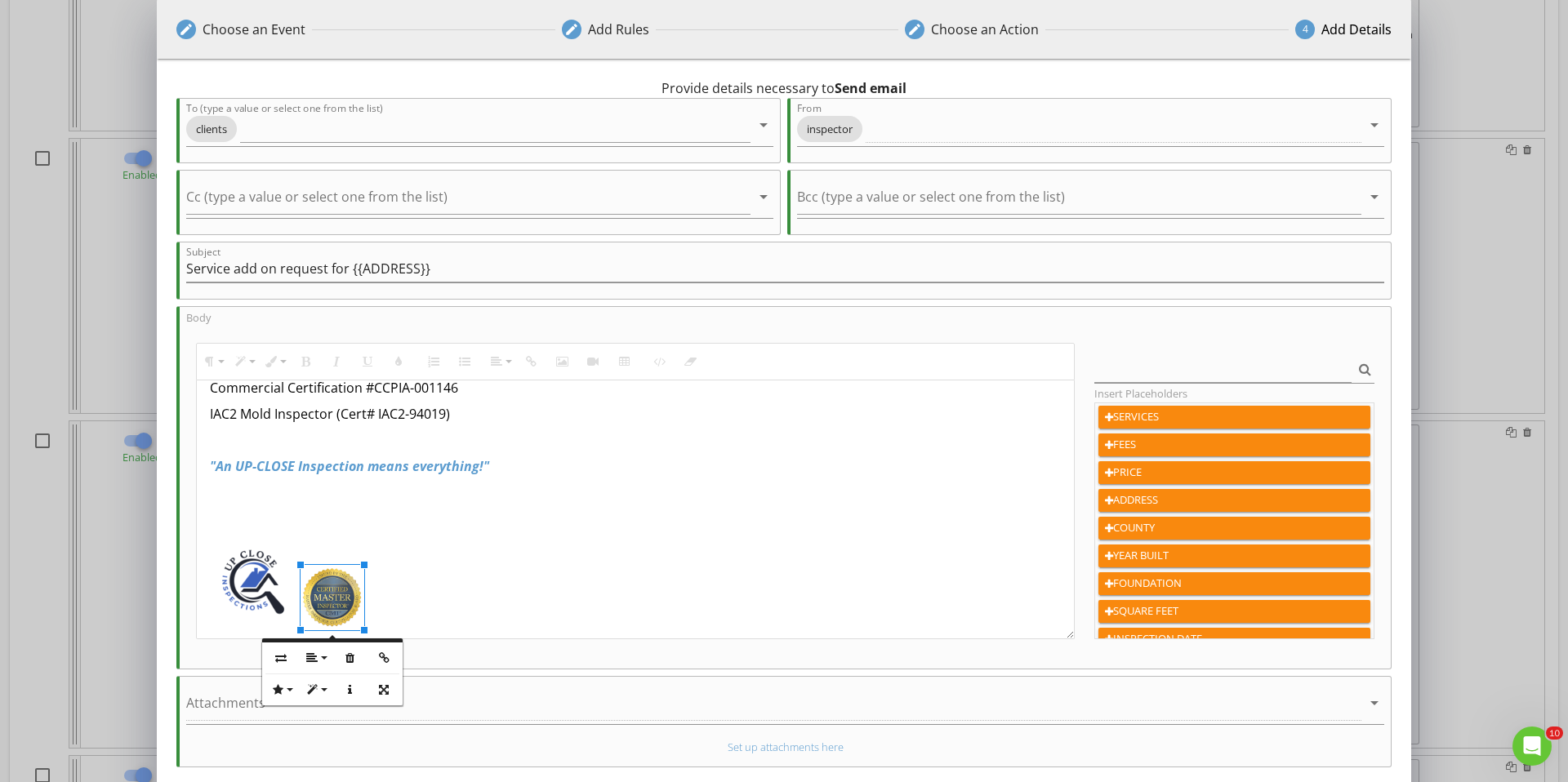 click at bounding box center [253, 582] 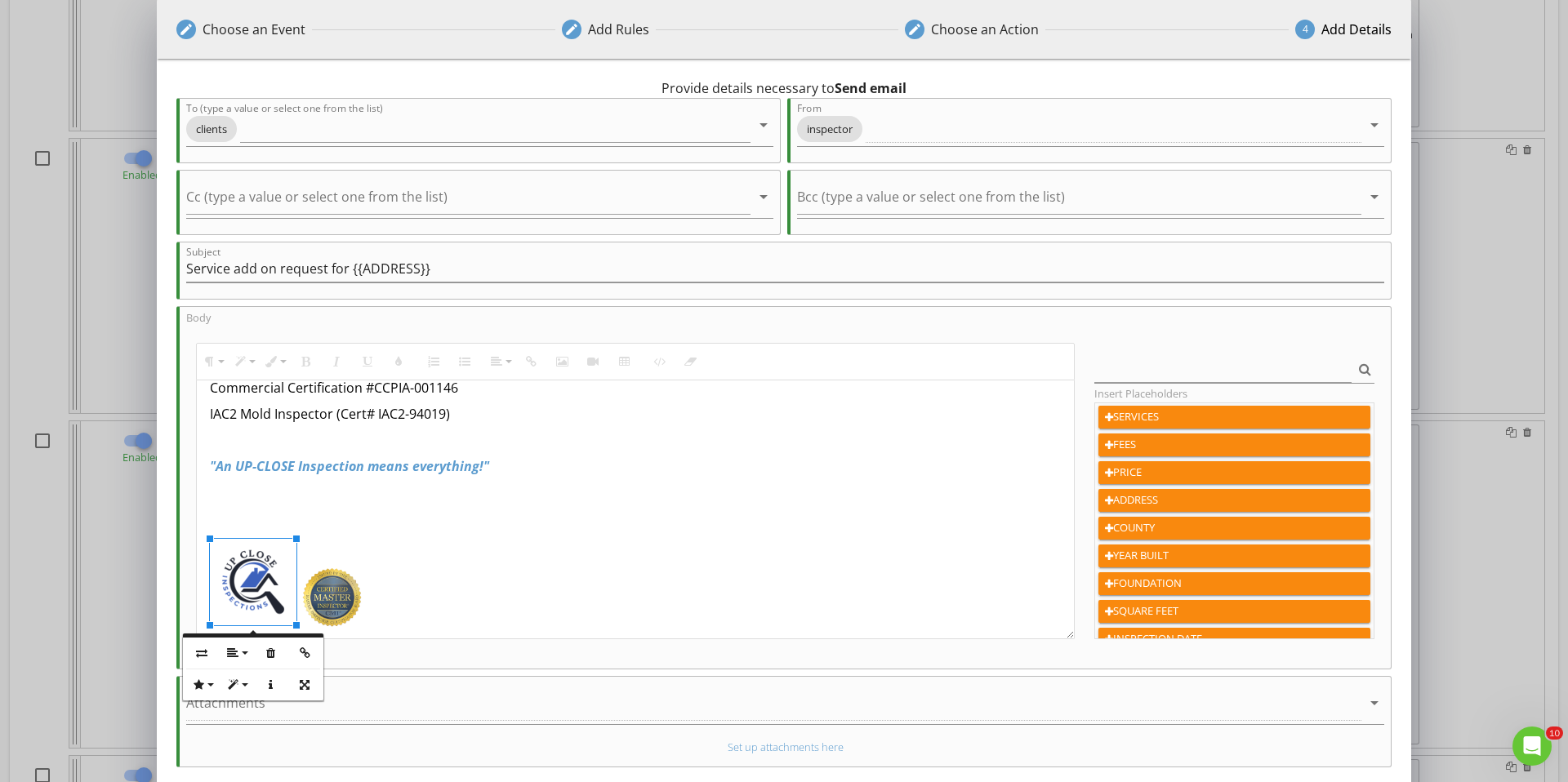 drag, startPoint x: 261, startPoint y: 584, endPoint x: 261, endPoint y: 593, distance: 9 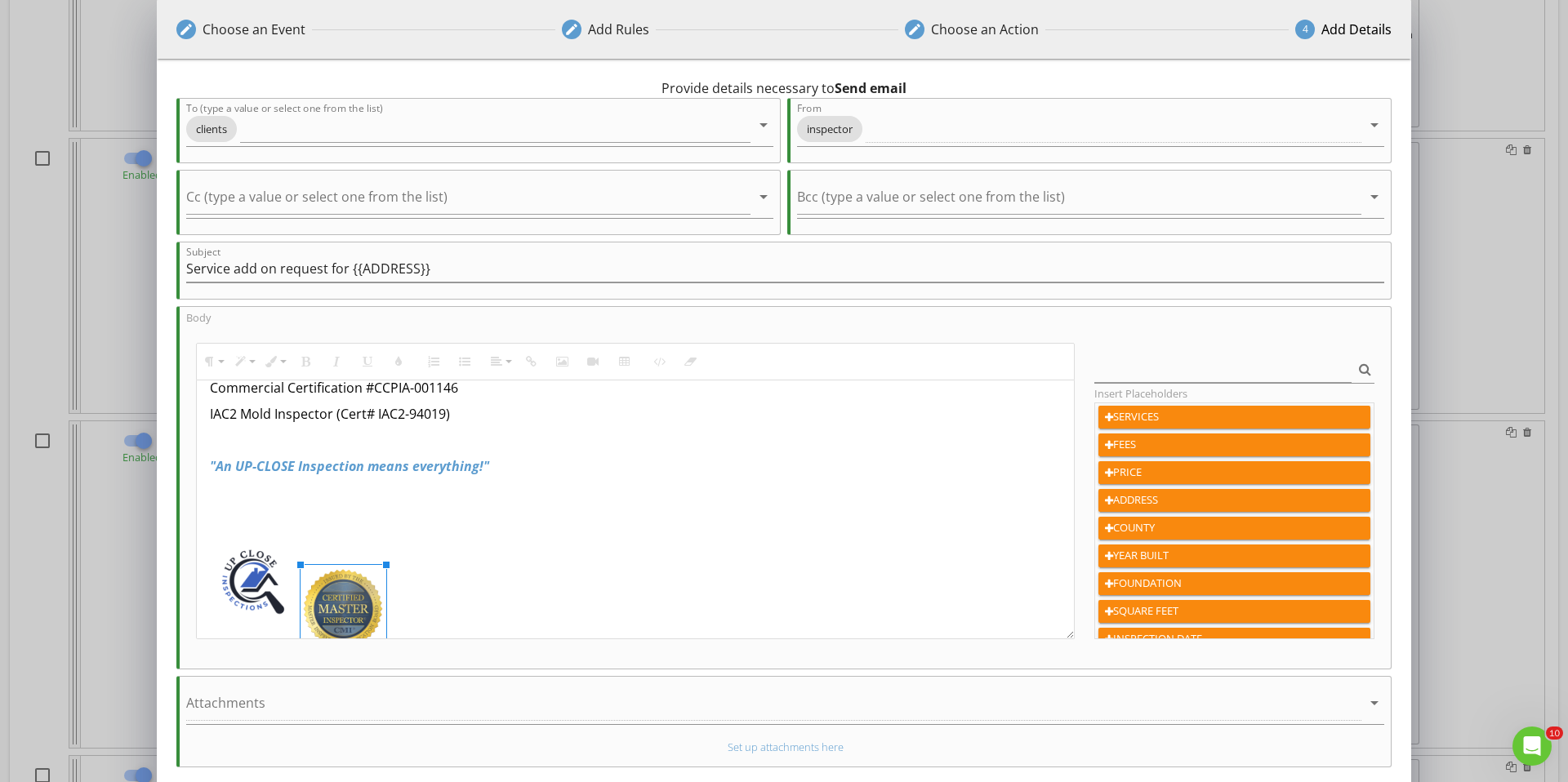 drag, startPoint x: 363, startPoint y: 565, endPoint x: 394, endPoint y: 539, distance: 40.45986 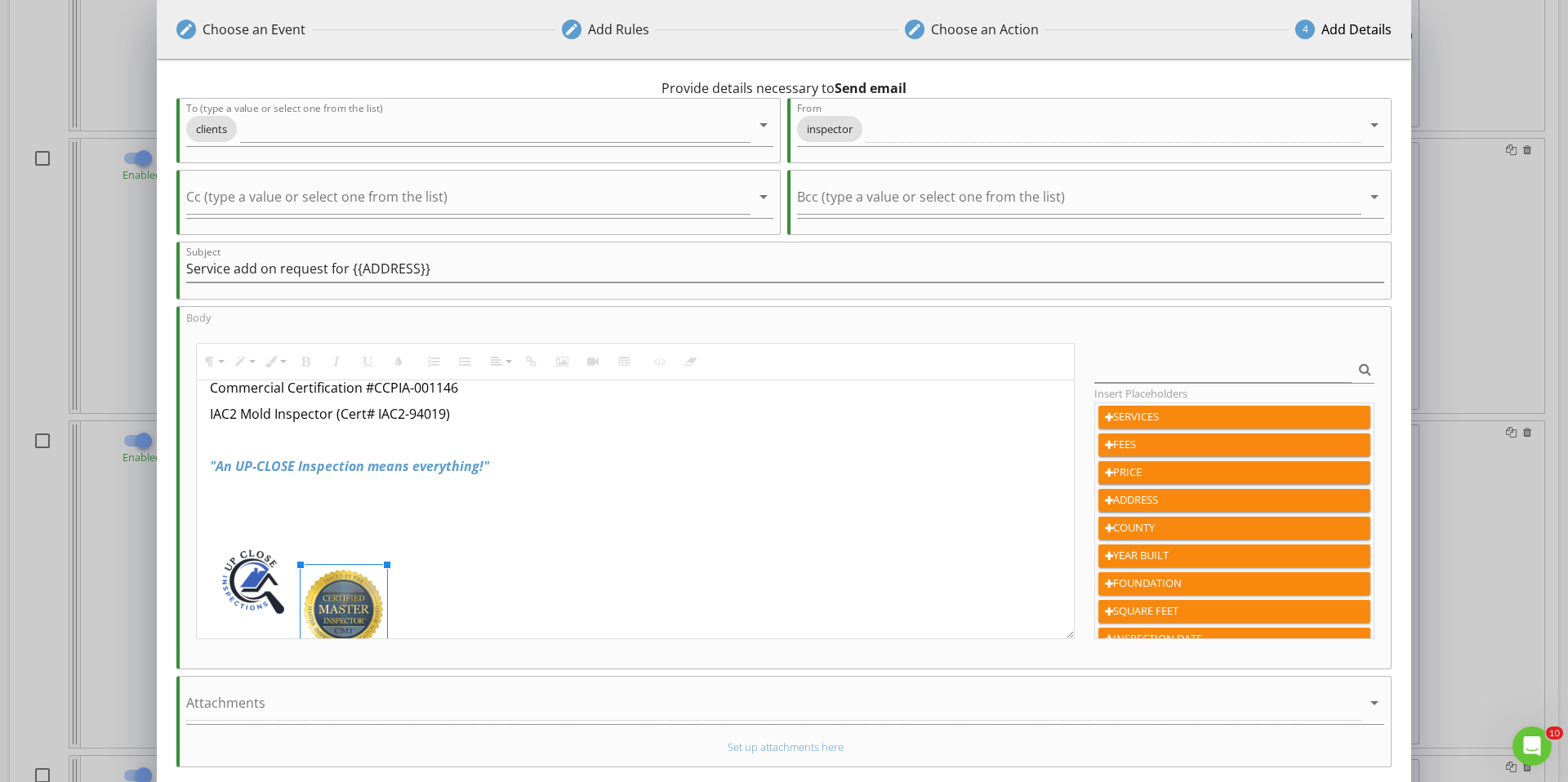 scroll, scrollTop: 447, scrollLeft: 0, axis: vertical 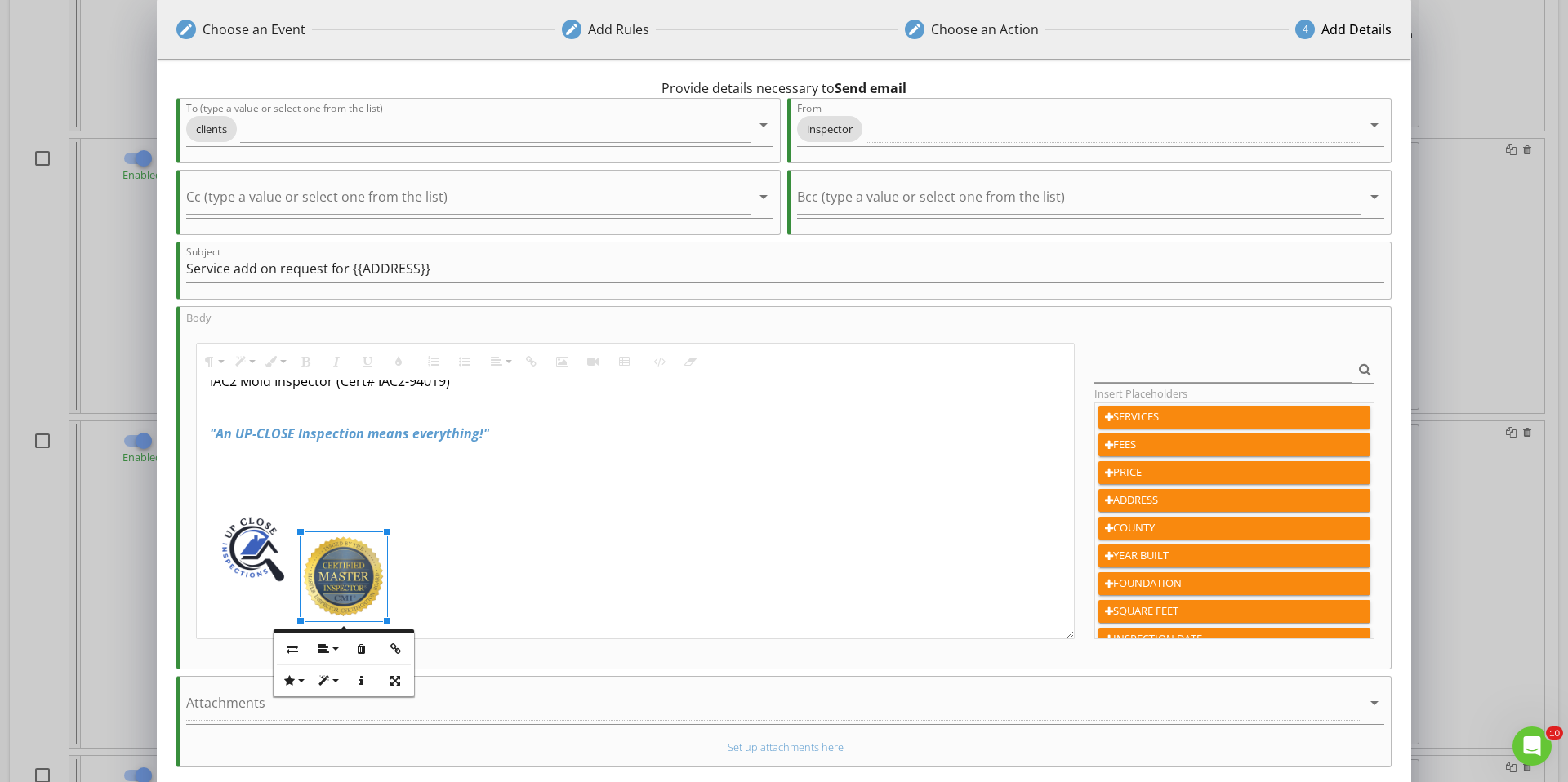 click on "Hi {{CLIENT_FIRST_NAME}}, Your requested {{SERVICES}} inspection at {{ADDRESS}} is scheduled for {{INSPECTION_DATE}} at {{INSPECTION_TIME}}. Please sign and pay for your requested services by clicking the link here >>> {{INSPECTION_LINK}} We thank you for the opportunity to serve you and look forward to seeing you soon! Sincerely,  James Crowton, CMI UpCloseHomeInspections.net 440-865-0763 Inspector license#OHI.2021008381 Radon license#RT1800 Remote Pilot license#4646006 Pest(WDI)#158513 Commercial Certification #CCPIA-001146  IAC2 Mold Inspector (Cert# IAC2-94019) "An UP-CLOSE Inspection means everything!"" at bounding box center [635, 286] 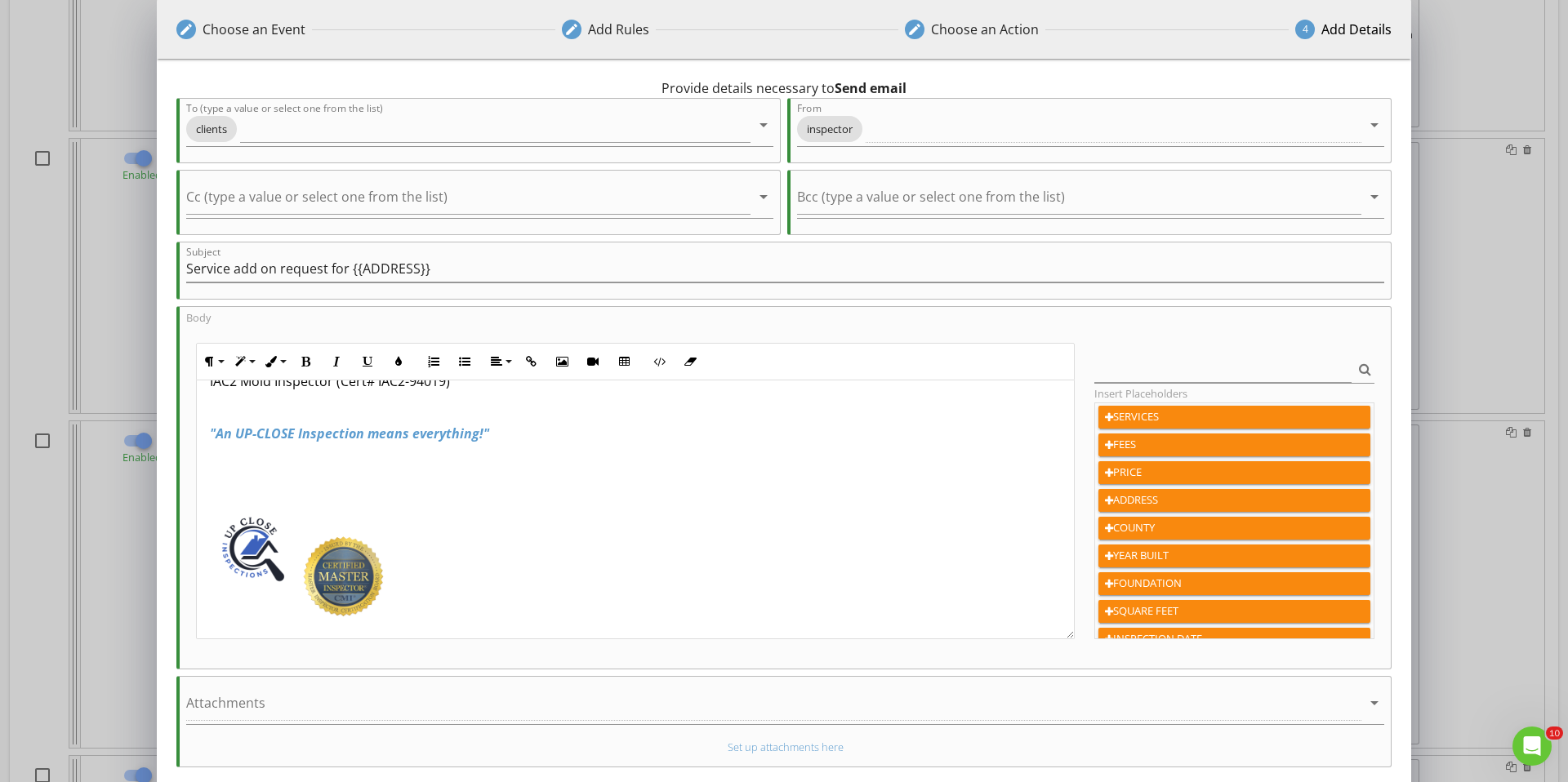 click at bounding box center [344, 576] 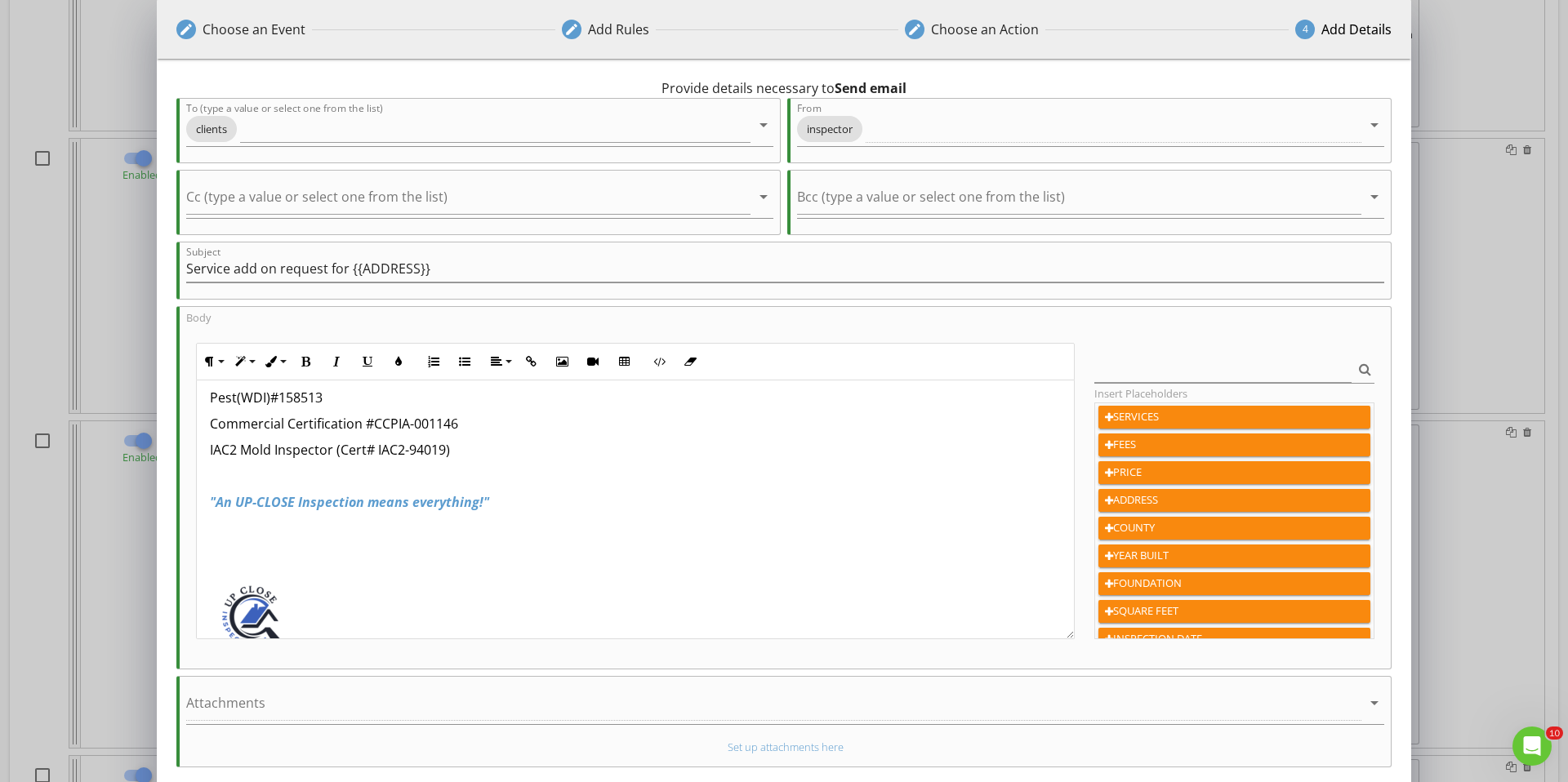 scroll, scrollTop: 418, scrollLeft: 0, axis: vertical 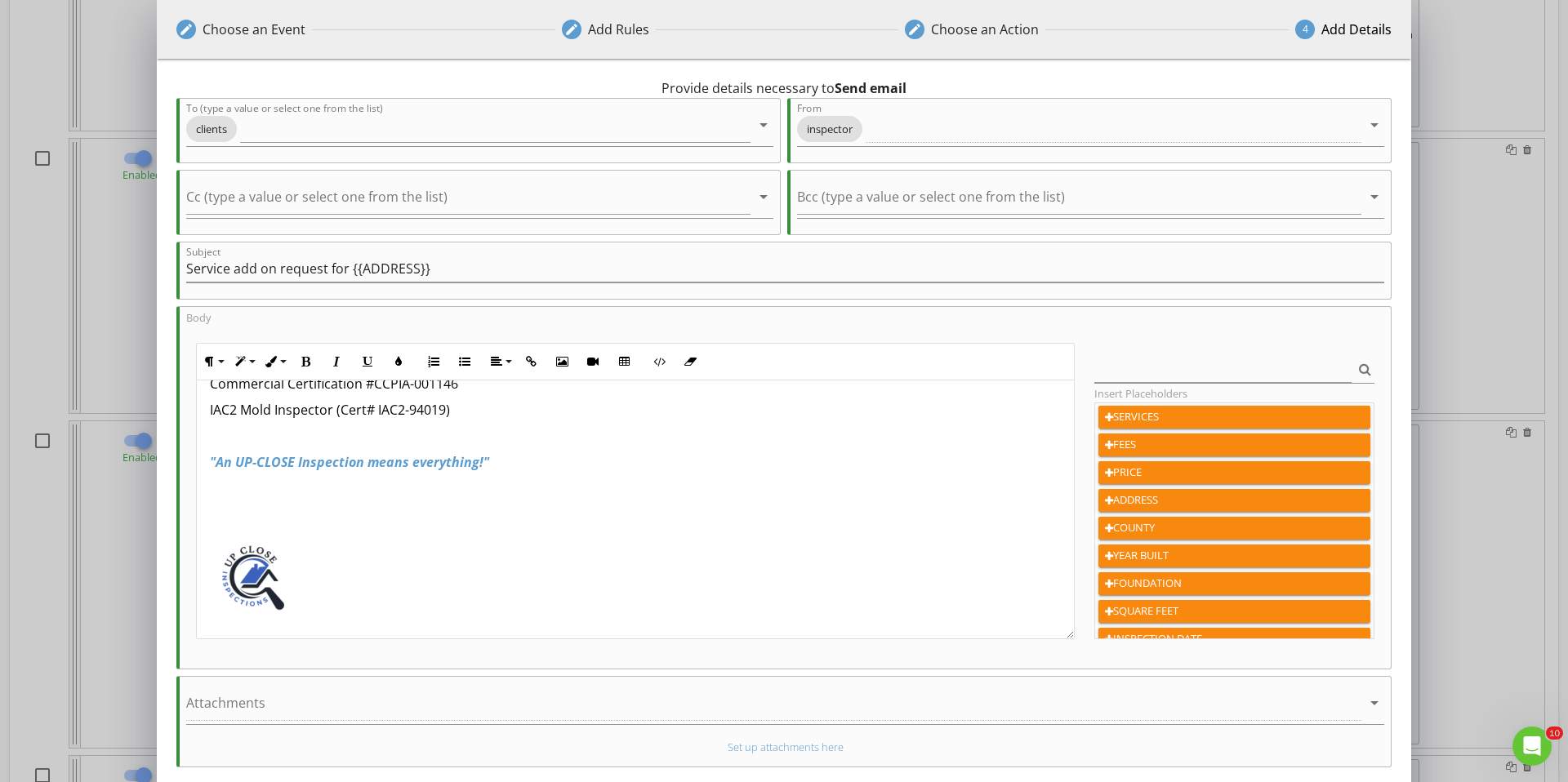 click on "Hi {{CLIENT_FIRST_NAME}}, Your requested {{SERVICES}} inspection at {{ADDRESS}} is scheduled for {{INSPECTION_DATE}} at {{INSPECTION_TIME}}. Please sign and pay for your requested services by clicking the link here >>> {{INSPECTION_LINK}} We thank you for the opportunity to serve you and look forward to seeing you soon! Sincerely,  James Crowton, CMI UpCloseHomeInspections.net 440-865-0763 Inspector license#OHI.2021008381 Radon license#RT1800 Remote Pilot license#4646006 Pest(WDI)#158513 Commercial Certification #CCPIA-001146  IAC2 Mold Inspector (Cert# IAC2-94019) "An UP-CLOSE Inspection means everything!"" at bounding box center (635, 300) 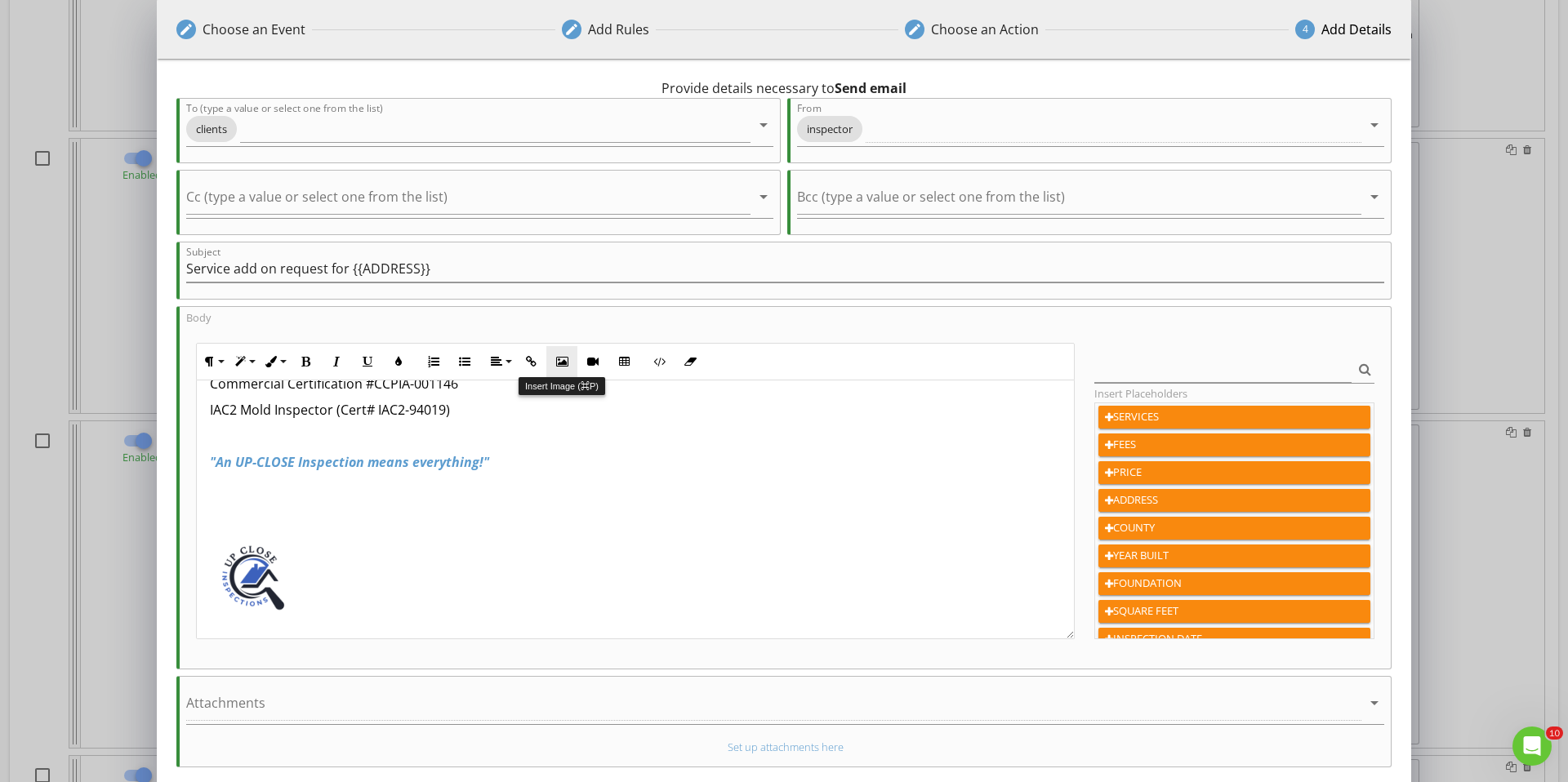 click on "Insert Image" at bounding box center (562, 362) 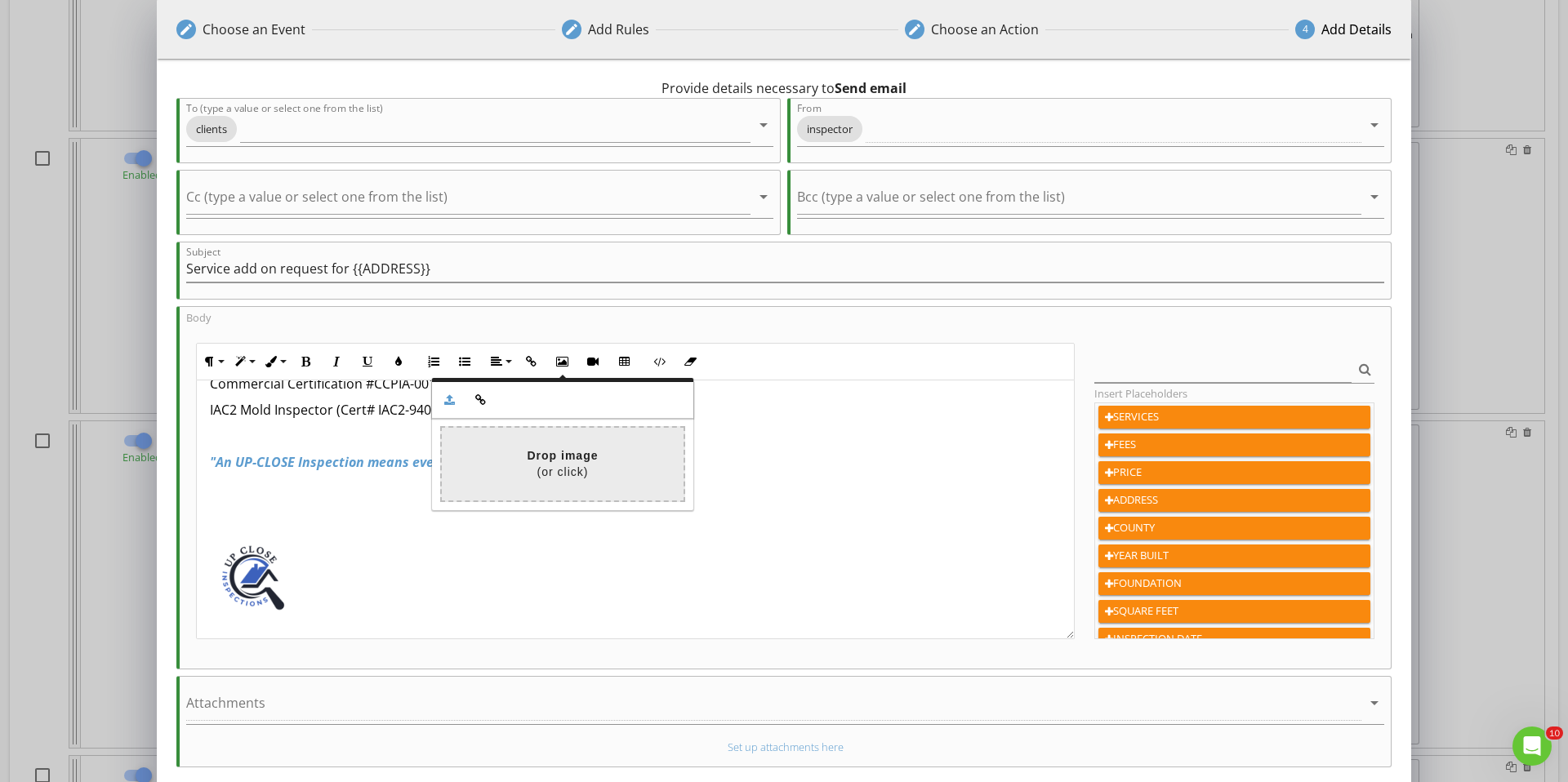 click at bounding box center (79, 464) 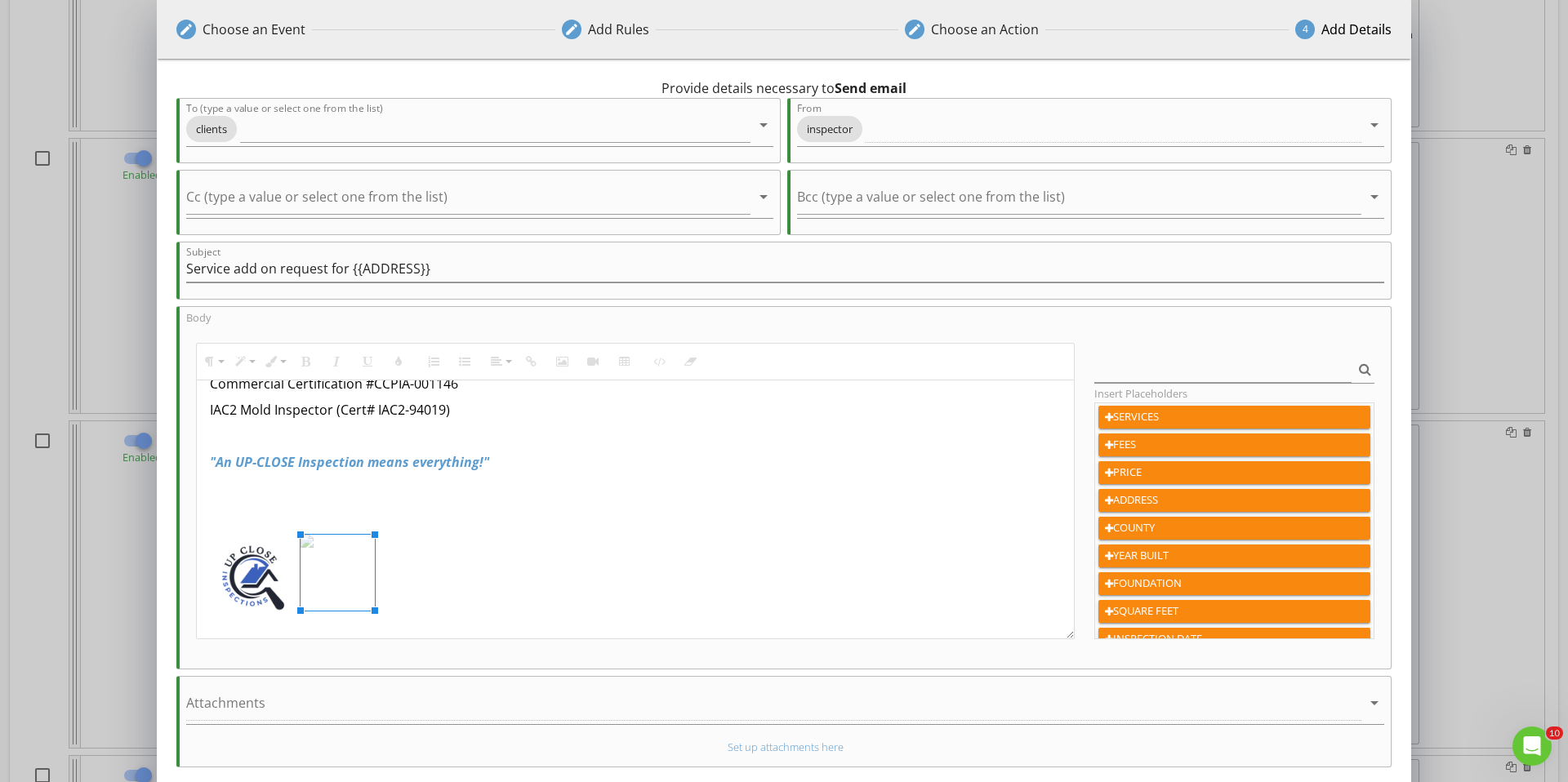 drag, startPoint x: 452, startPoint y: 536, endPoint x: 440, endPoint y: 535, distance: 12.041595 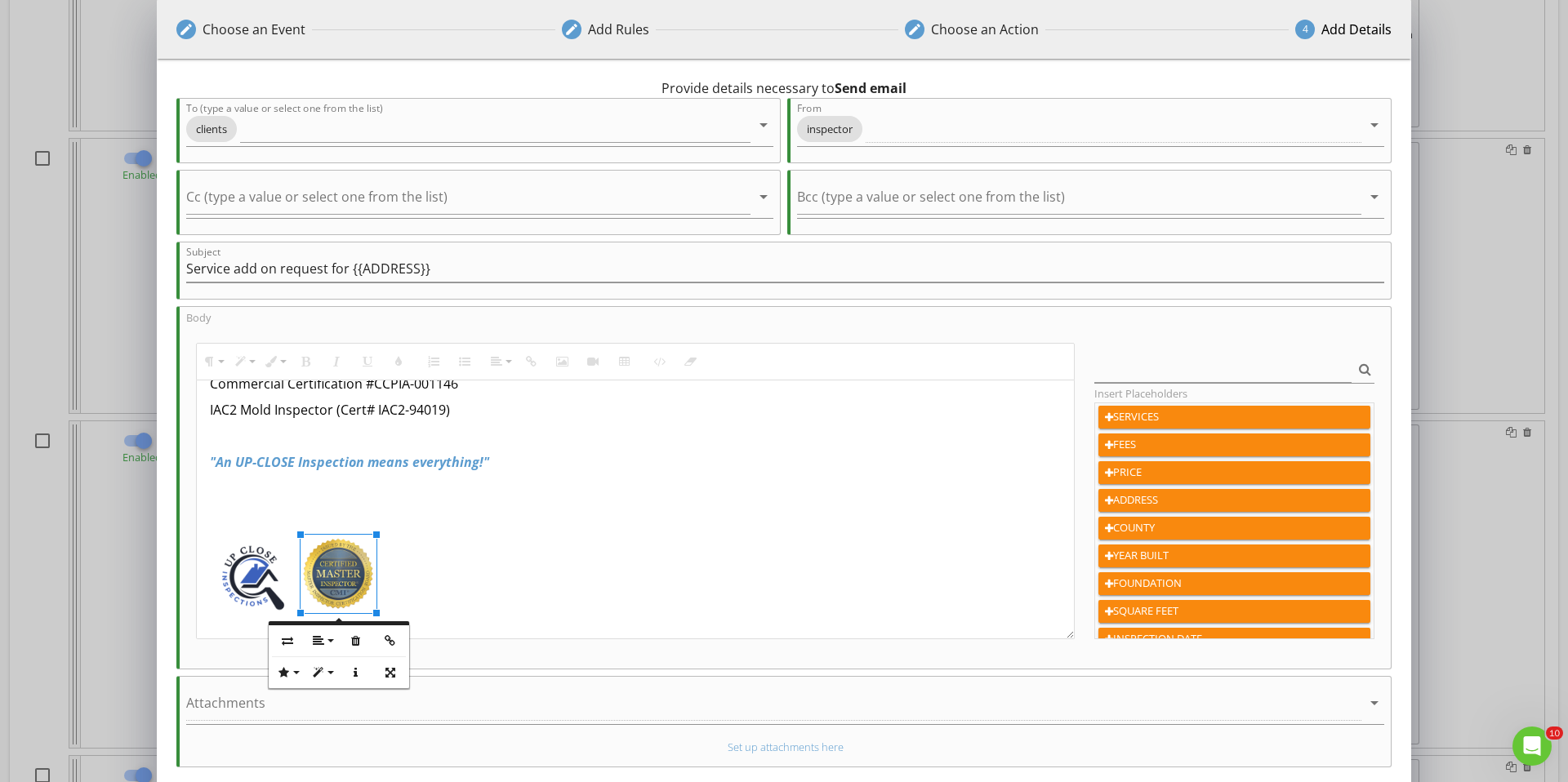 drag, startPoint x: 440, startPoint y: 535, endPoint x: 315, endPoint y: 555, distance: 126.58989 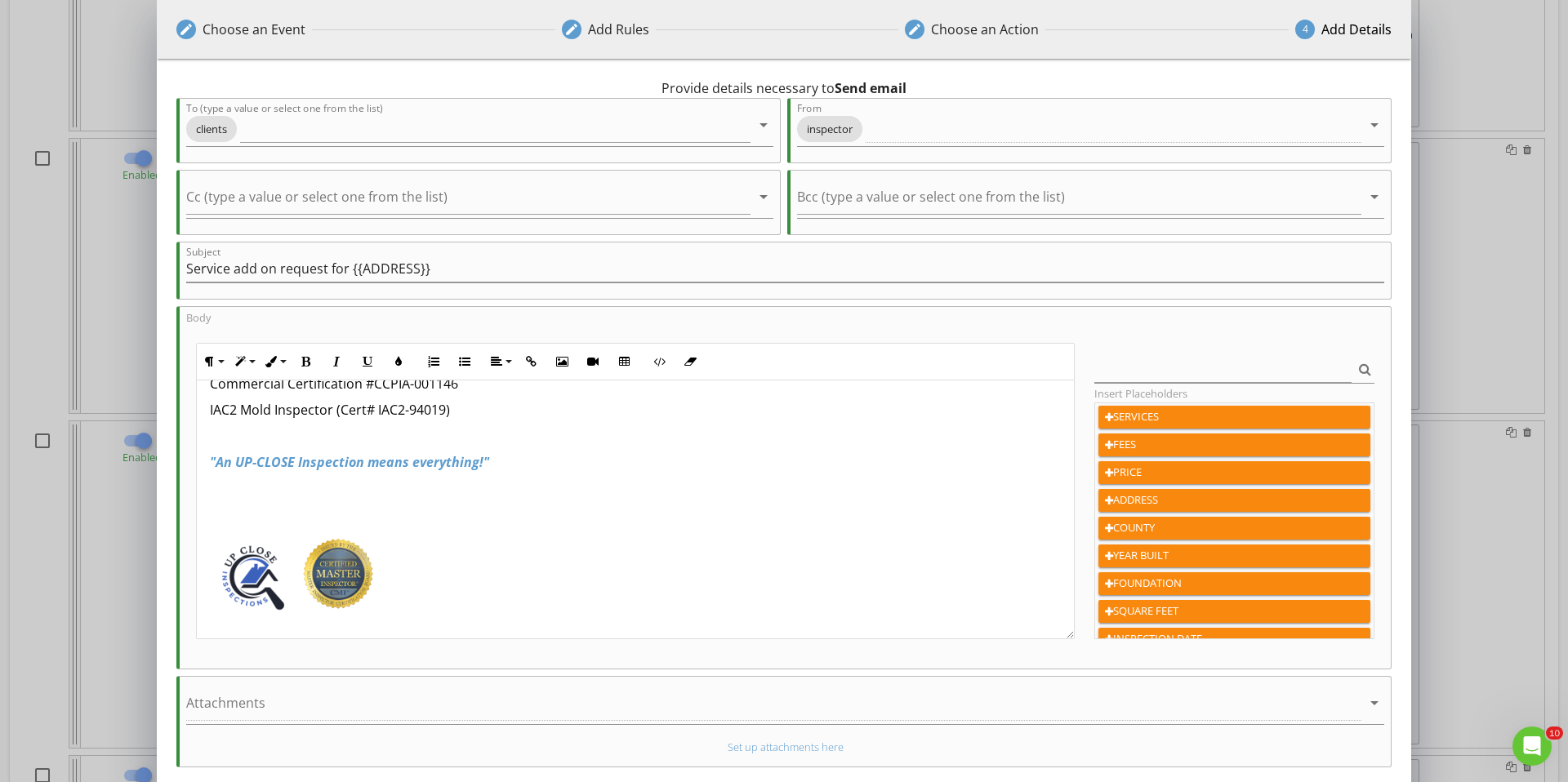 click at bounding box center (253, 578) 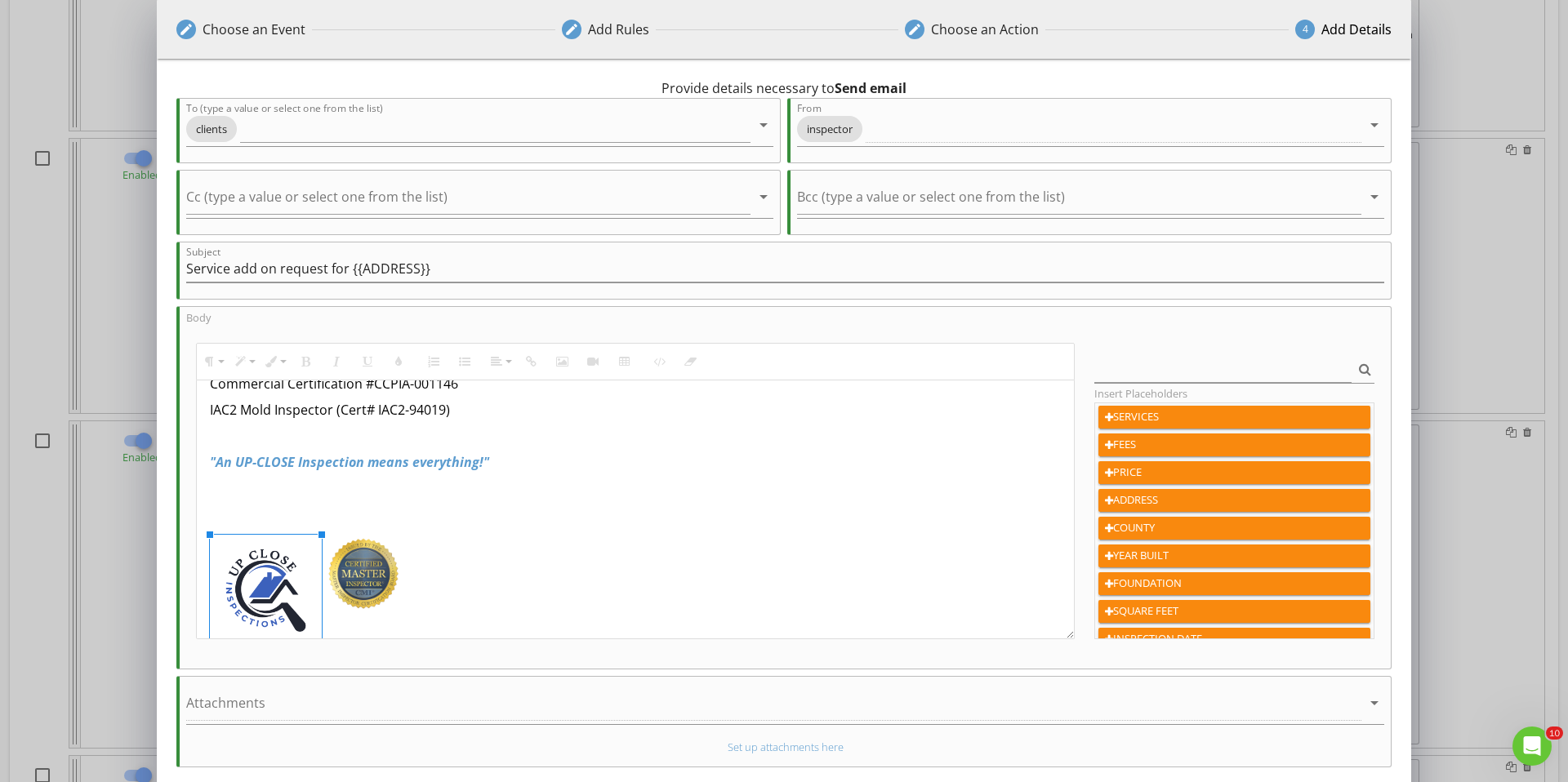 drag, startPoint x: 297, startPoint y: 535, endPoint x: 324, endPoint y: 527, distance: 28.16026 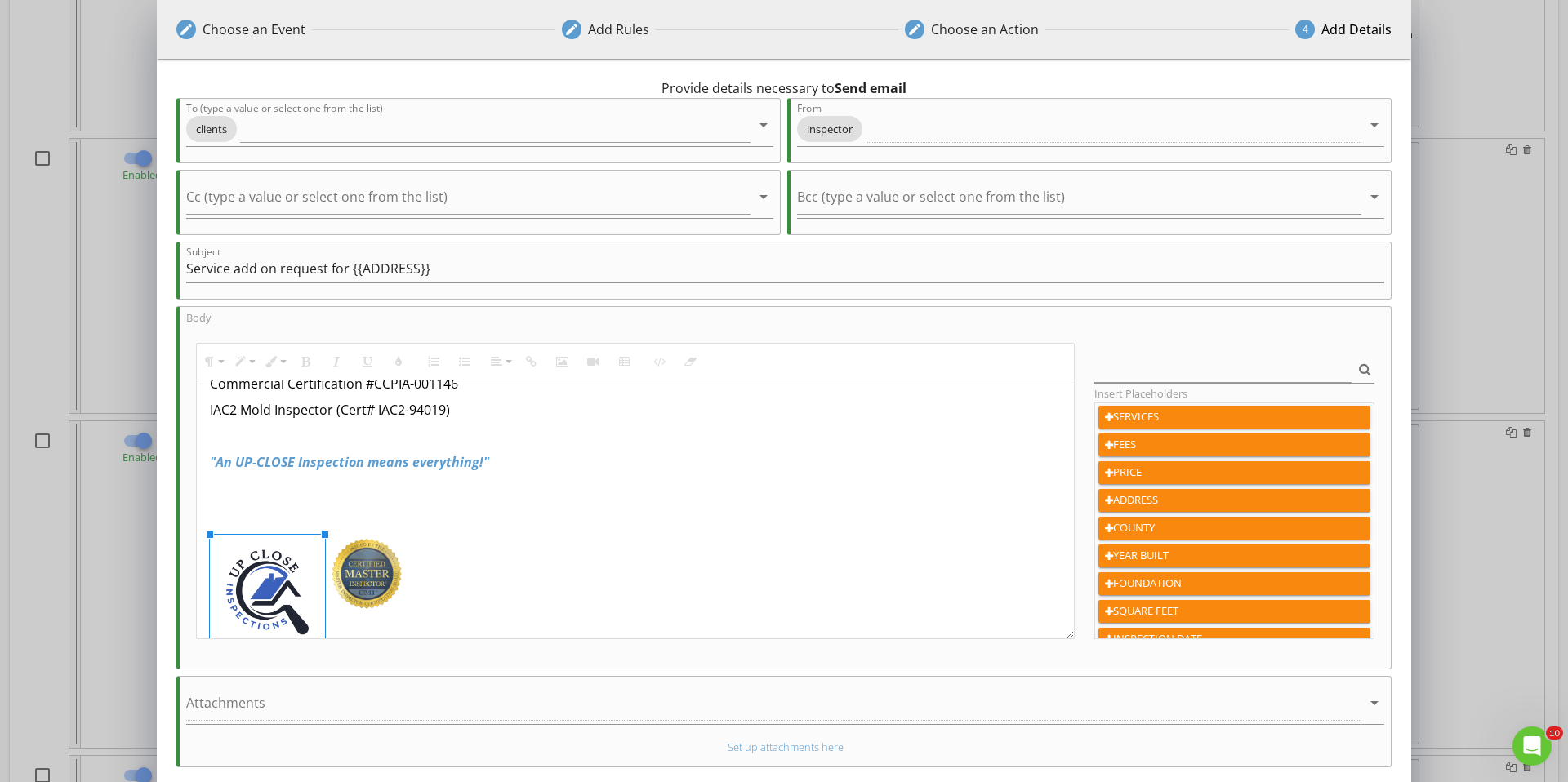 click at bounding box center (367, 574) 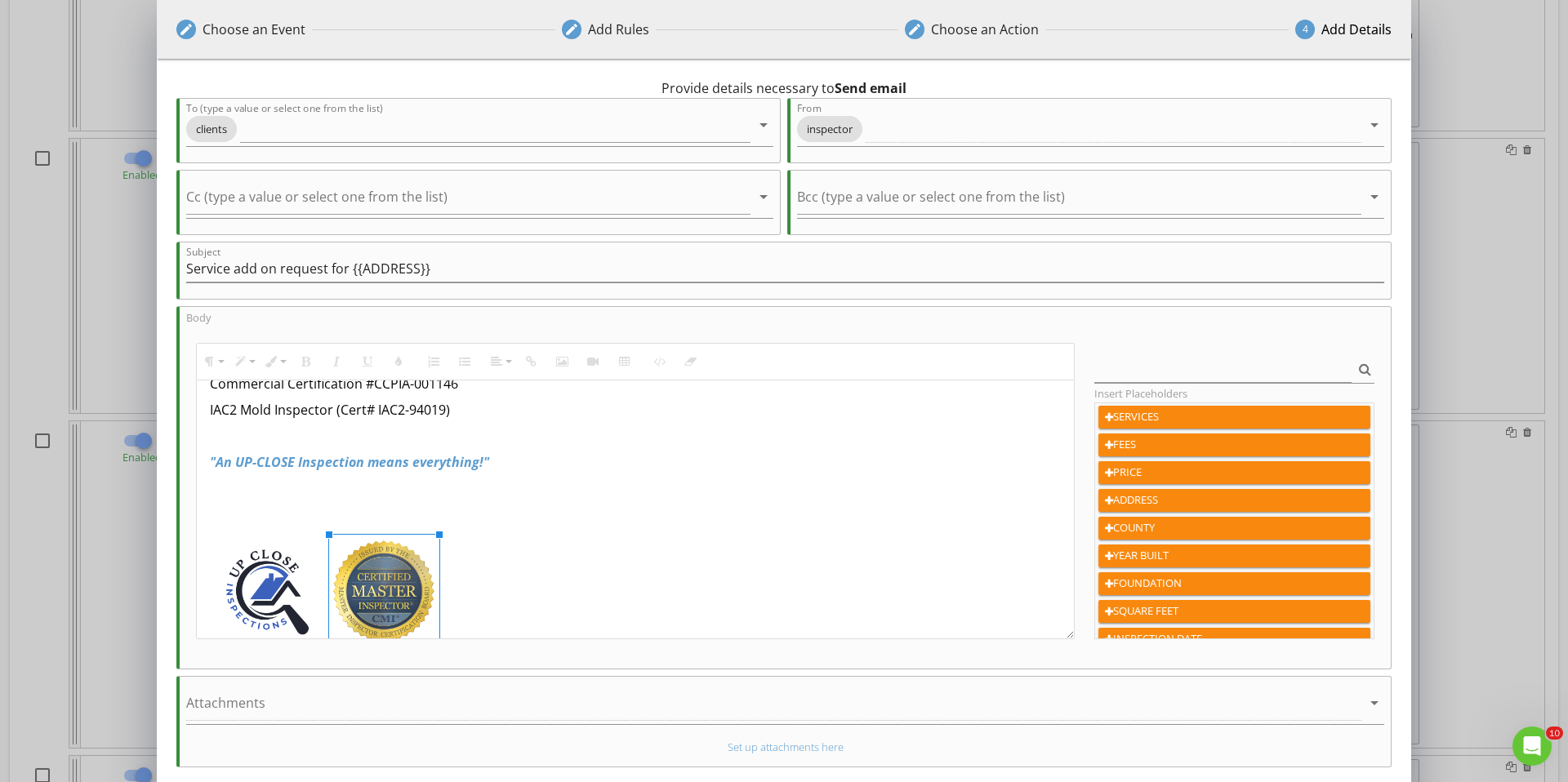 drag, startPoint x: 407, startPoint y: 533, endPoint x: 438, endPoint y: 526, distance: 31.780497 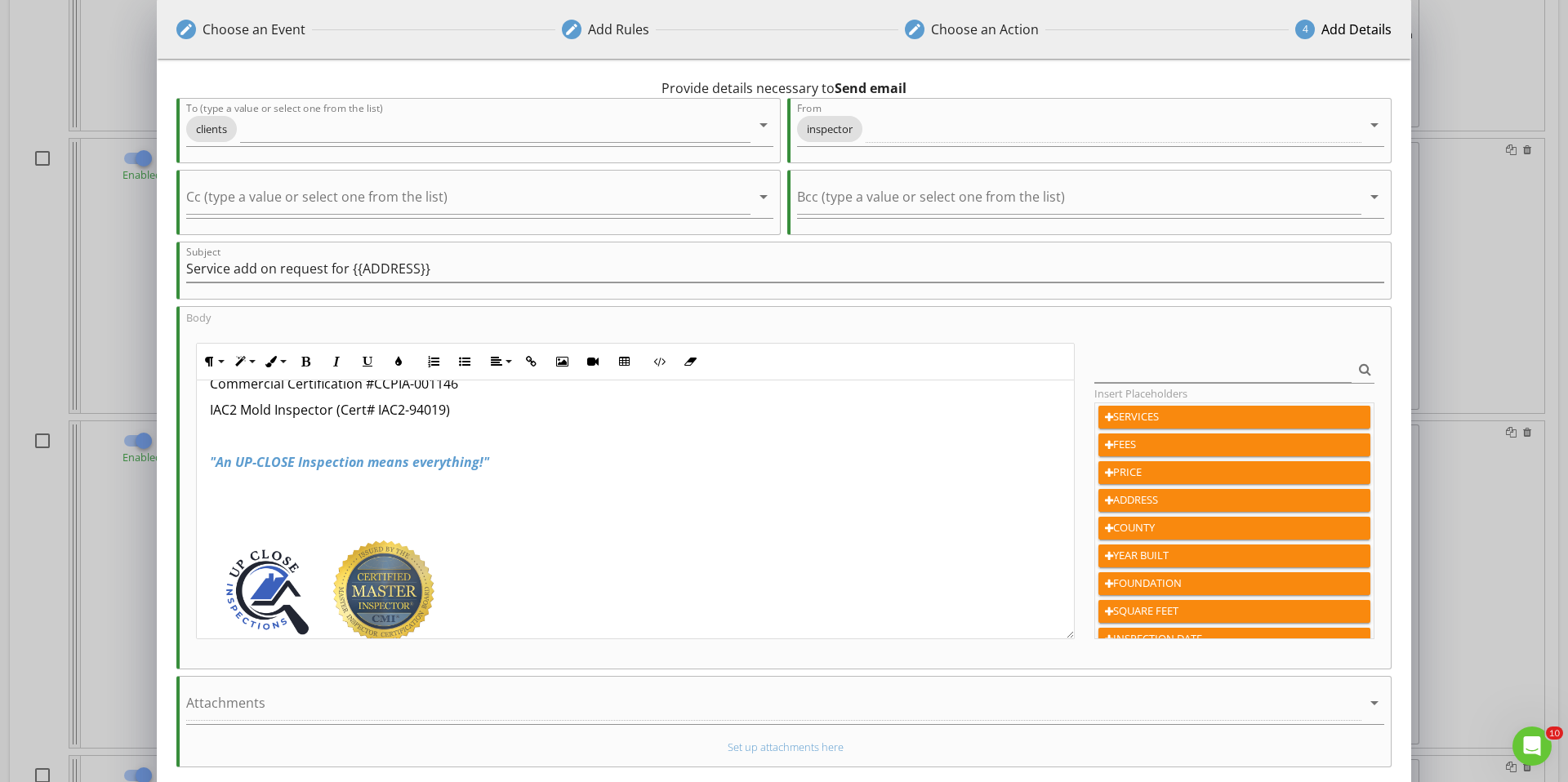 click at bounding box center (635, 488) 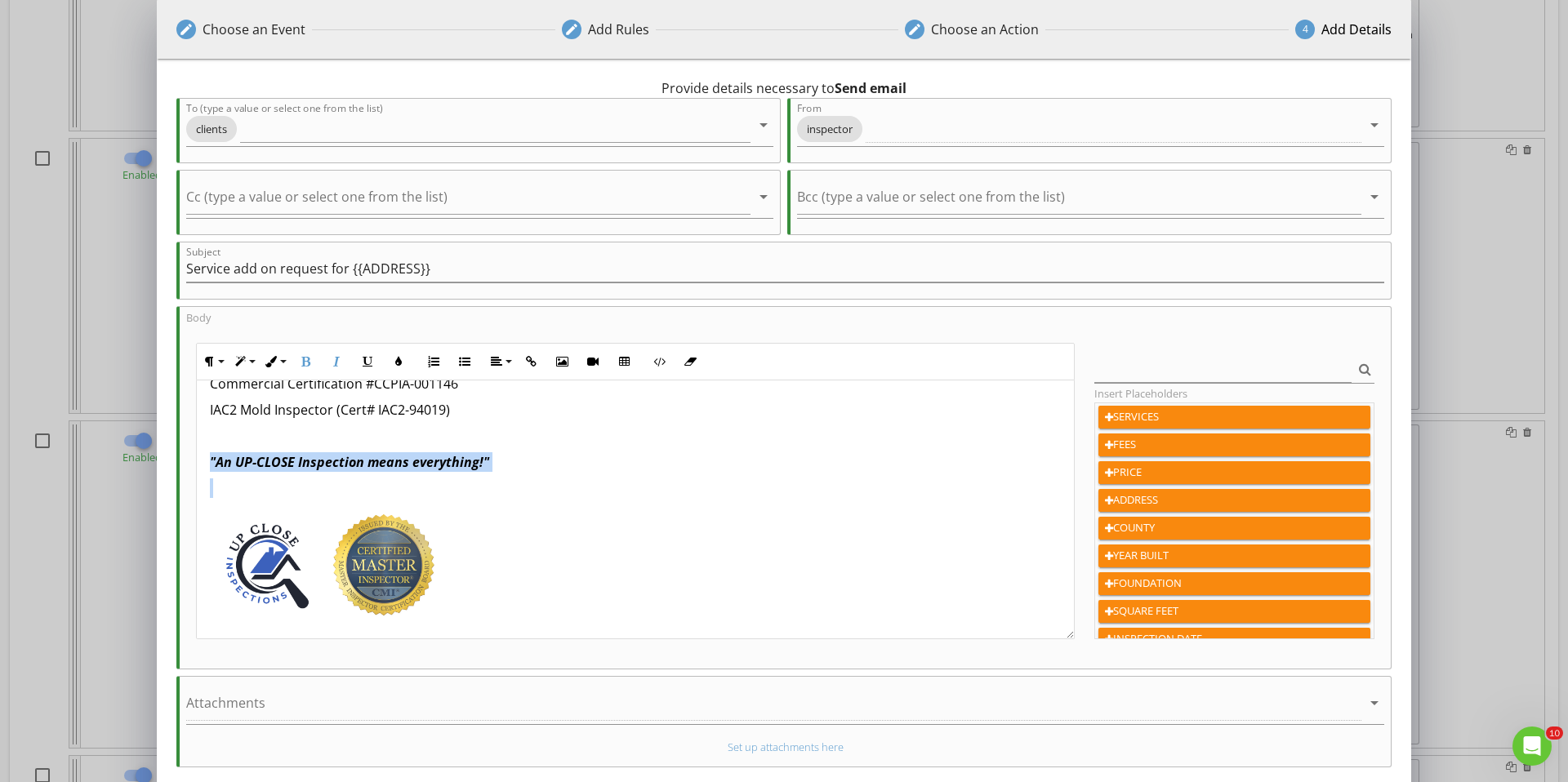 drag, startPoint x: 403, startPoint y: 491, endPoint x: 183, endPoint y: 464, distance: 221.6506 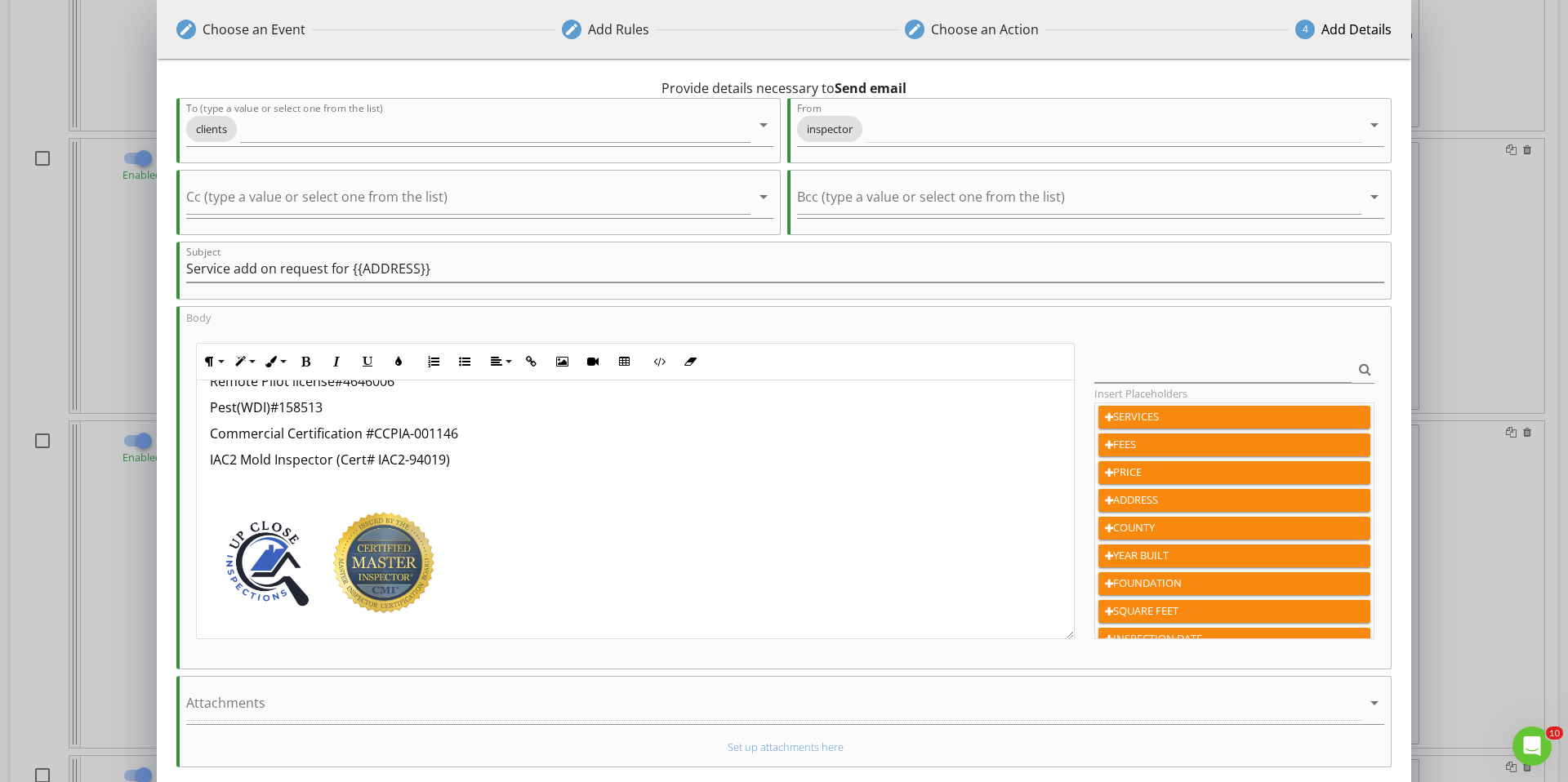 scroll, scrollTop: 368, scrollLeft: 0, axis: vertical 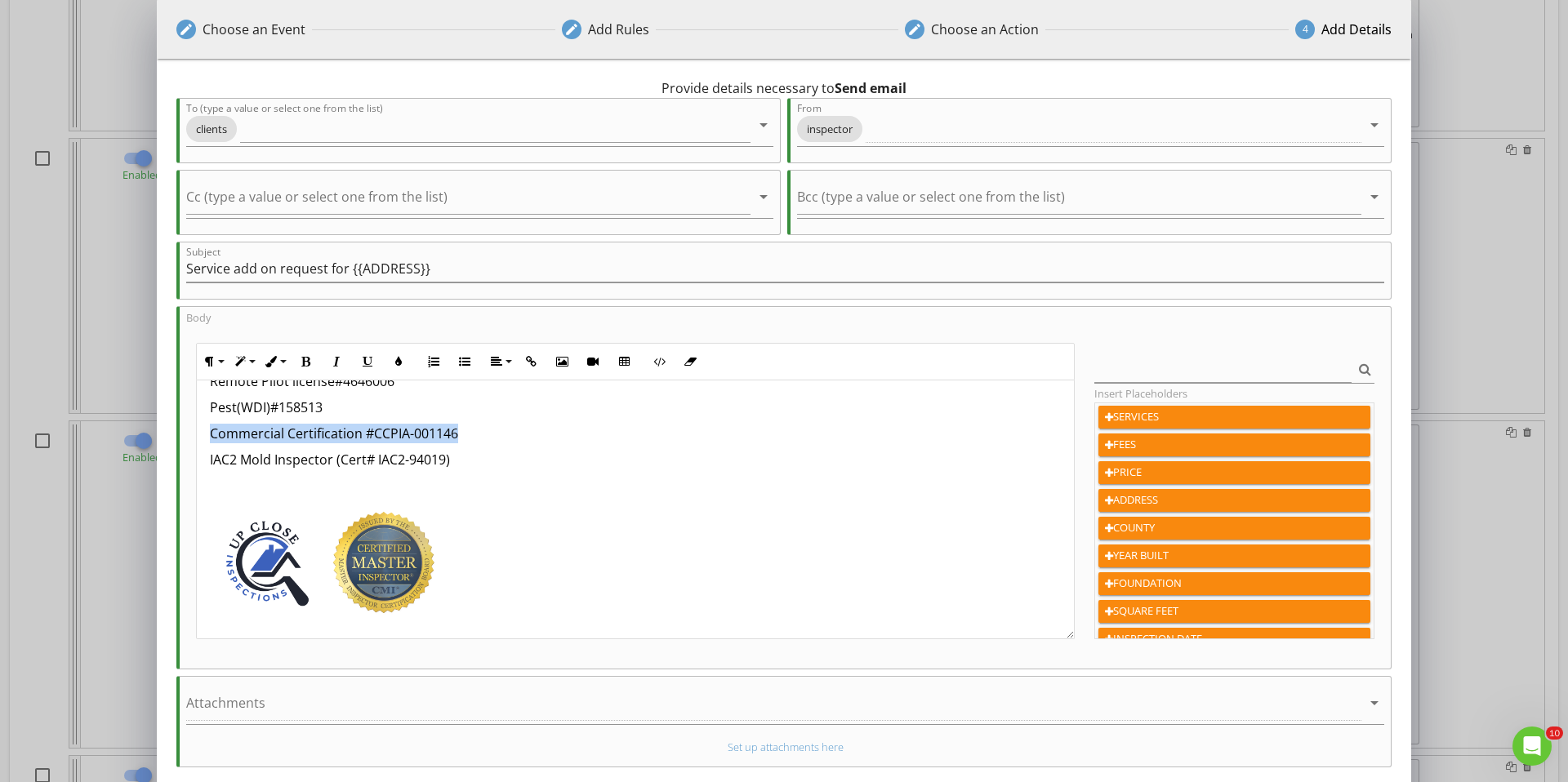 drag, startPoint x: 316, startPoint y: 426, endPoint x: 182, endPoint y: 437, distance: 134.45073 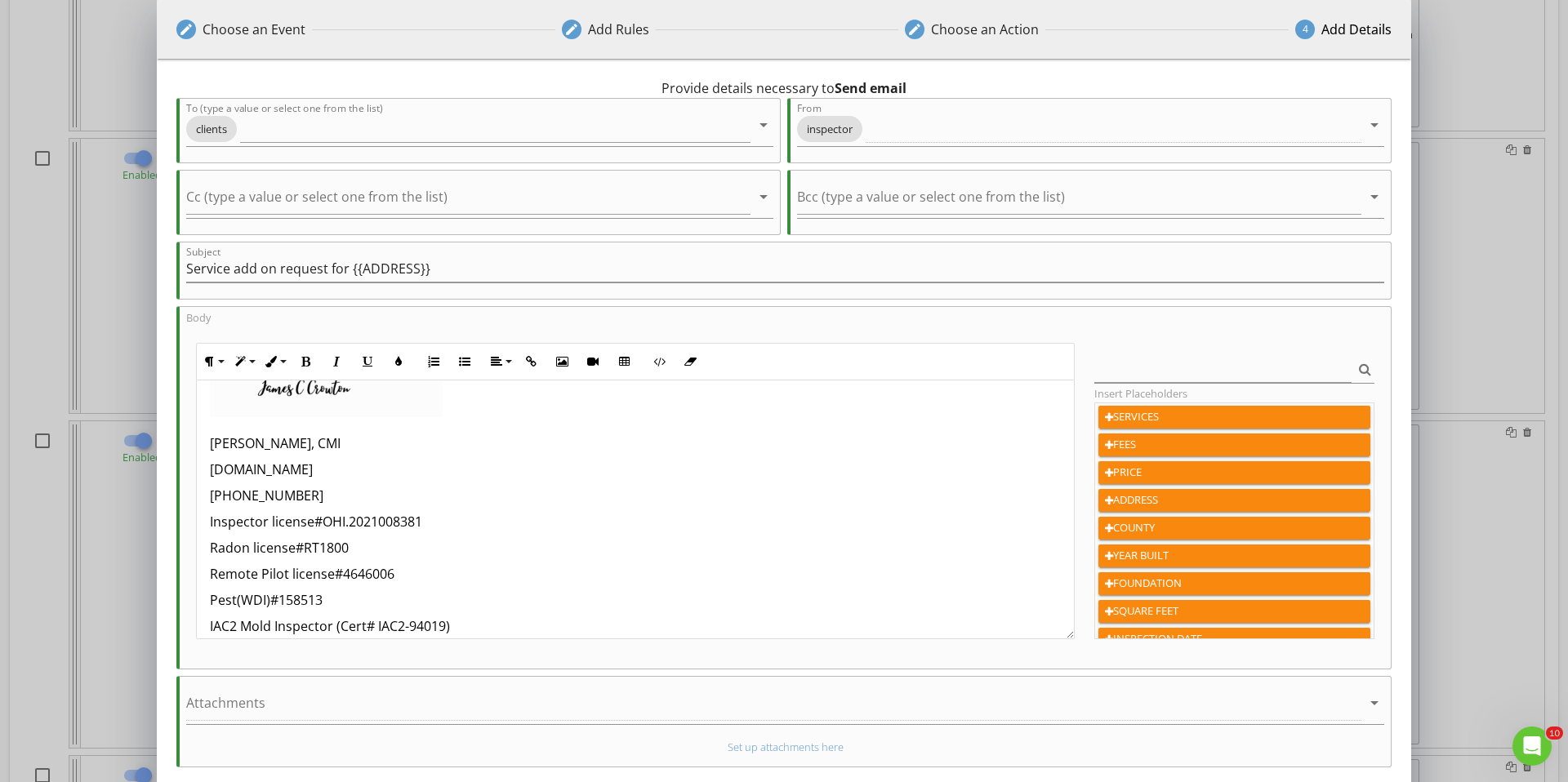 scroll, scrollTop: 178, scrollLeft: 0, axis: vertical 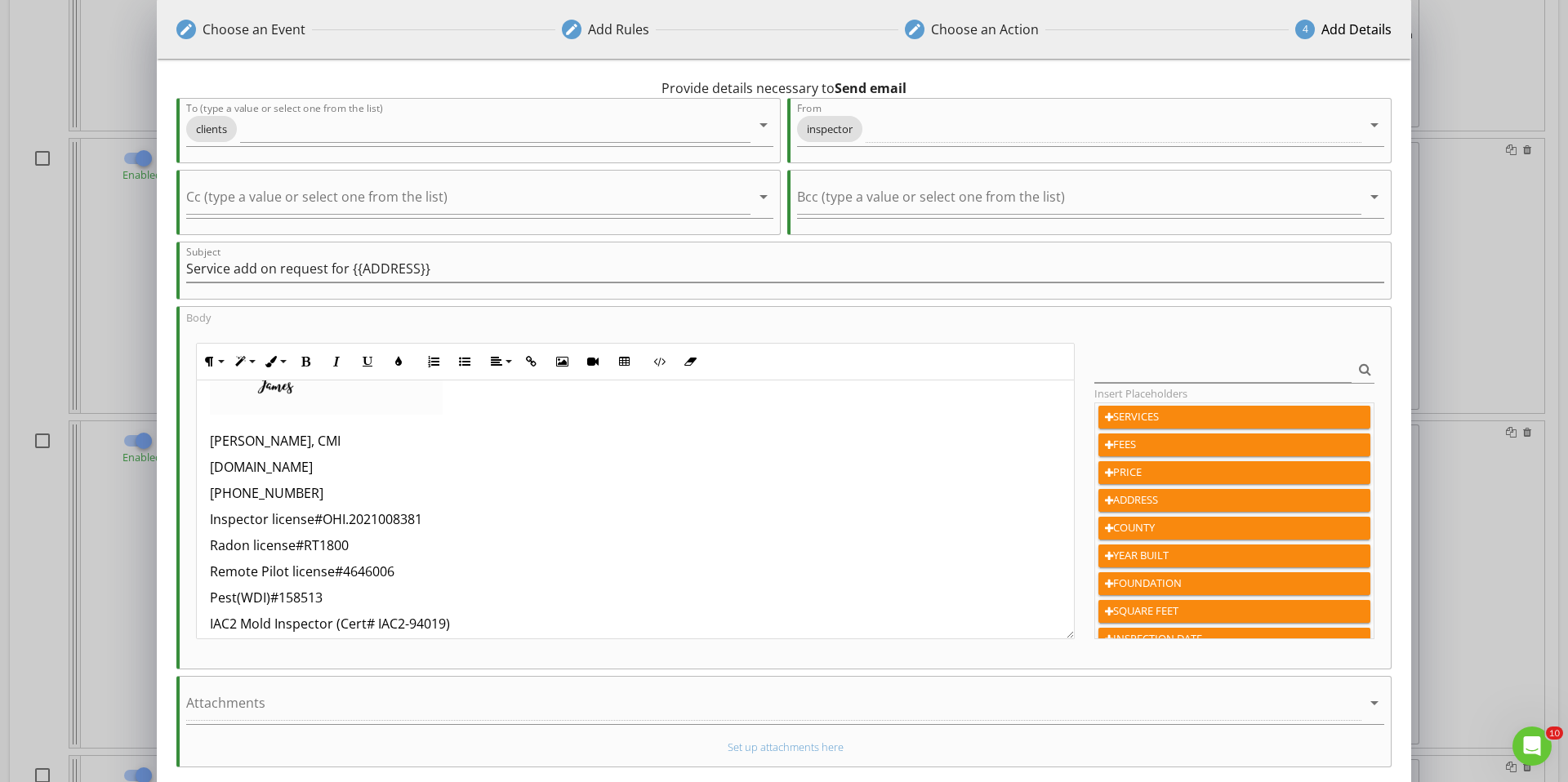 click on "UpCloseHomeInspections.net" at bounding box center [635, 467] 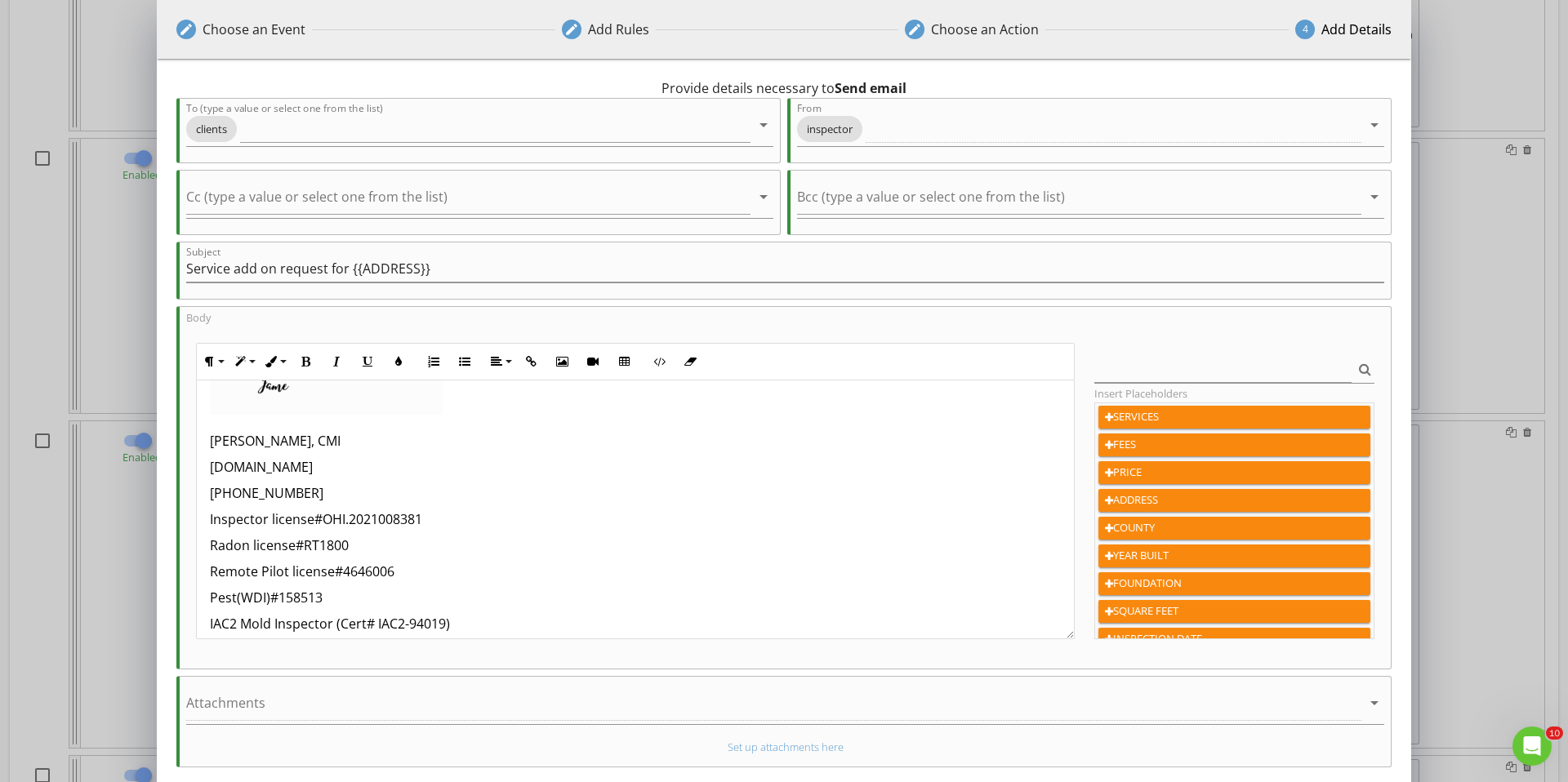 click on "UpCloseHomeInspections.net" at bounding box center (635, 467) 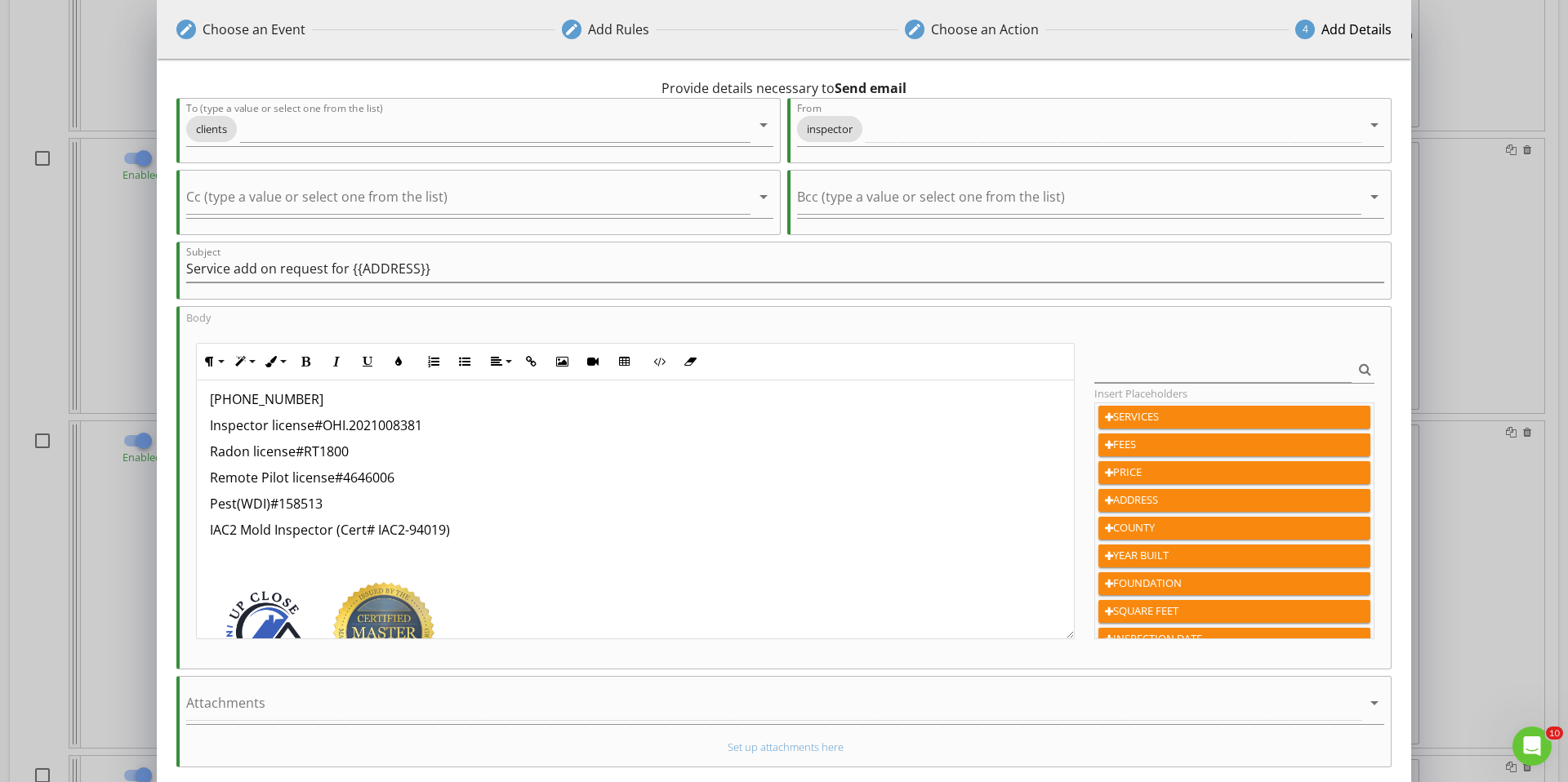 scroll, scrollTop: 342, scrollLeft: 0, axis: vertical 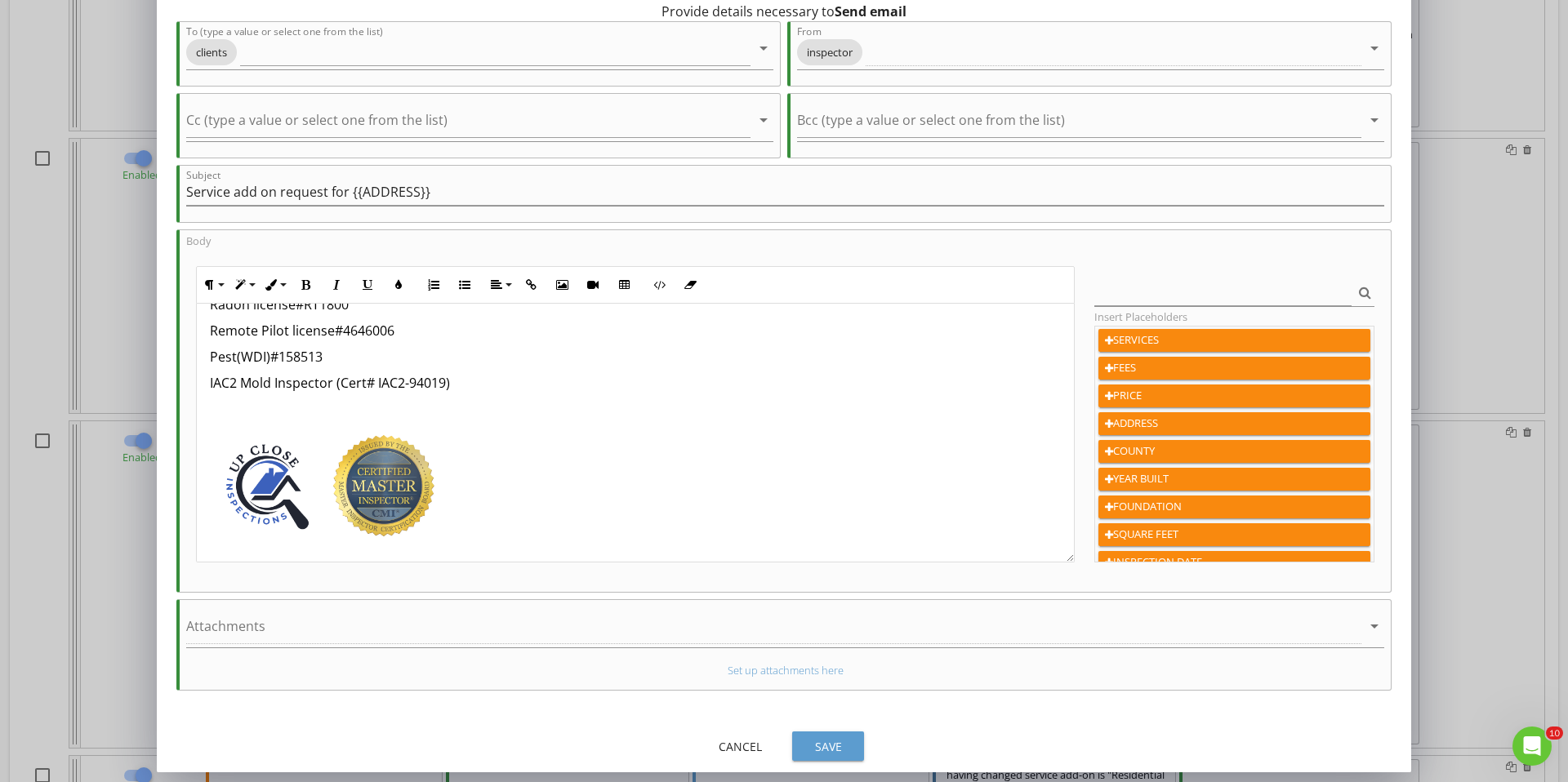 click on "Save" at bounding box center (828, 746) 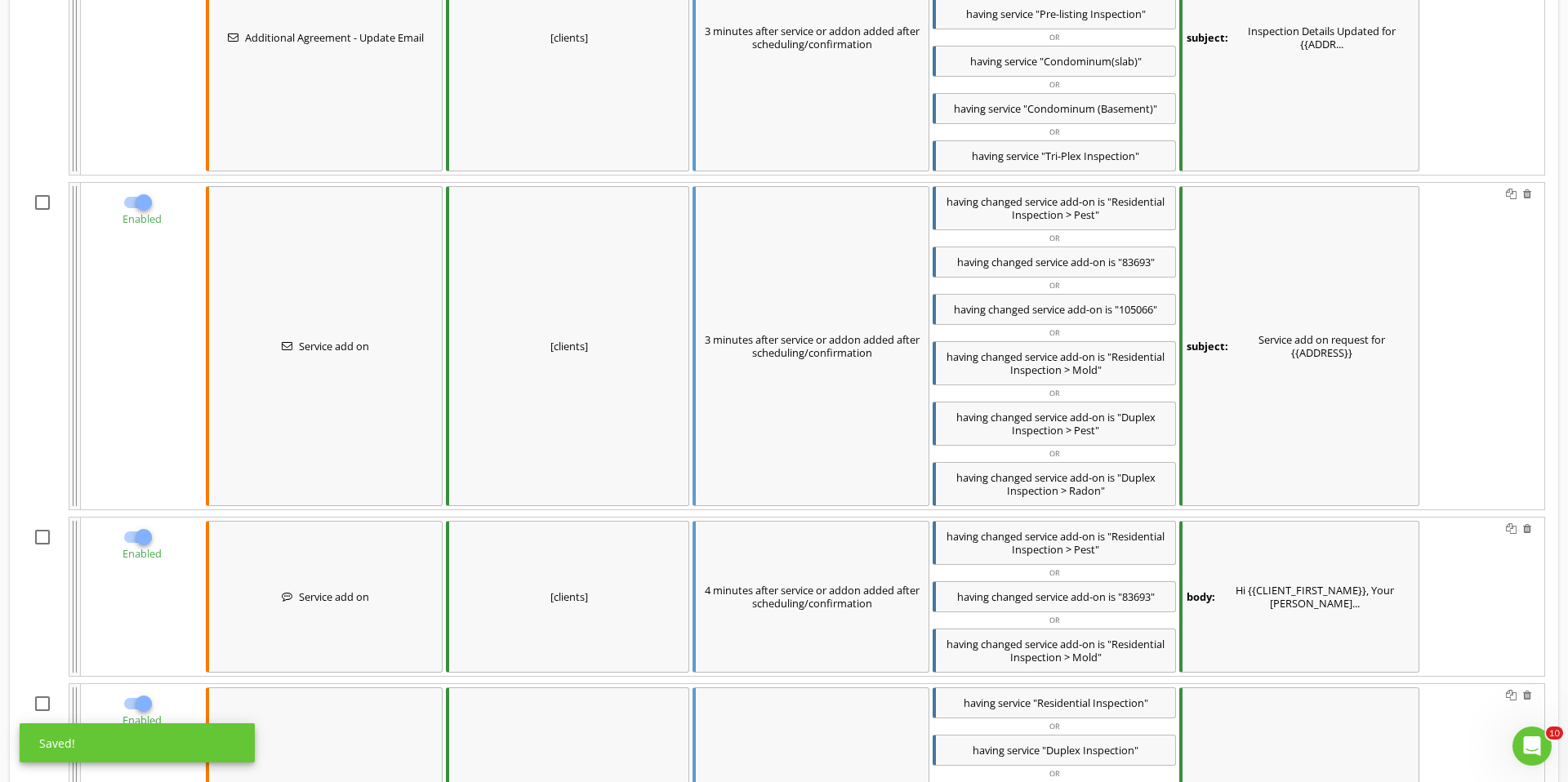scroll, scrollTop: 3650, scrollLeft: 0, axis: vertical 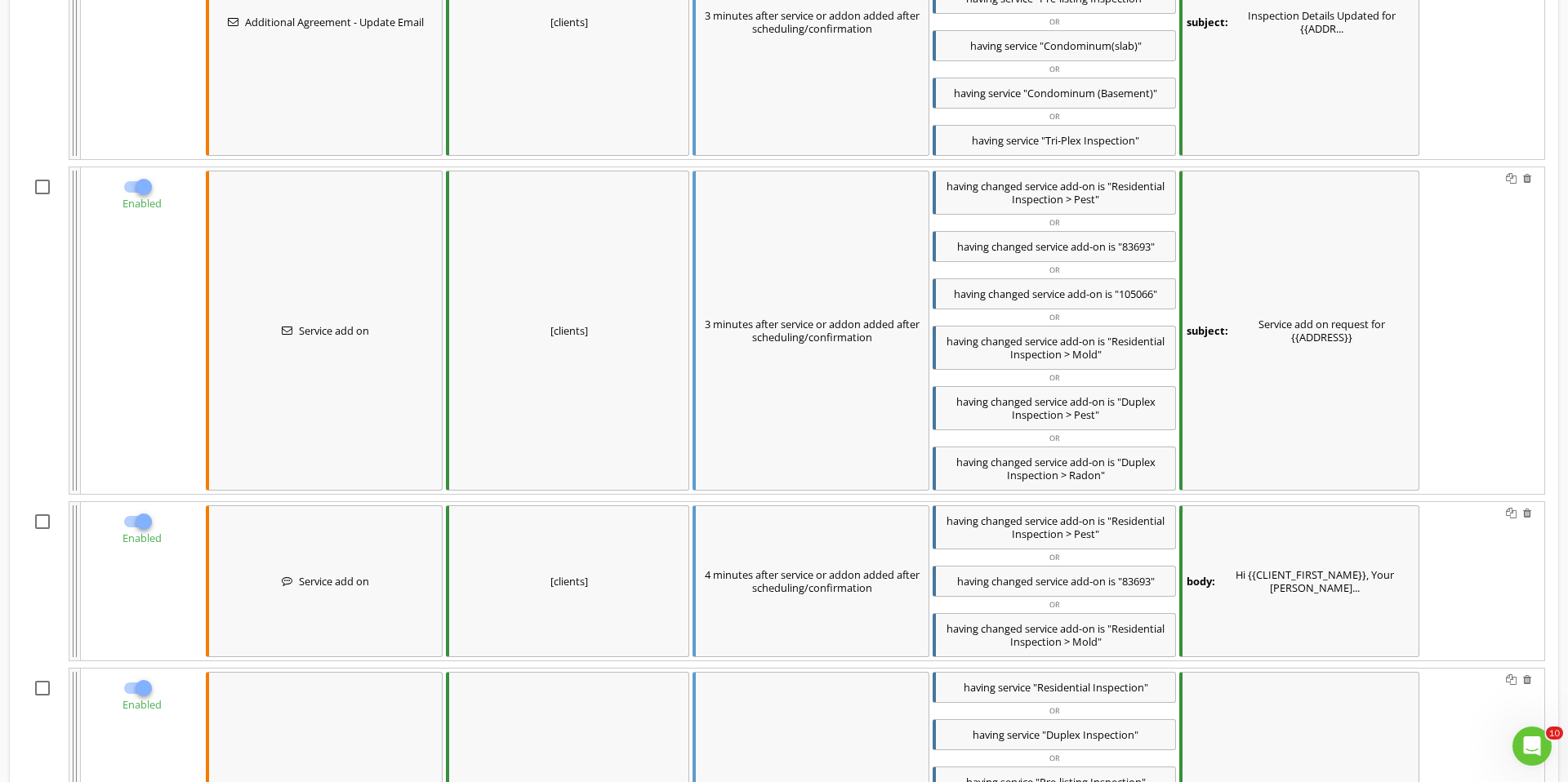 click on "body:
Hi {{CLIENT_FIRST_NAME}},
Your reque..." at bounding box center (1299, 581) 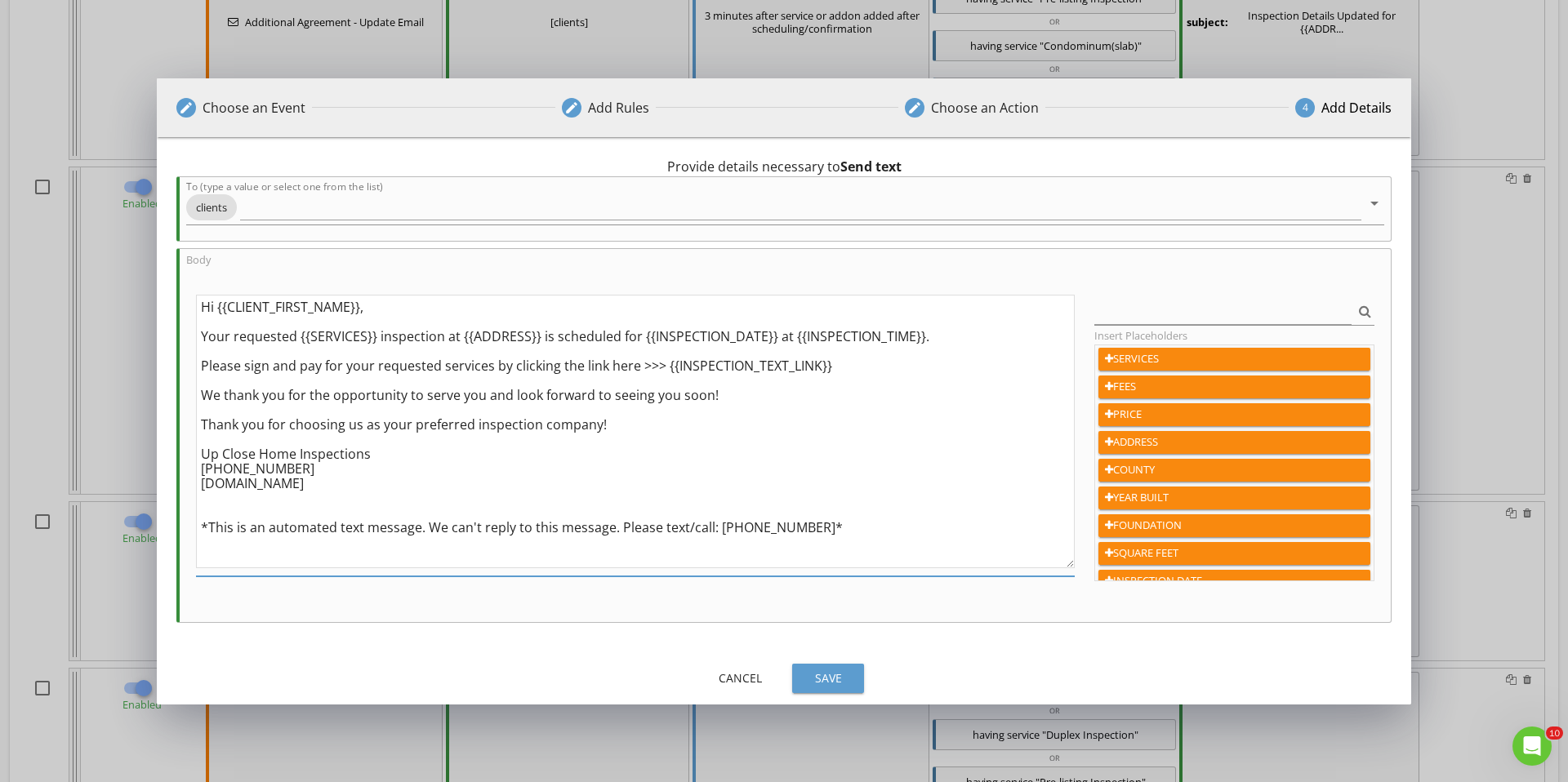click on "Hi {{CLIENT_FIRST_NAME}},
Your requested {{SERVICES}} inspection at {{ADDRESS}} is scheduled for {{INSPECTION_DATE}} at {{INSPECTION_TIME}}.
Please sign and pay for your requested services by clicking the link here >>> {{INSPECTION_TEXT_LINK}}
We thank you for the opportunity to serve you and look forward to seeing you soon!
Thank you for choosing us as your preferred inspection company!
Up Close Home Inspections
440-865-0763
www.upclosehomeinspections.net
*This is an automated text message. We can't reply to this message. Please text/call: 440-865-0763*" at bounding box center (635, 431) 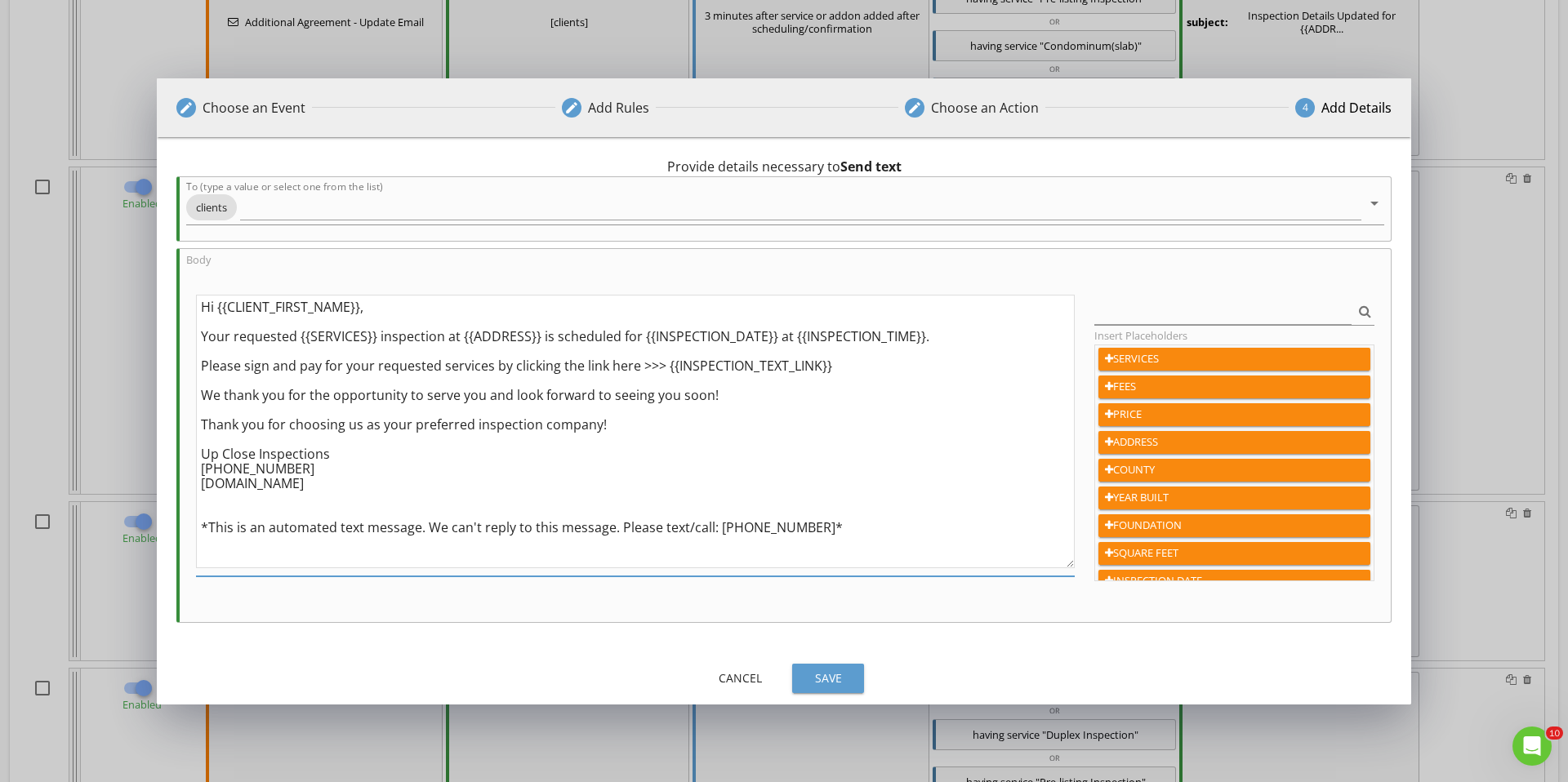 drag, startPoint x: 317, startPoint y: 486, endPoint x: 339, endPoint y: 482, distance: 22.36068 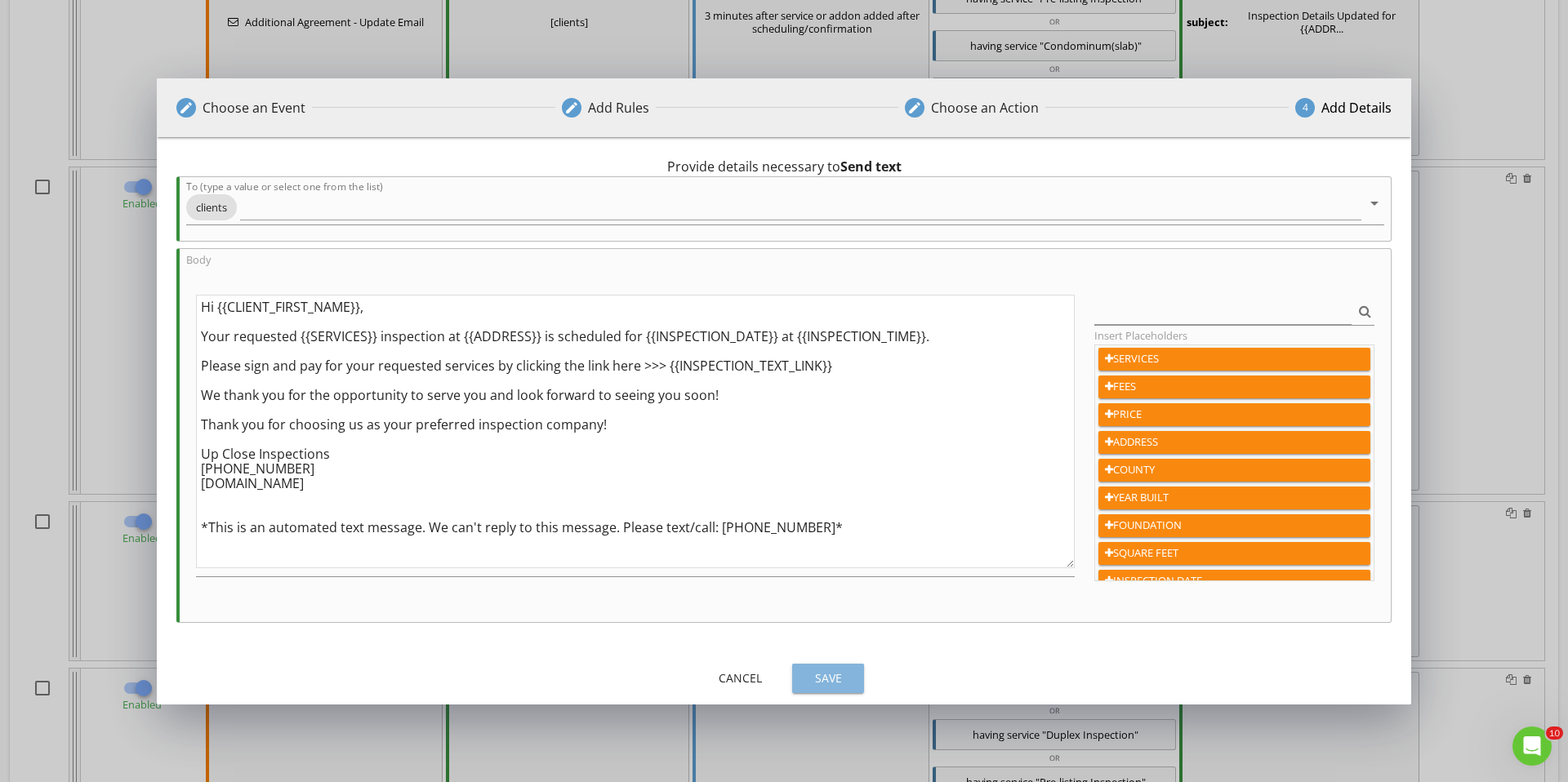 click on "Save" at bounding box center [828, 678] 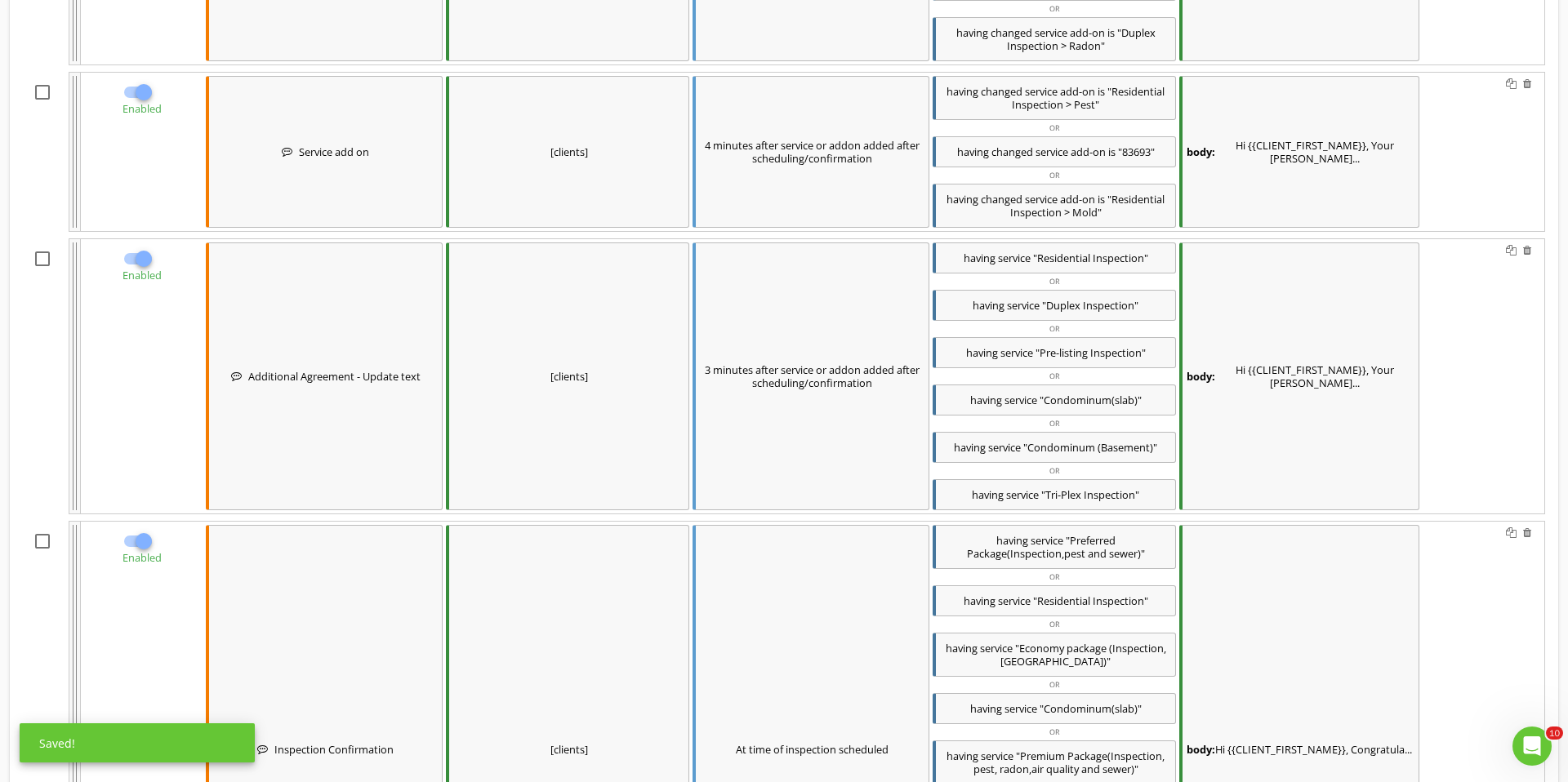 scroll, scrollTop: 4080, scrollLeft: 0, axis: vertical 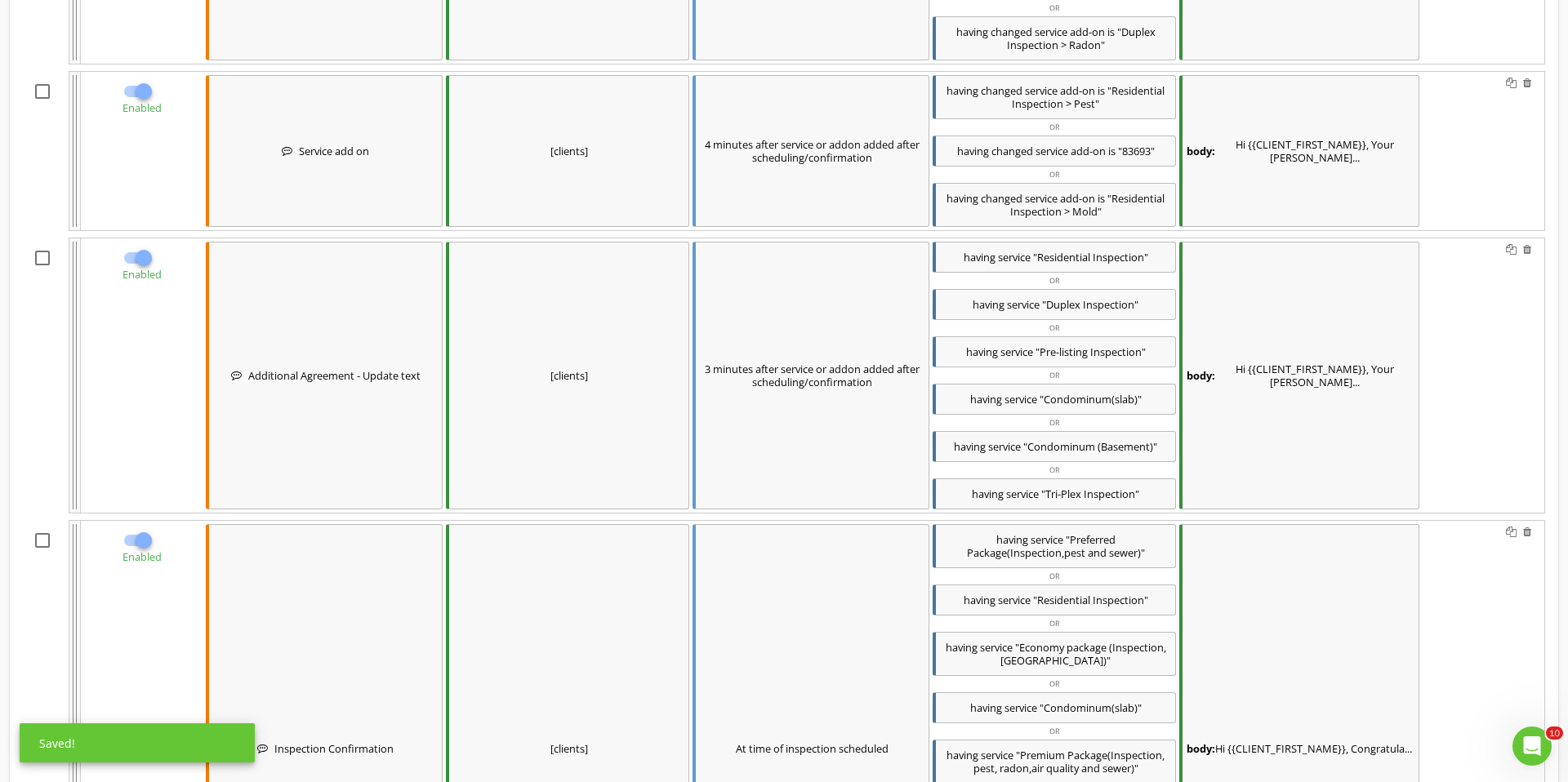 click on "body:
Hi {{CLIENT_FIRST_NAME}},
Your reque..." at bounding box center (1299, 375) 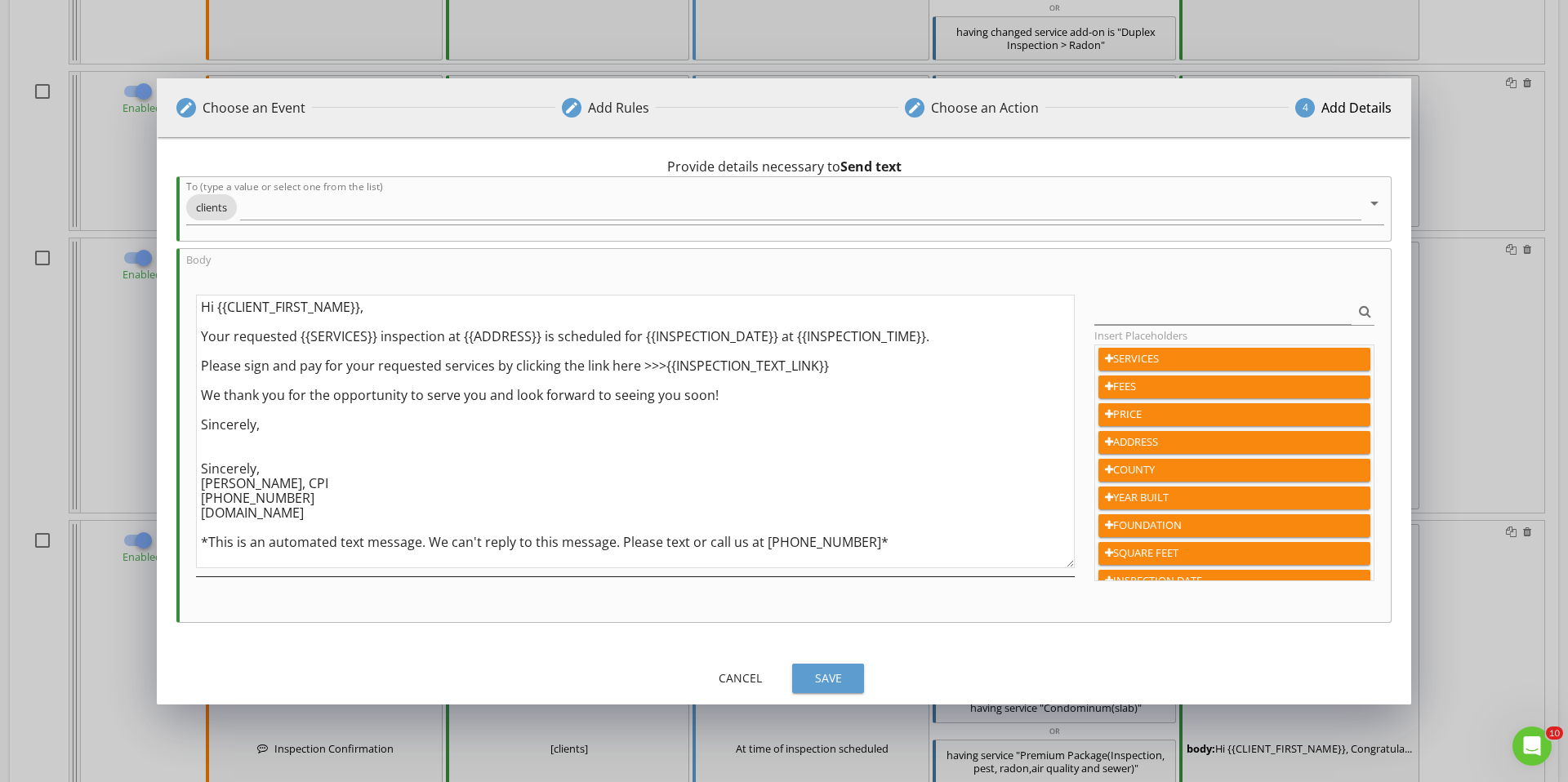 drag, startPoint x: 316, startPoint y: 481, endPoint x: 325, endPoint y: 474, distance: 11.401754 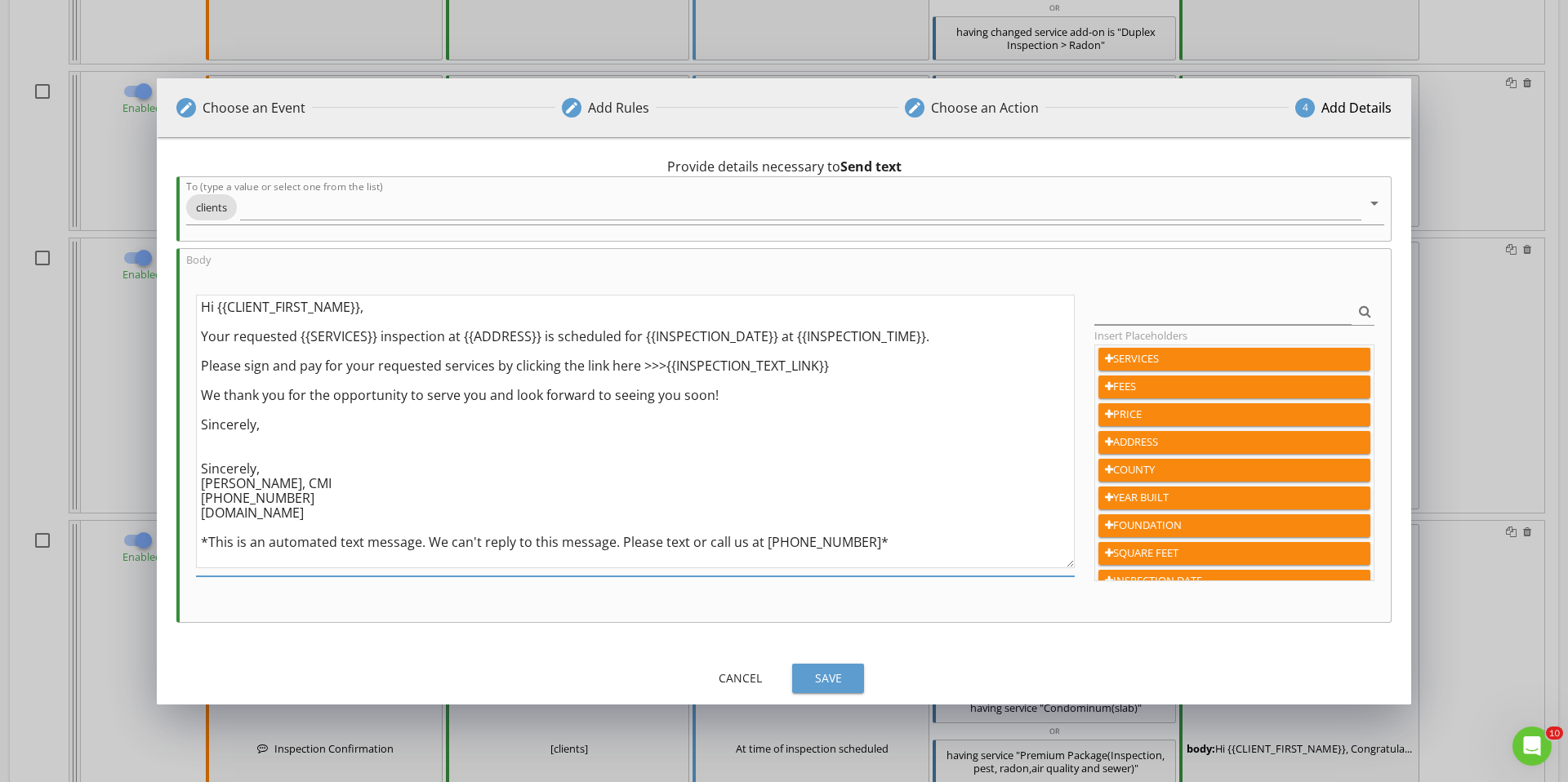 click on "Hi {{CLIENT_FIRST_NAME}},
Your requested {{SERVICES}} inspection at {{ADDRESS}} is scheduled for {{INSPECTION_DATE}} at {{INSPECTION_TIME}}.
Please sign and pay for your requested services by clicking the link here >>>{{INSPECTION_TEXT_LINK}}
We thank you for the opportunity to serve you and look forward to seeing you soon!
Sincerely,
Sincerely,
James Crowton, CMI
440-865-0763
UpCloseHomeInspections.net
*This is an automated text message. We can't reply to this message. Please text or call us at 440-865-0763*" at bounding box center (635, 431) 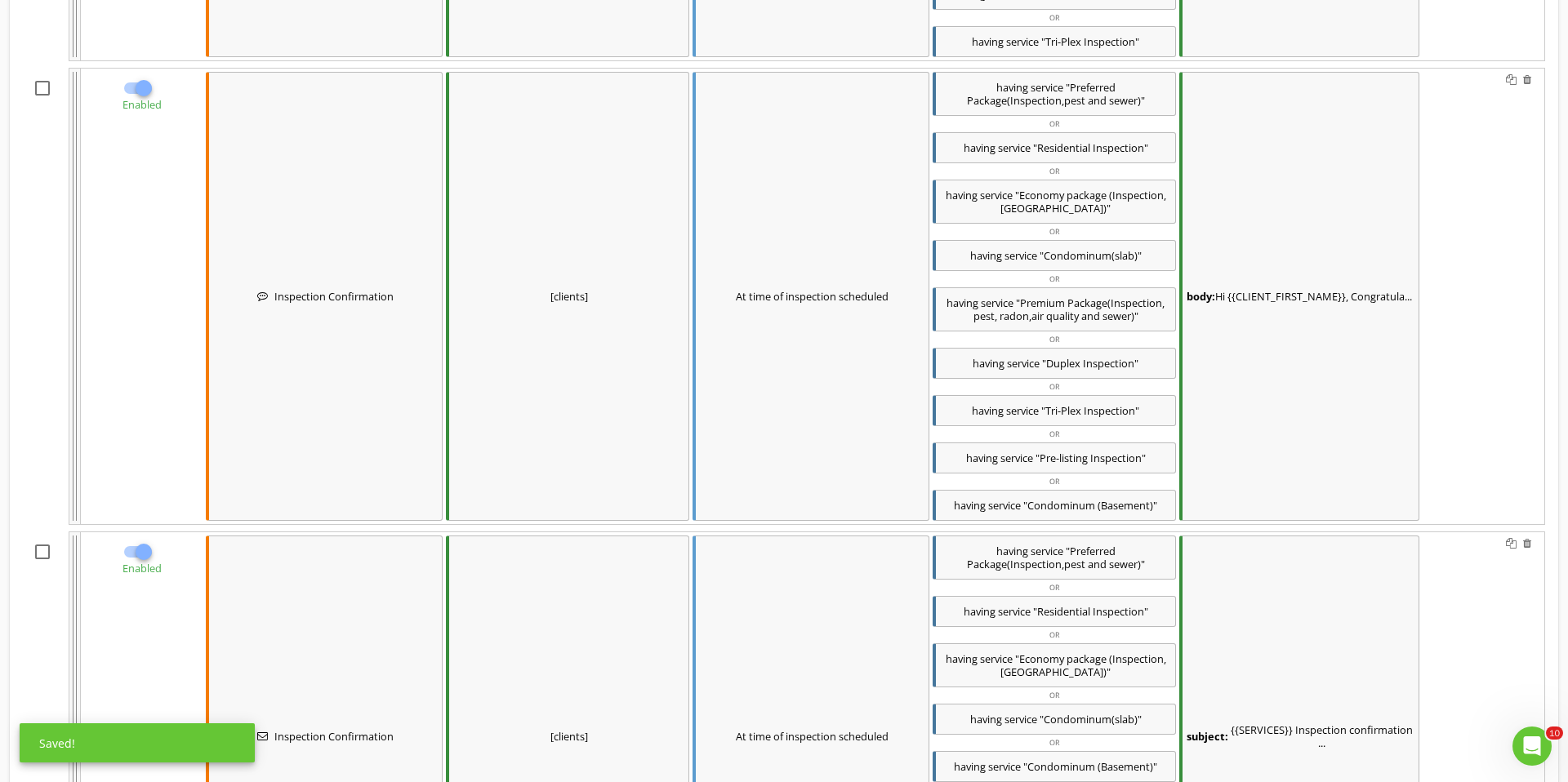 scroll, scrollTop: 4535, scrollLeft: 0, axis: vertical 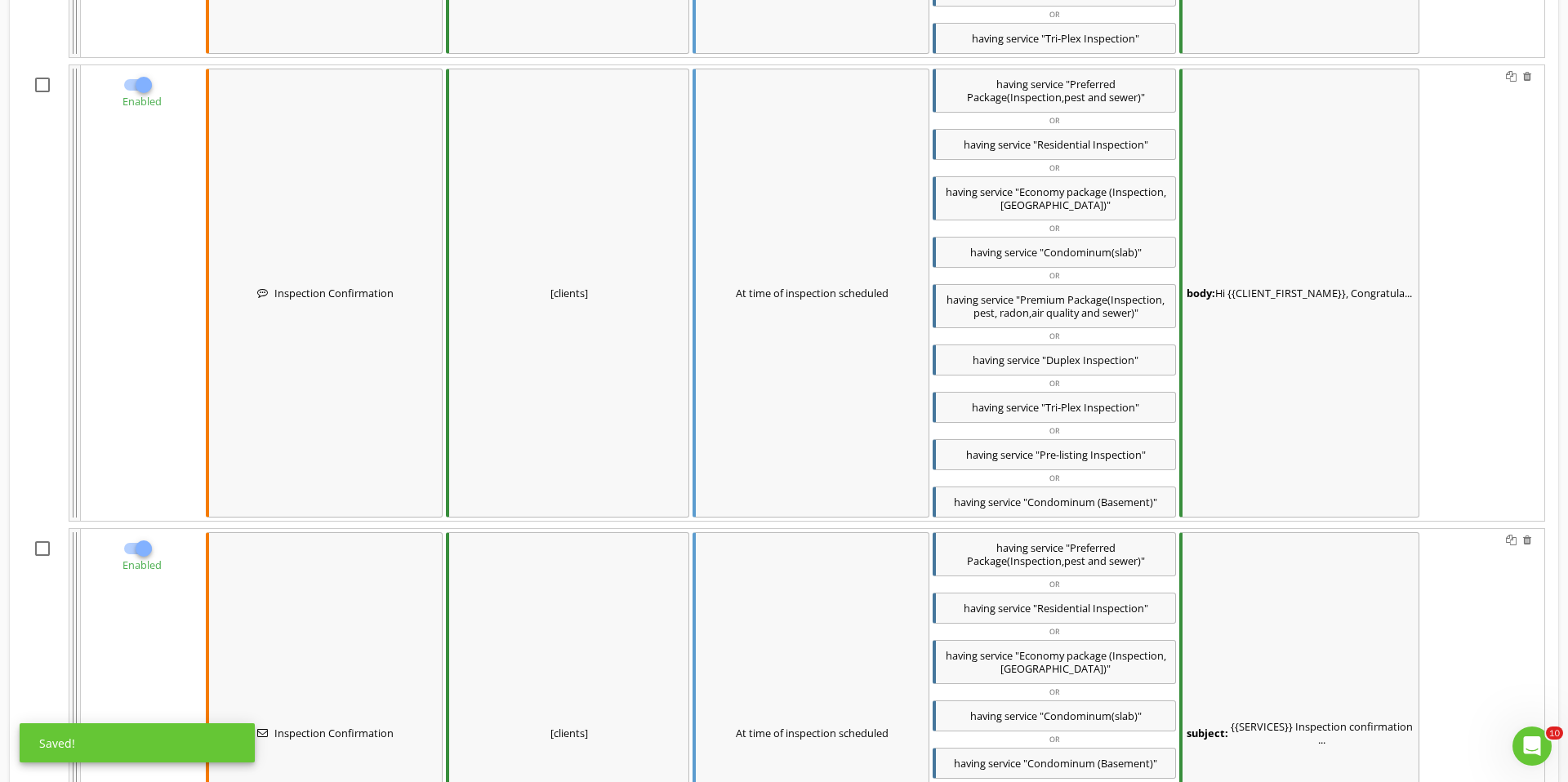 click on "body:
Hi {{CLIENT_FIRST_NAME}},
Congratula..." at bounding box center (1299, 293) 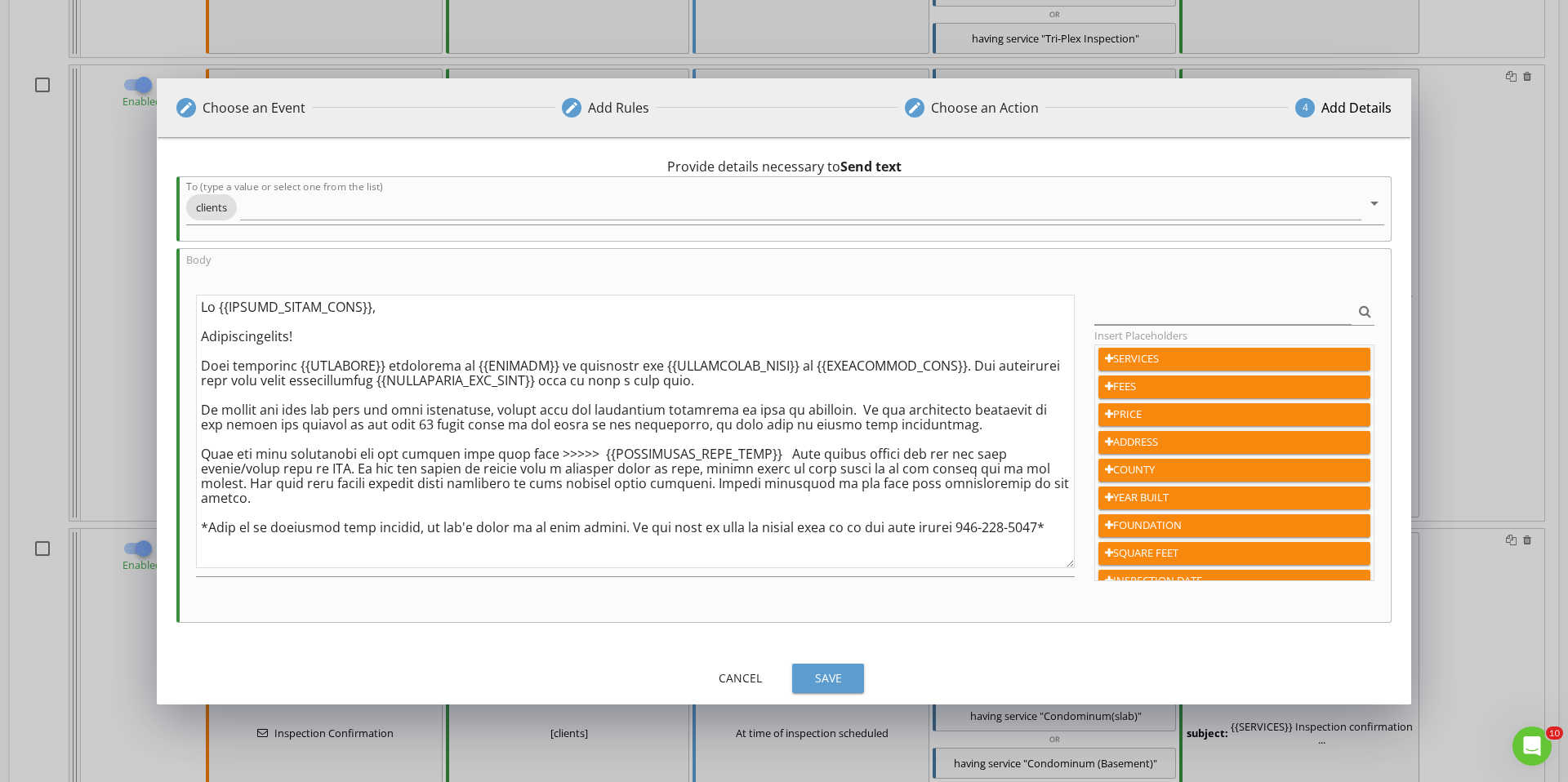 click on "Save" at bounding box center [828, 678] 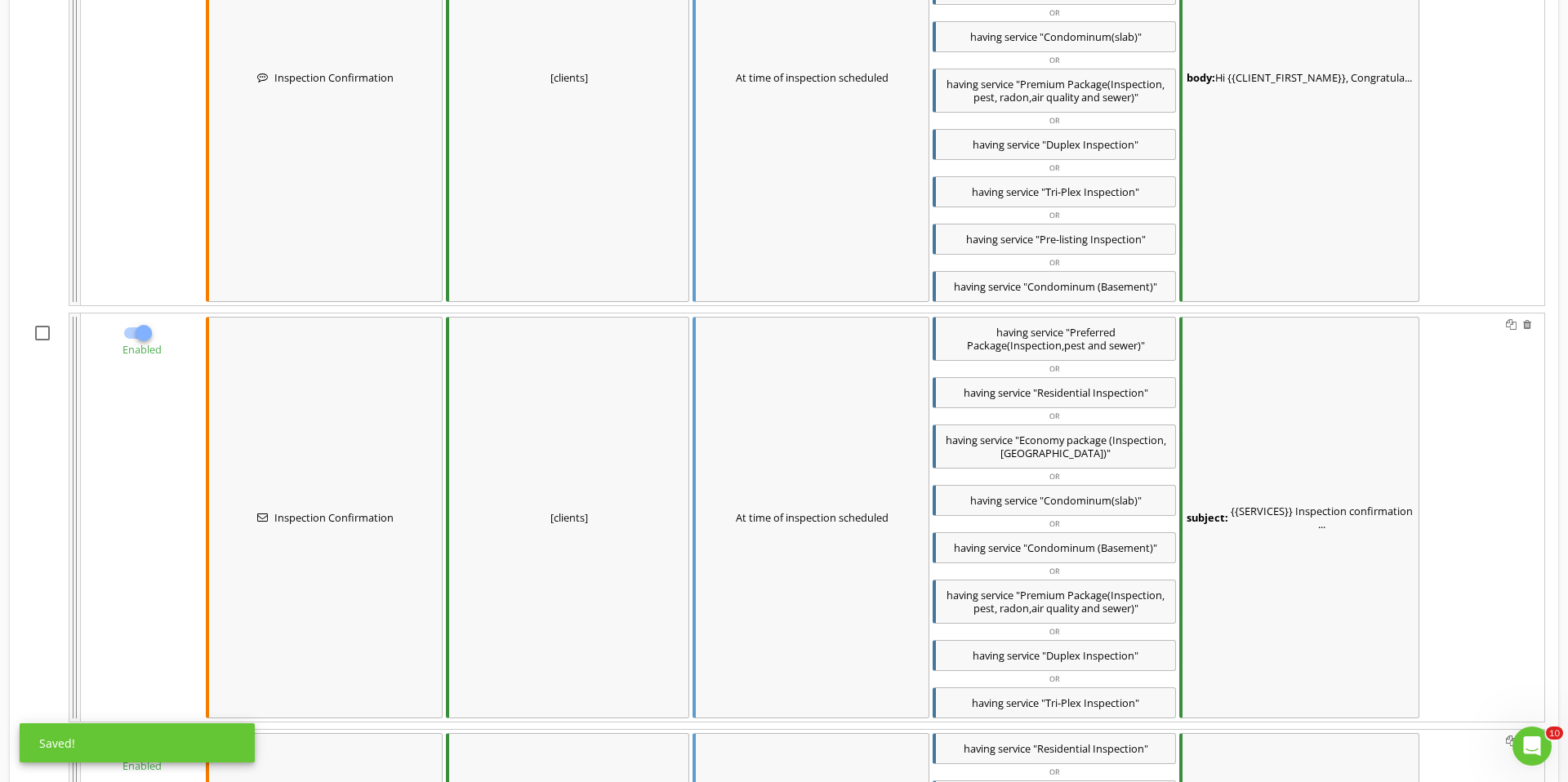 scroll, scrollTop: 4772, scrollLeft: 0, axis: vertical 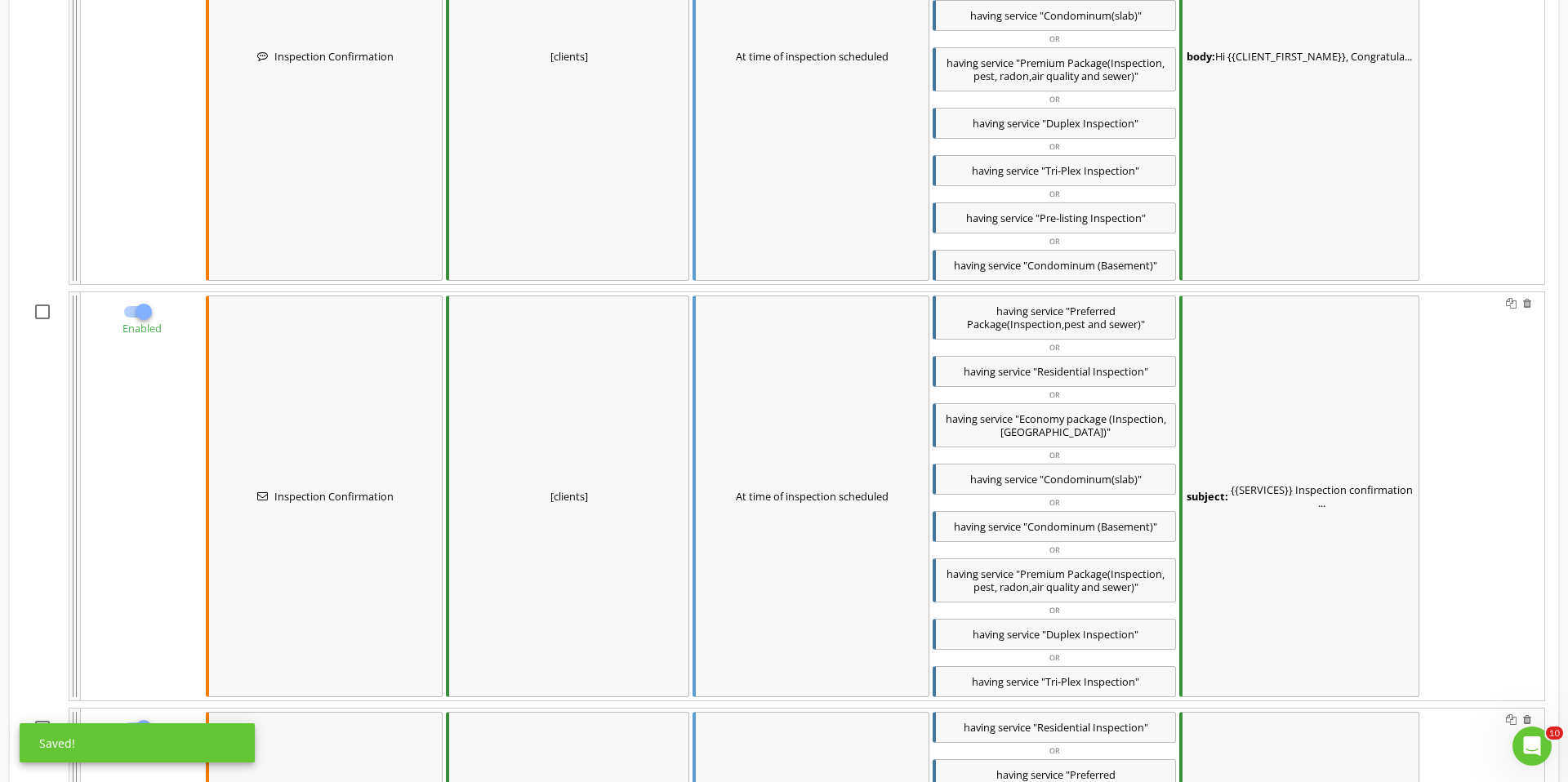 click on "subject:
{{SERVICES}} Inspection confirmation ..." at bounding box center [1299, 496] 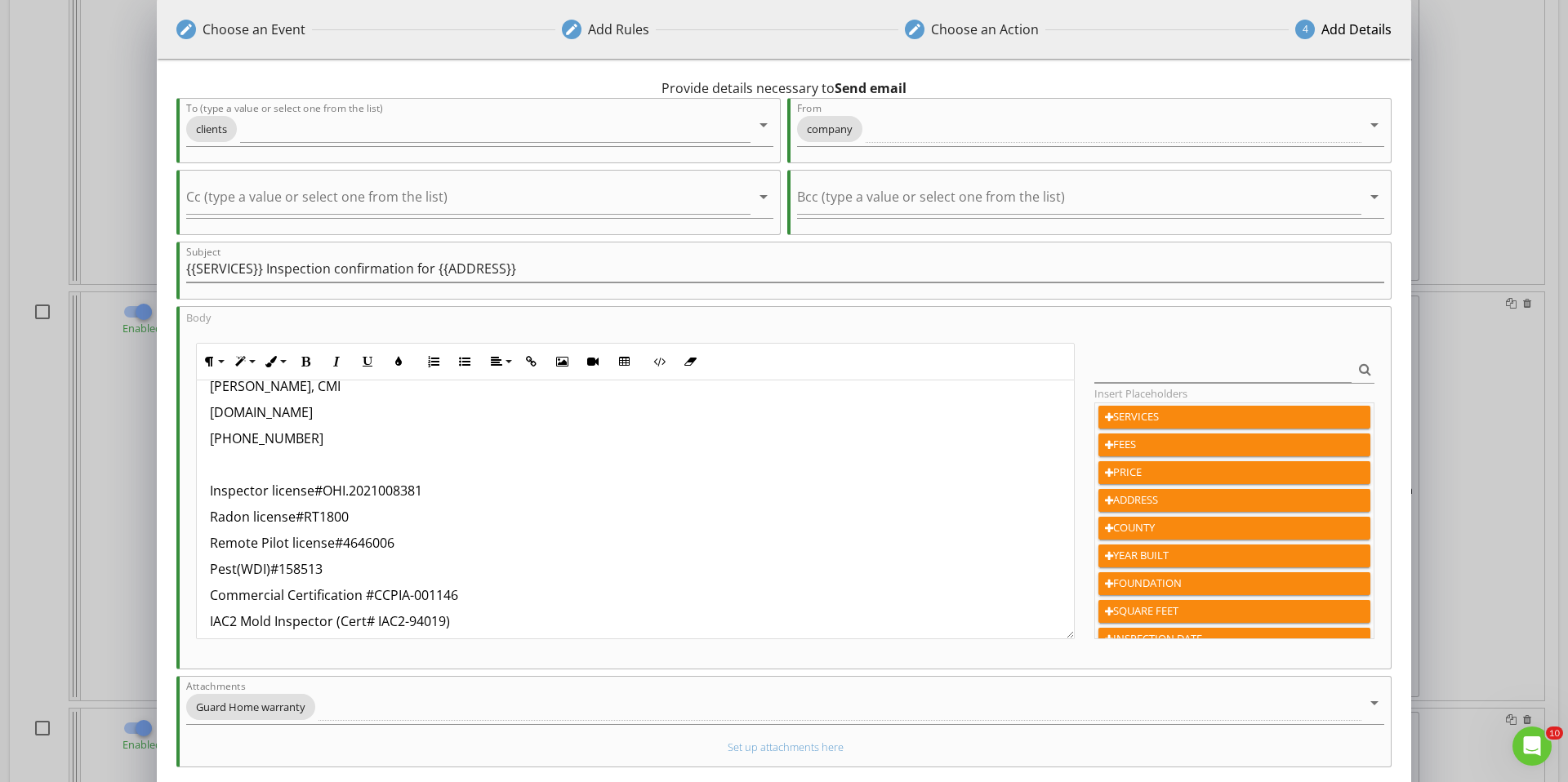 scroll, scrollTop: 1115, scrollLeft: 0, axis: vertical 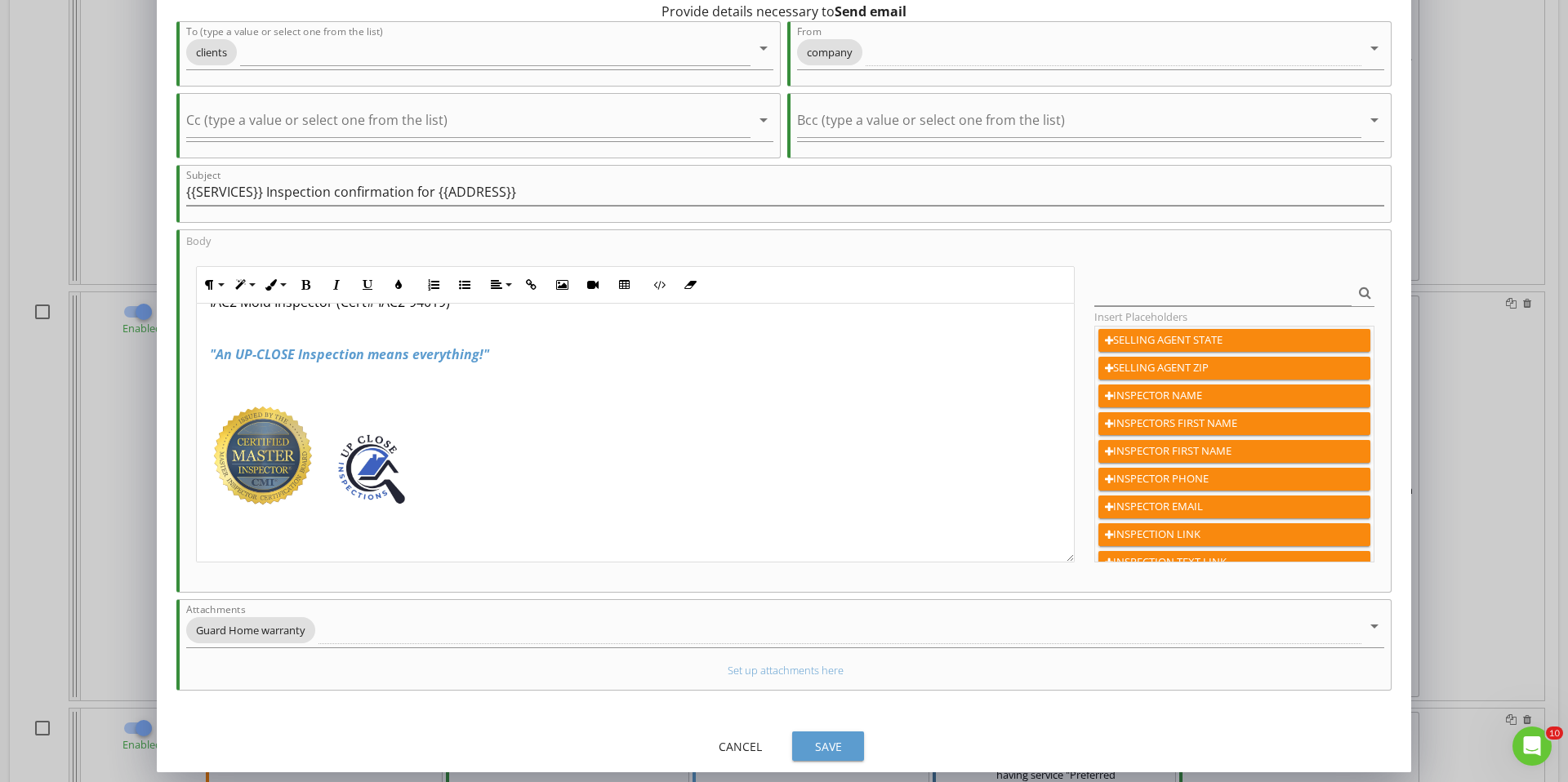 click on "Save" at bounding box center [828, 746] 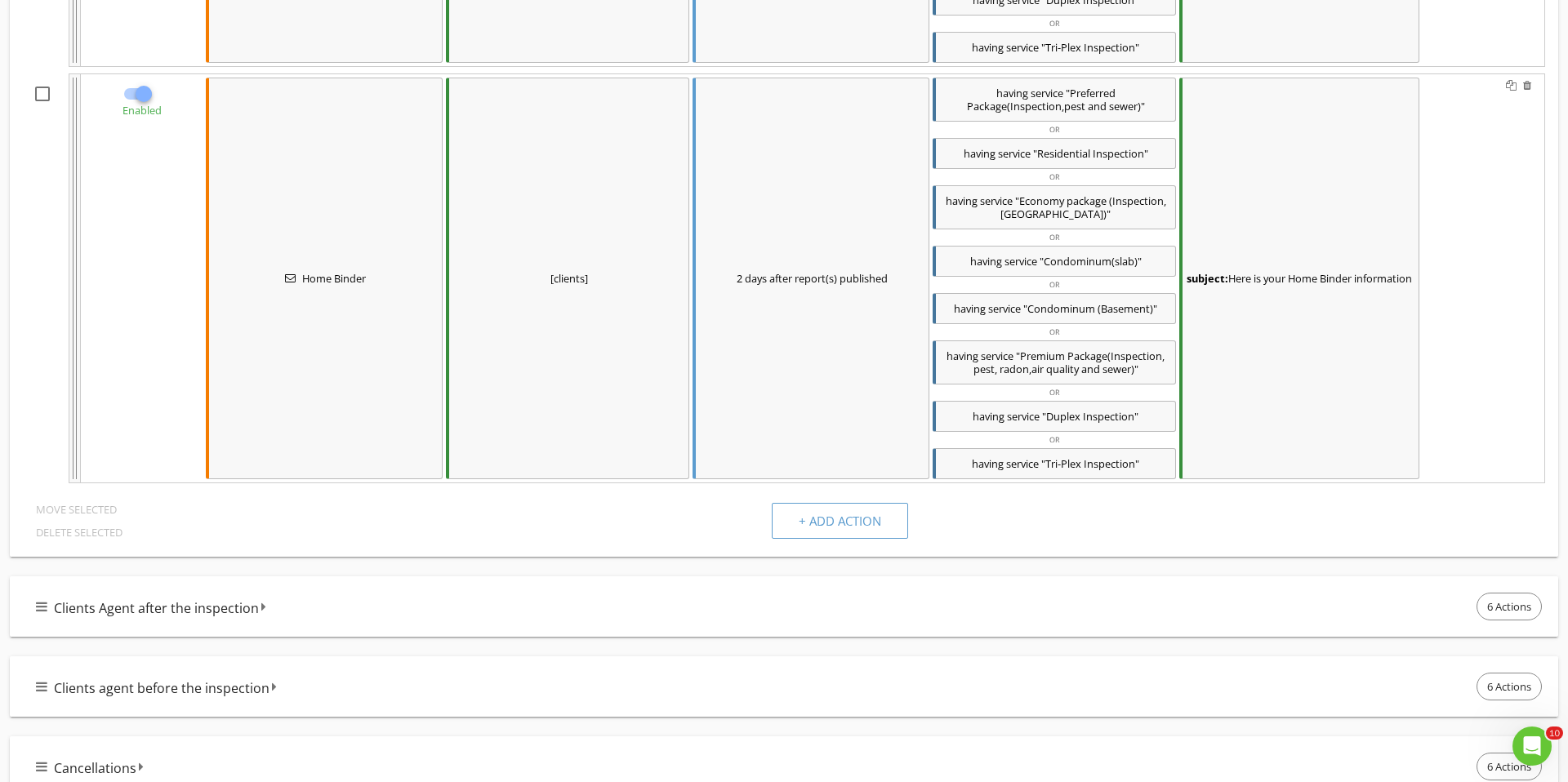 scroll, scrollTop: 6205, scrollLeft: 0, axis: vertical 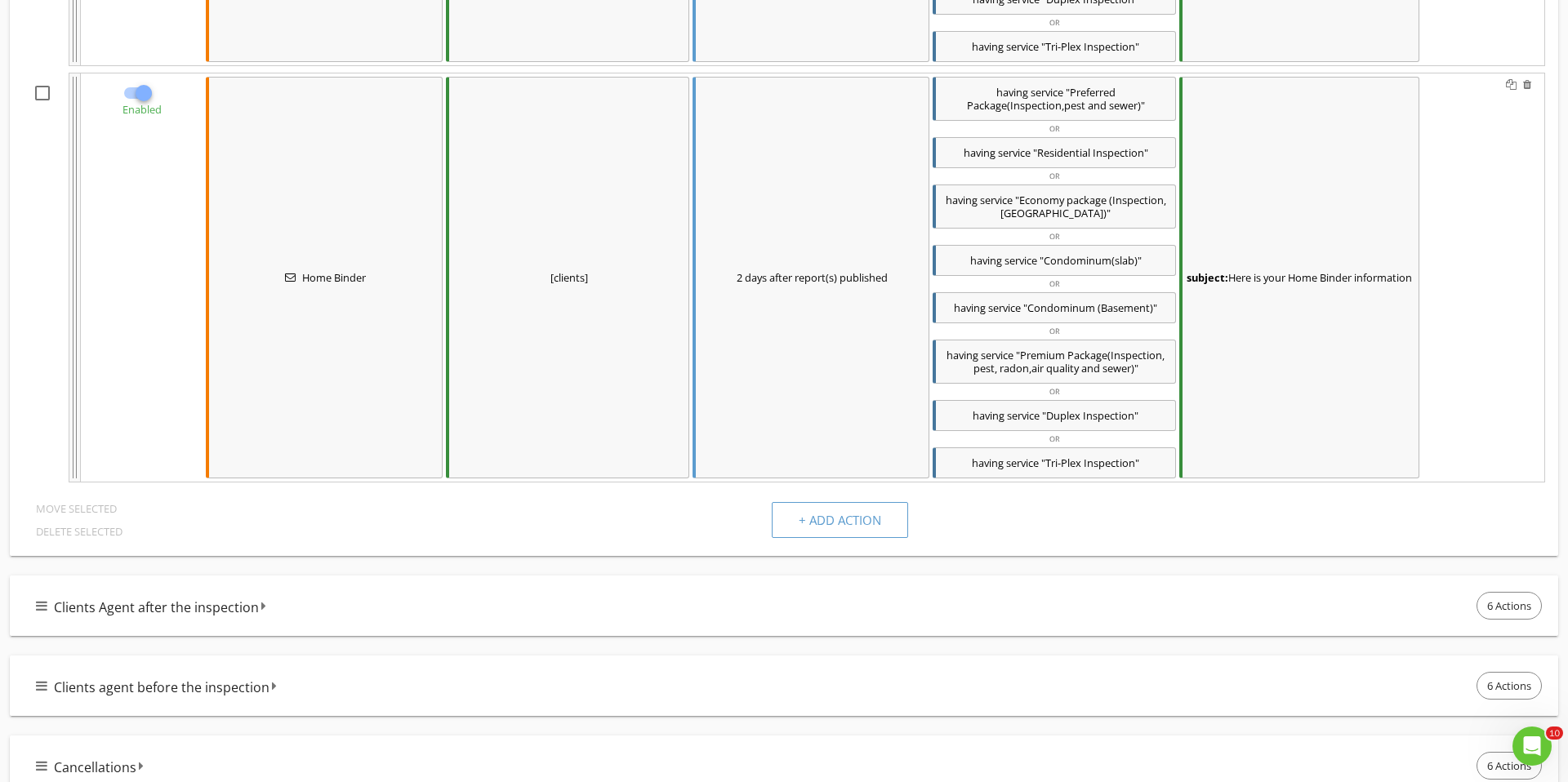 click on "subject:
Here is your Home Binder information" at bounding box center [1299, 278] 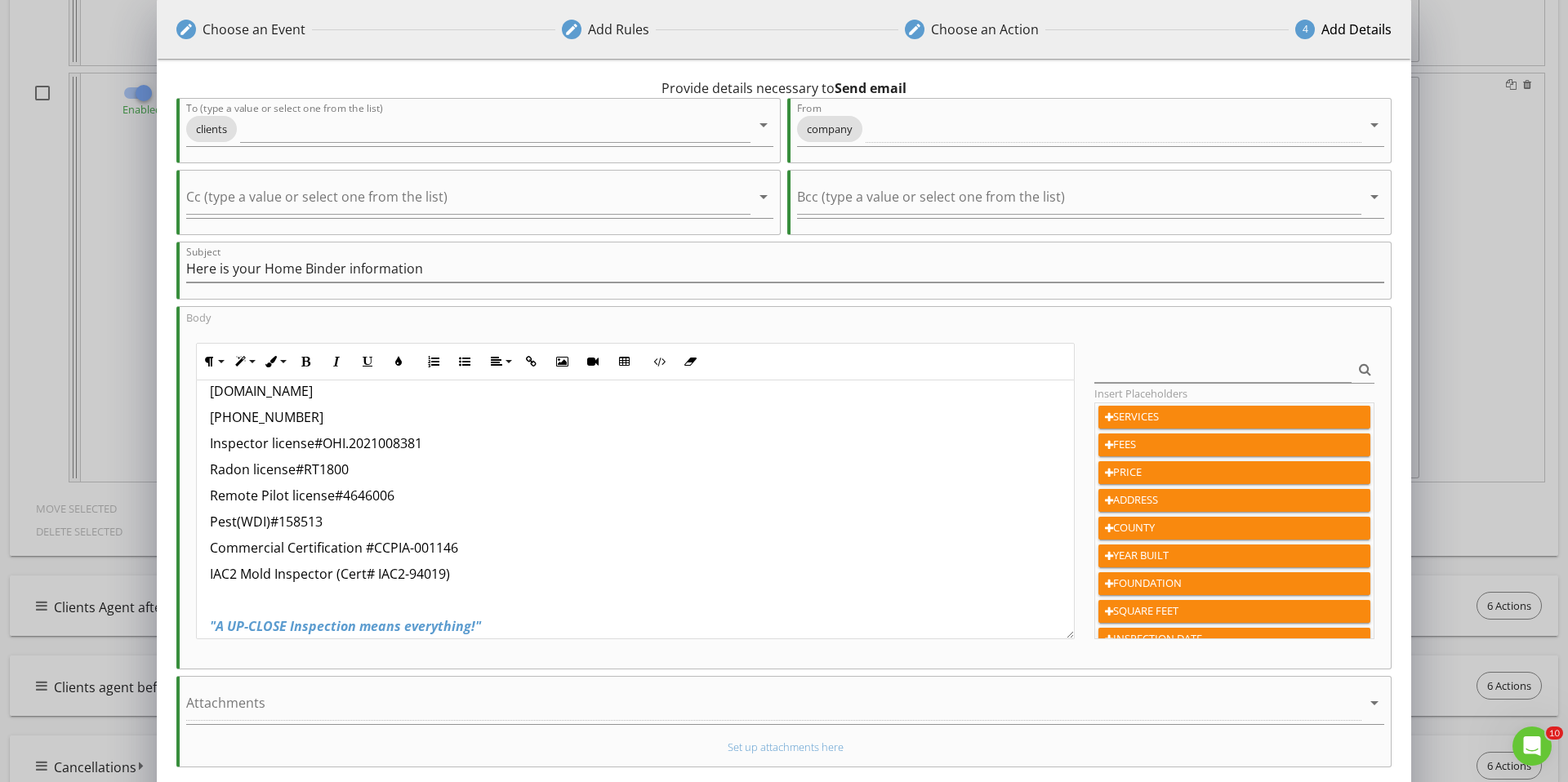 scroll, scrollTop: 522, scrollLeft: 0, axis: vertical 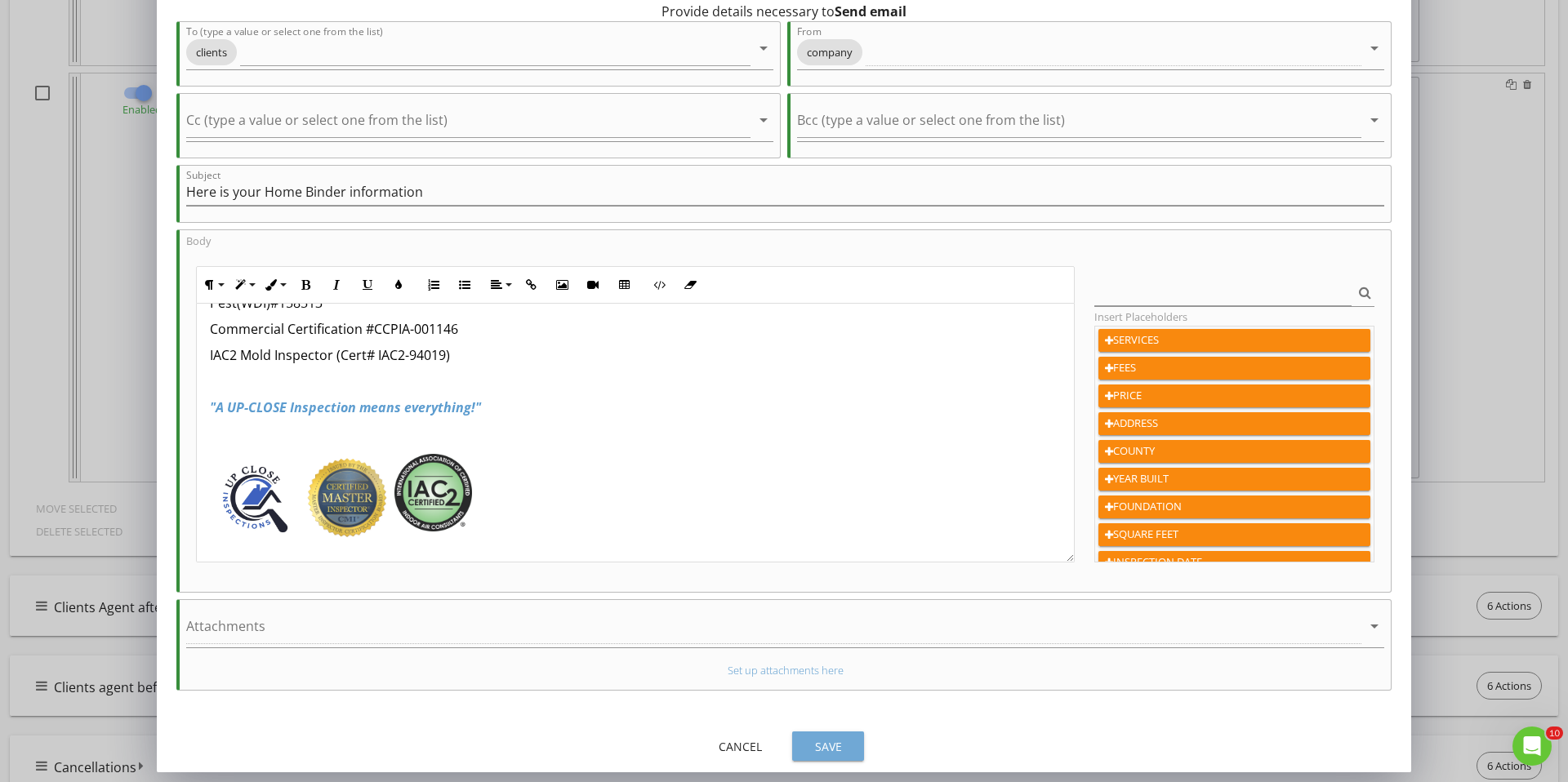 drag, startPoint x: 839, startPoint y: 738, endPoint x: 816, endPoint y: 697, distance: 47.010637 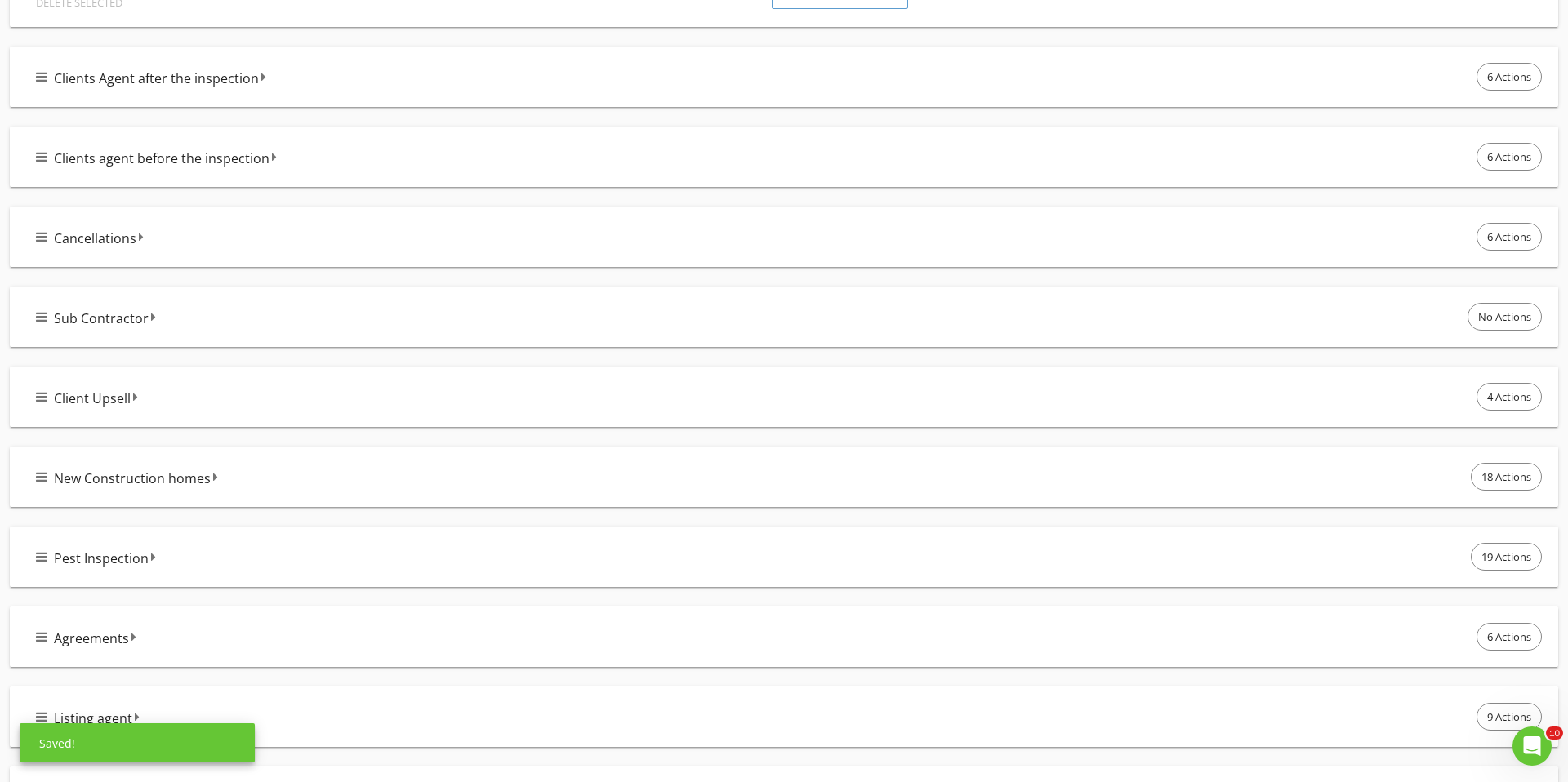 scroll, scrollTop: 6716, scrollLeft: 0, axis: vertical 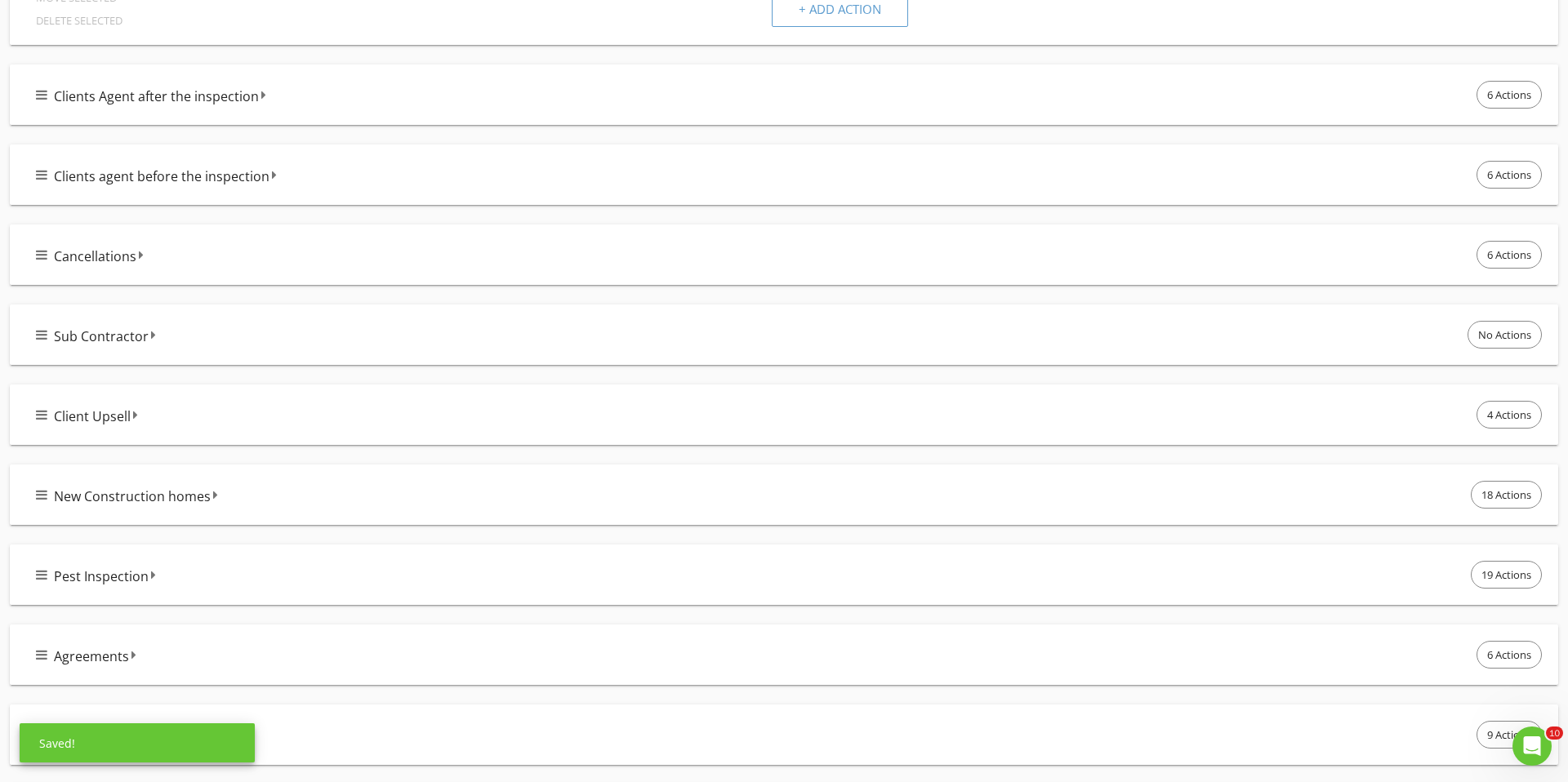 click on "Clients Agent after the inspection
6 Actions" at bounding box center (784, 95) 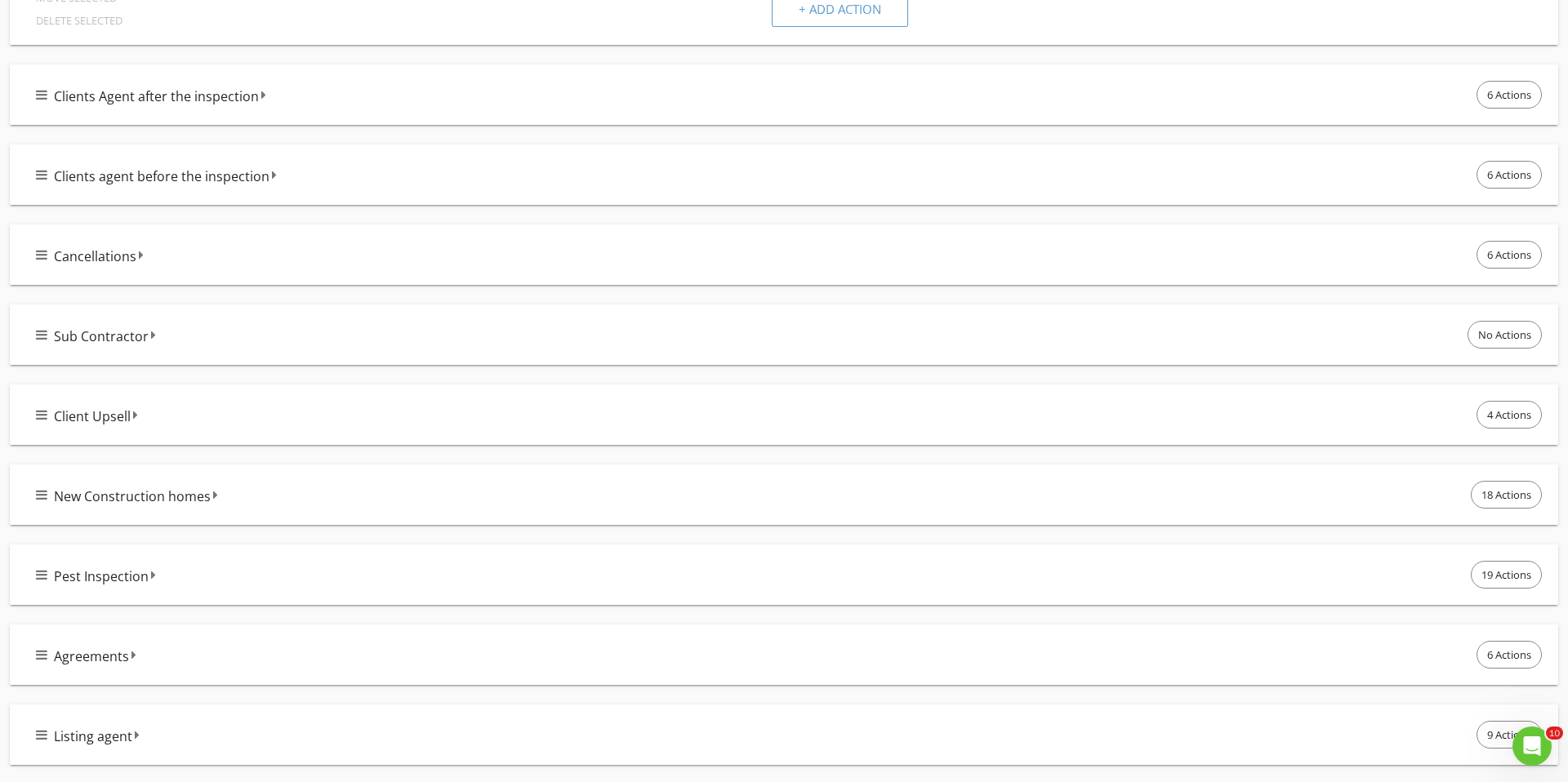 click on "Clients Agent after the inspection
6 Actions" at bounding box center [791, 95] 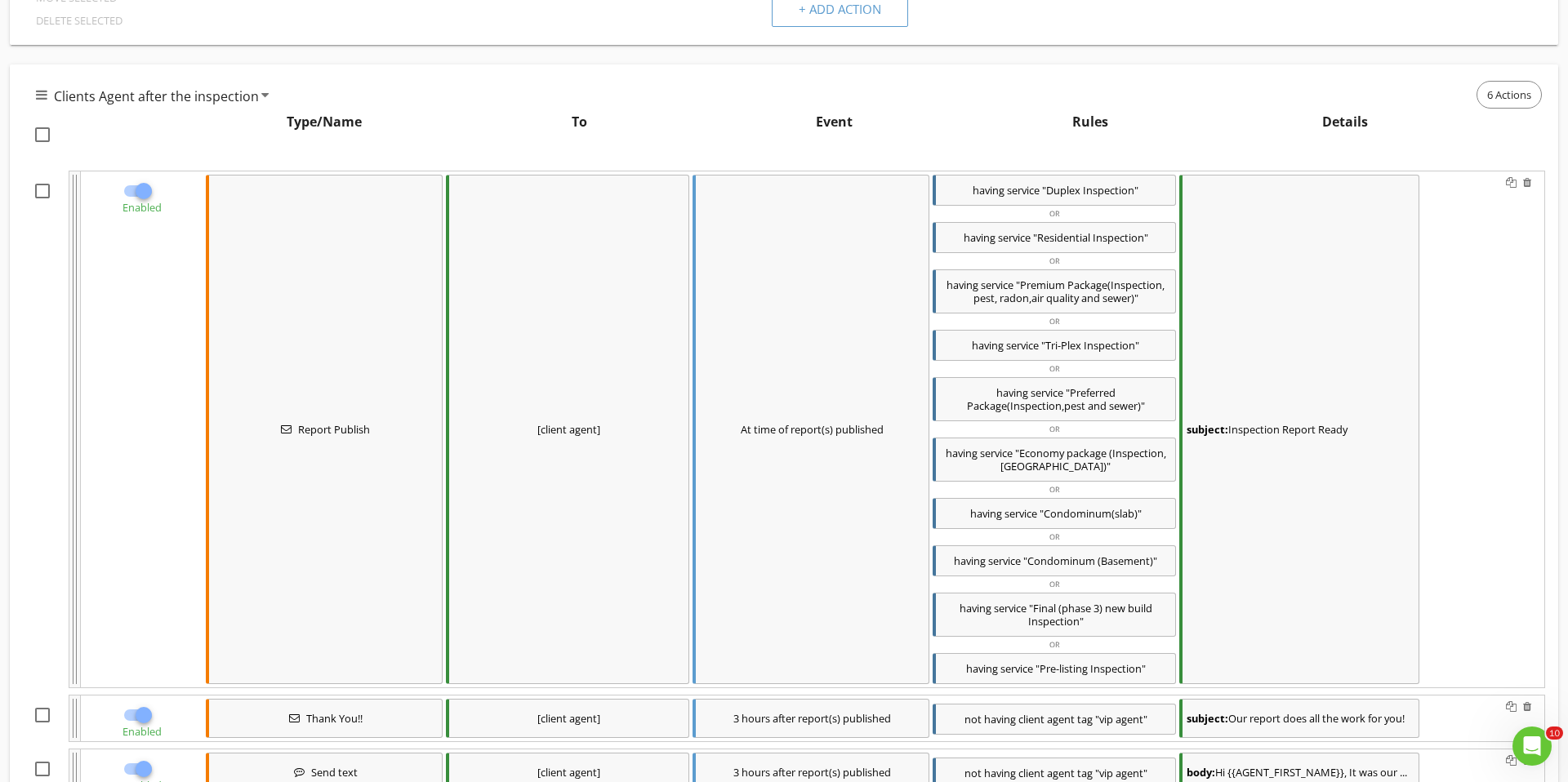 click on "subject:
Inspection Report Ready" at bounding box center (1299, 429) 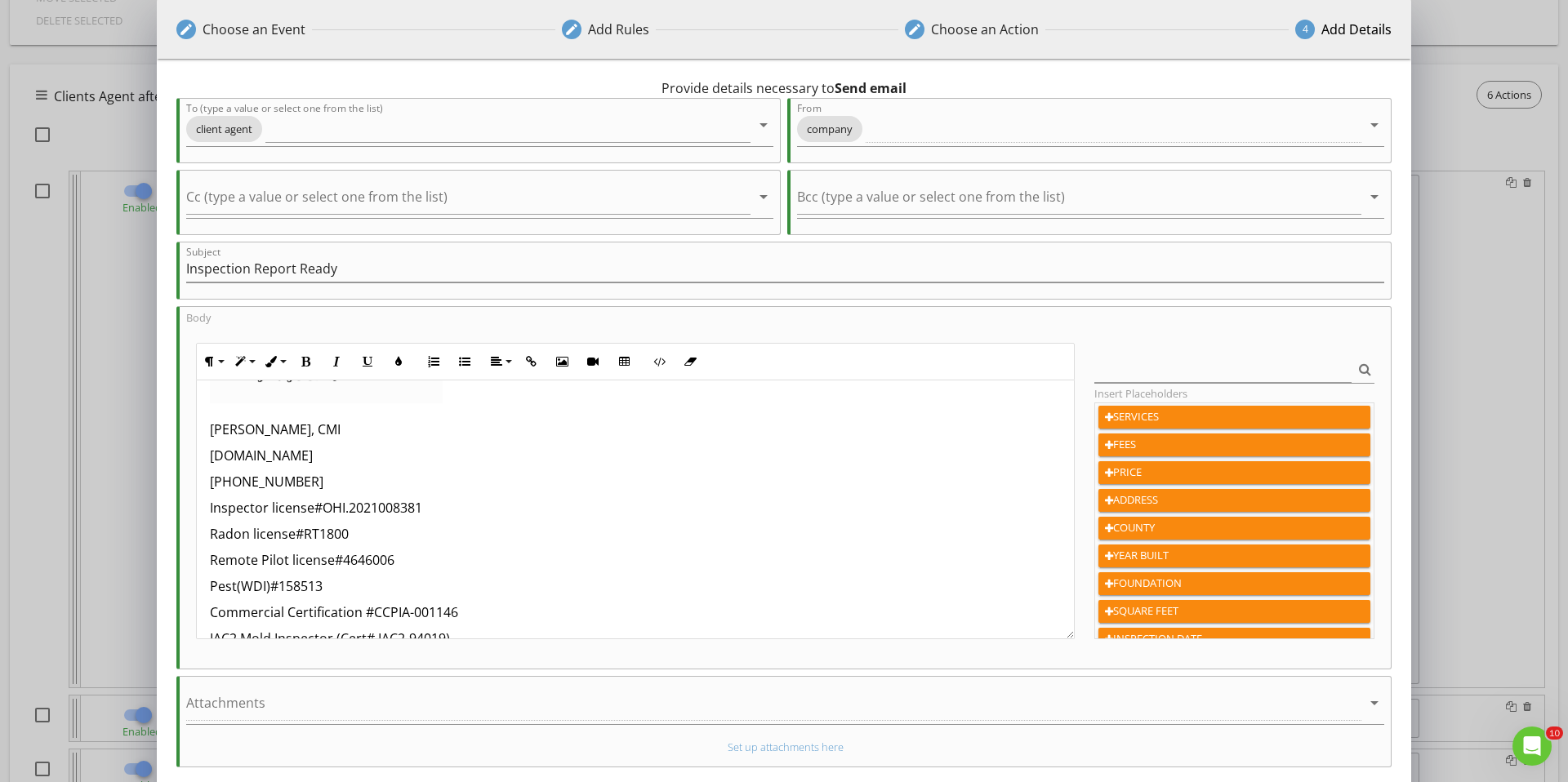 scroll, scrollTop: 495, scrollLeft: 0, axis: vertical 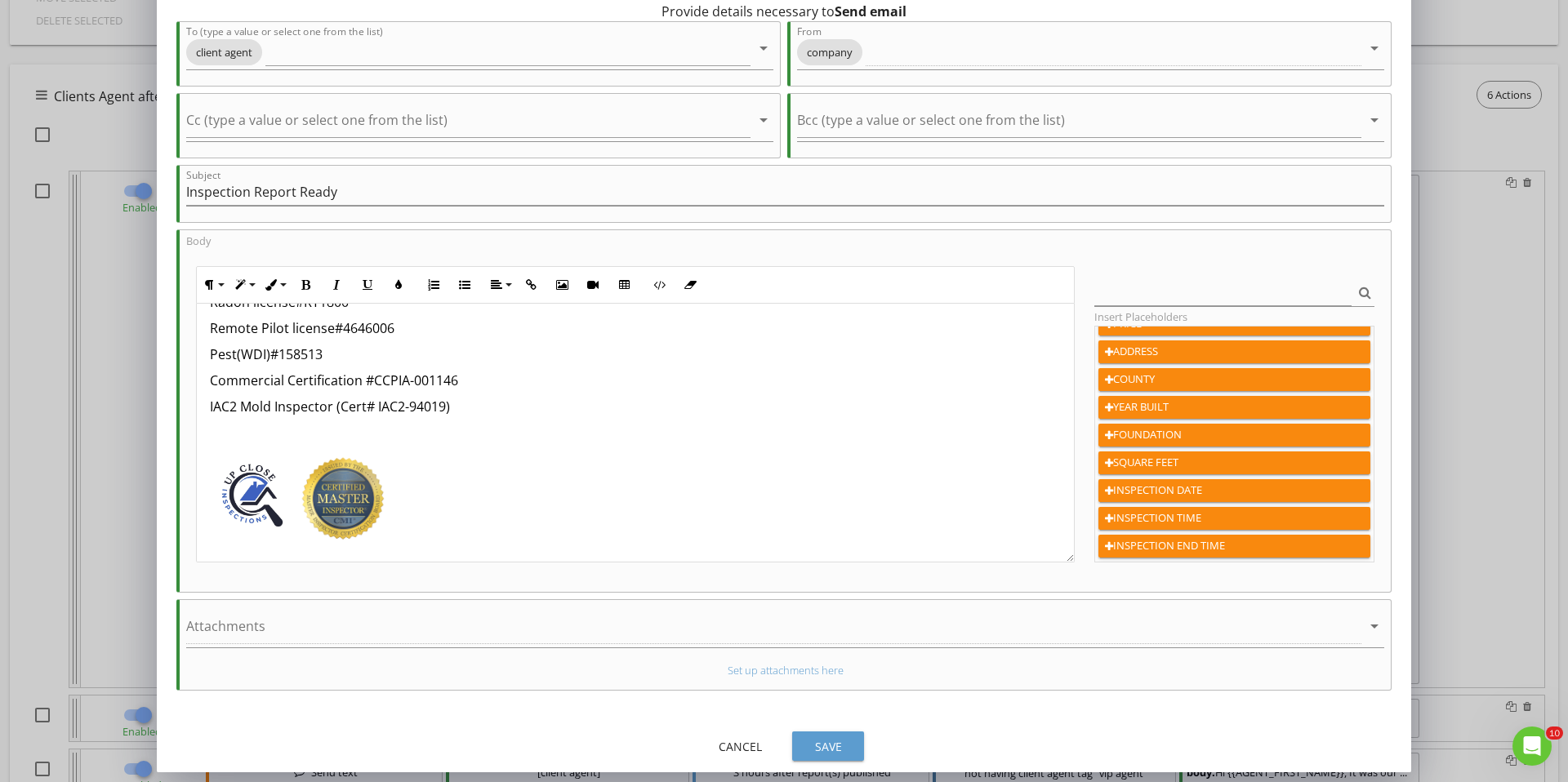 click on "Save" at bounding box center (828, 746) 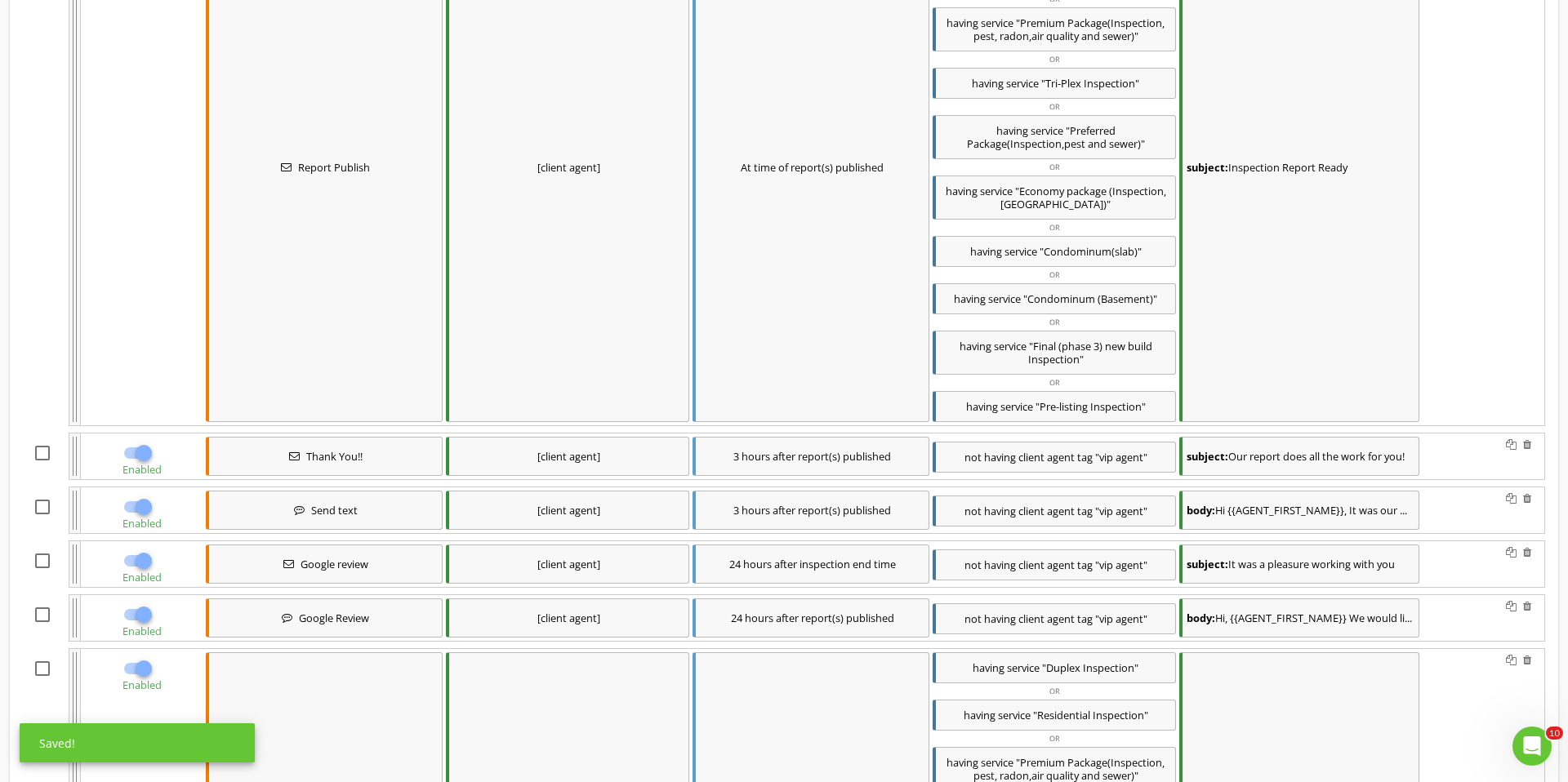 scroll, scrollTop: 6985, scrollLeft: 0, axis: vertical 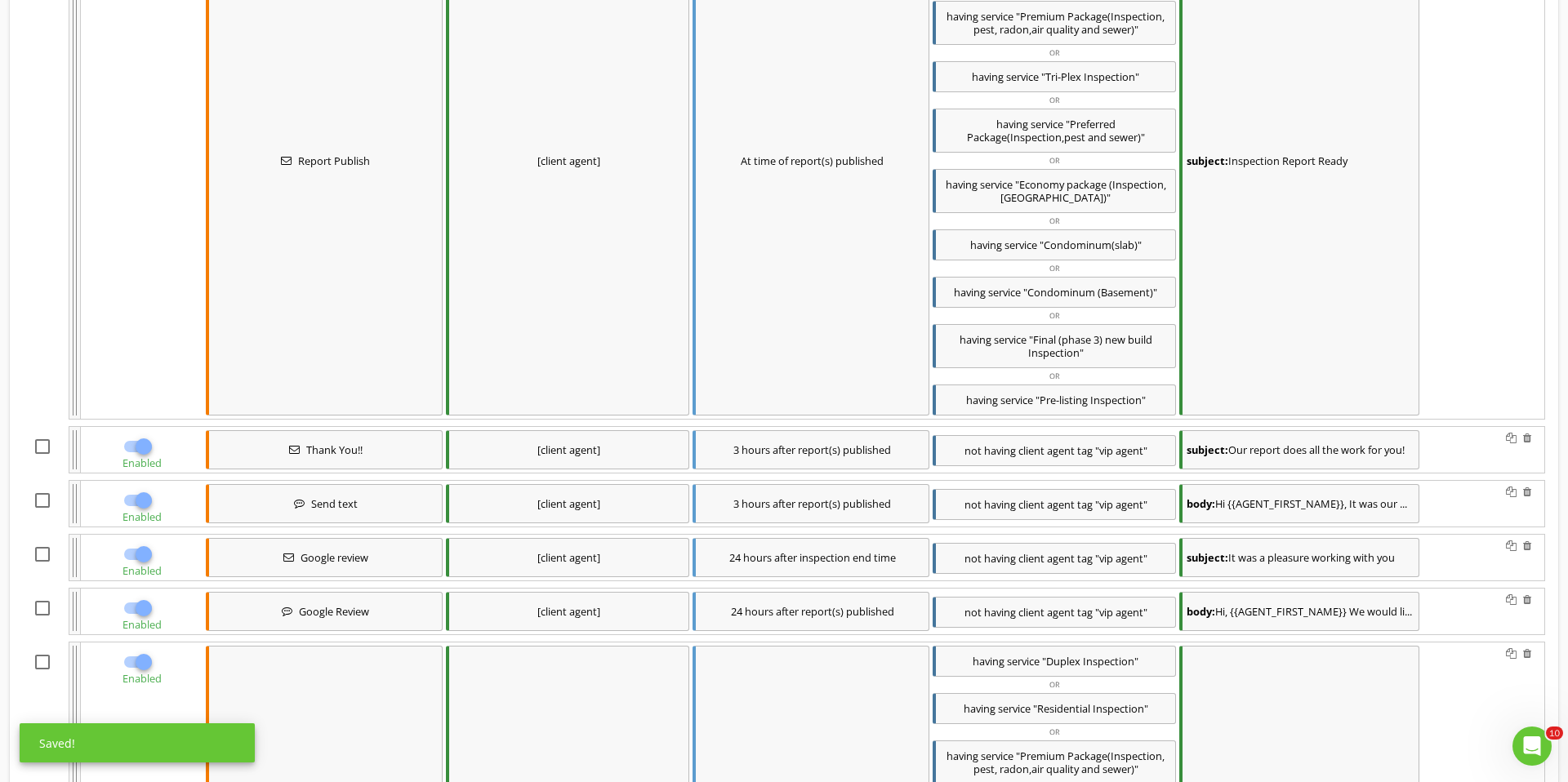 click on "subject:
Our report does all the work for you!" at bounding box center [1299, 450] 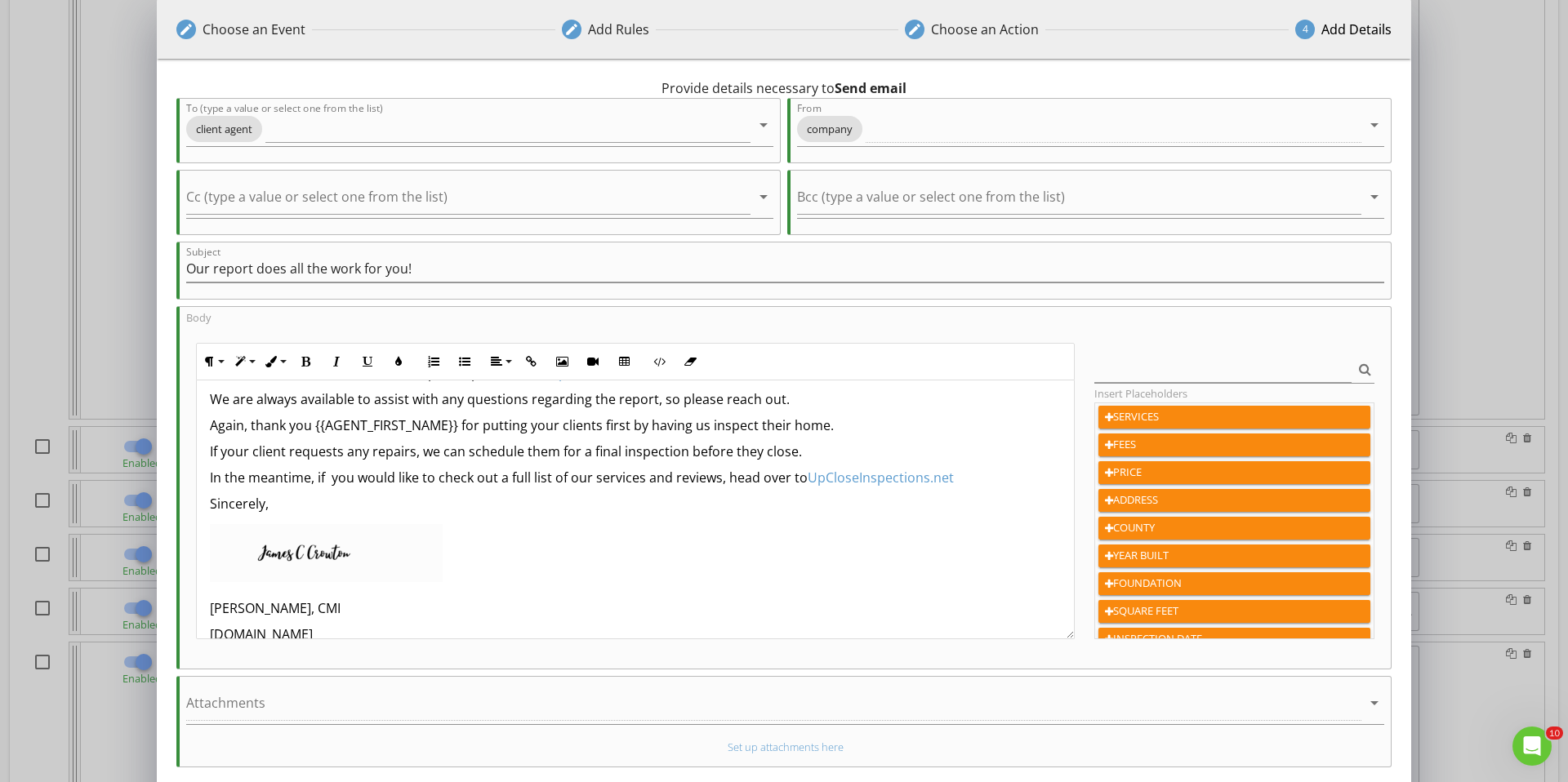 scroll, scrollTop: 229, scrollLeft: 0, axis: vertical 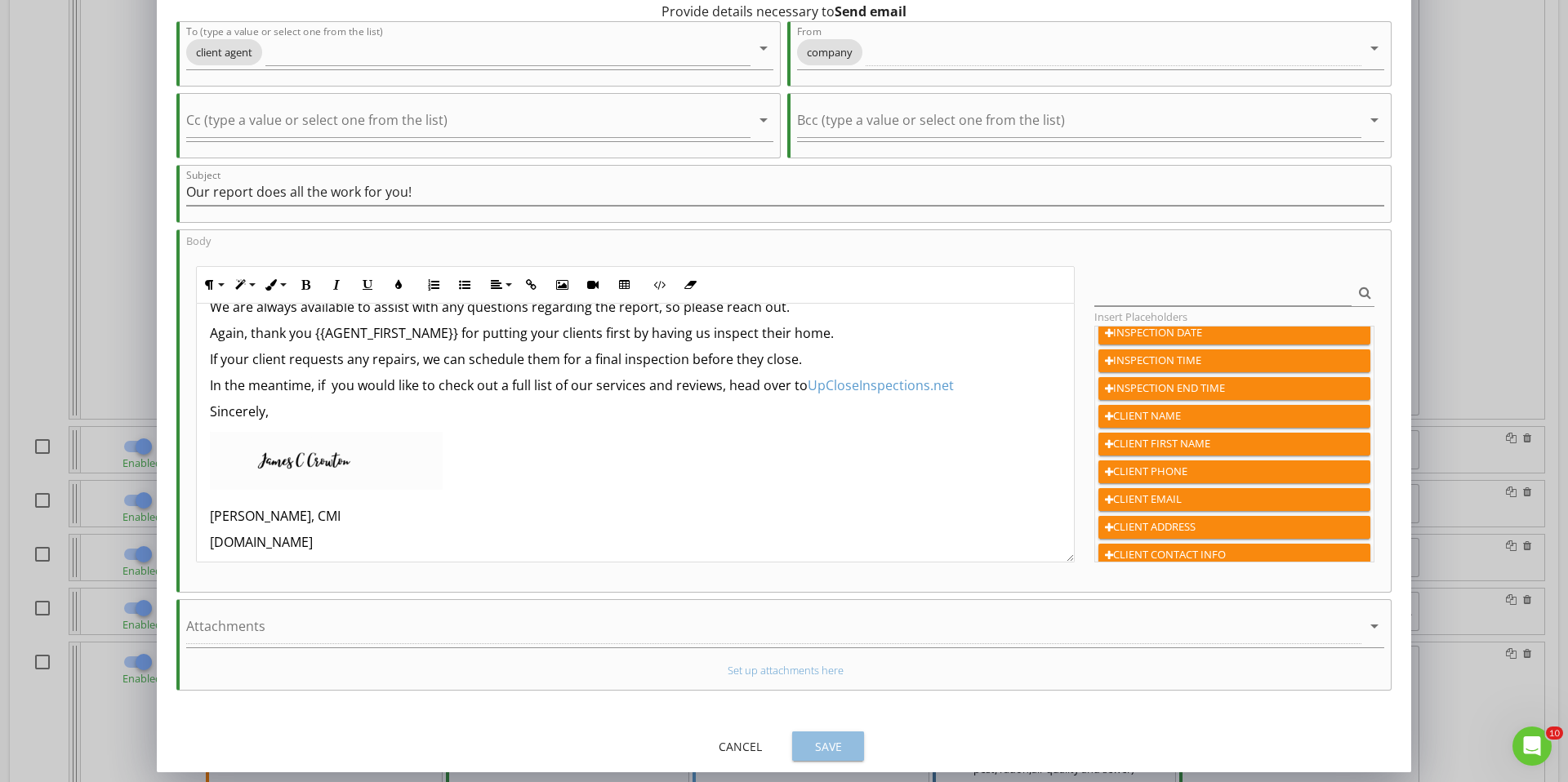 drag, startPoint x: 815, startPoint y: 744, endPoint x: 754, endPoint y: 722, distance: 64.84597 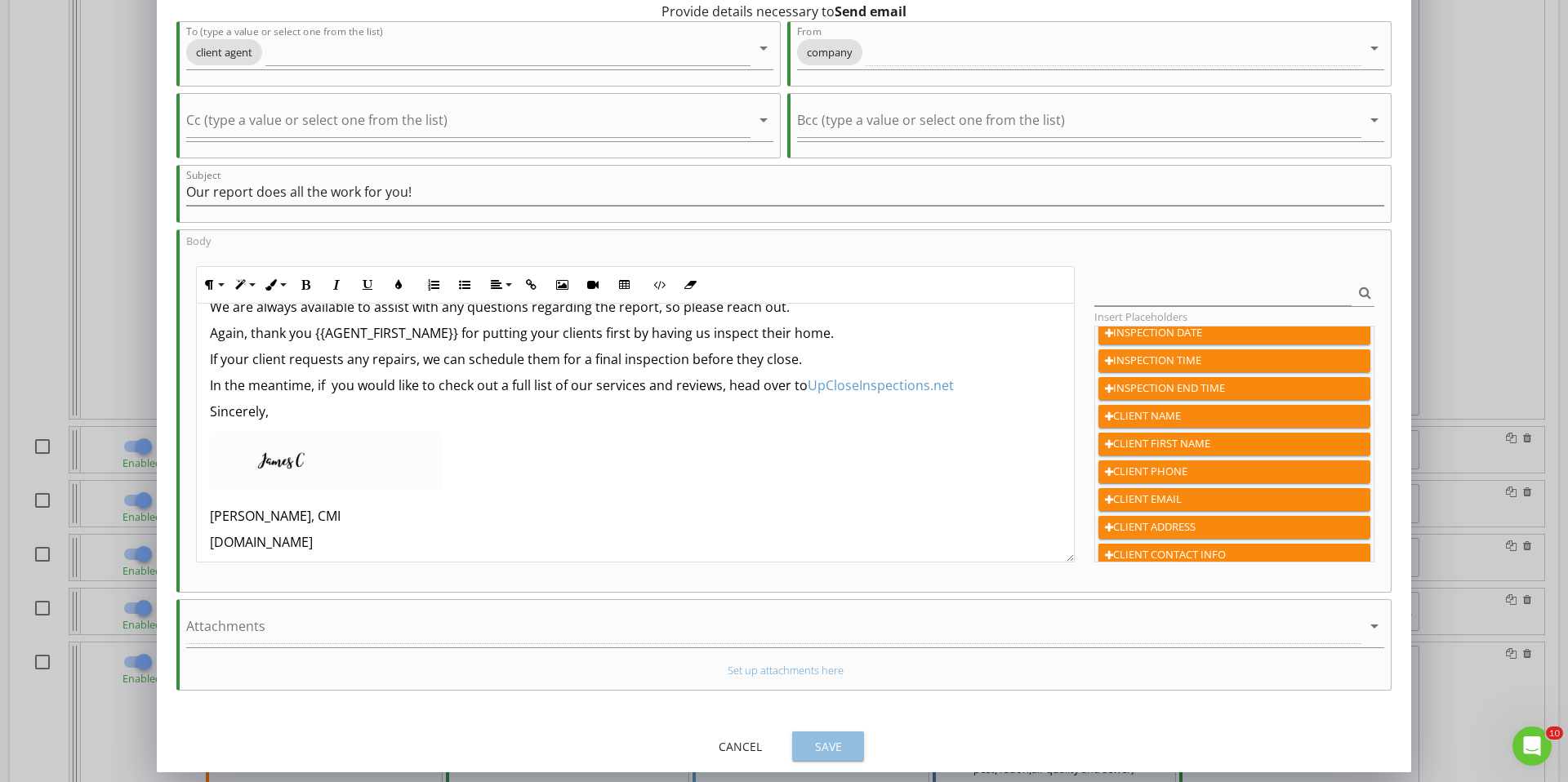 click on "Save" at bounding box center [828, 746] 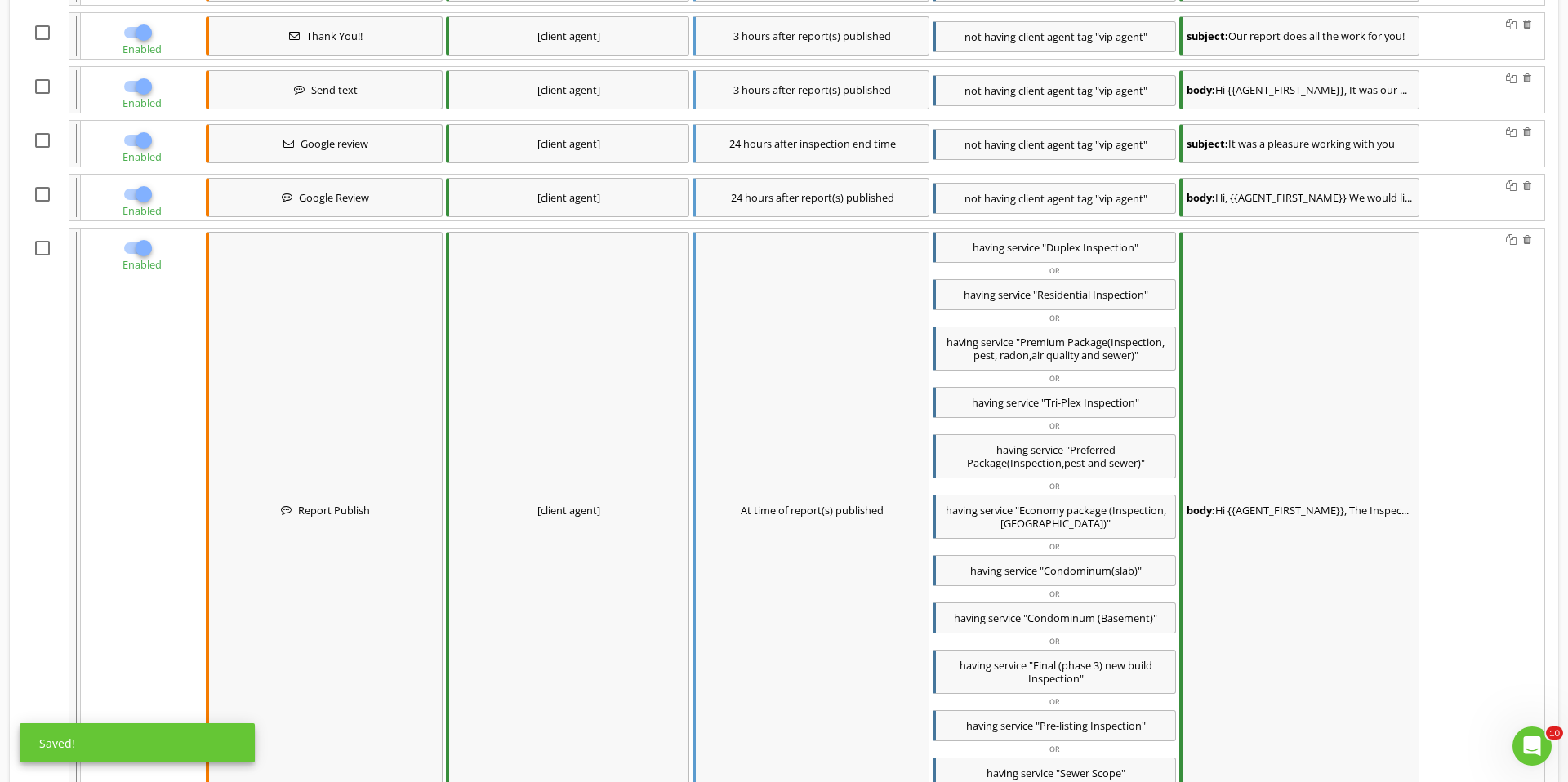scroll, scrollTop: 7409, scrollLeft: 0, axis: vertical 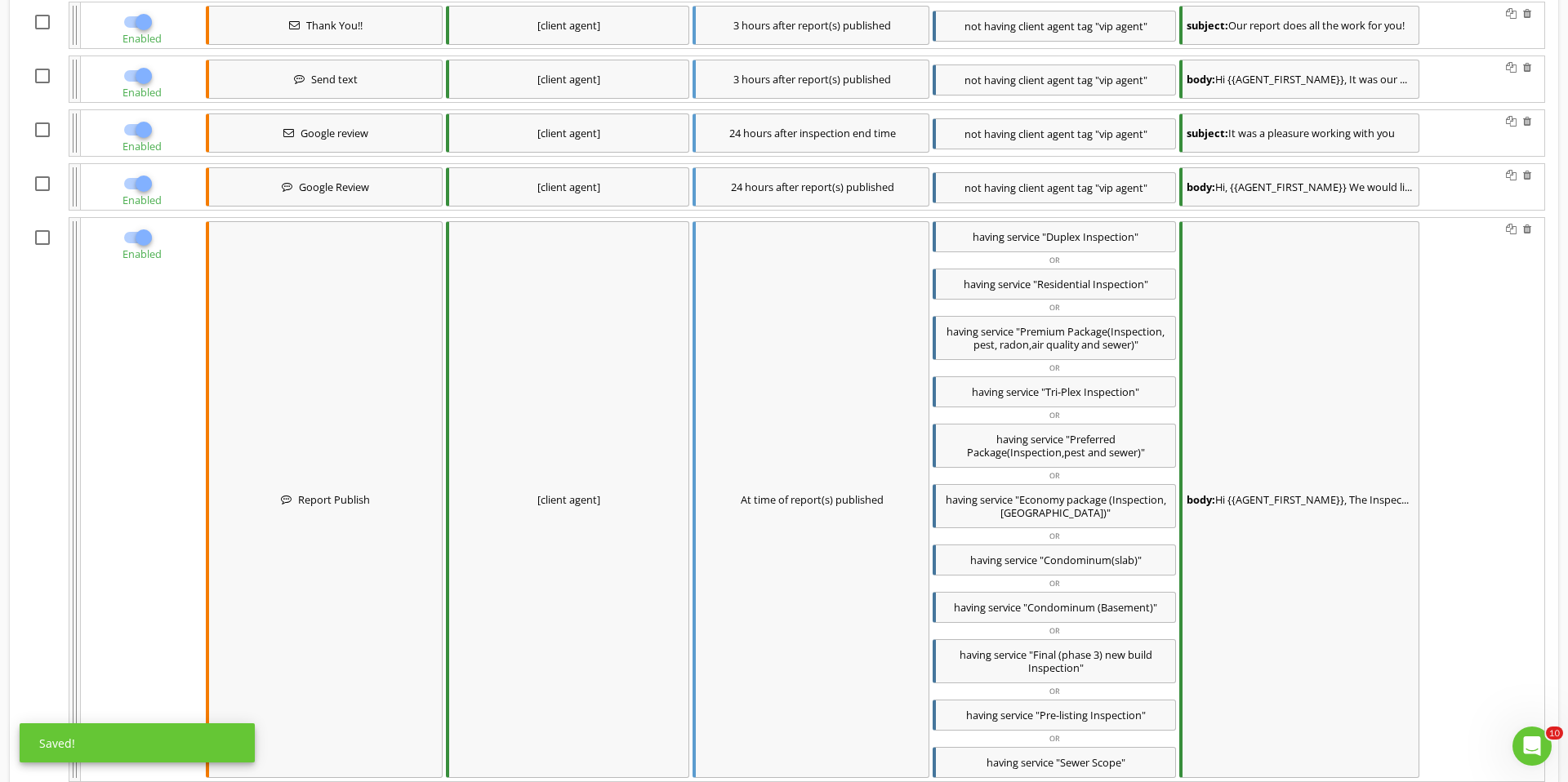 click on "body:
Hi, {{AGENT_FIRST_NAME}}
We would li..." at bounding box center [1299, 187] 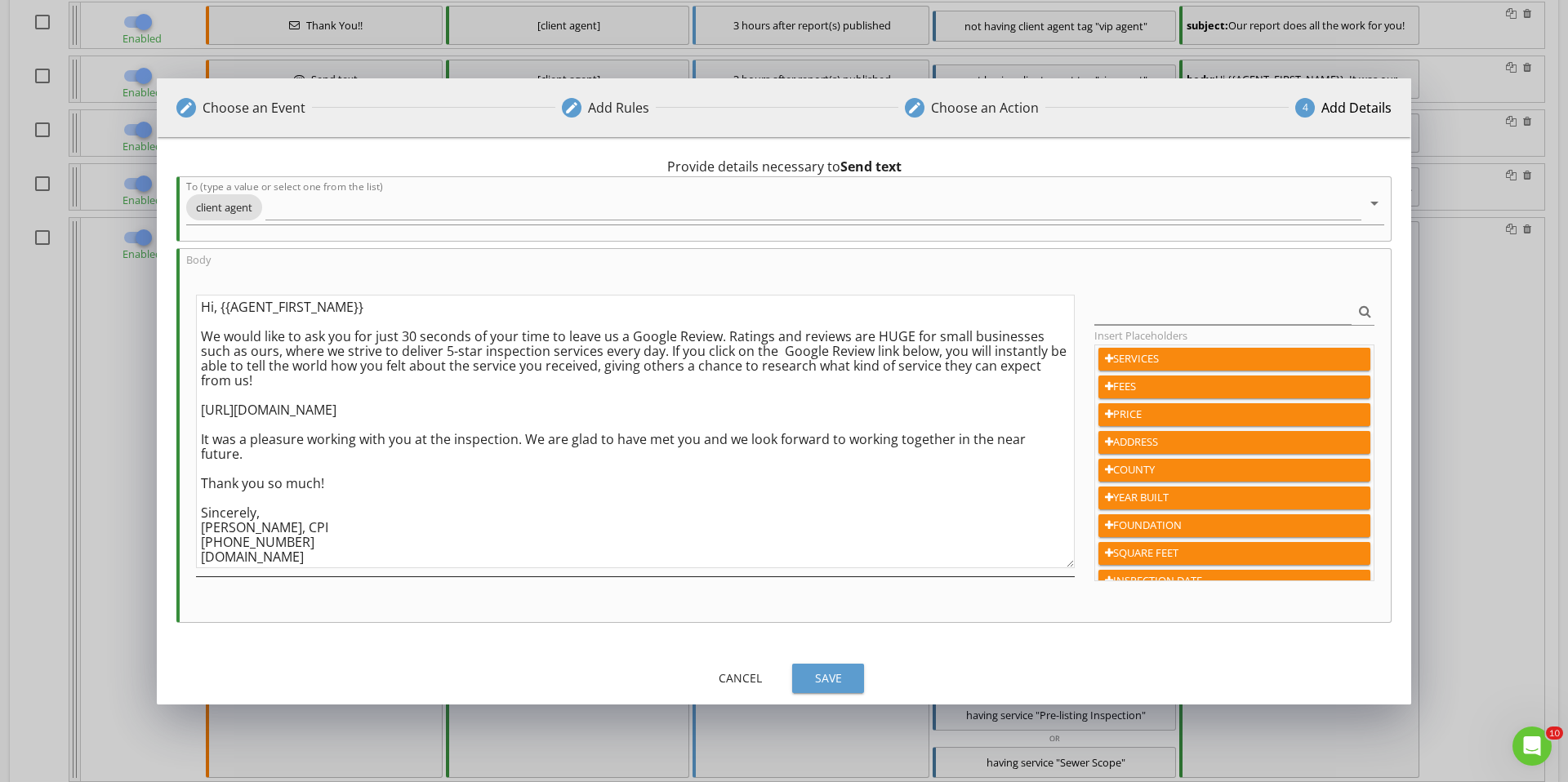 scroll, scrollTop: 1, scrollLeft: 0, axis: vertical 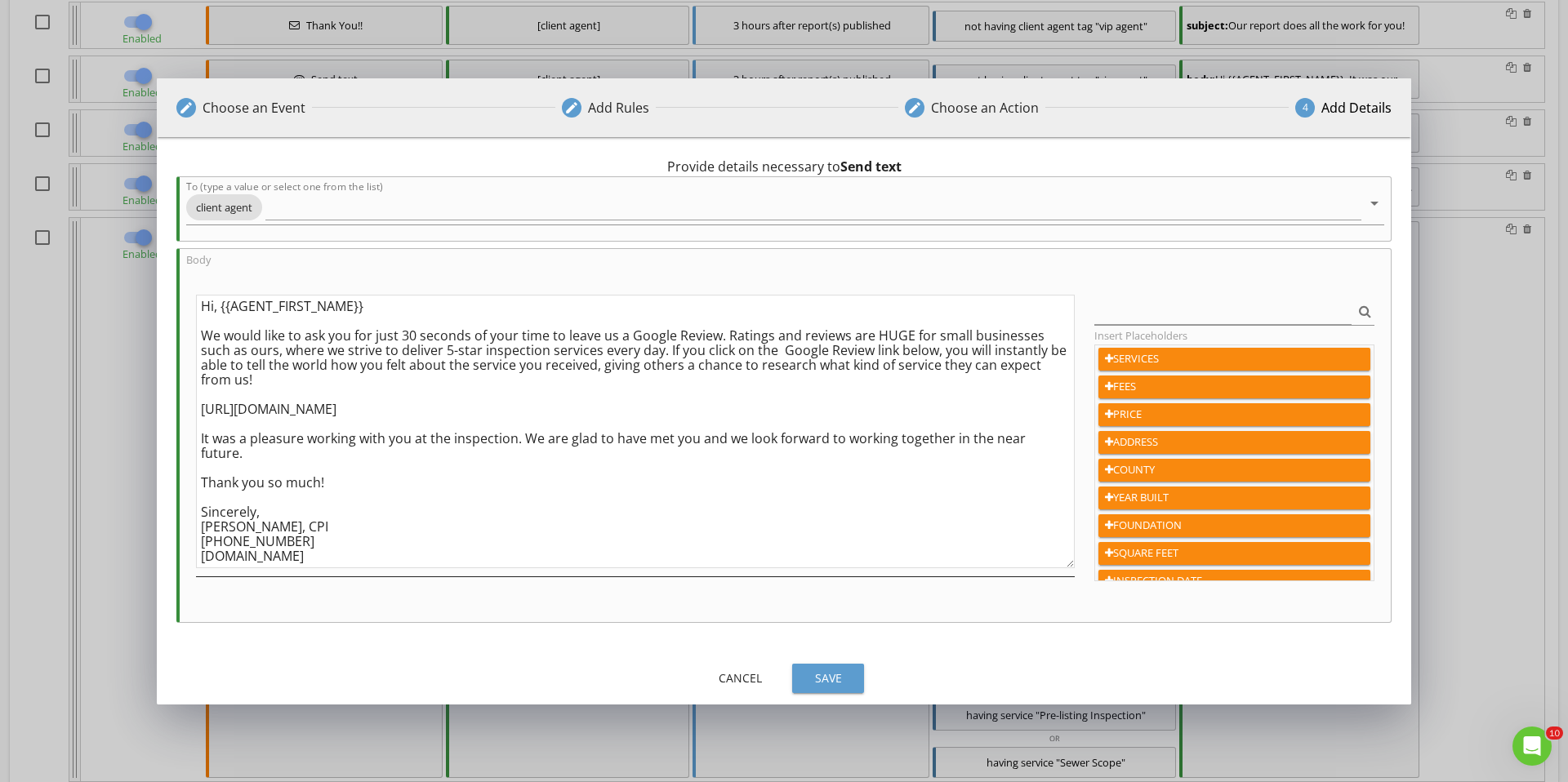 click on "Hi, {{AGENT_FIRST_NAME}}
We would like to ask you for just 30 seconds of your time to leave us a Google Review. Ratings and reviews are HUGE for small businesses such as ours, where we strive to deliver 5-star inspection services every day. If you click on the  Google Review link below, you will instantly be able to tell the world how you felt about the service you received, giving others a chance to research what kind of service they can expect from us!
https://g.page/r/CUWDIAcXCw-xEB0/review
It was a pleasure working with you at the inspection. We are glad to have met you and we look forward to working together in the near future.
Thank you so much!
Sincerely,
James Crowton, CPI
440-865-0763
UpCloseHomeInspections.net
*This is an automated text message. We can't reply to this message. Please text/call: 440-865-0763*" at bounding box center (635, 431) 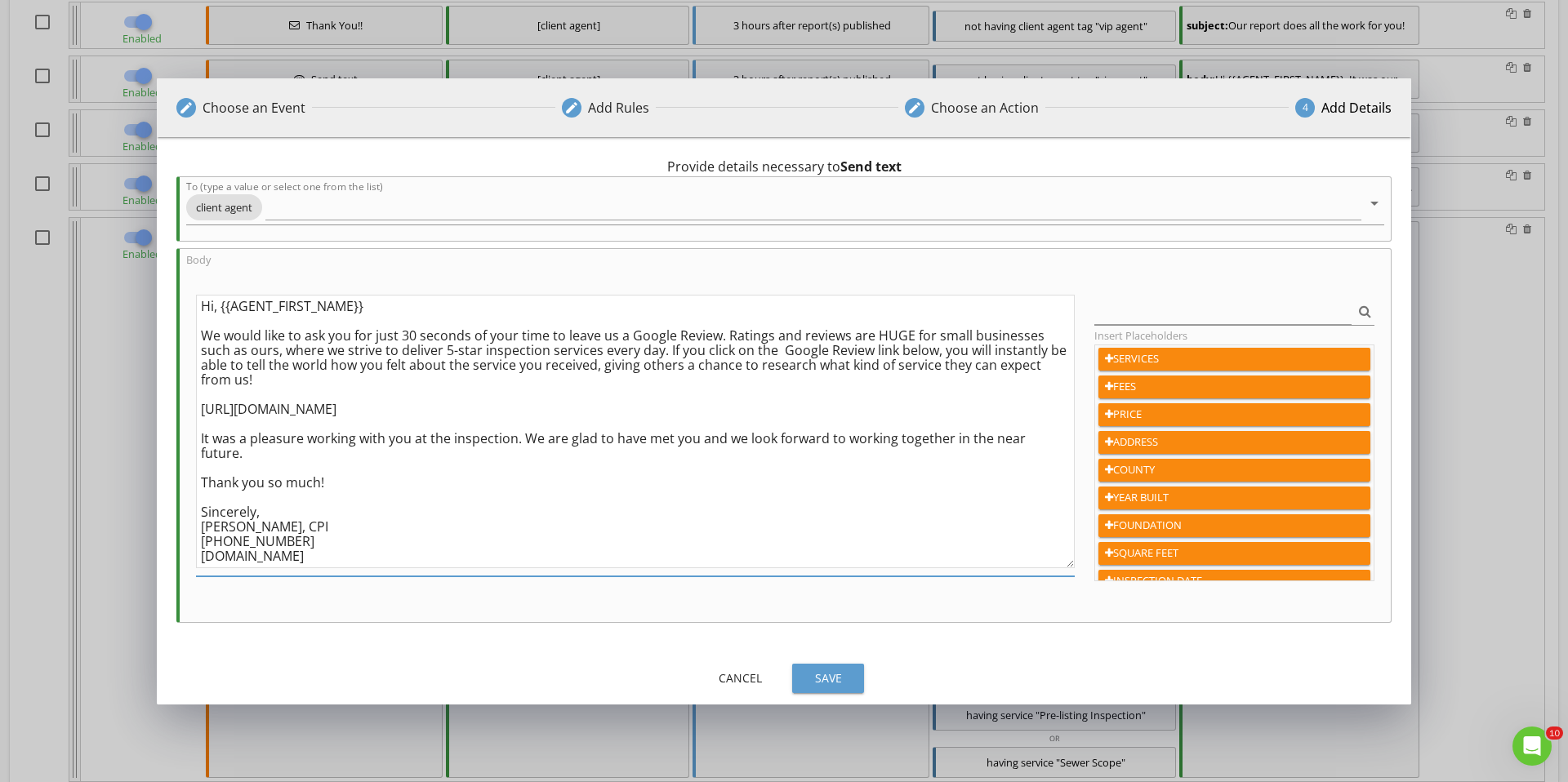 drag, startPoint x: 312, startPoint y: 498, endPoint x: 324, endPoint y: 494, distance: 12.649111 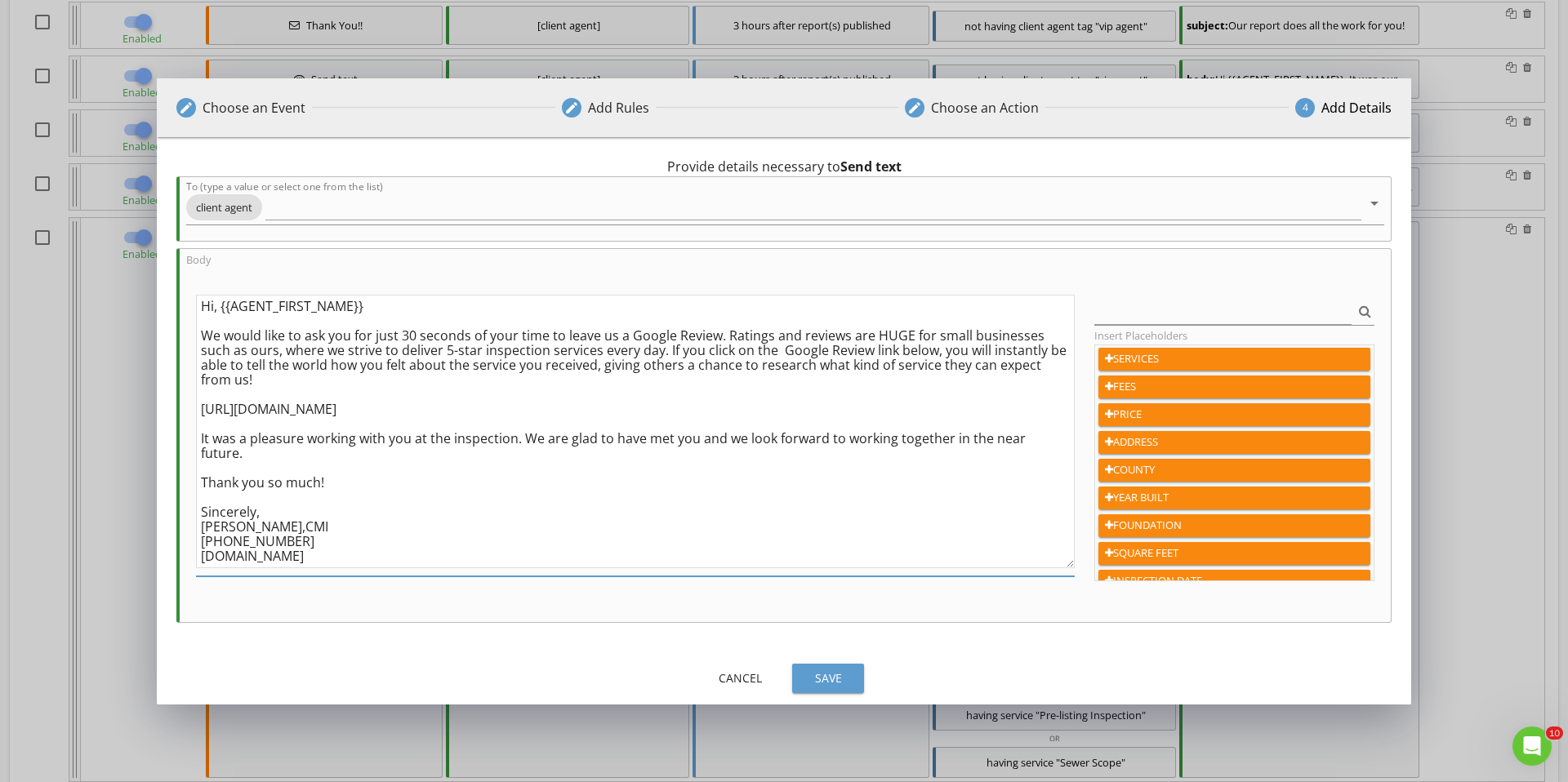 click on "Hi, {{AGENT_FIRST_NAME}}
We would like to ask you for just 30 seconds of your time to leave us a Google Review. Ratings and reviews are HUGE for small businesses such as ours, where we strive to deliver 5-star inspection services every day. If you click on the  Google Review link below, you will instantly be able to tell the world how you felt about the service you received, giving others a chance to research what kind of service they can expect from us!
https://g.page/r/CUWDIAcXCw-xEB0/review
It was a pleasure working with you at the inspection. We are glad to have met you and we look forward to working together in the near future.
Thank you so much!
Sincerely,
James Crowton,CMI
440-865-0763
UpCloseHomeInspections.net
*This is an automated text message. We can't reply to this message. Please text/call: 440-865-0763*" at bounding box center [635, 431] 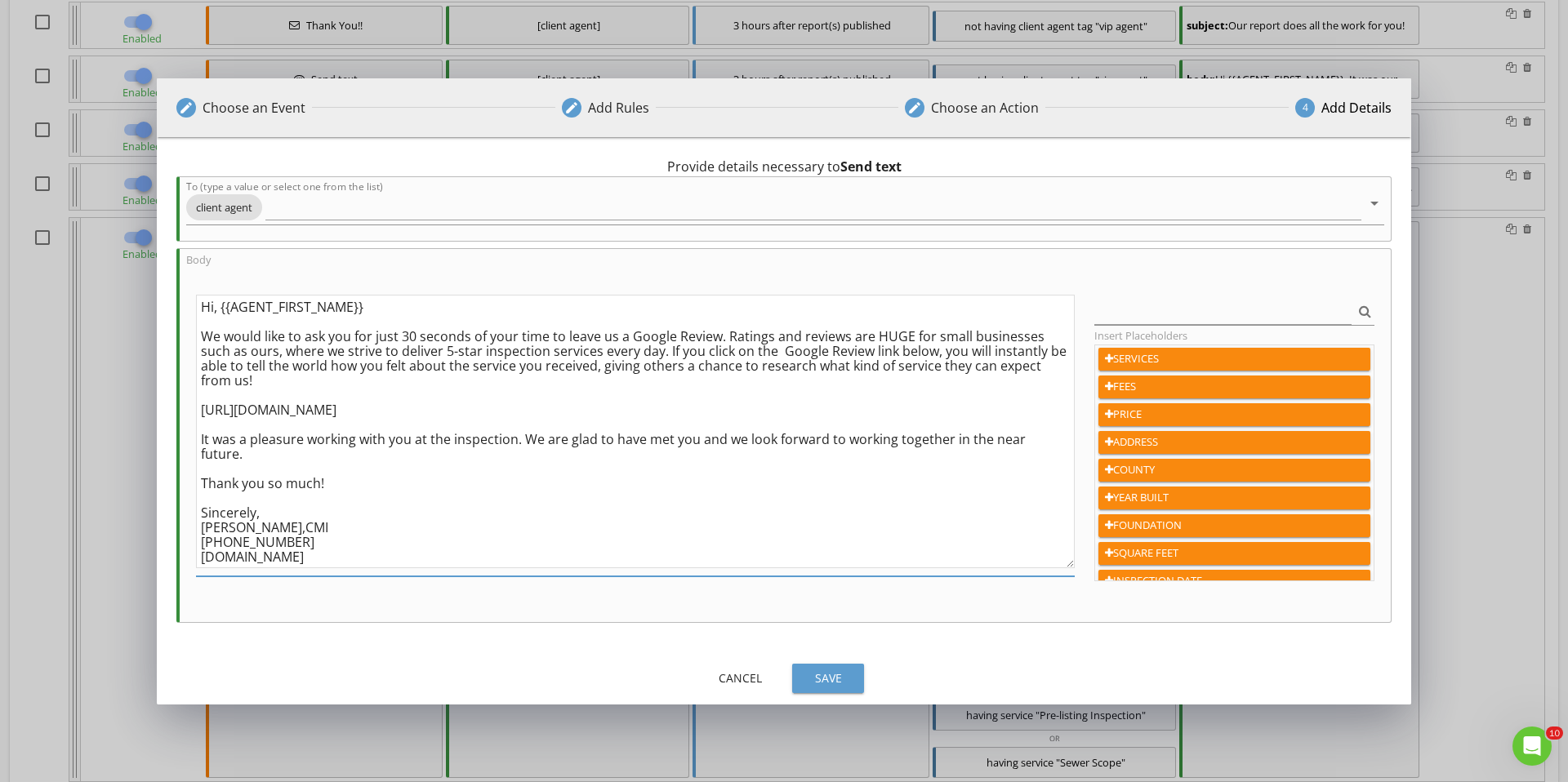 scroll, scrollTop: 1, scrollLeft: 0, axis: vertical 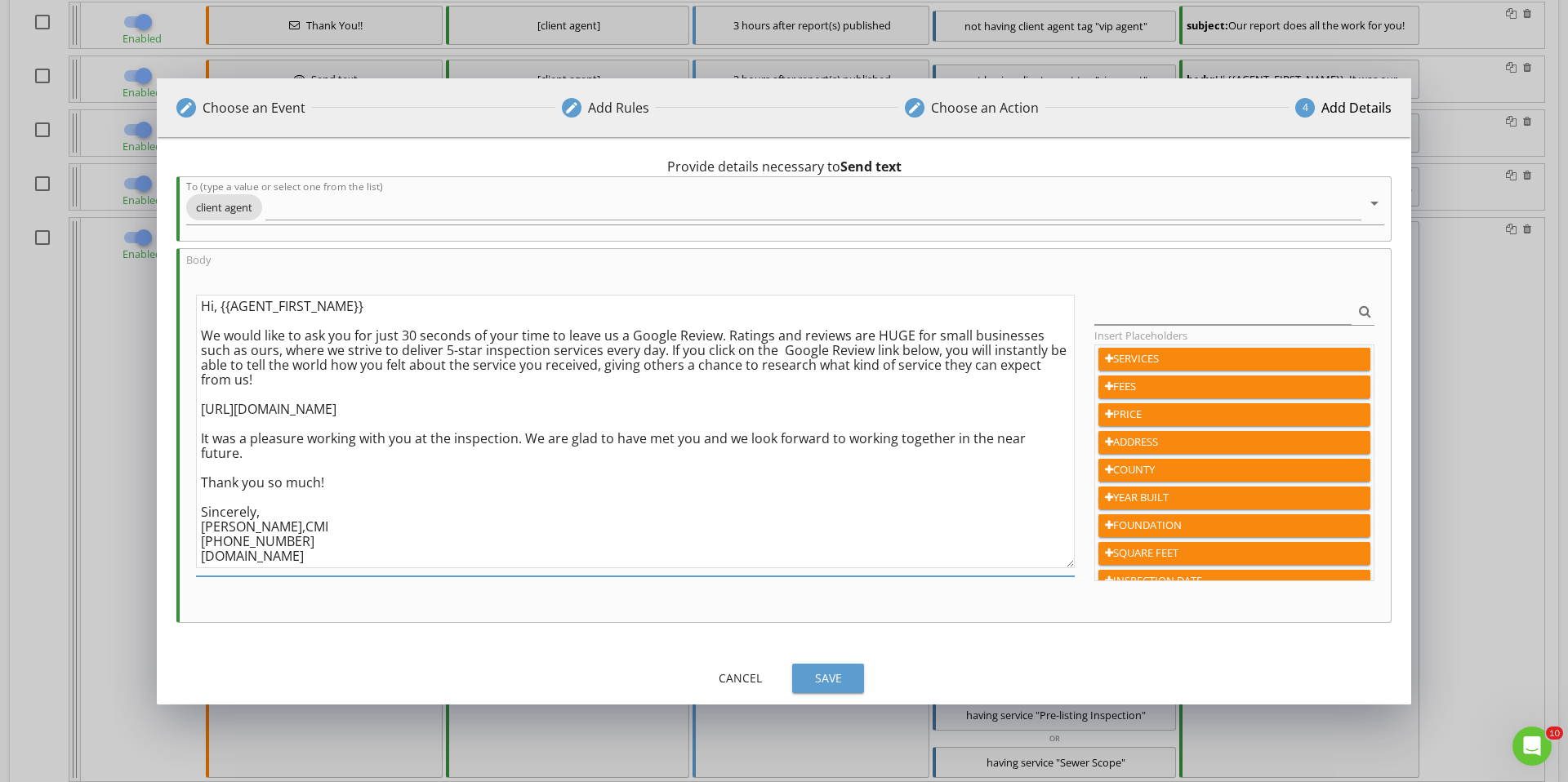 type on "Hi, {{AGENT_FIRST_NAME}}
We would like to ask you for just 30 seconds of your time to leave us a Google Review. Ratings and reviews are HUGE for small businesses such as ours, where we strive to deliver 5-star inspection services every day. If you click on the  Google Review link below, you will instantly be able to tell the world how you felt about the service you received, giving others a chance to research what kind of service they can expect from us!
https://g.page/r/CUWDIAcXCw-xEB0/review
It was a pleasure working with you at the inspection. We are glad to have met you and we look forward to working together in the near future.
Thank you so much!
Sincerely,
James Crowton,CMI
440-865-0763
UpCloseInspections.net
*This is an automated text message. We can't reply to this message. Please text/call: 440-865-0763*" 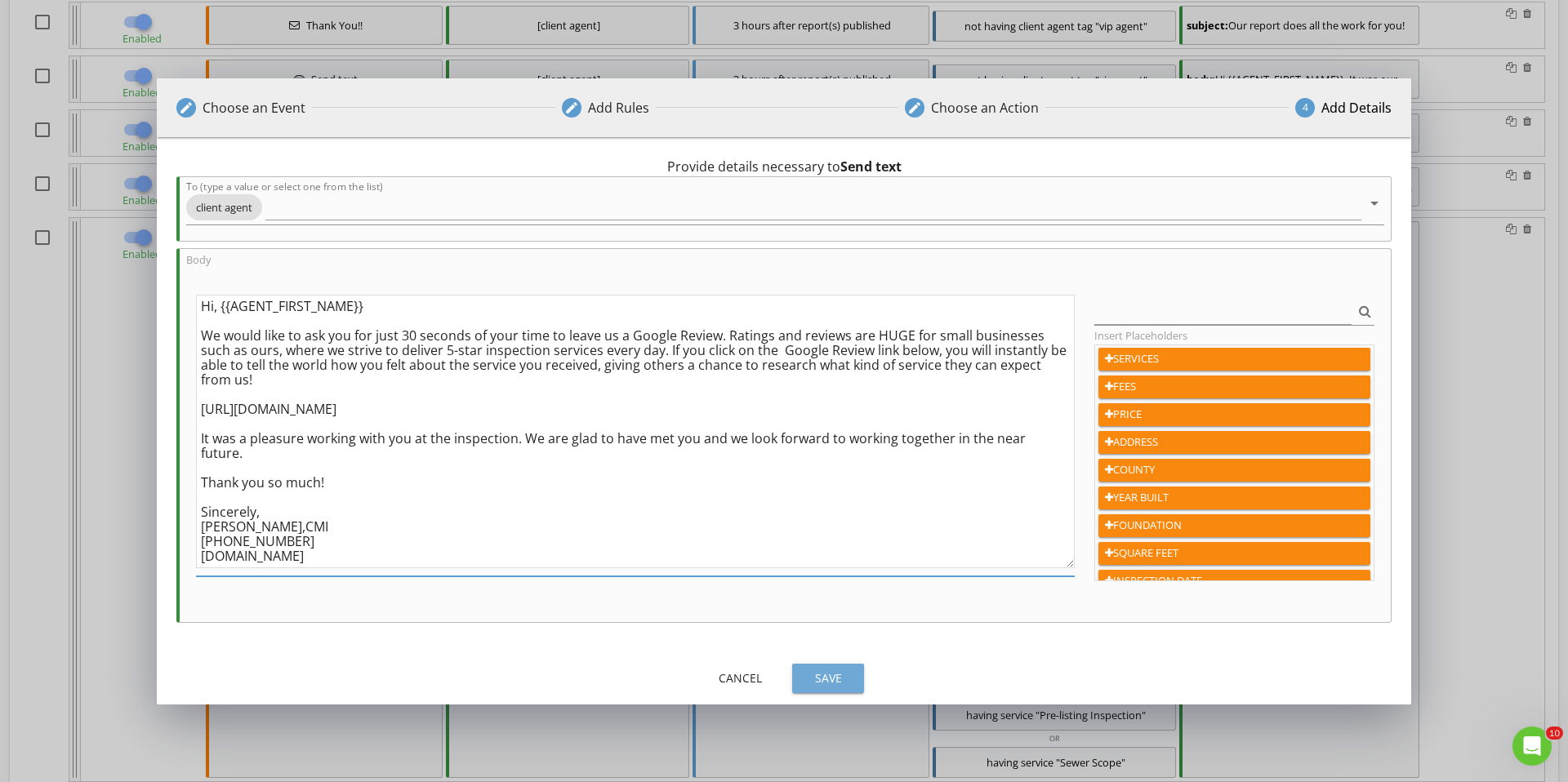 click on "Save" at bounding box center (828, 678) 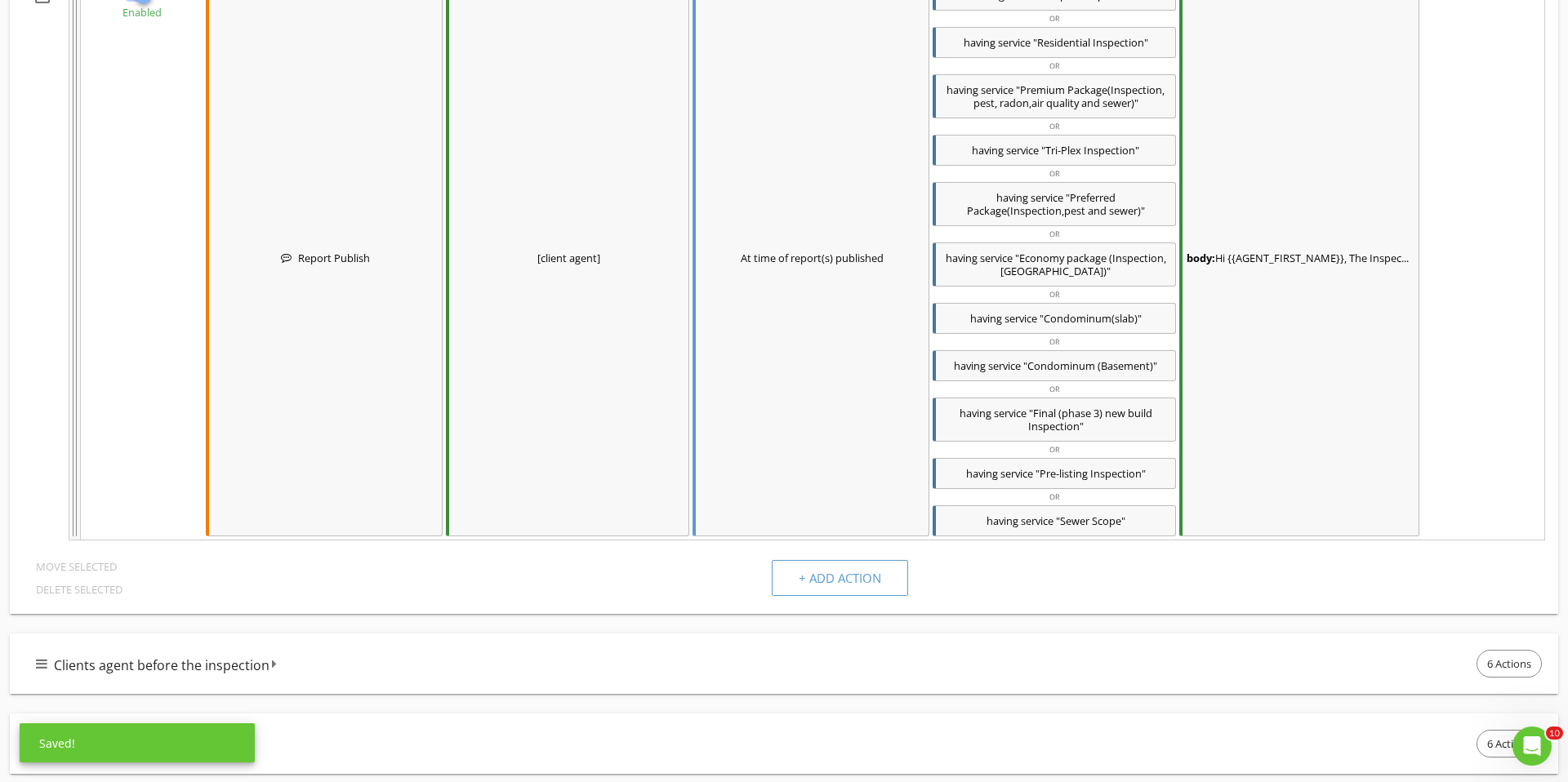 scroll, scrollTop: 7667, scrollLeft: 0, axis: vertical 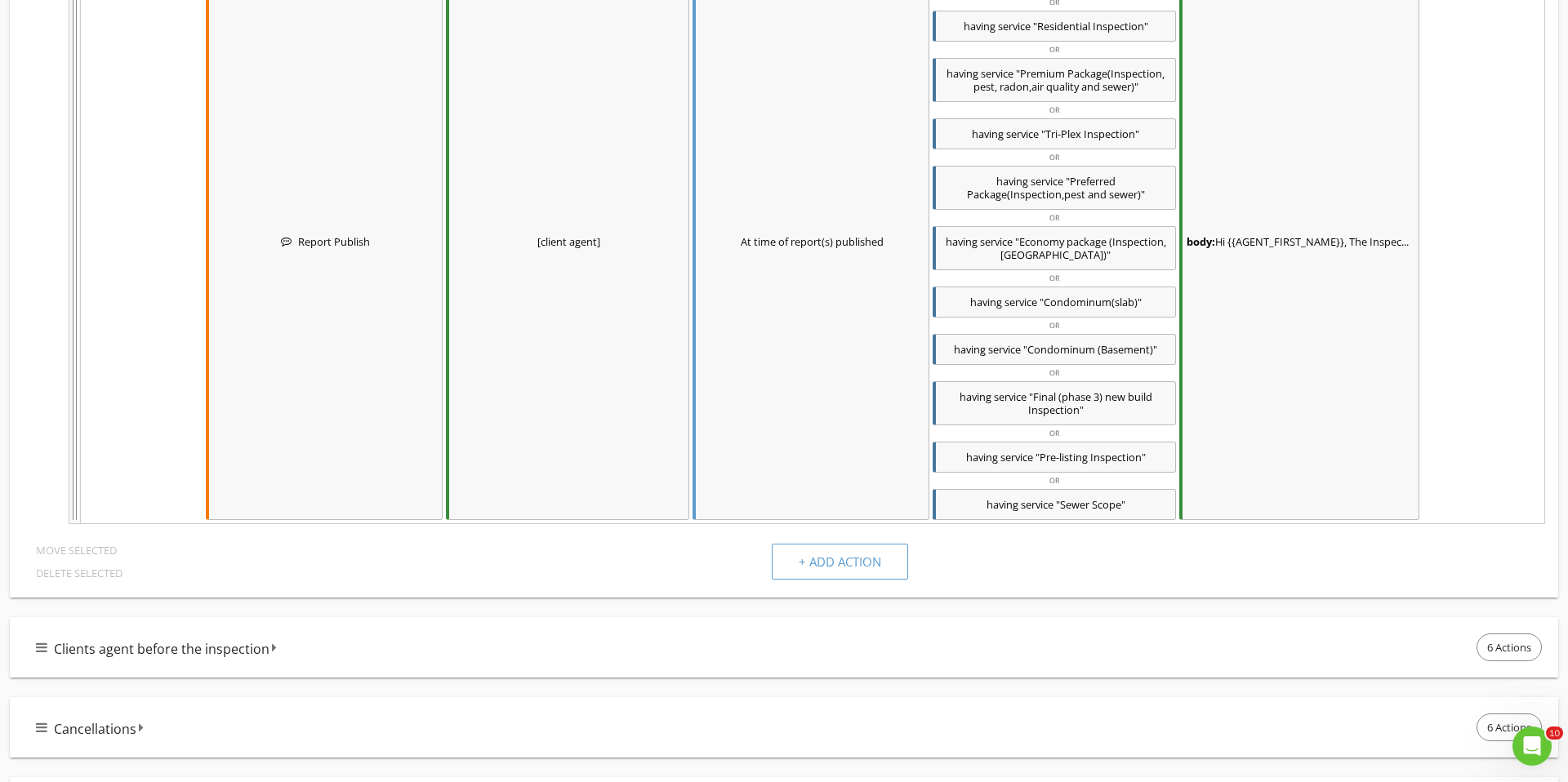 click on "body:
Hi {{AGENT_FIRST_NAME}},
The Inspec..." at bounding box center [1299, 242] 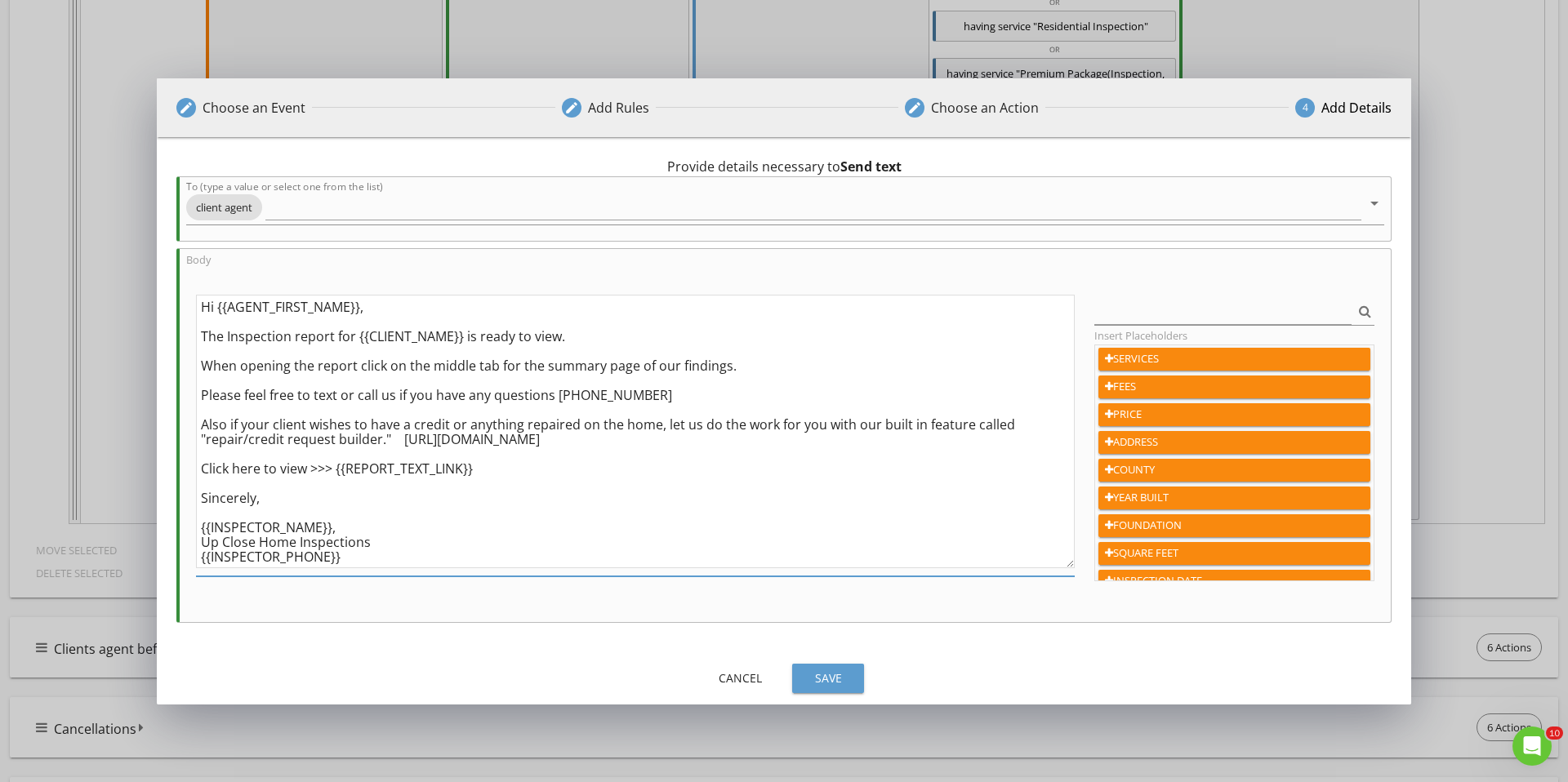click on "Hi {{AGENT_FIRST_NAME}},
The Inspection report for {{CLIENT_NAME}} is ready to view.
When opening the report click on the middle tab for the summary page of our findings.
Please feel free to text or call us if you have any questions 440-865-0763
Also if your client wishes to have a credit or anything repaired on the home, let us do the work for you with our built in feature called "repair/credit request builder."    https://www.youtube.com/watch?v=H2b9KN_icEU
Click here to view >>> {{REPORT_TEXT_LINK}}
Sincerely,
{{INSPECTOR_NAME}},
Up Close Home Inspections
{{INSPECTOR_PHONE}}
*This is an automated text message. We can't reply to this message. Please text/call: 440-865-0763*" at bounding box center [635, 431] 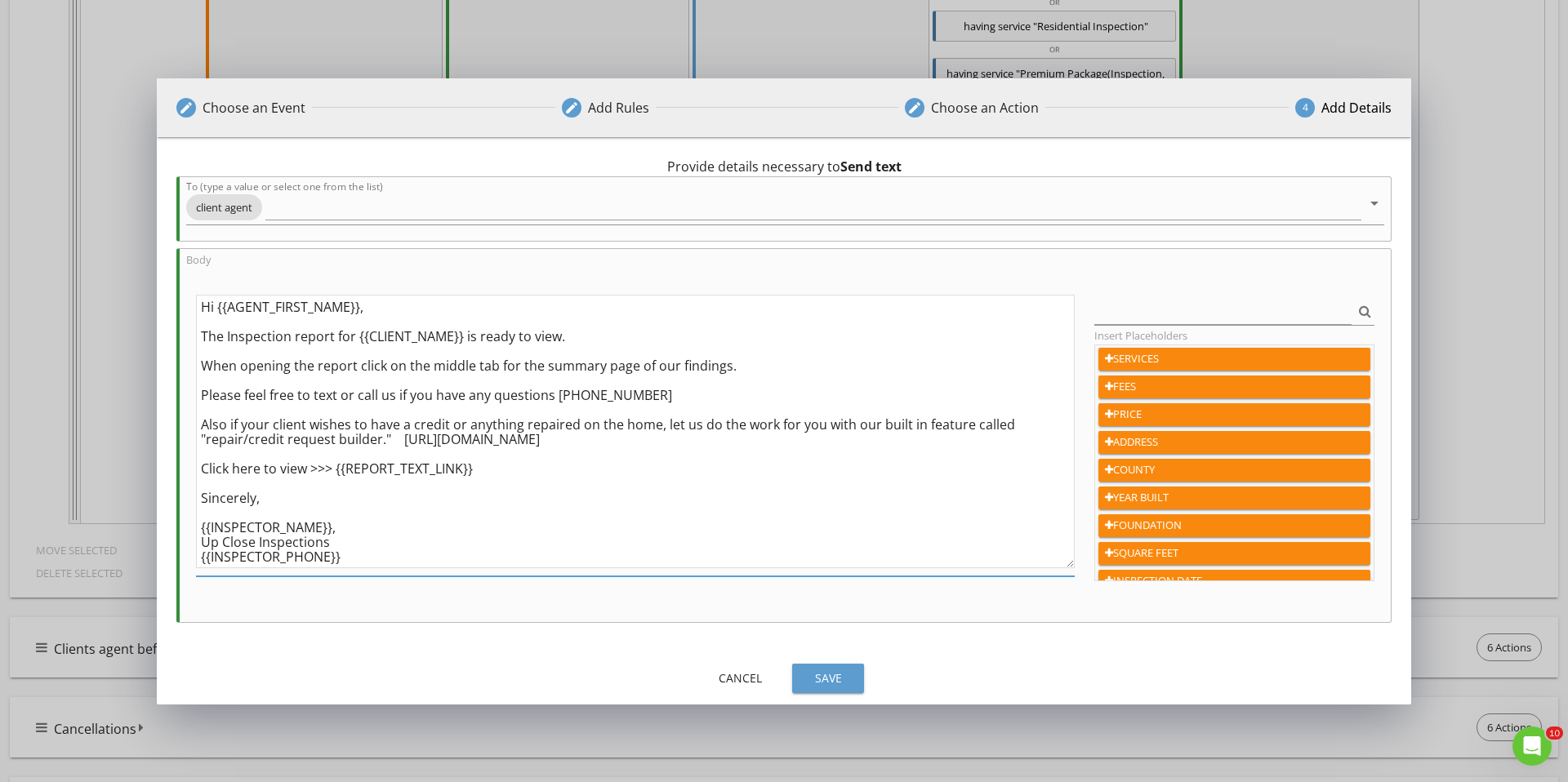 type on "Hi {{AGENT_FIRST_NAME}},
The Inspection report for {{CLIENT_NAME}} is ready to view.
When opening the report click on the middle tab for the summary page of our findings.
Please feel free to text or call us if you have any questions 440-865-0763
Also if your client wishes to have a credit or anything repaired on the home, let us do the work for you with our built in feature called "repair/credit request builder."    https://www.youtube.com/watch?v=H2b9KN_icEU
Click here to view >>> {{REPORT_TEXT_LINK}}
Sincerely,
{{INSPECTOR_NAME}},
Up Close Inspections
{{INSPECTOR_PHONE}}
*This is an automated text message. We can't reply to this message. Please text/call: 440-865-0763*" 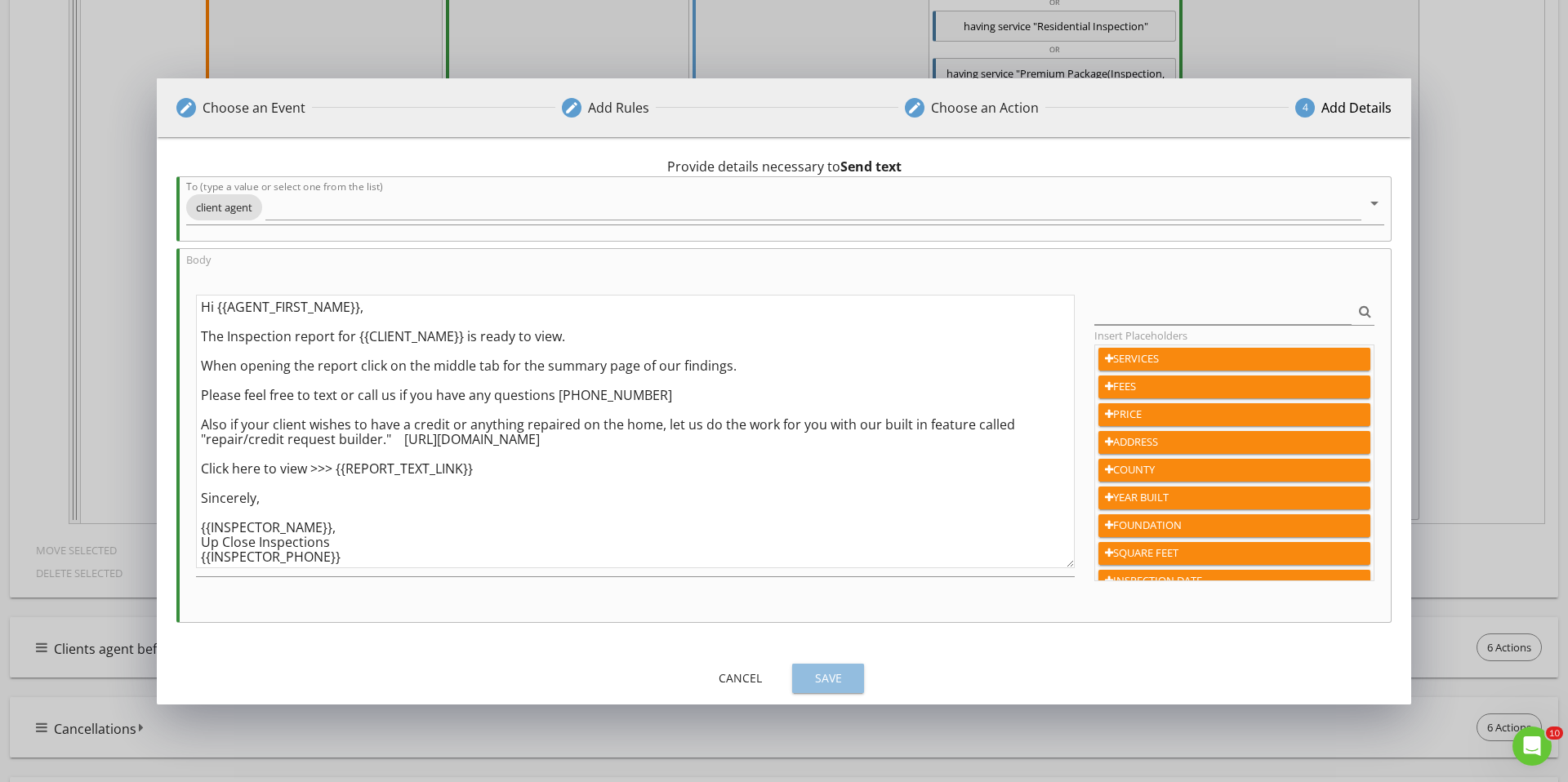 drag, startPoint x: 839, startPoint y: 686, endPoint x: 774, endPoint y: 642, distance: 78.49204 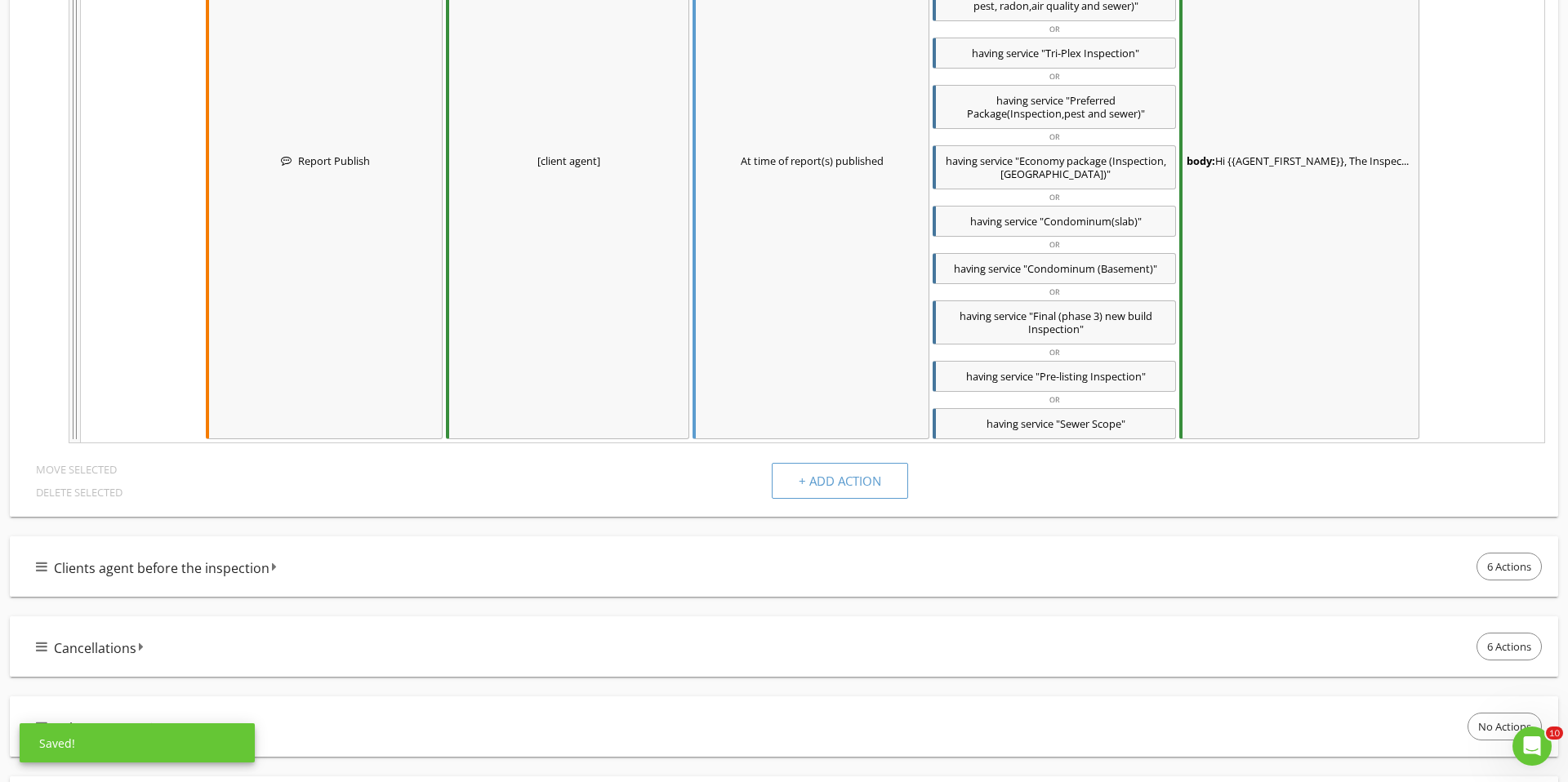 click on "Clients agent before the inspection
6 Actions" at bounding box center (791, 567) 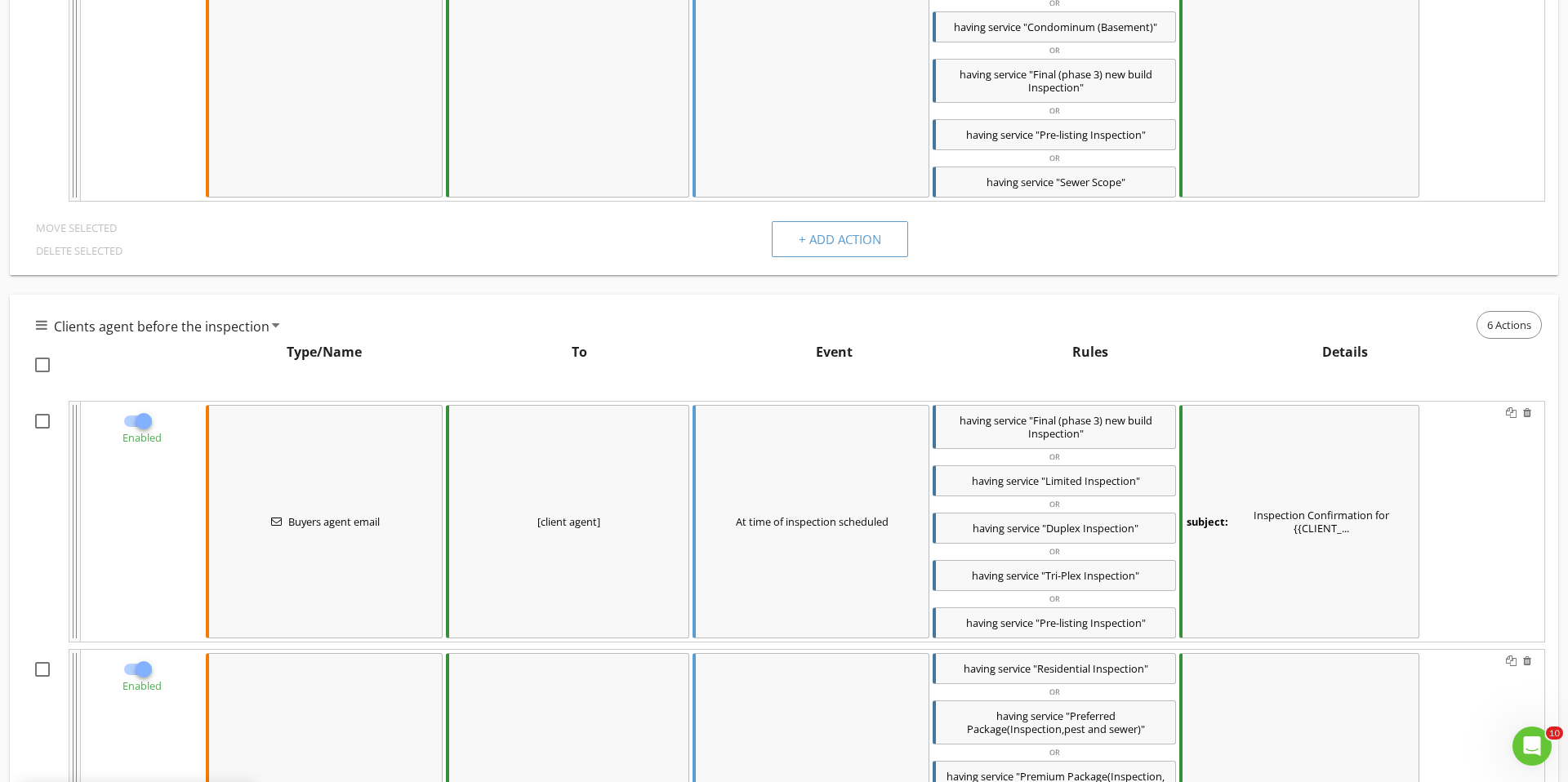 scroll, scrollTop: 7992, scrollLeft: 0, axis: vertical 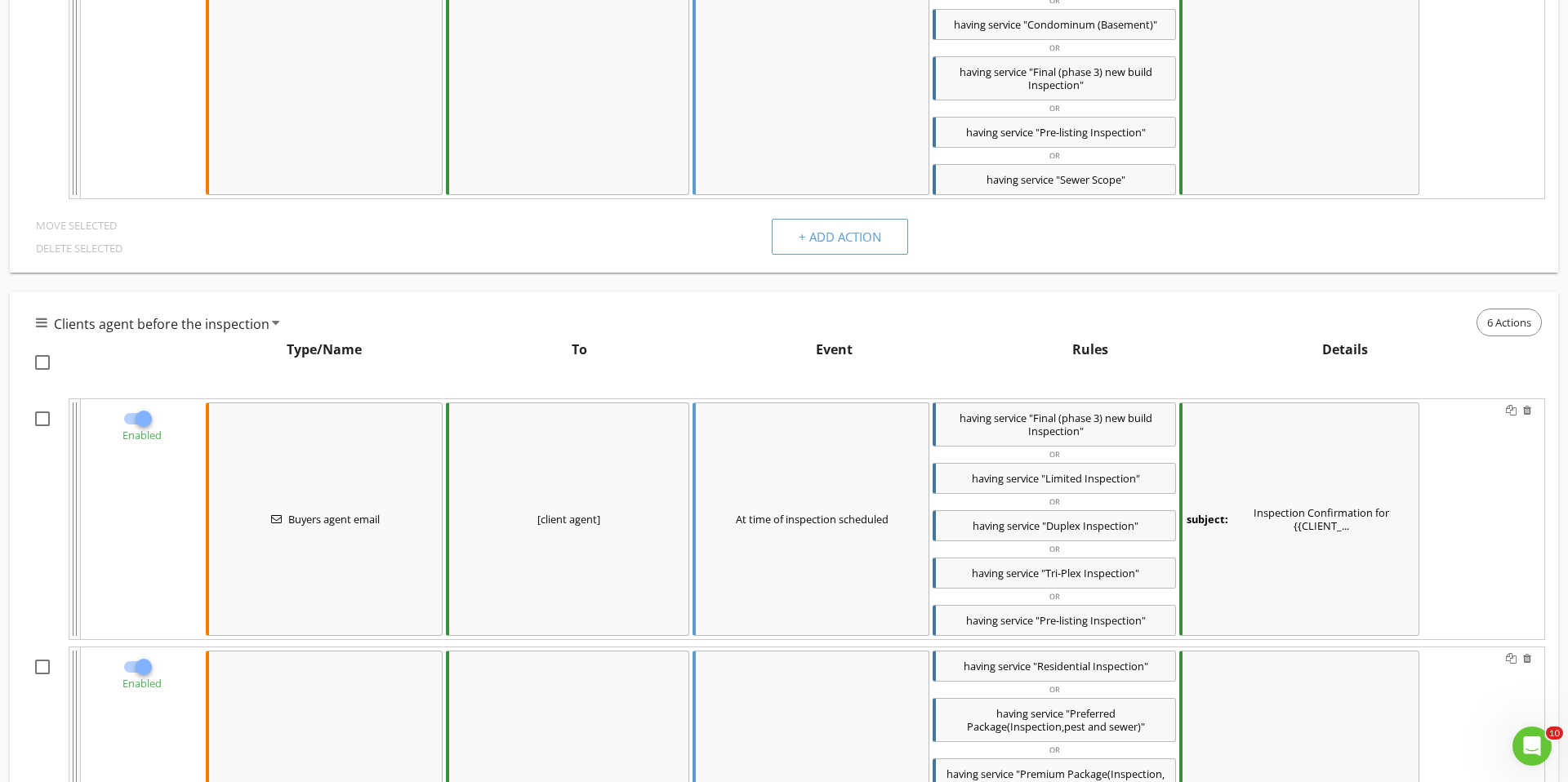 click on "subject:
Inspection Confirmation for {{CLIENT_..." at bounding box center [1299, 519] 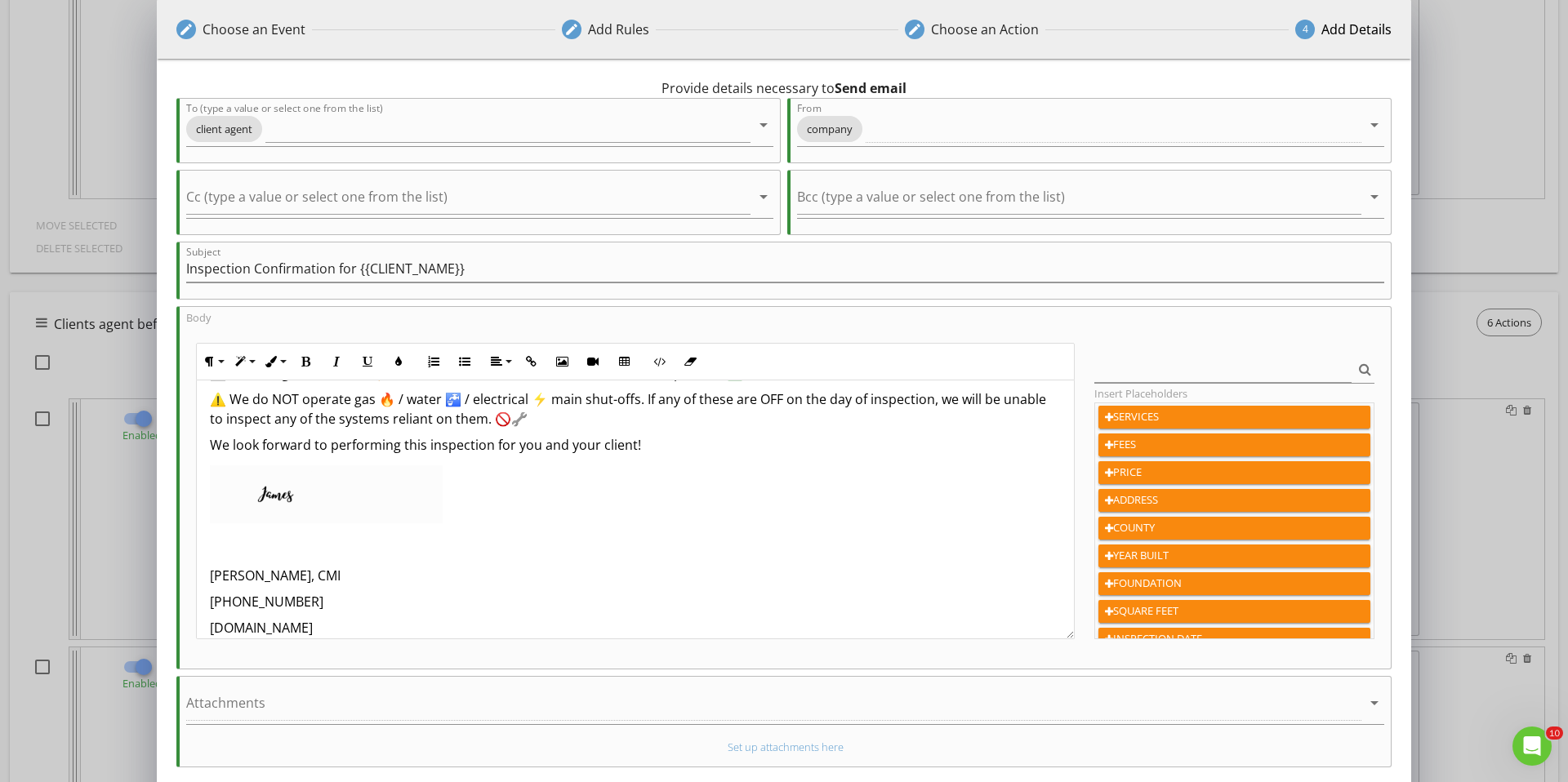 scroll, scrollTop: 176, scrollLeft: 0, axis: vertical 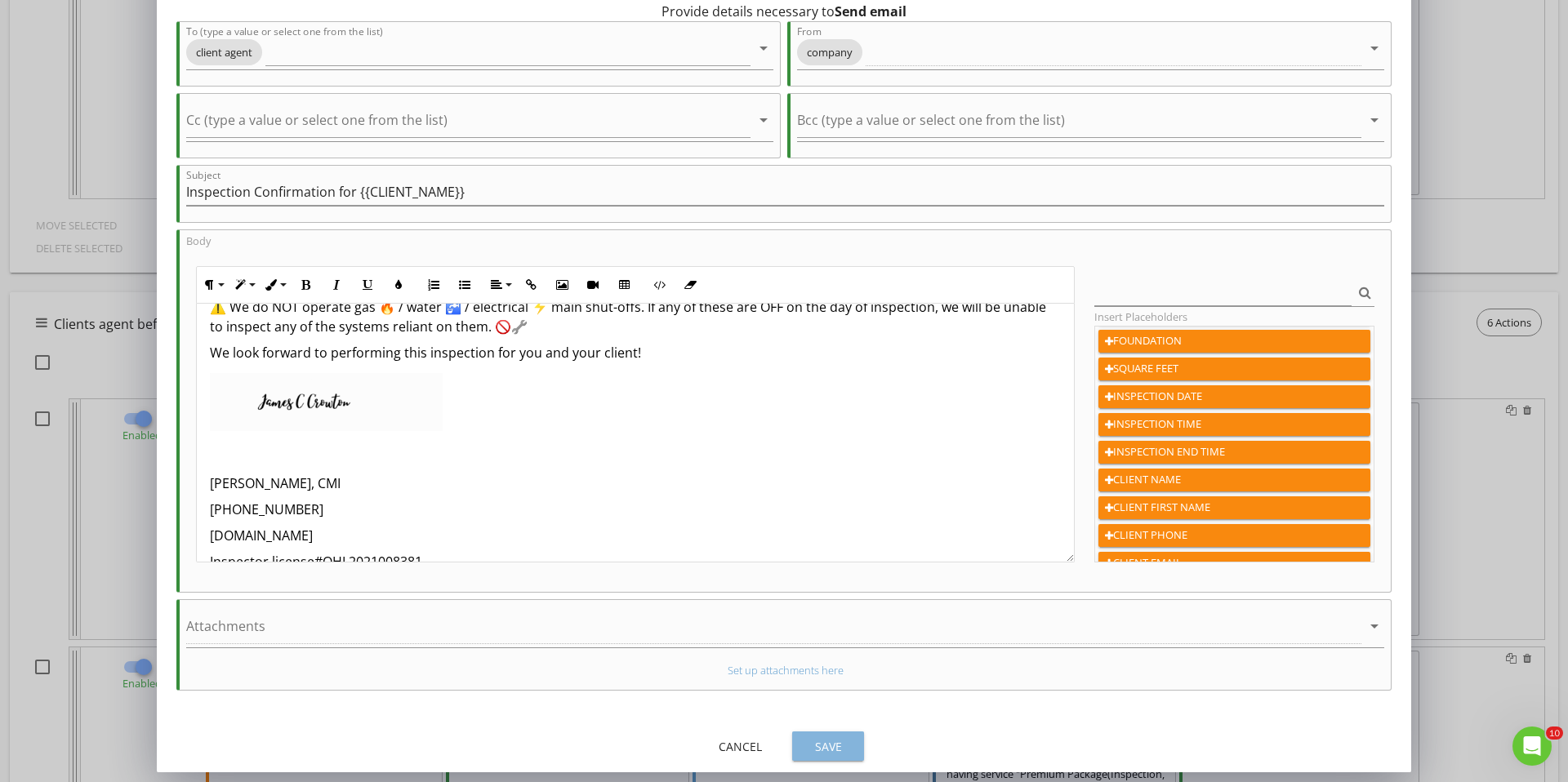 drag, startPoint x: 826, startPoint y: 746, endPoint x: 803, endPoint y: 732, distance: 26.92582 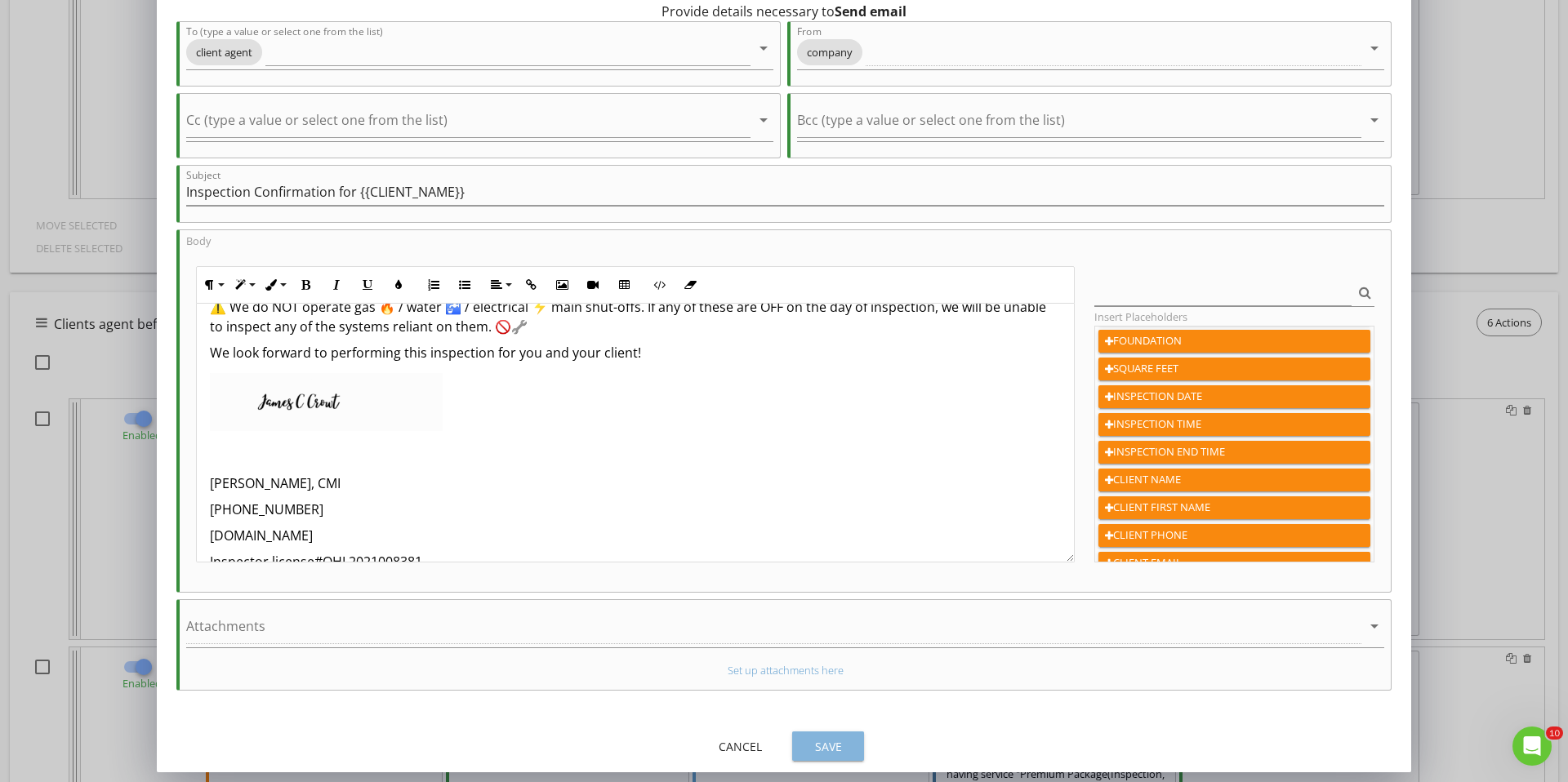 click on "Save" at bounding box center (828, 746) 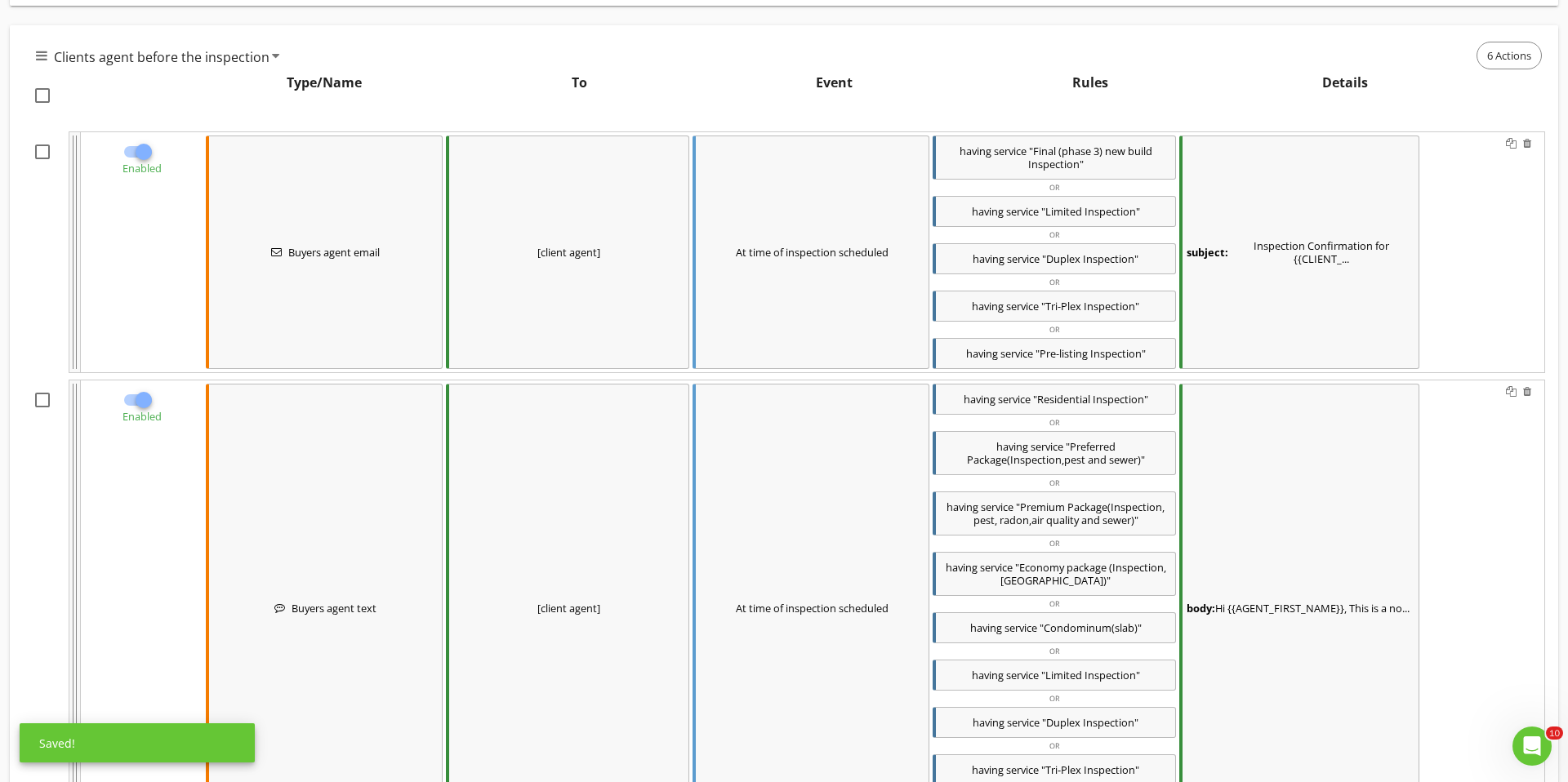 scroll, scrollTop: 8260, scrollLeft: 0, axis: vertical 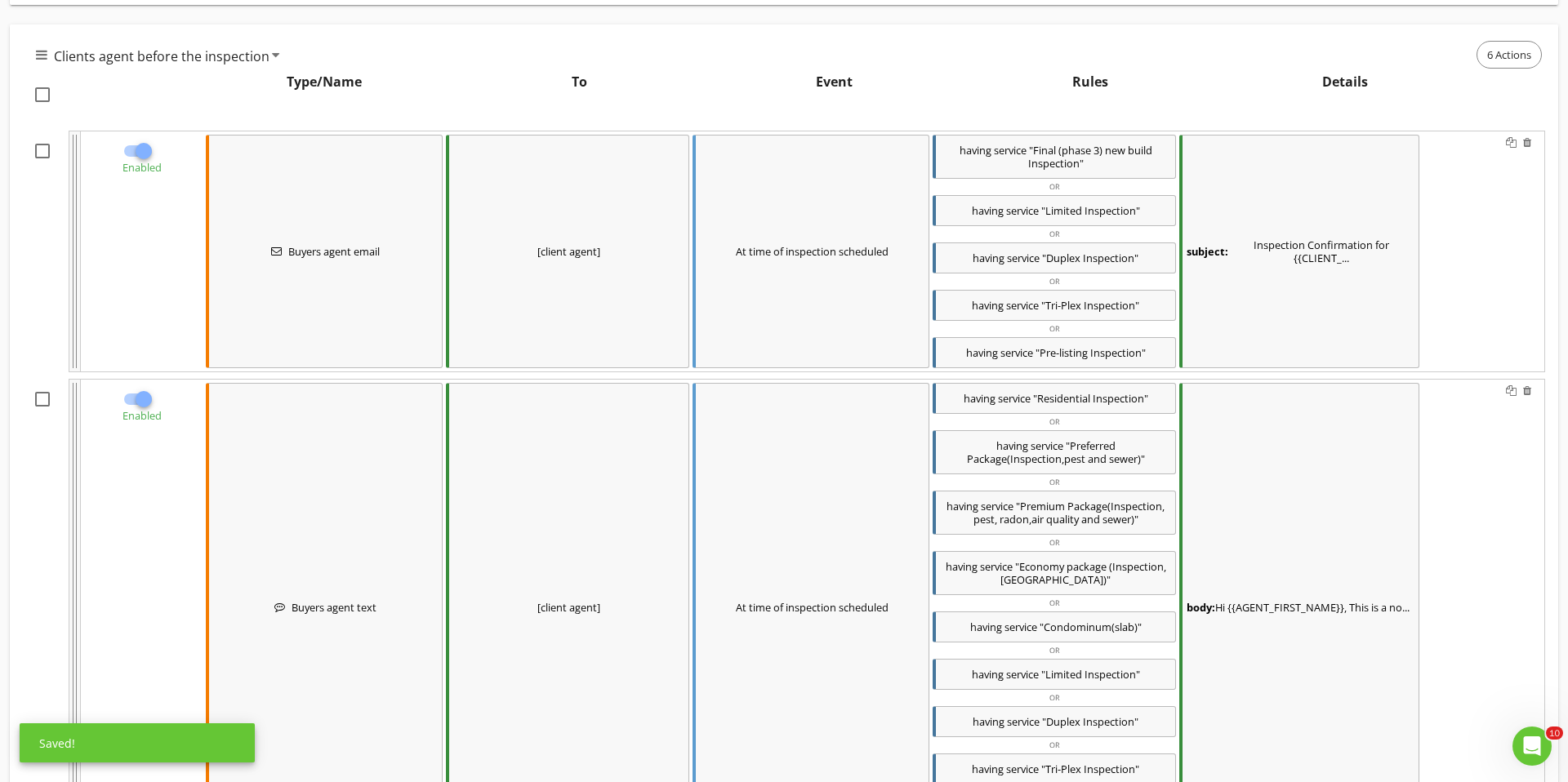 drag, startPoint x: 1067, startPoint y: 487, endPoint x: 1081, endPoint y: 487, distance: 14 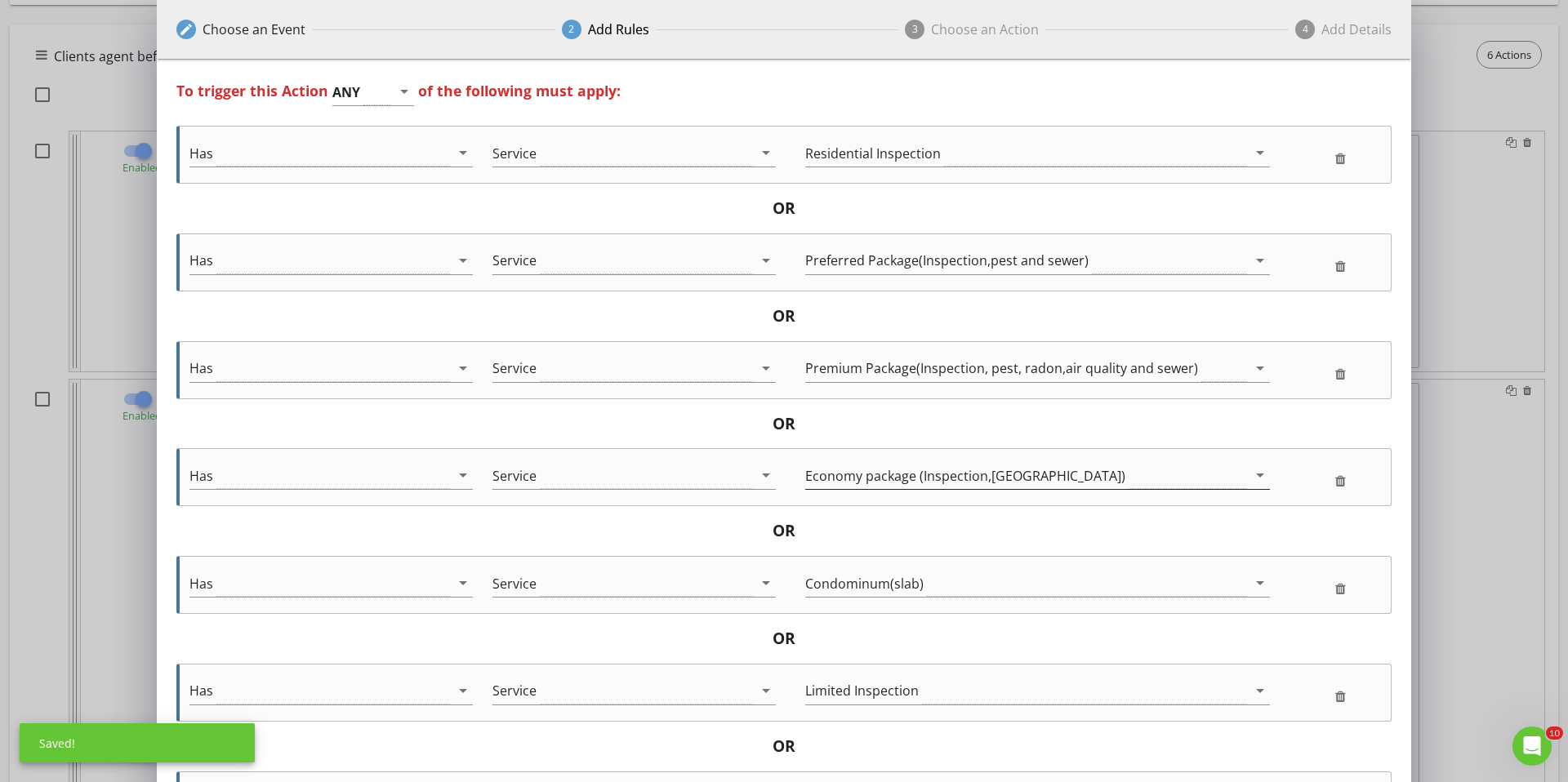 click on "Economy package (Inspection,pest)" at bounding box center [1027, 475] 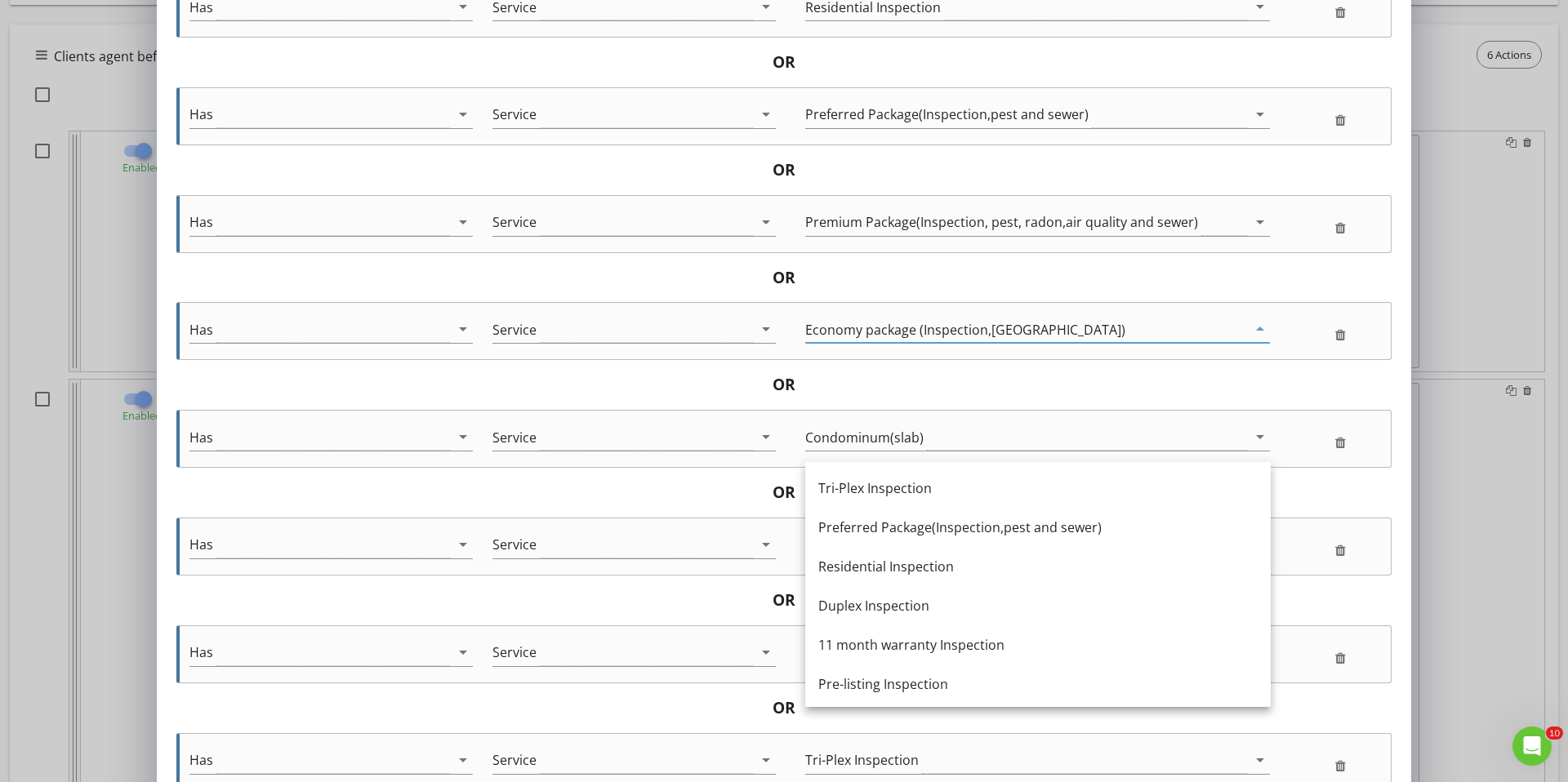 scroll, scrollTop: 448, scrollLeft: 0, axis: vertical 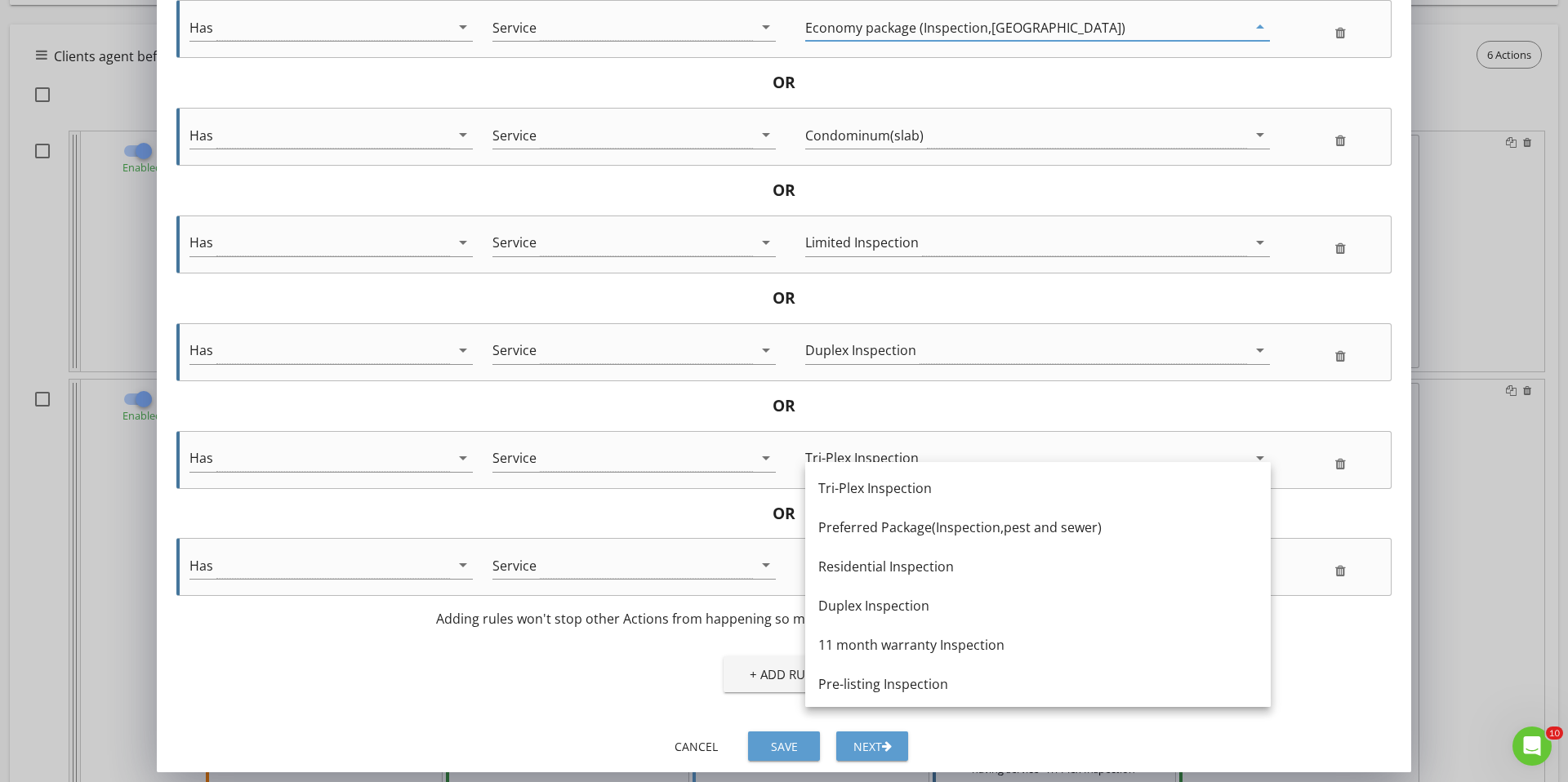 click on "edit
Choose an Event
2
Add Rules
3
Choose an Action
4
Add Details
0   hours arrow_drop_down   After arrow_drop_down   Inspection scheduled arrow_drop_down   check_box_outline_blank Only trigger once     check_box_outline_blank Send even when notifications disabled   check_box Send during certain hours only   From
8:00 am
To
8:30 pm
check_box_outline_blank Do not send on weekends   To trigger this Action   ANY arrow_drop_down   of the following must apply:   Has arrow_drop_down   Service arrow_drop_down           Residential Inspection arrow_drop_down
OR
Has arrow_drop_down   Service arrow_drop_down           Preferred  Package(Inspection,pest and sewer) arrow_drop_down
OR
Has arrow_drop_down   Service arrow_drop_down" at bounding box center (784, 167) 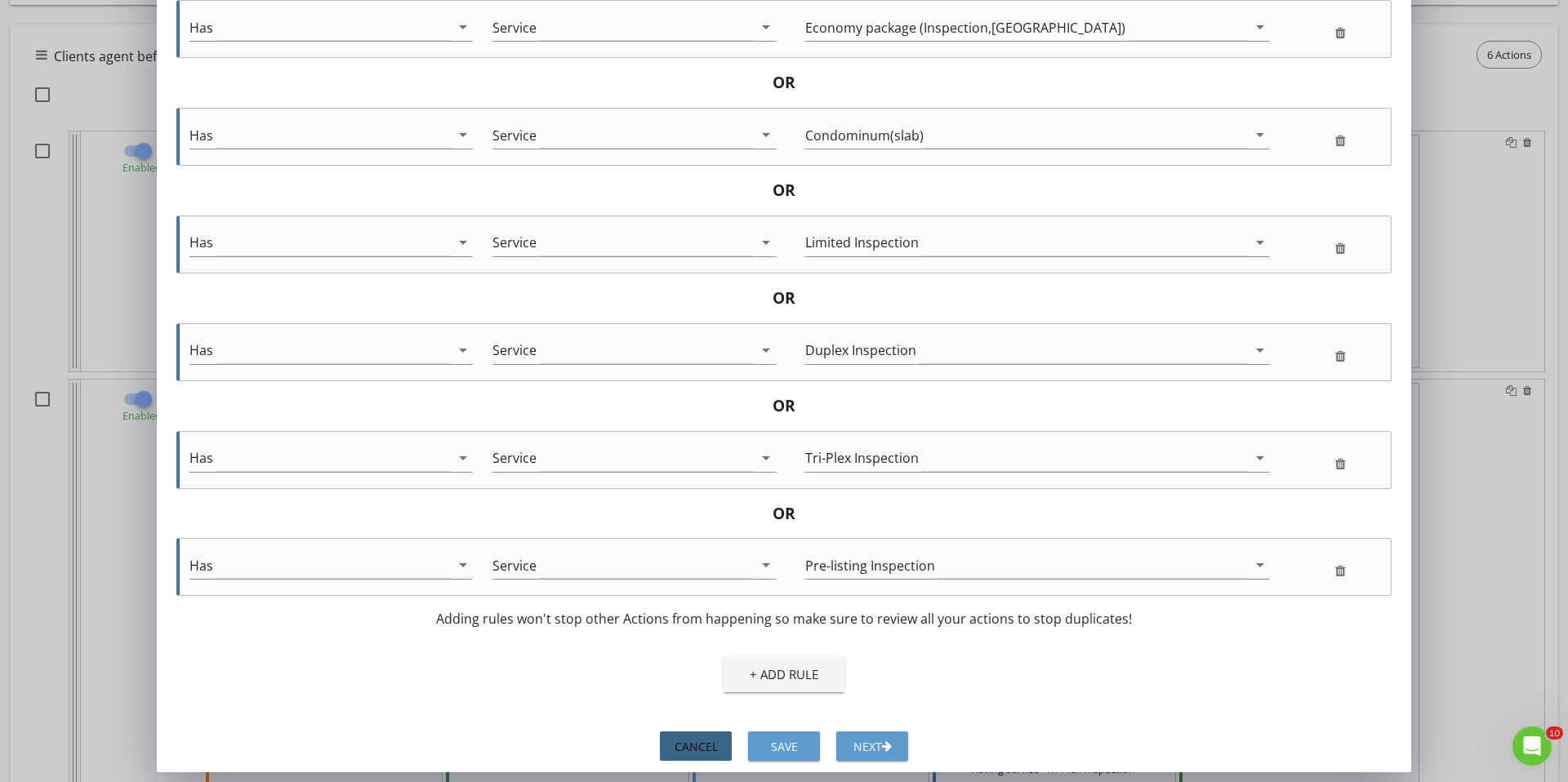 click on "Cancel" at bounding box center [696, 746] 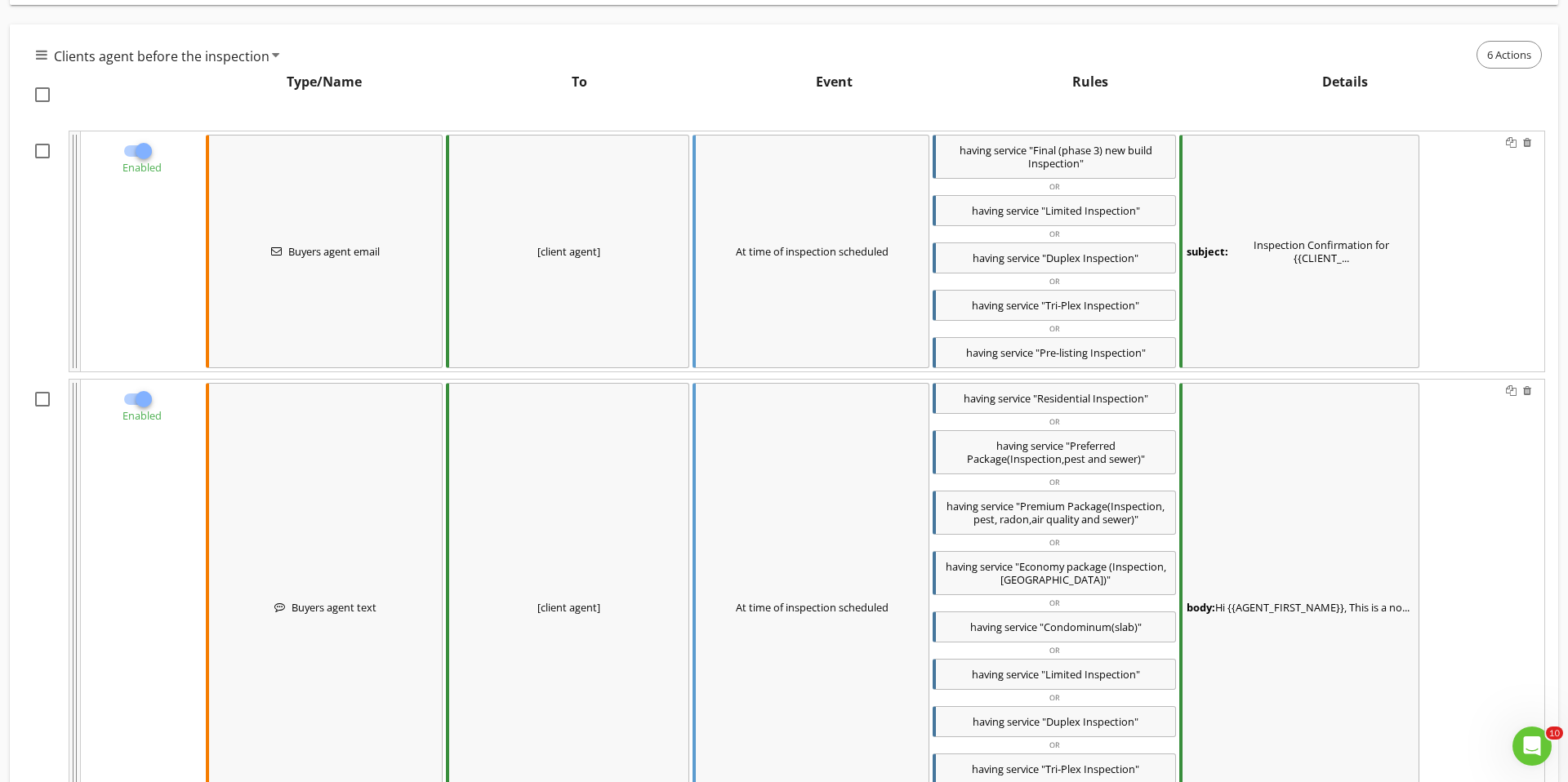 click on "body:
Hi {{AGENT_FIRST_NAME}}, This is a no..." at bounding box center (1299, 607) 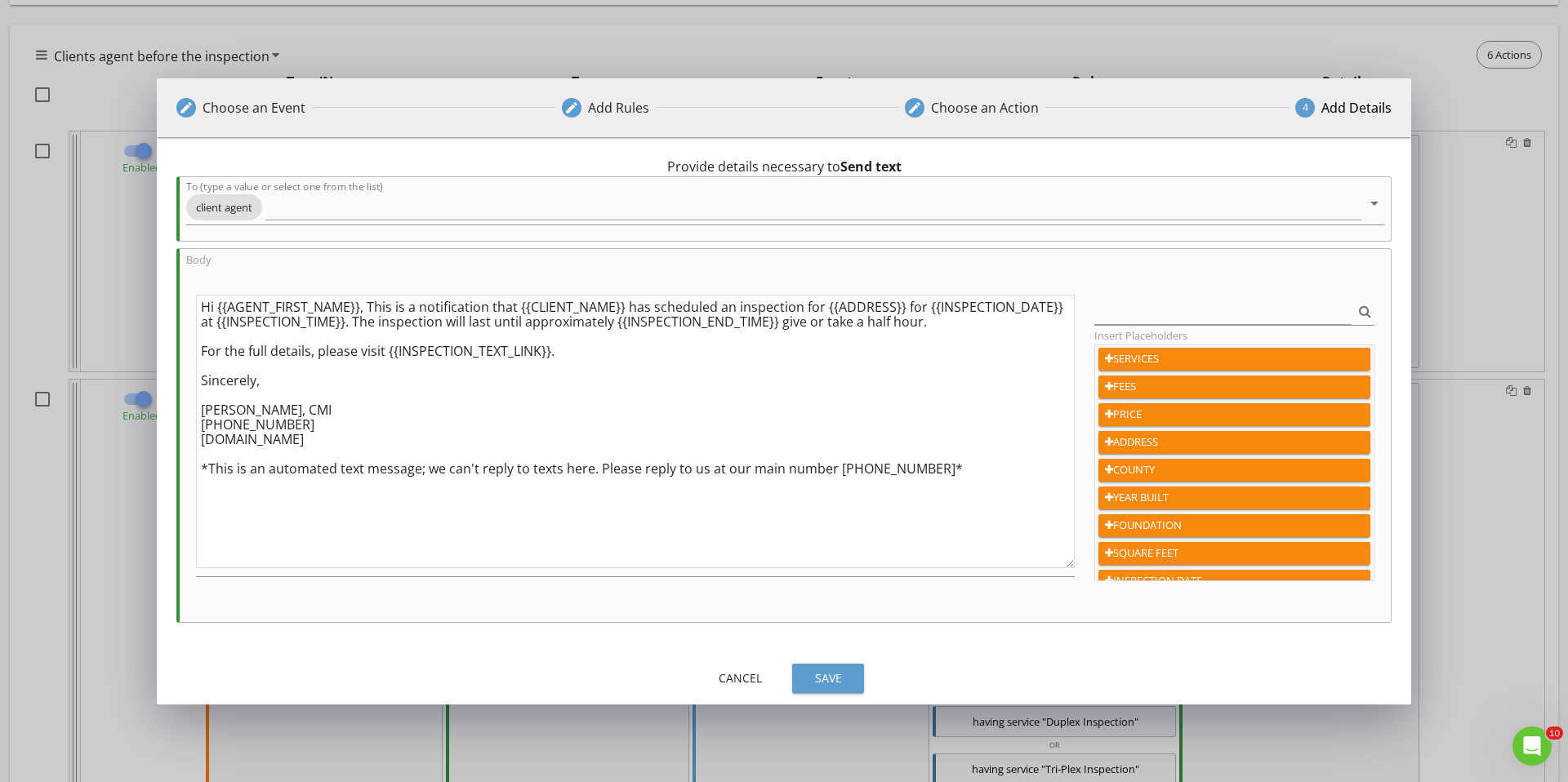 click on "Save" at bounding box center (828, 678) 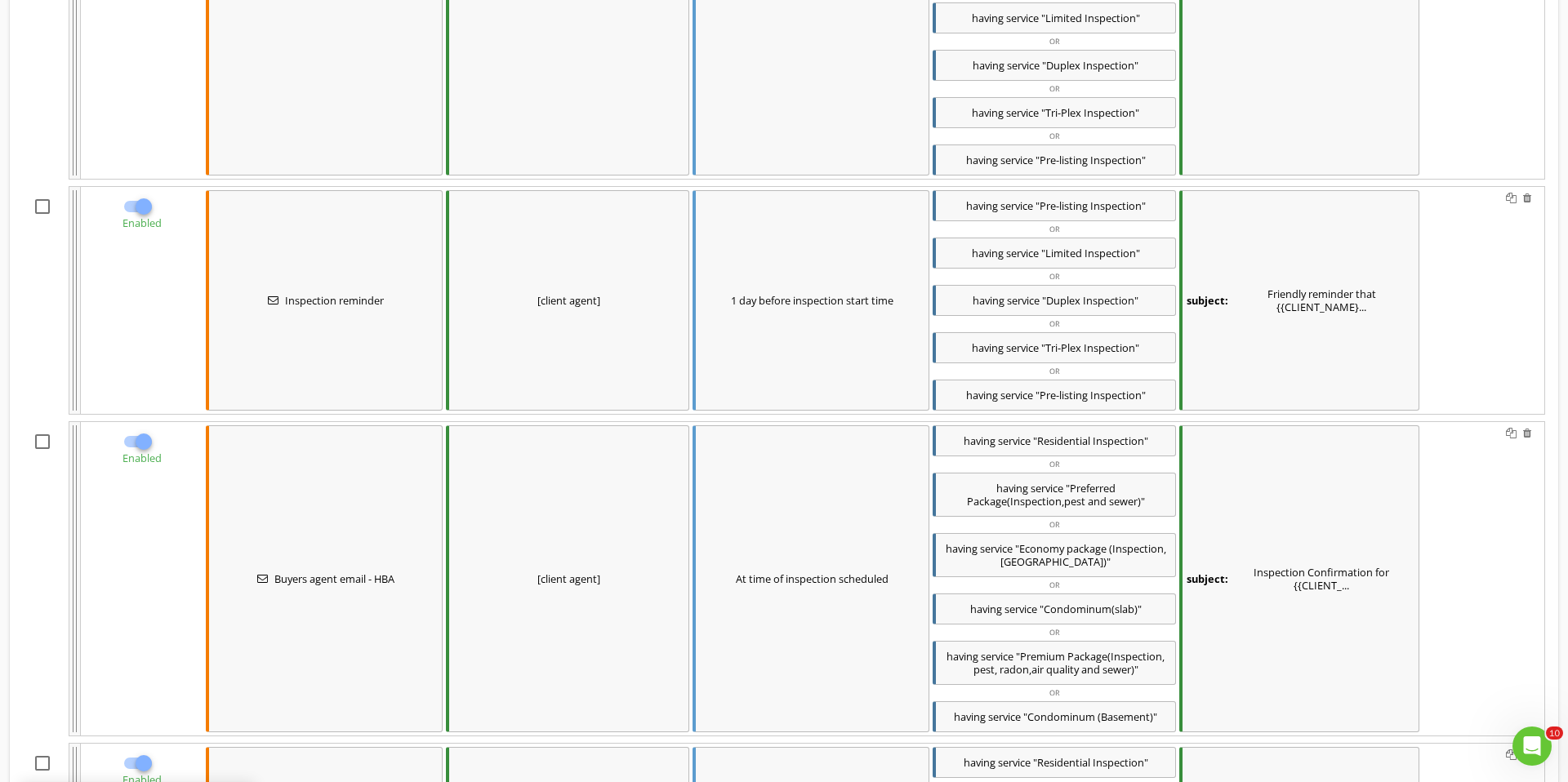 scroll, scrollTop: 9399, scrollLeft: 0, axis: vertical 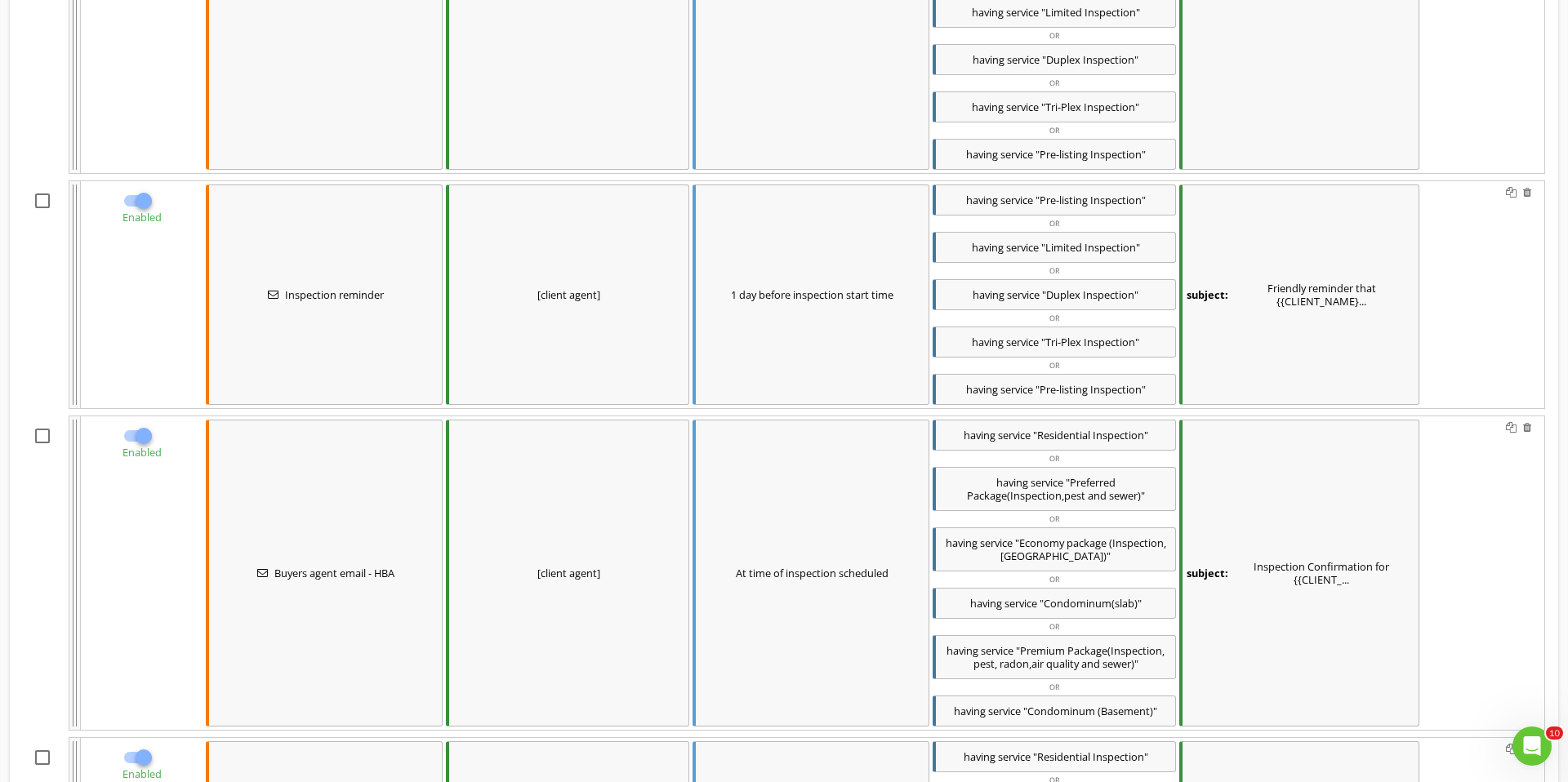 click on "subject:
Friendly reminder that {{CLIENT_NAME}..." at bounding box center (1299, 295) 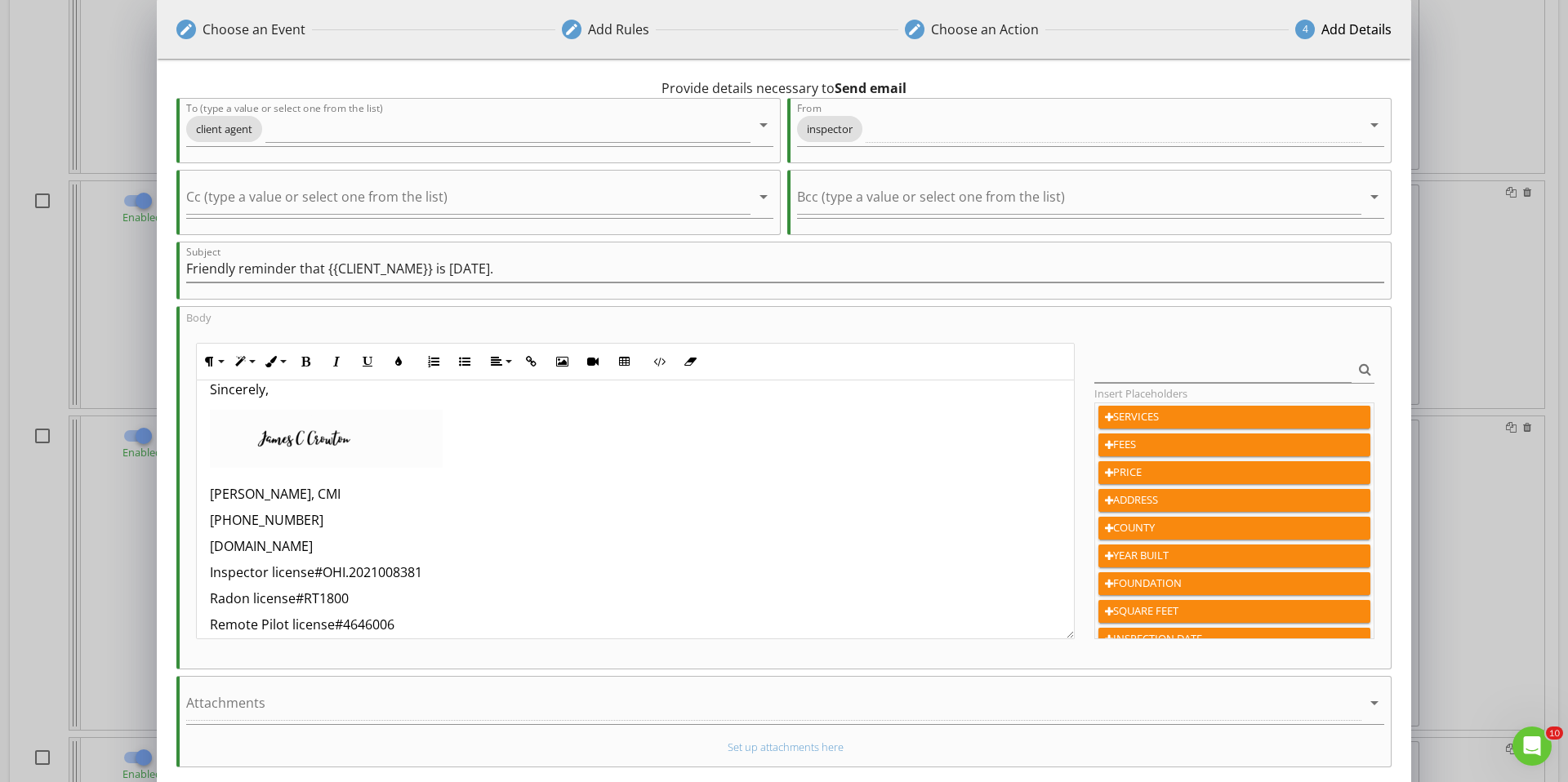 scroll, scrollTop: 191, scrollLeft: 0, axis: vertical 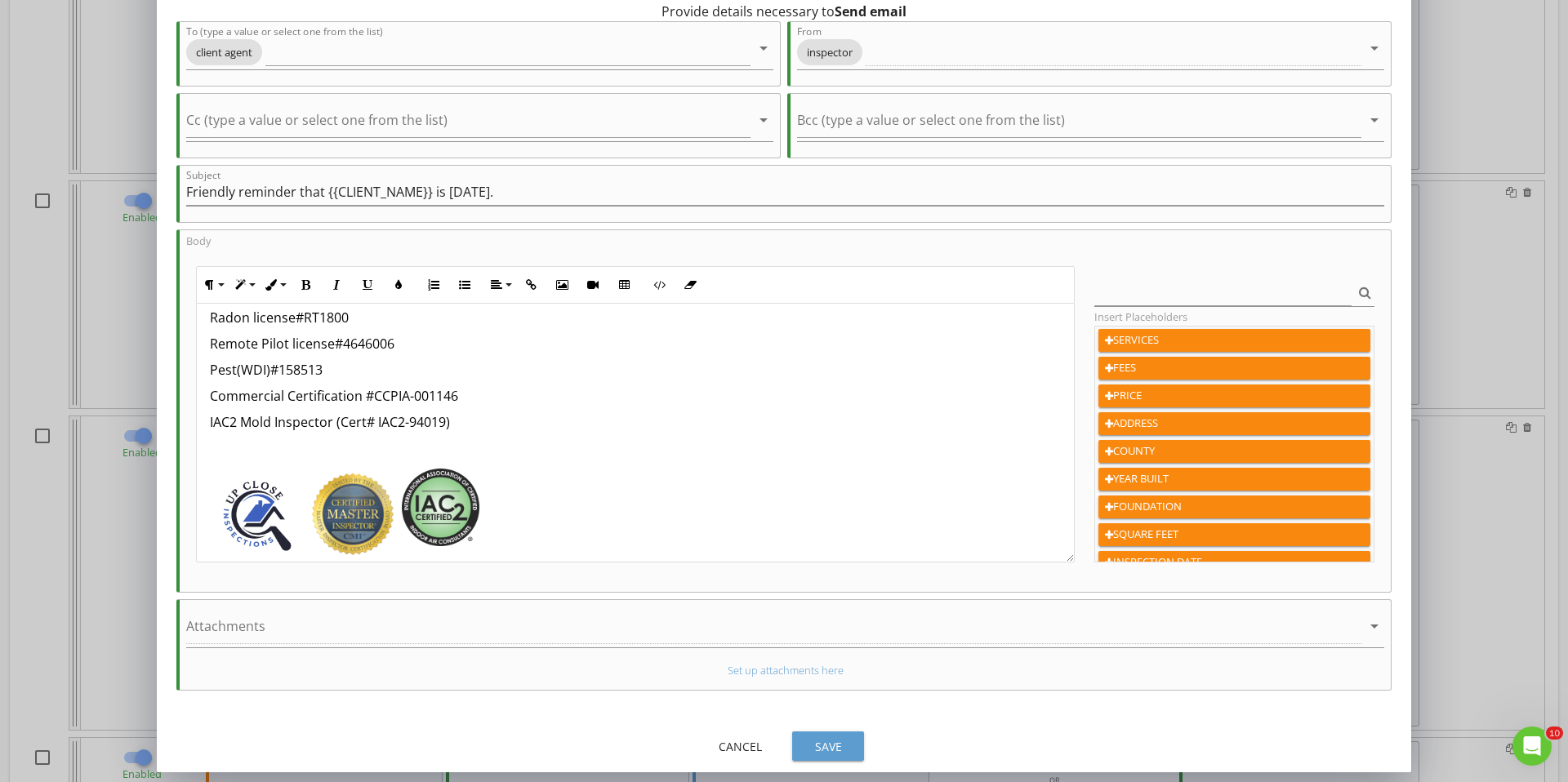 click on "Save" at bounding box center (828, 746) 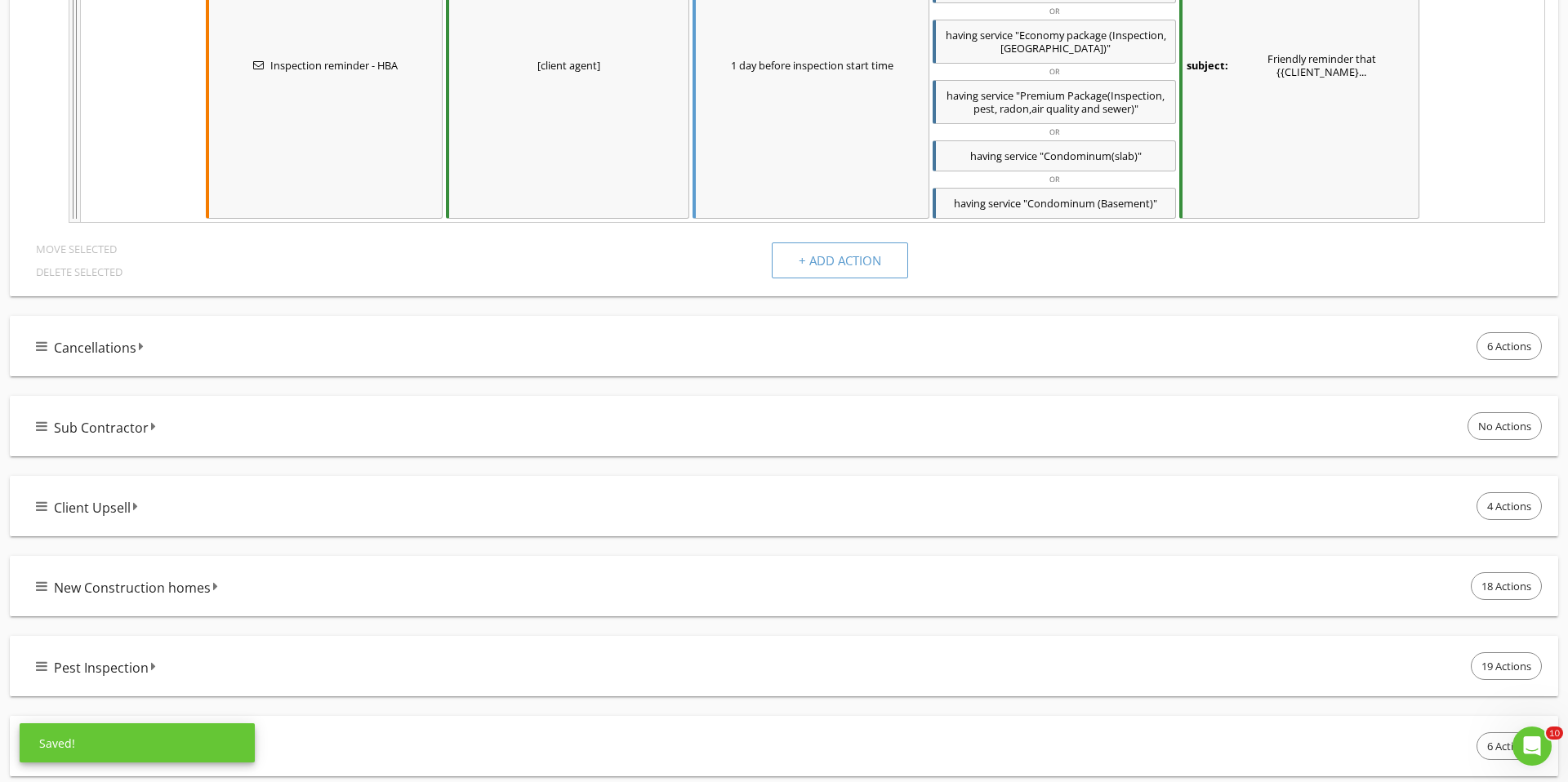 scroll, scrollTop: 10232, scrollLeft: 0, axis: vertical 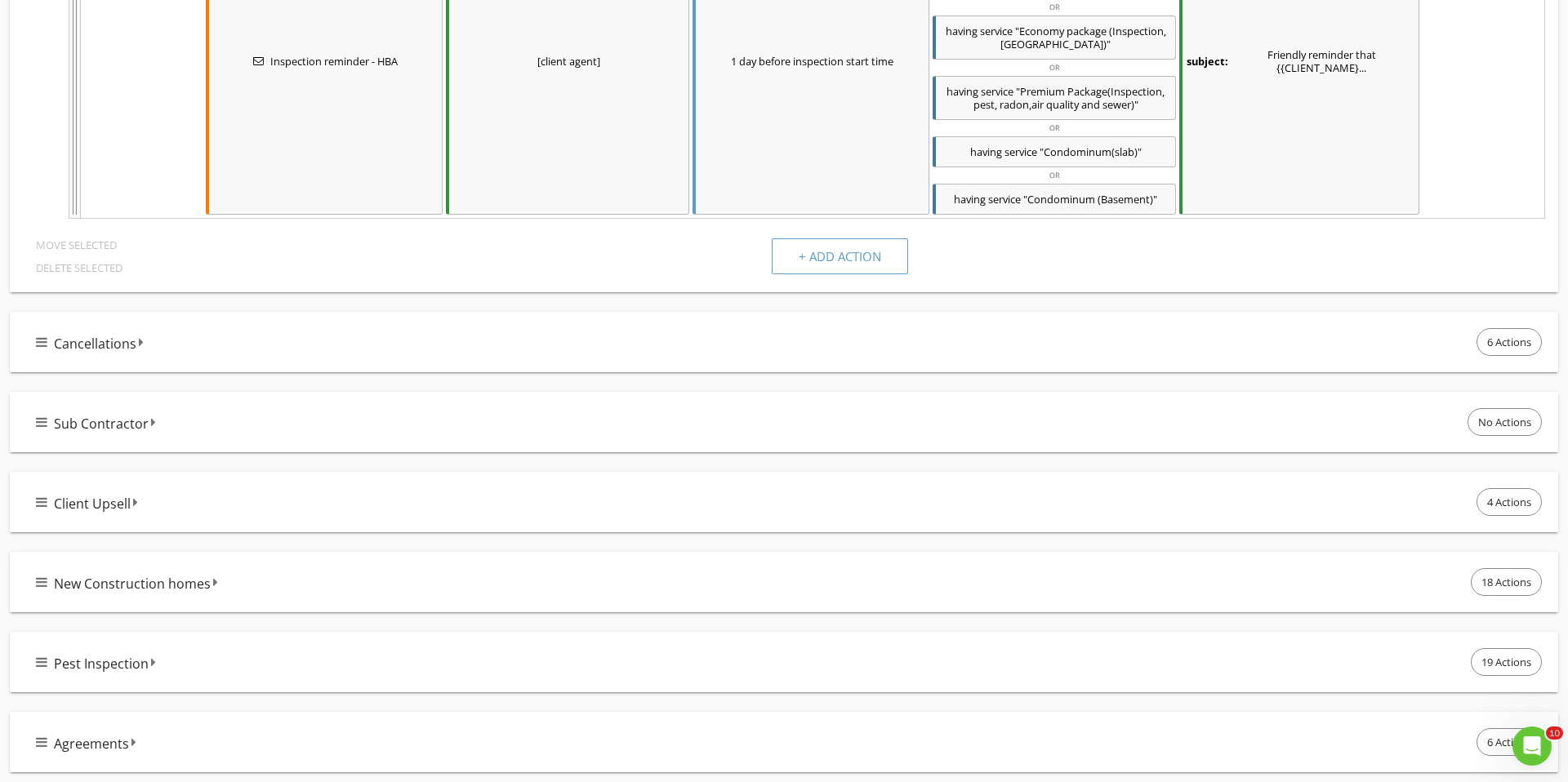 click on "Cancellations
6 Actions" at bounding box center (791, 342) 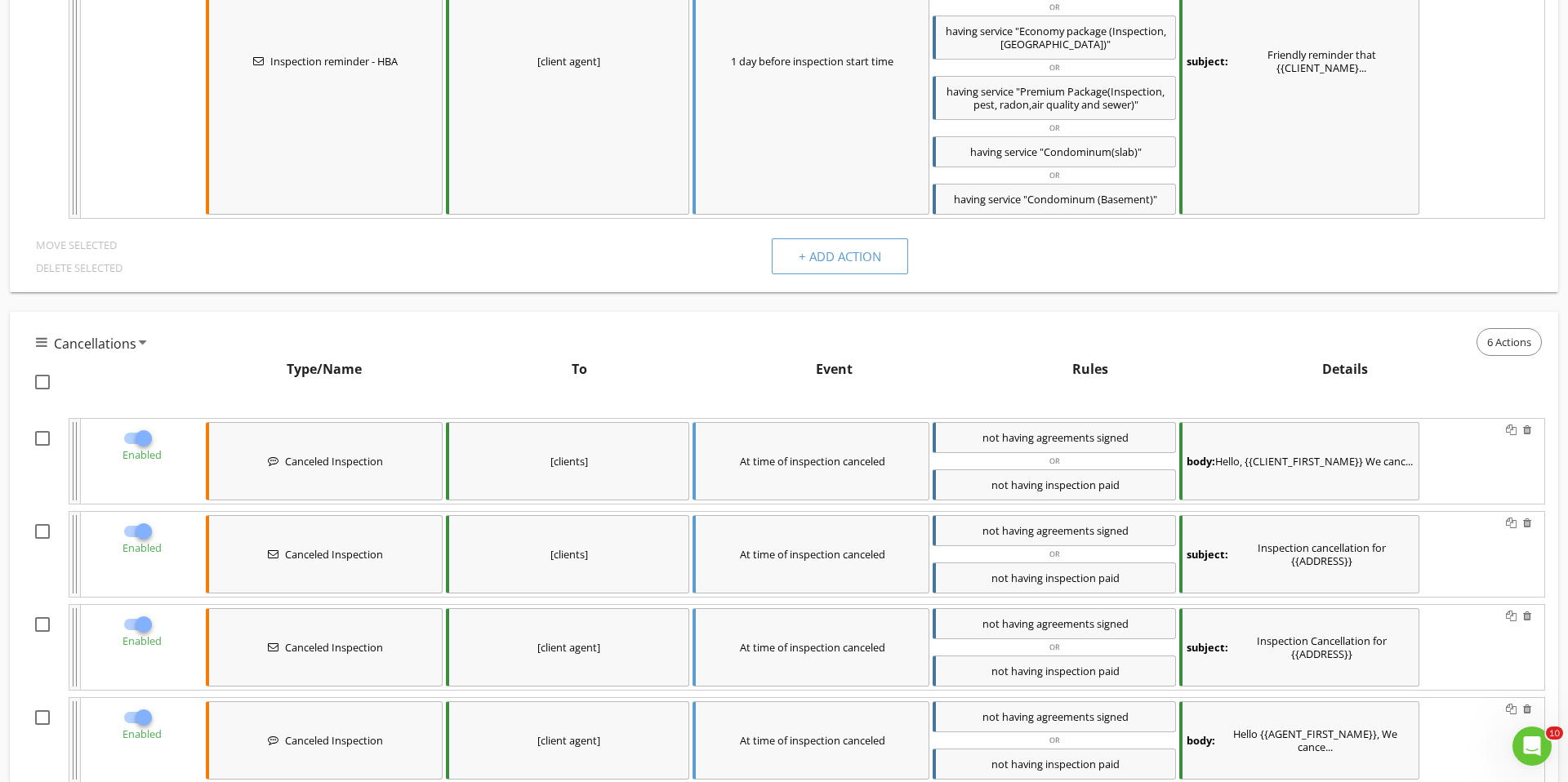 click on "subject:
Inspection cancellation for {{ADDRESS}}" at bounding box center [1299, 554] 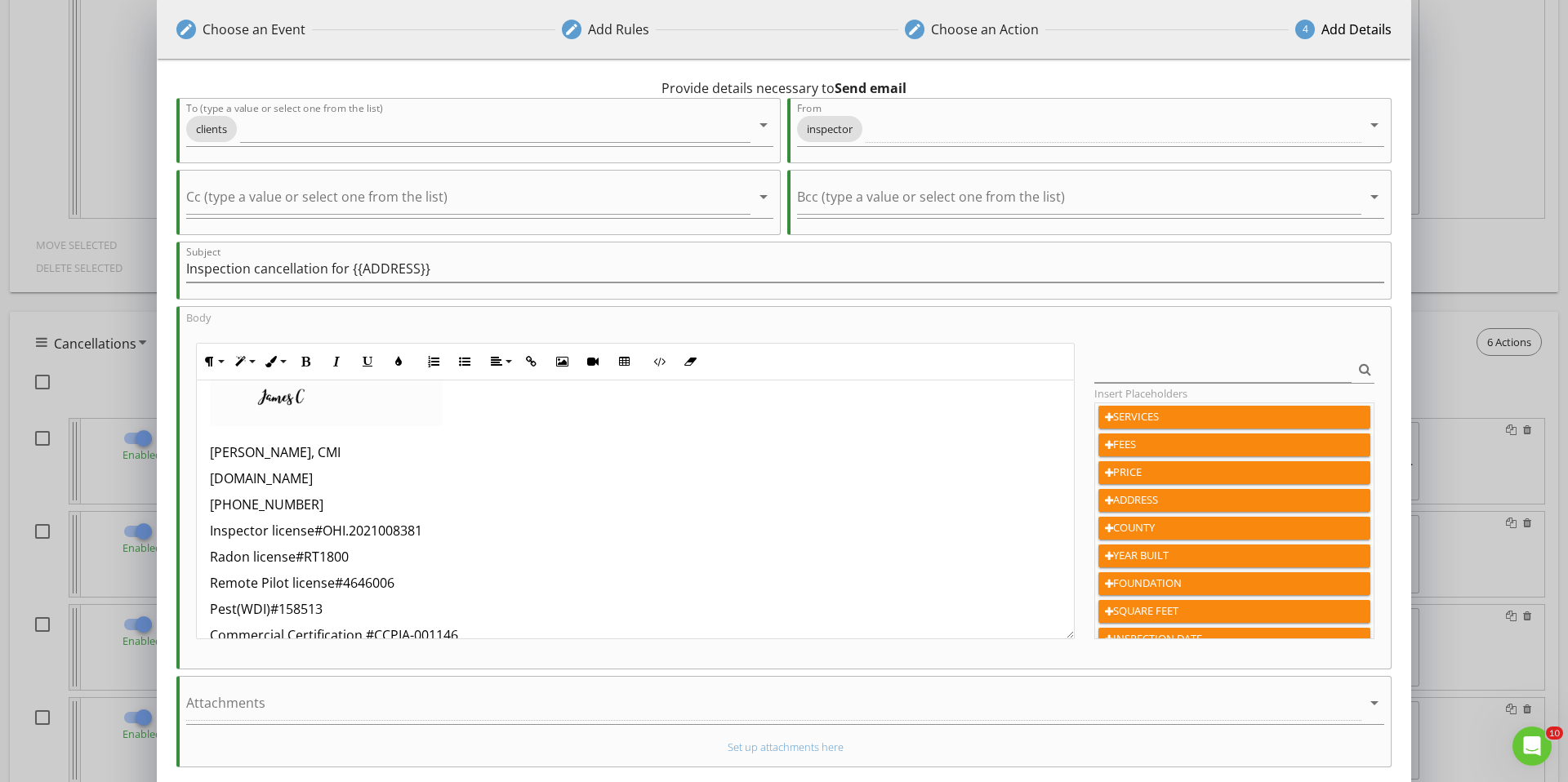 scroll, scrollTop: 142, scrollLeft: 0, axis: vertical 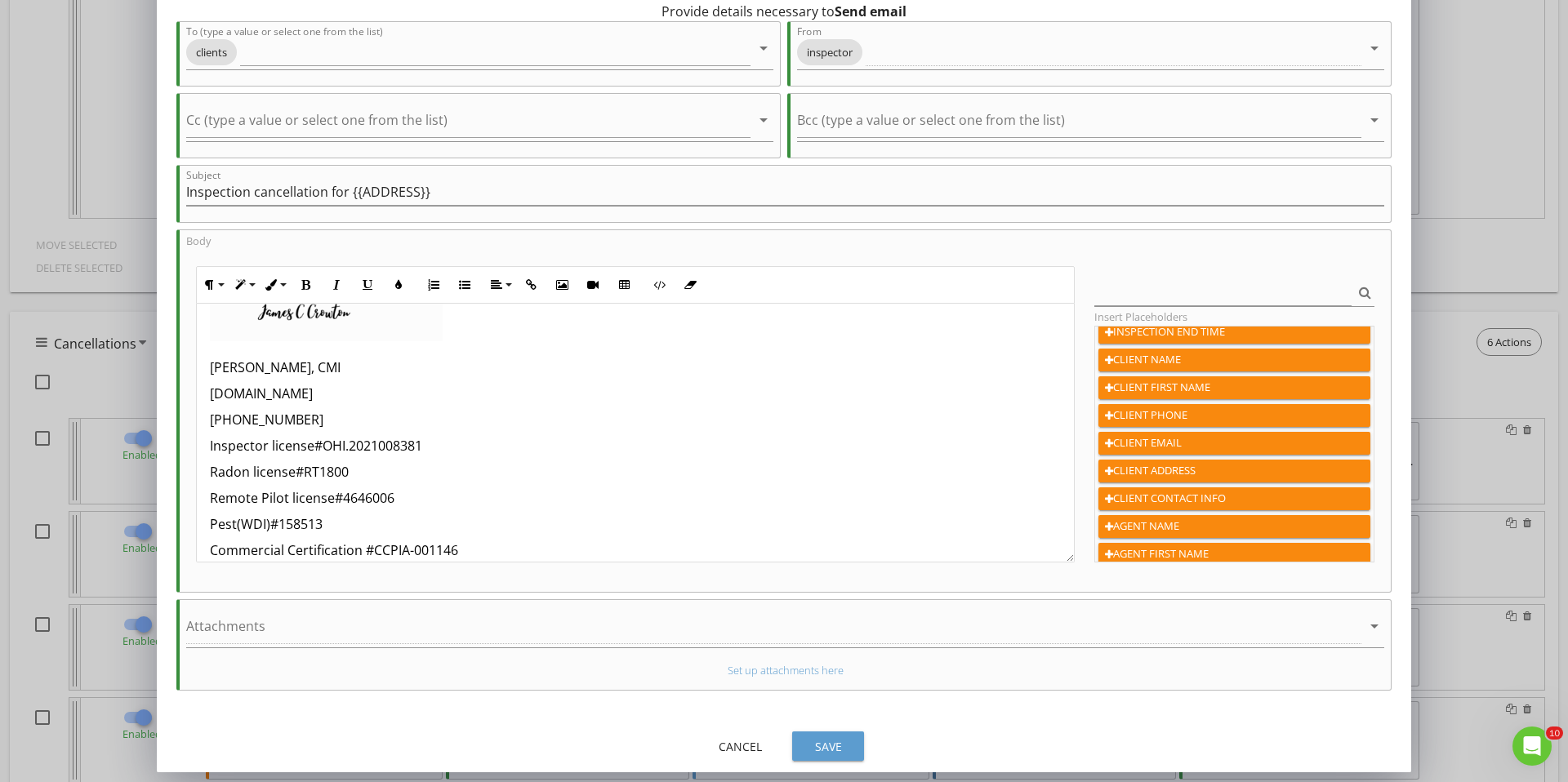 click on "Save" at bounding box center (828, 746) 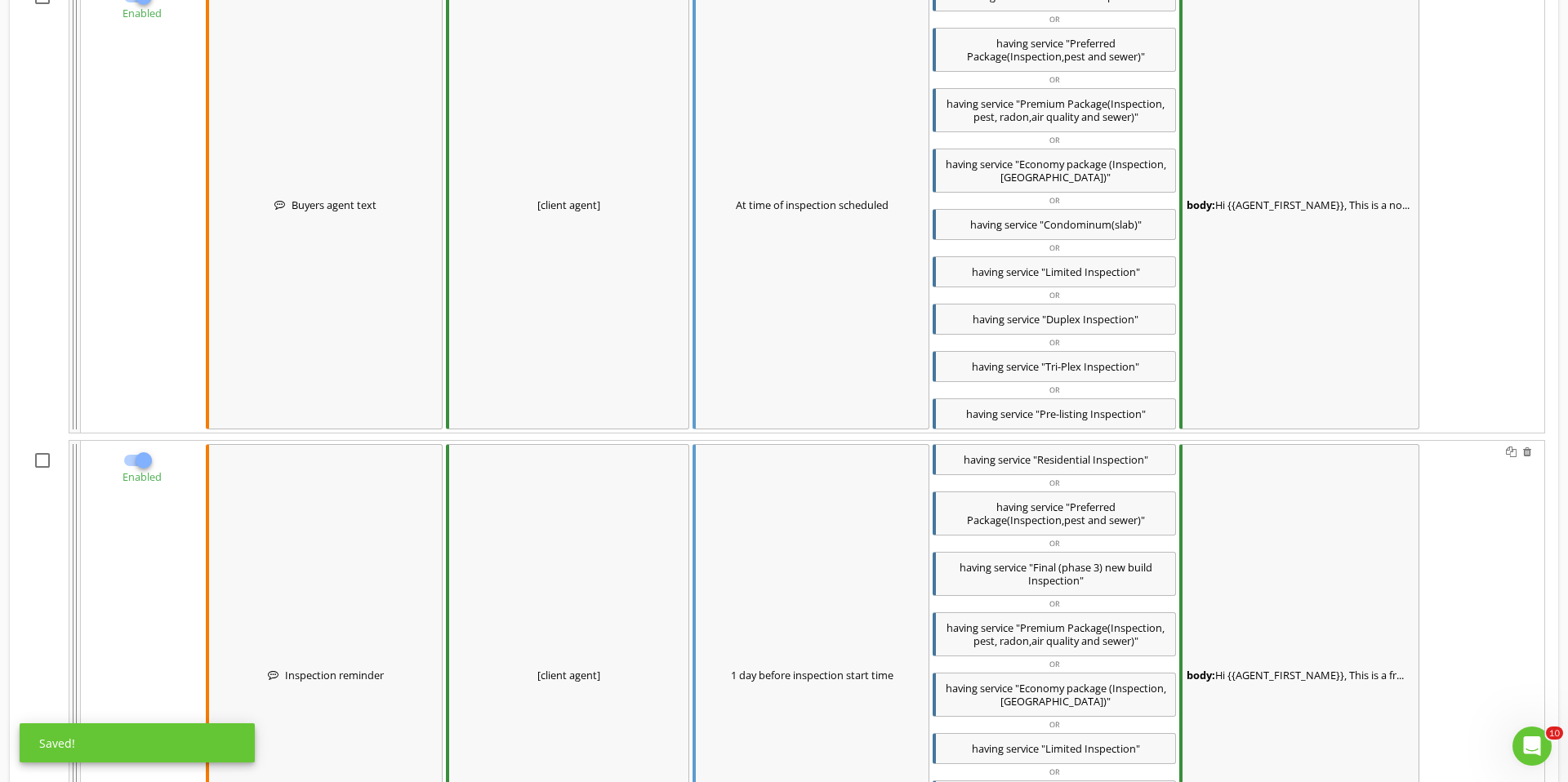click on "[client agent]" at bounding box center [568, 675] 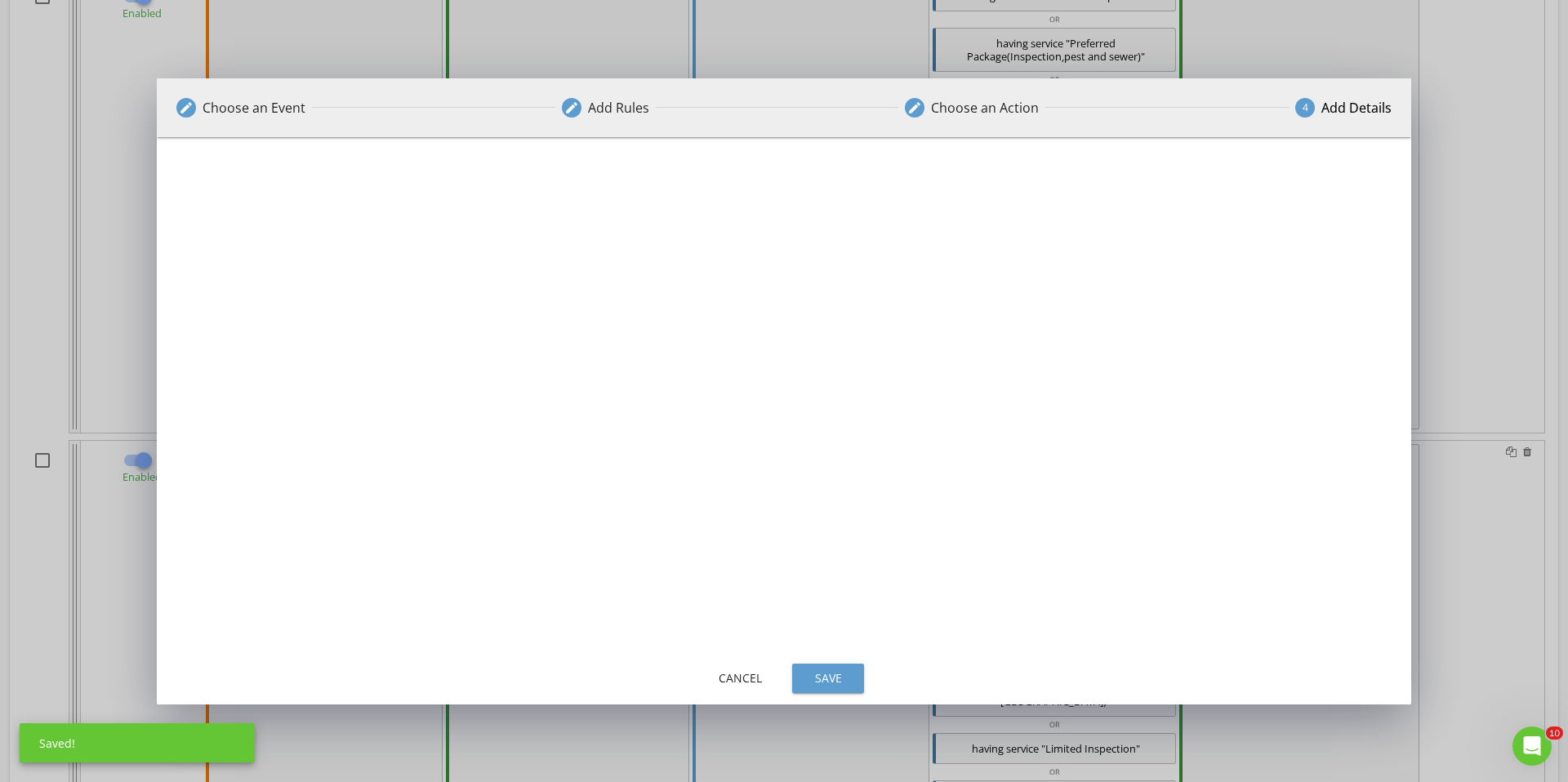 scroll, scrollTop: 8594, scrollLeft: 0, axis: vertical 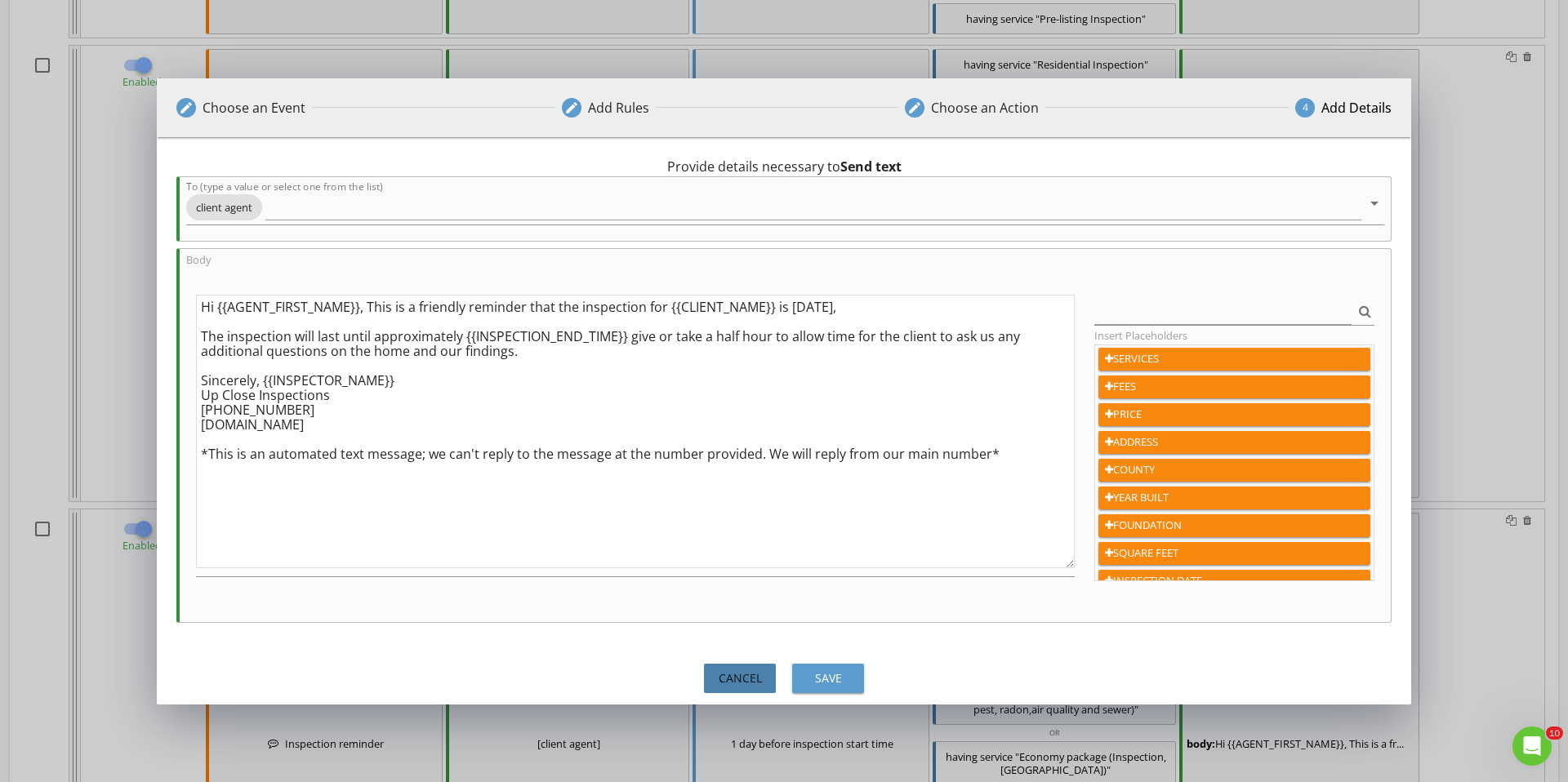 click on "Cancel" at bounding box center [740, 678] 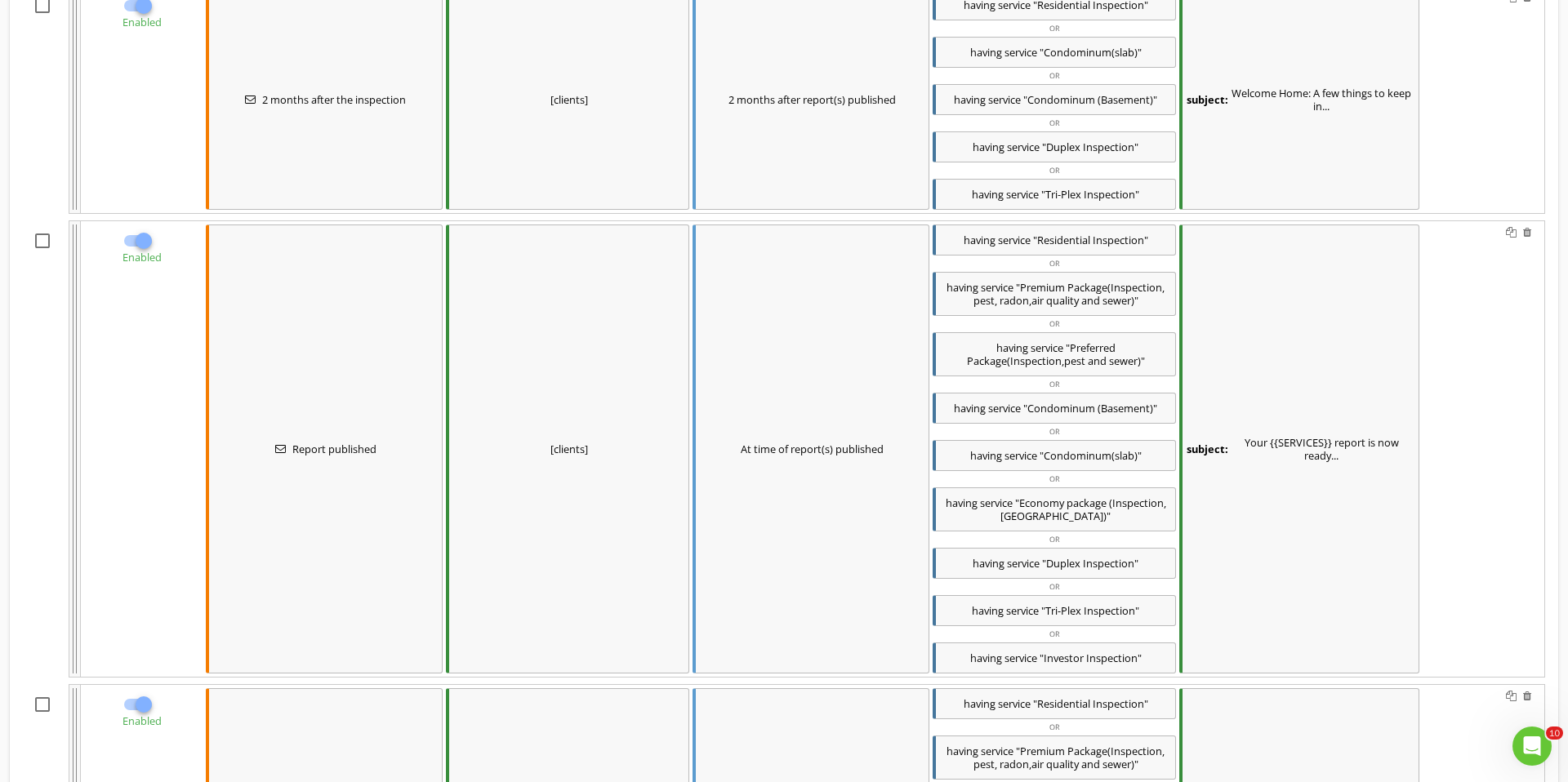 scroll, scrollTop: 0, scrollLeft: 0, axis: both 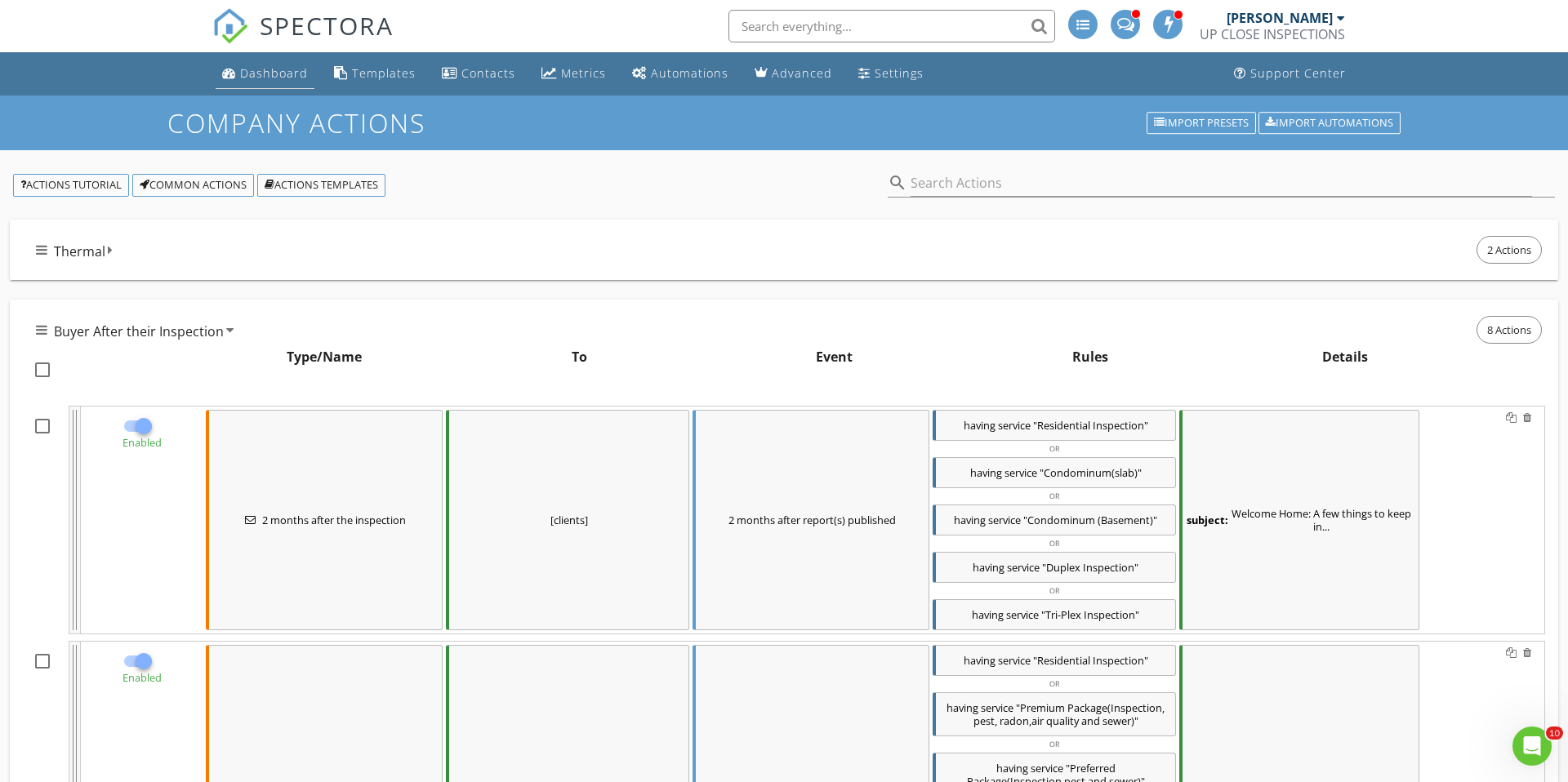 click on "Dashboard" at bounding box center [274, 73] 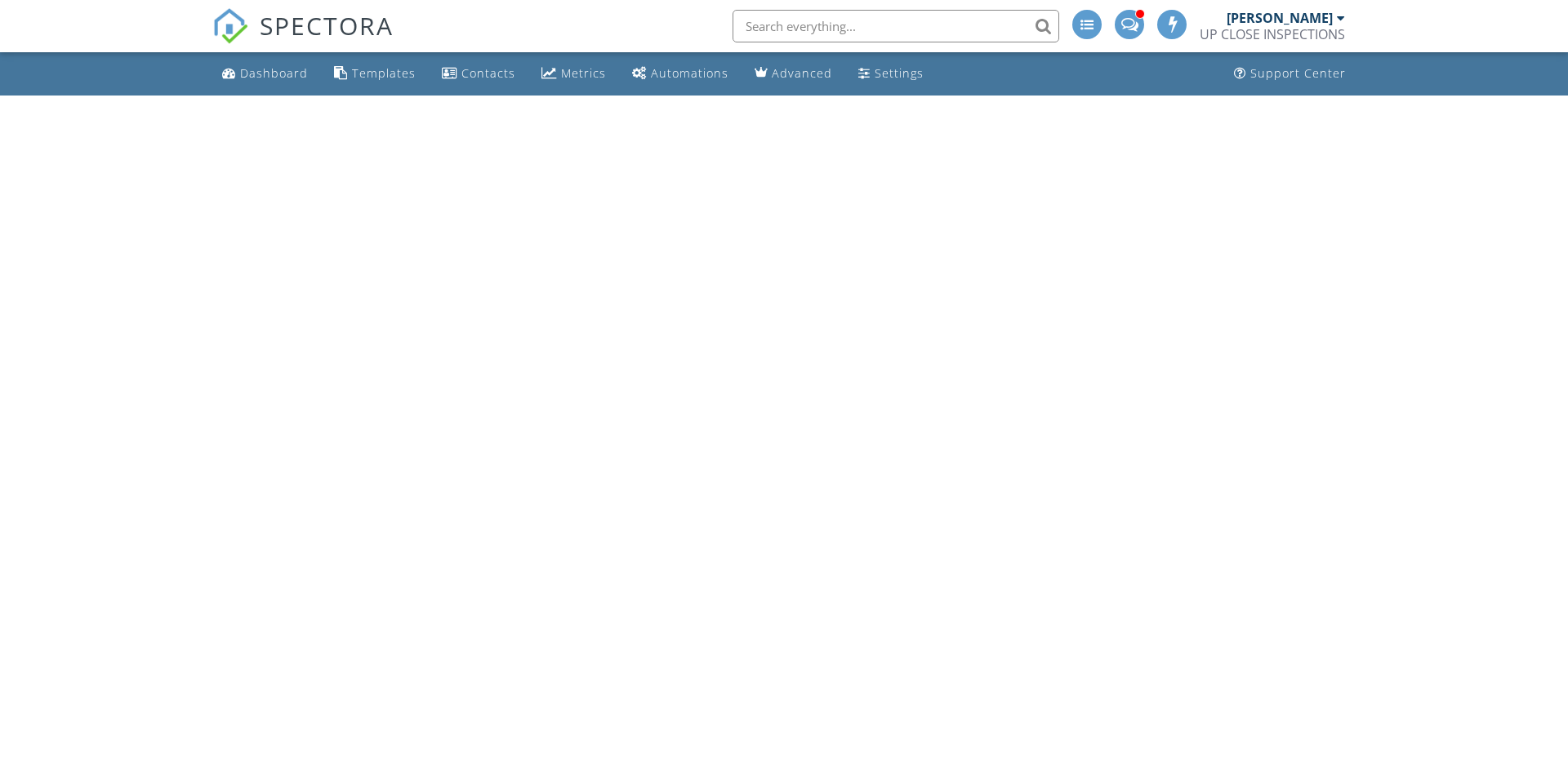 scroll, scrollTop: 0, scrollLeft: 0, axis: both 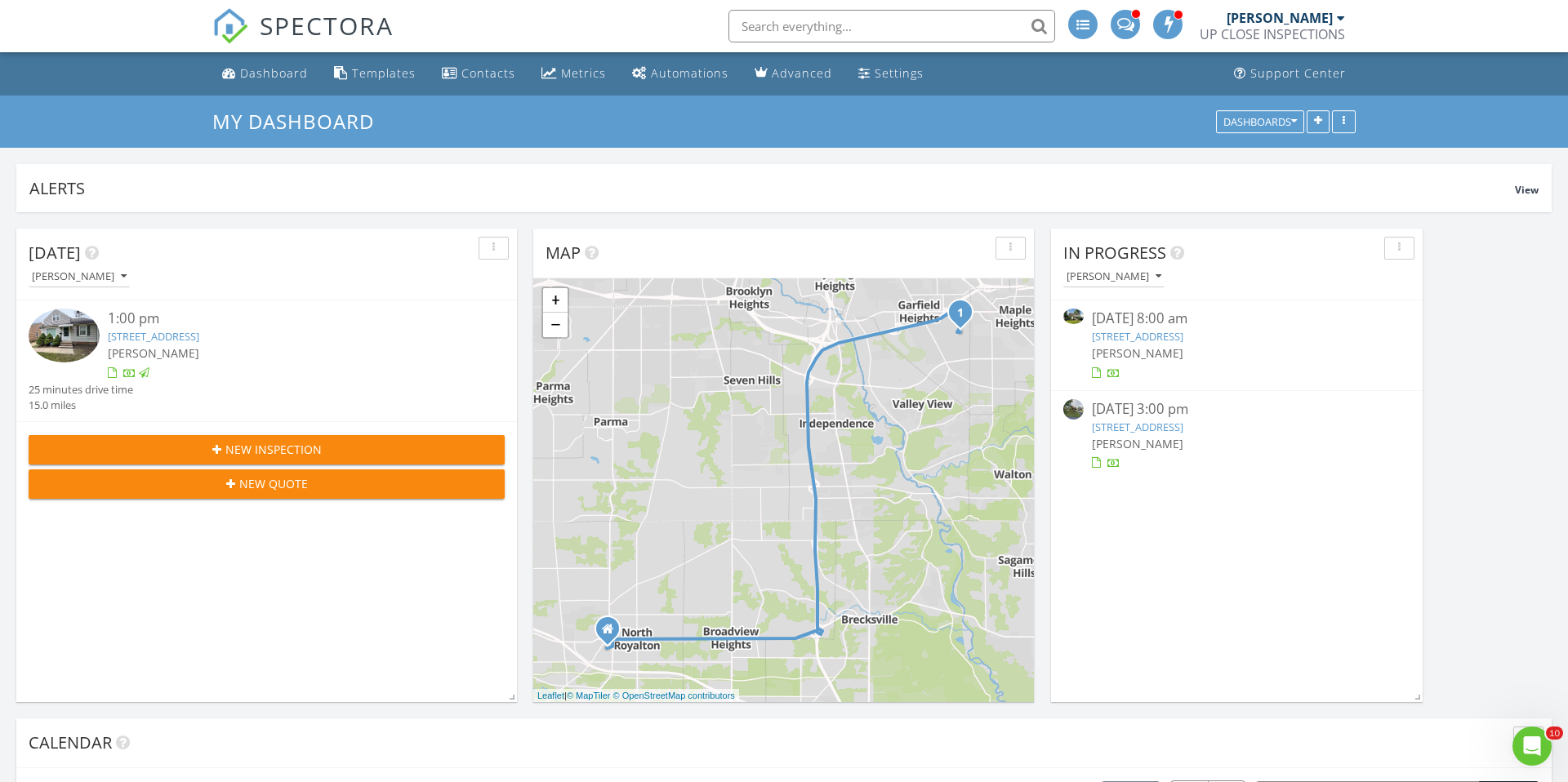 click on "1:00 pm" at bounding box center (286, 318) 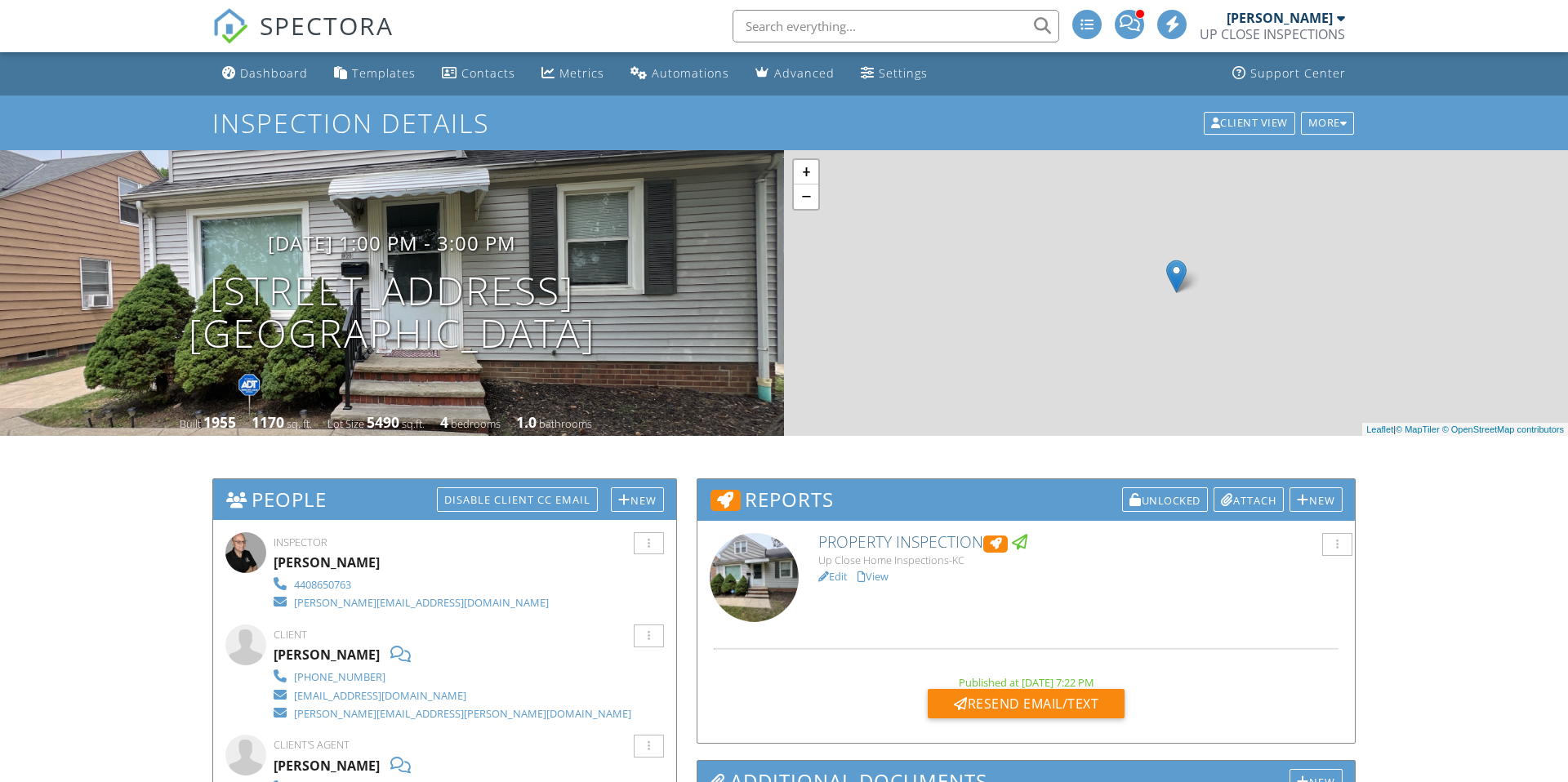 scroll, scrollTop: 0, scrollLeft: 0, axis: both 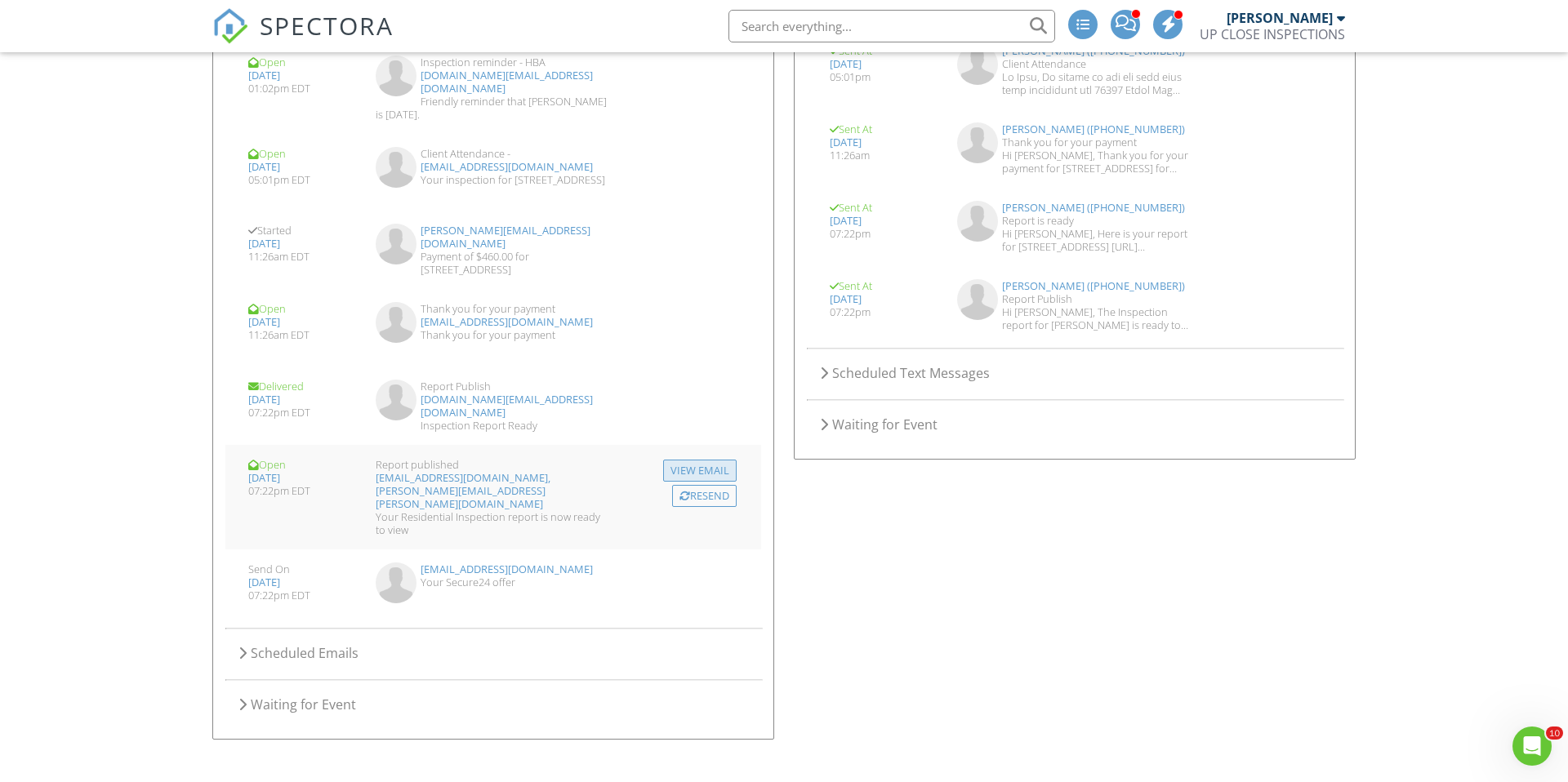 click on "View Email" at bounding box center (700, 470) 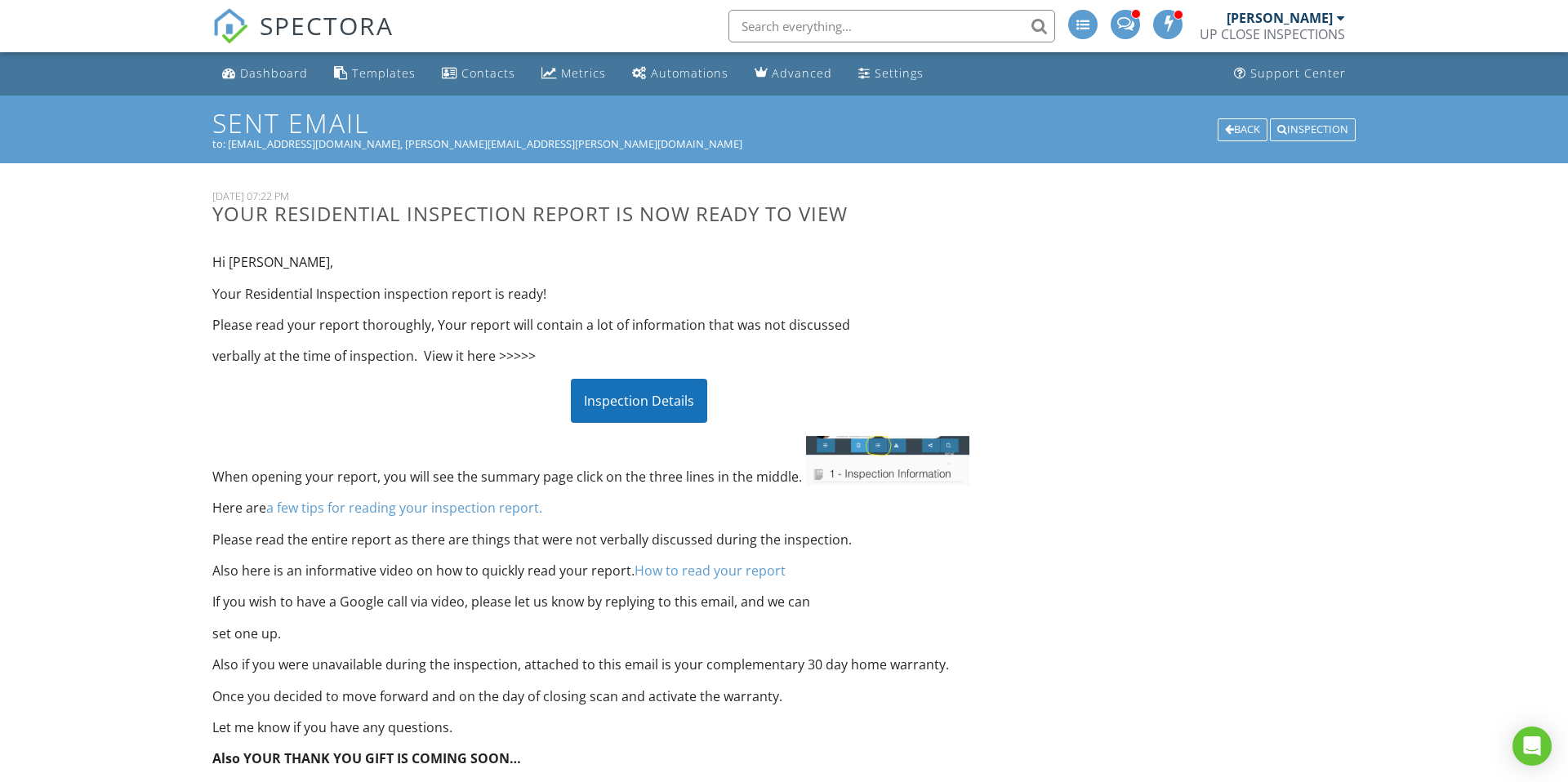 scroll, scrollTop: 0, scrollLeft: 0, axis: both 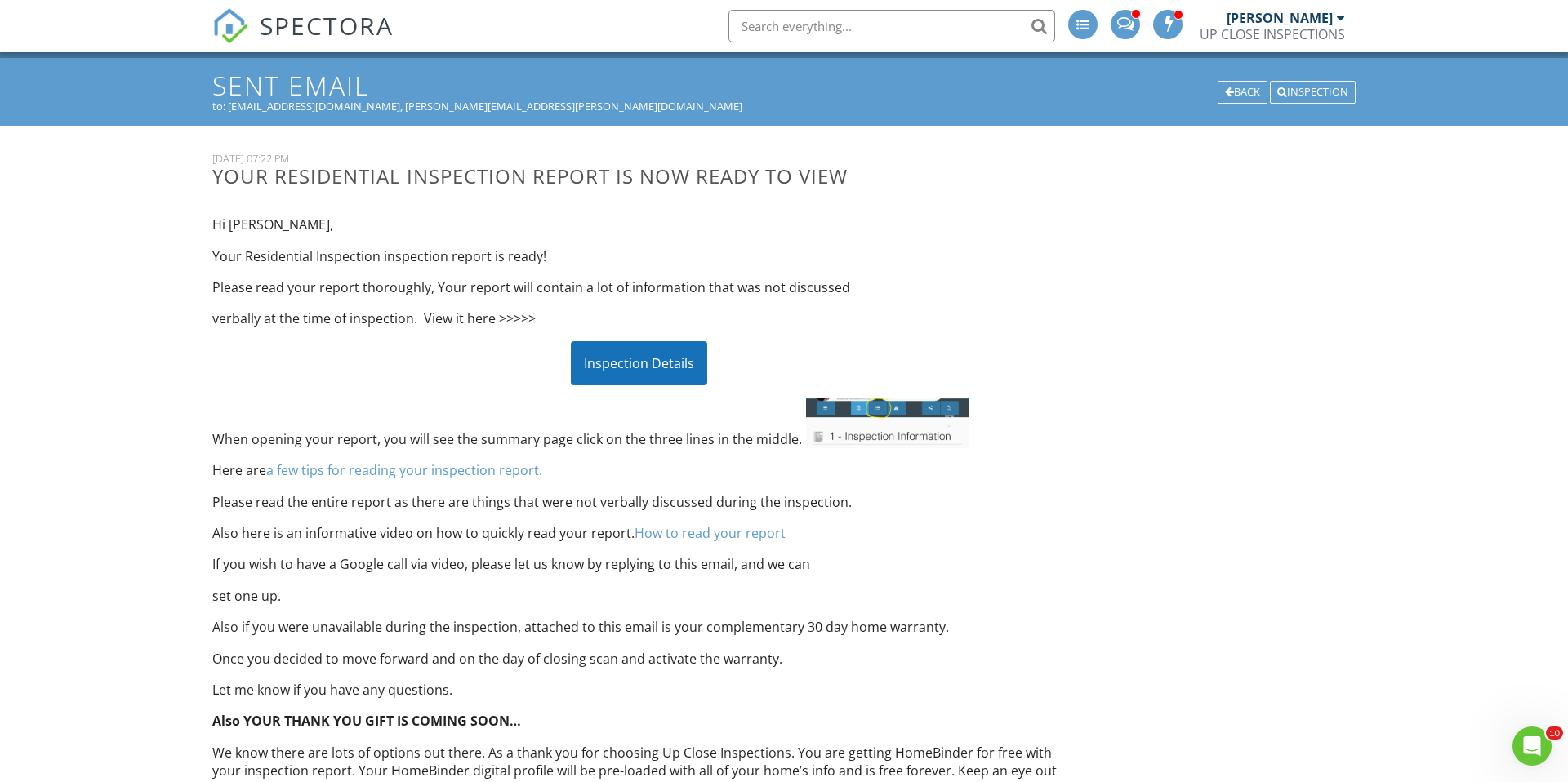 click on "Inspection Details" at bounding box center [639, 363] 